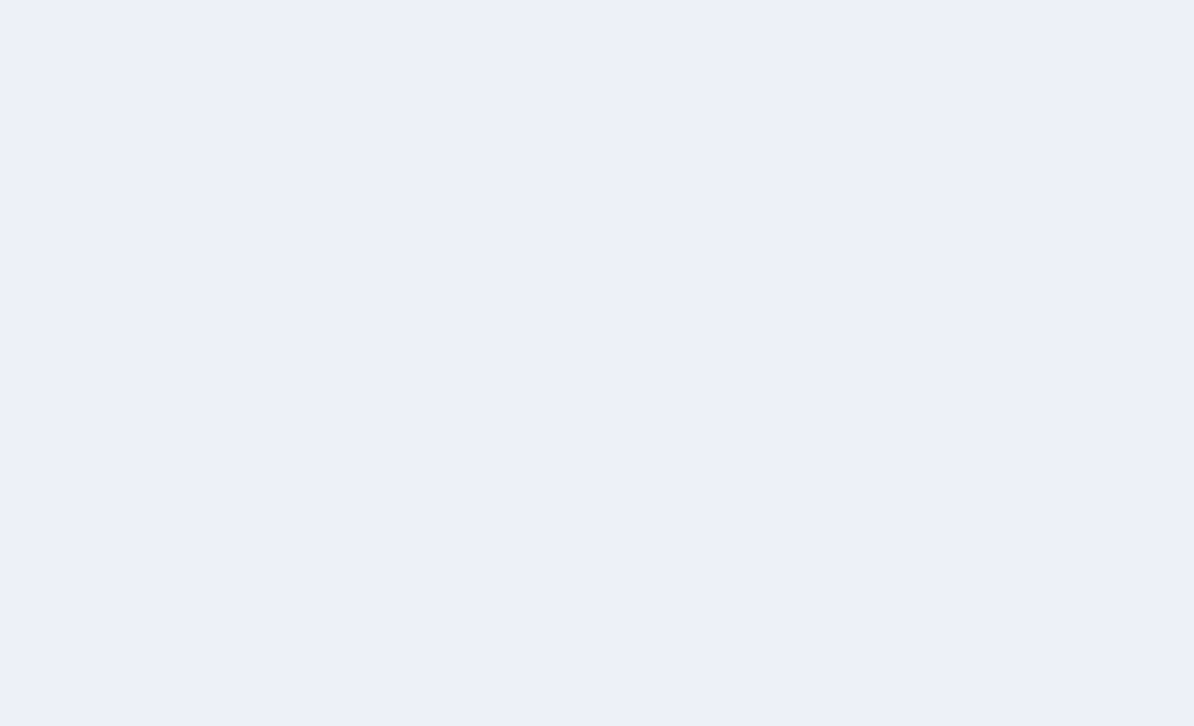 scroll, scrollTop: 0, scrollLeft: 0, axis: both 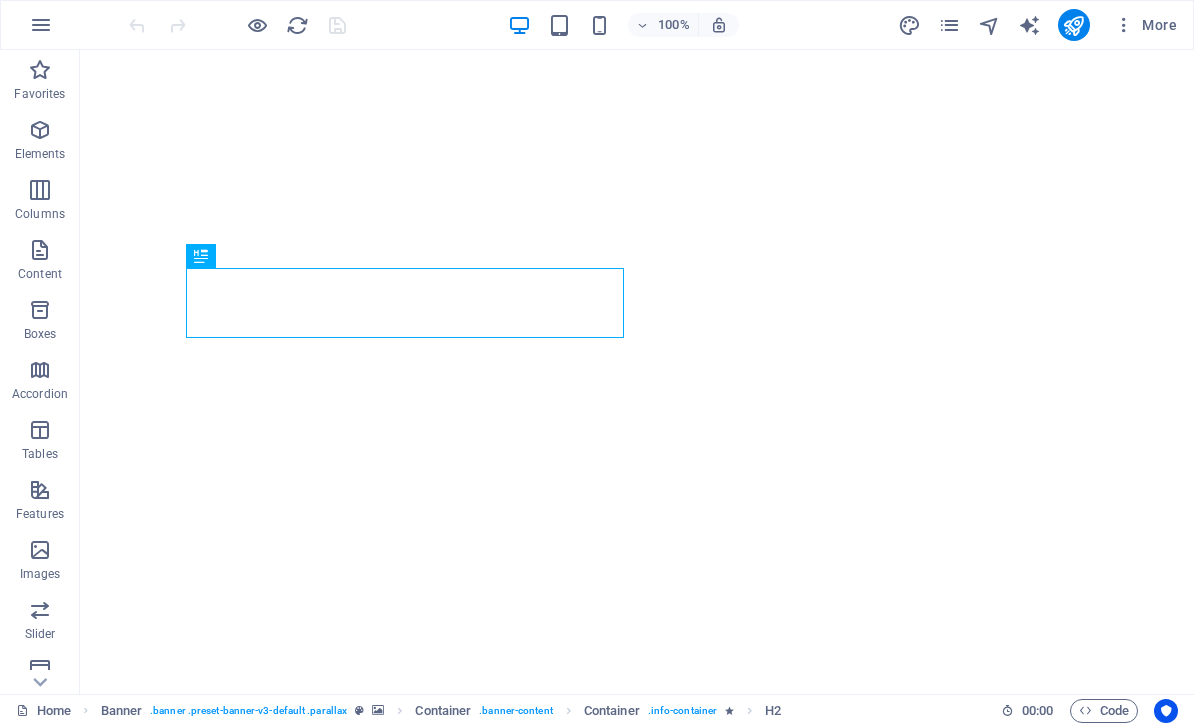 click at bounding box center (405, 823) 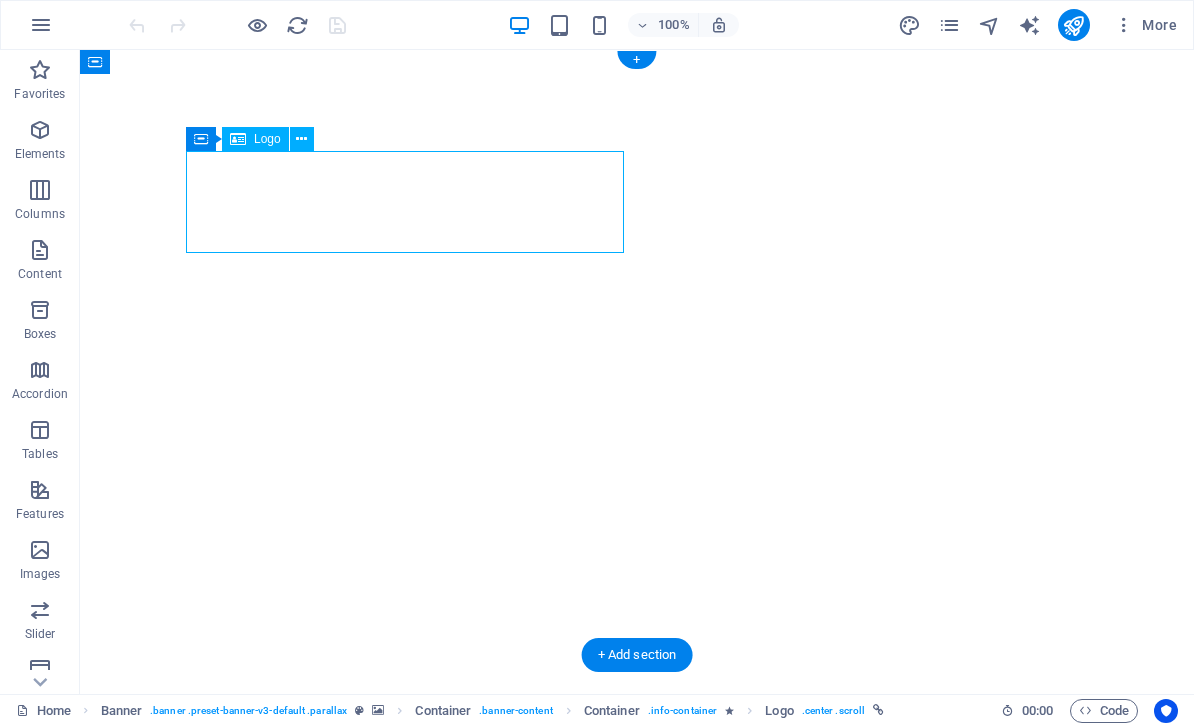 click at bounding box center [405, 823] 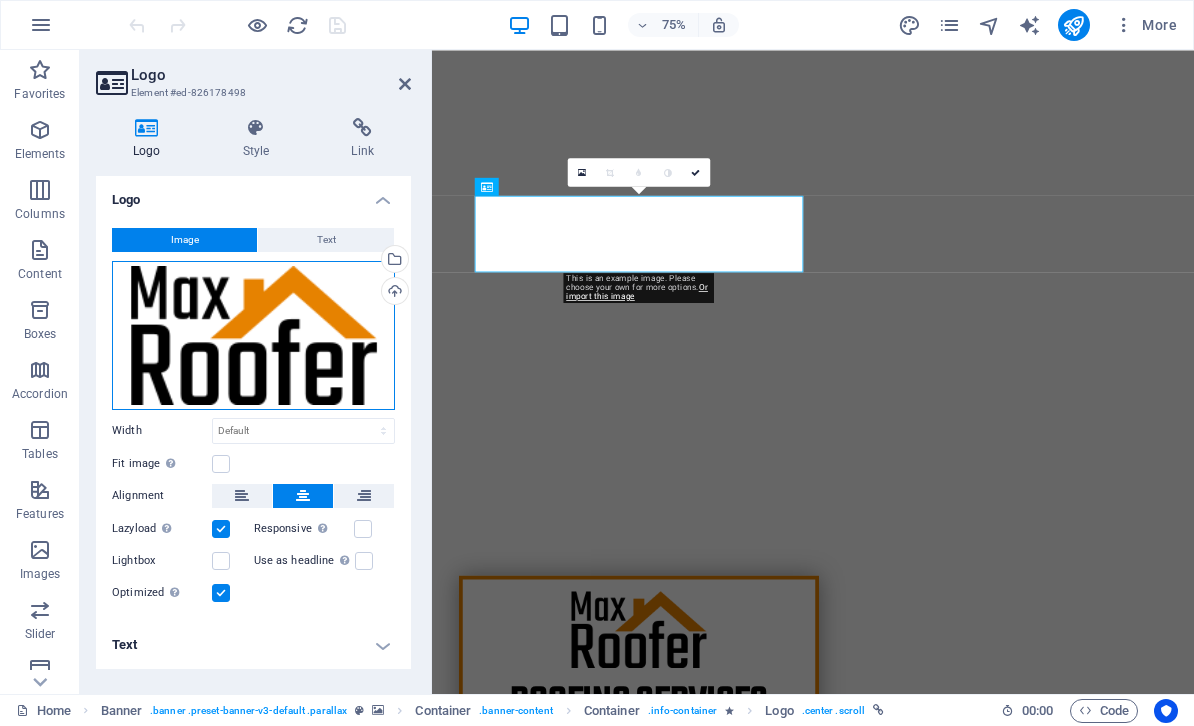 click on "Drag files here, click to choose files or select files from Files or our free stock photos & videos" at bounding box center [253, 335] 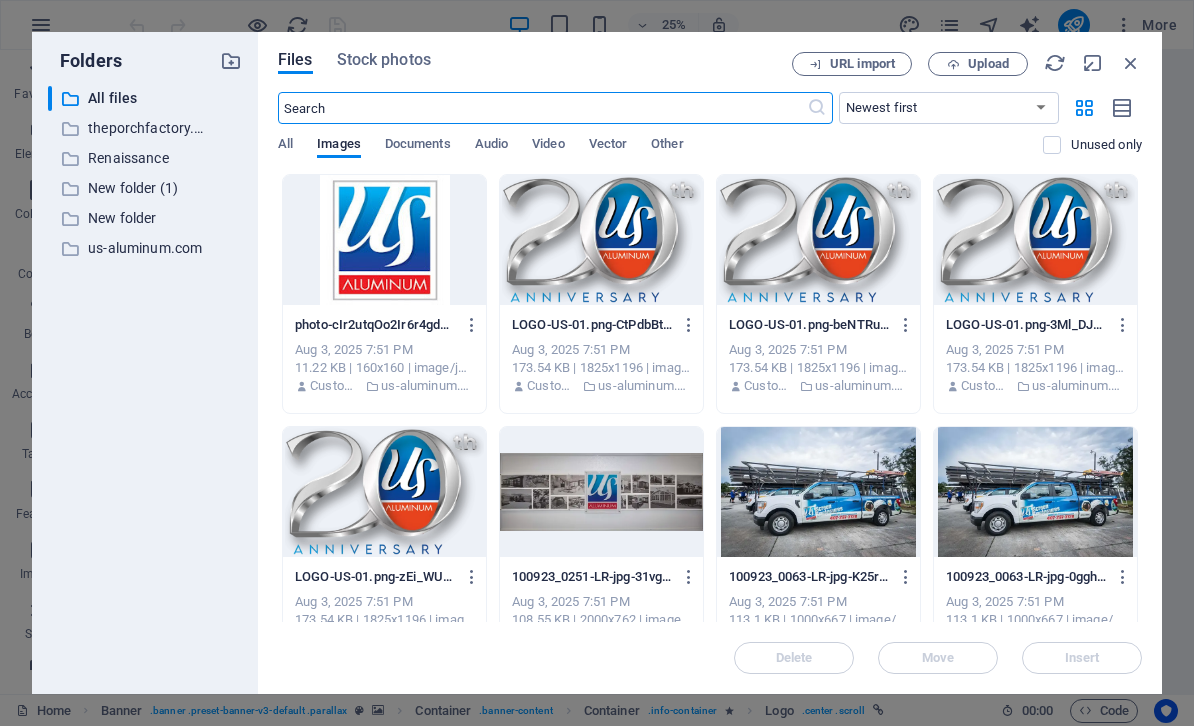 click on "Upload" at bounding box center [988, 64] 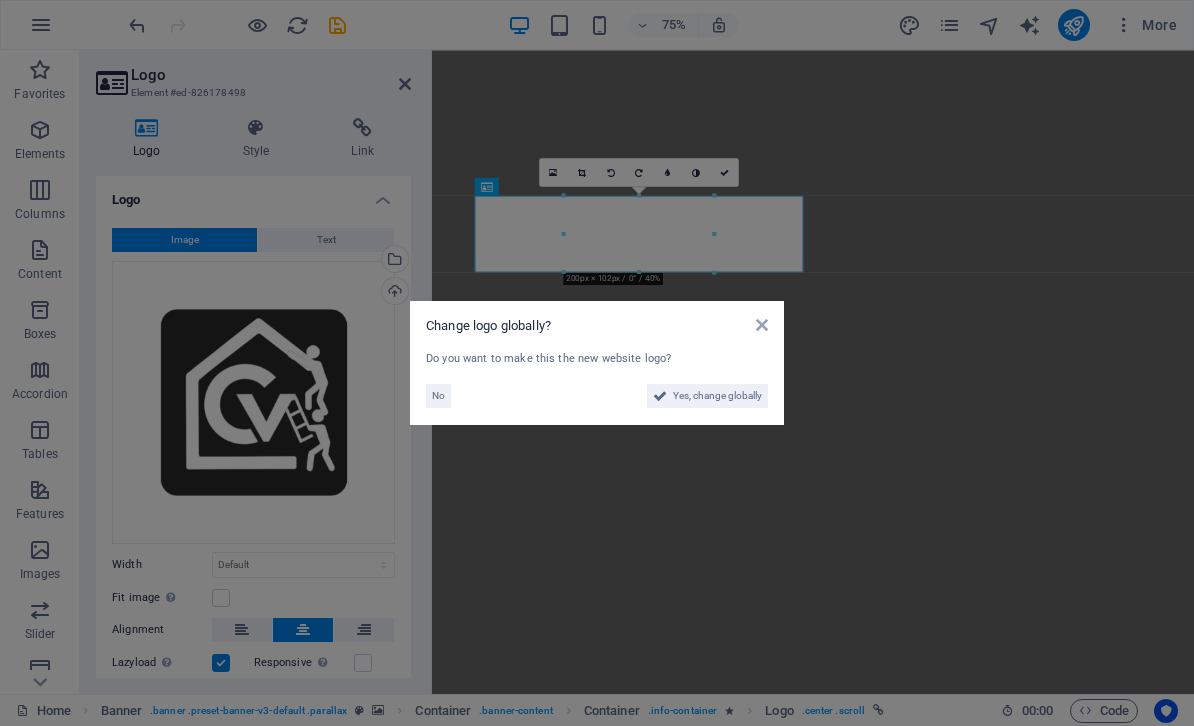 click on "Yes, change globally" at bounding box center (717, 396) 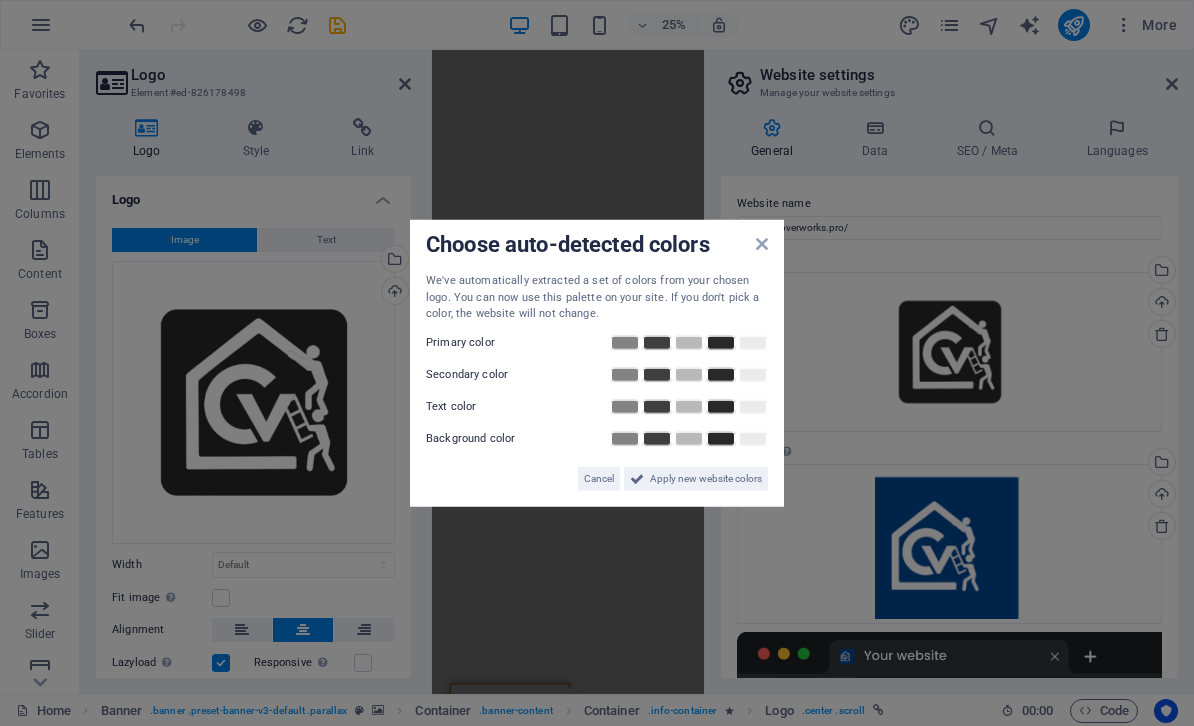 click on "Apply new website colors" at bounding box center [706, 478] 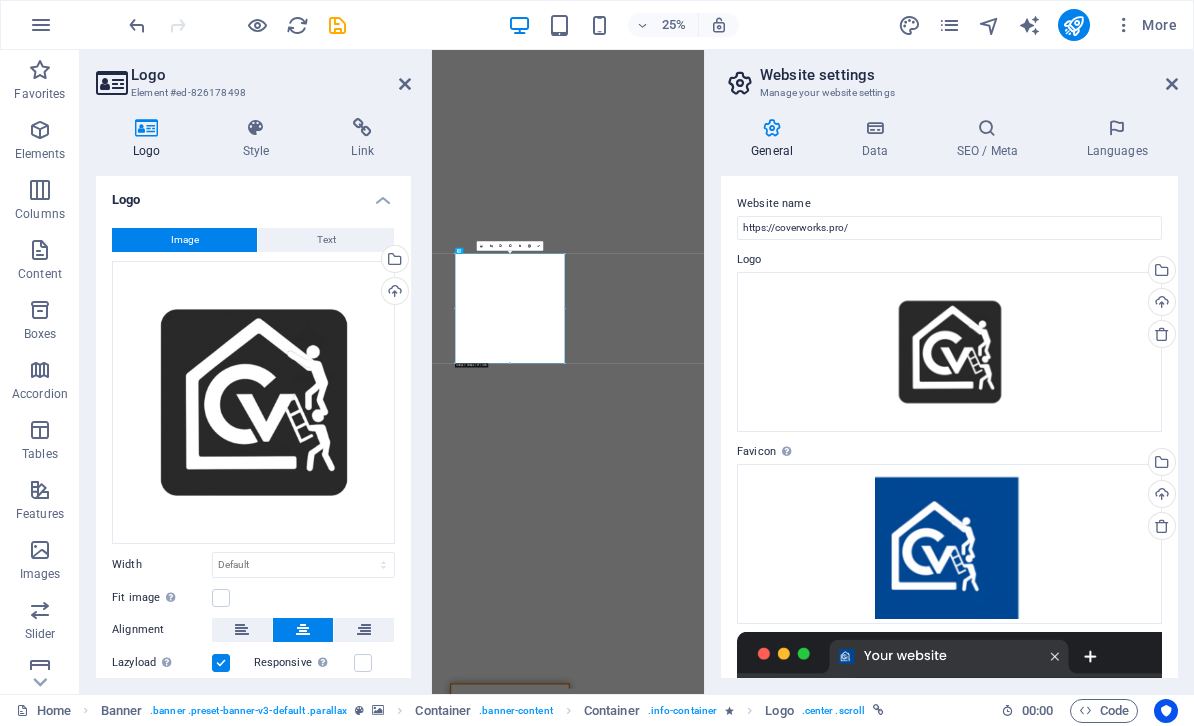 click on "roofing services Lorem ipsum dolor sit amet, consetetur sadipscing elitr, sed diam nonumy eirmod. Learn more" at bounding box center [976, 3004] 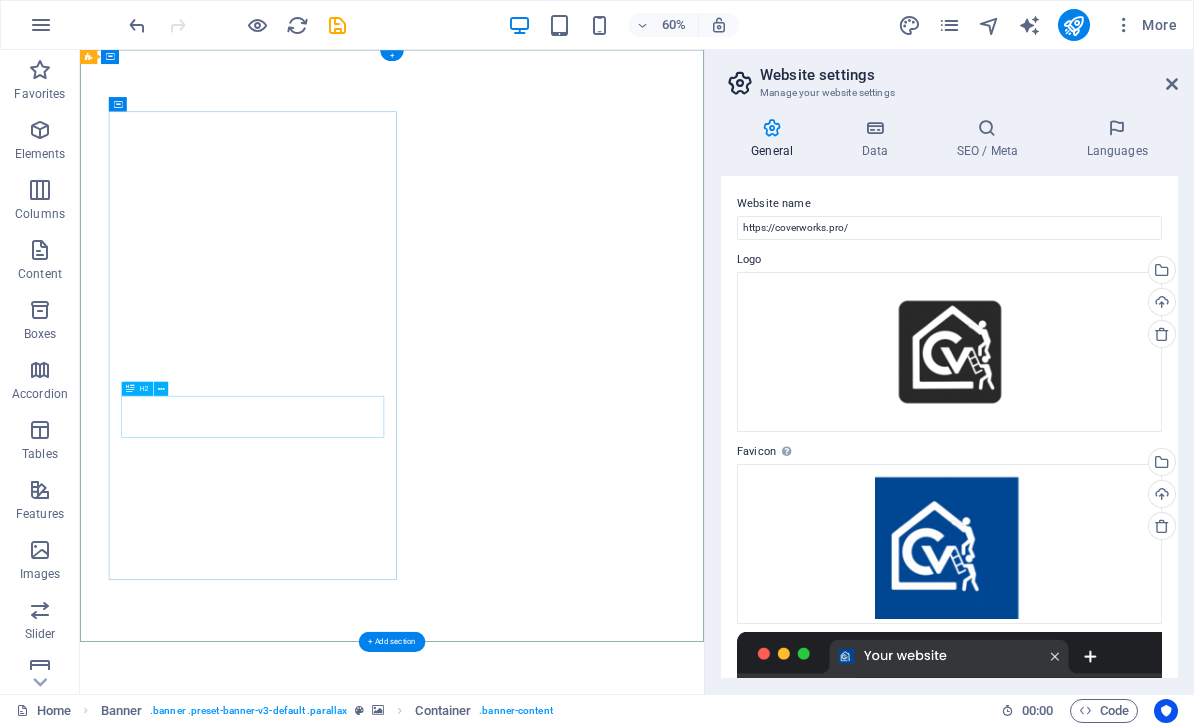 click on "roofing services" at bounding box center (368, 3154) 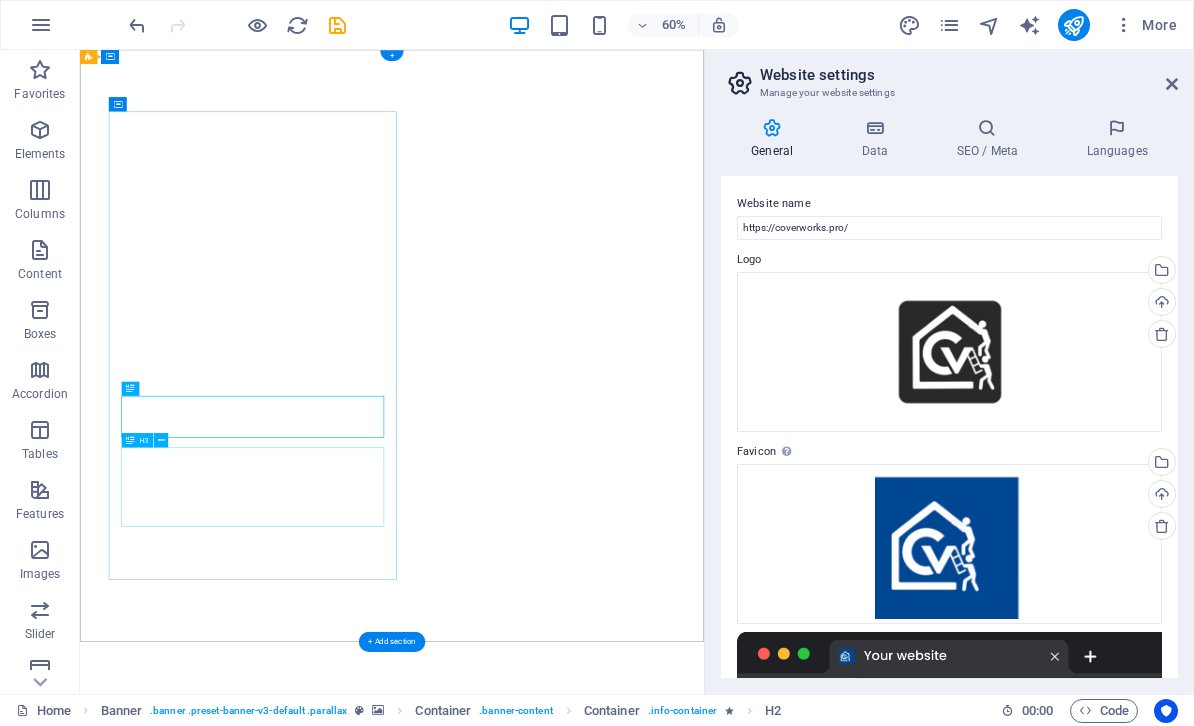 click on "Lorem ipsum dolor sit amet, consetetur sadipscing elitr, sed diam nonumy eirmod." at bounding box center (368, 3271) 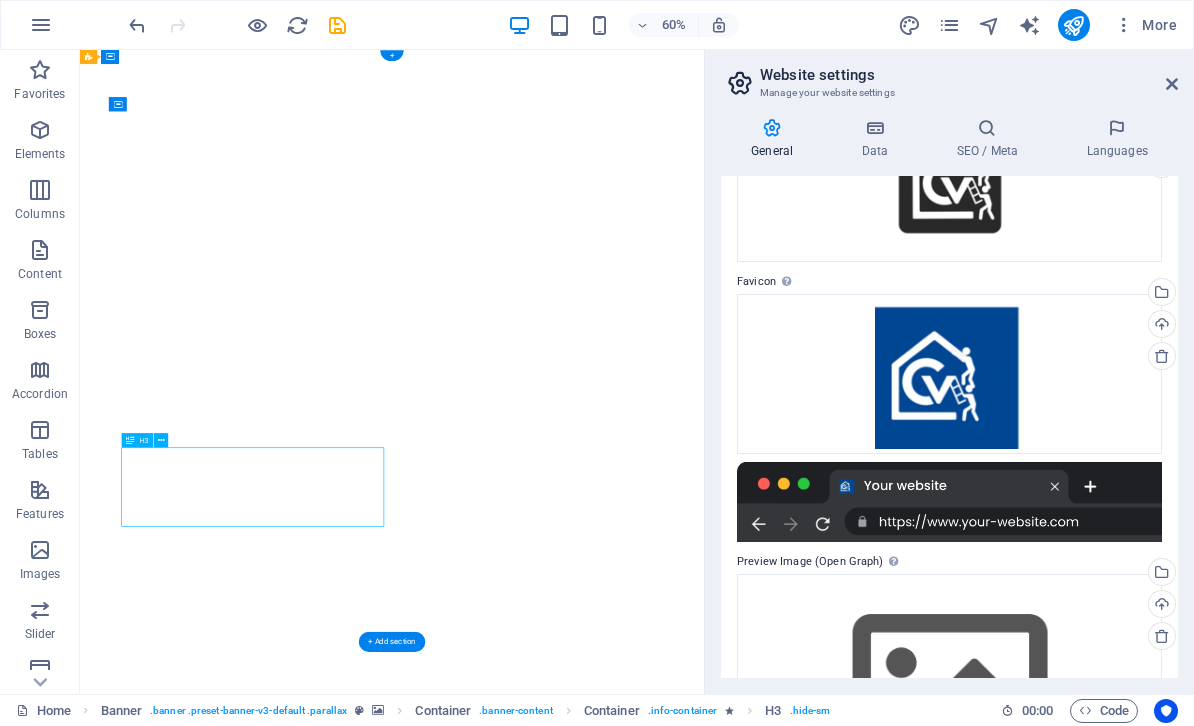 scroll, scrollTop: 151, scrollLeft: 0, axis: vertical 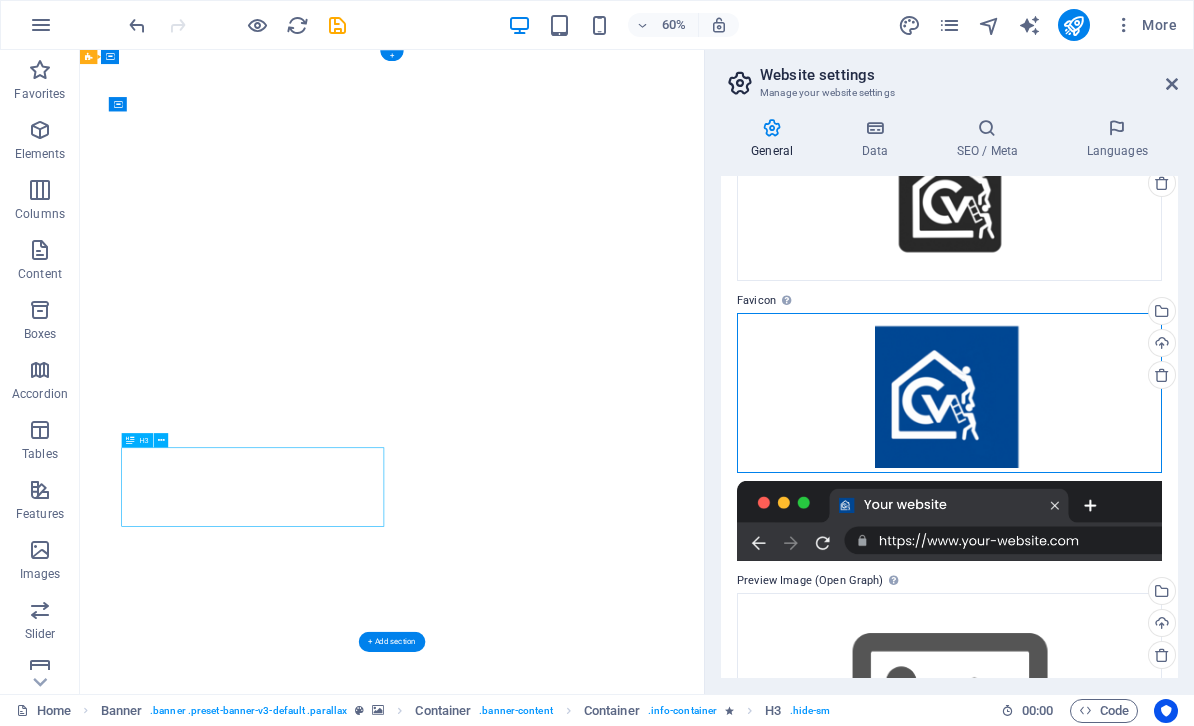 click on "Drag files here, click to choose files or select files from Files or our free stock photos & videos" at bounding box center (949, 393) 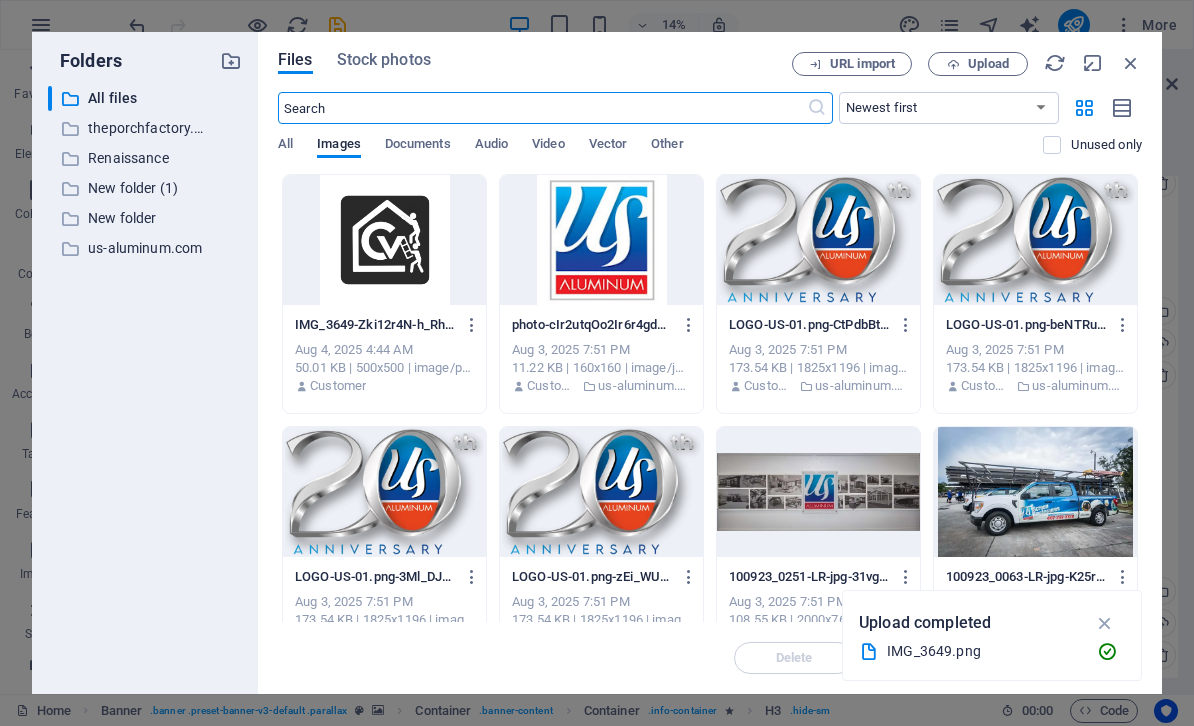 scroll, scrollTop: 1, scrollLeft: 0, axis: vertical 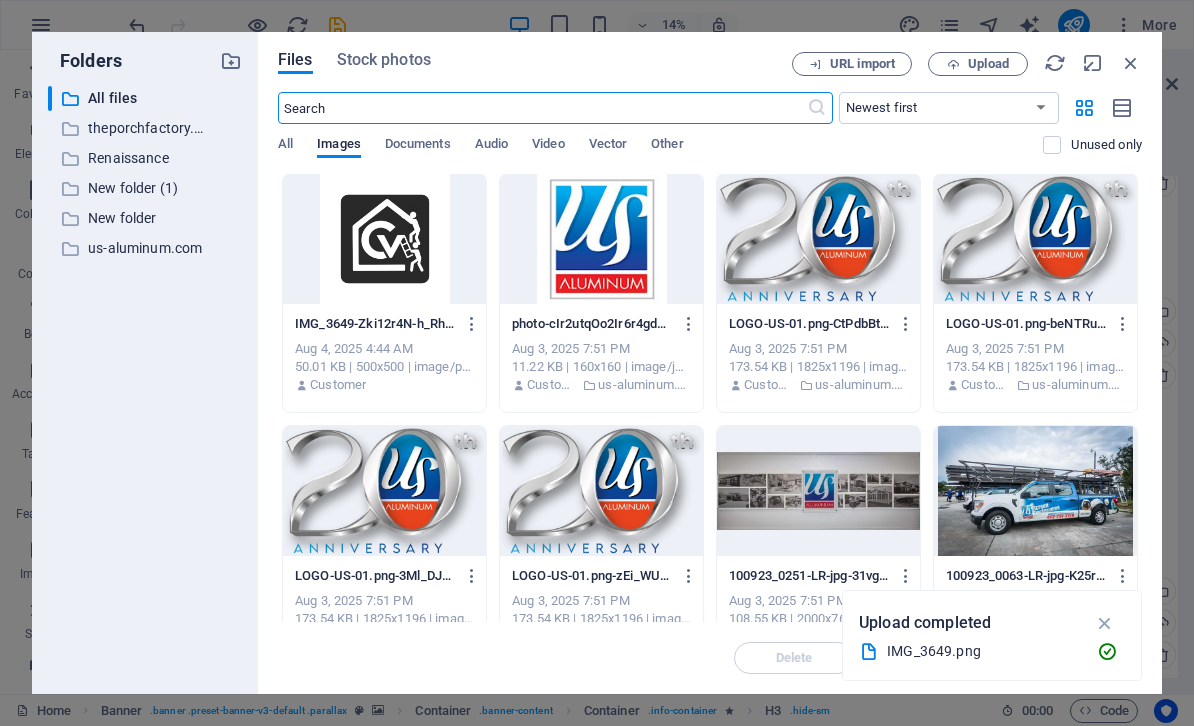 click at bounding box center [384, 239] 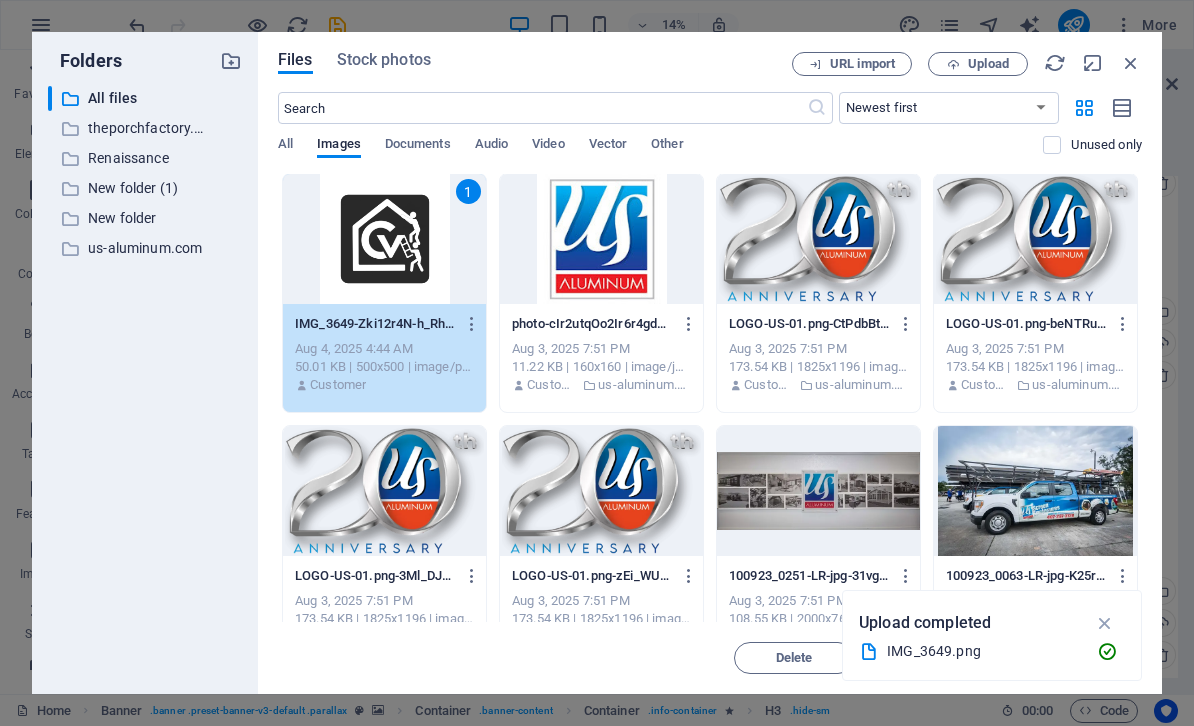 click at bounding box center (1105, 623) 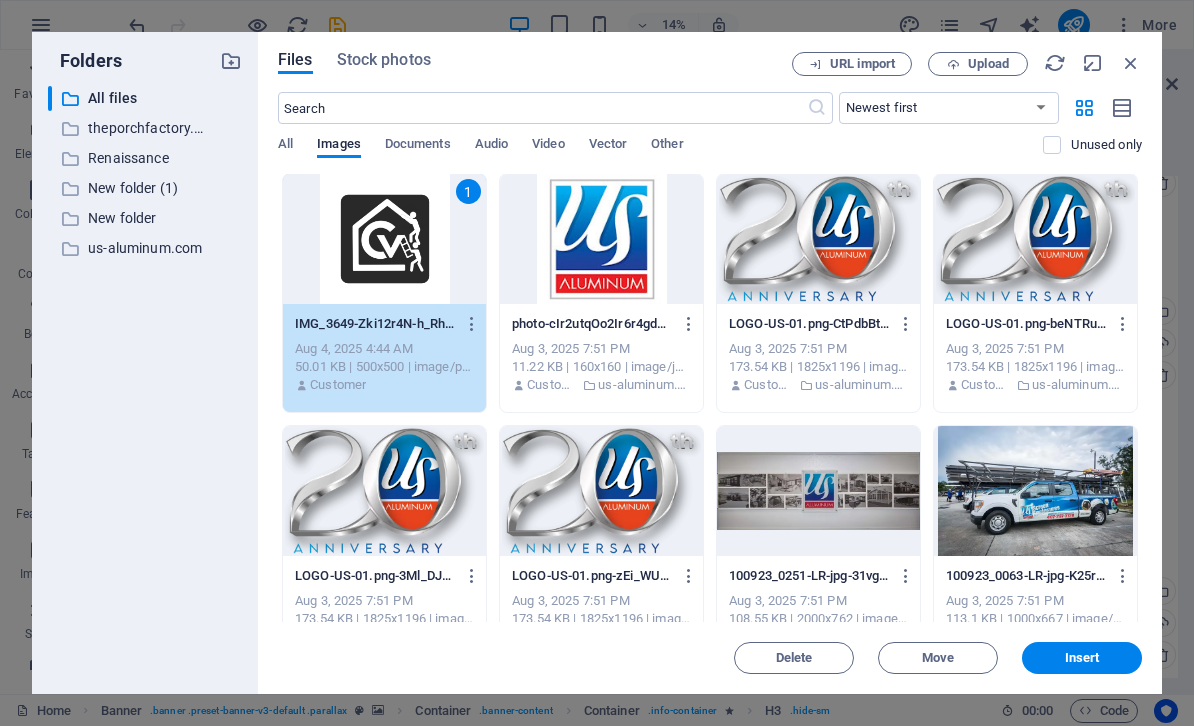 click on "Insert" at bounding box center (1082, 658) 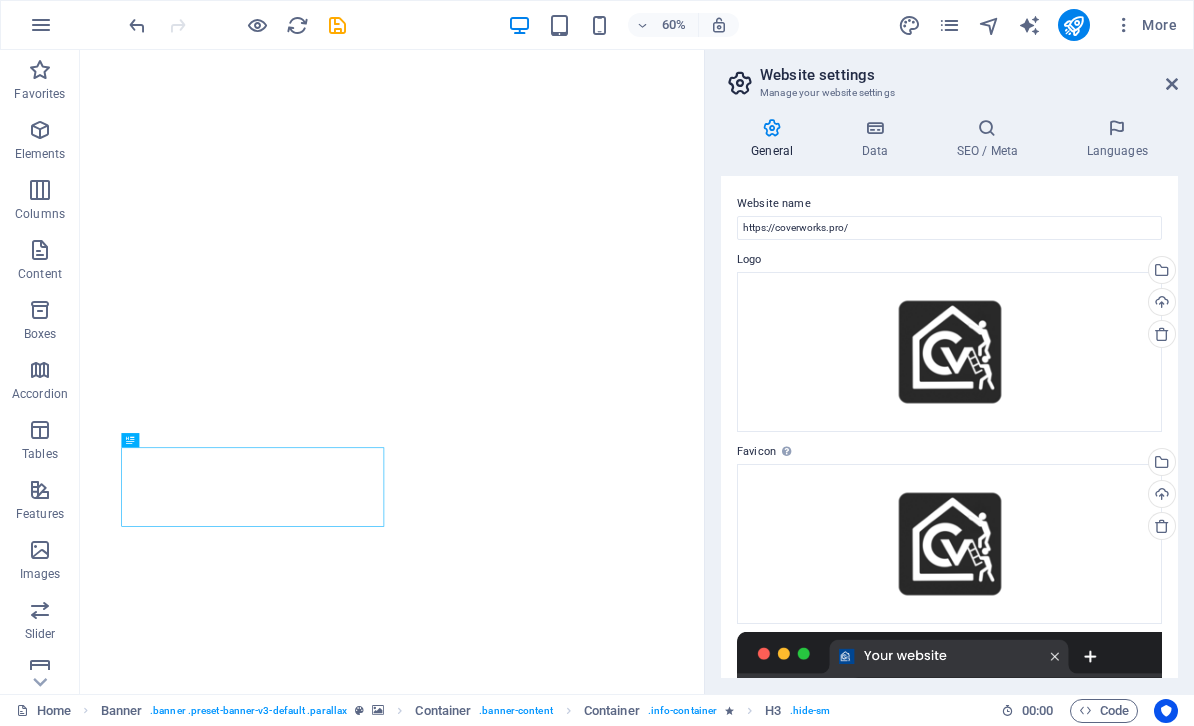 scroll, scrollTop: 0, scrollLeft: 0, axis: both 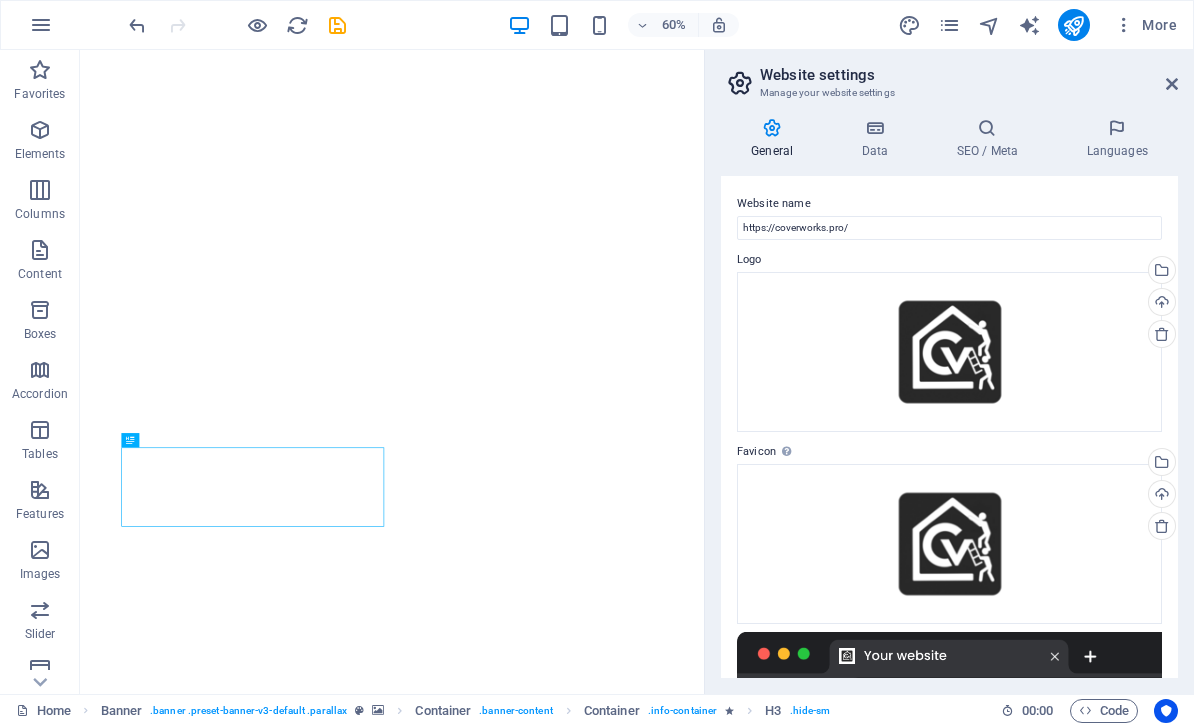 click on "60% More" at bounding box center [655, 25] 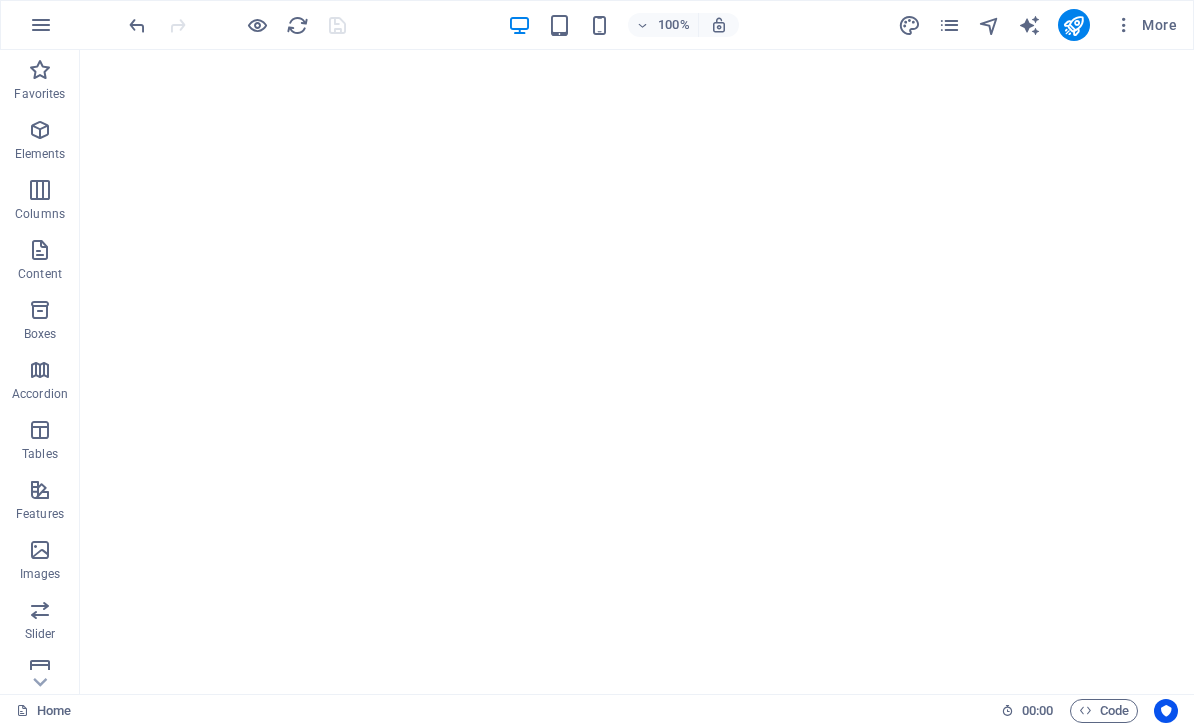 click on "roofing services Lorem ipsum dolor sit amet, consetetur sadipscing elitr, sed diam nonumy eirmod. Learn more" at bounding box center [637, 1374] 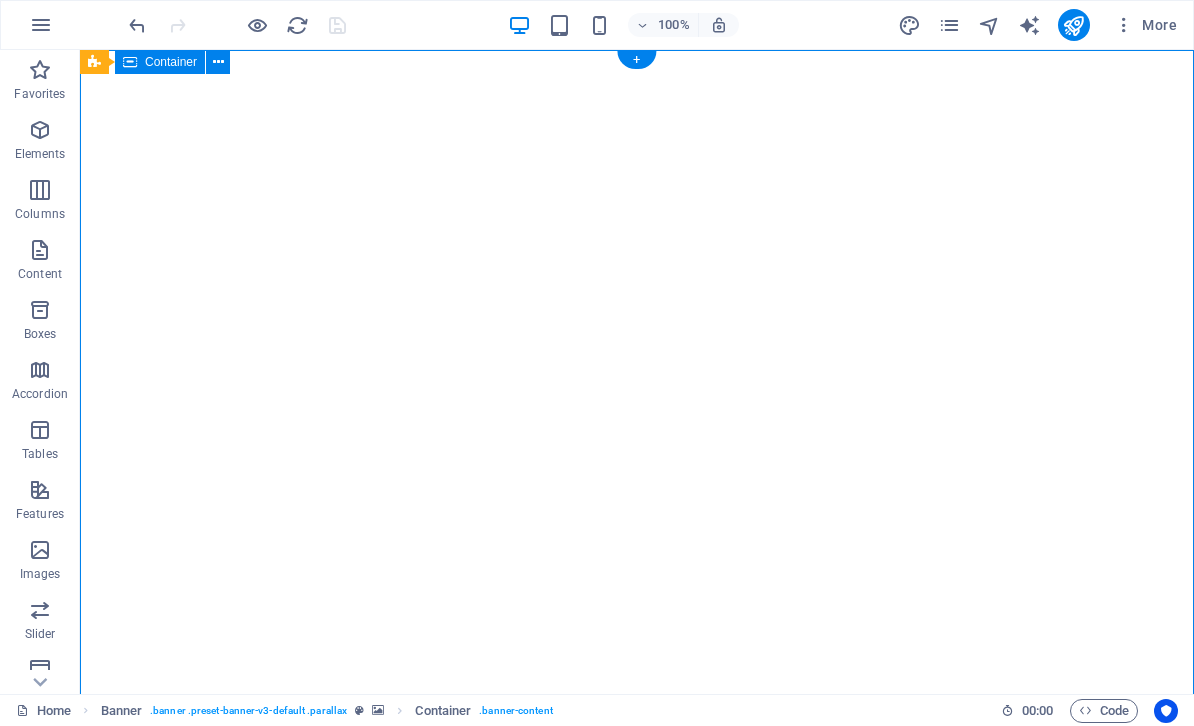 click on "100%" at bounding box center [674, 25] 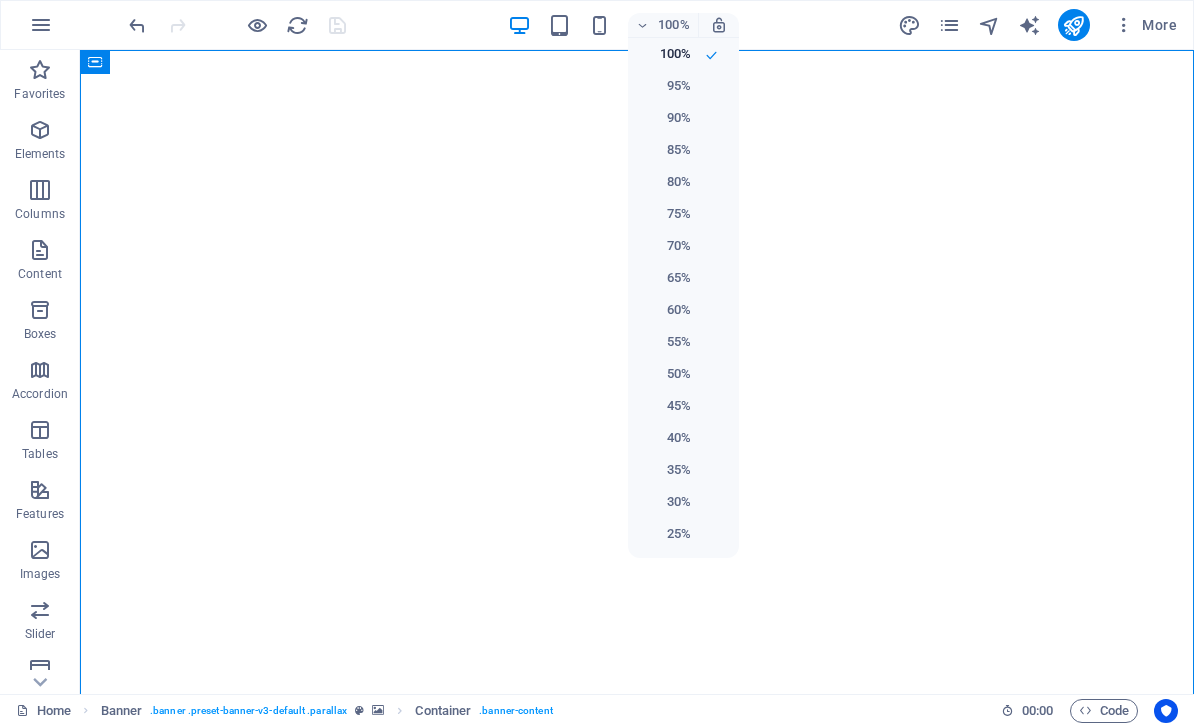click on "75%" at bounding box center (683, 214) 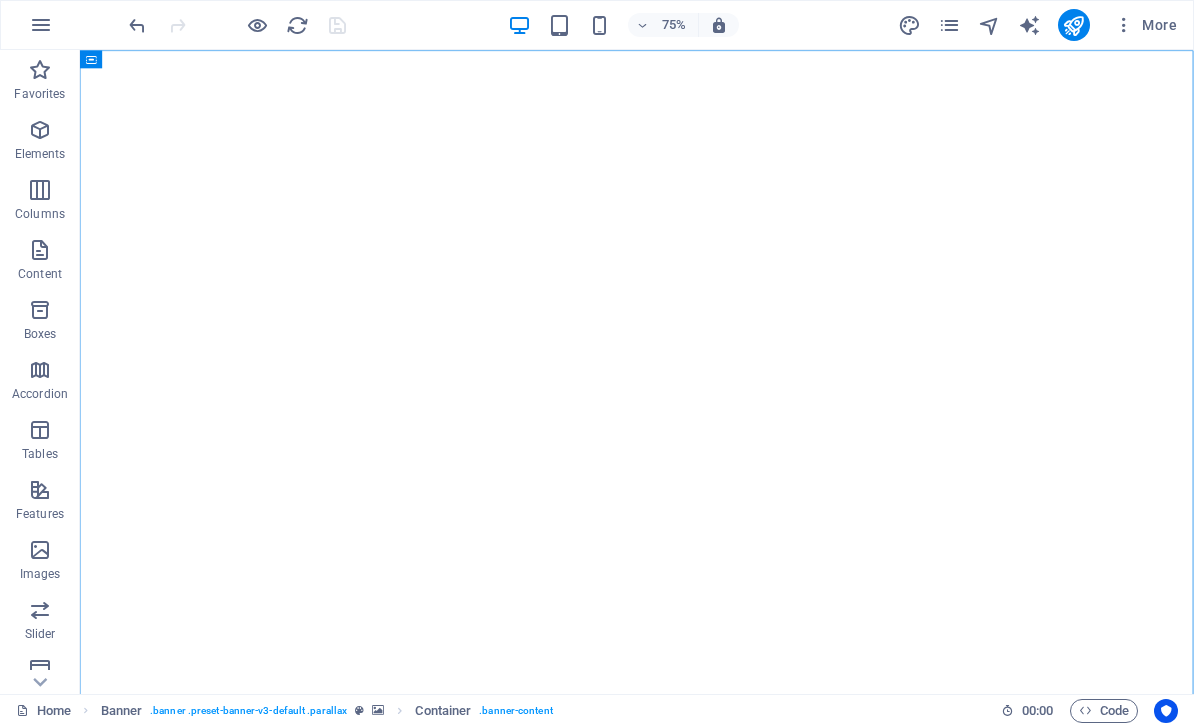 click on "75%" at bounding box center (674, 25) 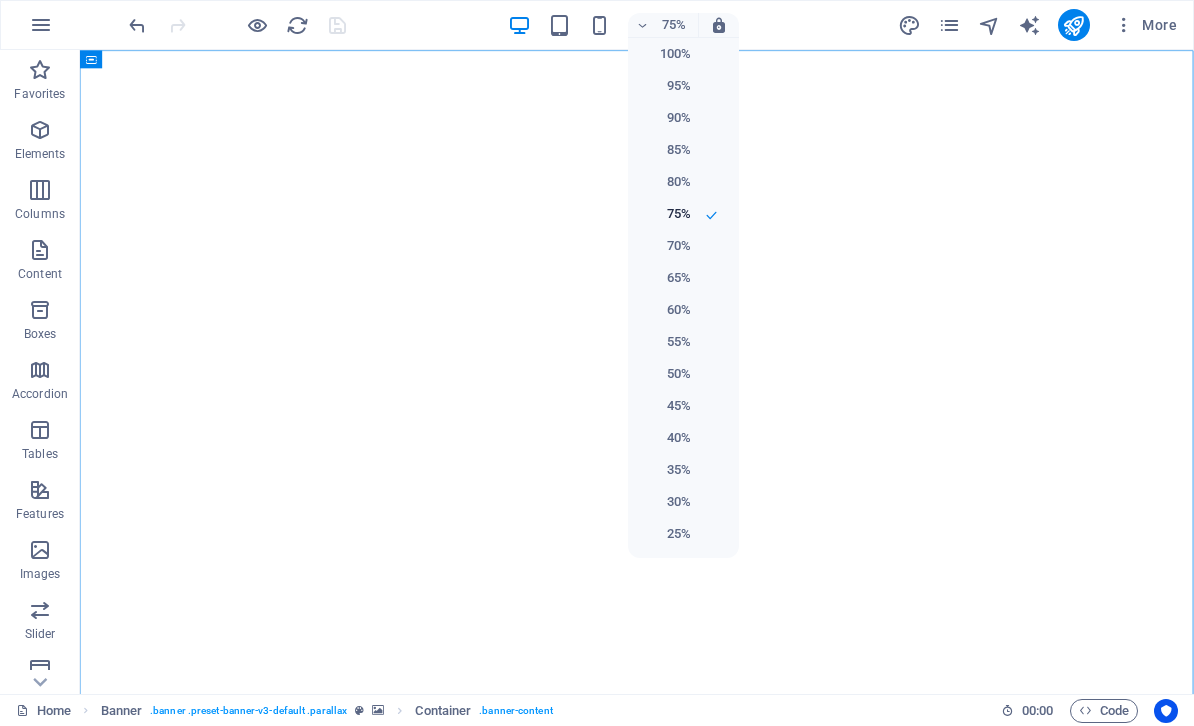 click on "35%" at bounding box center [683, 470] 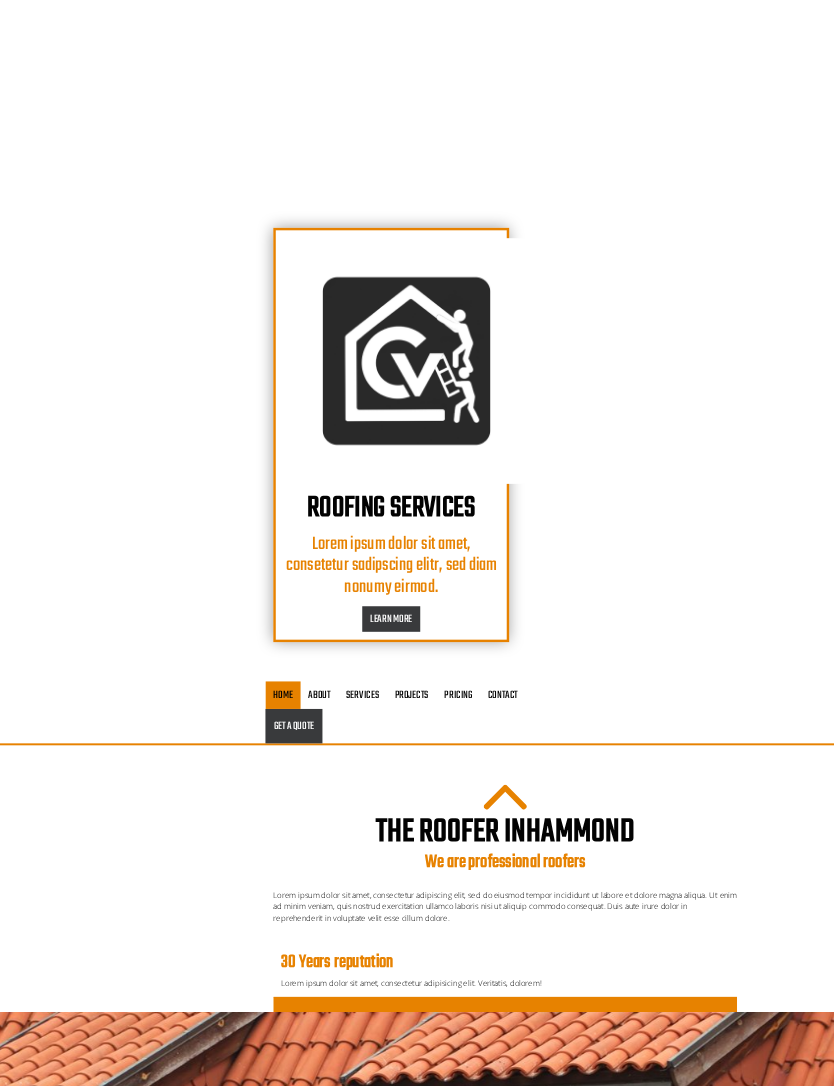 scroll, scrollTop: 1725, scrollLeft: 0, axis: vertical 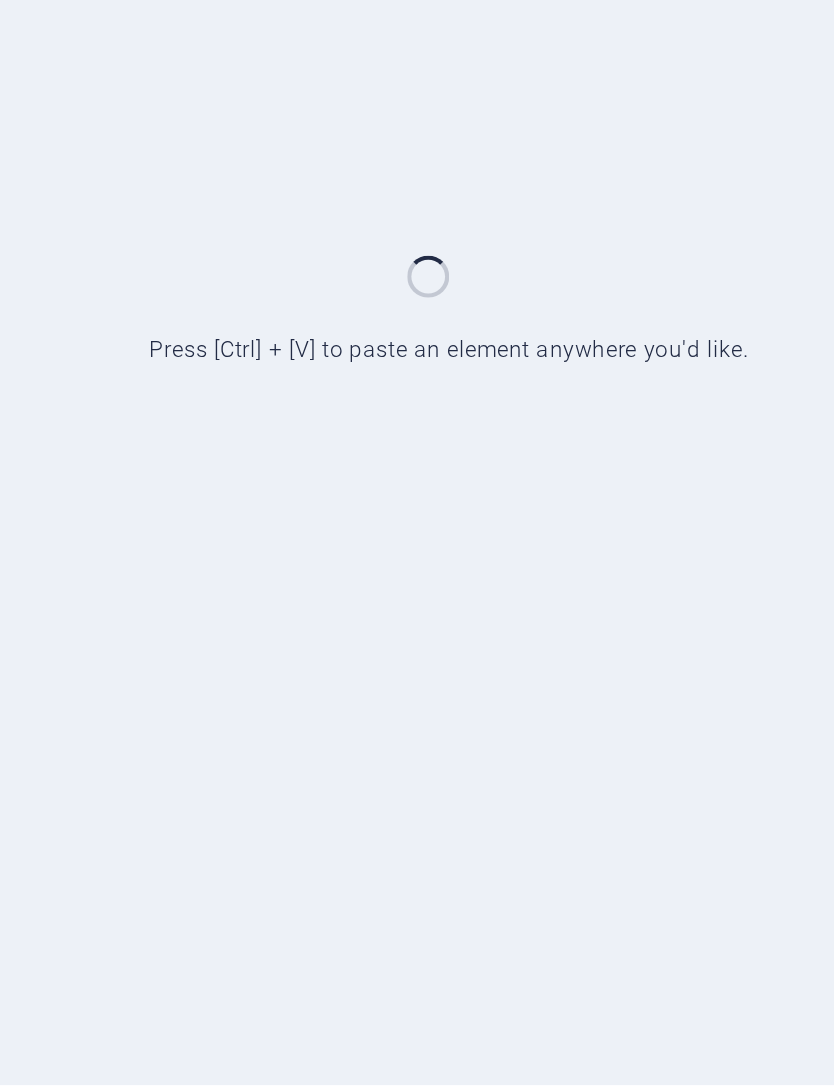 click at bounding box center (417, 543) 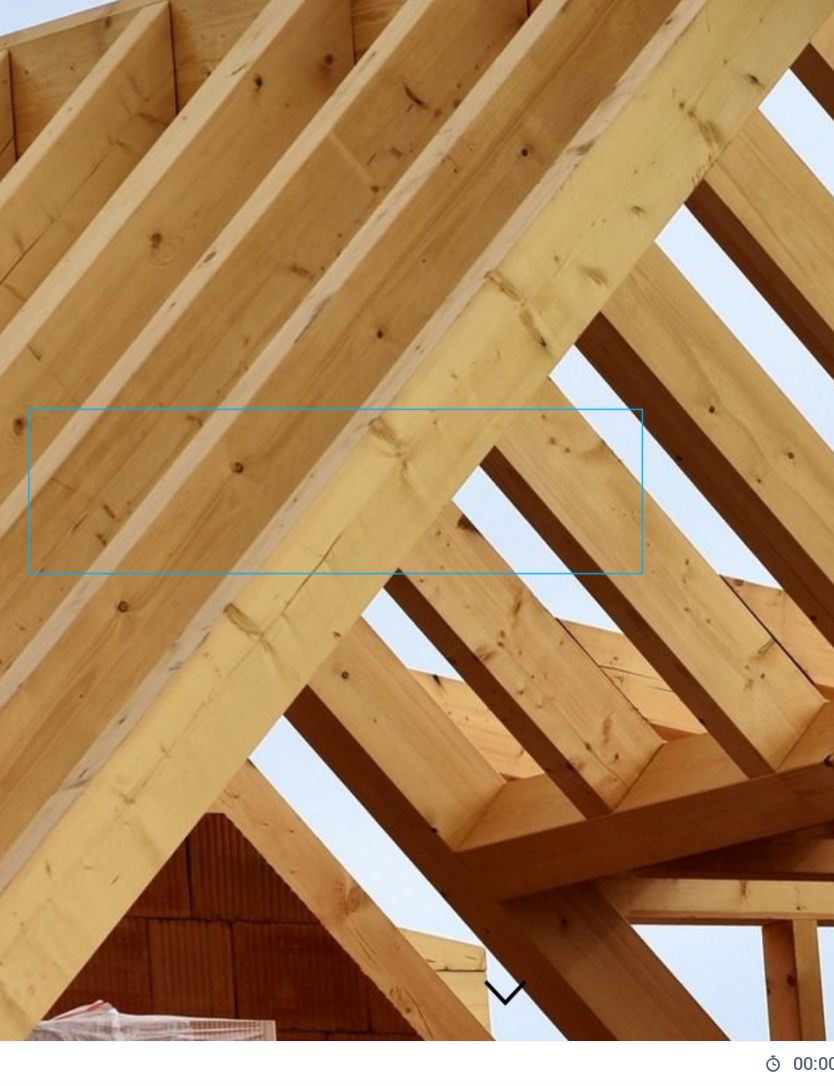scroll, scrollTop: 0, scrollLeft: 0, axis: both 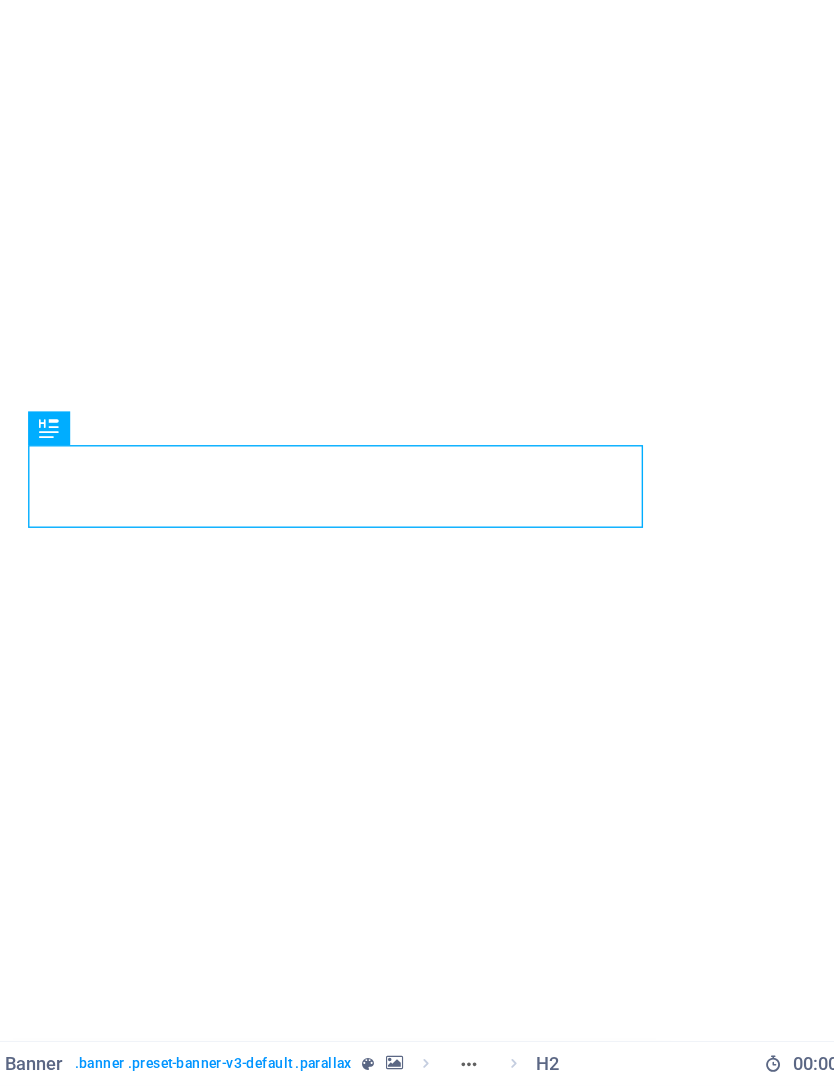 click on "Lorem ipsum dolor sit amet, consetetur sadipscing elitr, sed diam nonumy eirmod." at bounding box center (233, 1316) 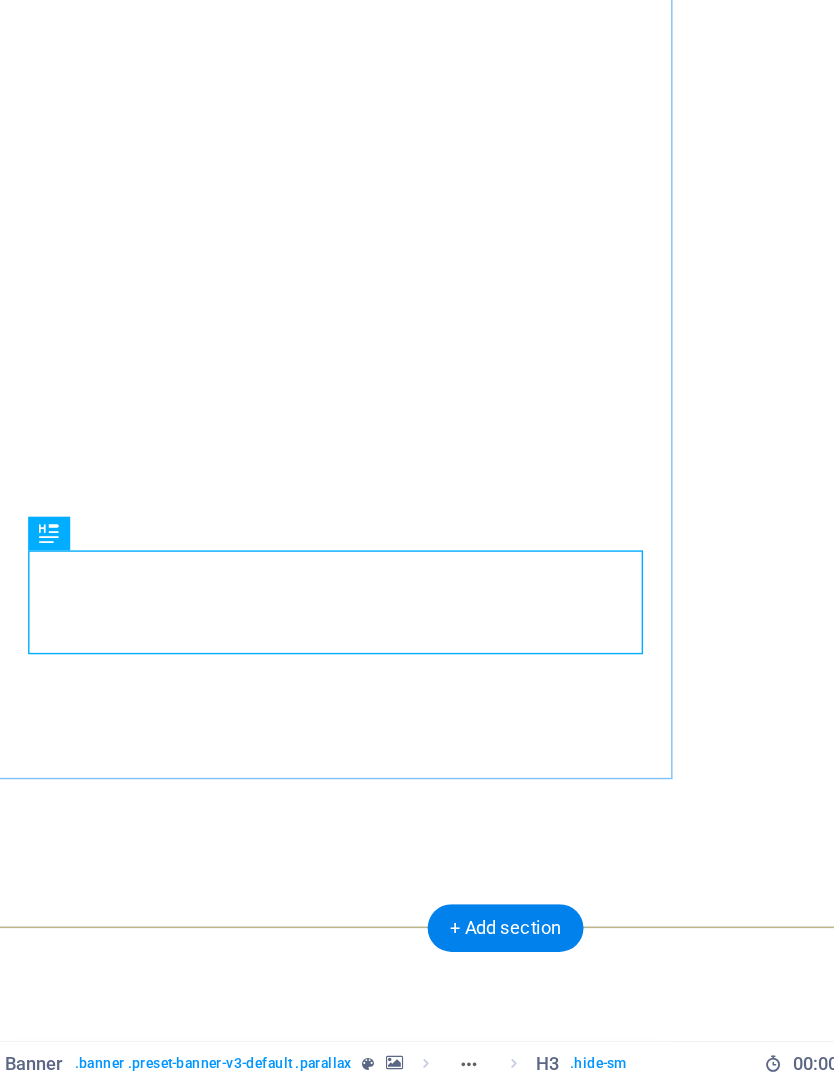 click on "roofing services Lorem ipsum dolor sit amet, consetetur sadipscing elitr, sed diam nonumy eirmod. Learn more" at bounding box center (233, 1055) 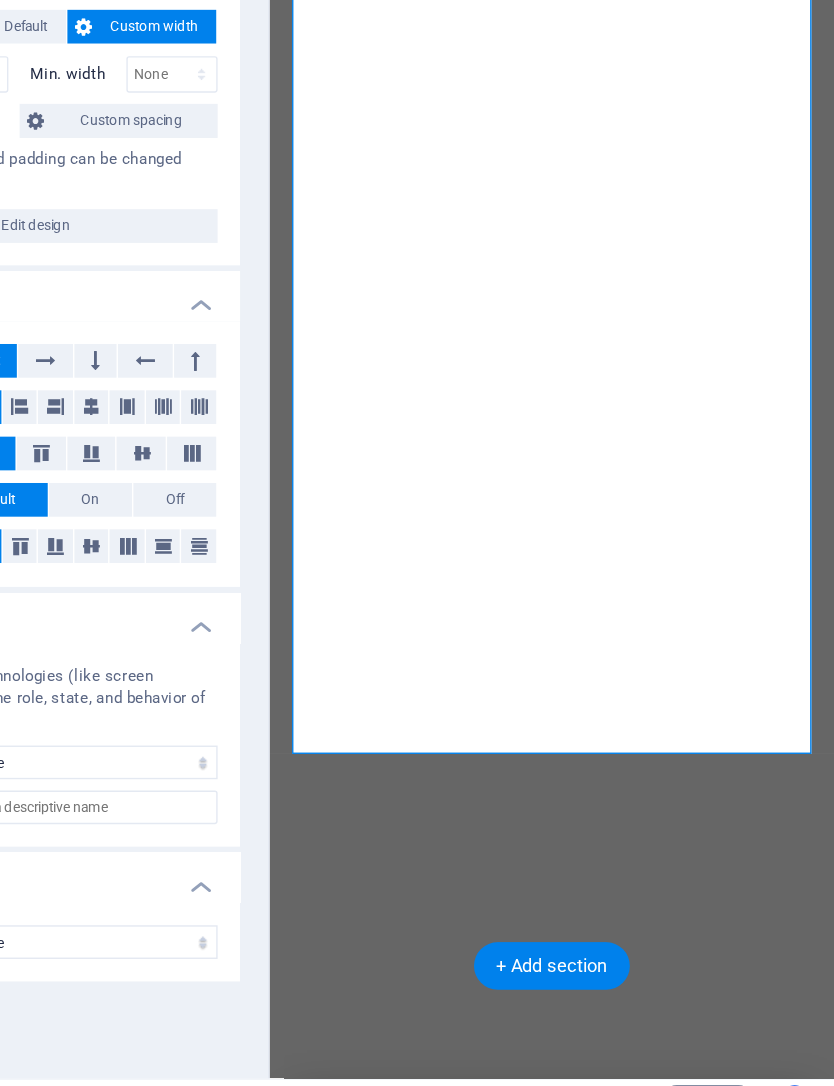 click on "Lorem ipsum dolor sit amet, consetetur sadipscing elitr, sed diam nonumy eirmod." at bounding box center [470, 1343] 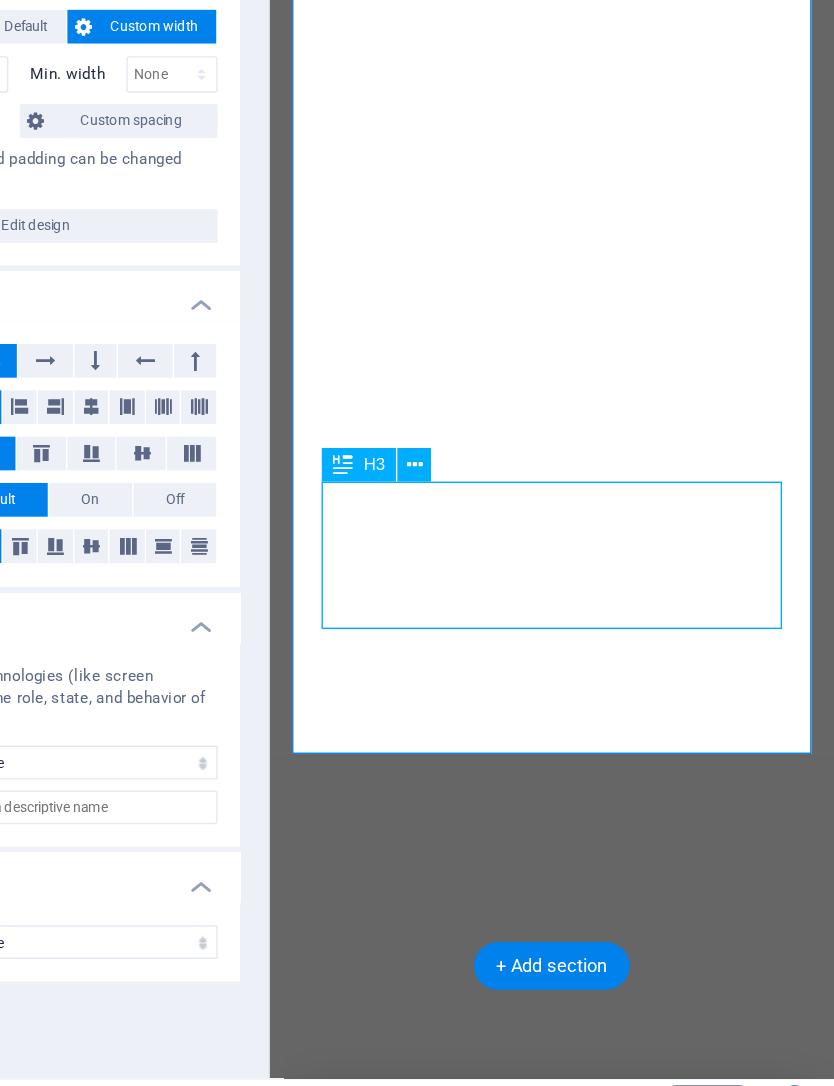 click on "Lorem ipsum dolor sit amet, consetetur sadipscing elitr, sed diam nonumy eirmod." at bounding box center (470, 1343) 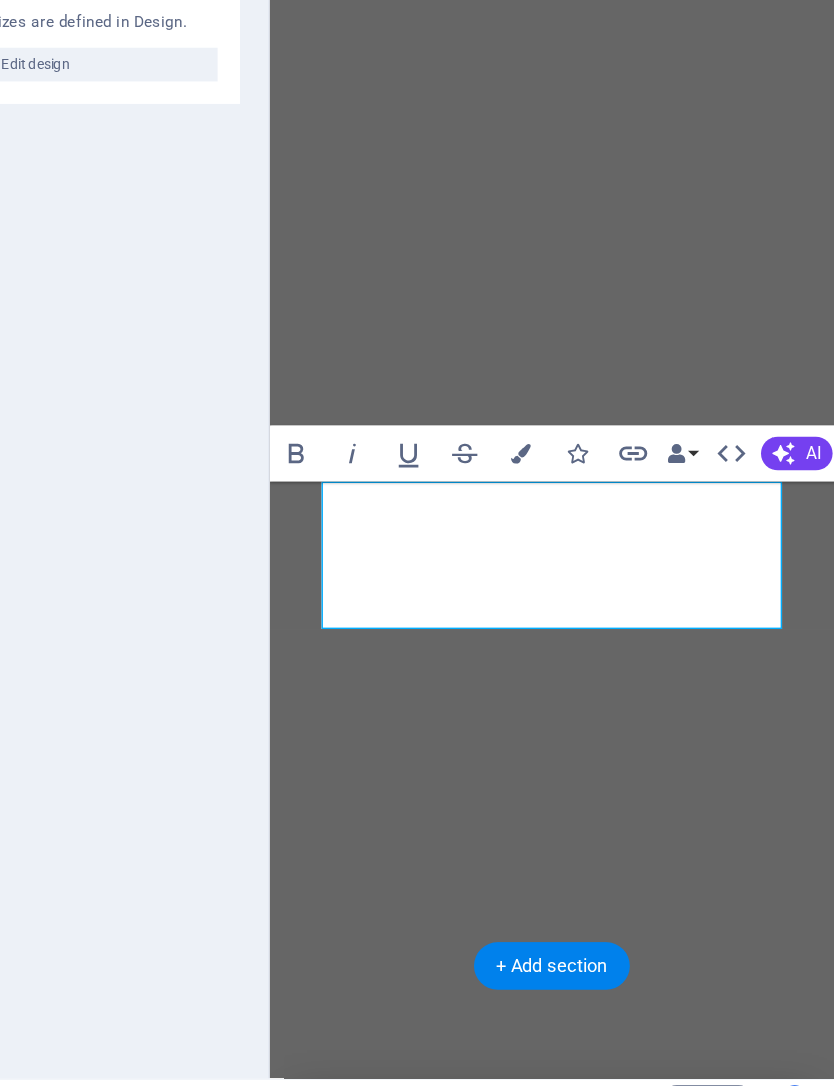 click on "Lorem ipsum dolor sit amet, consetetur sadipscing elitr, sed diam nonumy eirmod." at bounding box center (470, 1343) 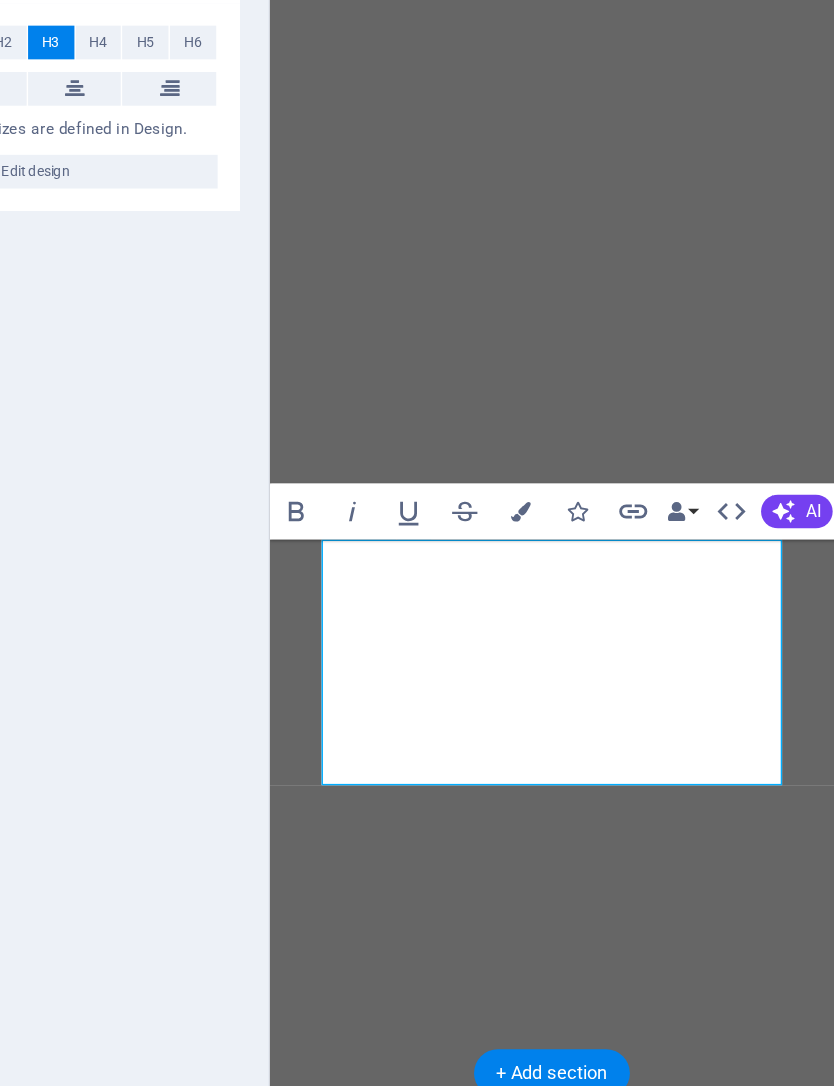 click on "Cover WorksCustom Aluminum StructuresBuilt to last. Designed to impress.From pool enclosures and screen rooms to patio covers and outdoor kitchens — we do it all." at bounding box center (470, 1502) 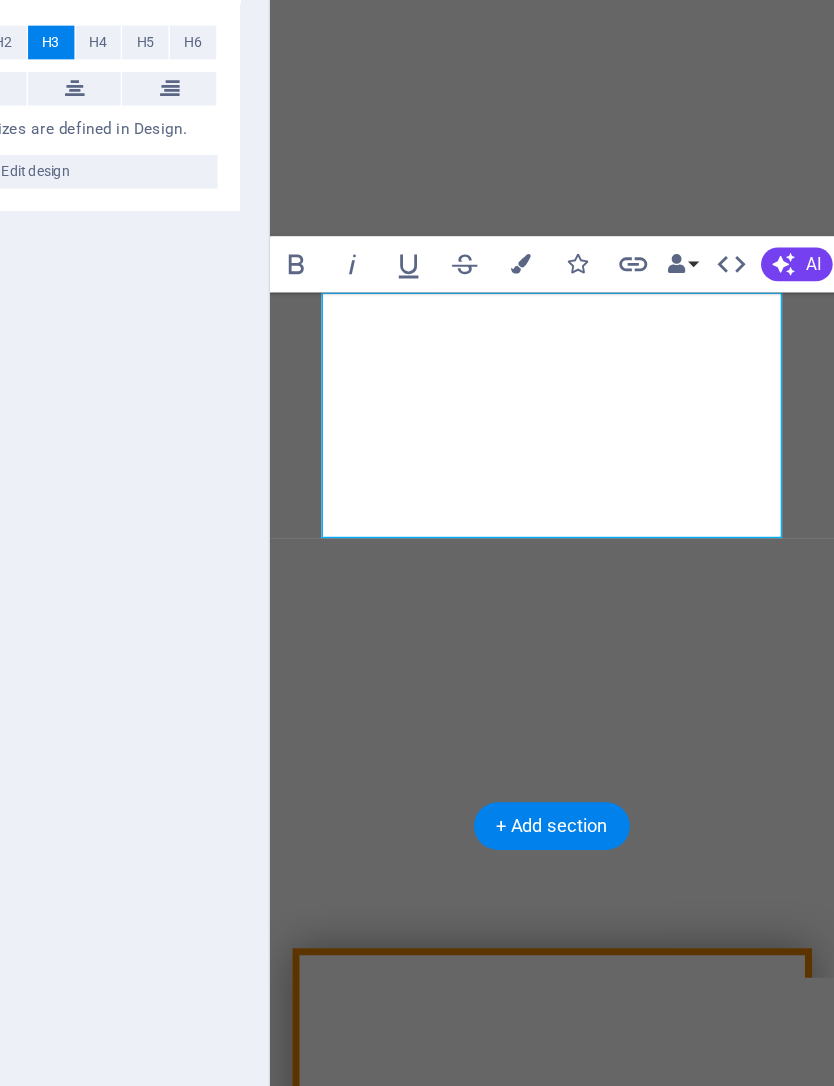 scroll, scrollTop: 188, scrollLeft: 0, axis: vertical 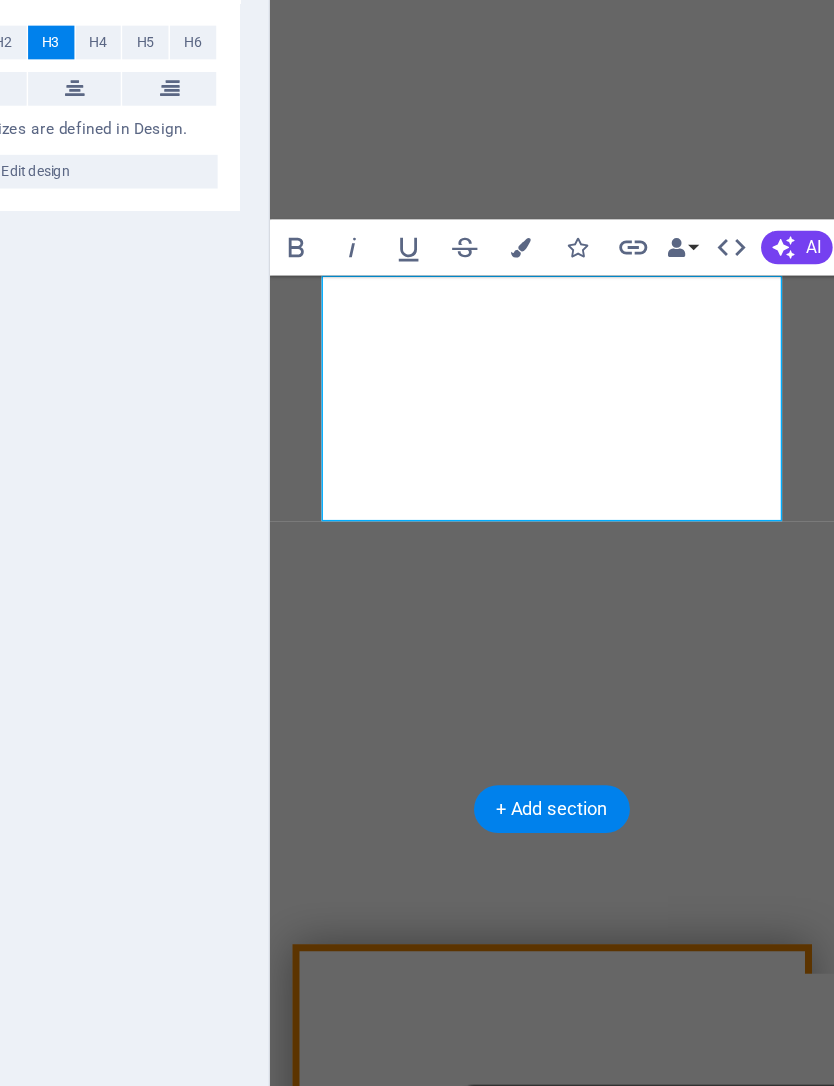 click on "Cover WorksCustom Aluminum StructuresBuilt to last. Designed to impress.From pool enclosures and screen rooms to patio covers and outdoor kitchens — we do it all." at bounding box center (470, 1314) 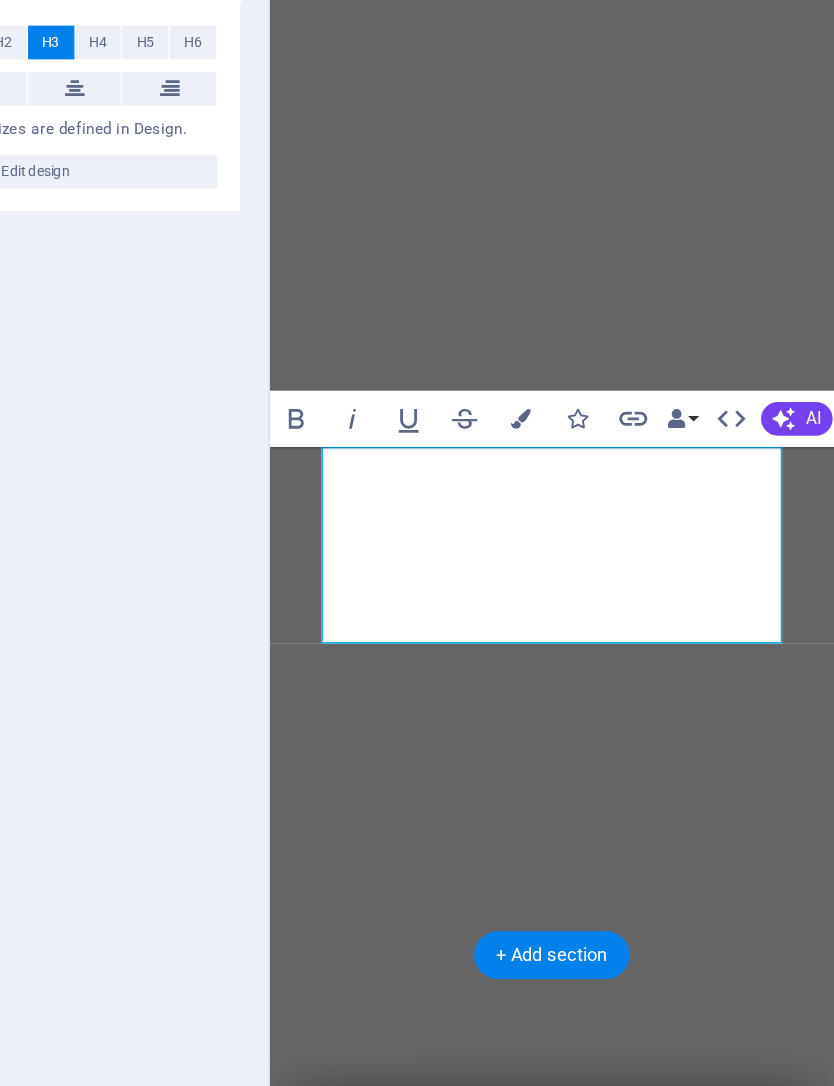 scroll, scrollTop: 82, scrollLeft: 0, axis: vertical 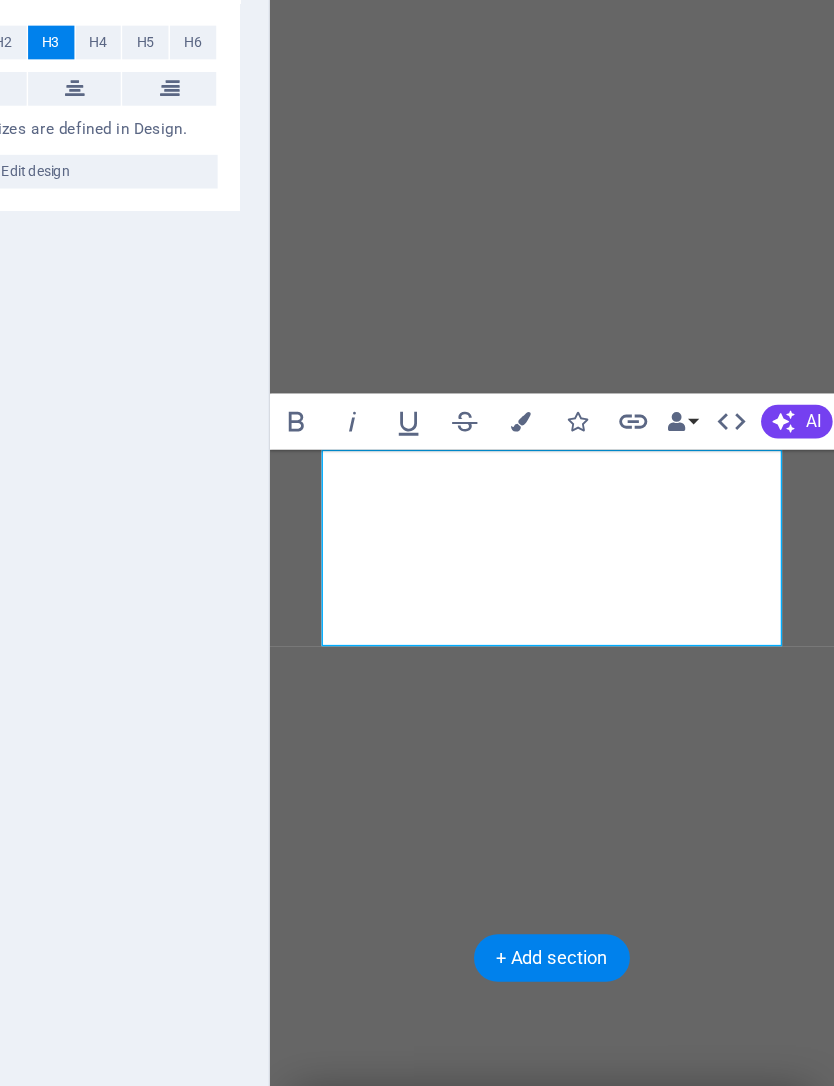 click on "roofing services" at bounding box center (470, 1274) 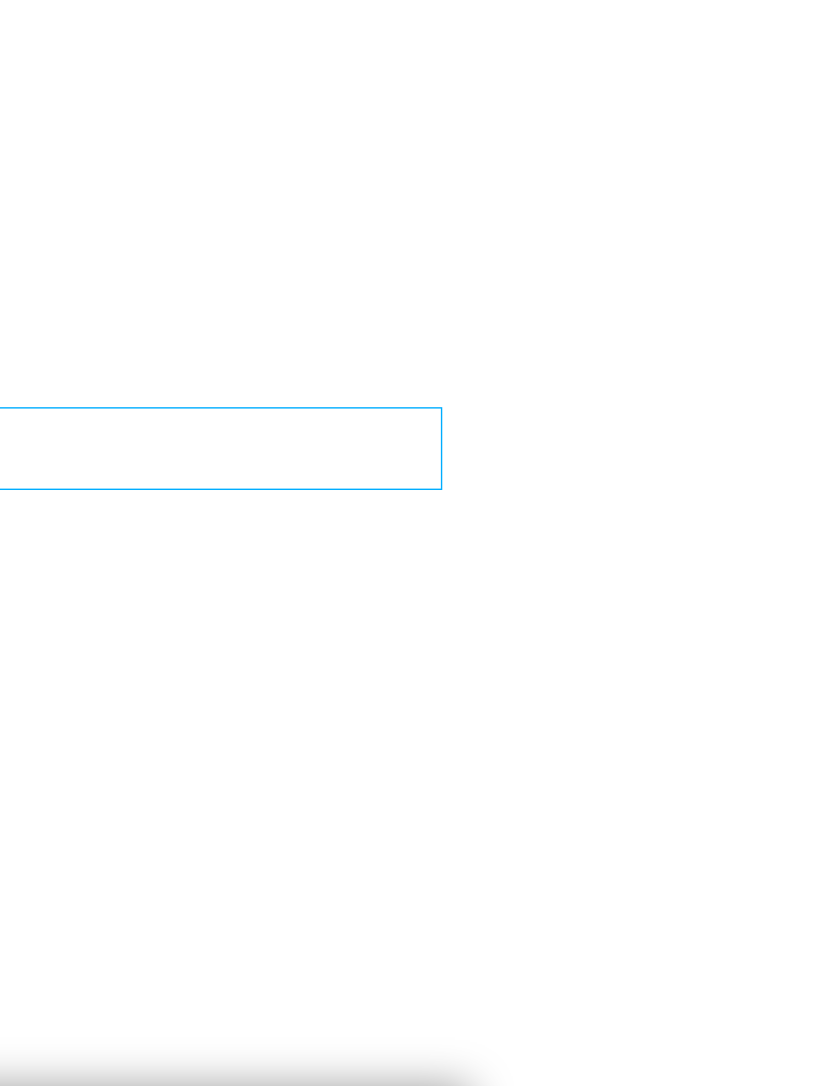 scroll, scrollTop: 119, scrollLeft: 0, axis: vertical 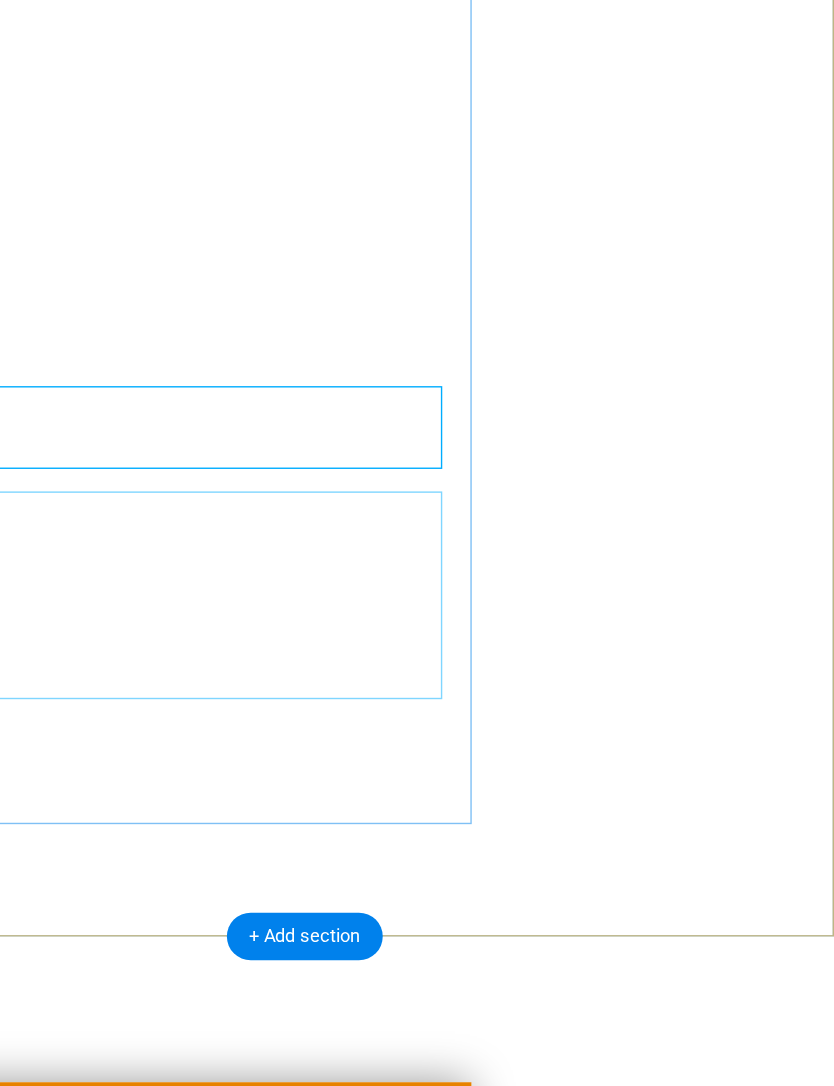 click on "StructuresBuilt to last. Designed to impress.From pool enclosures and screen rooms to patio covers and outdoor kitchens — we do it all." at bounding box center (32, 1394) 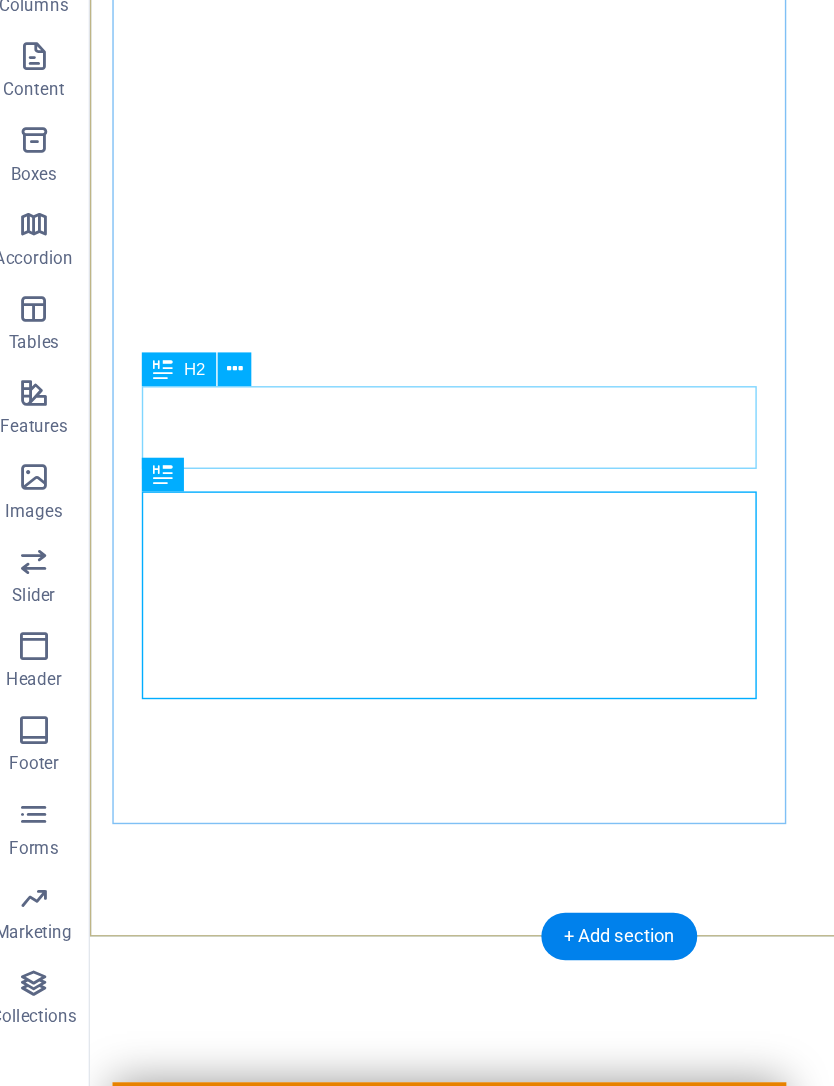 click on "roofing services" at bounding box center [345, 1273] 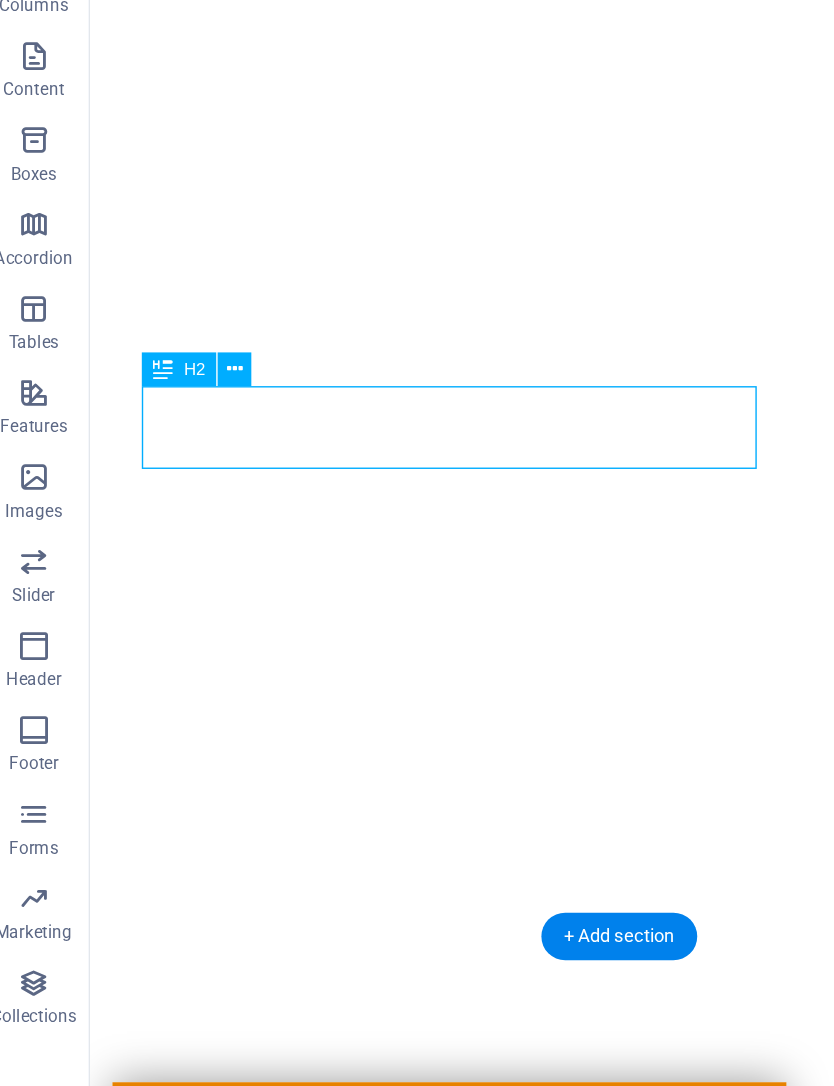 click on "roofing services" at bounding box center (345, 1273) 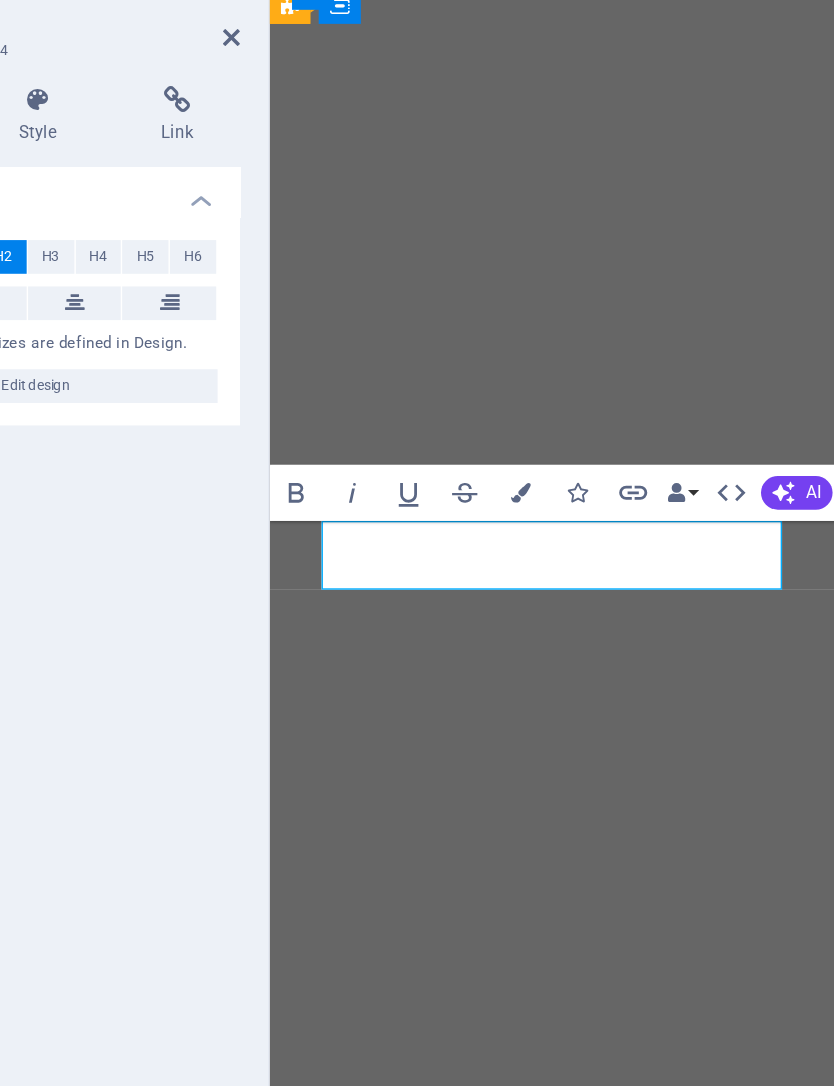 click on "roofing services" at bounding box center [470, 1466] 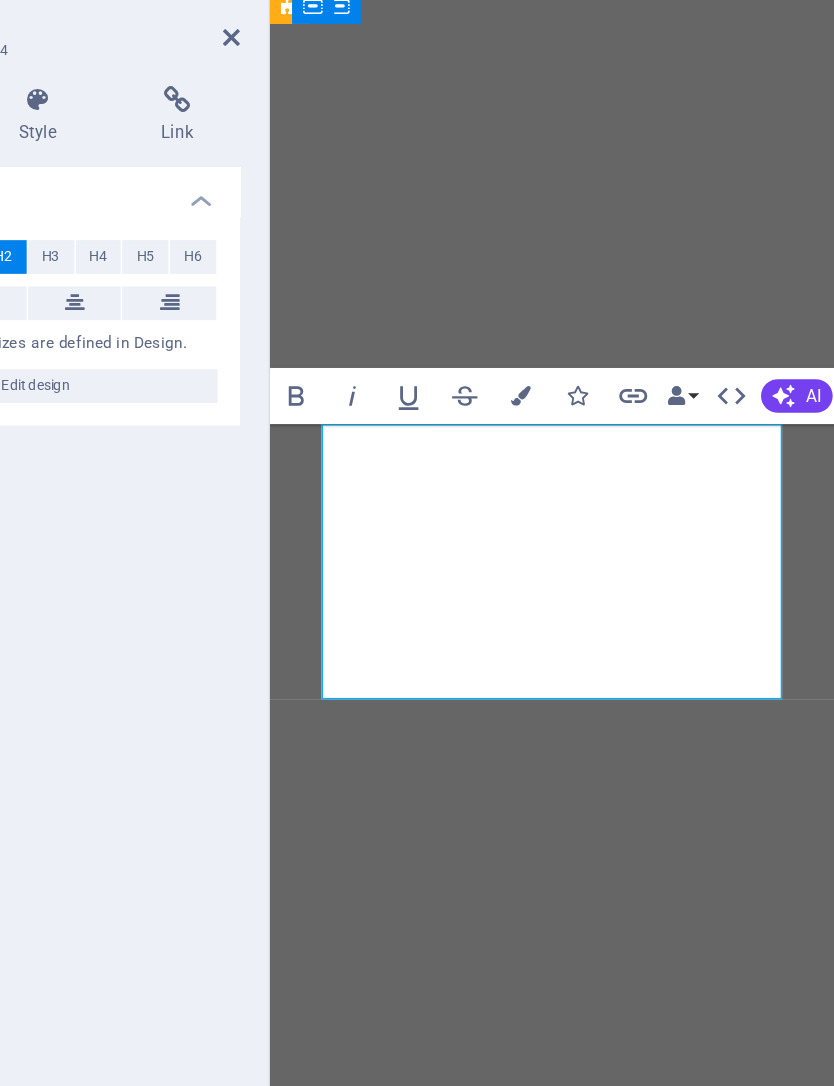 click on "‌Cover WorksCustom Aluminum Structures" at bounding box center [470, 1508] 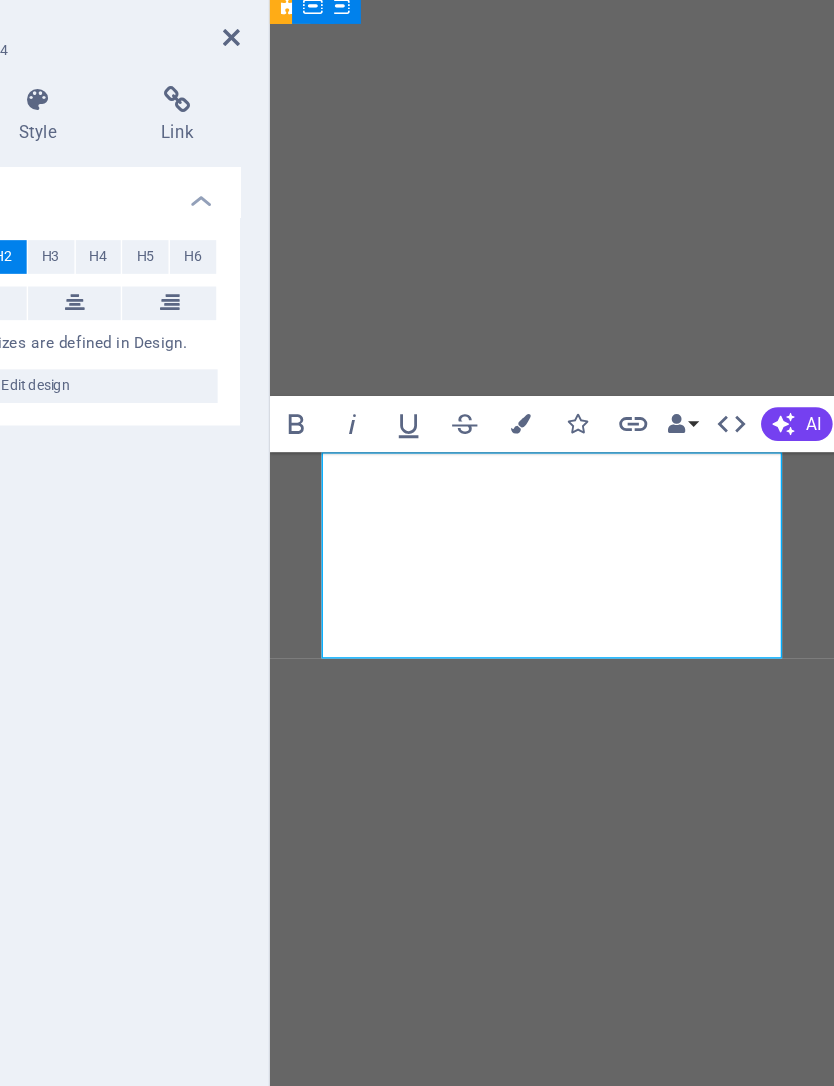 click on "Cover WorksCustom Aluminum Structures" at bounding box center [470, 1477] 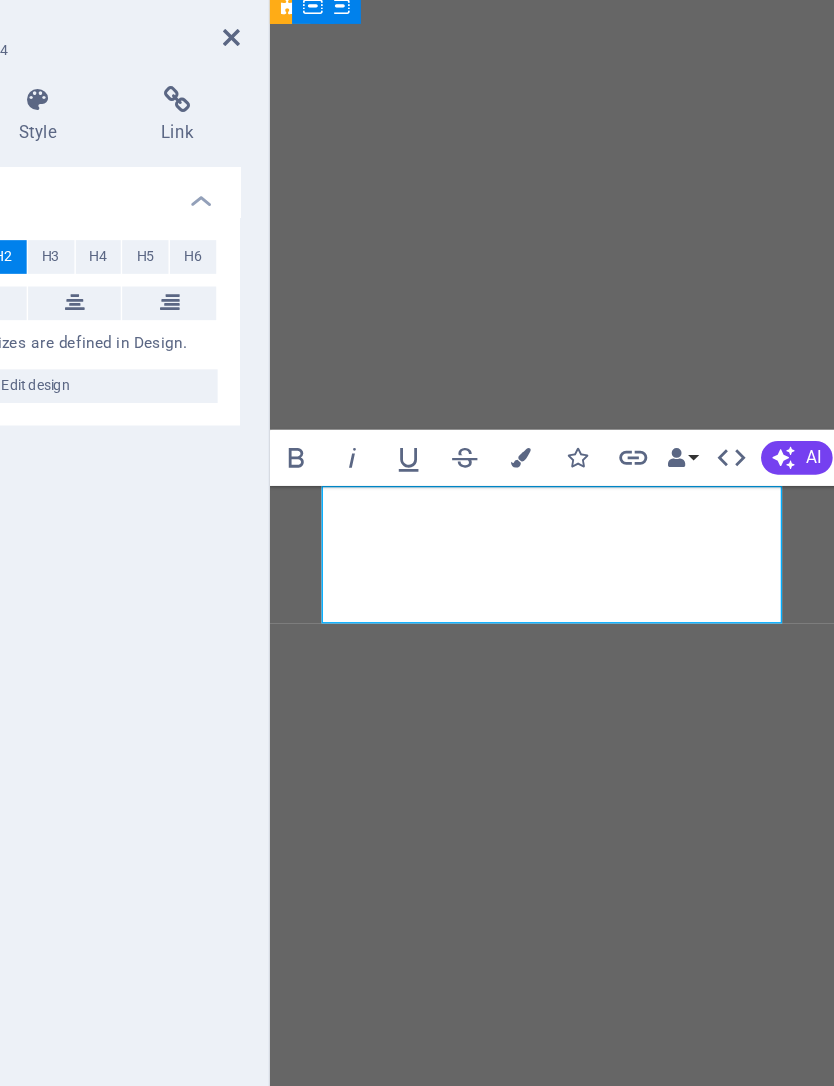 type 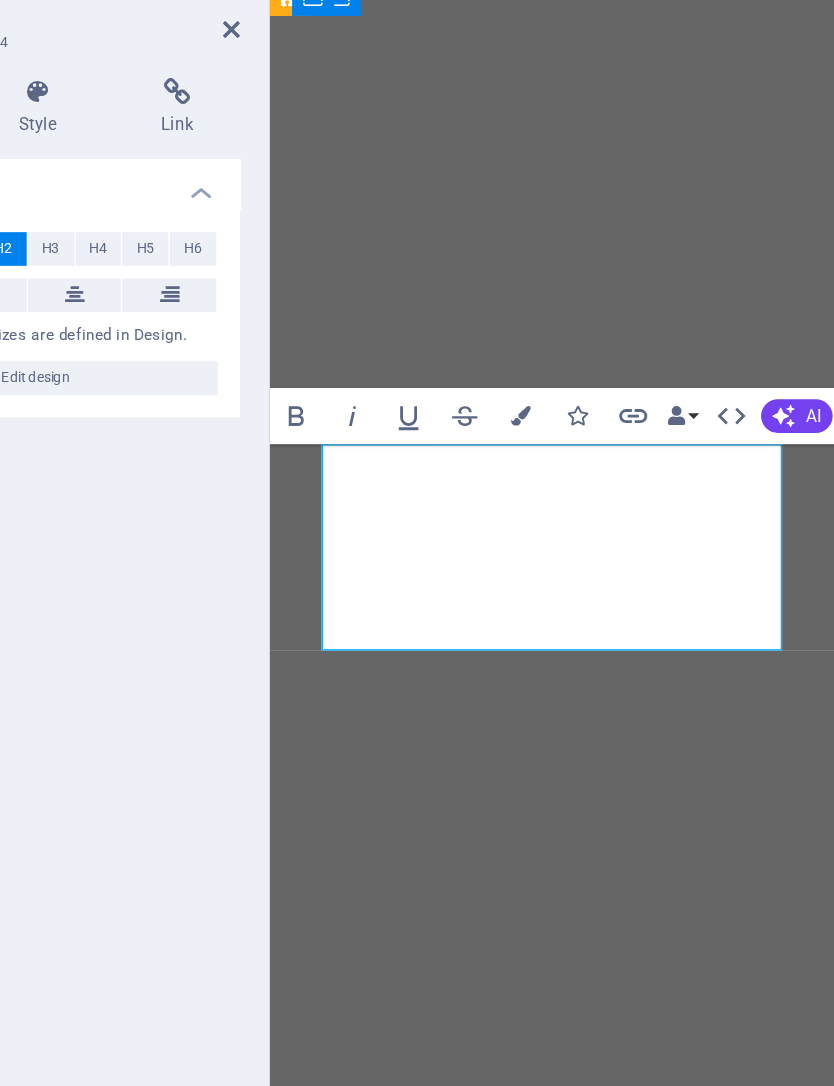 click on "Coverworks Aluminum Structures" at bounding box center [470, 1469] 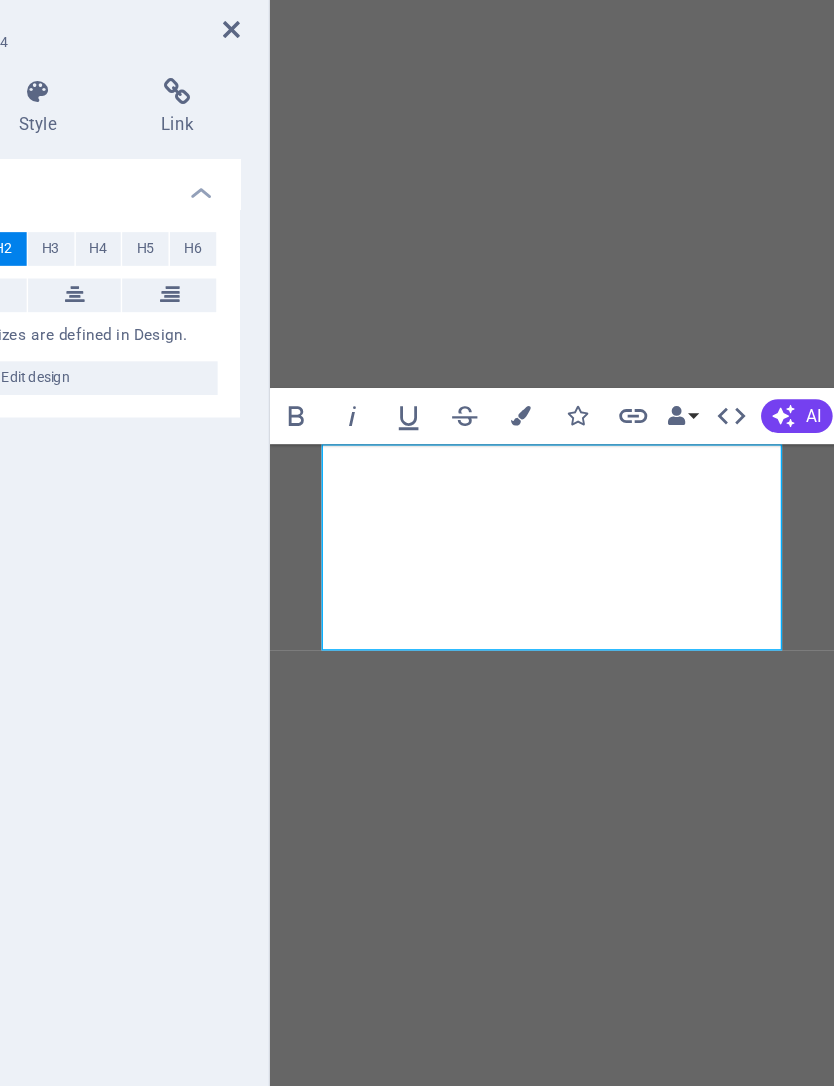 click on "Headline" at bounding box center [271, 75] 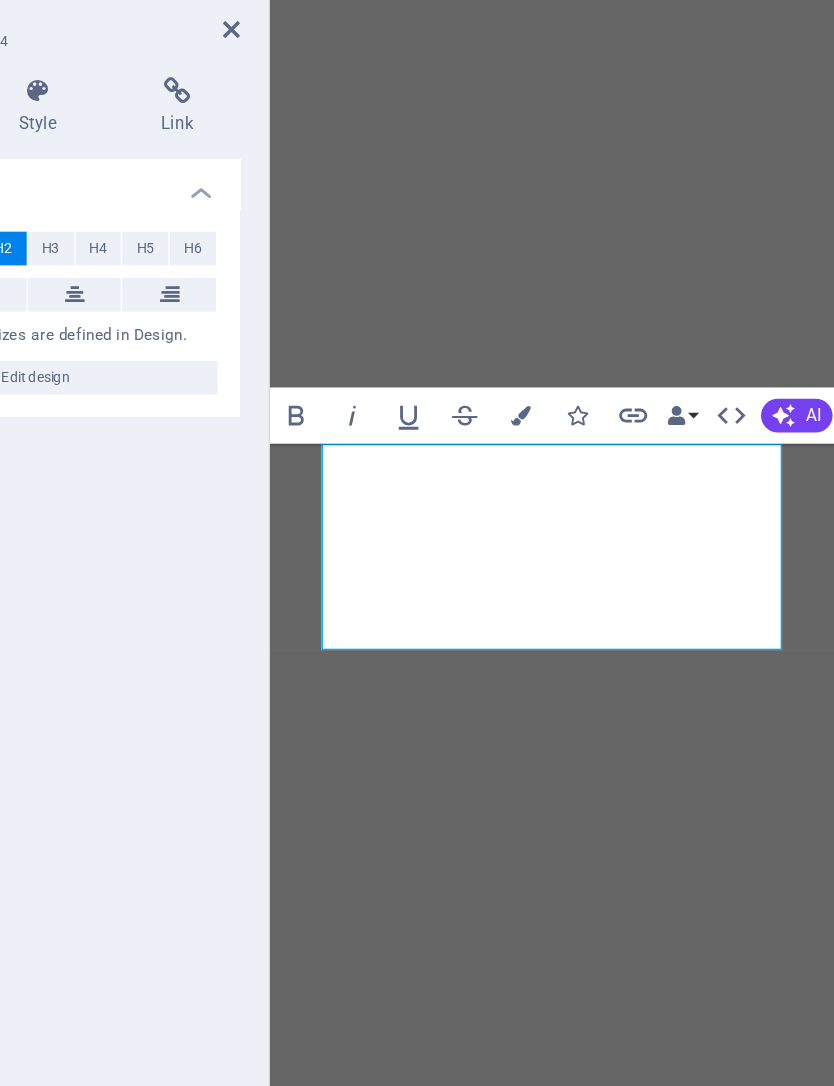 click at bounding box center [405, 84] 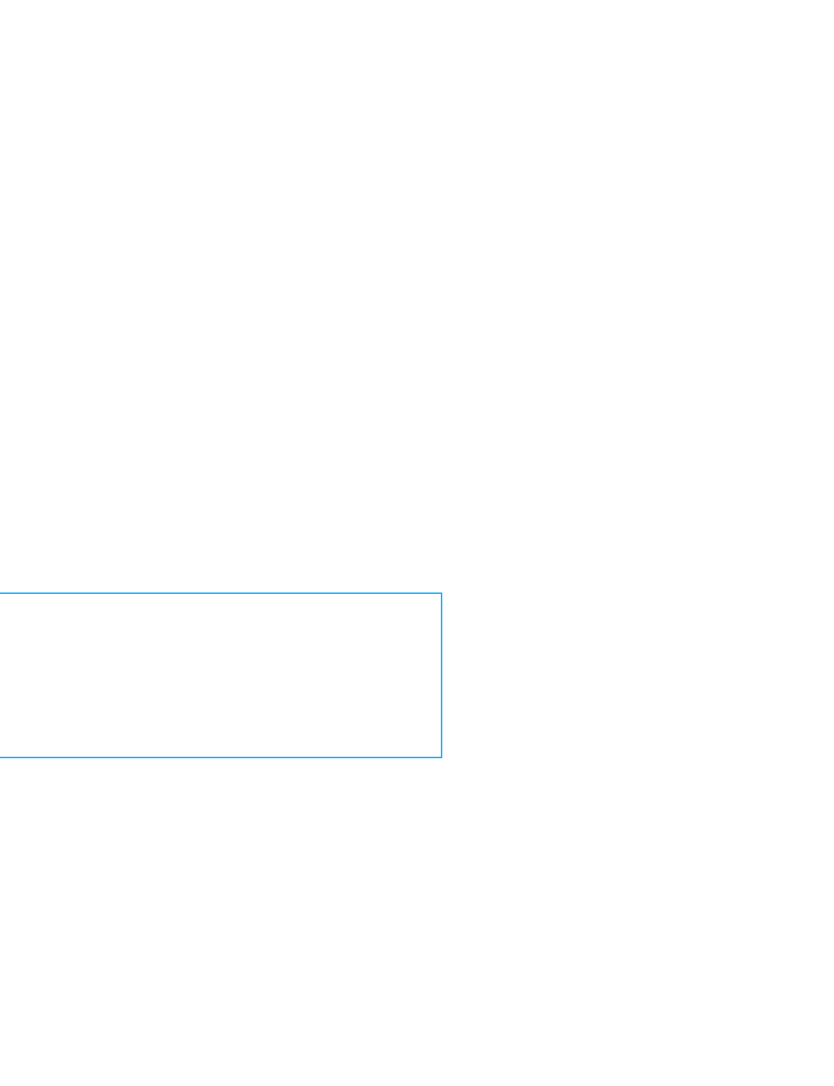 scroll, scrollTop: 146, scrollLeft: 0, axis: vertical 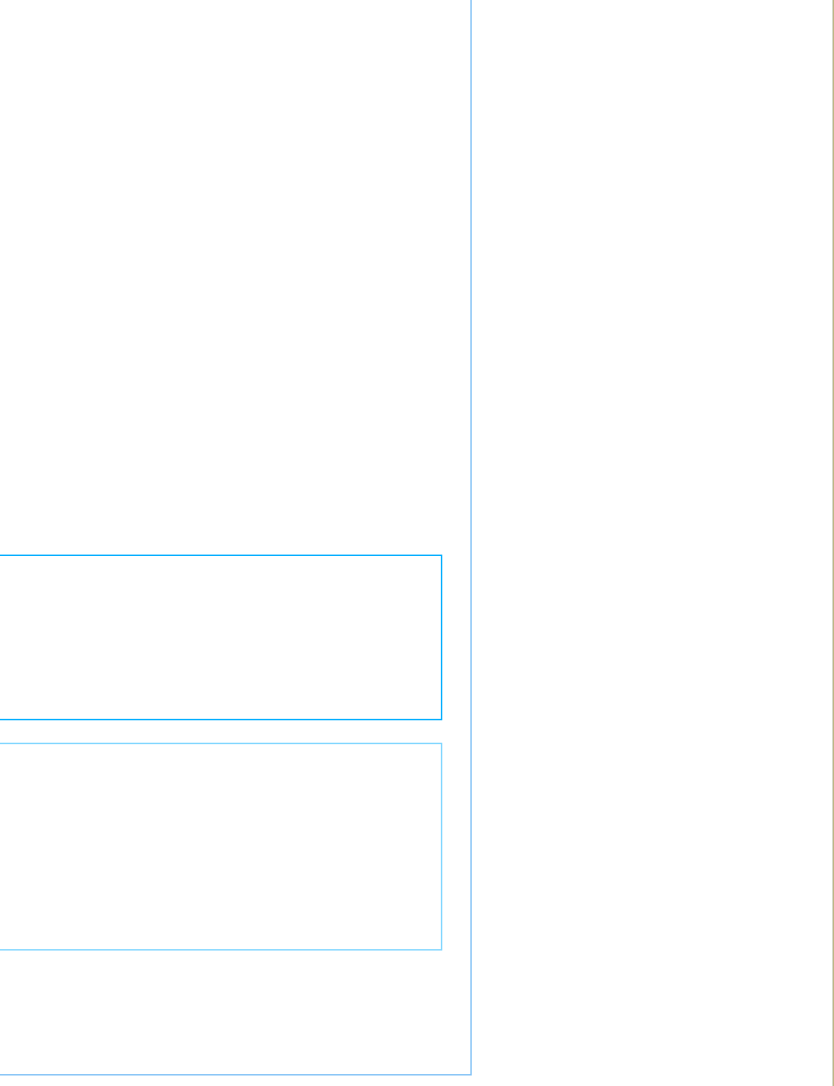click on "StructuresBuilt to last. Designed to impress.From pool enclosures and screen rooms to patio covers and outdoor kitchens — we do it all." at bounding box center [32, 1668] 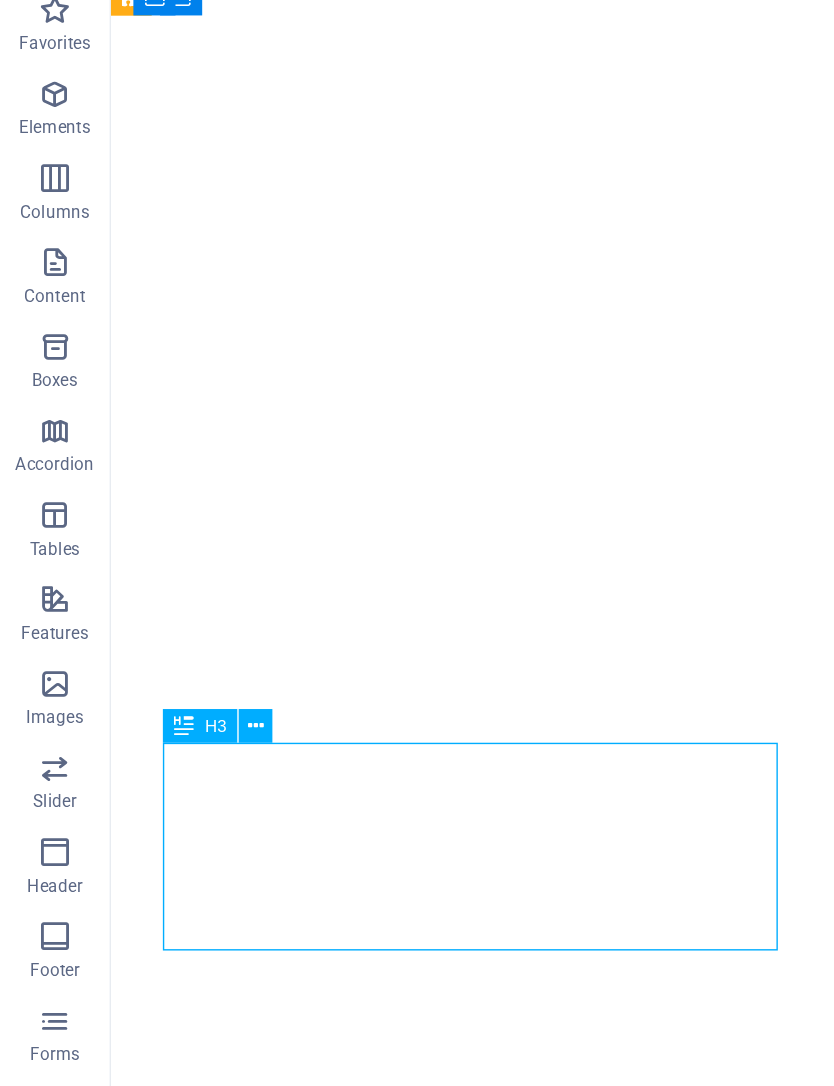 click on "Coverworks Aluminum Structures" at bounding box center [366, 1517] 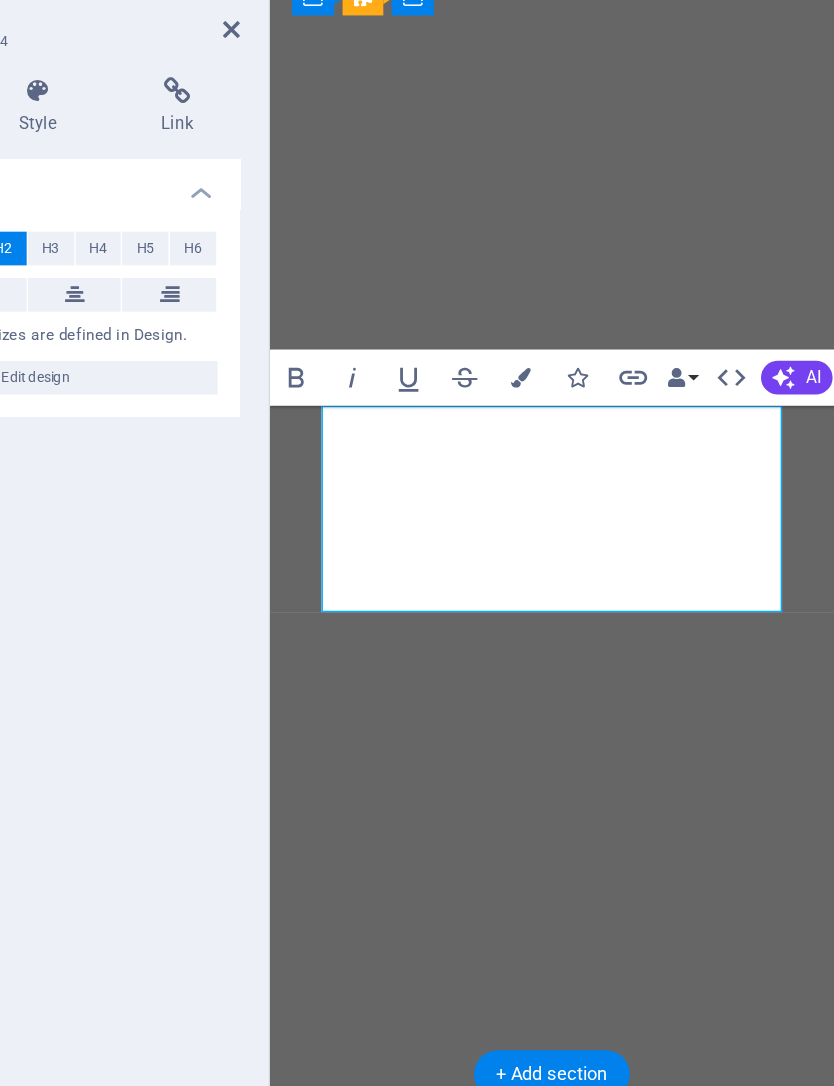 click on "Coverworks Aluminum Structures" at bounding box center [470, 1490] 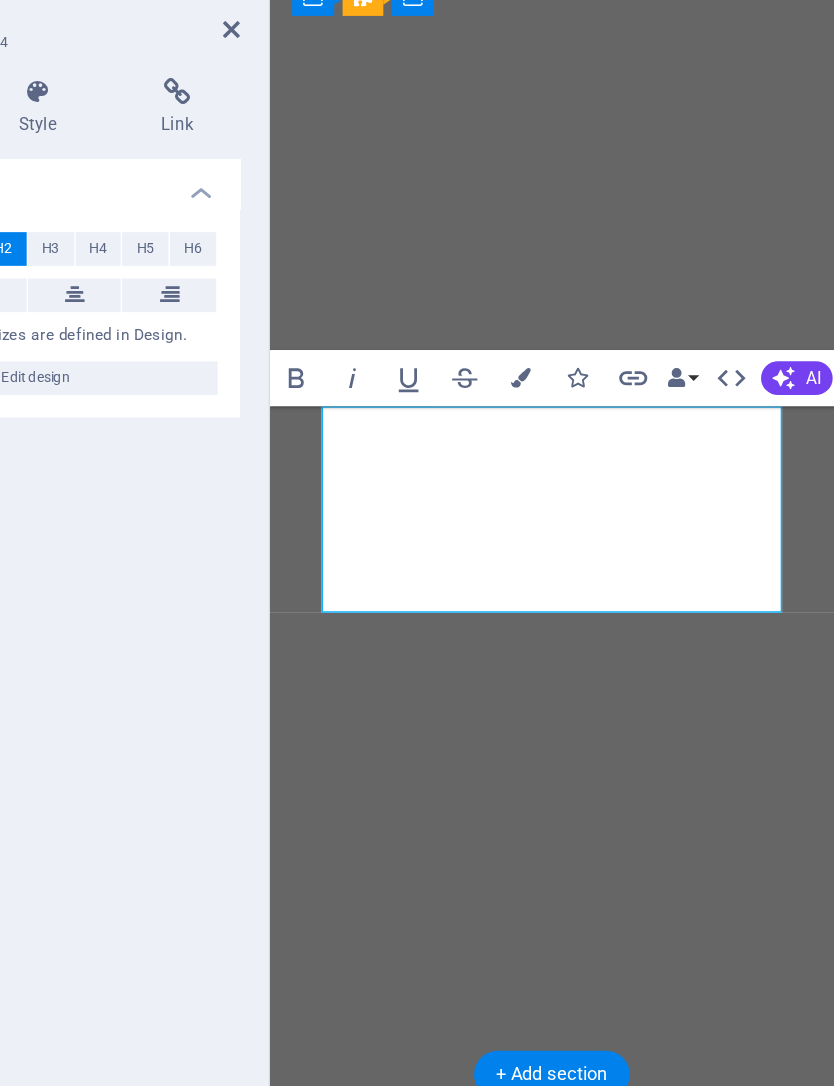 click on "Coverworks Aluminum Structures" at bounding box center [470, 1491] 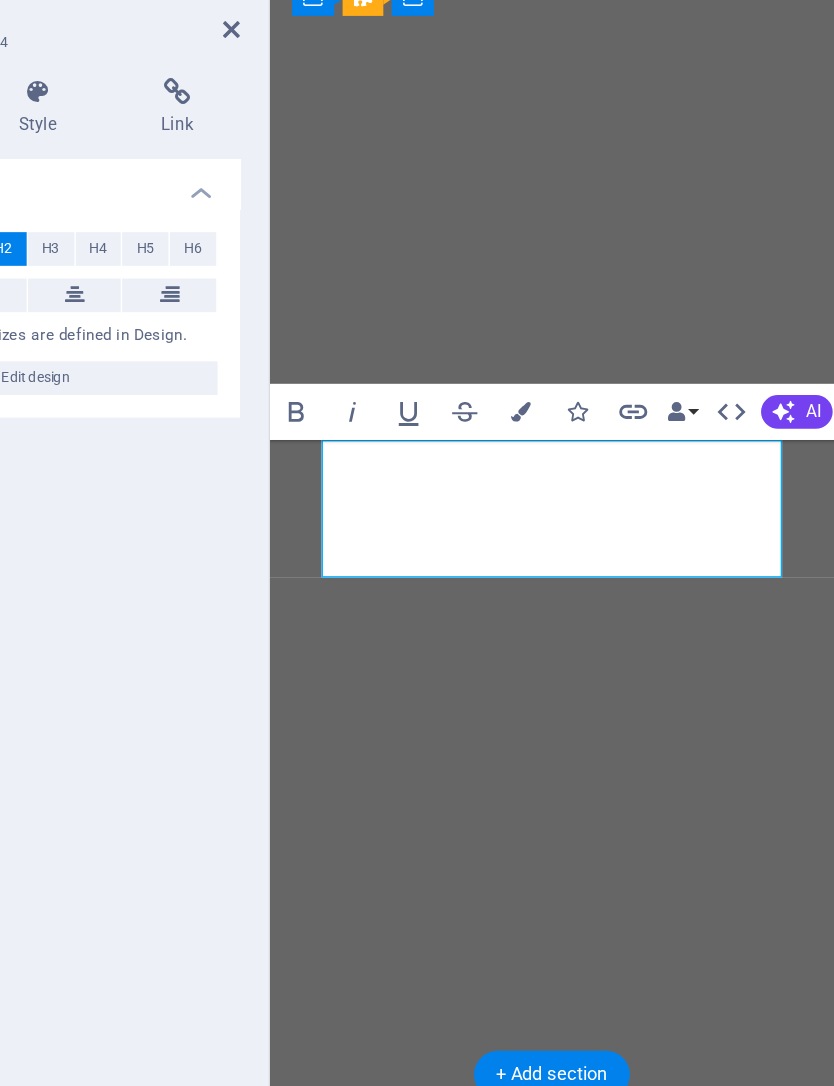 type 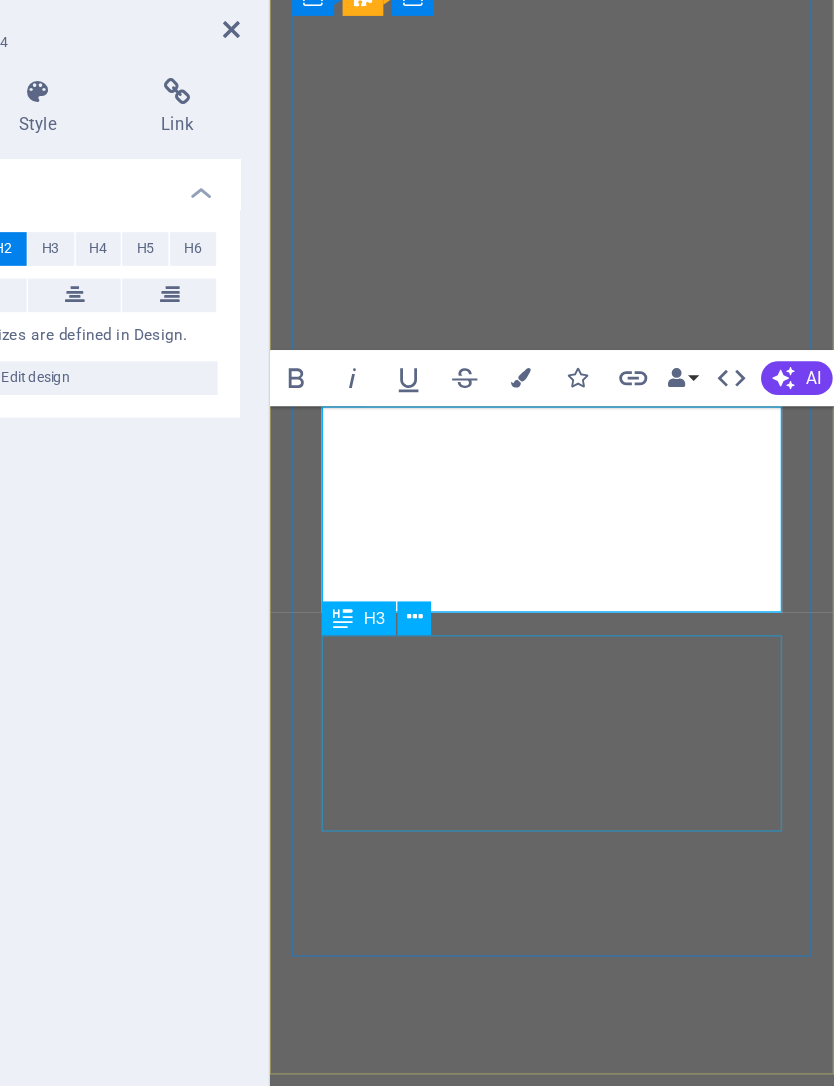 click on "StructuresBuilt to last. Designed to impress.From pool enclosures and screen rooms to patio covers and outdoor kitchens — we do it all." at bounding box center [470, 1596] 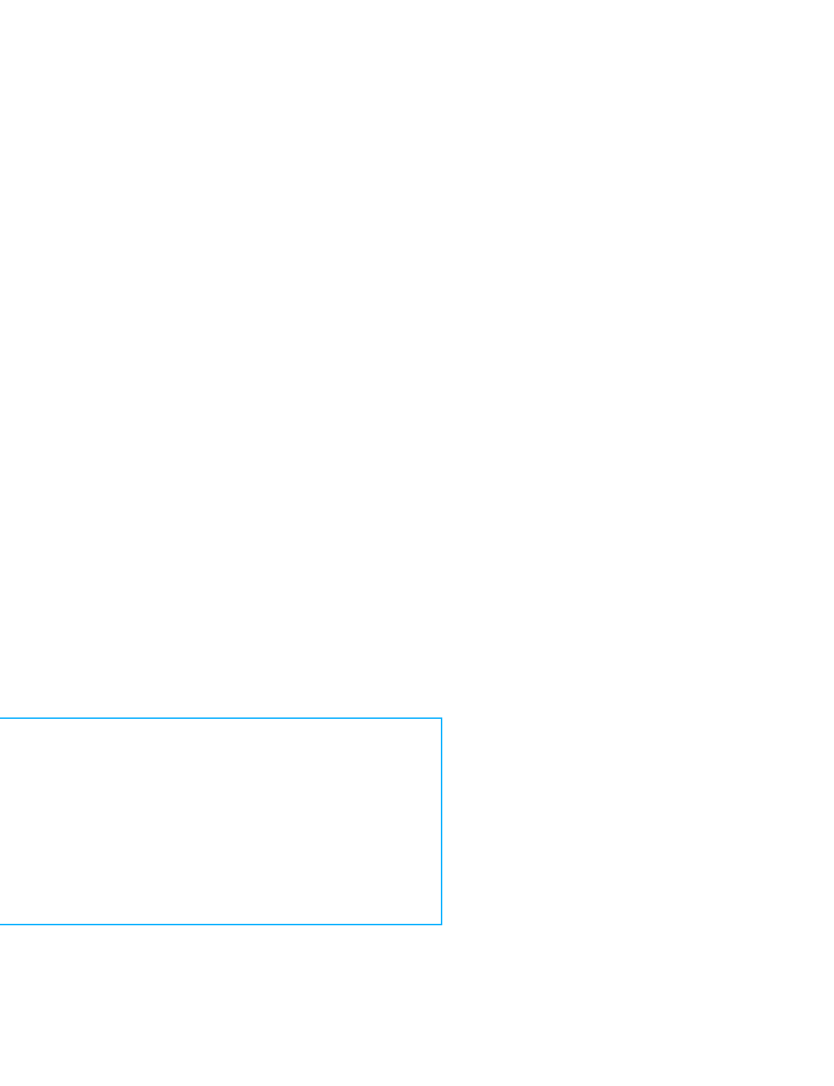 scroll, scrollTop: 174, scrollLeft: 0, axis: vertical 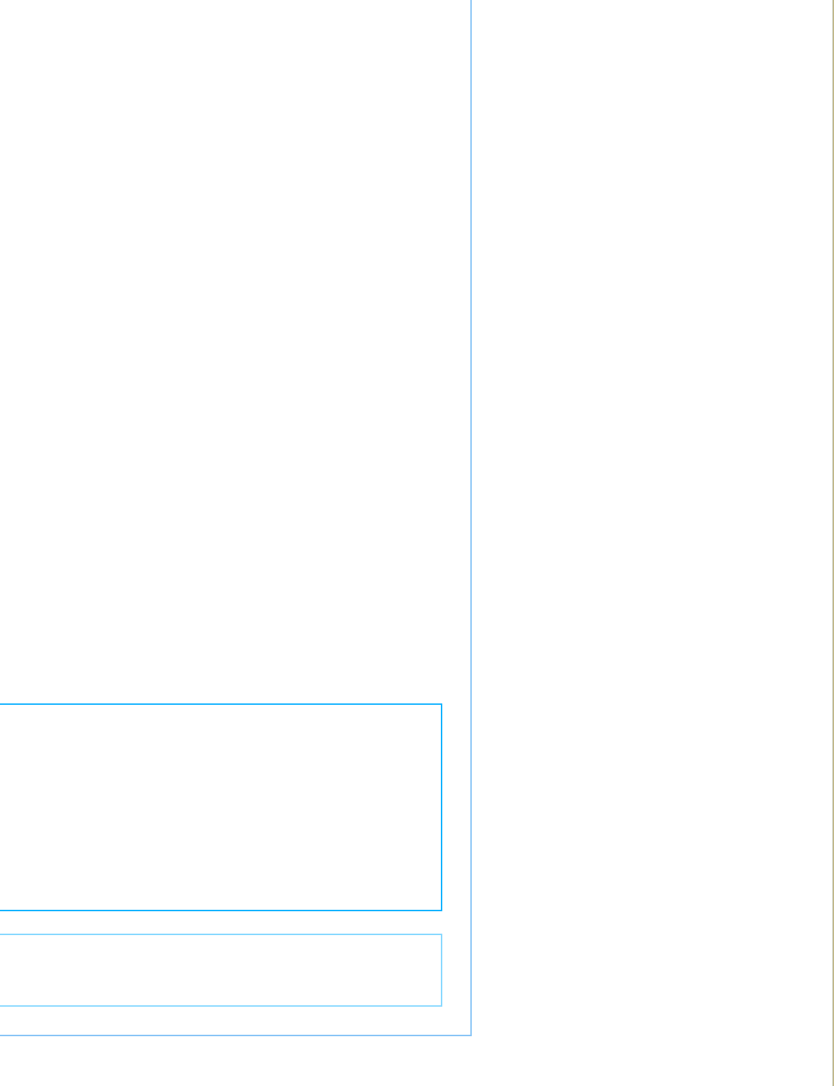 click on "Learn more" at bounding box center (32, 1756) 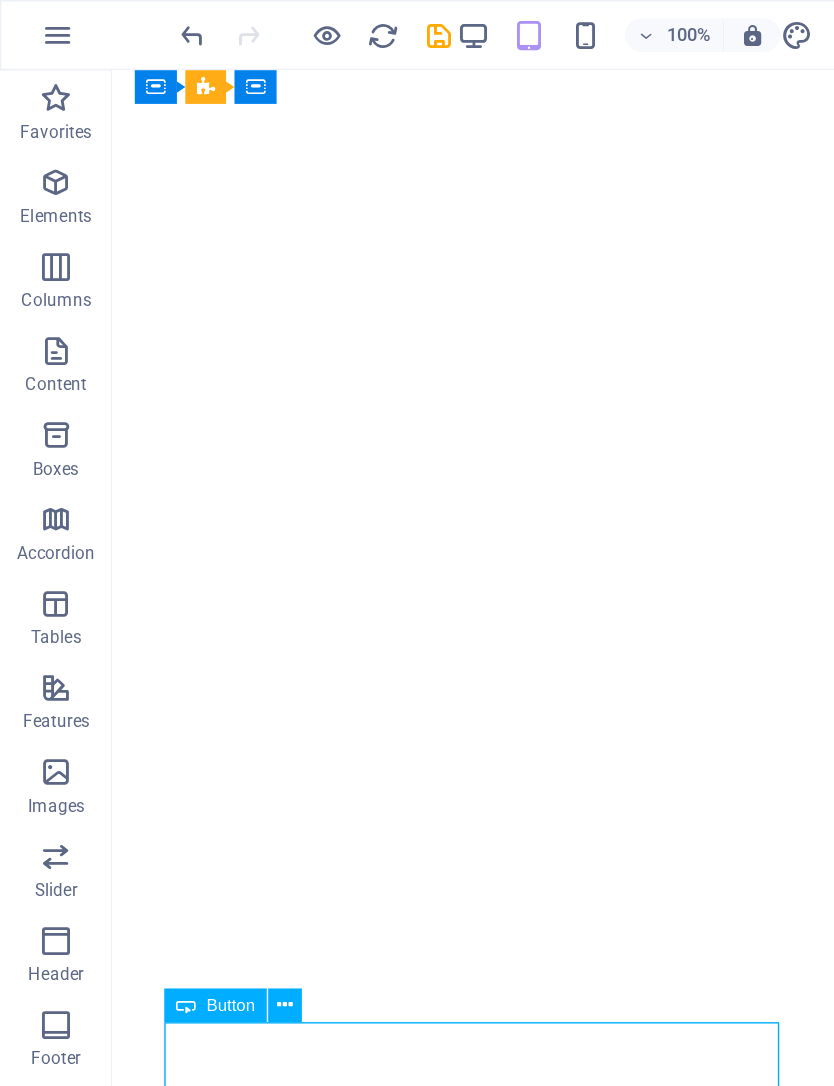 click on "100%" at bounding box center [491, 25] 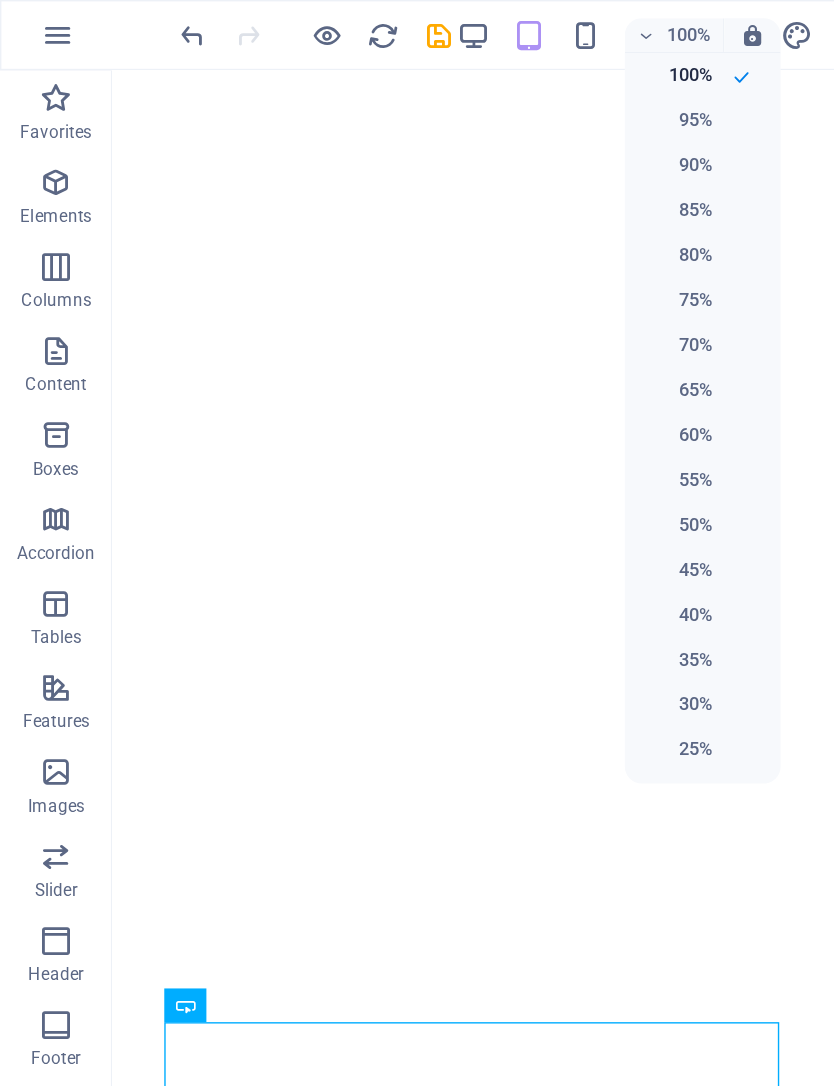click on "65%" at bounding box center (500, 278) 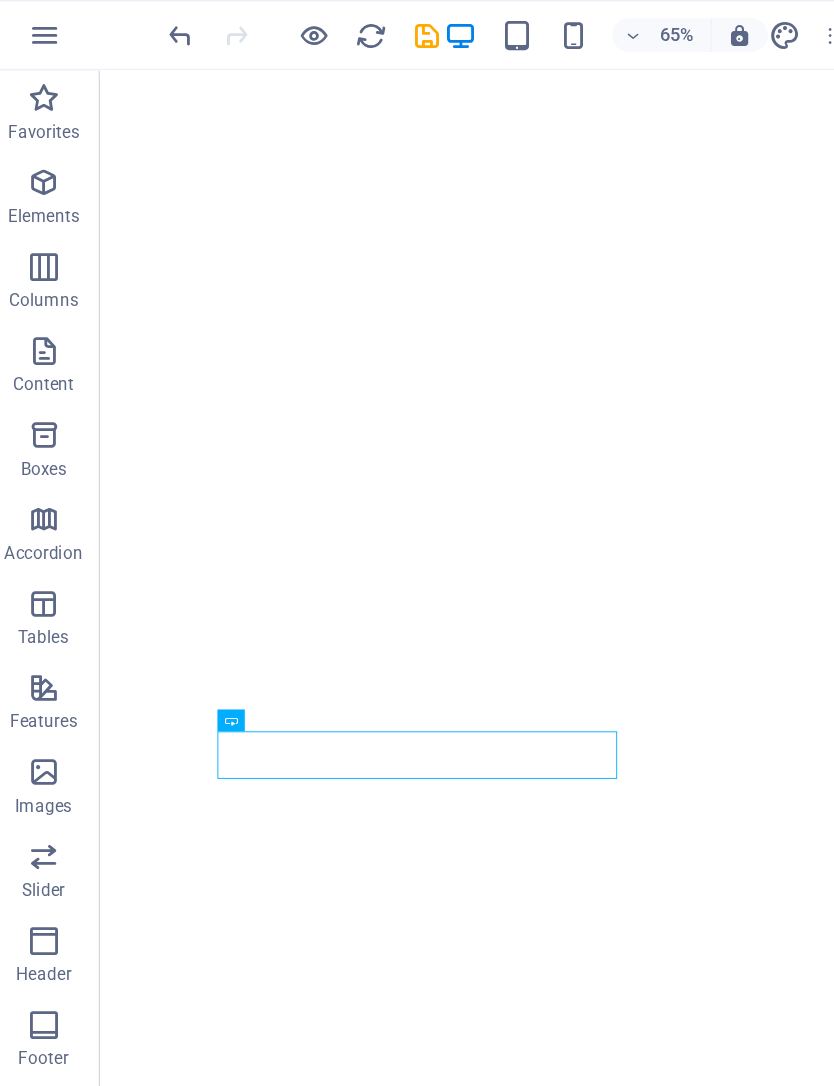 scroll, scrollTop: 397, scrollLeft: 0, axis: vertical 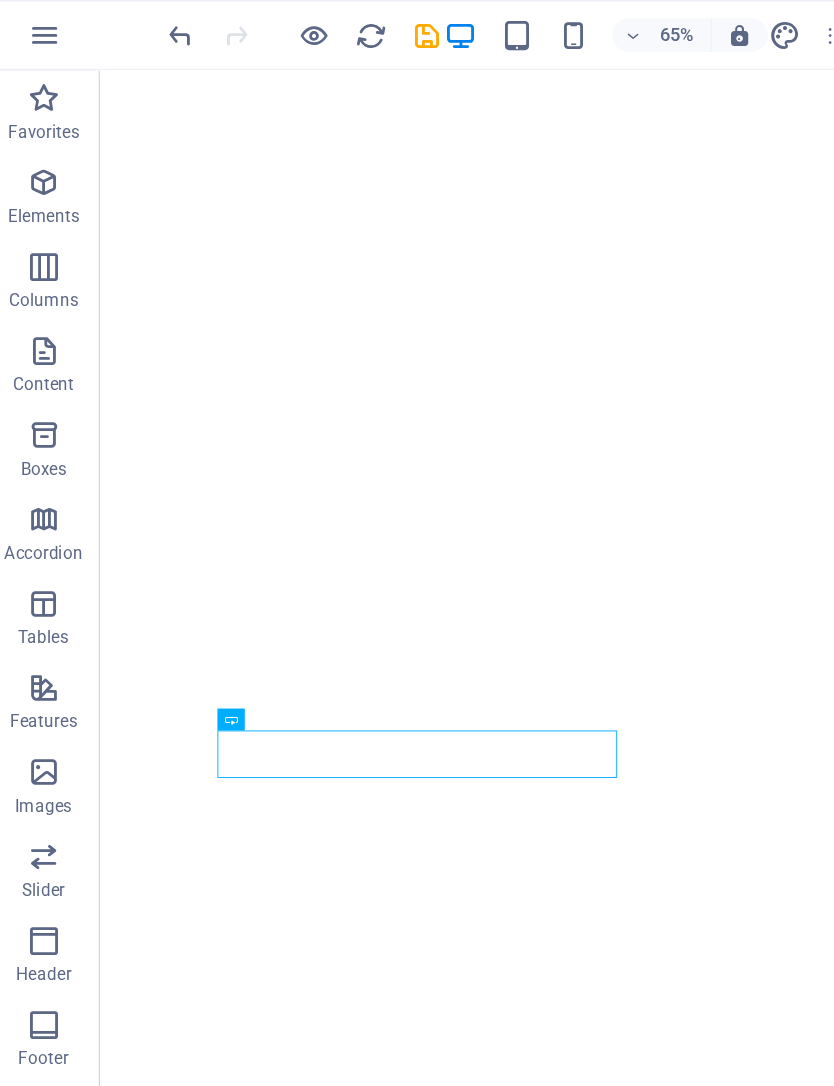 click on "Elements" at bounding box center (40, 142) 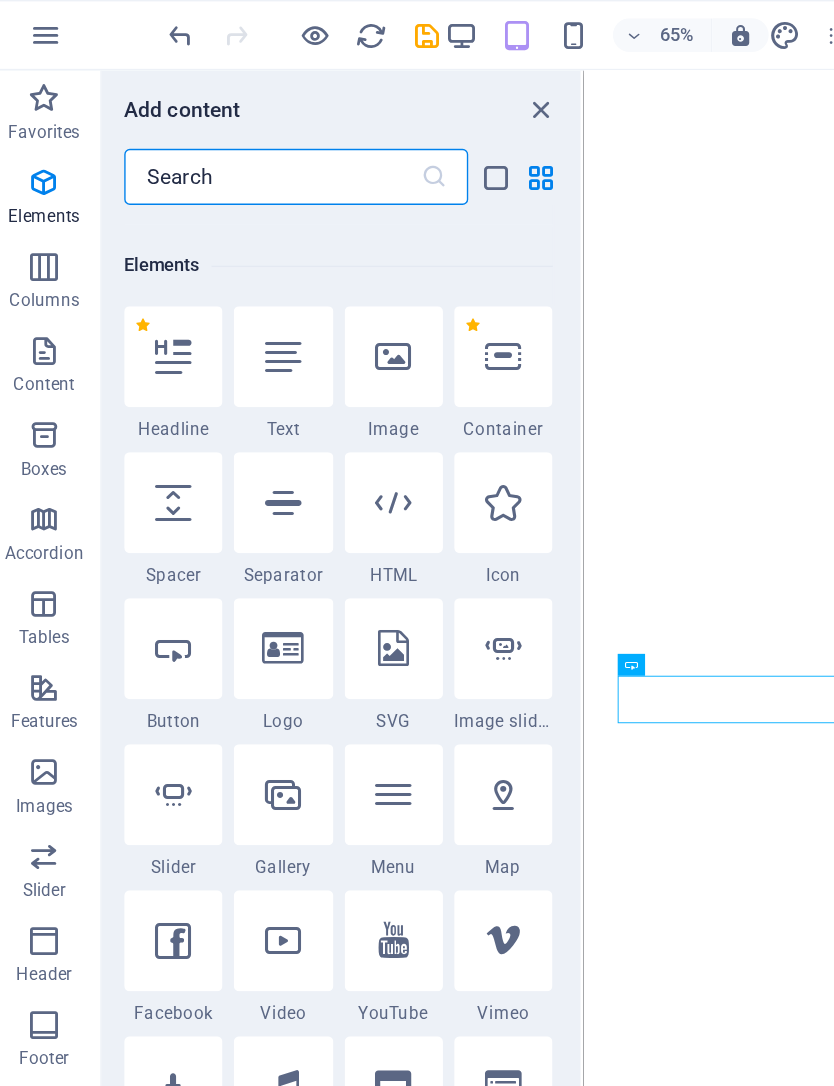 scroll, scrollTop: 377, scrollLeft: 0, axis: vertical 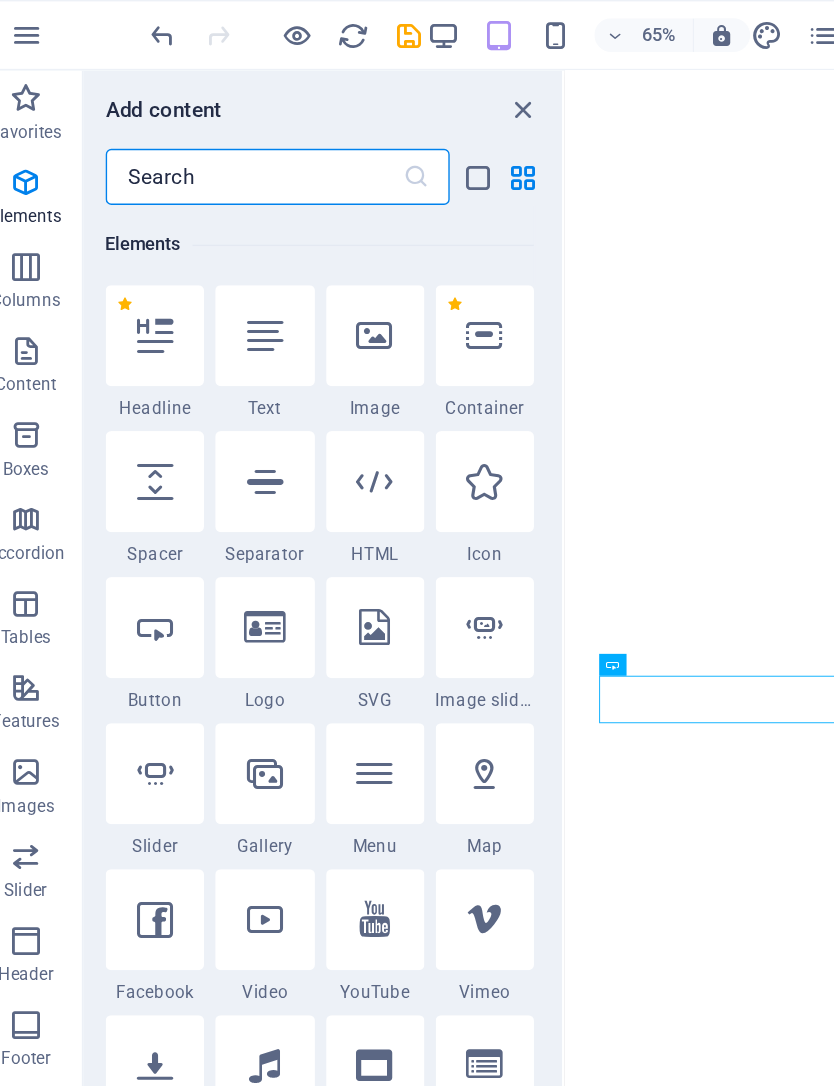 click on "StructuresBuilt to last. Designed to impress.From pool enclosures and screen rooms to patio covers and outdoor kitchens — we do it all." at bounding box center (820, 1971) 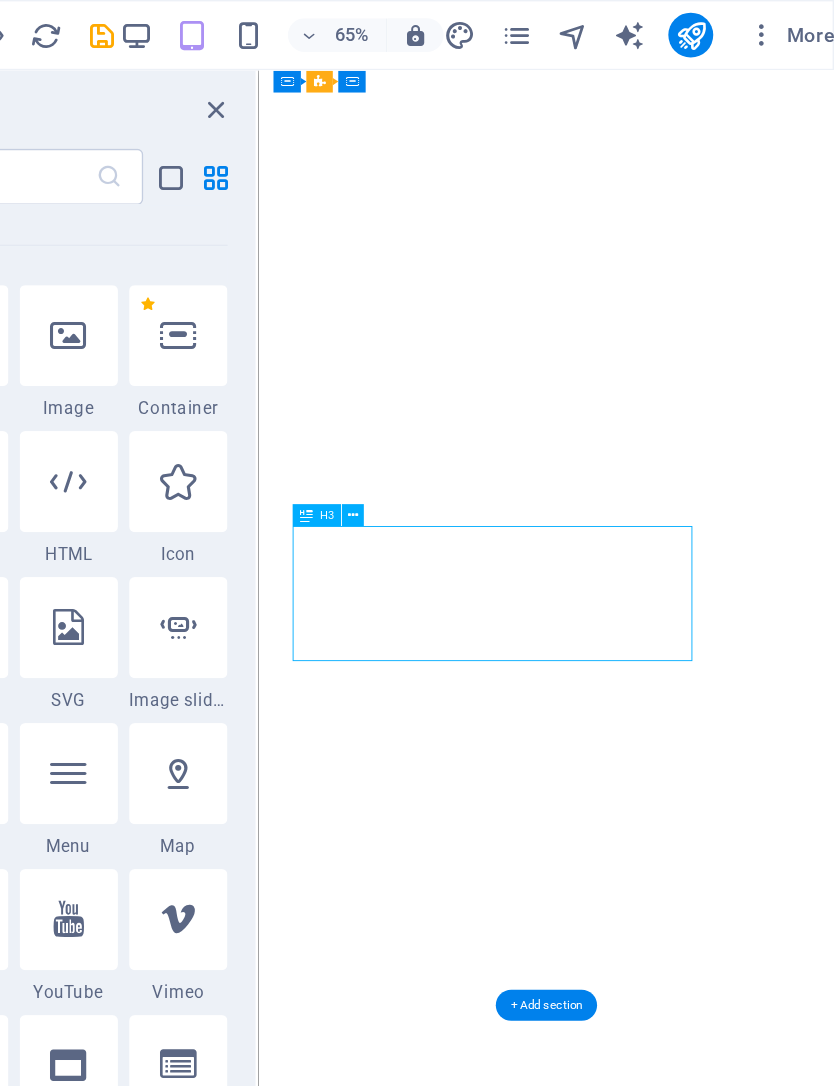 click on "StructuresBuilt to last. Designed to impress.From pool enclosures and screen rooms to patio covers and outdoor kitchens — we do it all." at bounding box center (514, 1971) 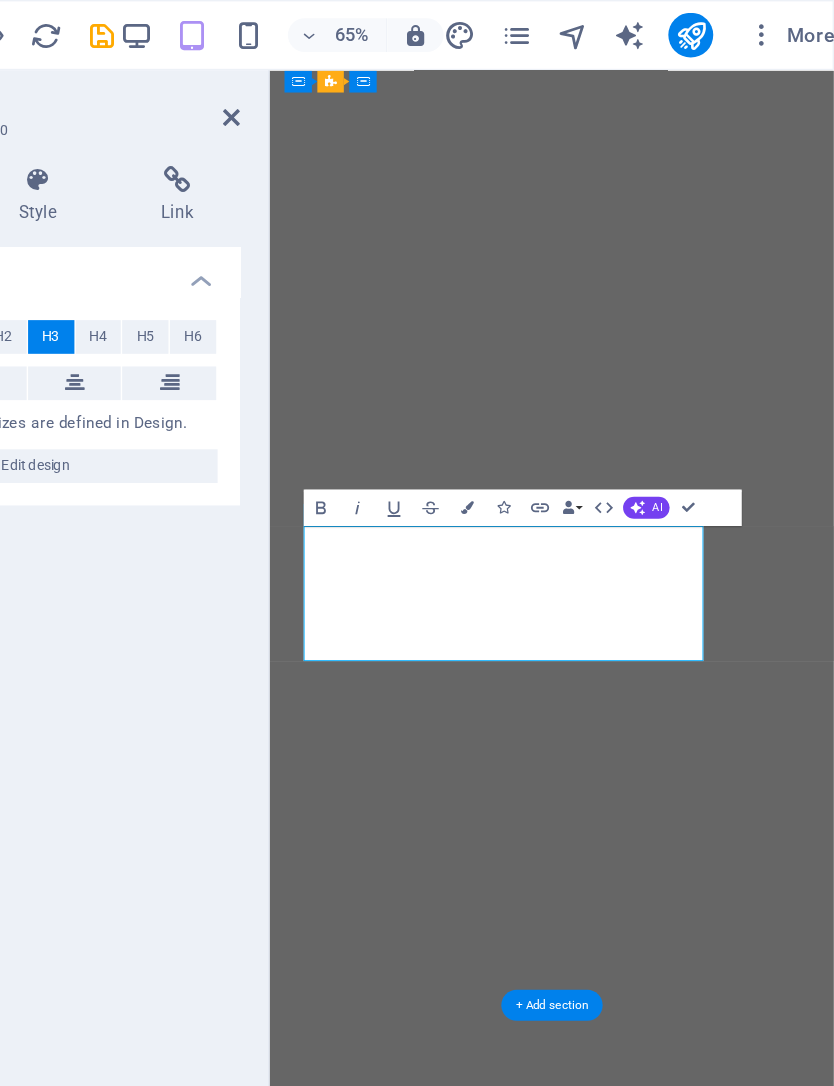 click on "StructuresBuilt to last. Designed to impress.From pool enclosures and screen rooms to patio covers and outdoor kitchens — we do it all." at bounding box center [525, 1971] 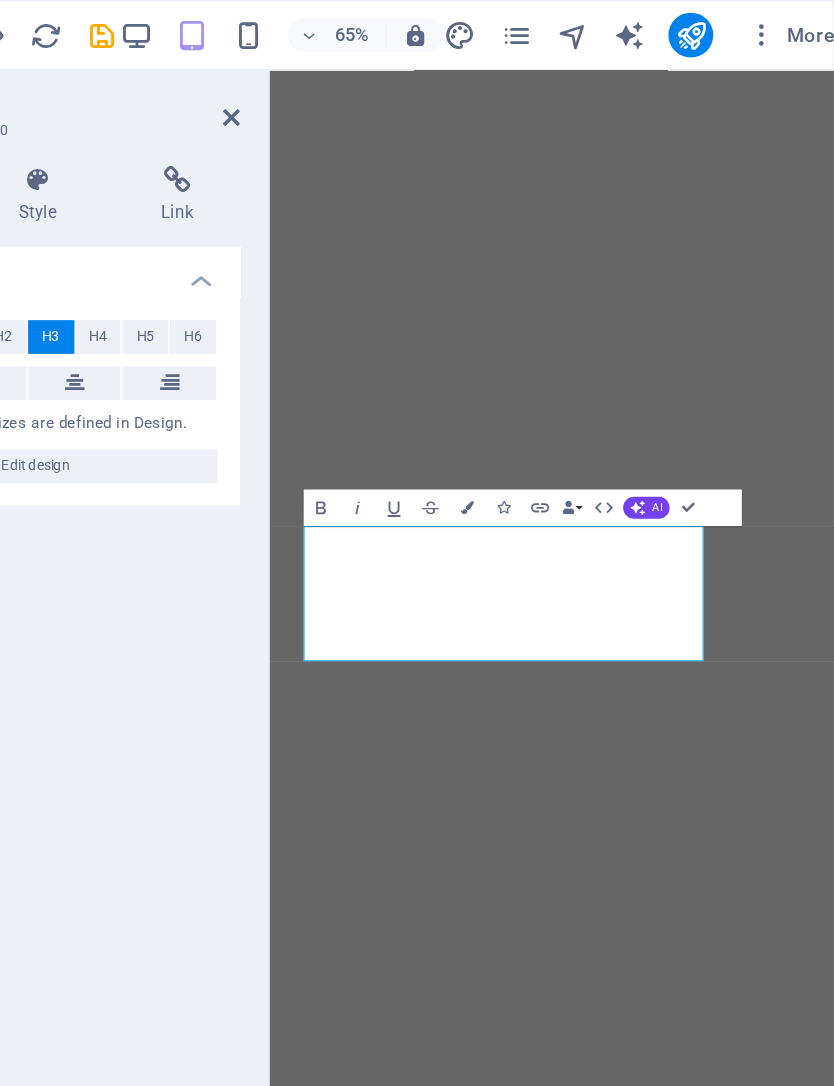 click on "Default colors and font sizes are defined in Design." at bounding box center [253, 302] 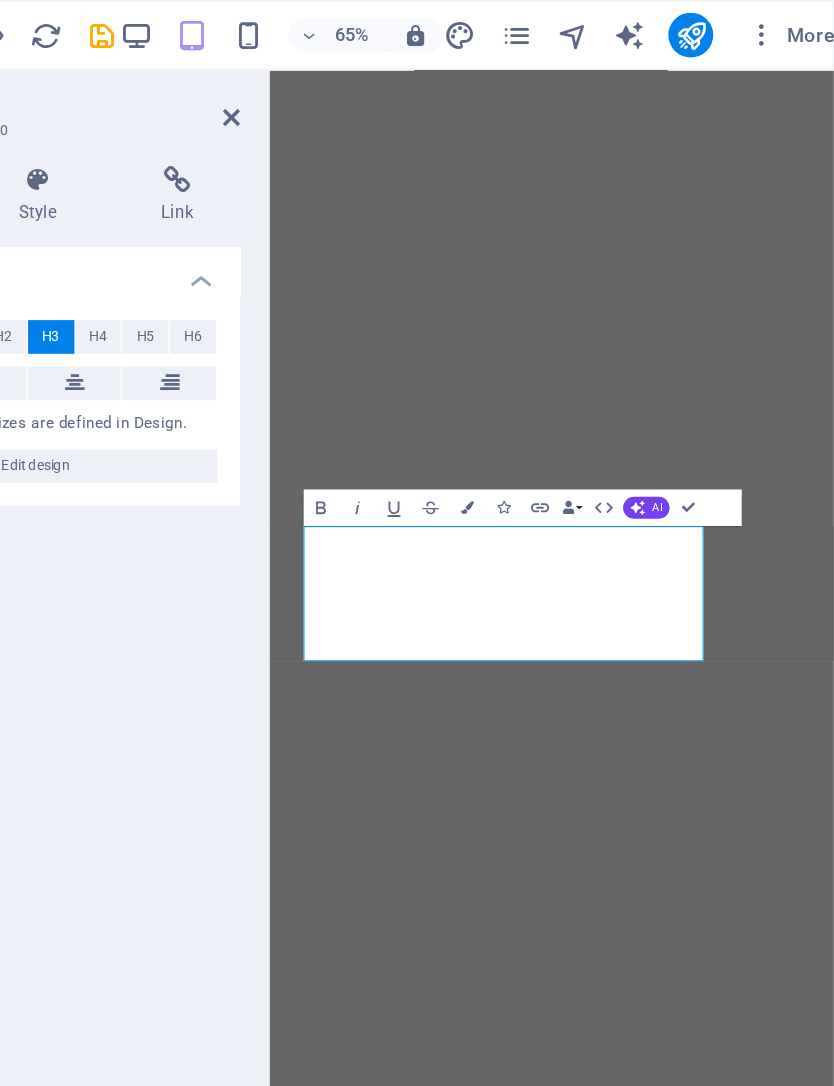 click on "StructuresBuilt to last. Designed to impress.From pool enclosures and screen rooms to patio covers and outdoor kitchens — we do it all." at bounding box center [525, 1971] 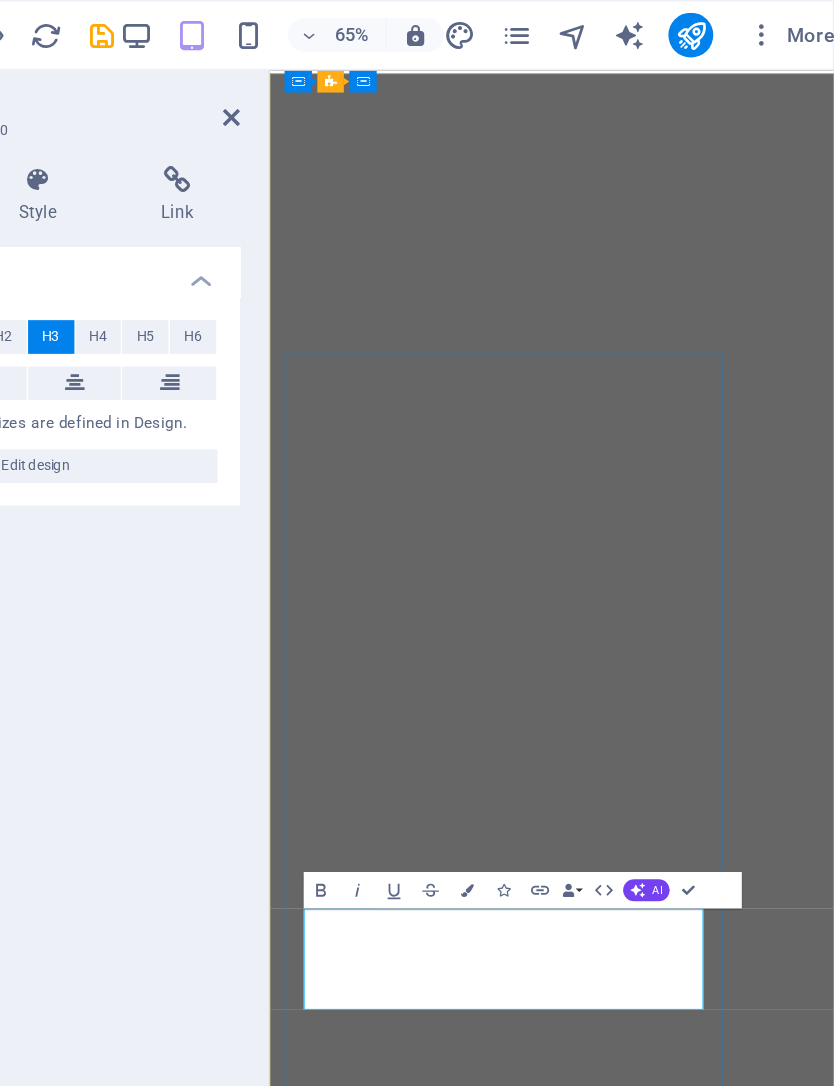 scroll, scrollTop: 0, scrollLeft: 0, axis: both 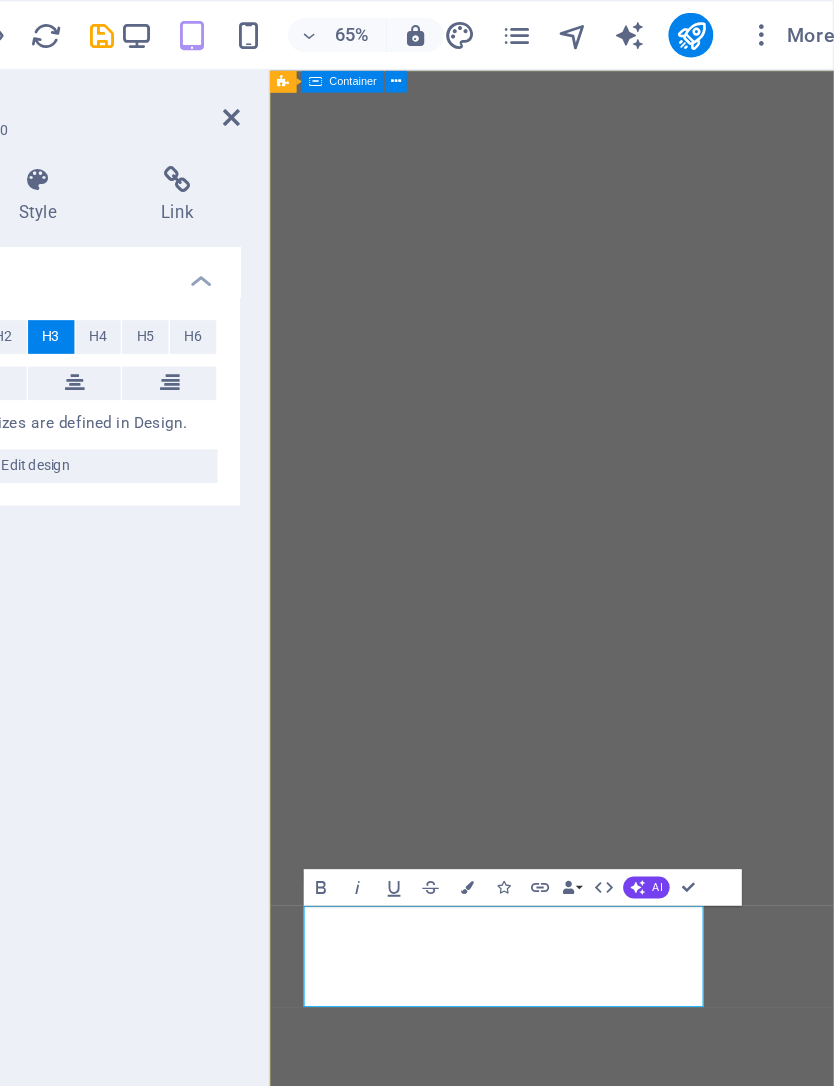 click on "Coverworks Aluminum Structure experts Built to last. Designed to impress.From pool enclosures and screen rooms to patio covers and outdoor kitchens — we do it all. Learn more" at bounding box center (578, 2057) 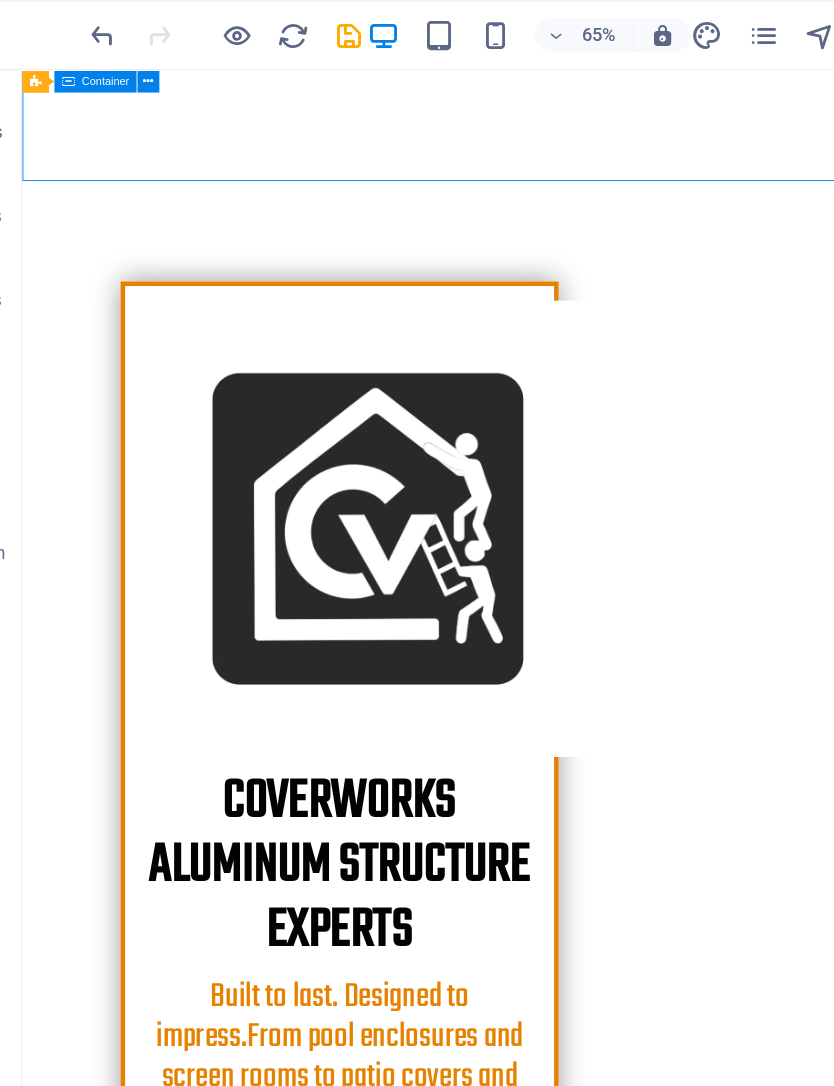 scroll, scrollTop: 1346, scrollLeft: 0, axis: vertical 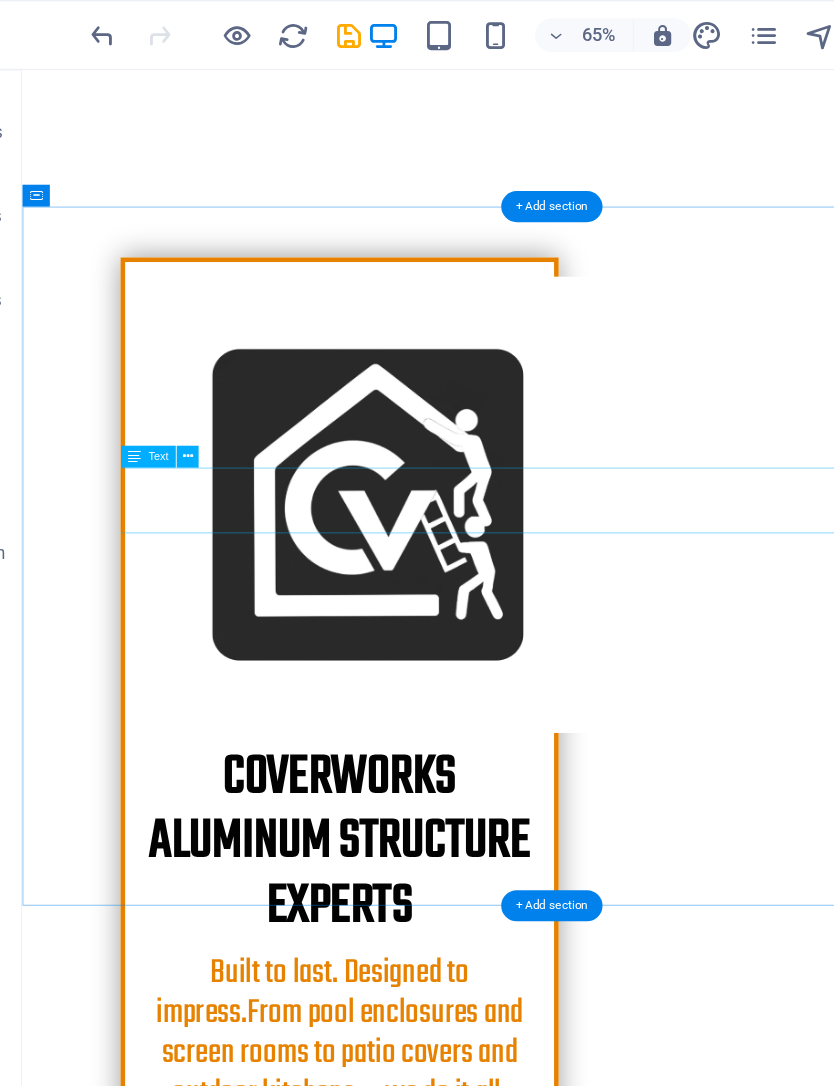 click on "Lorem ipsum dolor sit amet, consectetur adipiscing elit, sed do eiusmod tempor incididunt ut labore et dolore magna aliqua. Ut enim ad minim veniam, quis nostrud exercitation ullamco laboris nisi ut aliquip commodo consequat. Duis aute irure dolor in reprehenderit in voluptate velit esse cillum dolore." at bounding box center [602, 1841] 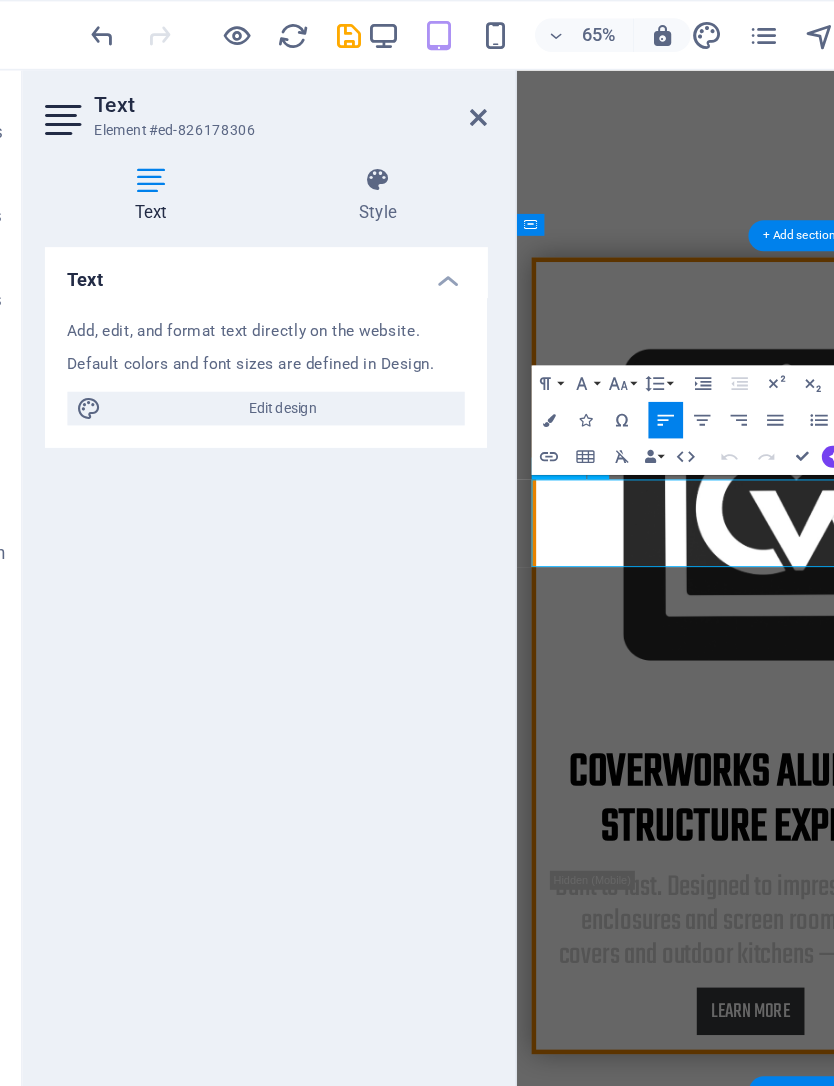 click on "Lorem ipsum dolor sit amet, consectetur adipiscing elit, sed do eiusmod tempor incididunt ut labore et dolore magna aliqua. Ut enim ad minim veniam, quis nostrud exercitation ullamco laboris nisi ut aliquip commodo consequat. Duis aute irure dolor in reprehenderit in voluptate velit esse cillum dolore." at bounding box center (825, 1730) 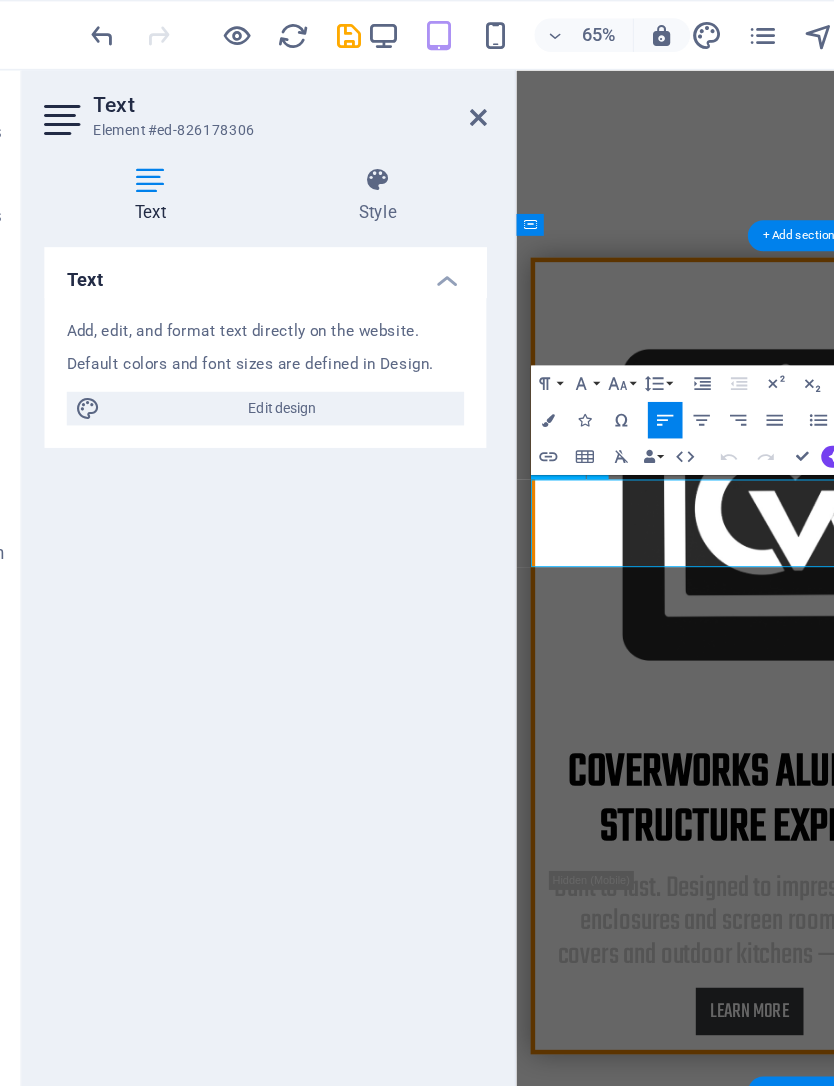 click on "Lorem ipsum dolor sit amet, consectetur adipiscing elit, sed do eiusmod tempor incididunt ut labore et dolore magna aliqua. Ut enim ad minim veniam, quis nostrud exercitation ullamco laboris nisi ut aliquip commodo consequat. Duis aute irure dolor in reprehenderit in voluptate velit esse cillum dolore." at bounding box center (825, 1730) 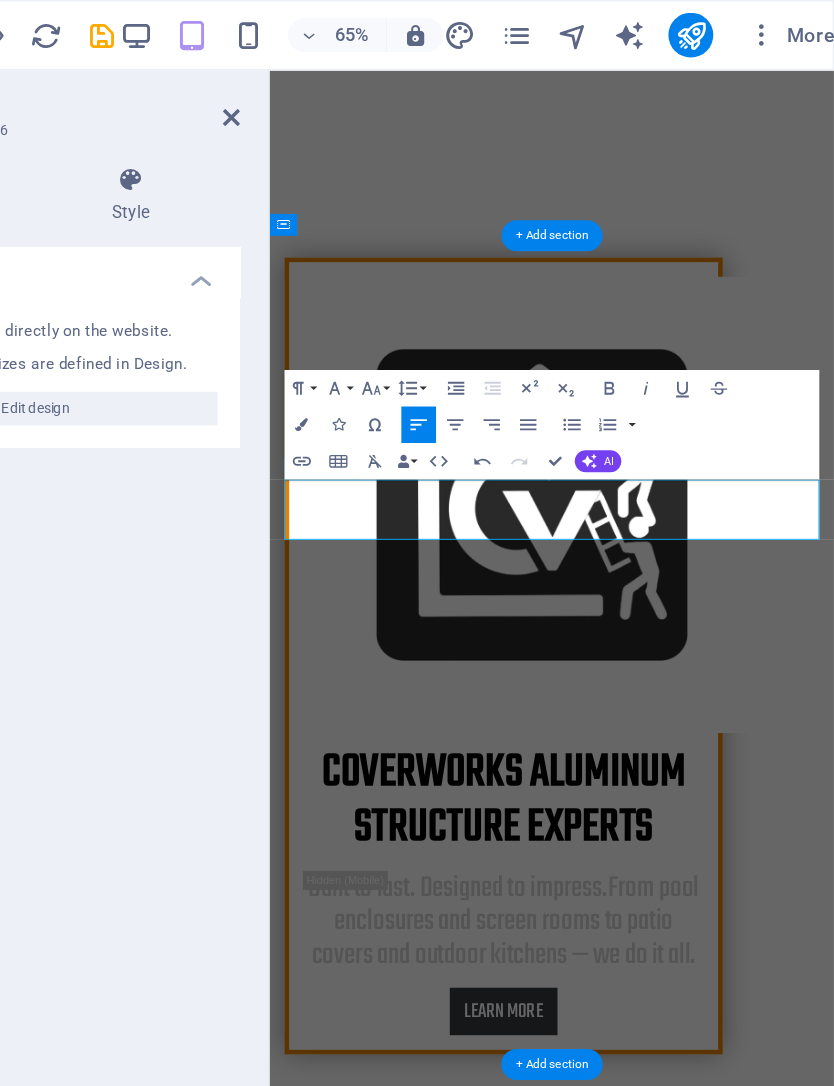 click on "We’re Cover Works — building custom pool enclosures, screen rooms, and outdoor living spaces across Louisiana since 2005." at bounding box center (575, 1696) 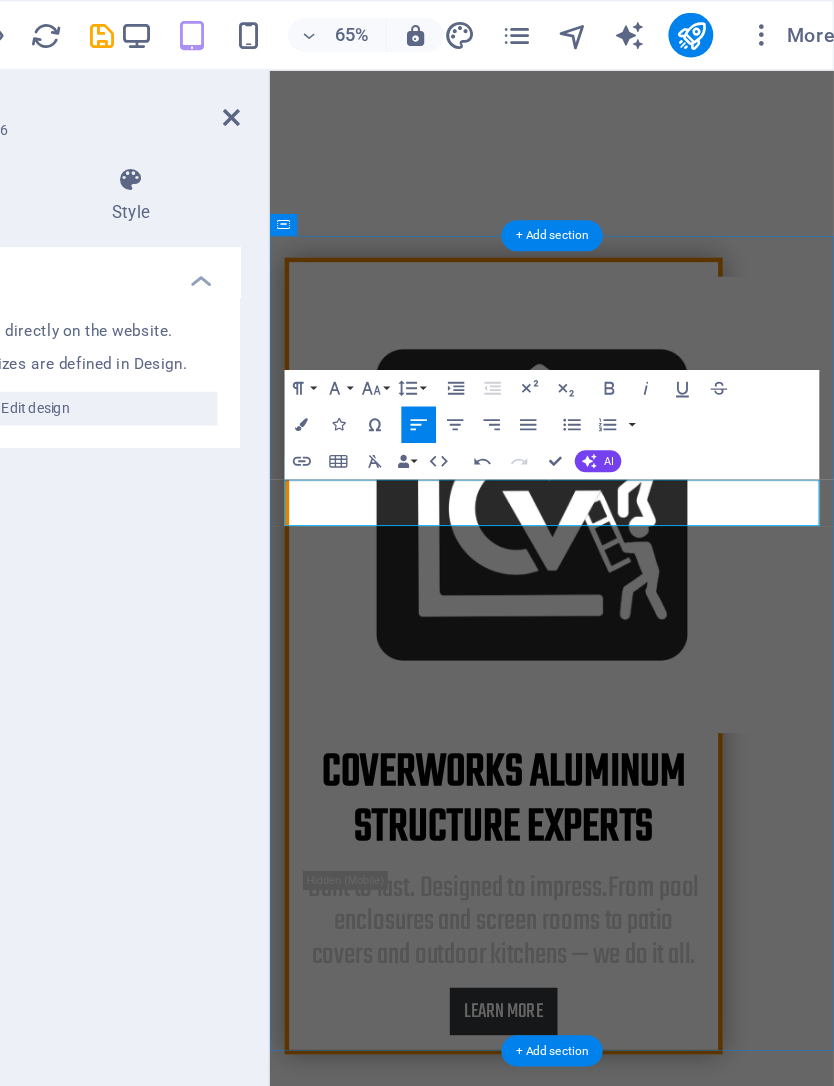 type 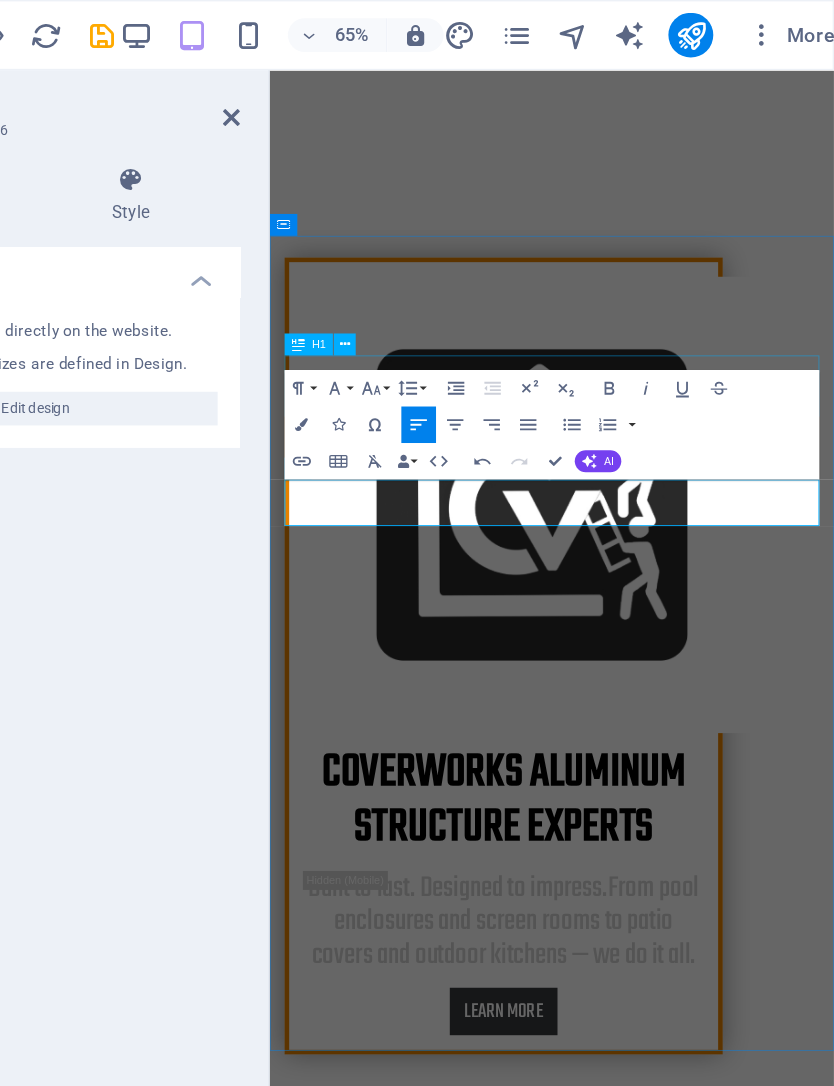 click 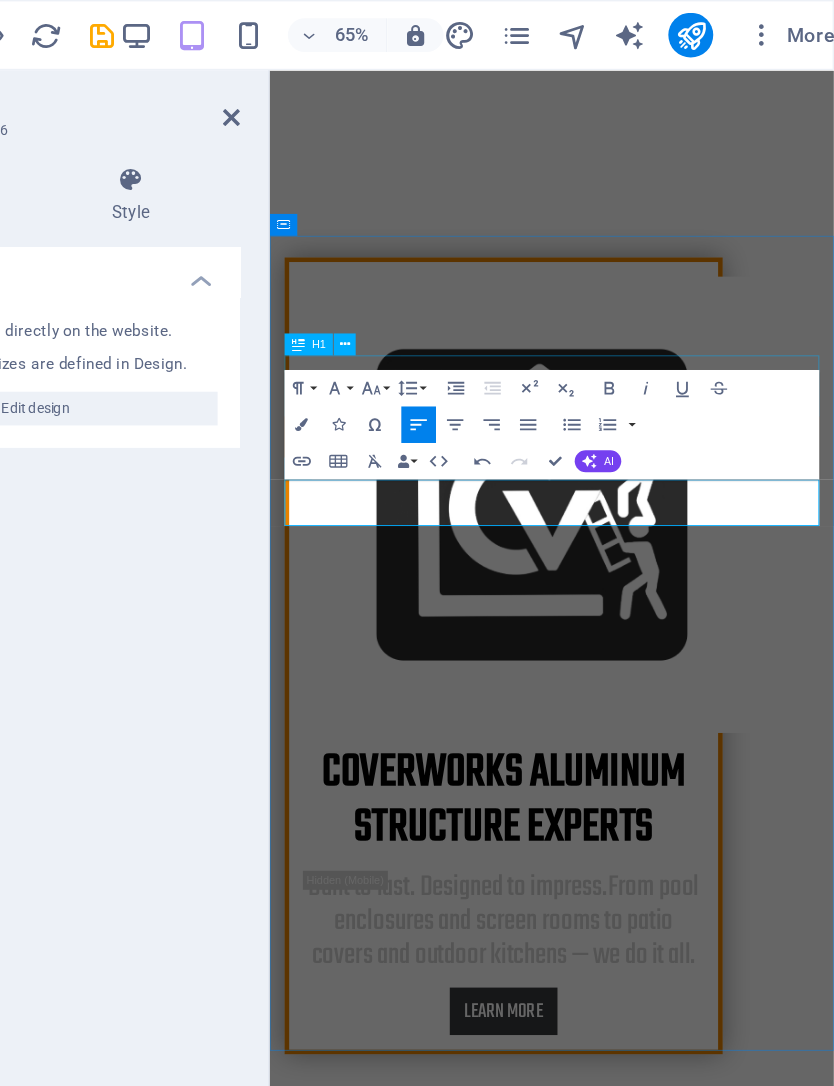 scroll, scrollTop: 143, scrollLeft: 0, axis: vertical 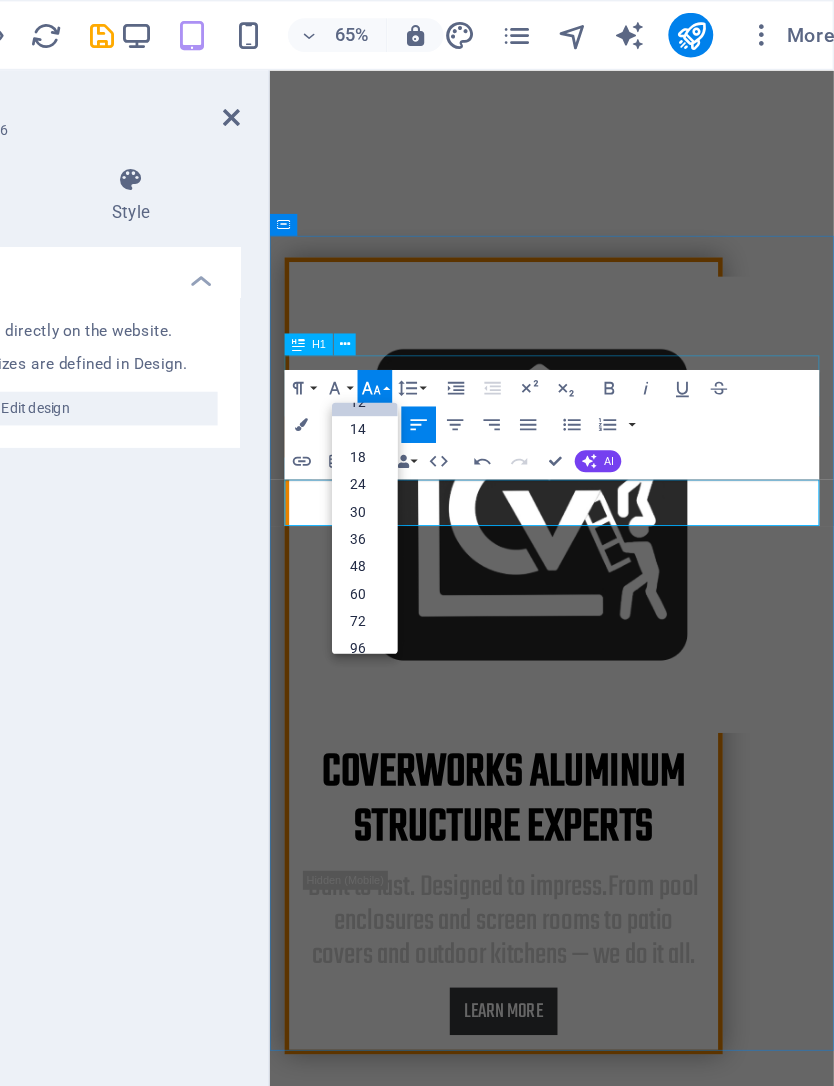 click on "18" at bounding box center (499, 326) 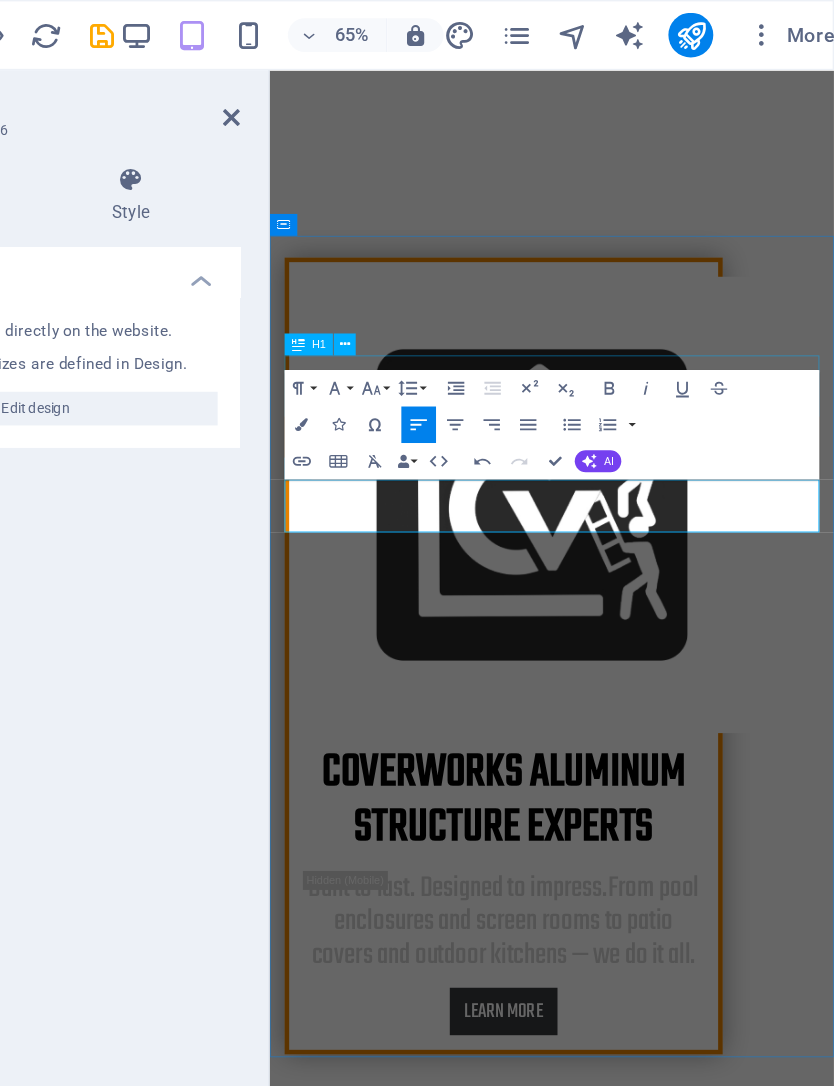 click 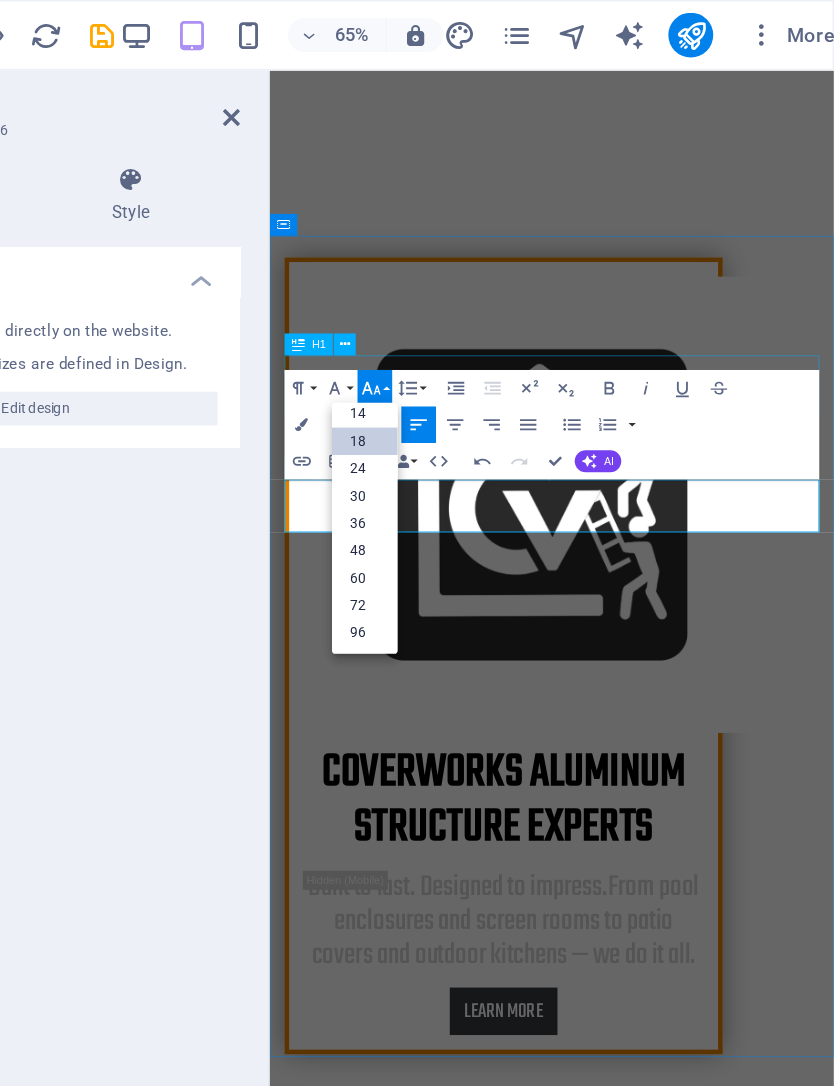 scroll, scrollTop: 161, scrollLeft: 0, axis: vertical 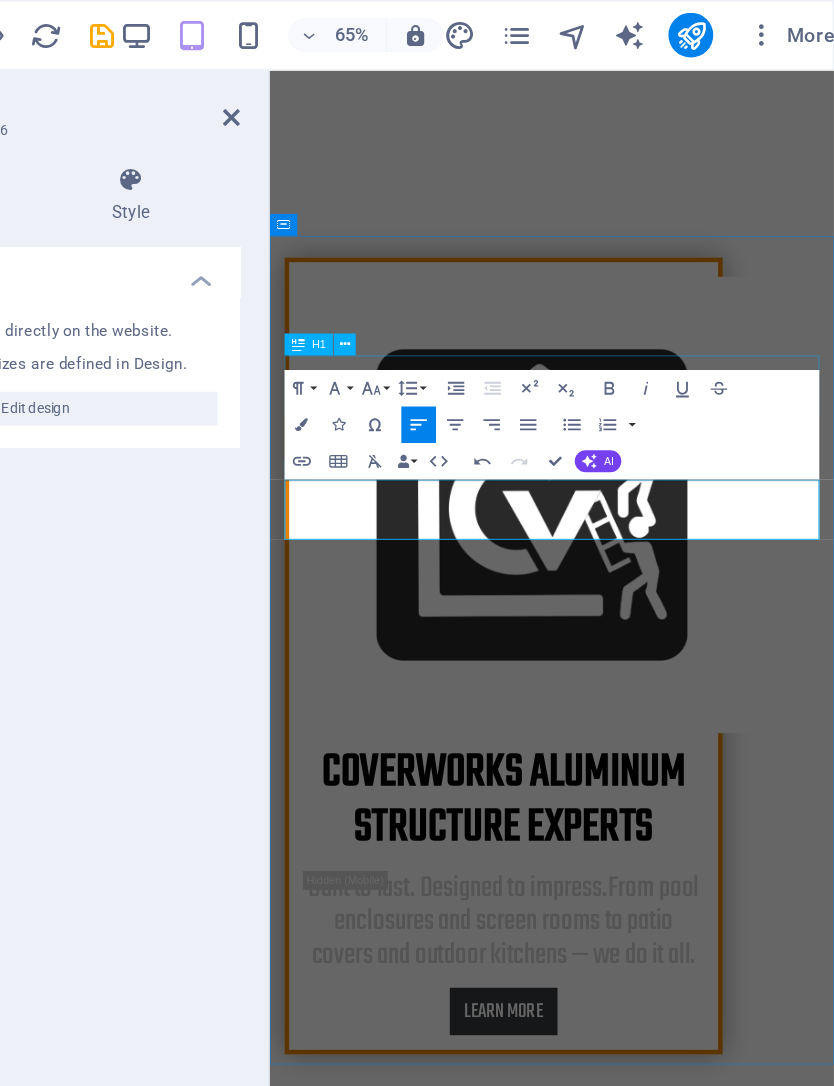 click 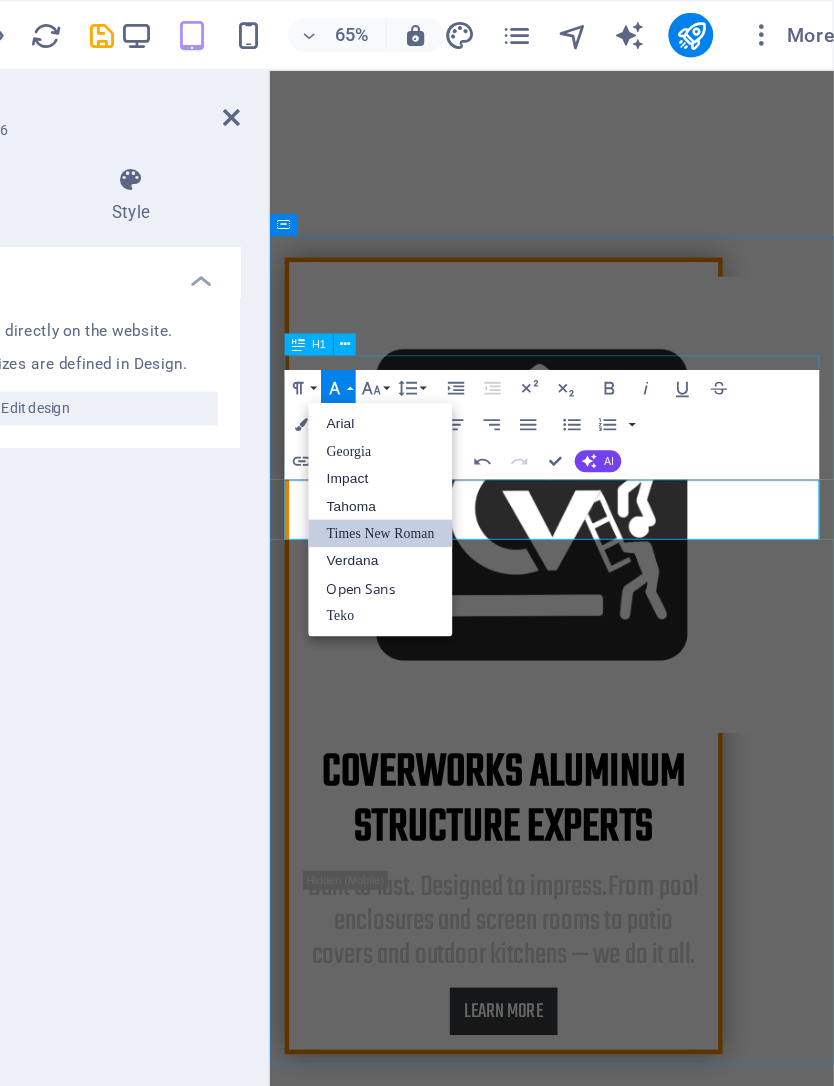 scroll, scrollTop: 0, scrollLeft: 0, axis: both 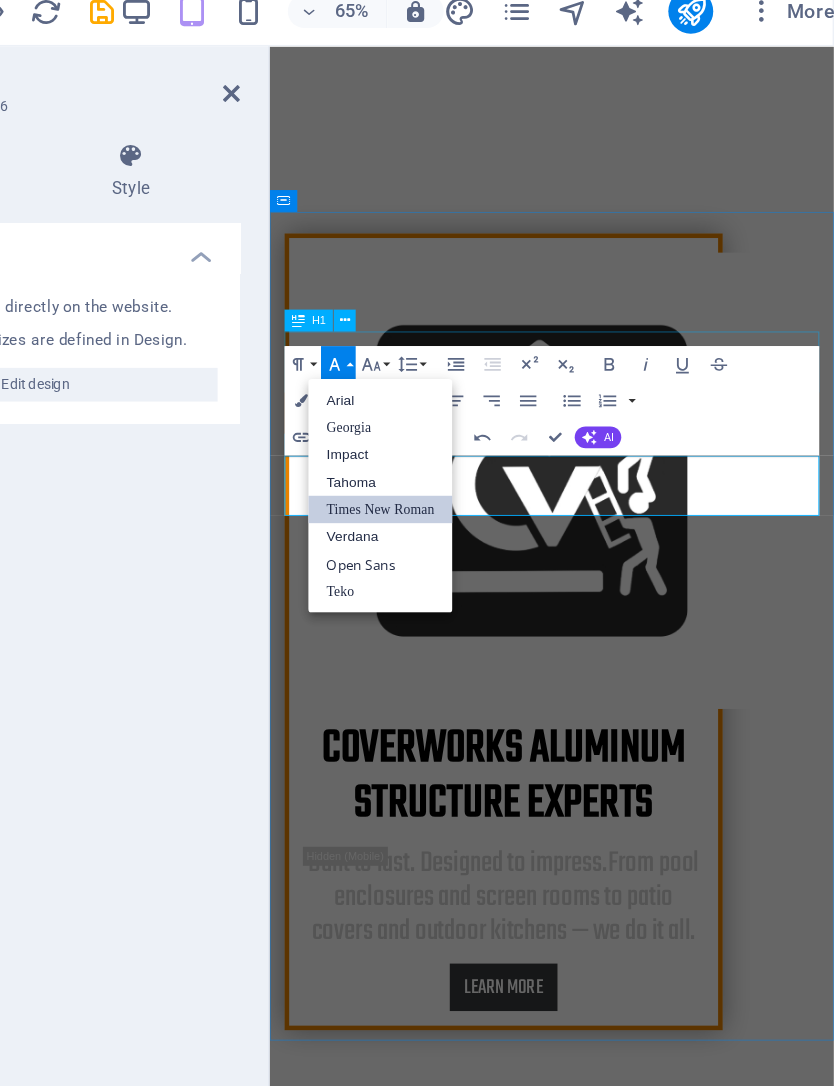 click on "Open Sans" at bounding box center [510, 419] 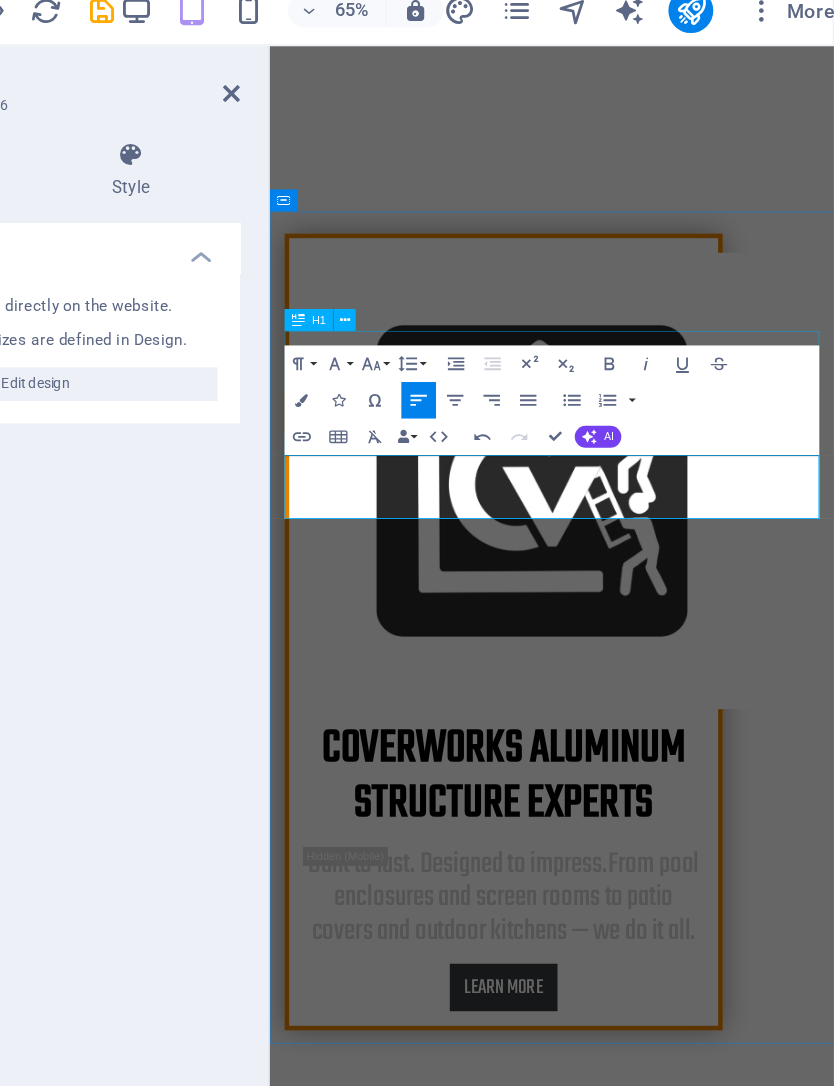 click on "B ​ uilding custom pool enclosures, screen rooms, and outdoor living spaces across [STATE] since 2005." at bounding box center [578, 1673] 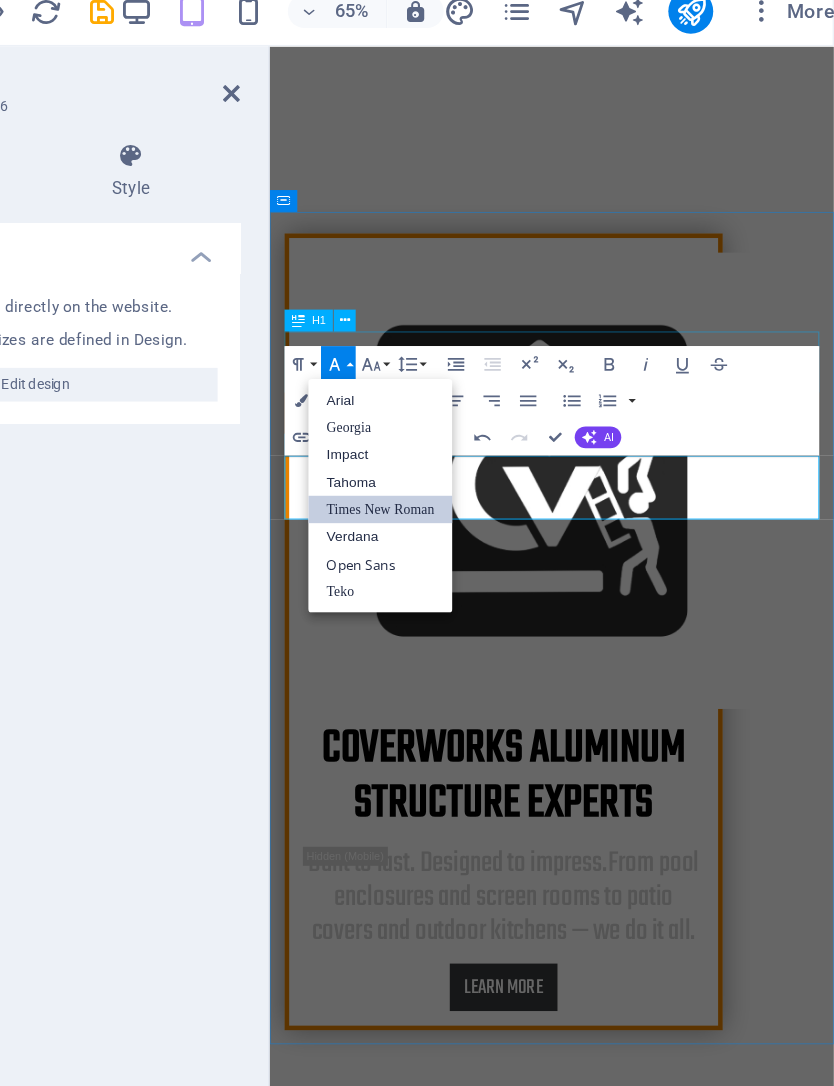 scroll, scrollTop: 0, scrollLeft: 0, axis: both 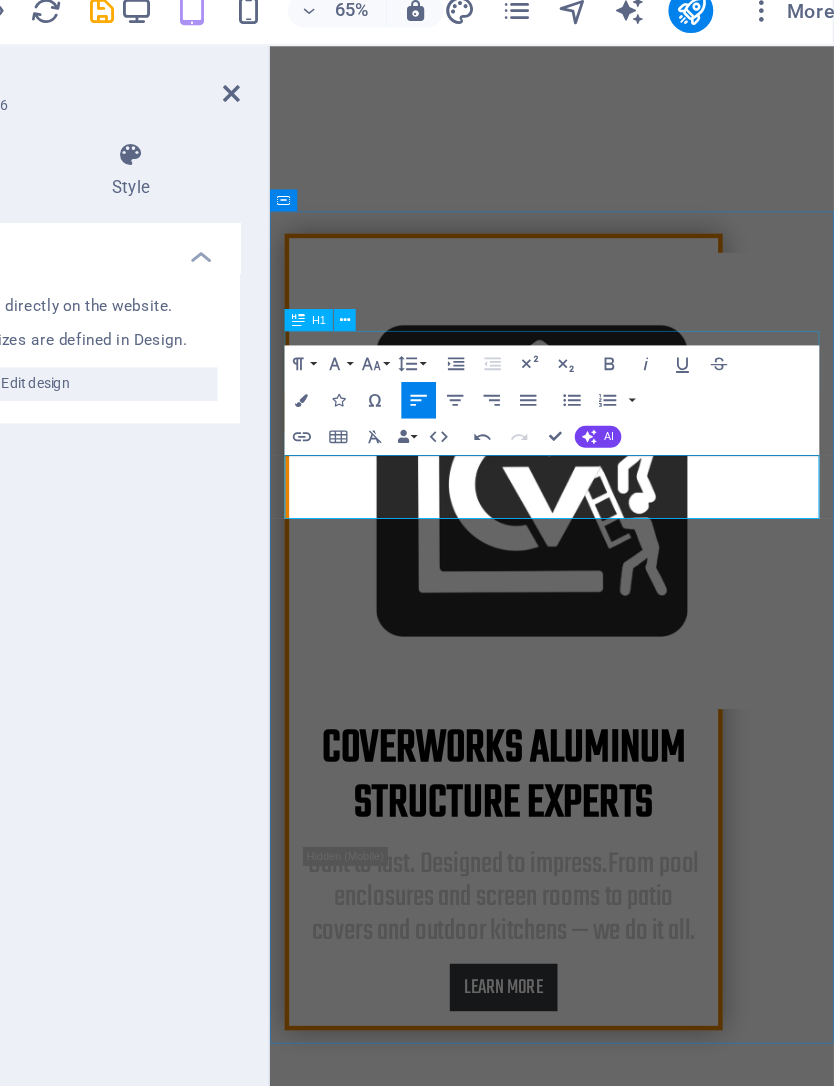 click on "Font Size" at bounding box center (506, 276) 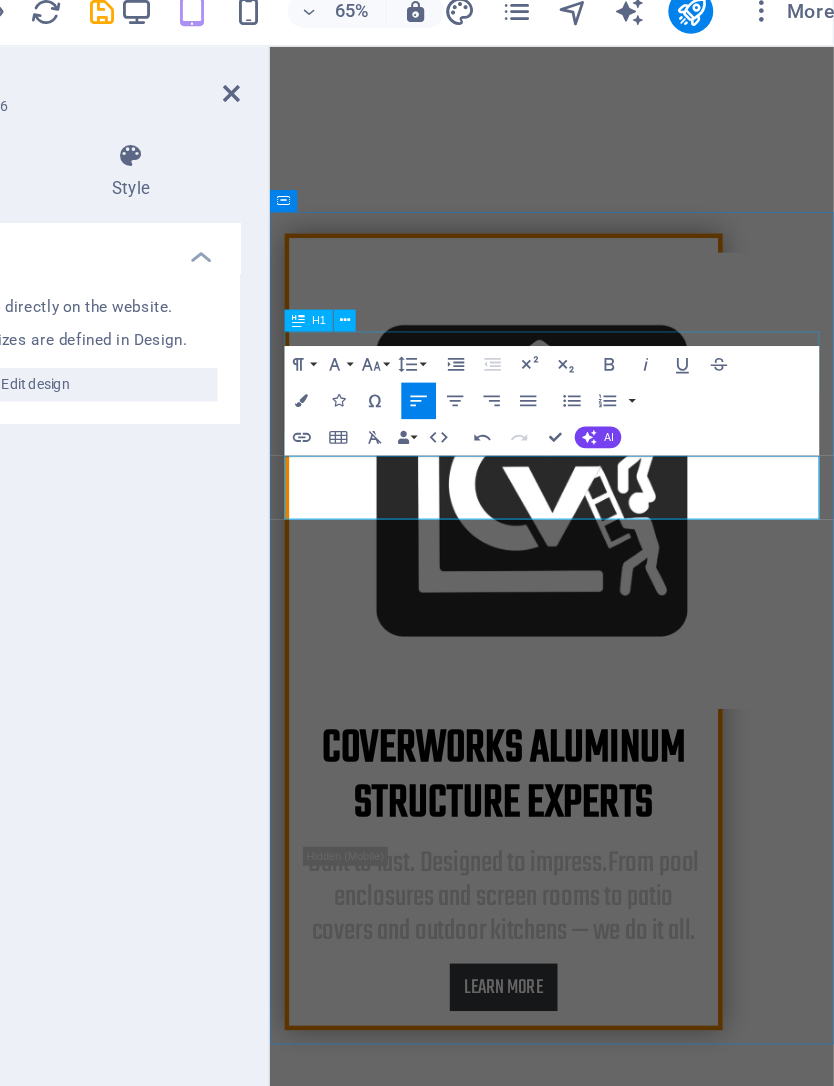 scroll, scrollTop: 143, scrollLeft: 0, axis: vertical 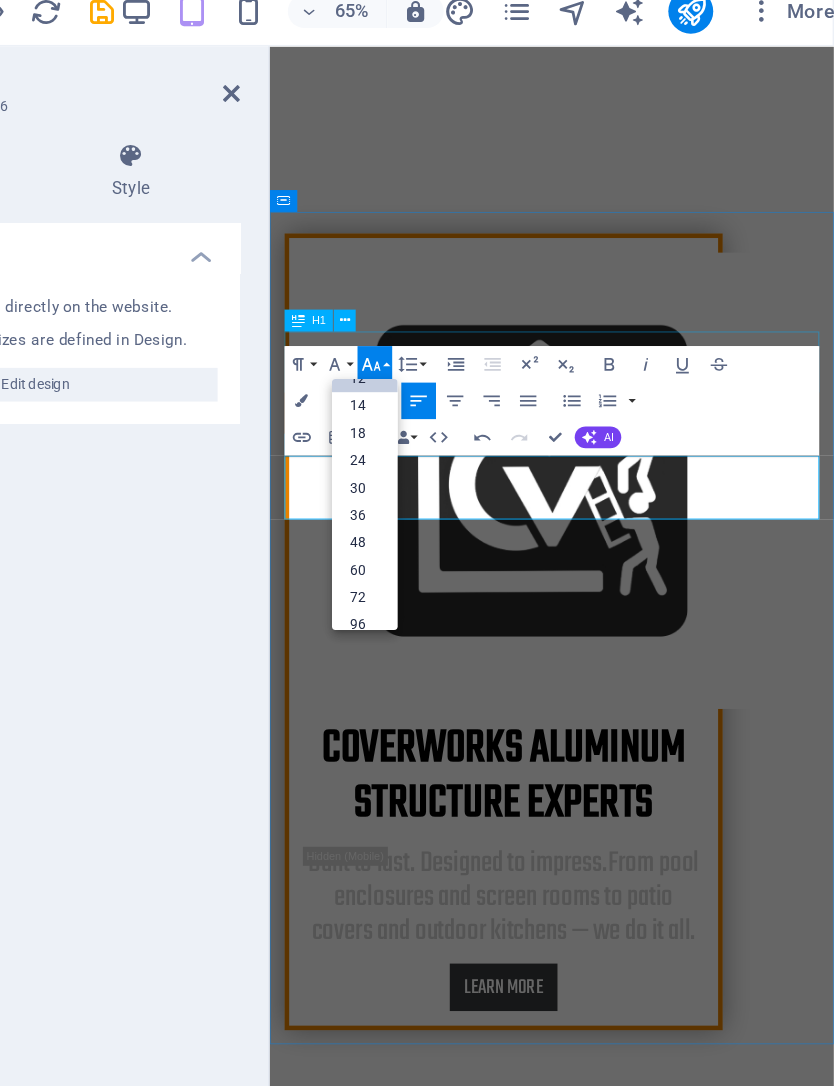 click on "14" at bounding box center (499, 307) 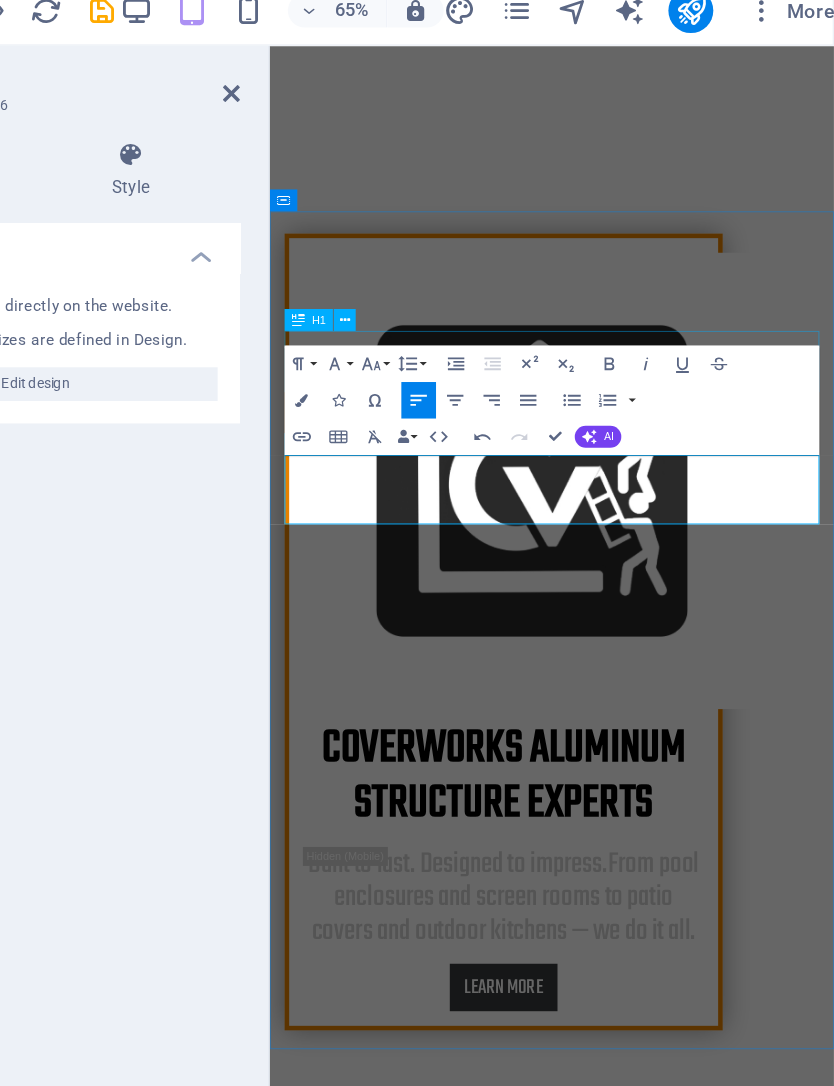 click 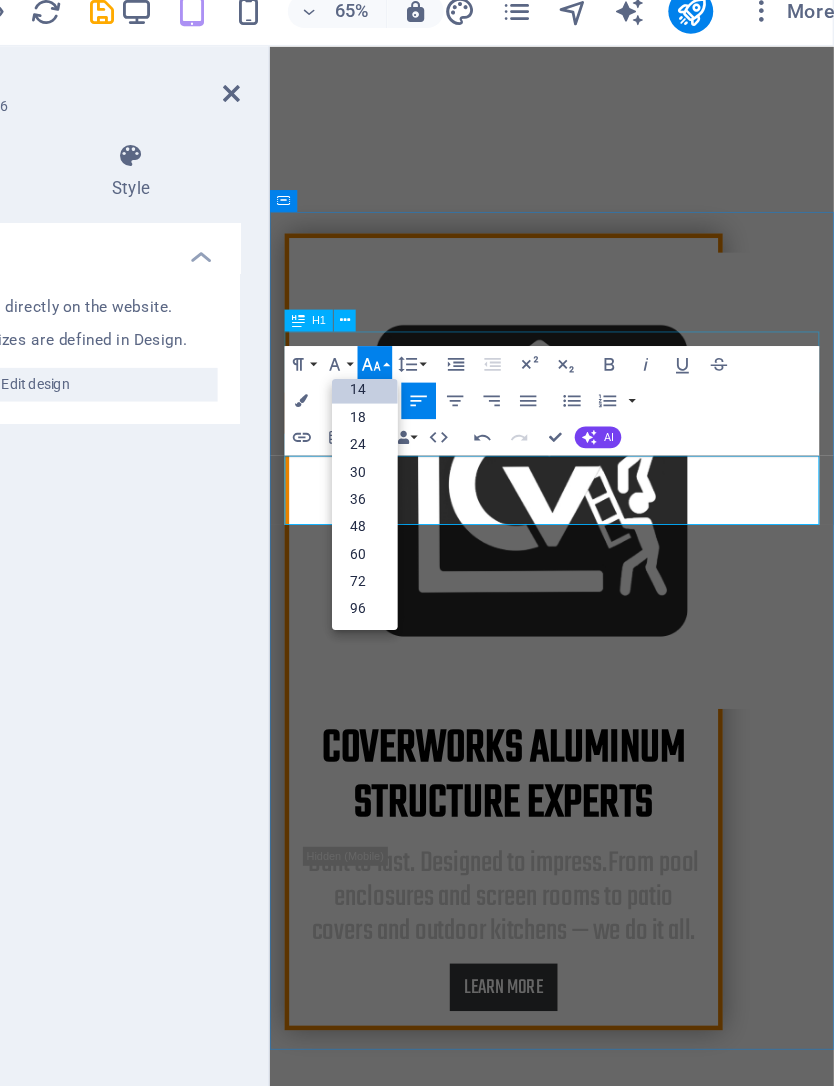 scroll, scrollTop: 161, scrollLeft: 0, axis: vertical 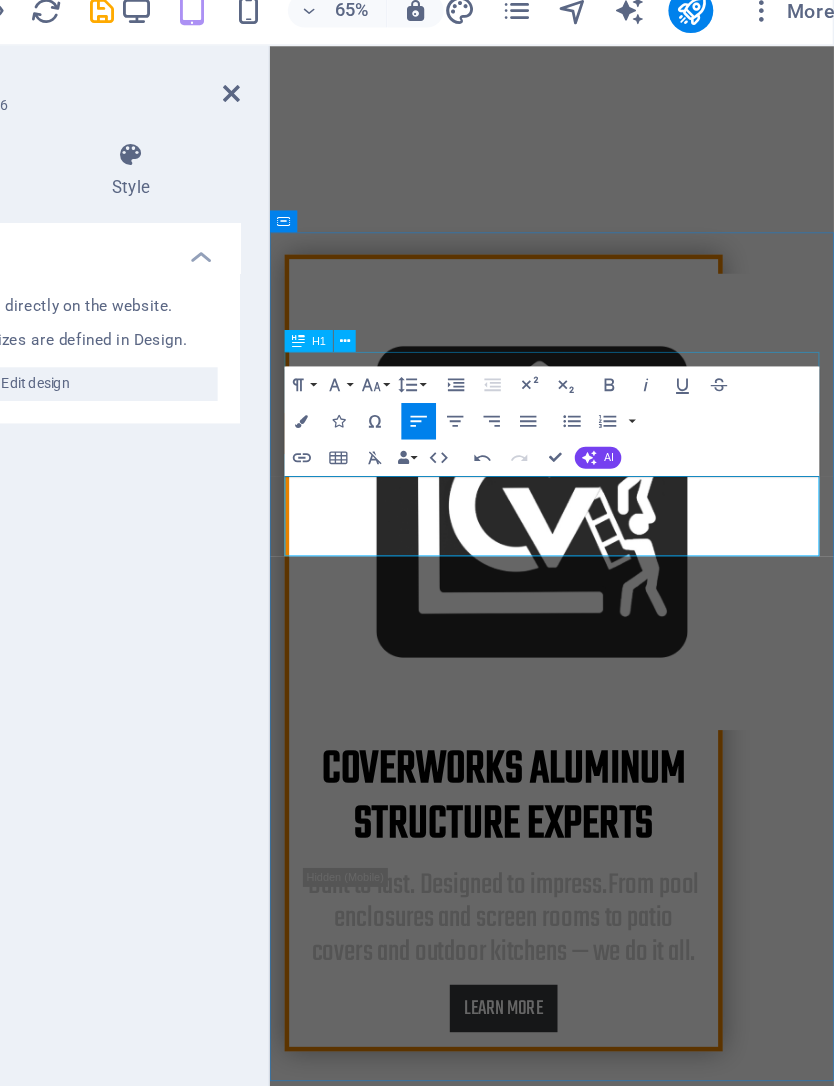 click on "Lorem ipsum dolor sit amet, consectetur adipisicing elit. Veritatis, dolorem!" at bounding box center (578, 2223) 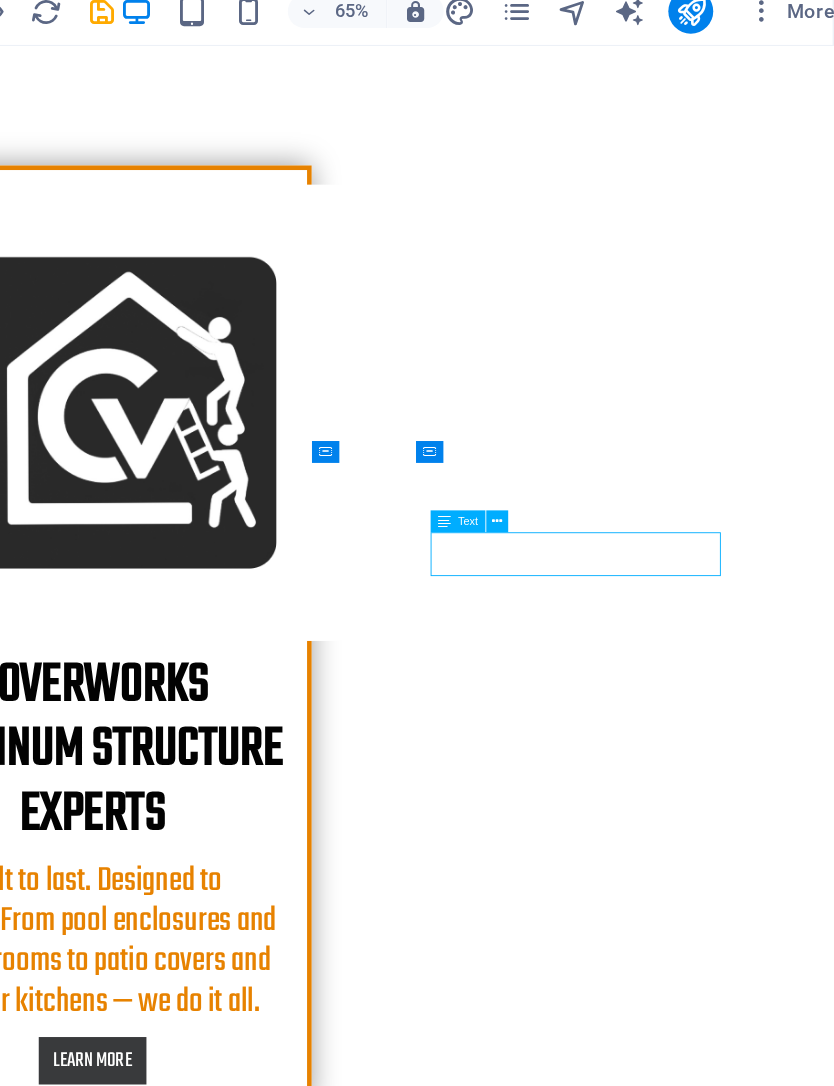 scroll, scrollTop: 1419, scrollLeft: 0, axis: vertical 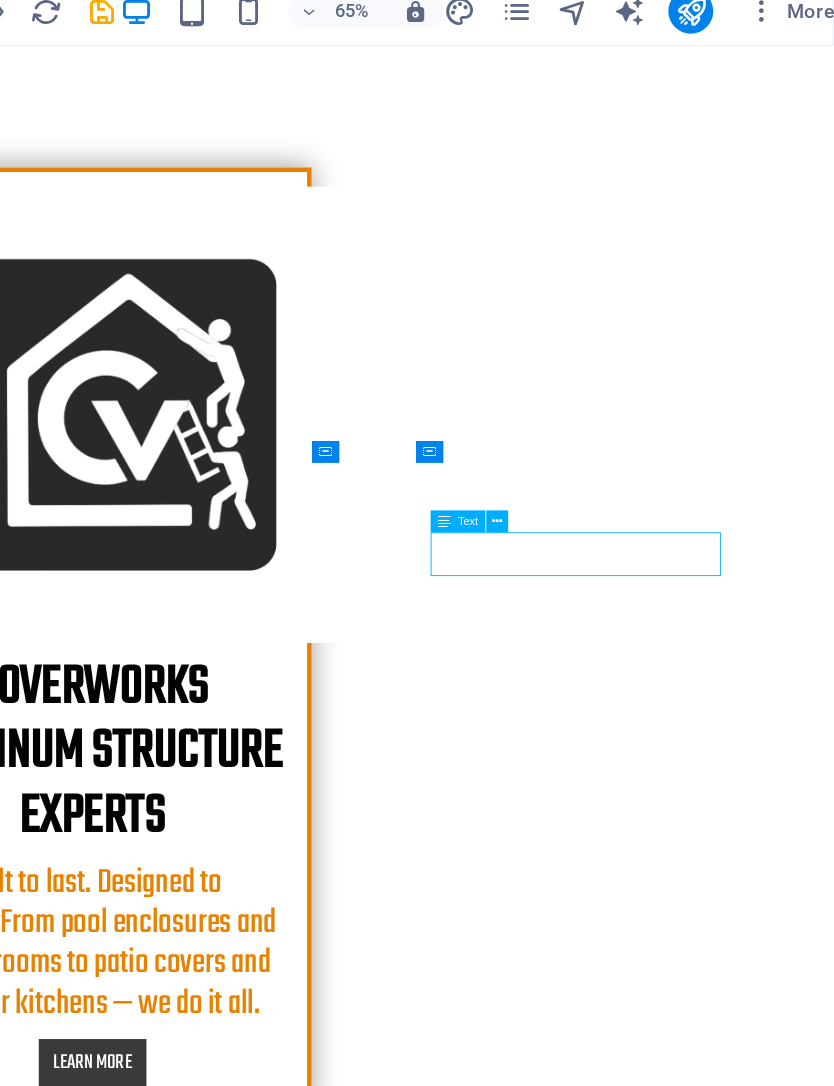 click on "Hammond" at bounding box center (509, 1592) 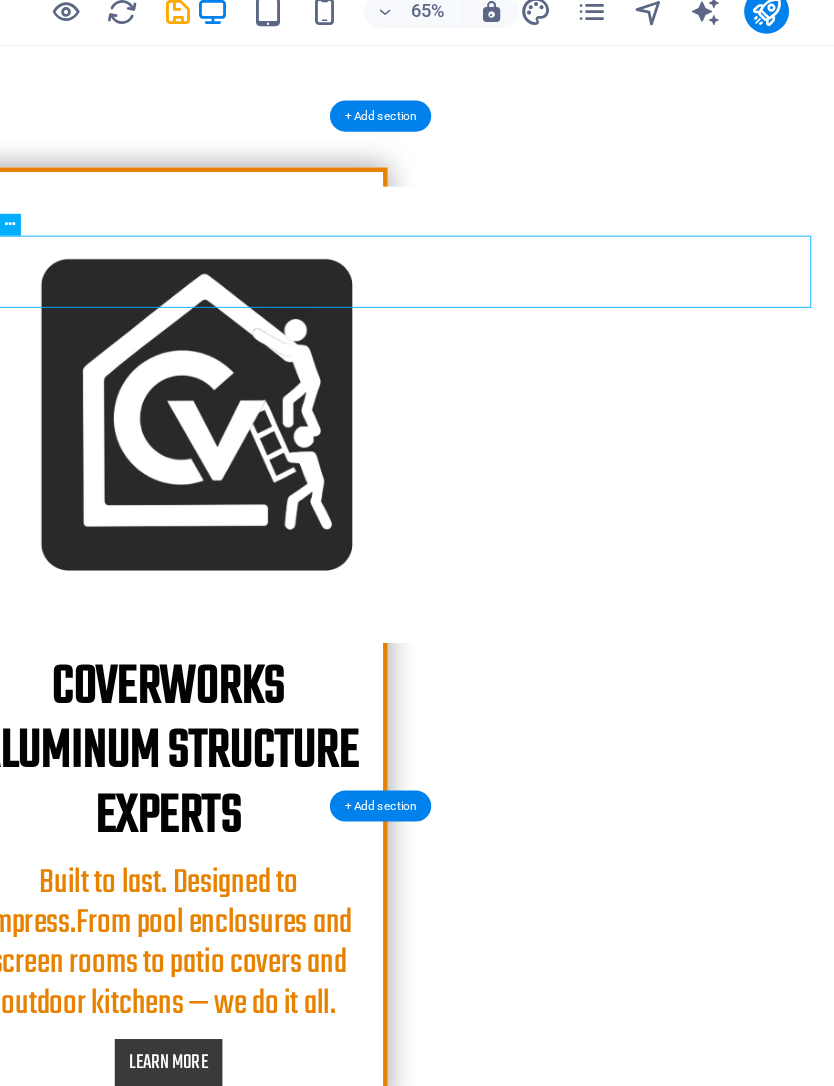 click on "The roofer in [CITY]" at bounding box center (432, 1592) 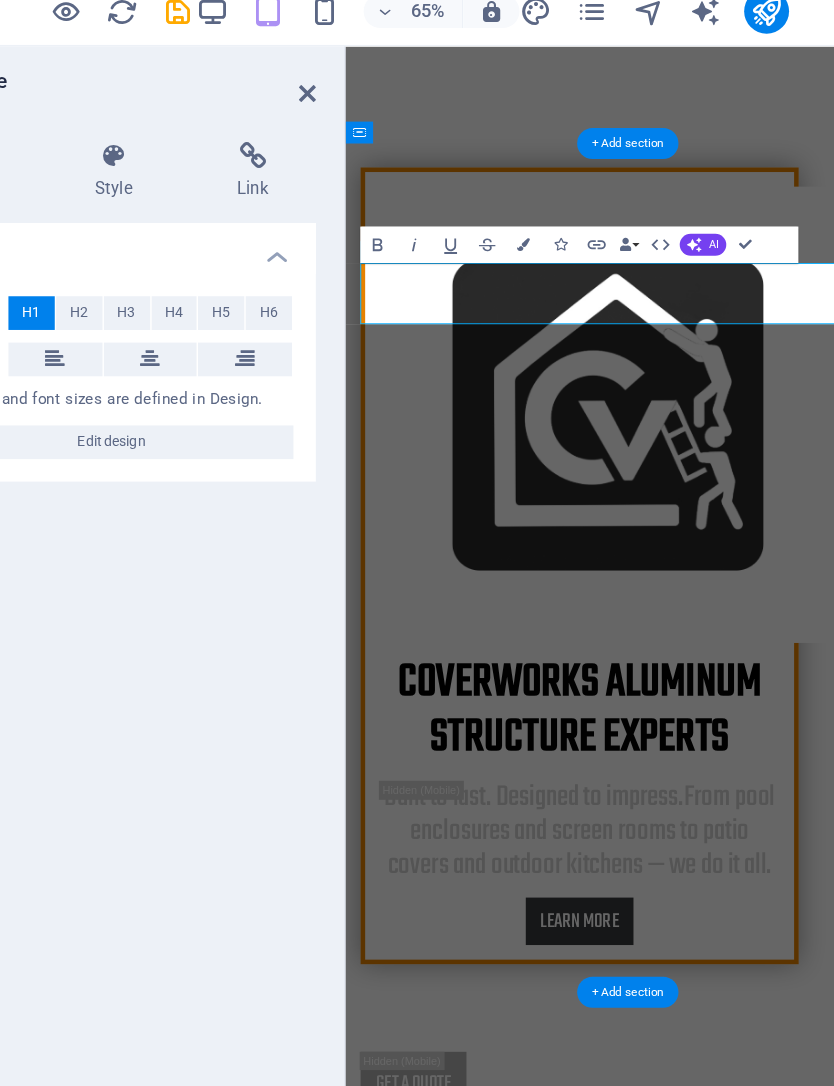 scroll, scrollTop: 1421, scrollLeft: 0, axis: vertical 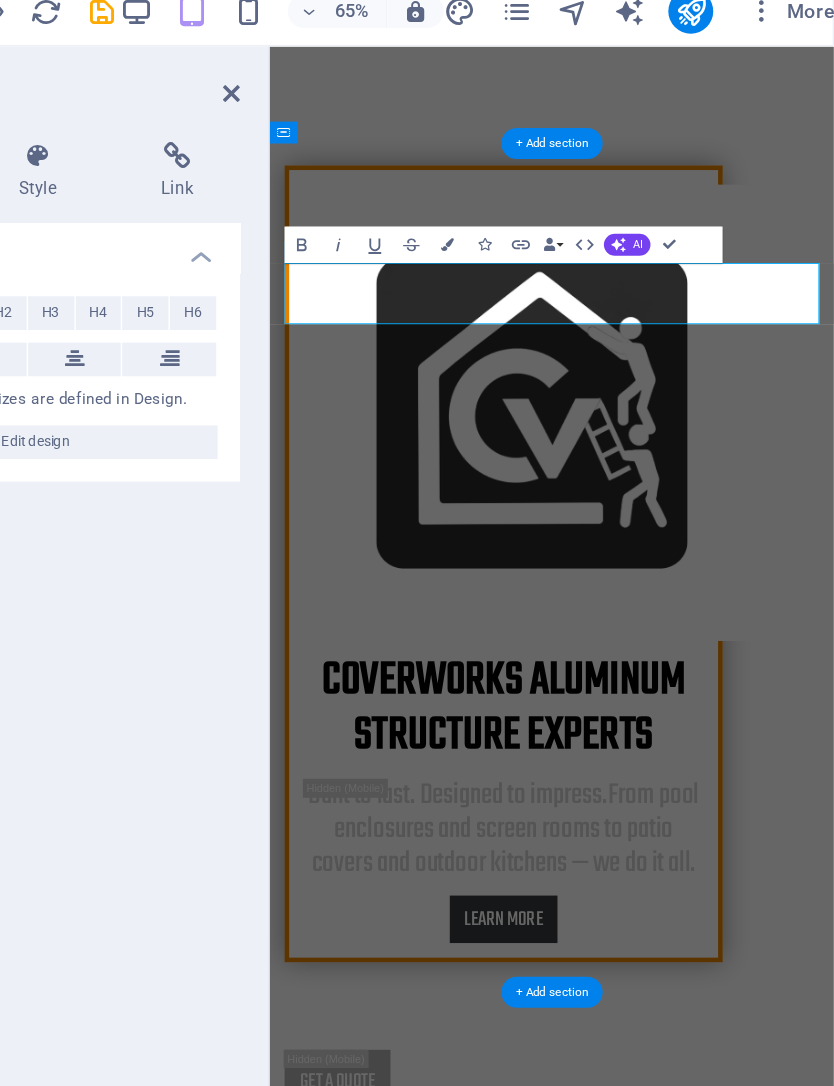click on "The roofer in [CITY]" at bounding box center (578, 1480) 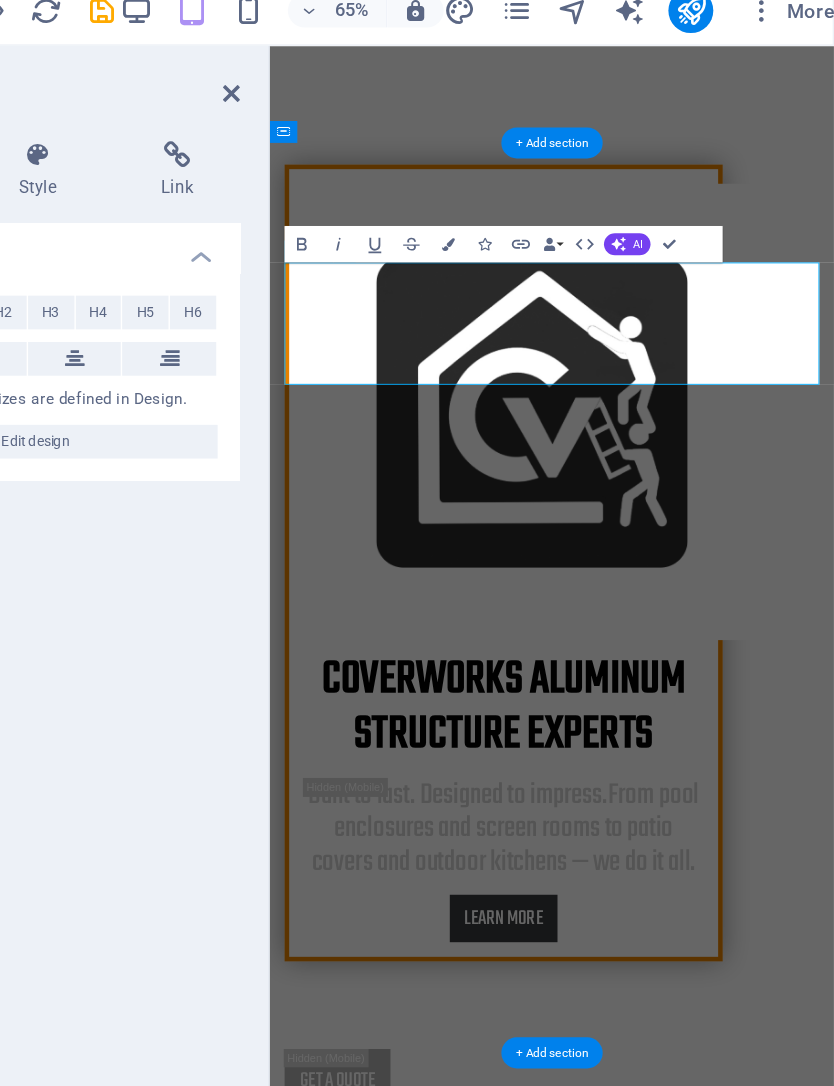 type 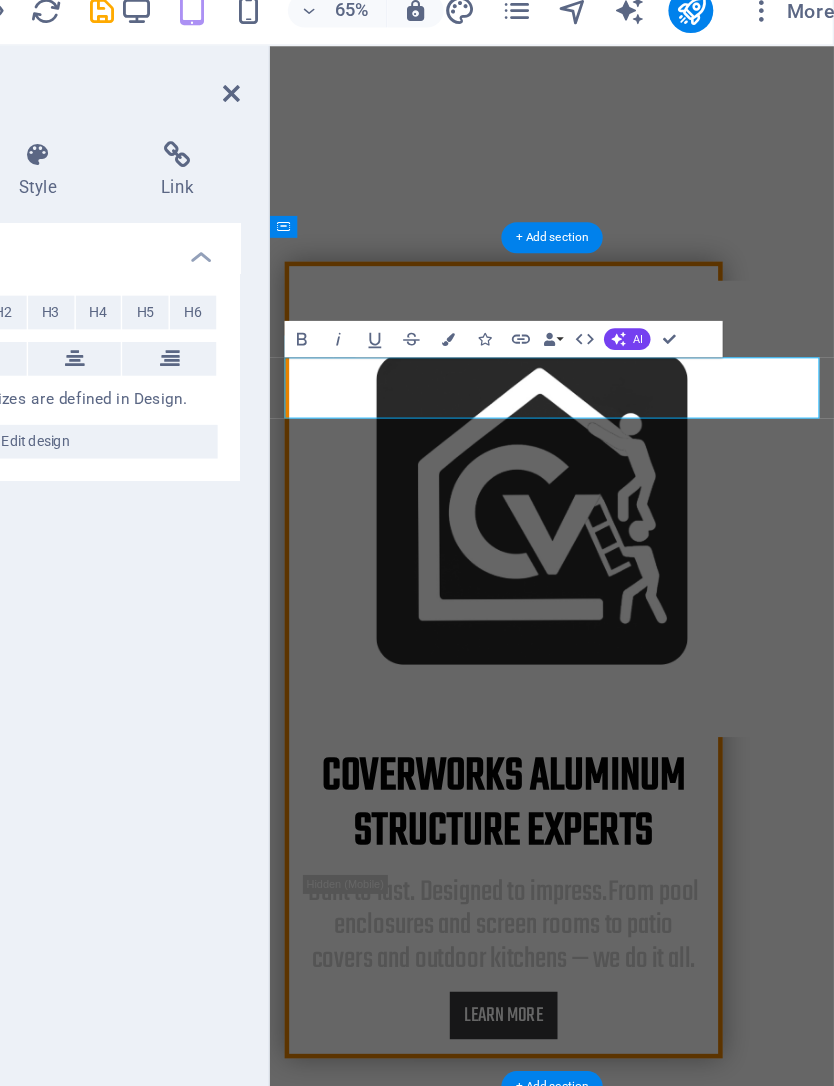 scroll, scrollTop: 1325, scrollLeft: 0, axis: vertical 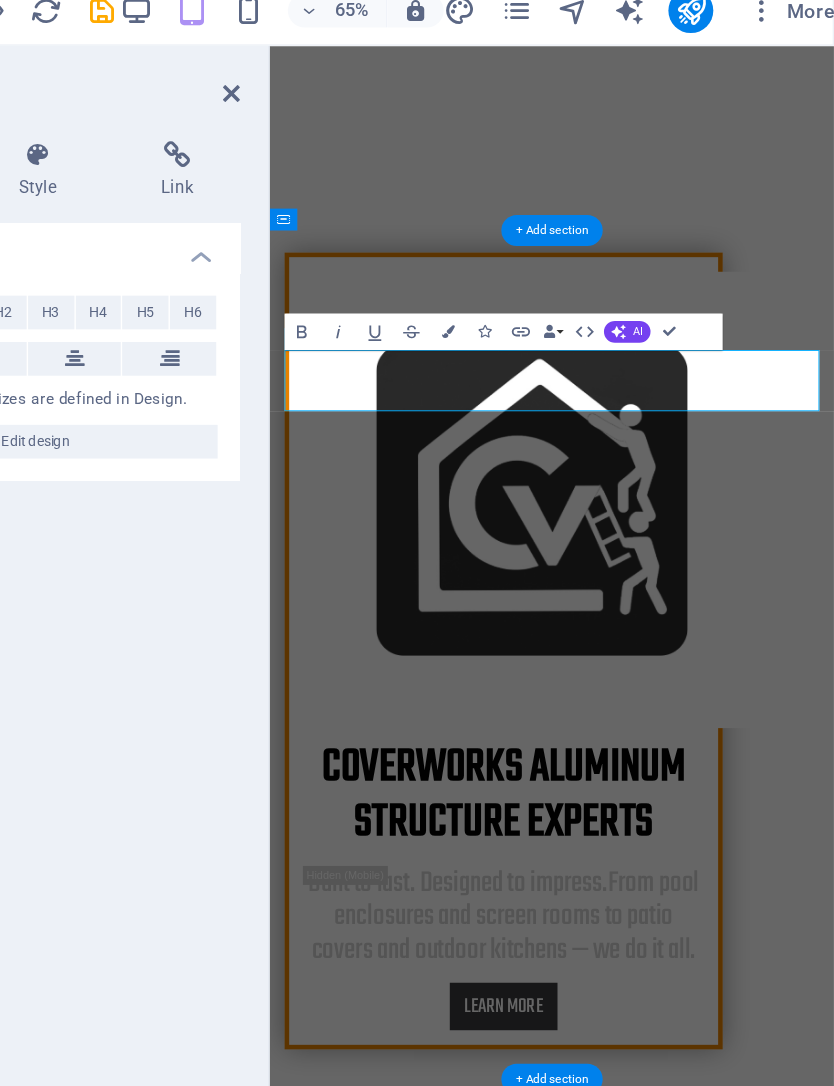 click on "Lorem ipsum dolor sit amet, consectetur adipisicing elit. Veritatis, dolorem!" at bounding box center [578, 2221] 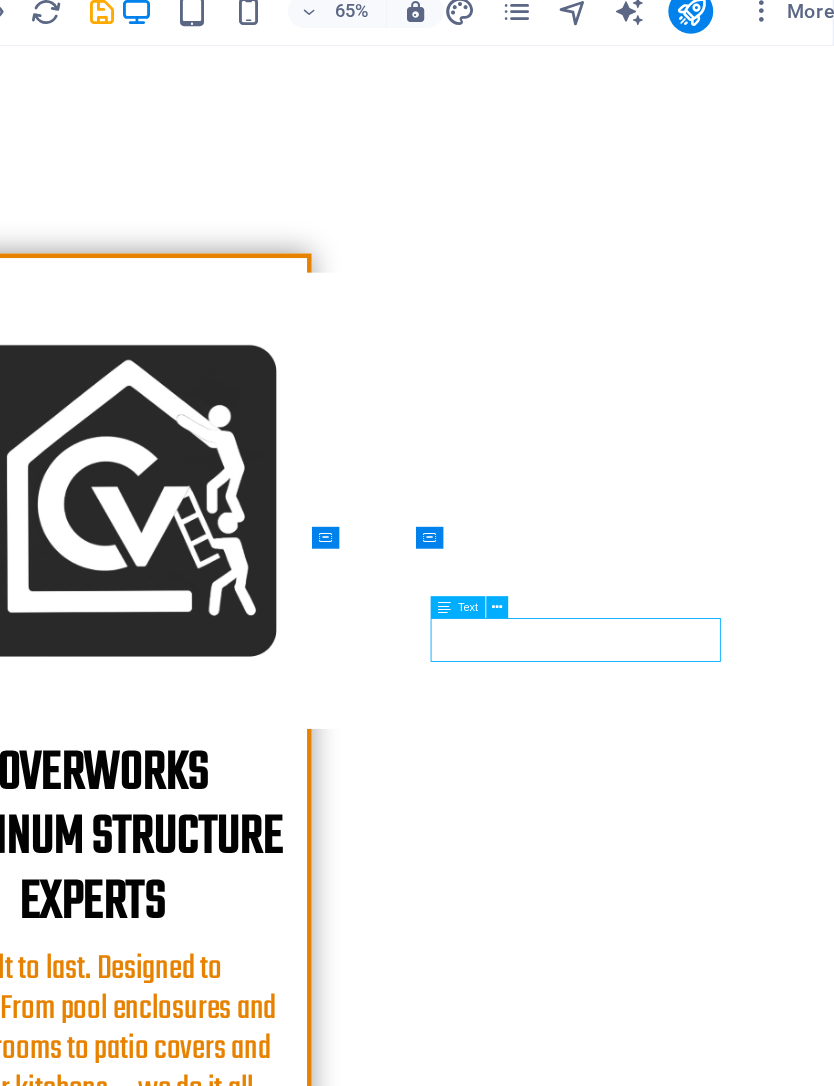 click on "We are professional roofers" at bounding box center (356, 1748) 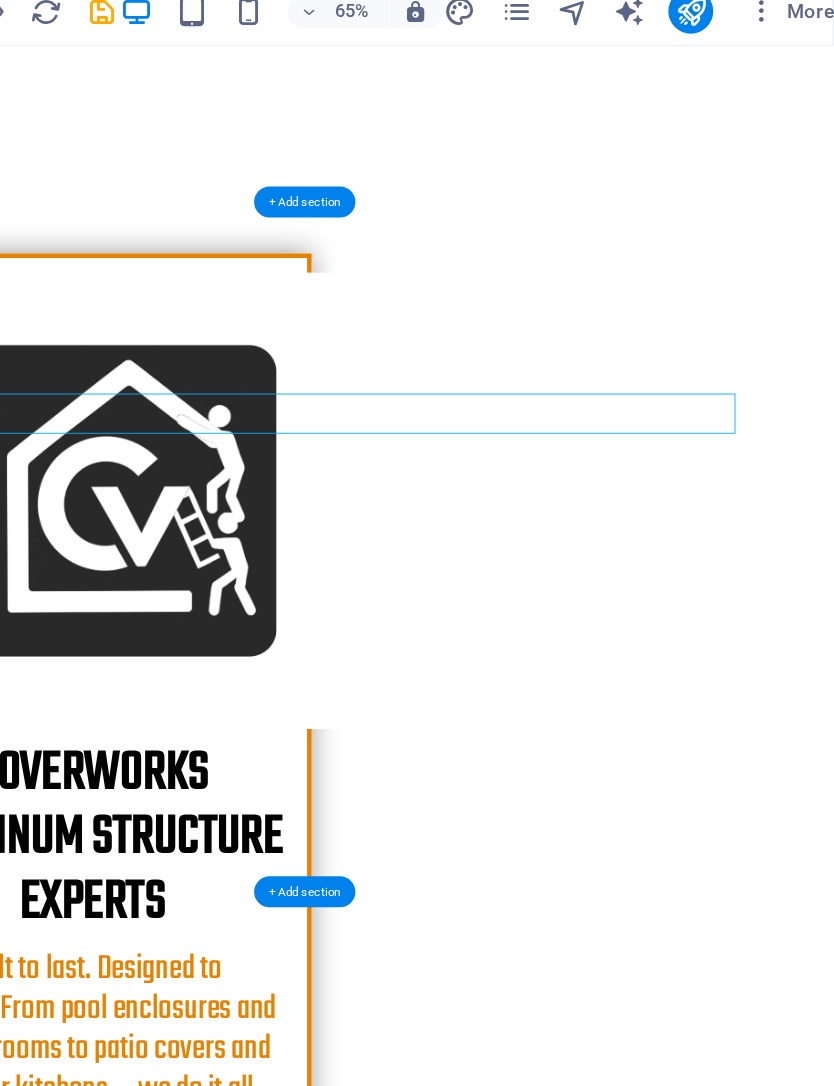 click on "We are professional roofers" at bounding box center (356, 1748) 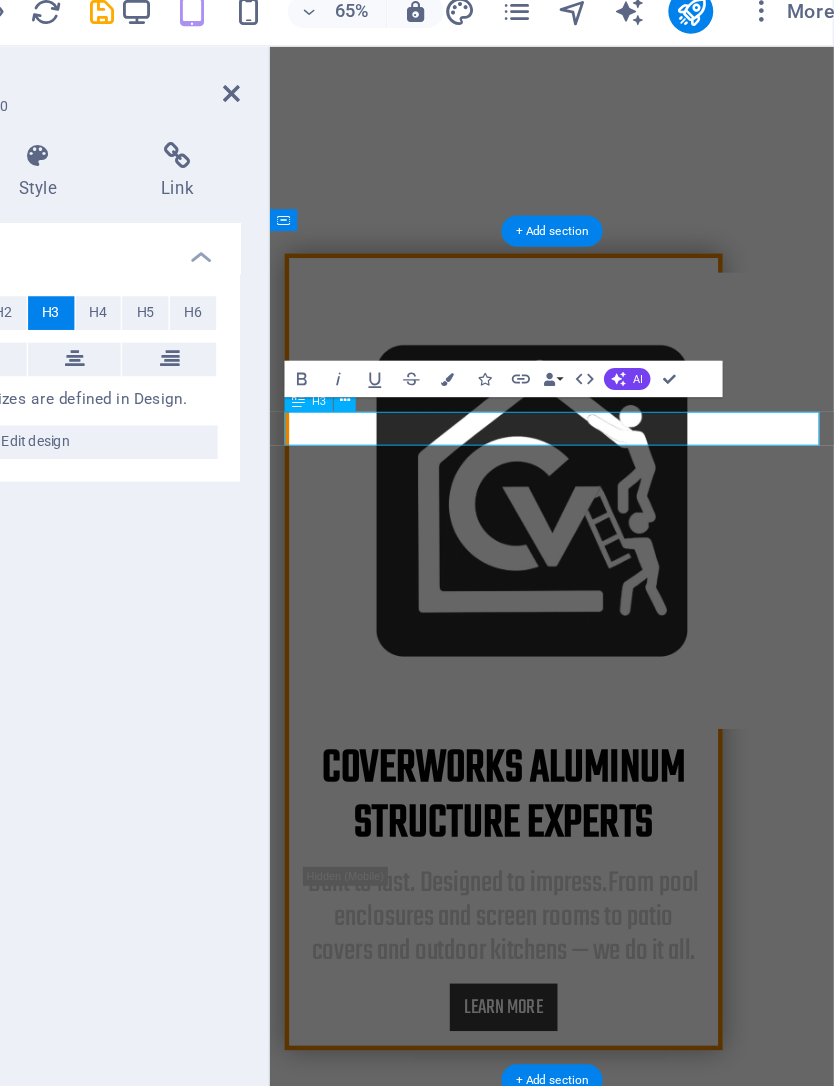 click on "We are professional roofers" at bounding box center [578, 1628] 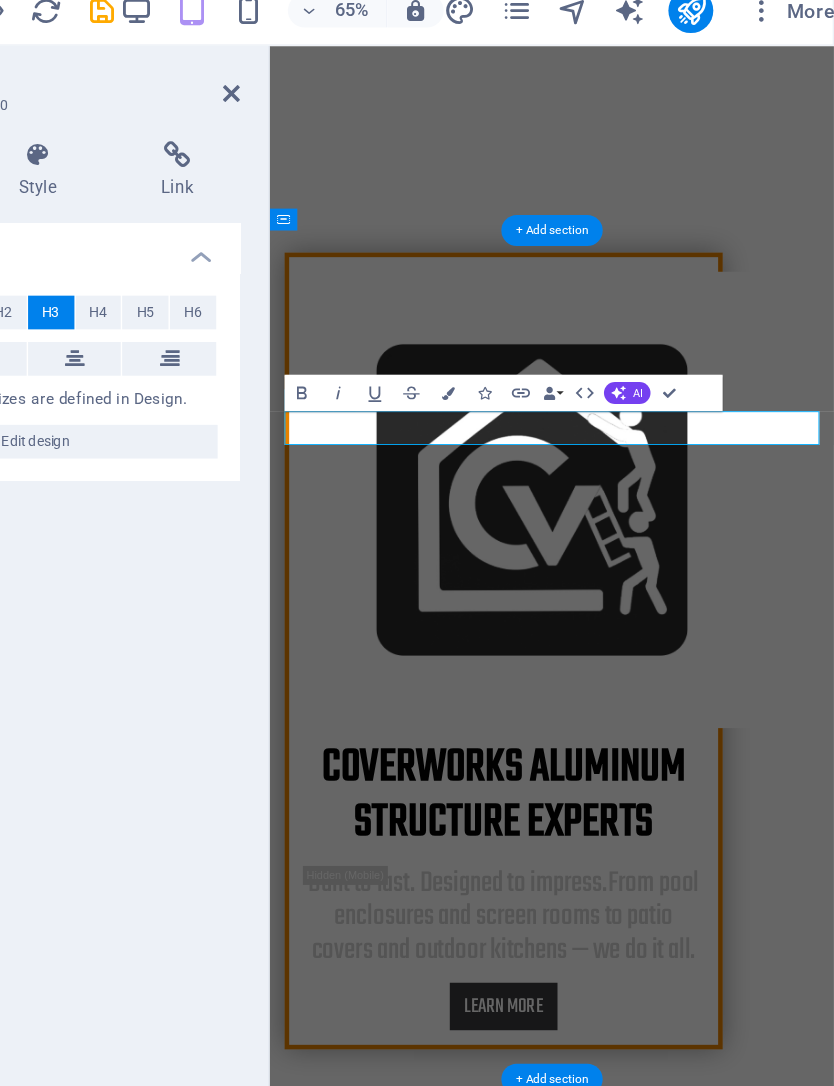 type 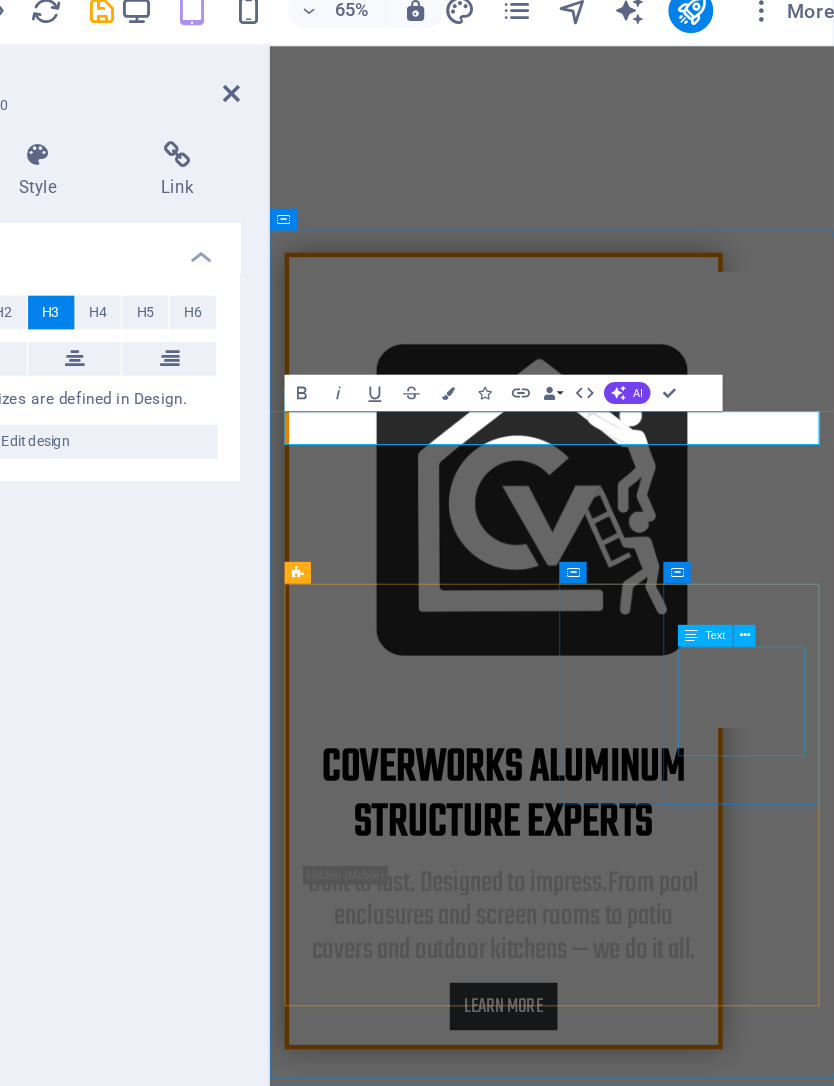 click on "Lorem ipsum dolor sit amet, consectetur adipisicing elit. Veritatis, dolorem!" at bounding box center [578, 2221] 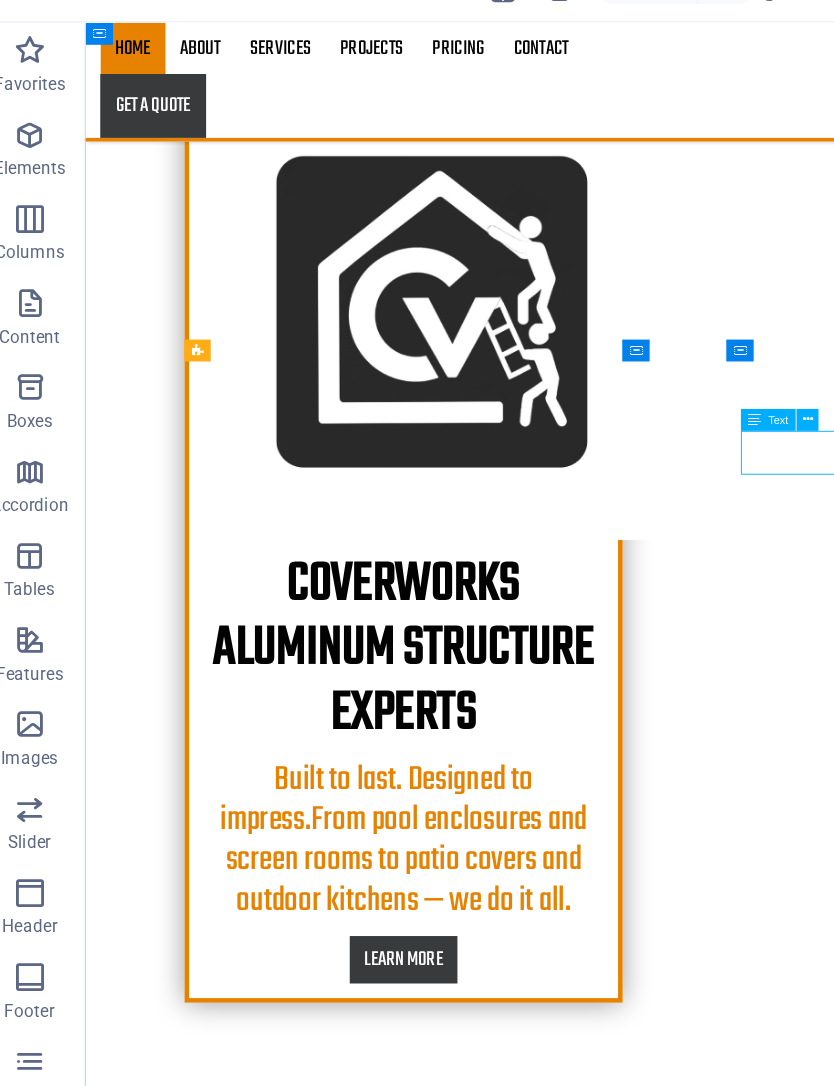 scroll, scrollTop: 1507, scrollLeft: 0, axis: vertical 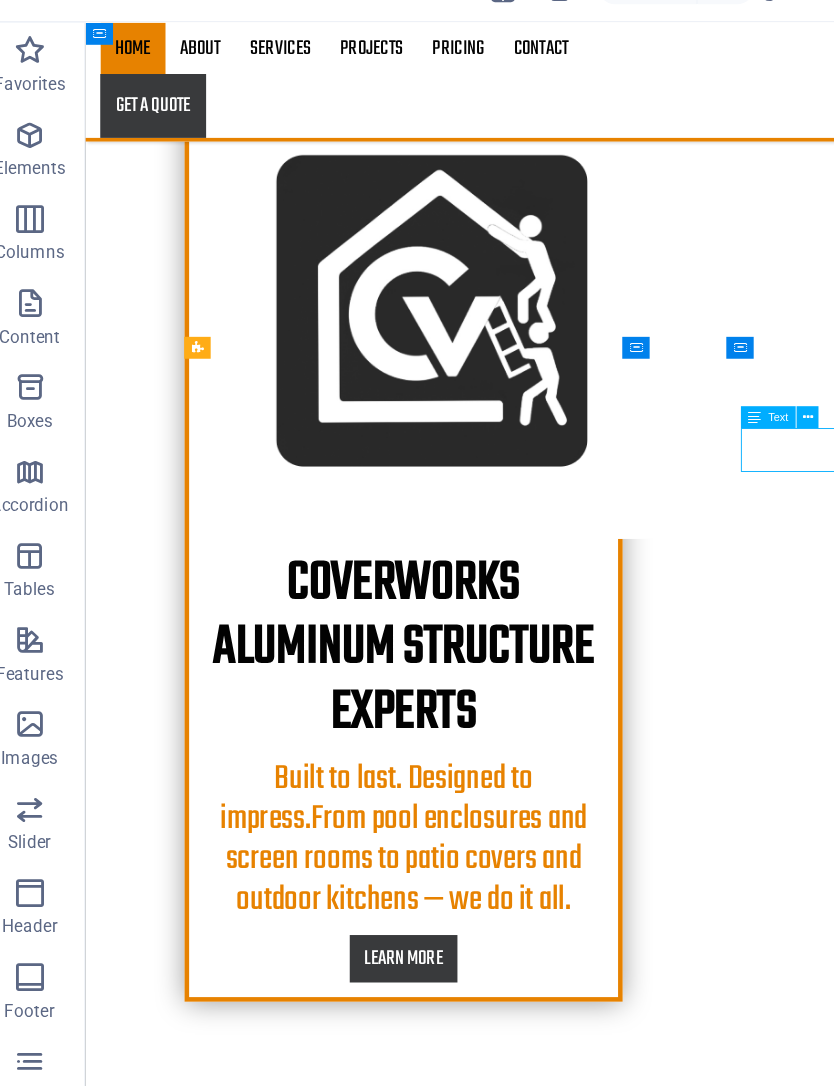 click on "30 Years reputation" at bounding box center [665, 1678] 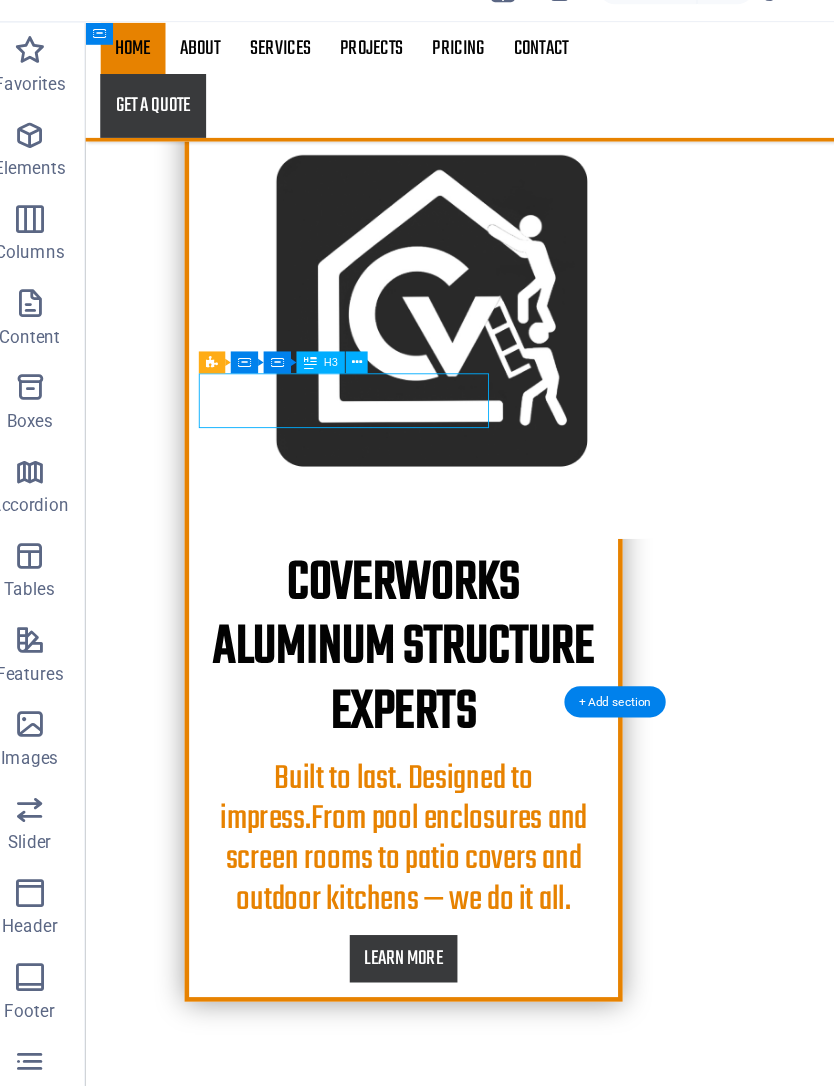 click on "30 Years reputation" at bounding box center (665, 1678) 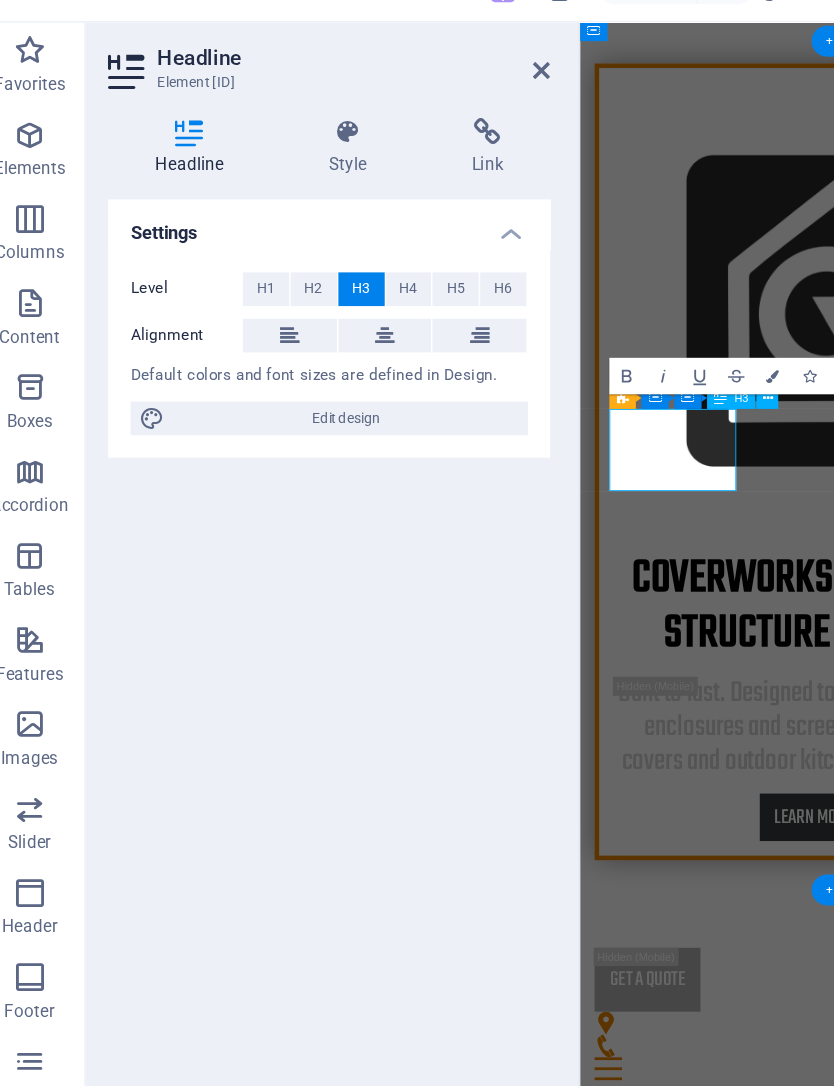 click on "30 Years reputation" at bounding box center [888, 1631] 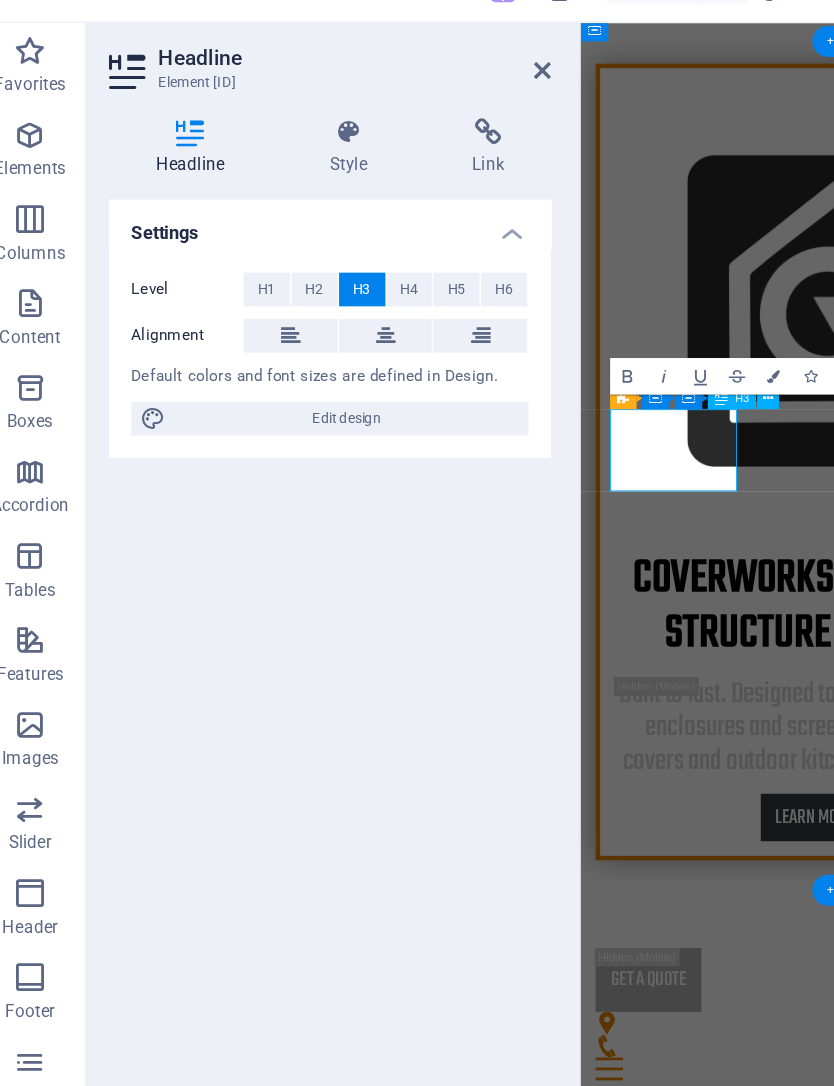 type 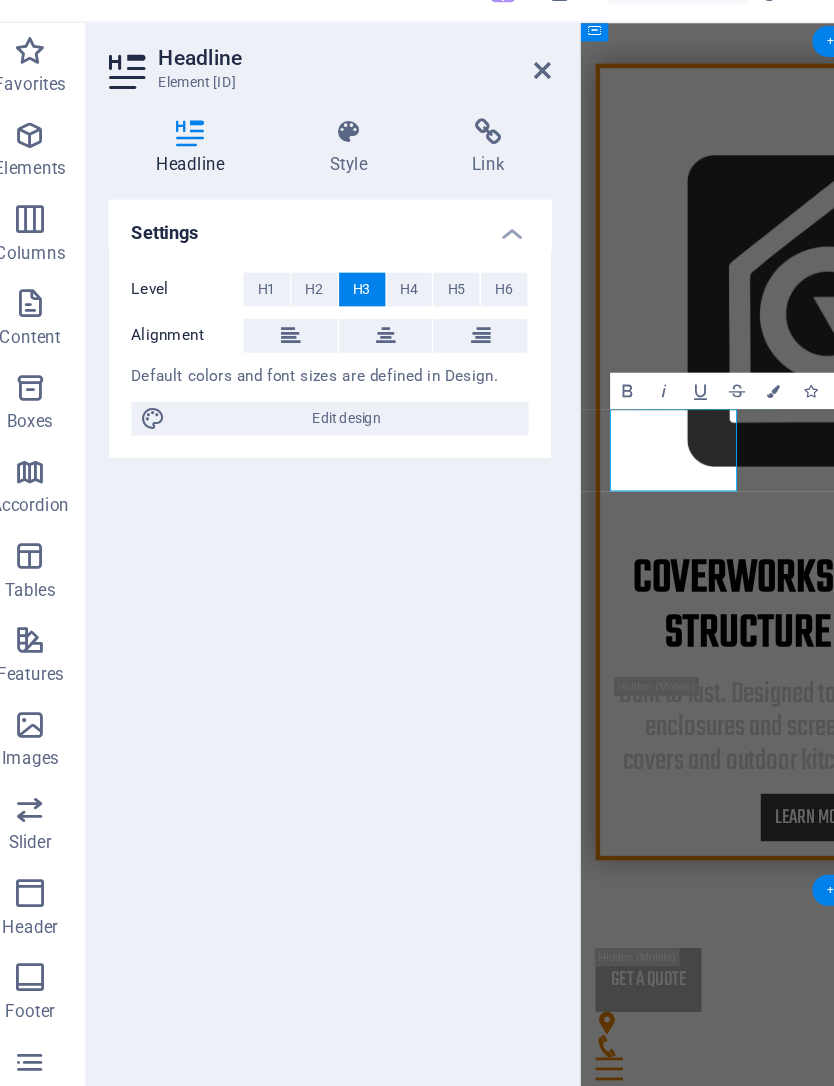 click on "30 Years    reputation" at bounding box center (889, 1631) 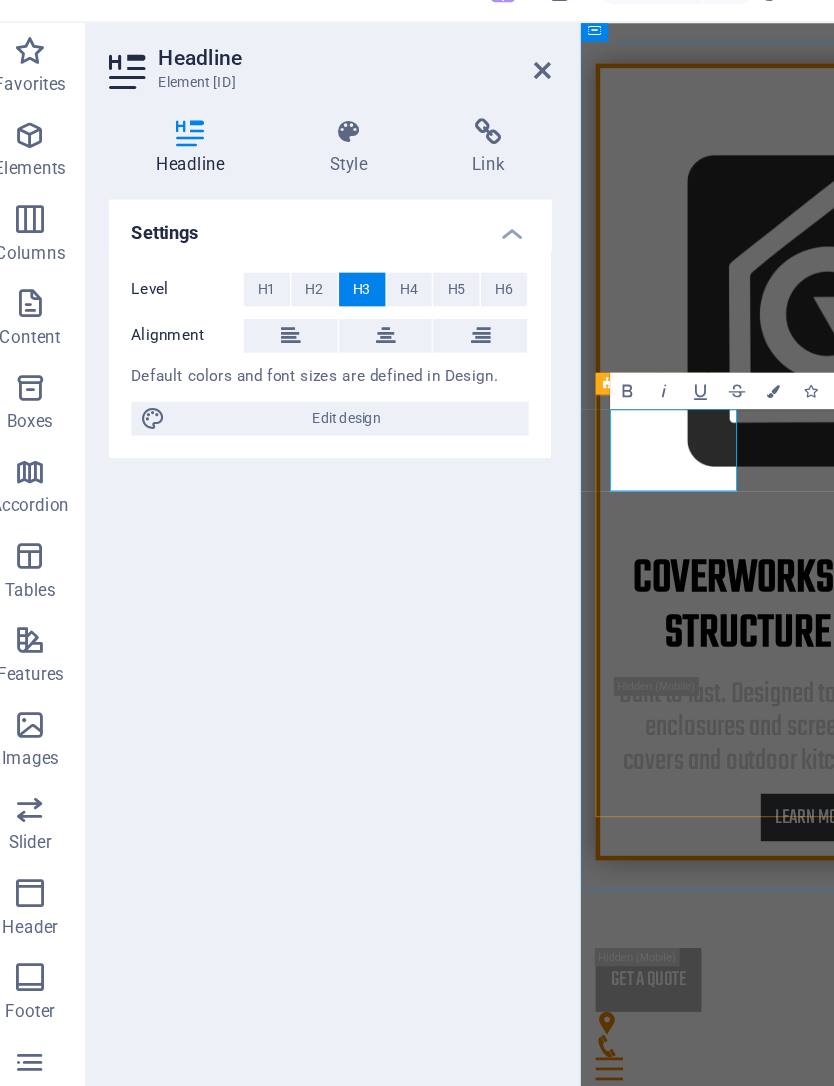click on "20 Years    reputation Lorem ipsum dolor sit amet, consectetur adipisicing elit. Veritatis, dolorem! Certification Lorem ipsum dolor sit amet, consectetur adipisicing elit. Veritatis, dolorem! Slate roofs Lorem ipsum dolor sit amet, consectetur adipisicing elit. Veritatis, dolorem! Fair Prices Lorem ipsum dolor sit amet, consectetur adipisicing elit. Veritatis, dolorem!" at bounding box center [889, 2048] 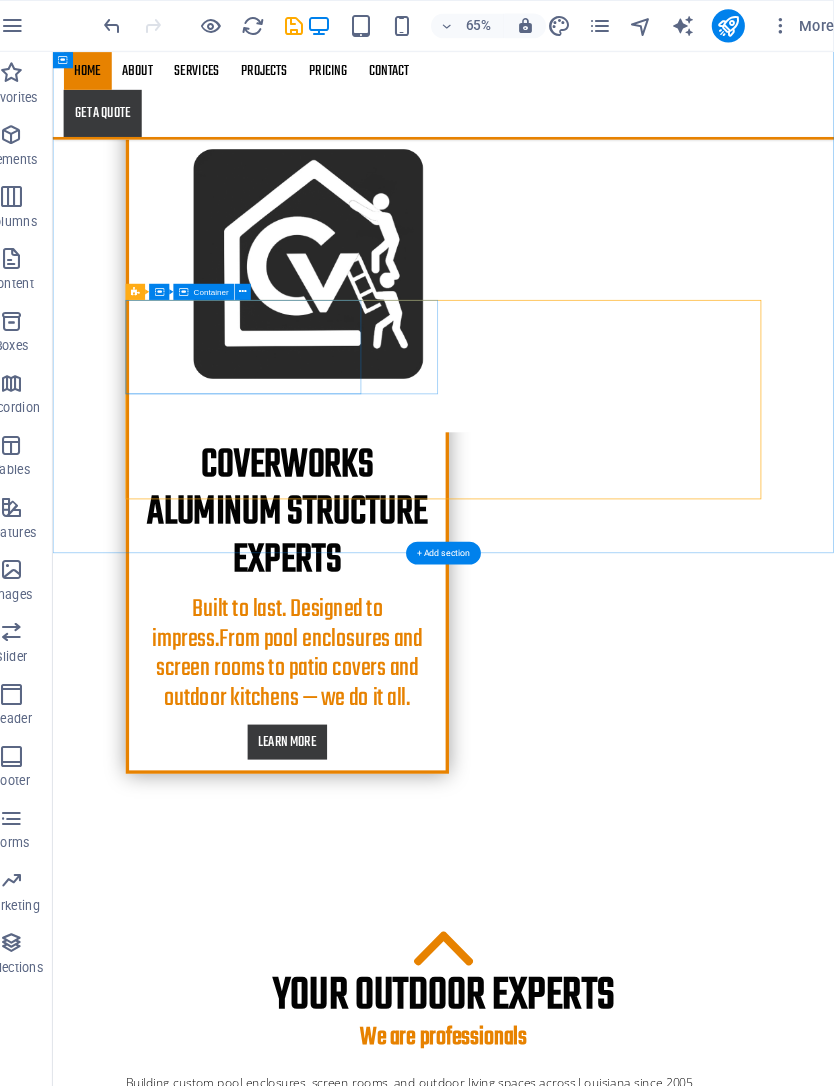click on "Lorem ipsum dolor sit amet, consectetur adipisicing elit. Veritatis, dolorem!" at bounding box center (632, 1749) 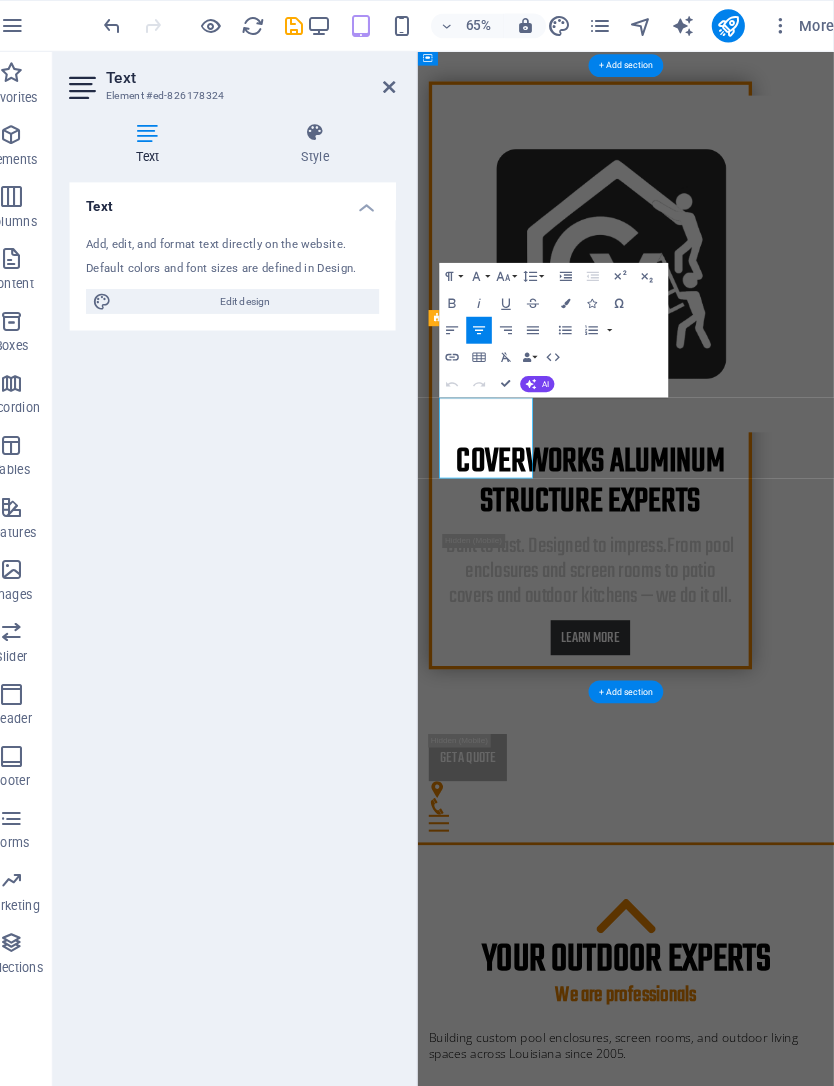click on "Lorem ipsum dolor sit amet, consectetur adipisicing elit. Veritatis, dolorem!" at bounding box center [726, 1700] 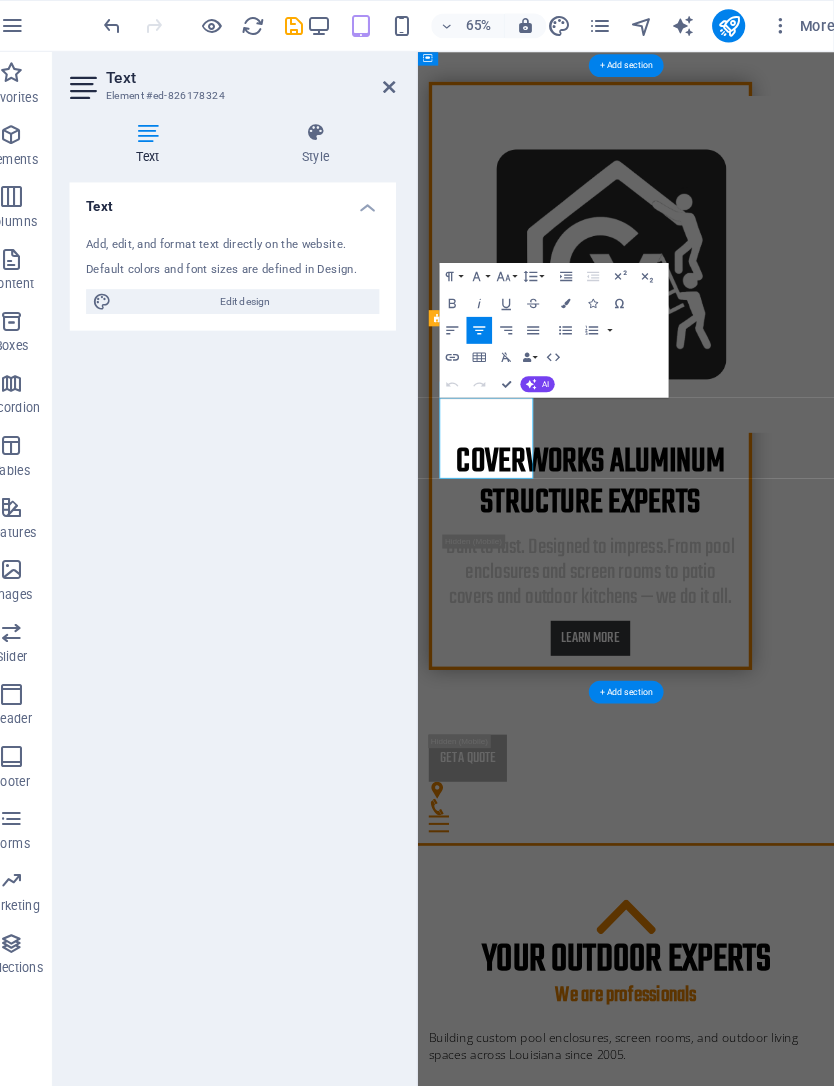 click on "Lorem ipsum dolor sit amet, consectetur adipisicing elit. Veritatis, dolorem!" at bounding box center (726, 1700) 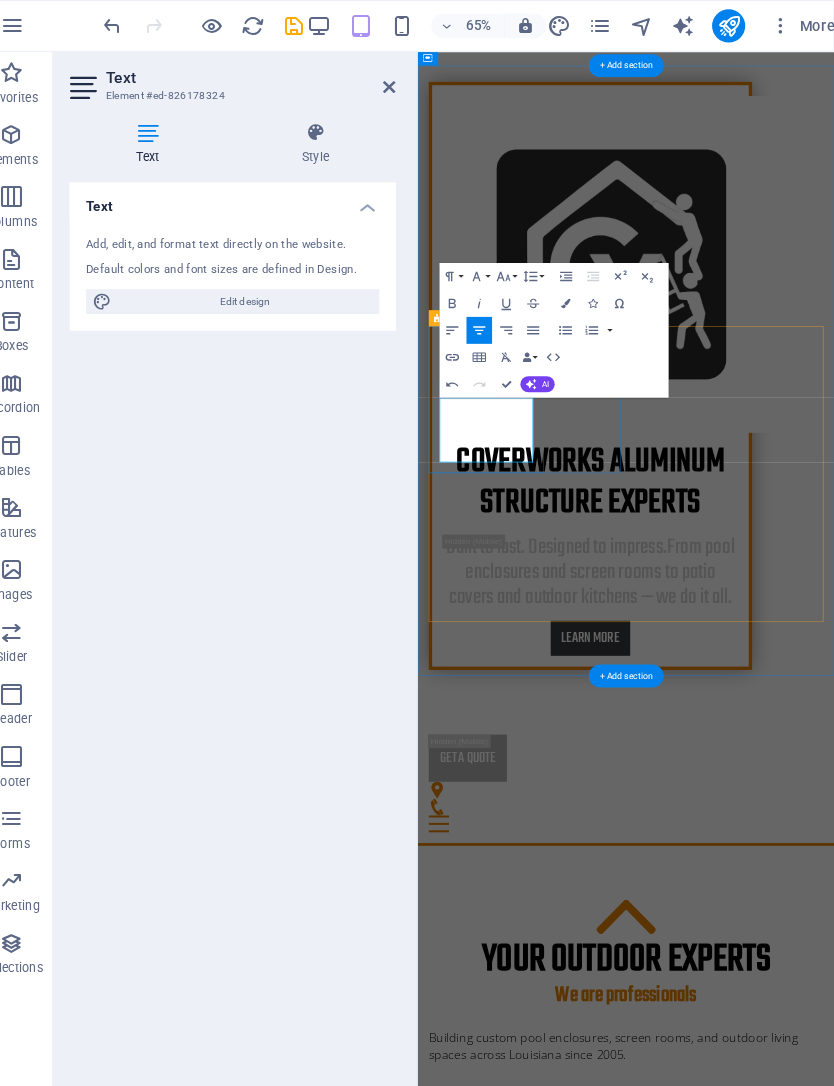 click on "From pool enclosures to outdoor kitchens, we’ve built a reputation on precision and pride." at bounding box center [726, 1695] 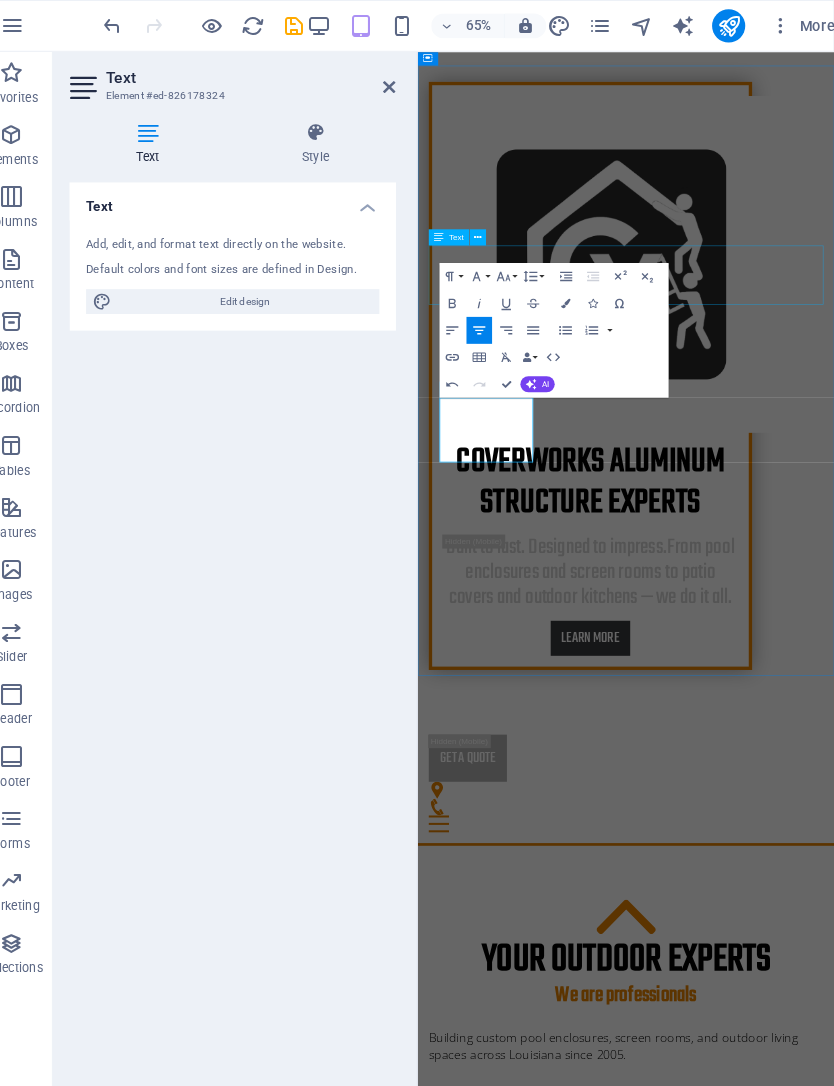 click on "Font Family" at bounding box center (491, 267) 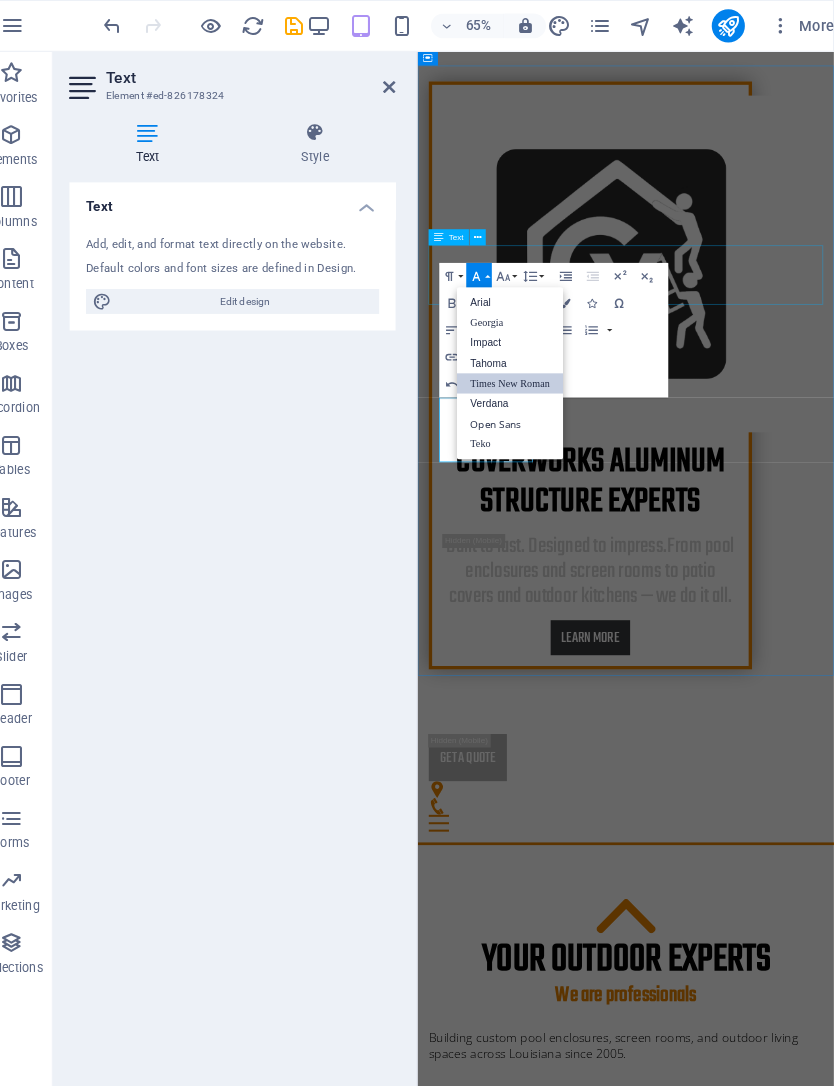 scroll, scrollTop: 0, scrollLeft: 0, axis: both 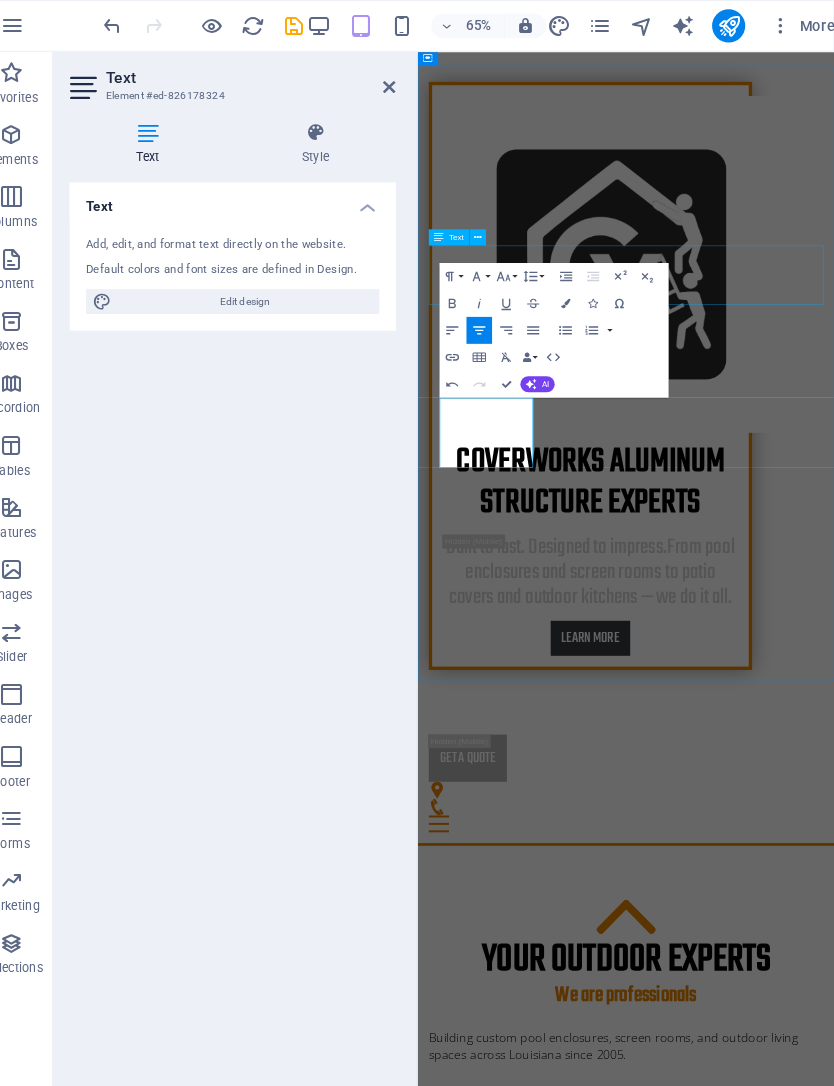 click 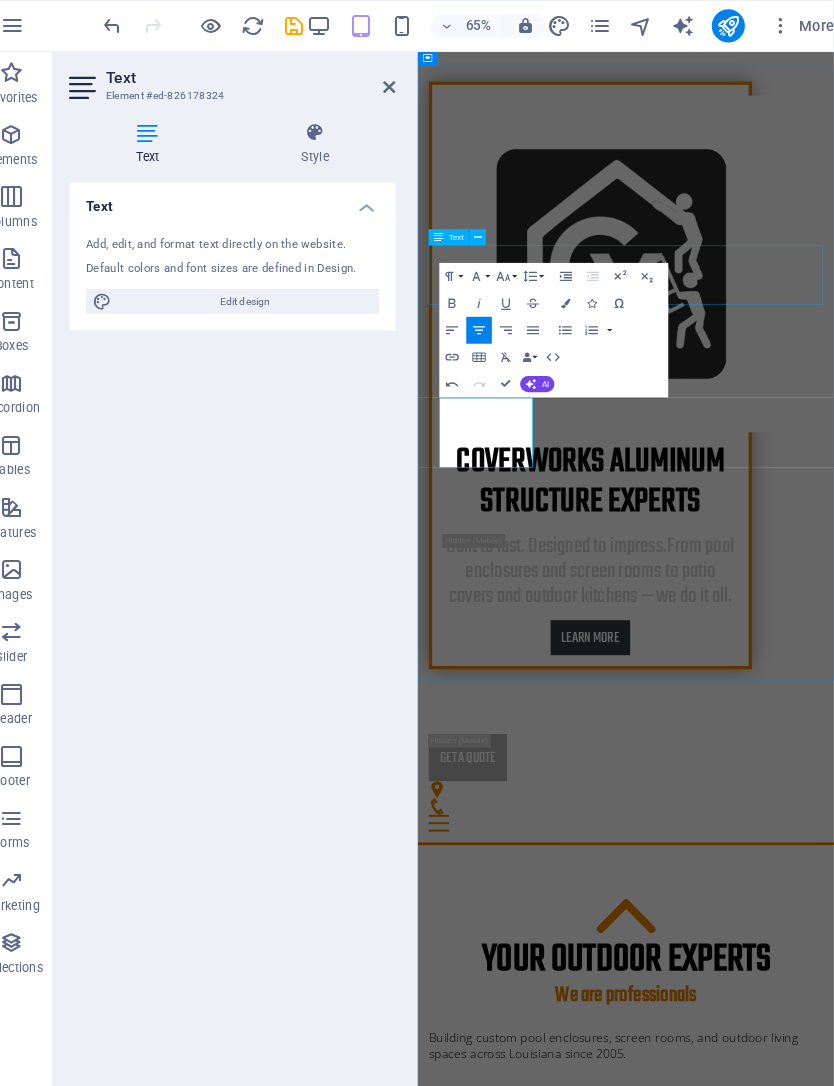 scroll, scrollTop: 143, scrollLeft: 0, axis: vertical 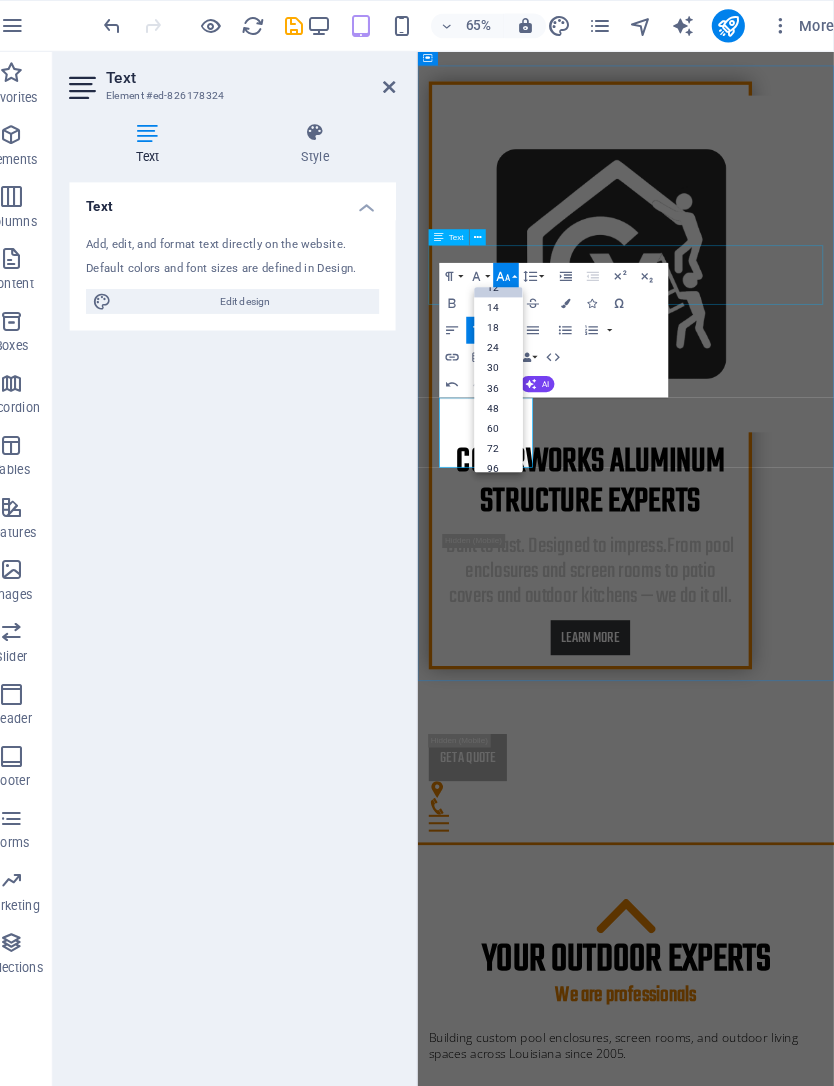 click on "14" at bounding box center [510, 297] 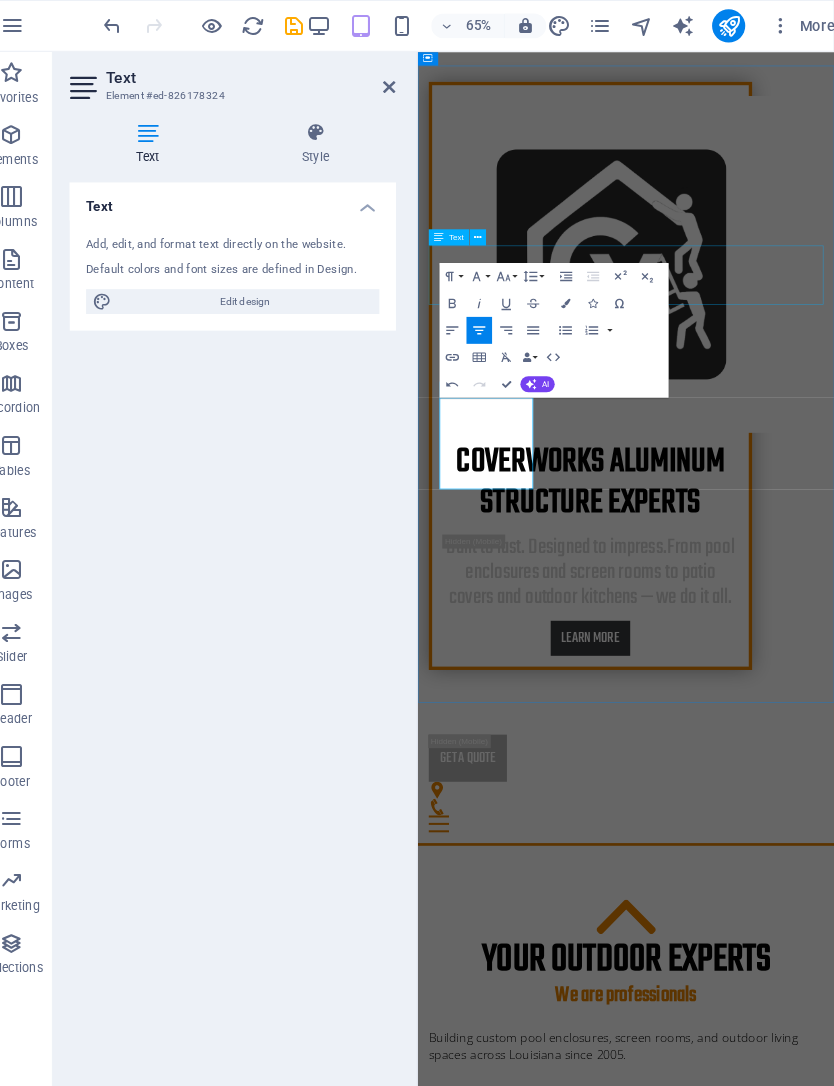 click on "Certification Lorem ipsum dolor sit amet, consectetur adipisicing elit. Veritatis, dolorem!" at bounding box center (726, 2068) 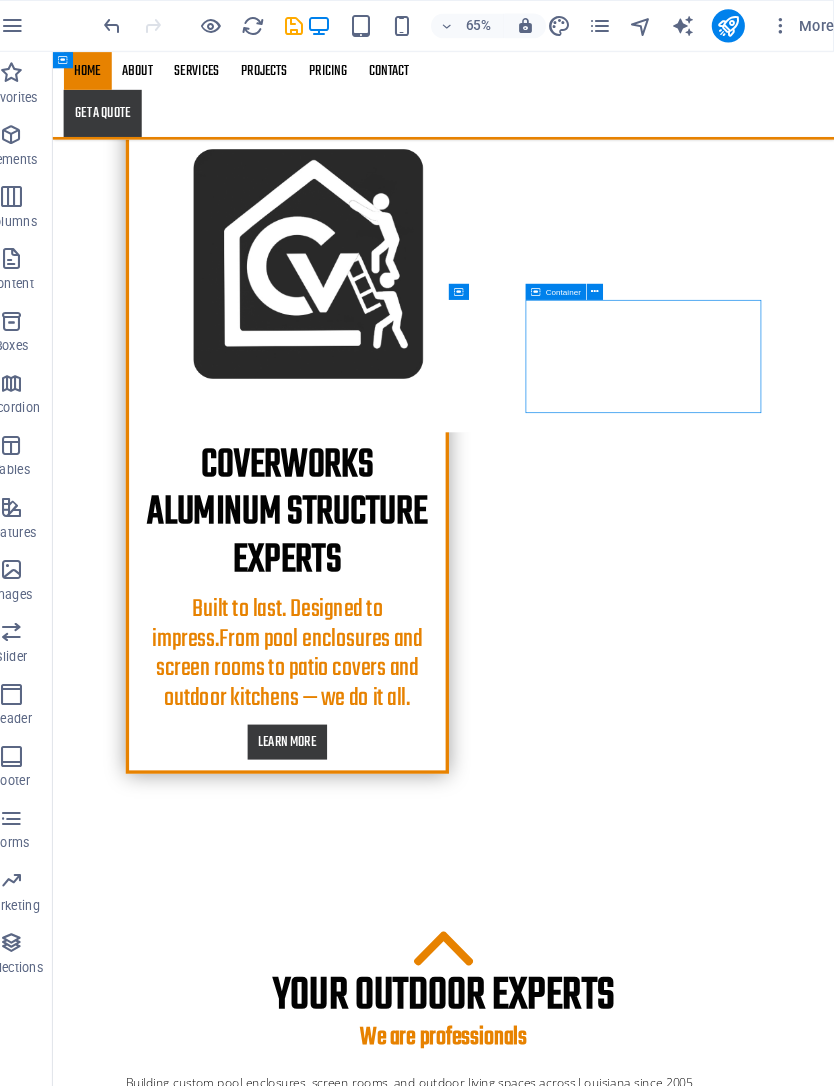 click on "Features" at bounding box center (40, 502) 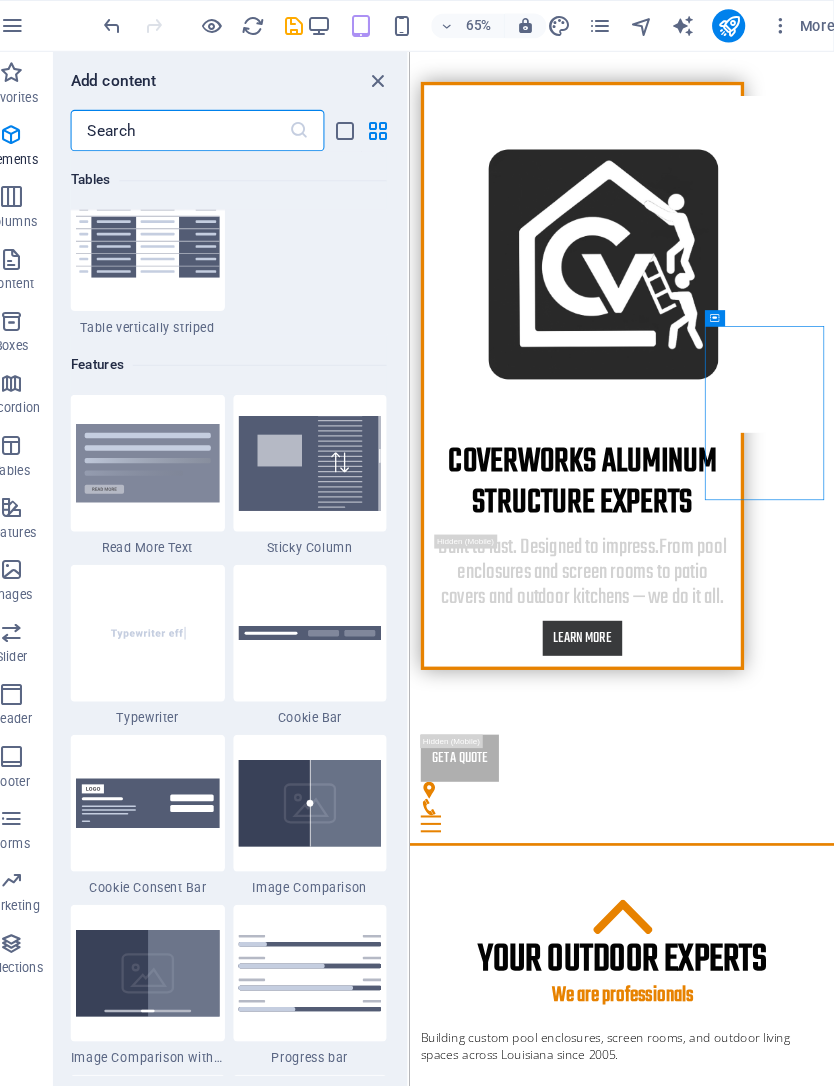 scroll, scrollTop: 7959, scrollLeft: 0, axis: vertical 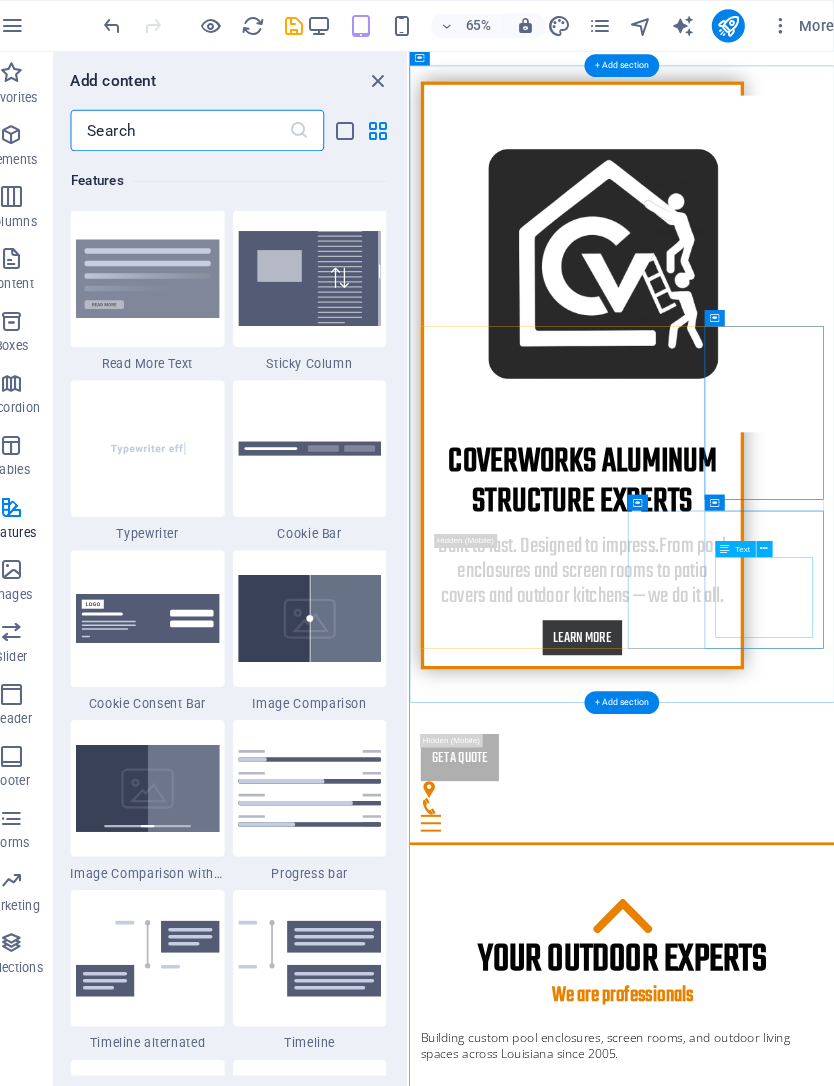 click on "Lorem ipsum dolor sit amet, consectetur adipisicing elit. Veritatis, dolorem!" at bounding box center (724, 2539) 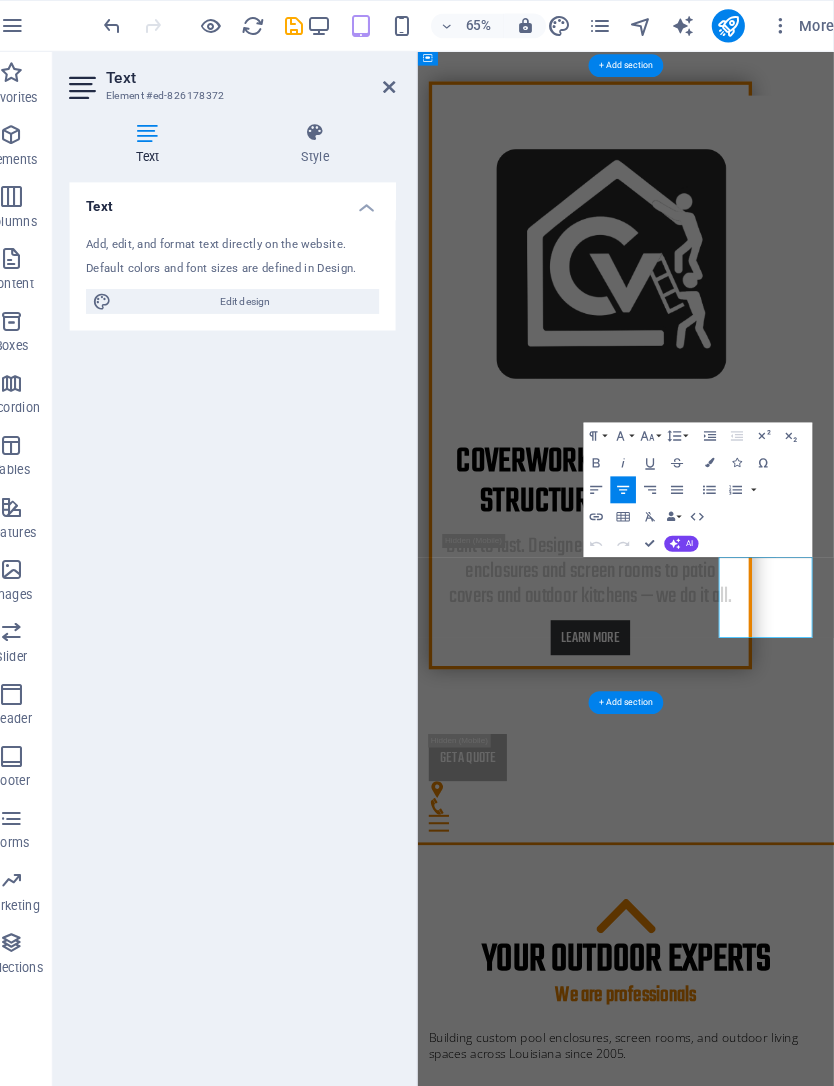 click on "Lorem ipsum dolor sit amet, consectetur adipisicing elit. Veritatis, dolorem!" at bounding box center (726, 2558) 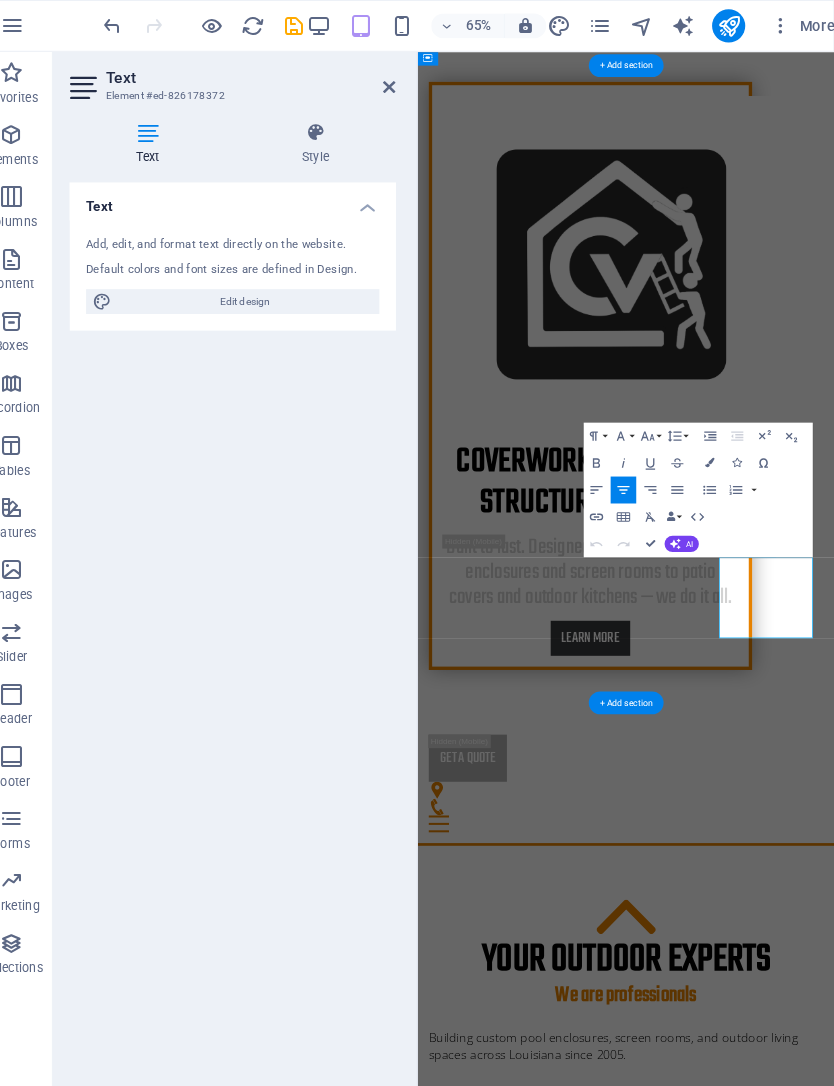click on "Lorem ipsum dolor sit amet, consectetur adipisicing elit. Veritatis, dolorem!" at bounding box center (726, 2558) 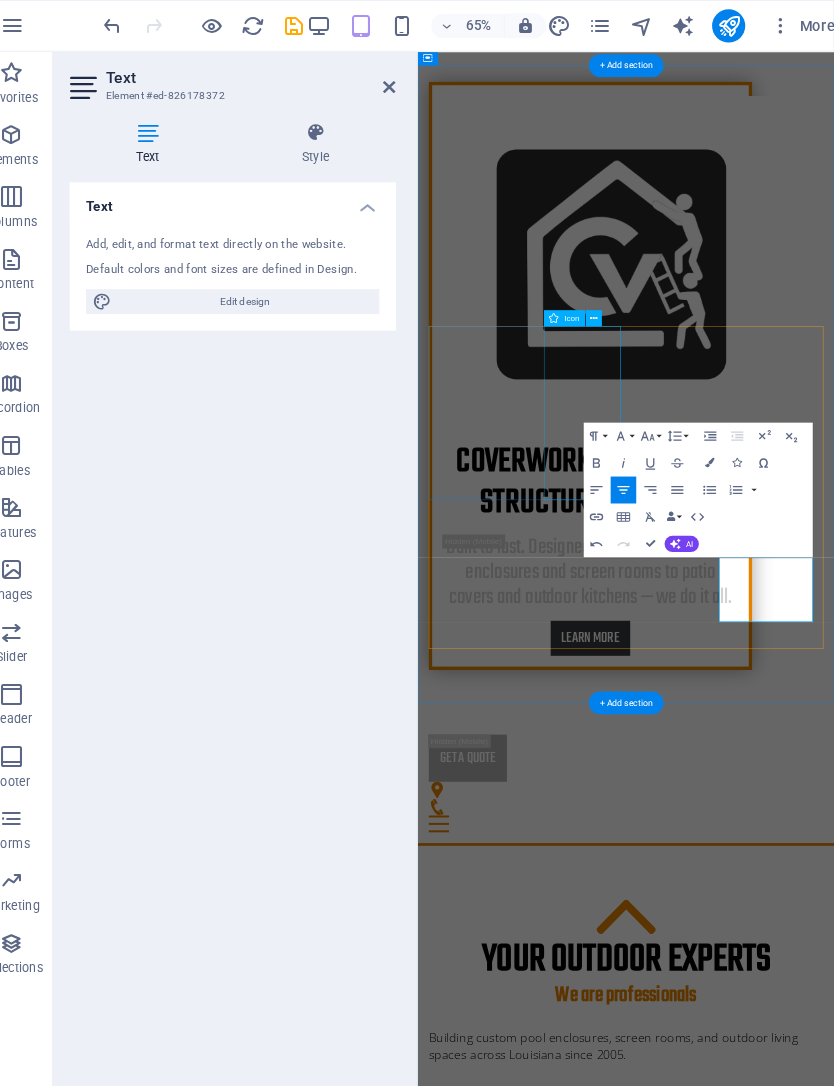 click 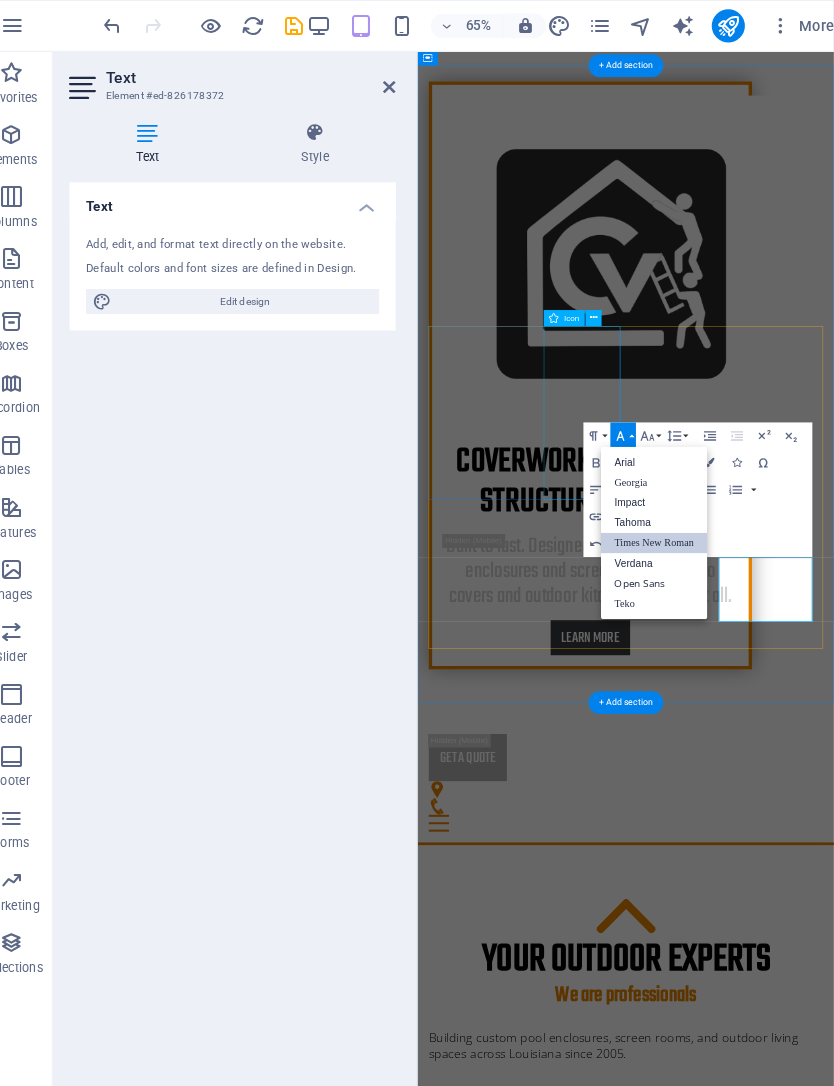 scroll, scrollTop: 0, scrollLeft: 0, axis: both 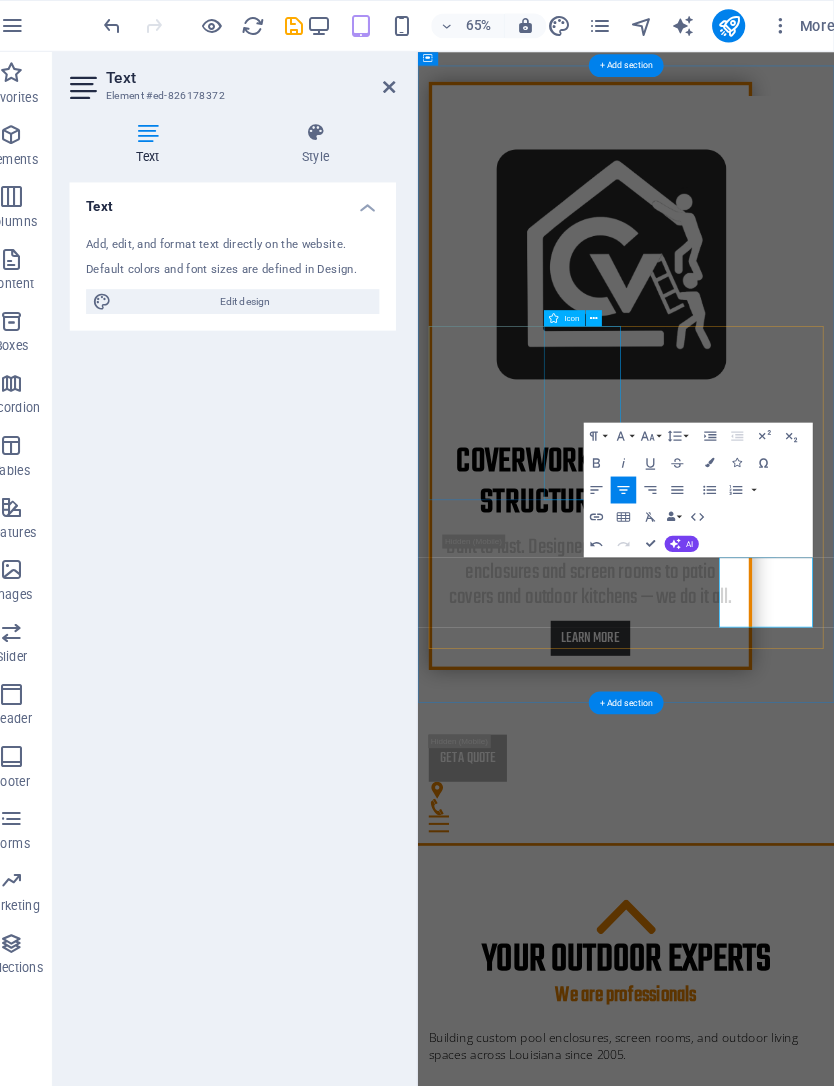 click 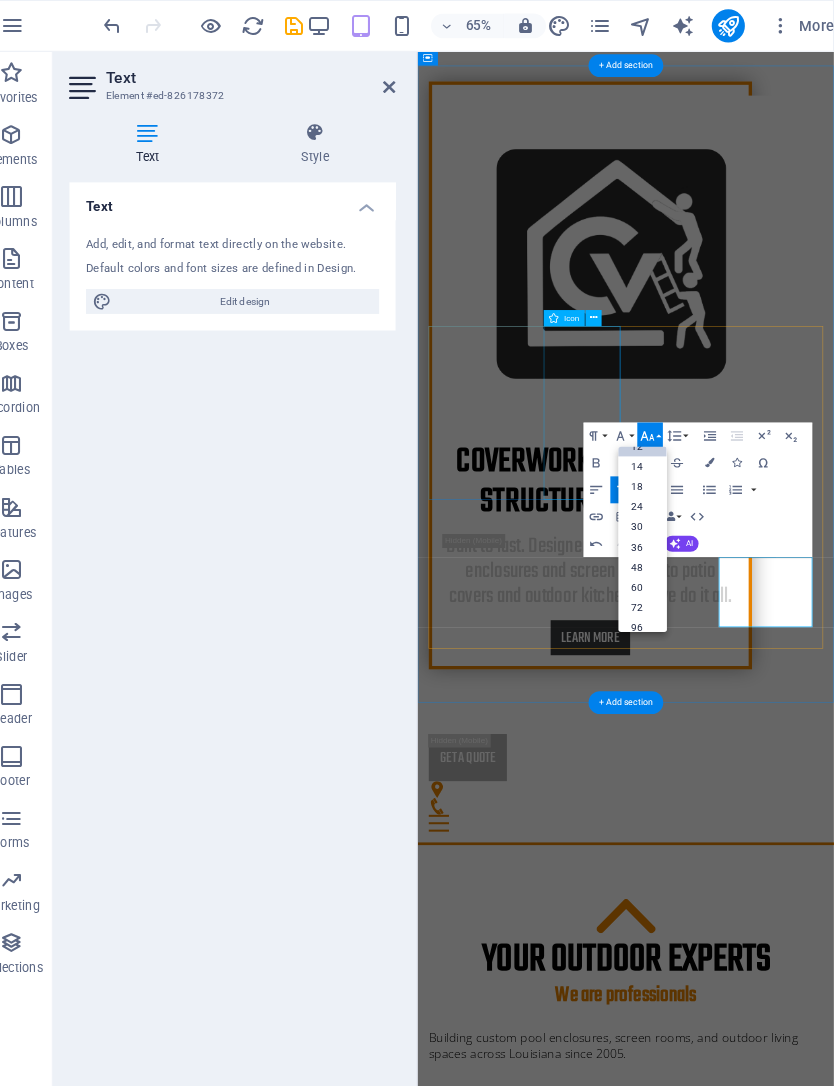 click on "14" at bounding box center (649, 451) 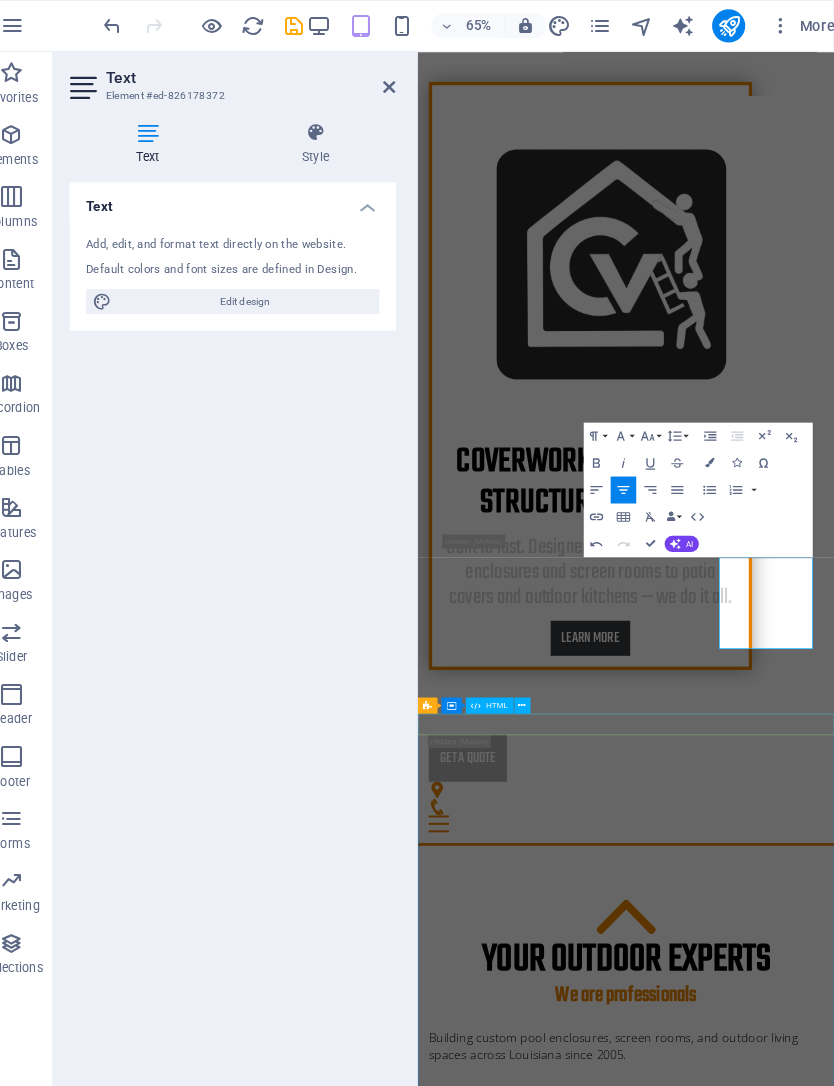 click at bounding box center [726, 3790] 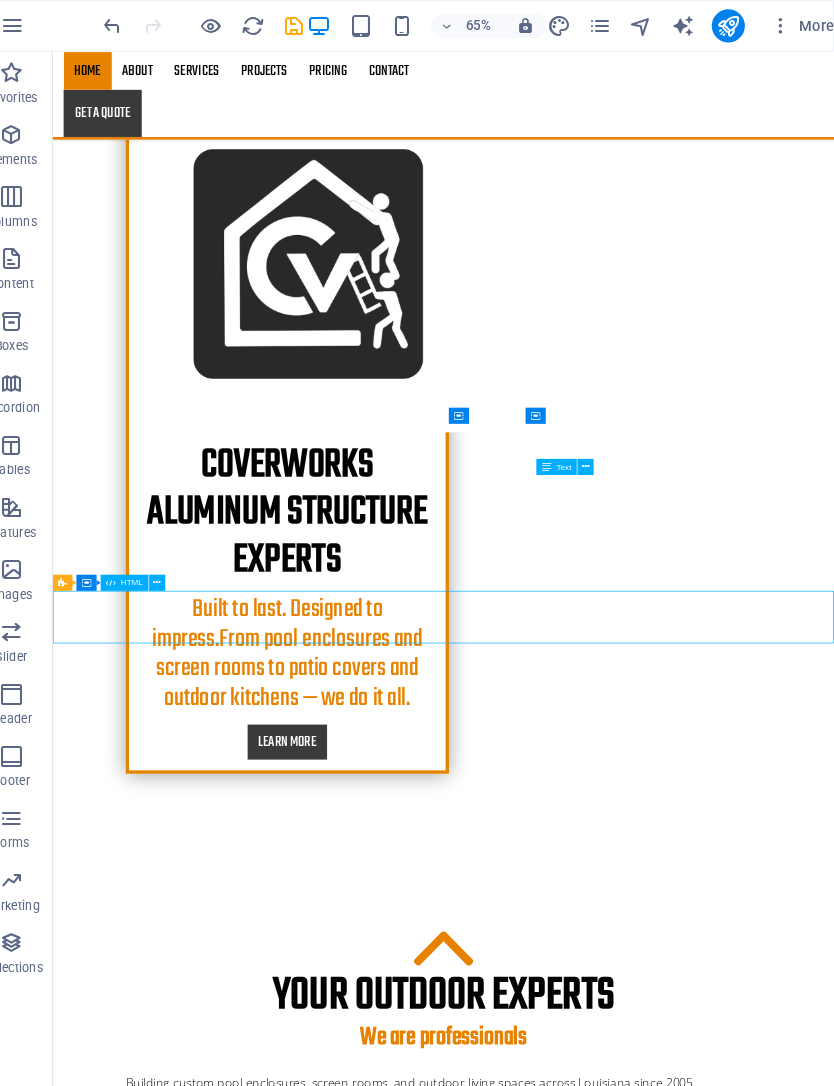 click on "Tables" at bounding box center [40, 454] 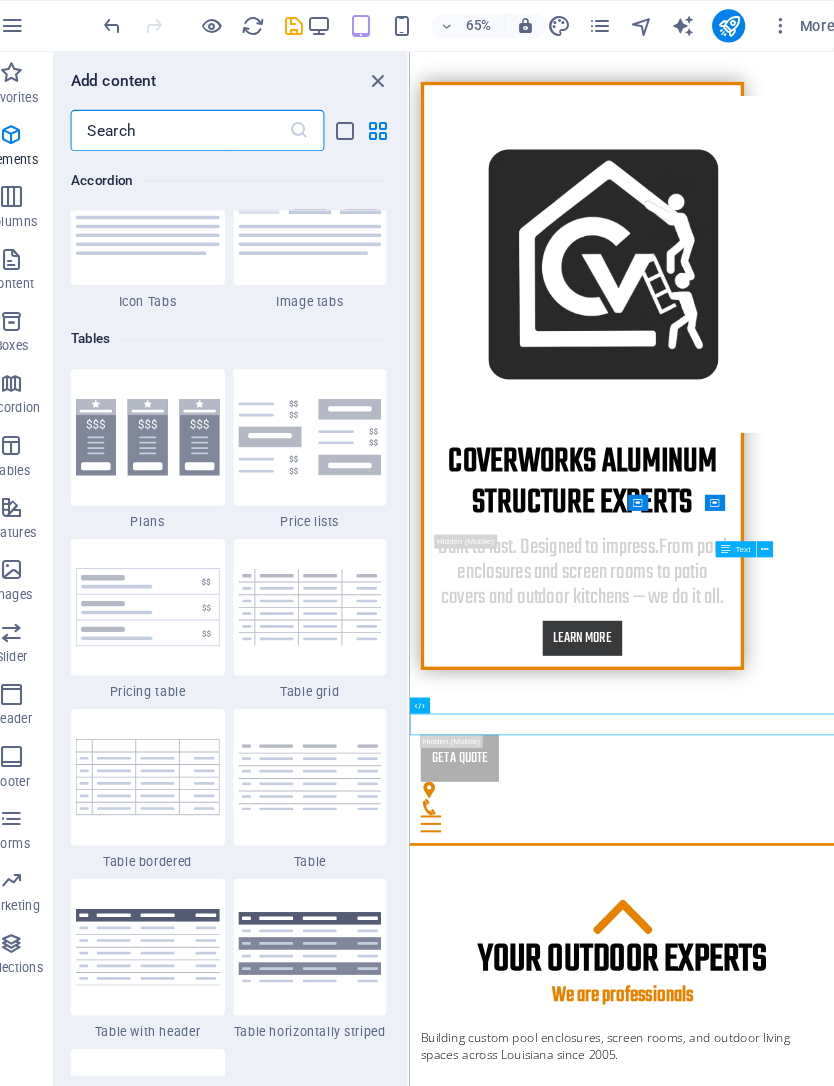 scroll, scrollTop: 7090, scrollLeft: 0, axis: vertical 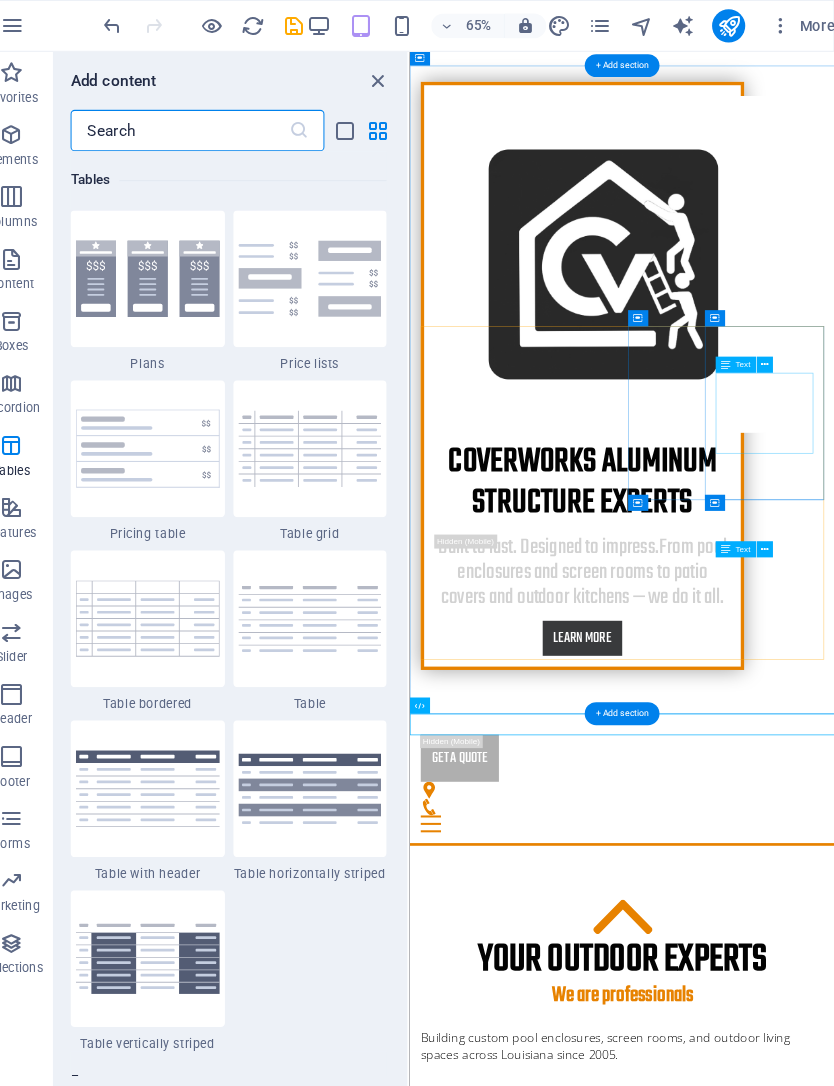 click on "Lorem ipsum dolor sit amet, consectetur adipisicing elit. Veritatis, dolorem!" at bounding box center (724, 2076) 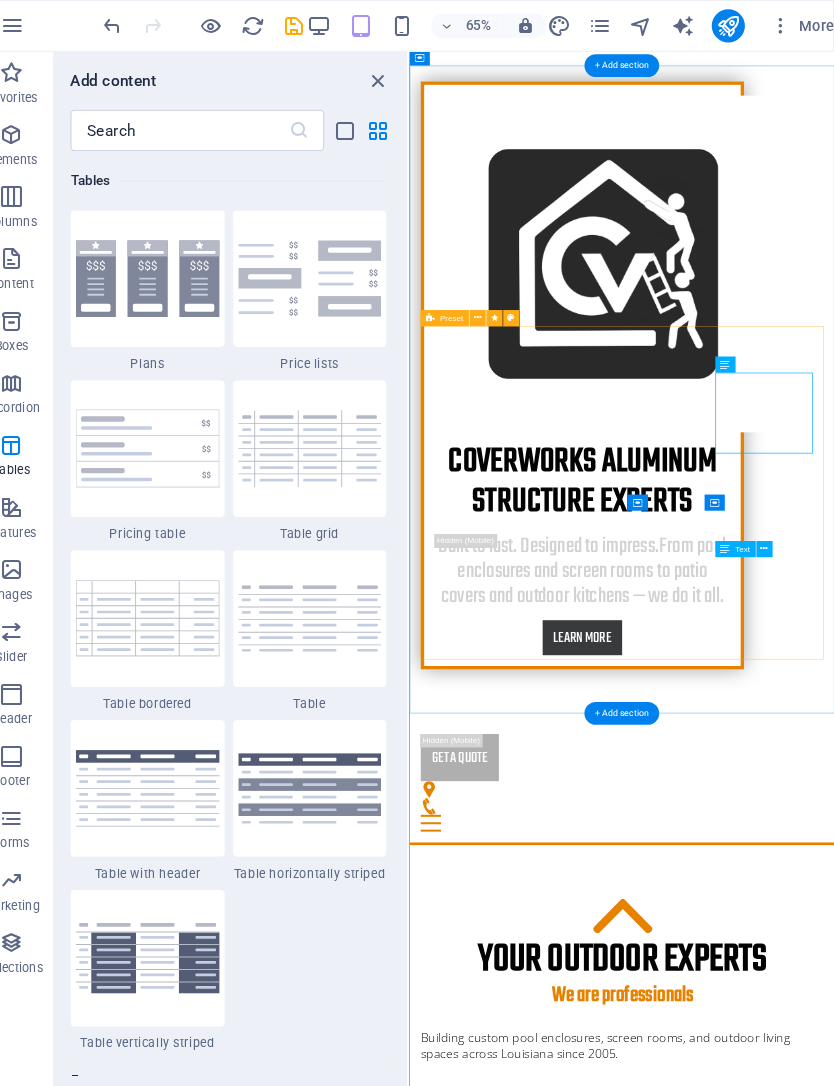 click on "20 Years    reputation From pool enclosures to outdoor kitchens, we’ve built a reputation on precision and pride. Certification Lorem ipsum dolor sit amet, consectetur adipisicing elit. Veritatis, dolorem! Slate roofs Lorem ipsum dolor sit amet, consectetur adipisicing elit. Veritatis, dolorem! Fair Prices Upfront estimates, no gimmicks. We give honest pricing with unmatched craftsmanship ." at bounding box center [724, 2108] 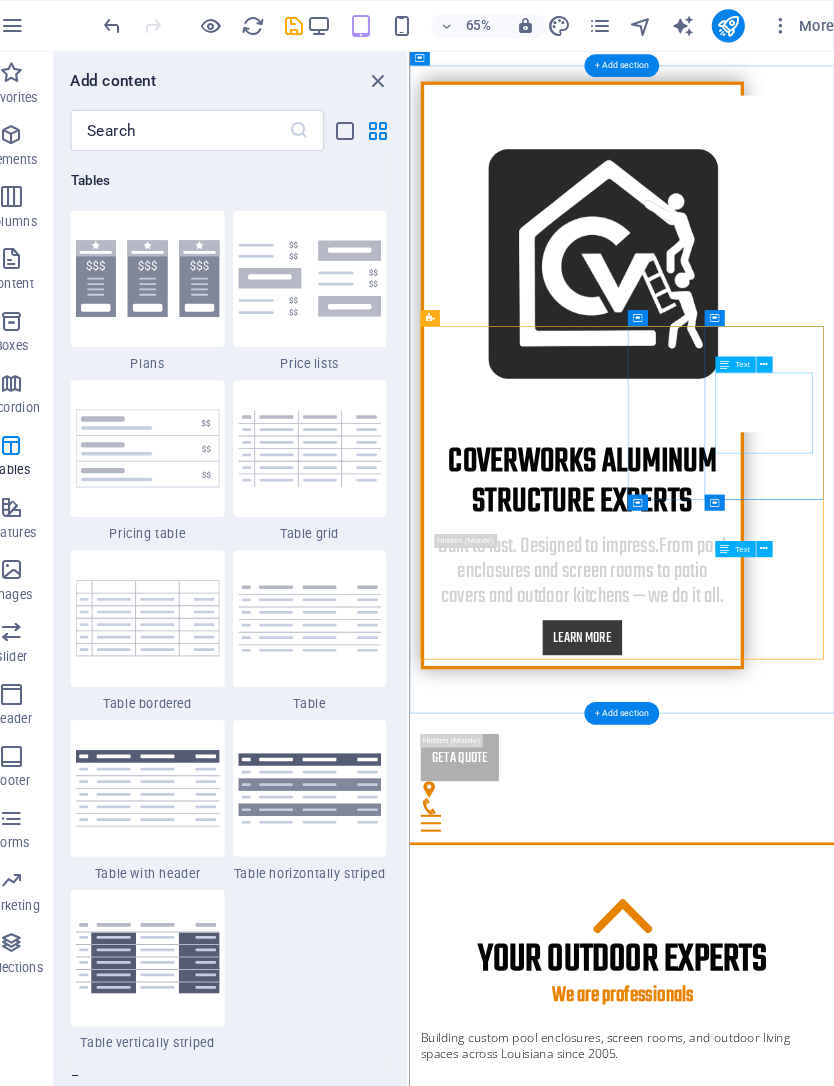 click on "Lorem ipsum dolor sit amet, consectetur adipisicing elit. Veritatis, dolorem!" at bounding box center [724, 2076] 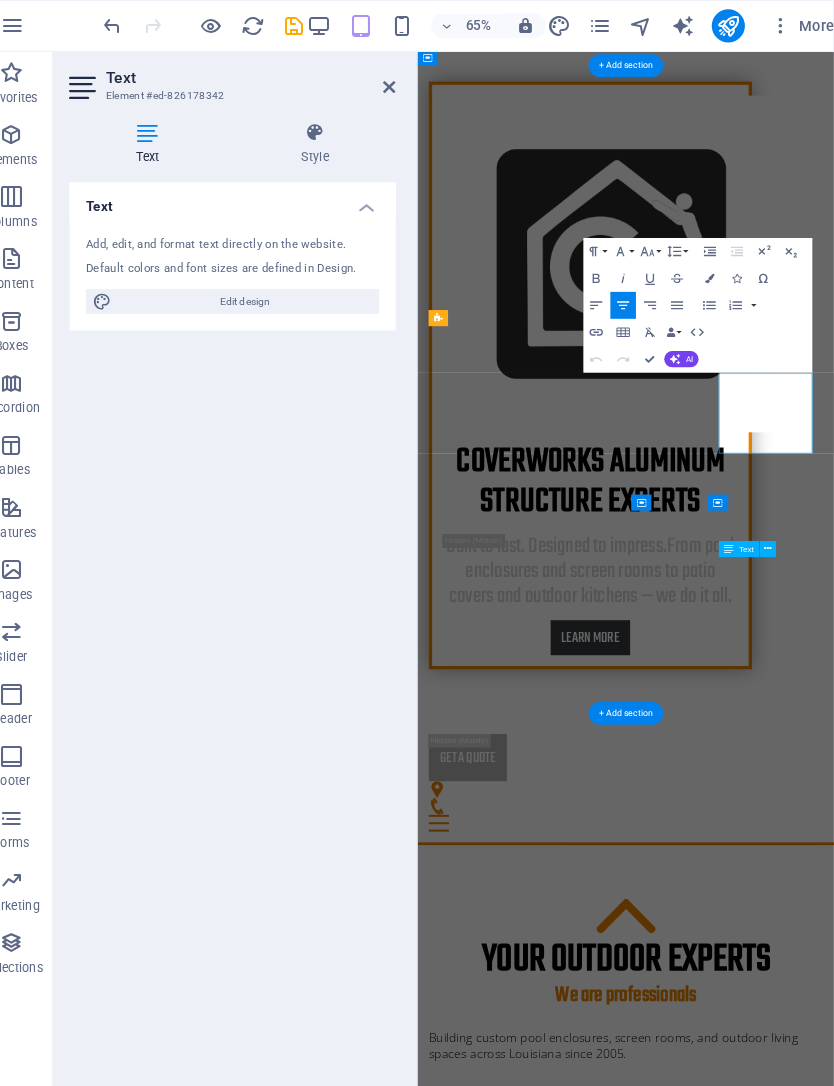 click on "Lorem ipsum dolor sit amet, consectetur adipisicing elit. Veritatis, dolorem!" at bounding box center [726, 2095] 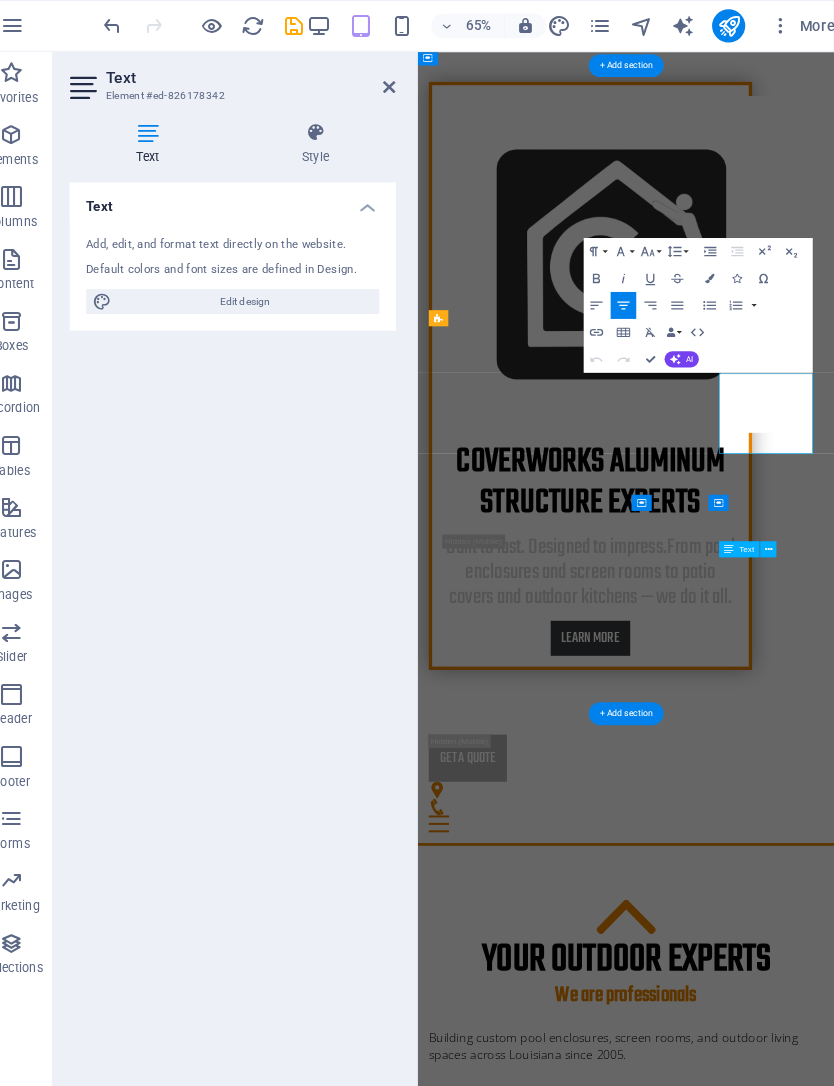 click on "Lorem ipsum dolor sit amet, consectetur adipisicing elit. Veritatis, dolorem!" at bounding box center [726, 2095] 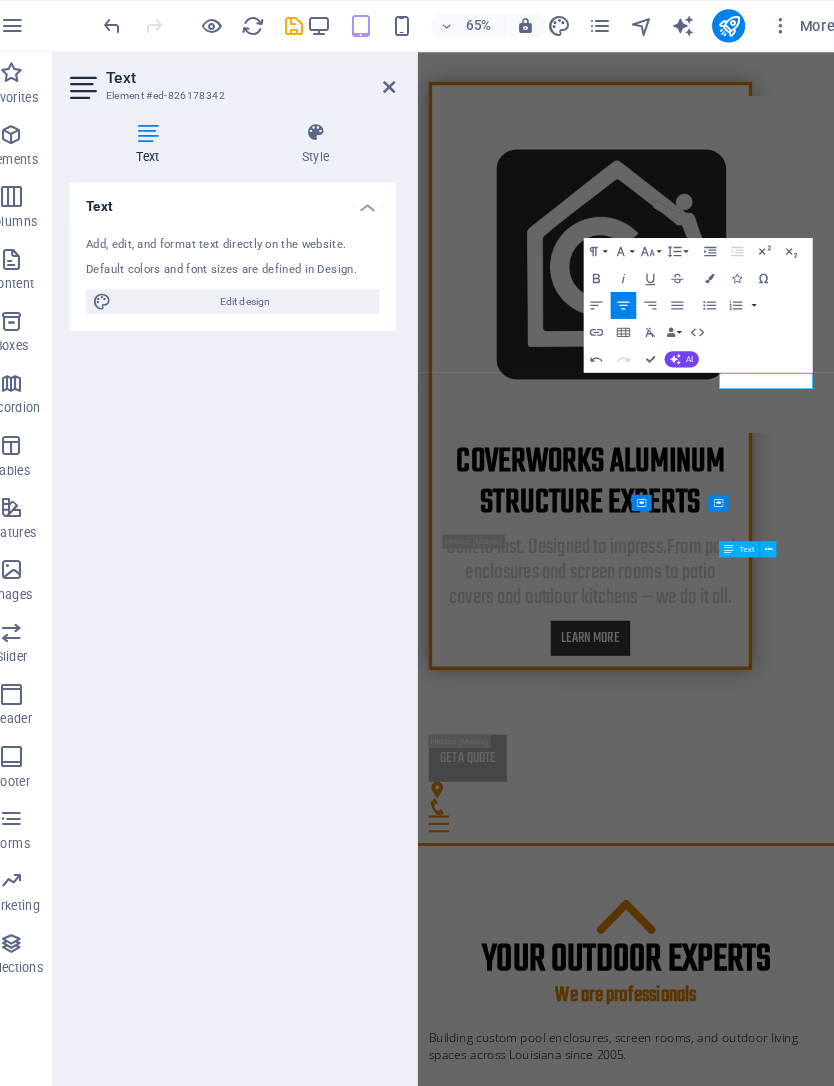 click on "Text Add, edit, and format text directly on the website. Default colors and font sizes are defined in Design. Edit design Alignment Left aligned Centered Right aligned" at bounding box center [253, 607] 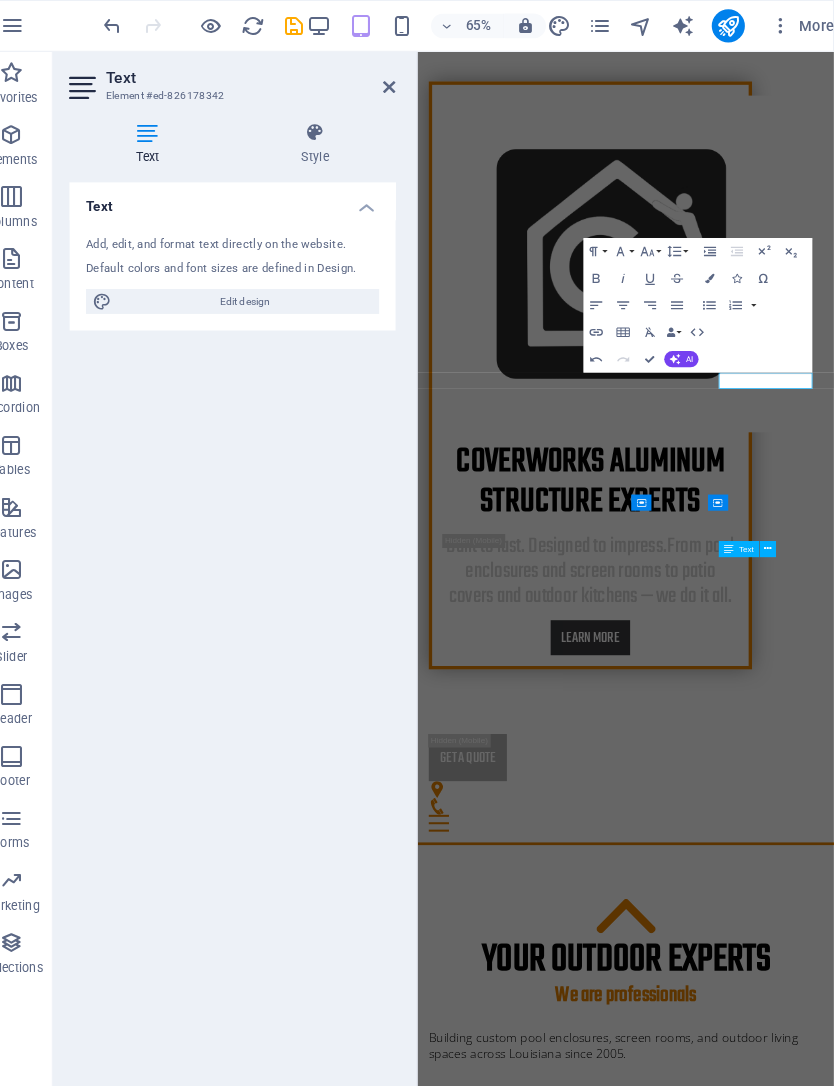 click on "​" at bounding box center (726, 2095) 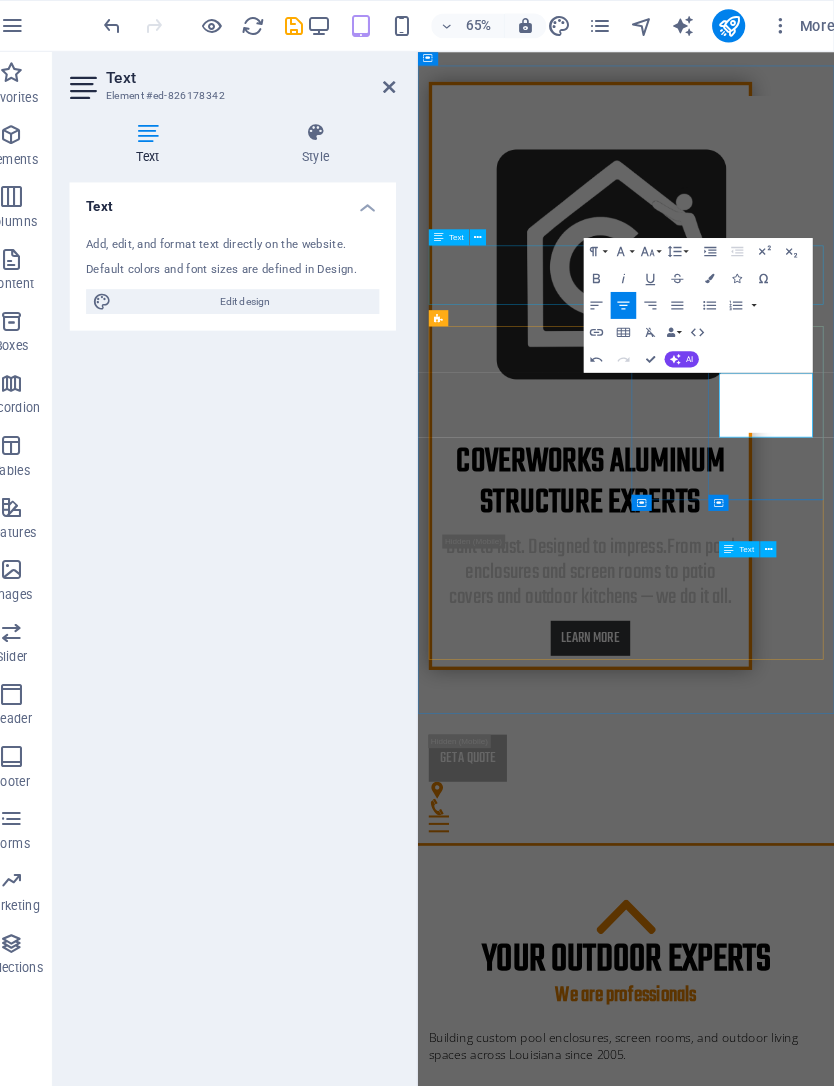 click on "Font Family" at bounding box center [630, 243] 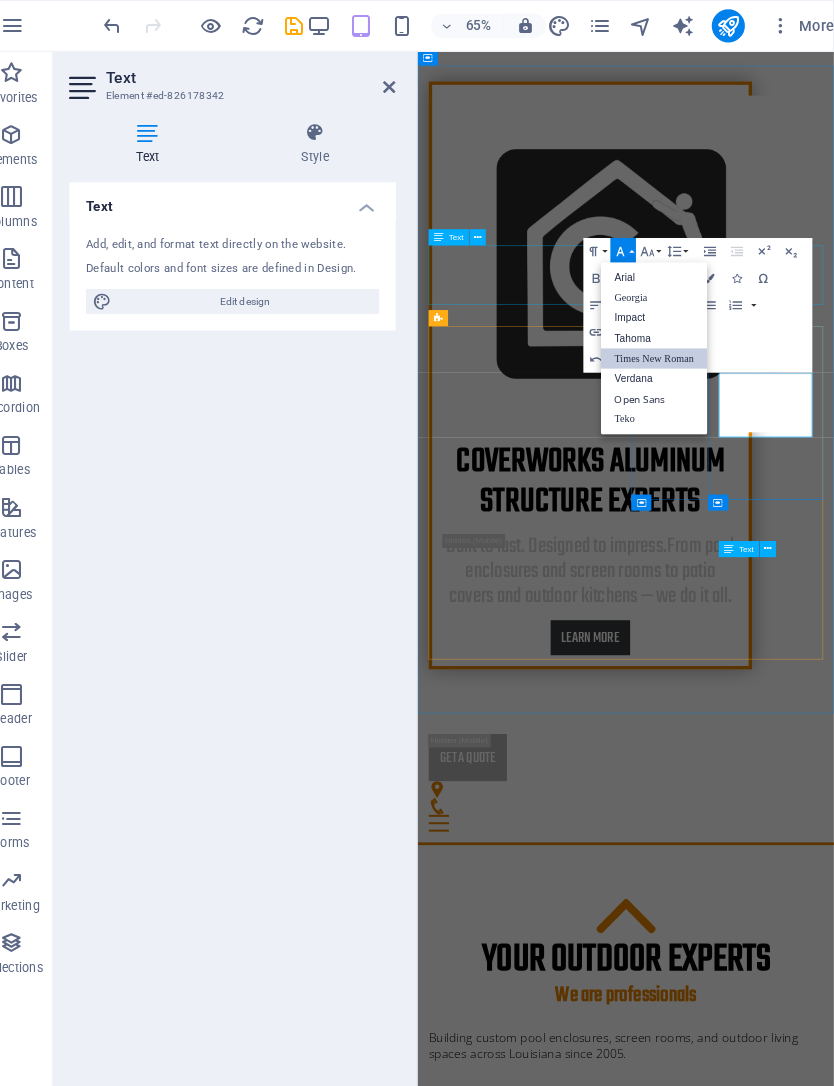 scroll, scrollTop: 0, scrollLeft: 0, axis: both 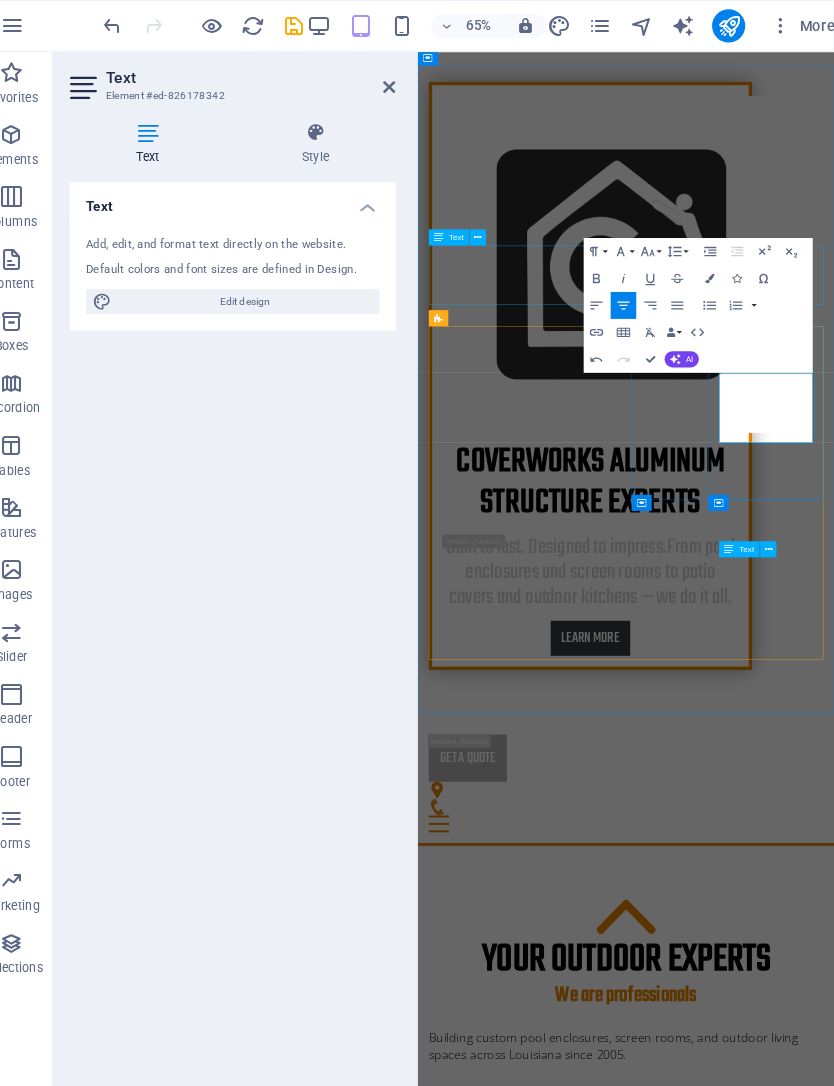 click 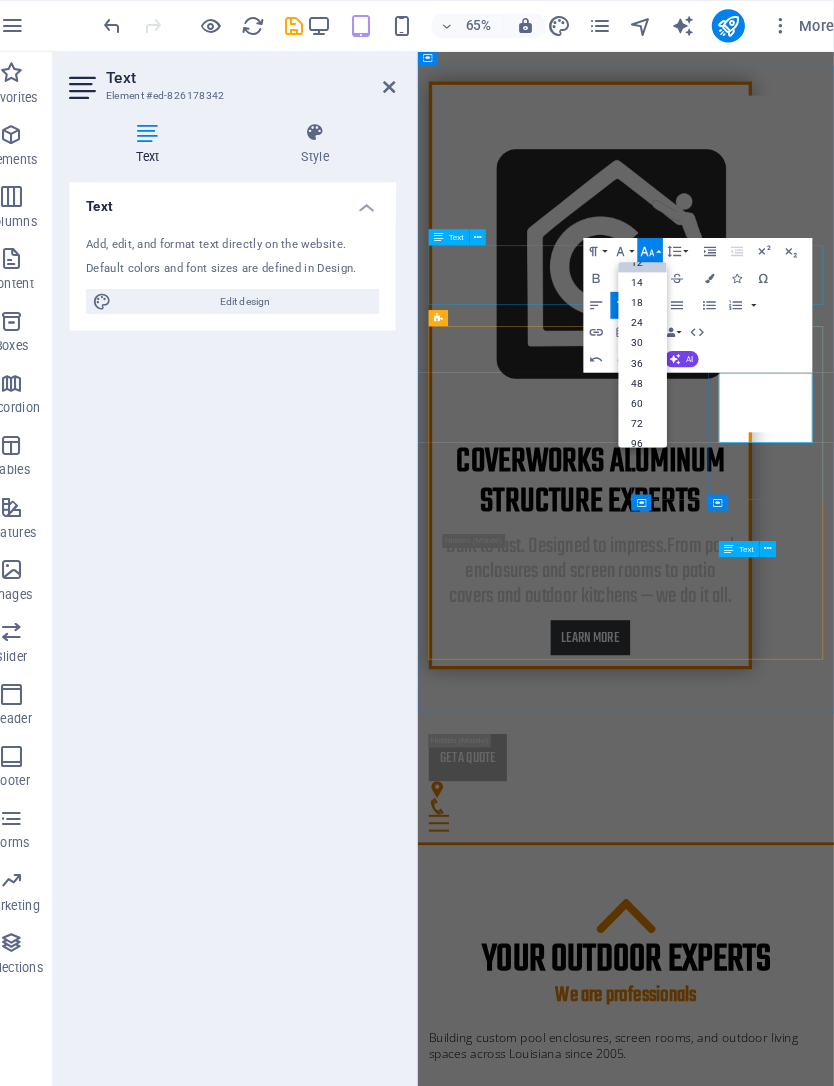 click on "14" at bounding box center [649, 273] 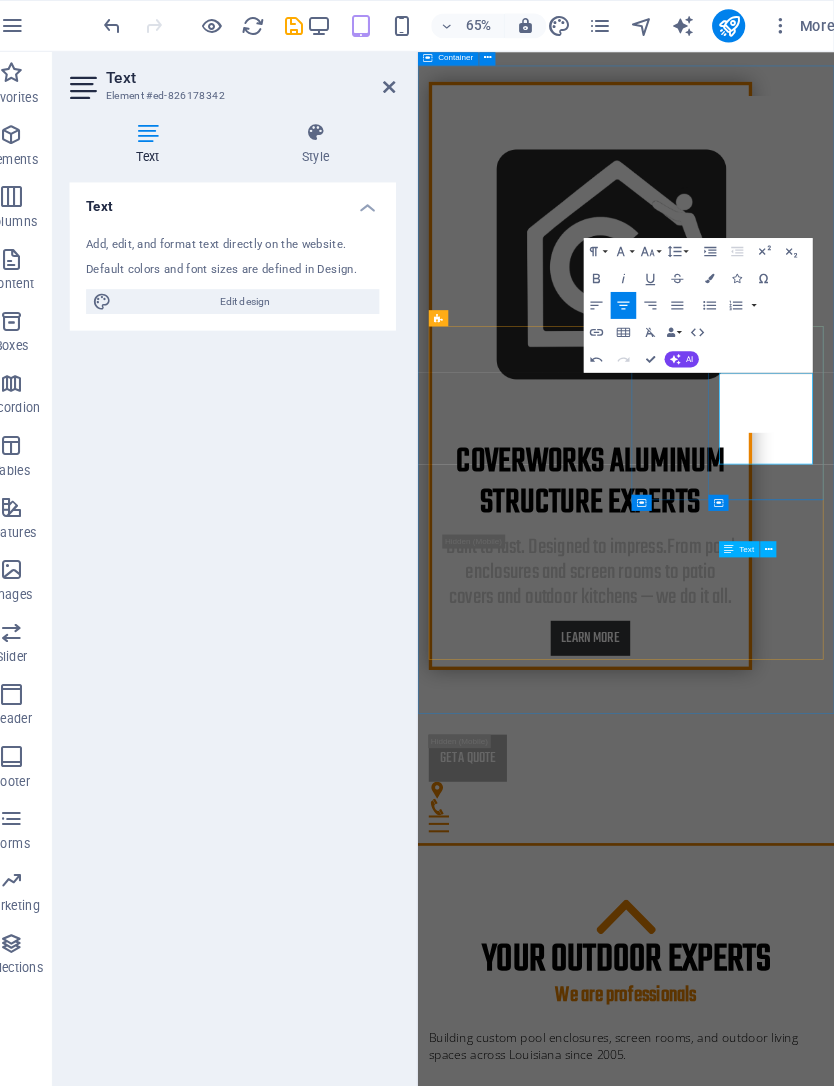 click on "your outdoor Experts We are professionals  Building custom pool enclosures, screen rooms, and outdoor living spaces across [STATE] since 2005. 20 Years    reputation From pool enclosures to outdoor kitchens, we’ve built a reputation on precision and pride. Certification Licensed, insured, and trusted across Southeast [STATE] — your project is in good hands . Slate roofs Lorem ipsum dolor sit amet, consectetur adipisicing elit. Veritatis, dolorem! Fair Prices Upfront estimates, no gimmicks. We give honest pricing with unmatched craftsmanship ." at bounding box center [726, 1988] 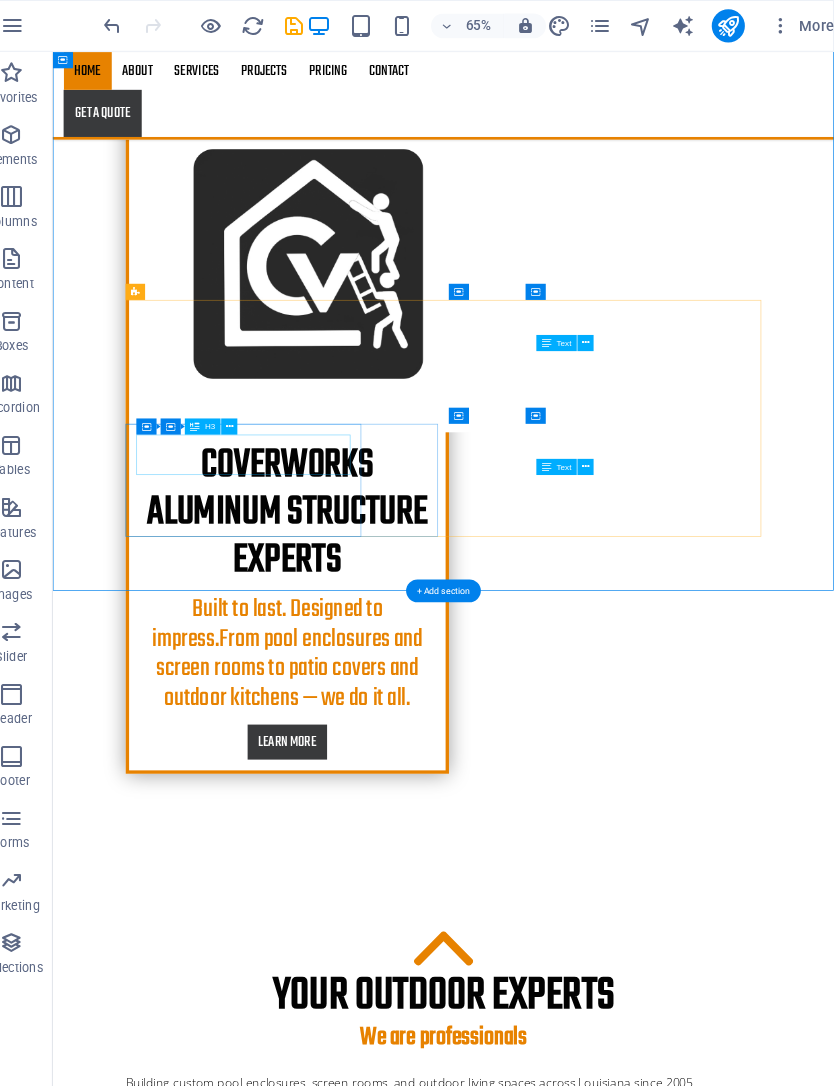 click on "Slate roofs" at bounding box center [632, 2245] 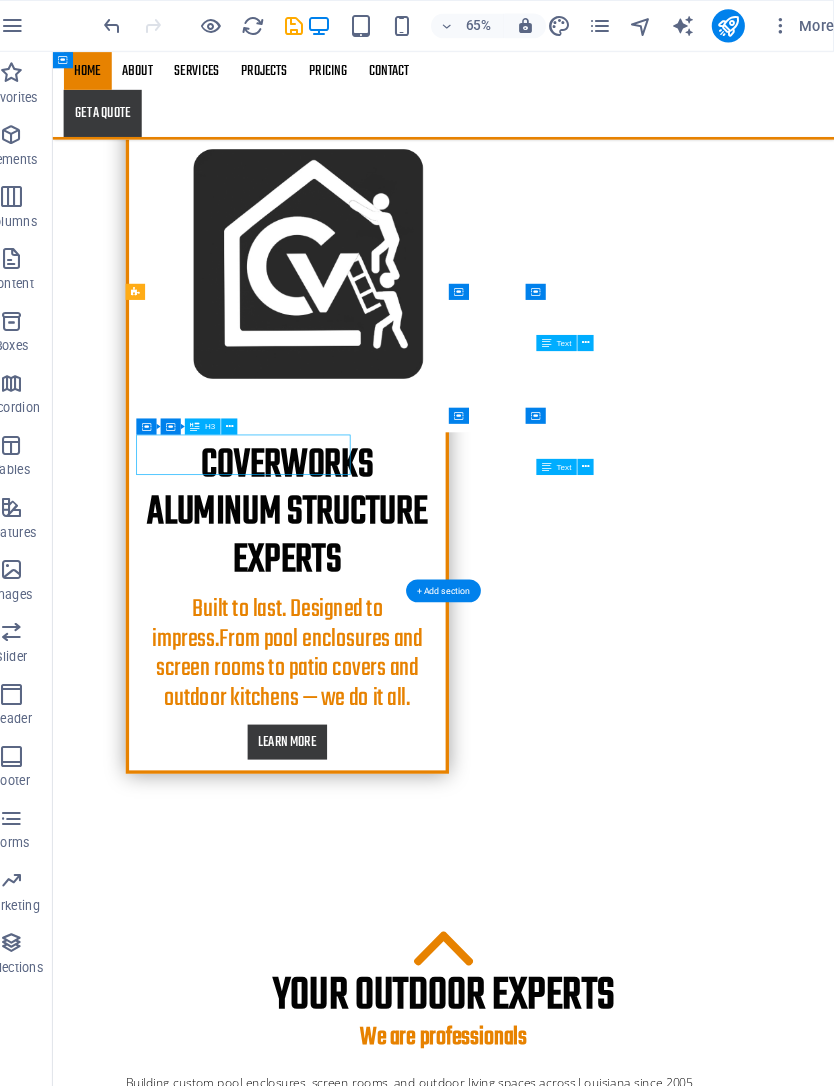 click on "Slate roofs" at bounding box center [632, 2245] 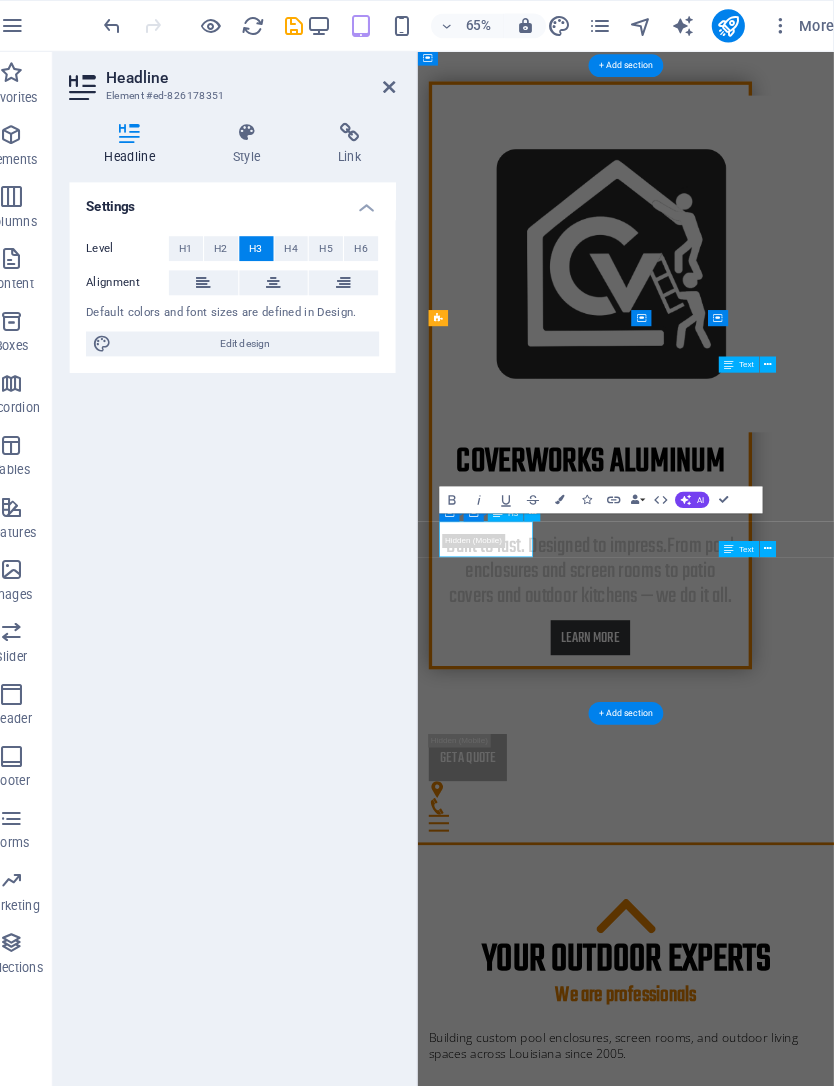 click on "Slate roofs" at bounding box center [726, 2223] 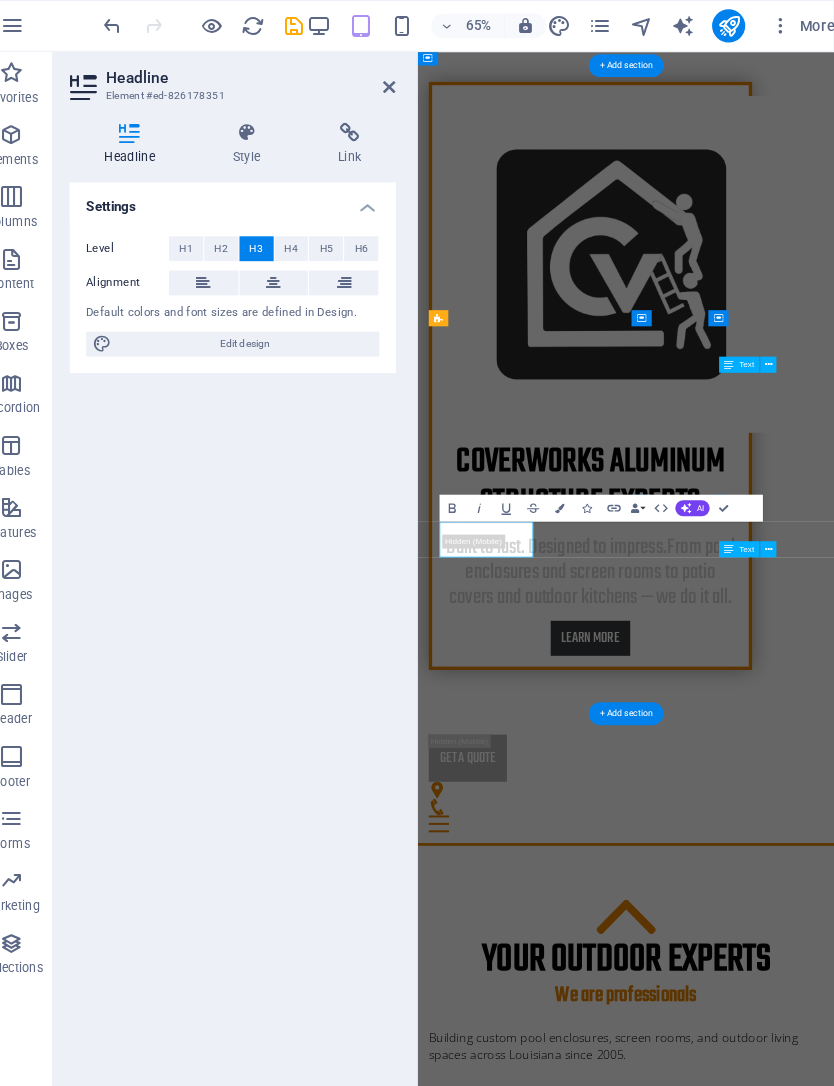 type 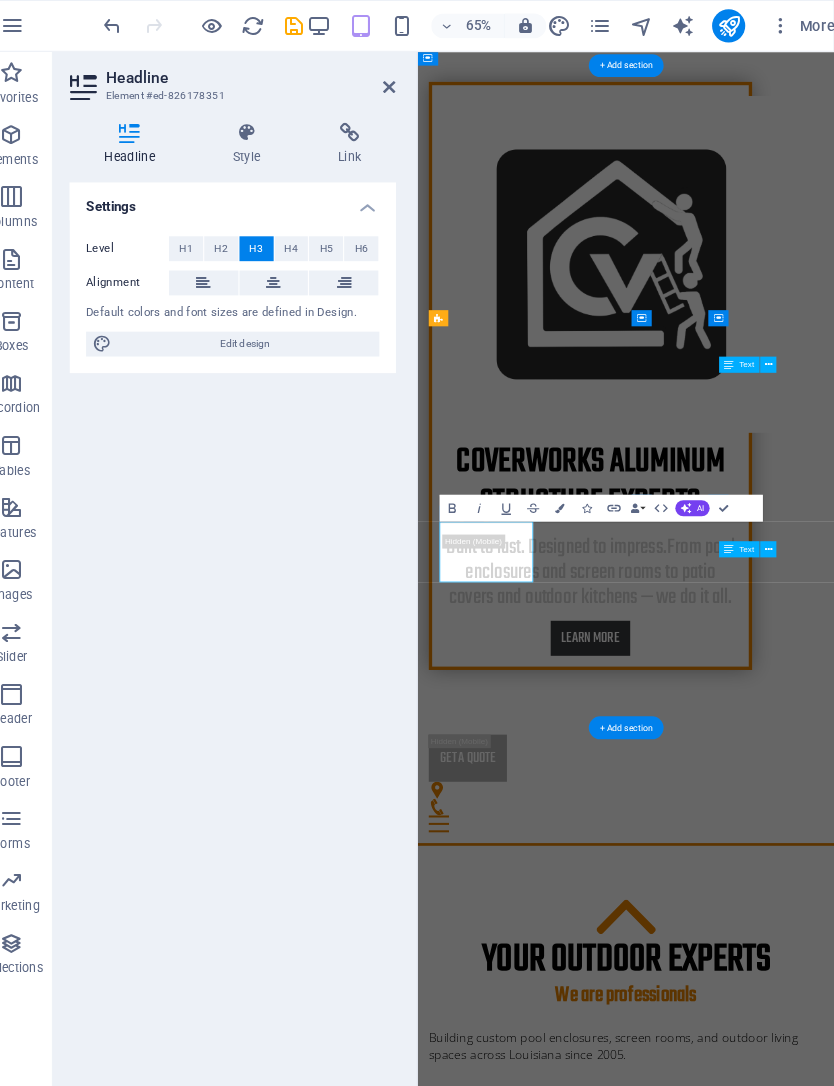 click on "20 Years reputation From pool enclosures to outdoor kitchens, we’ve built a reputation on precision and pride. Certification Licensed, insured, and trusted across Southeast [STATE] — your project is in good hands . ​Built In-House Lorem ipsum dolor sit amet, consectetur adipisicing elit. Veritatis, dolorem! Fair Prices Upfront estimates, no gimmicks. We give honest pricing with unmatched craftsmanship ." at bounding box center (726, 2142) 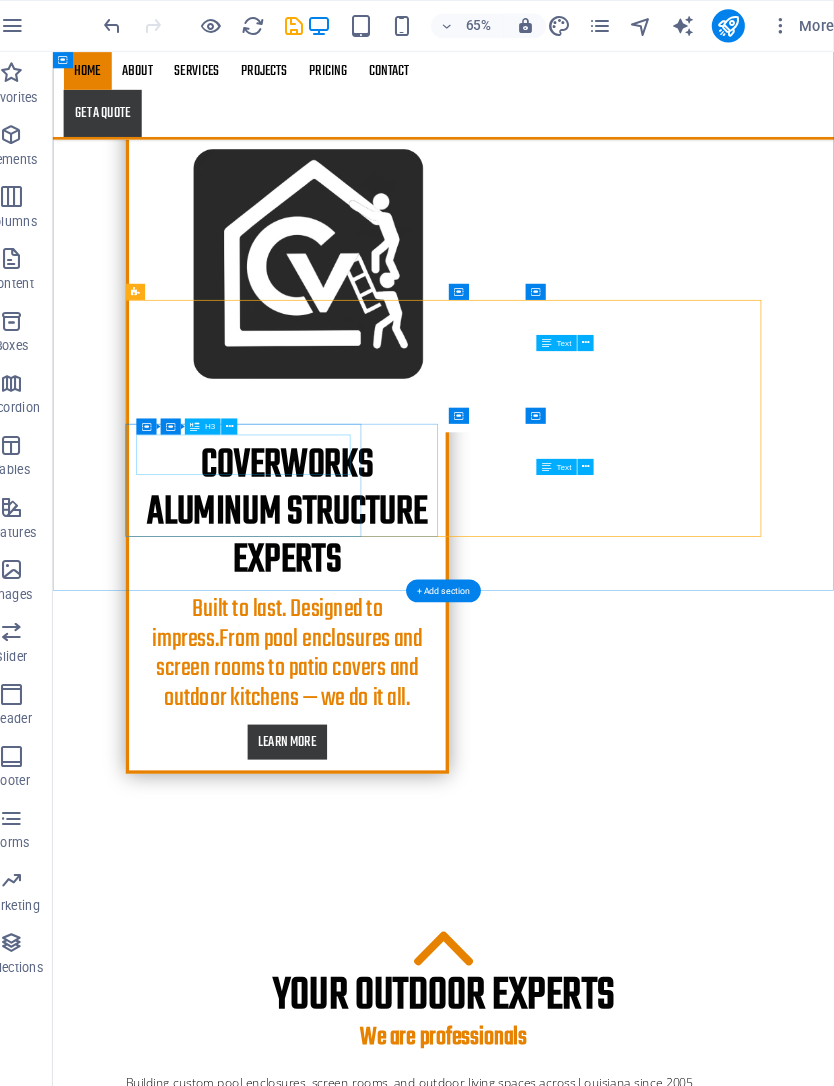 click on "Built In-House" at bounding box center (632, 2245) 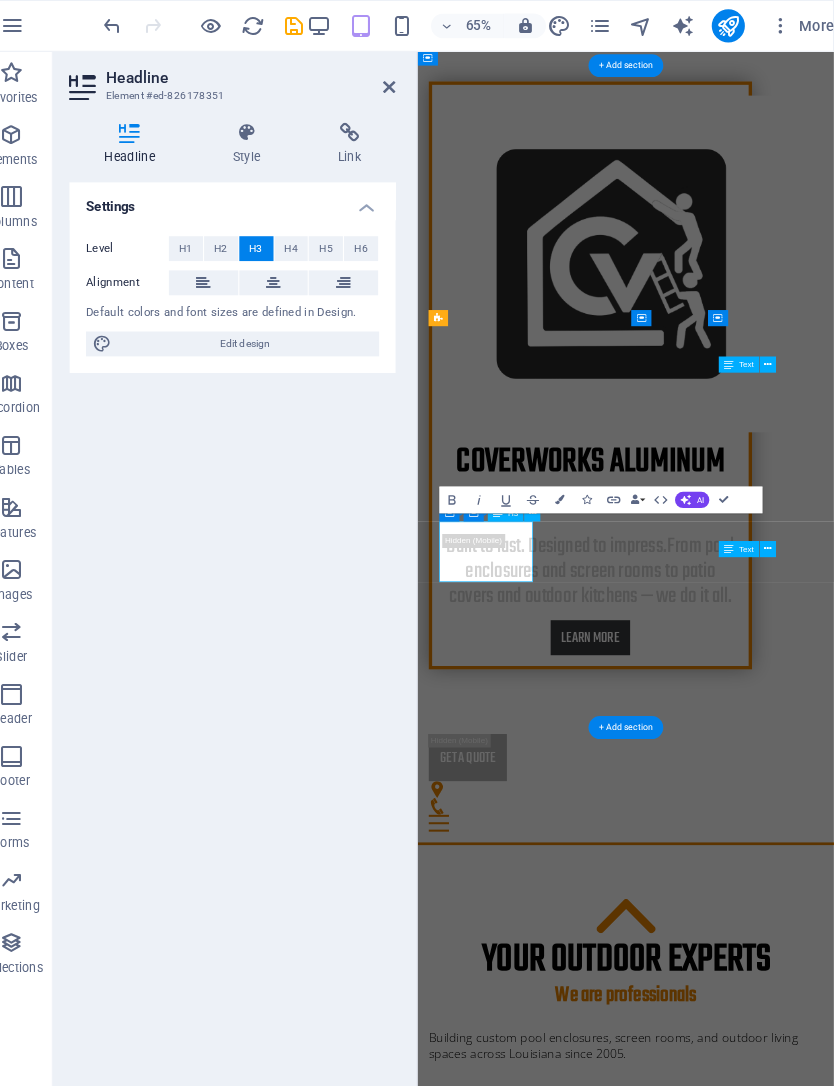 click on "Built In-House" at bounding box center (726, 2223) 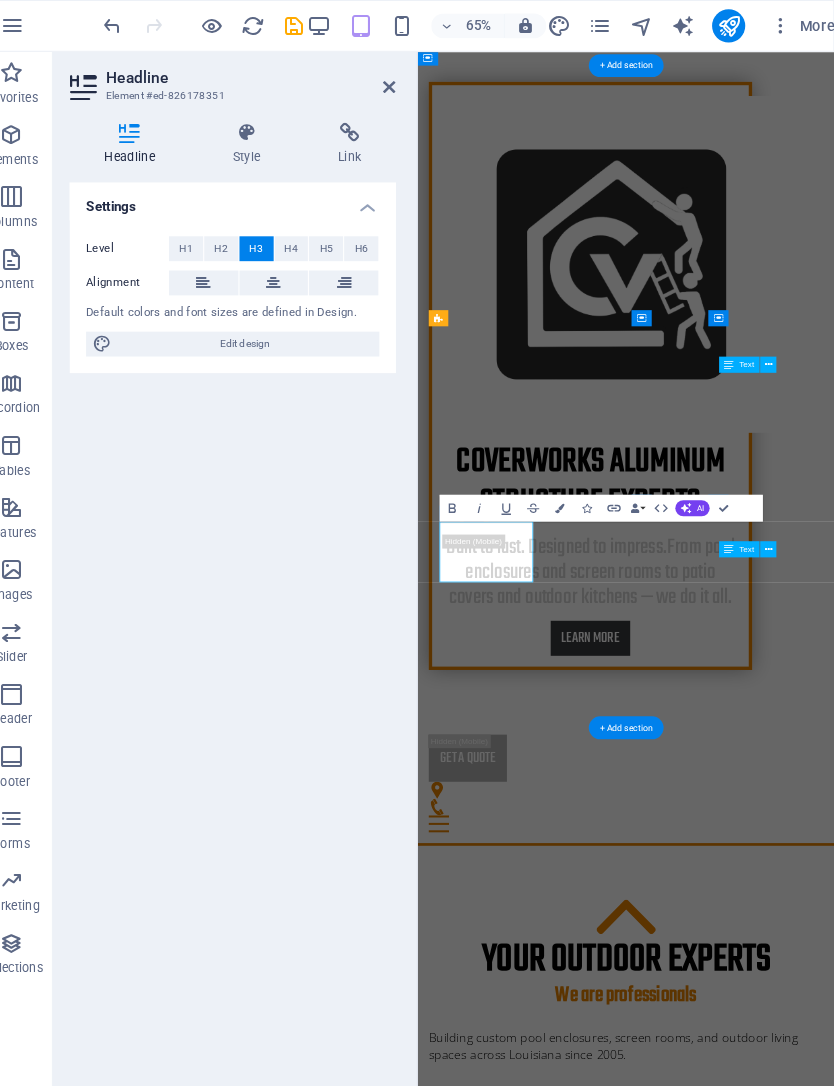 type 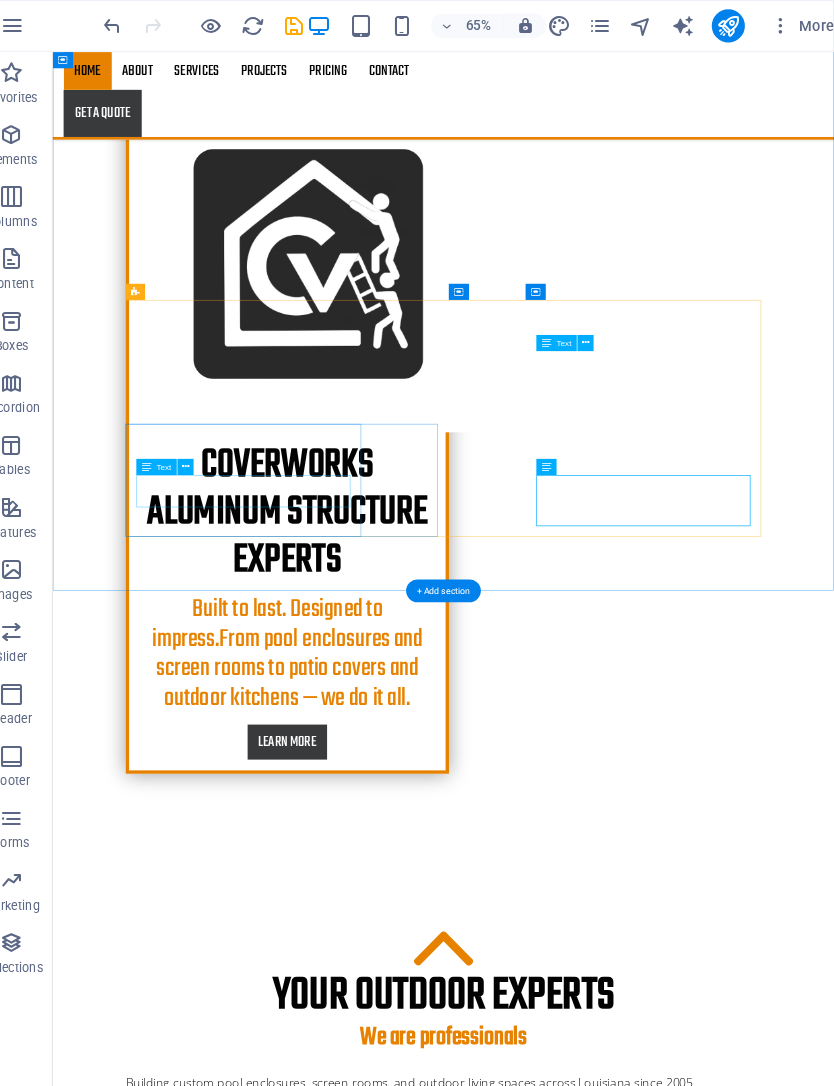 click on "Lorem ipsum dolor sit amet, consectetur adipisicing elit. Veritatis, dolorem!" at bounding box center (632, 2287) 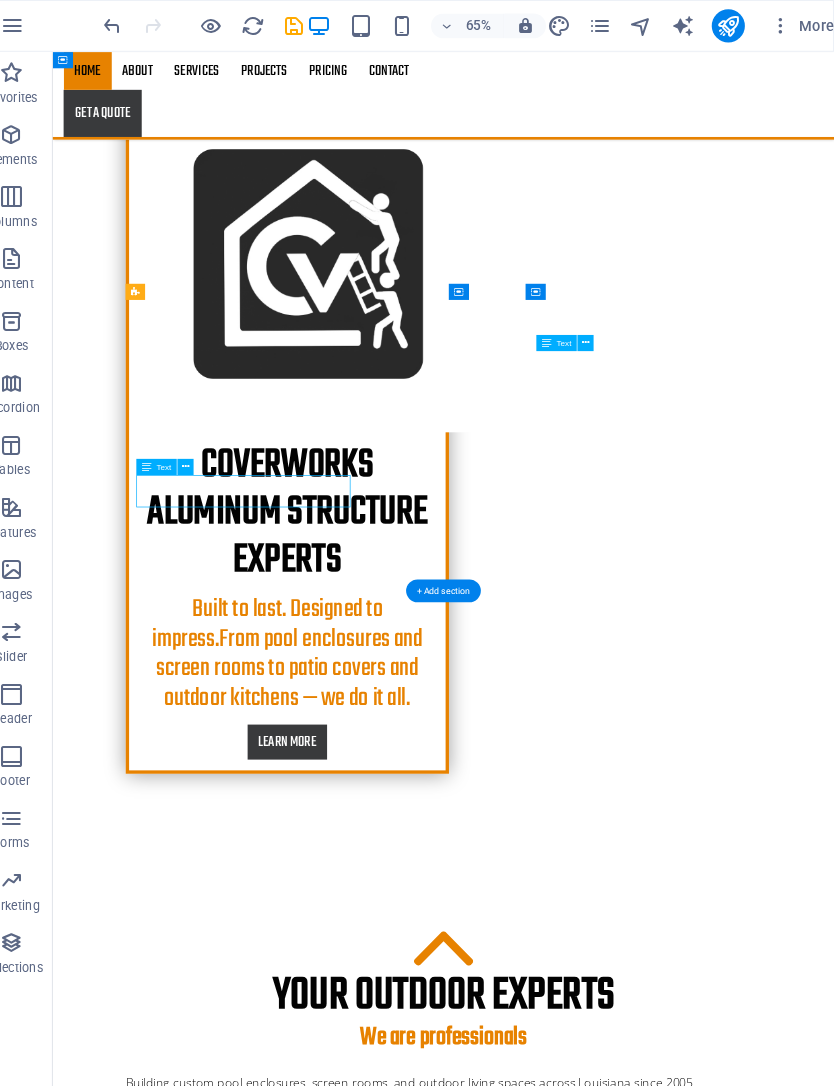 click on "Lorem ipsum dolor sit amet, consectetur adipisicing elit. Veritatis, dolorem!" at bounding box center [632, 2287] 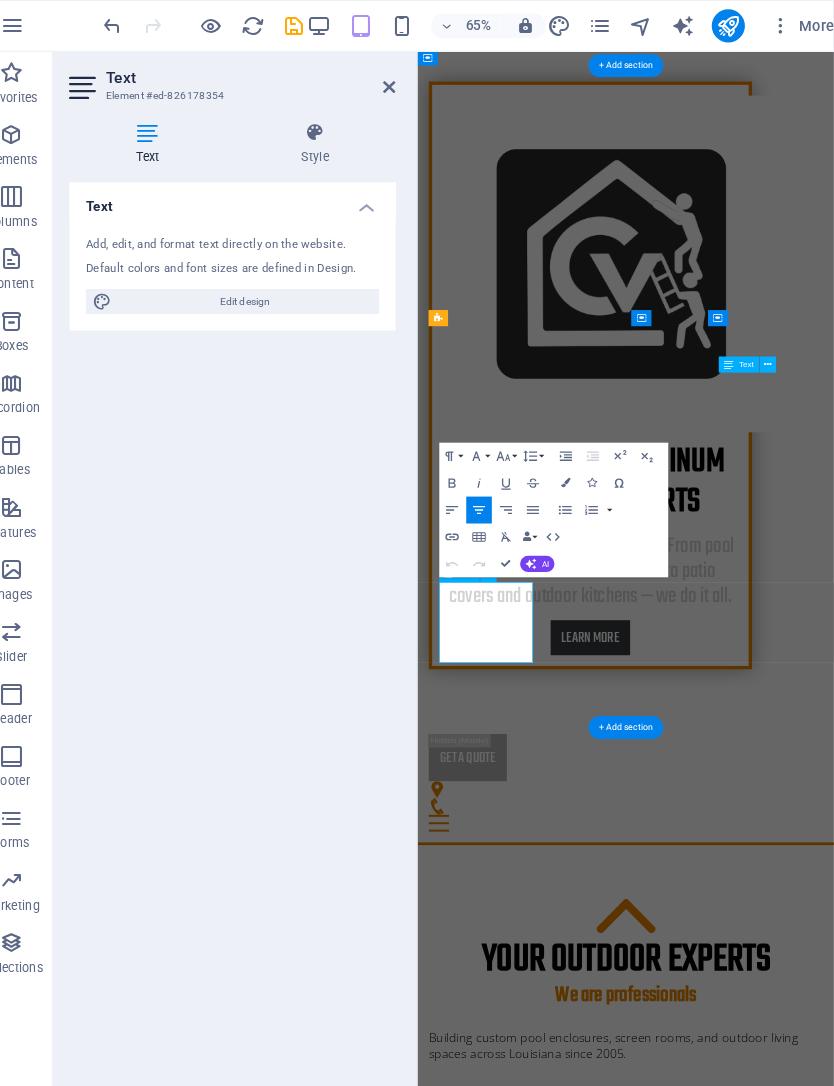 click on "Lorem ipsum dolor sit amet, consectetur adipisicing elit. Veritatis, dolorem!" at bounding box center [726, 2263] 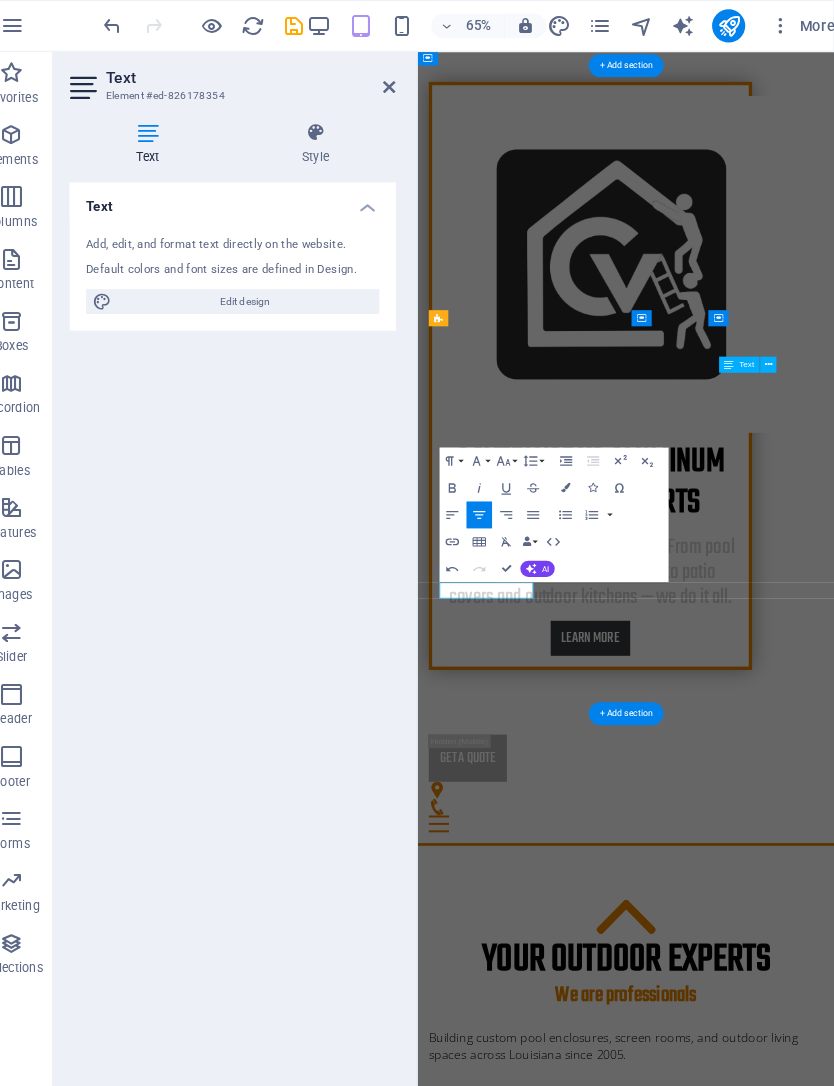 click on "!" at bounding box center (726, 2263) 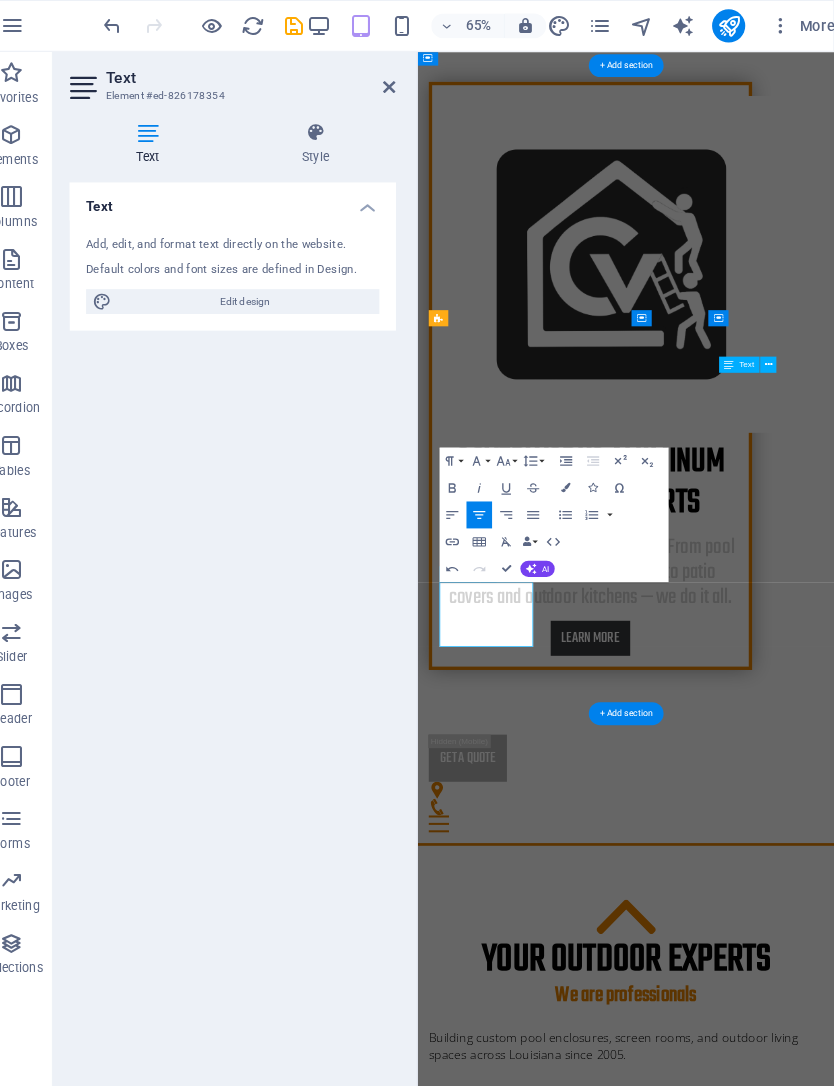click on "We design and fabricate everything in-house for tighter quality control and faster installs." at bounding box center [726, 2258] 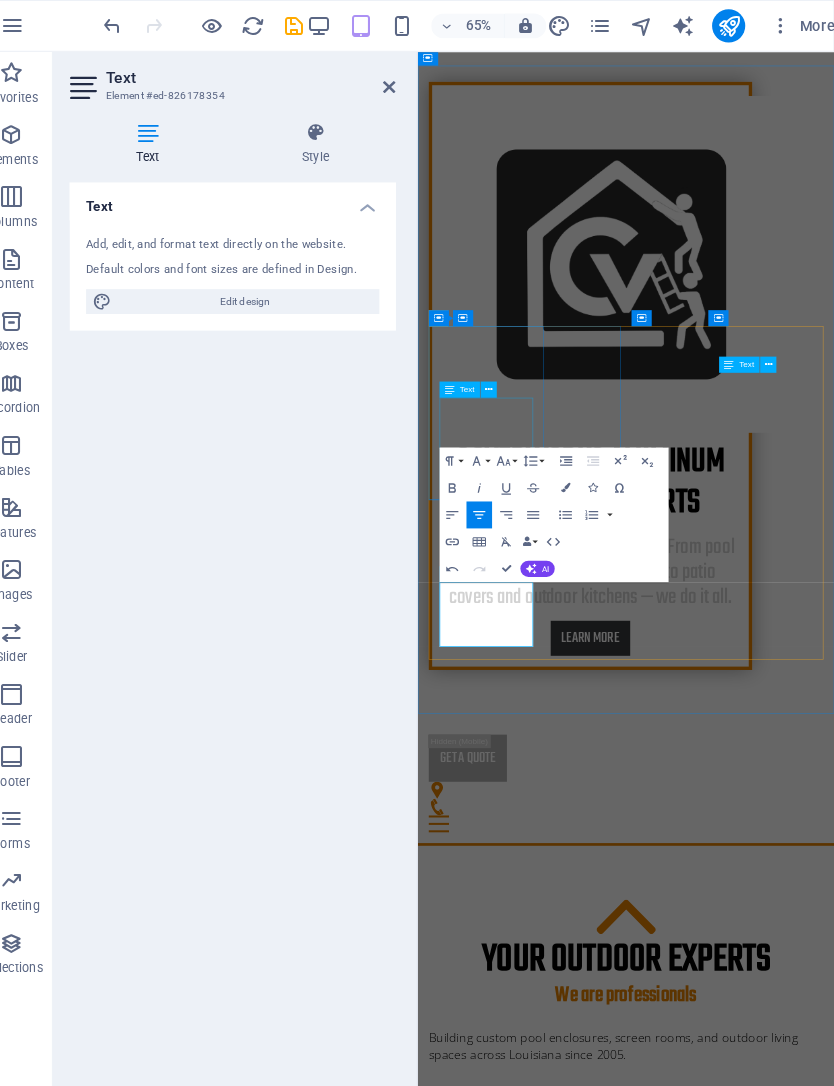 click 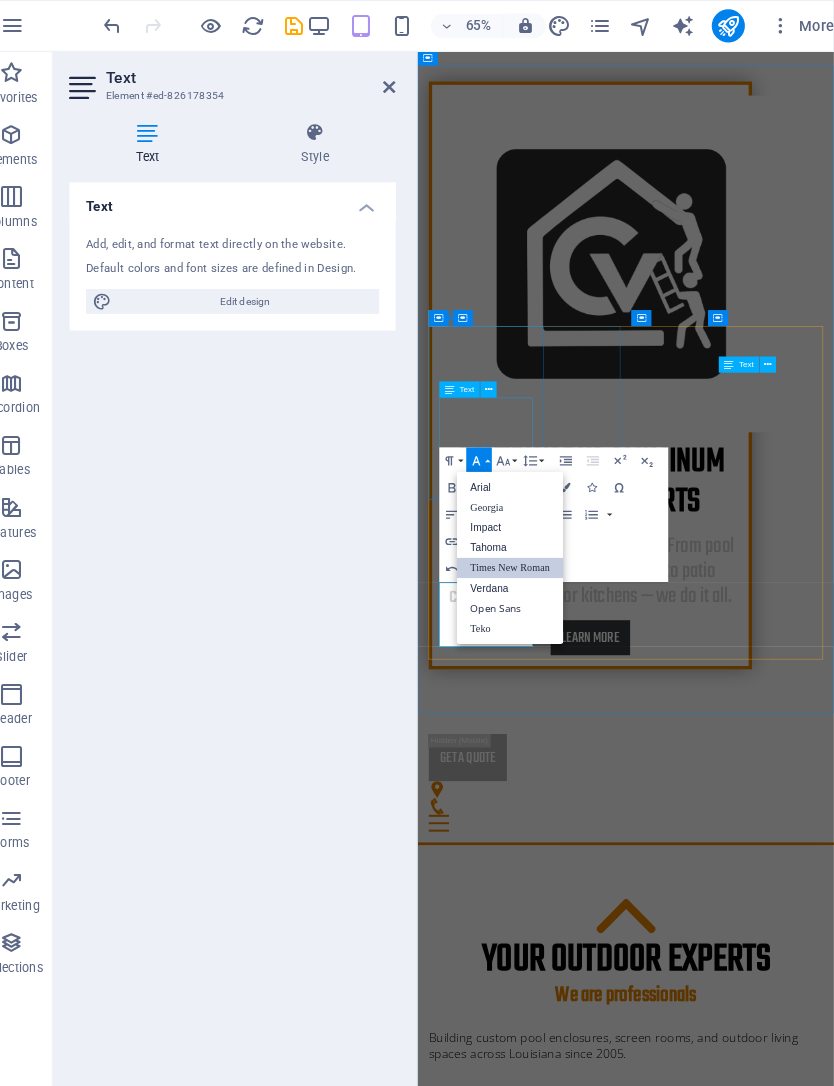 scroll, scrollTop: 0, scrollLeft: 0, axis: both 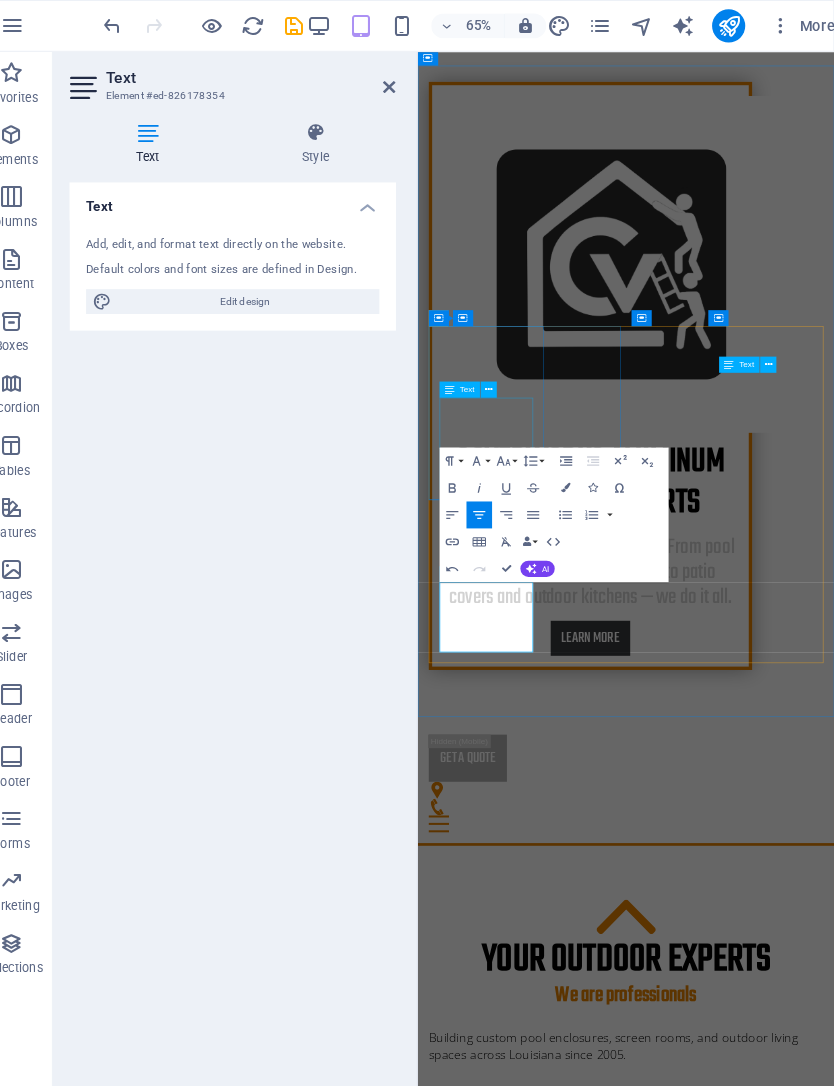 click 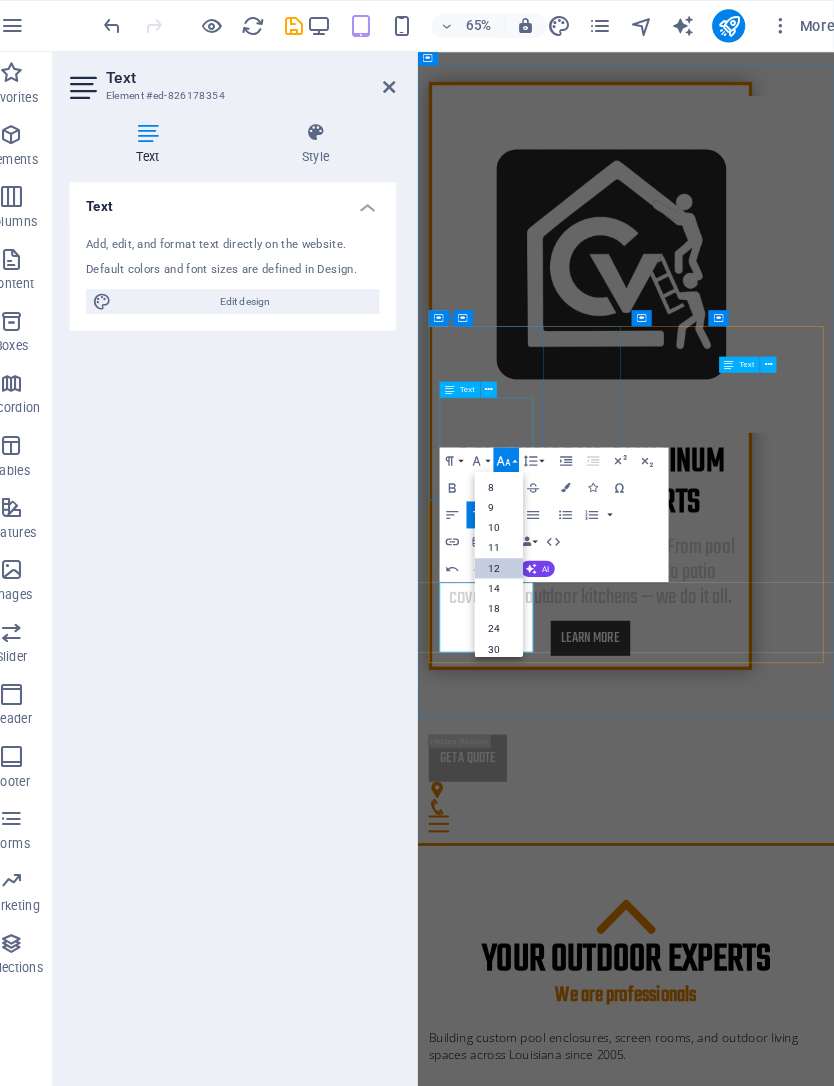 scroll, scrollTop: 143, scrollLeft: 0, axis: vertical 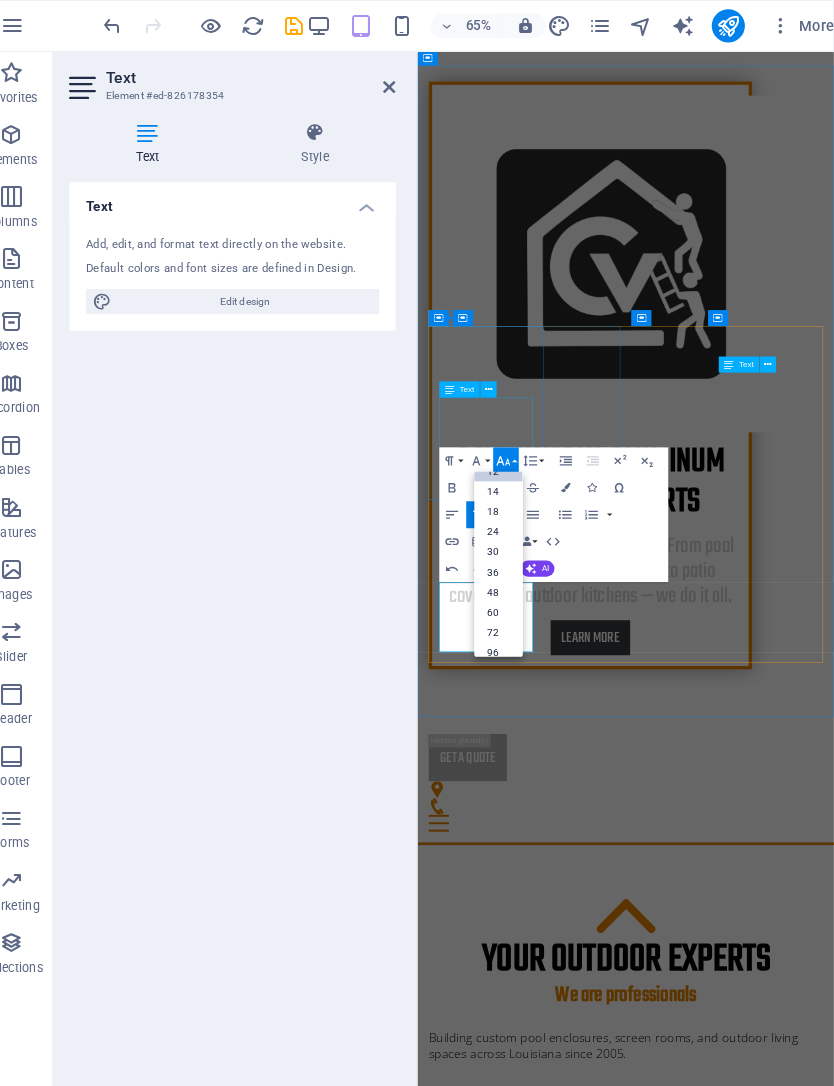 click on "14" at bounding box center [510, 475] 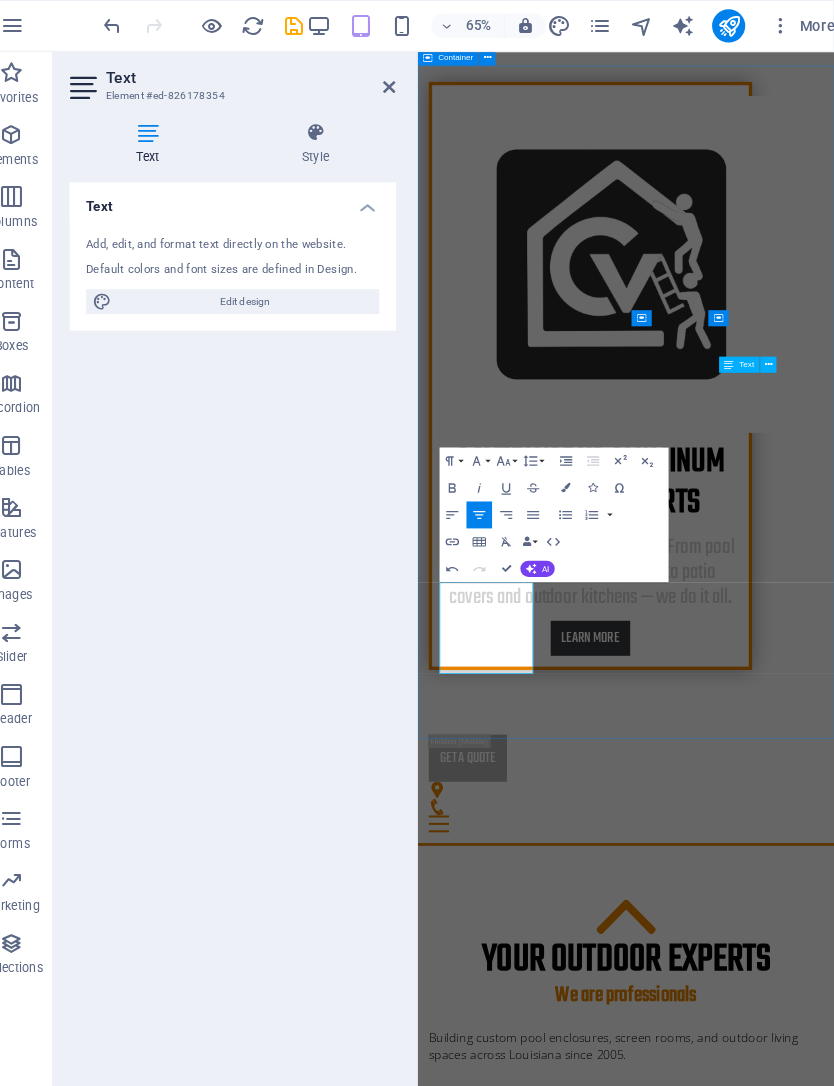 click on "your outdoor Experts We are professionals  Building custom pool enclosures, screen rooms, and outdoor living spaces across Louisiana since 2005. 20 Years    reputation From pool enclosures to outdoor kitchens, we’ve built a reputation on precision and pride. Certification Licensed, insured, and trusted across Southeast Louisiana — your project is in good hands . Built-In House We design and fabricate everything in-house for tighter quality control and faster installs. Fair Prices Upfront estimates, no gimmicks. We give honest pricing with unmatched craftsmanship ." at bounding box center [726, 2003] 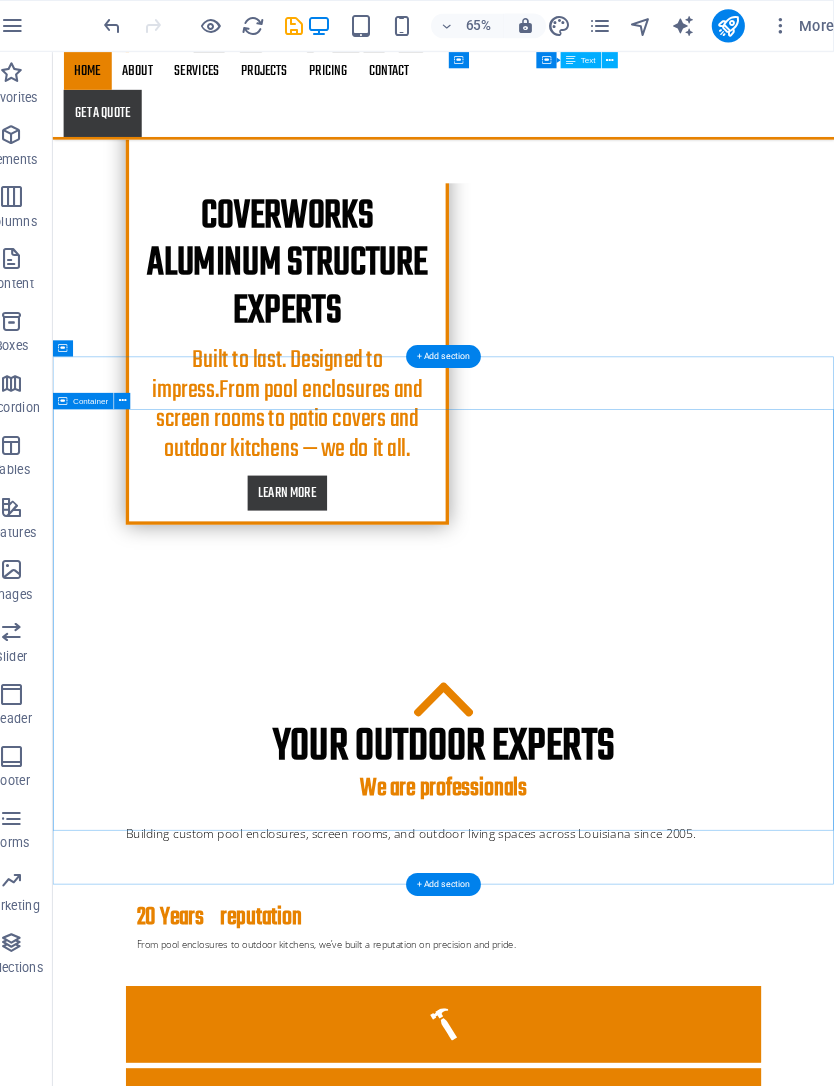 scroll, scrollTop: 1833, scrollLeft: 0, axis: vertical 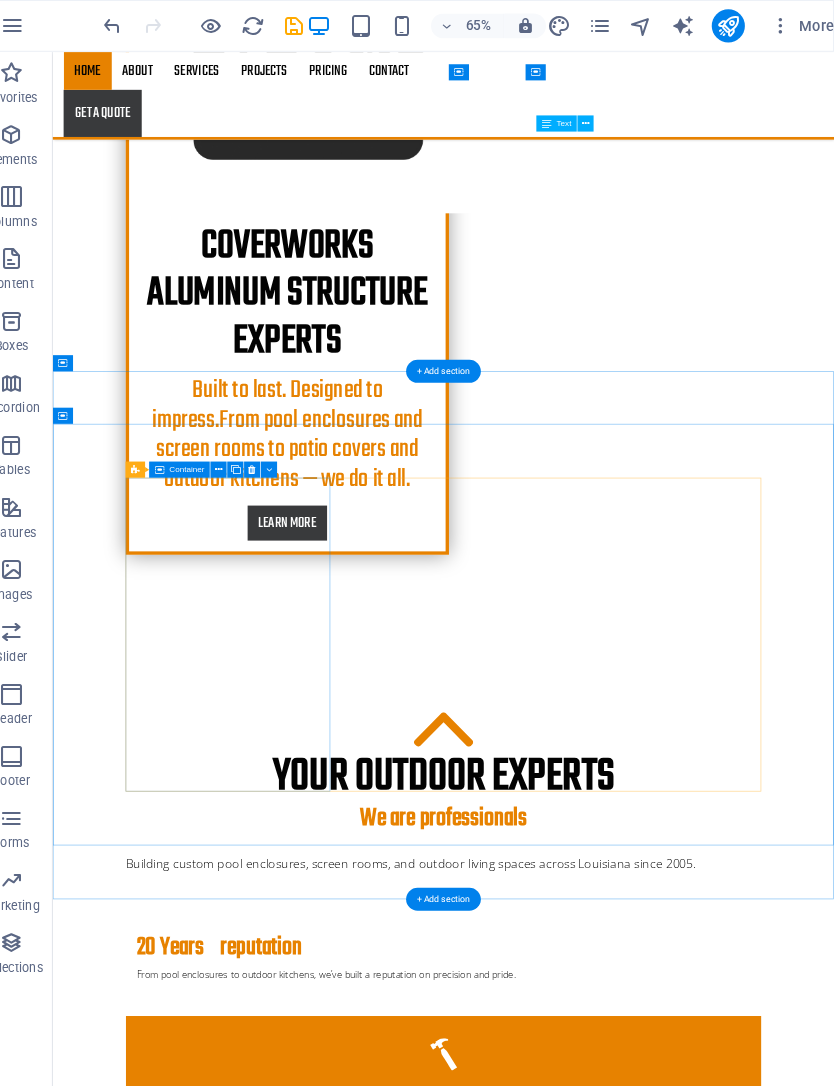click on "About us Lorem ipsum dolor sit amet, consectetur adipisicing elit. Veritatis, dolorem! Learn more" at bounding box center [632, 4278] 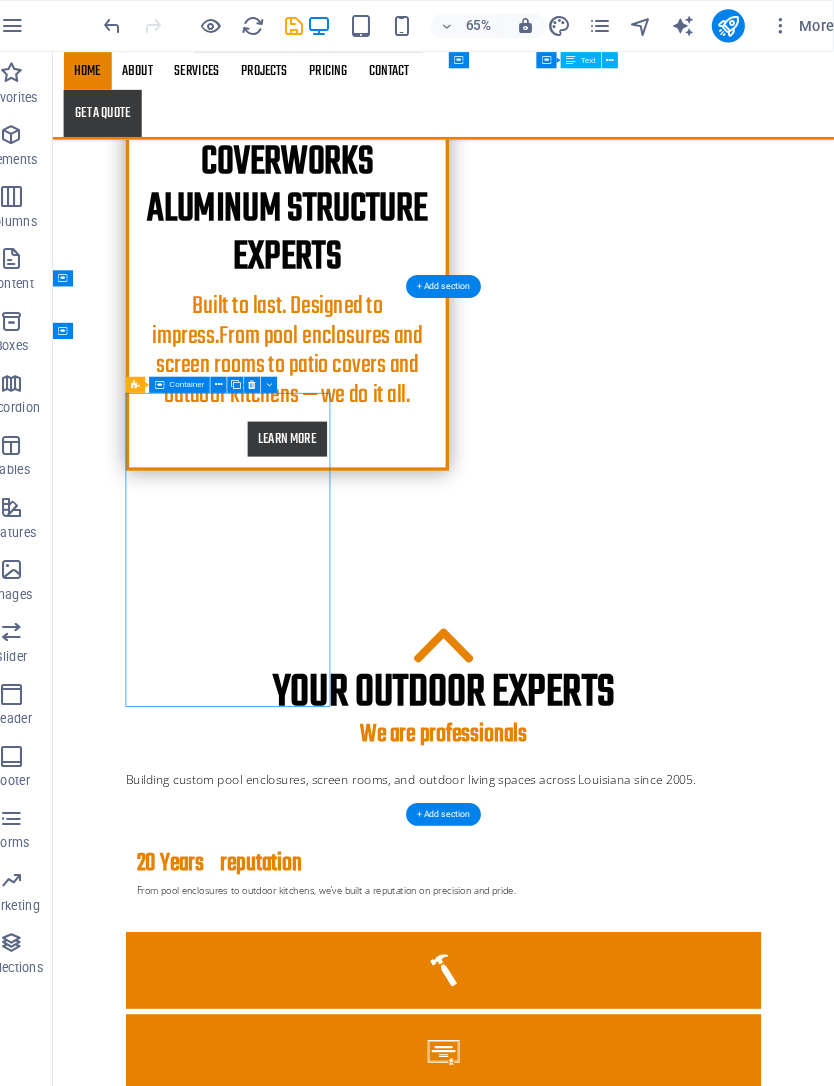 scroll, scrollTop: 1956, scrollLeft: 0, axis: vertical 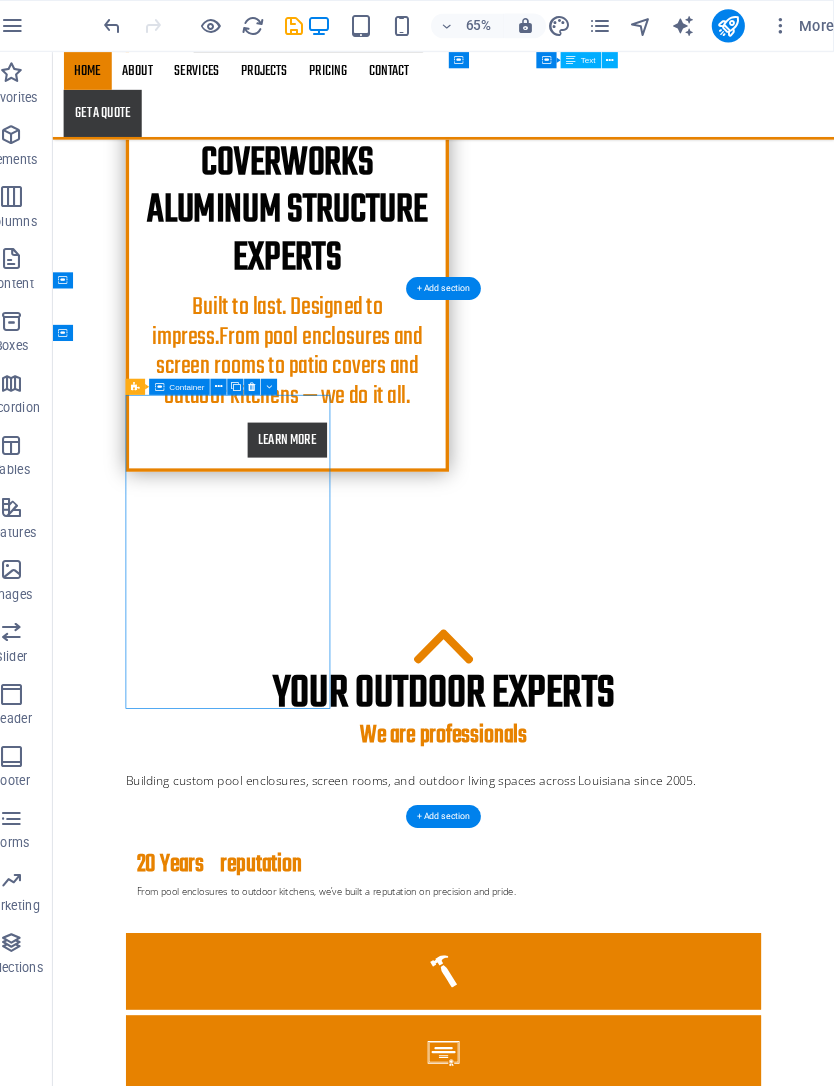 click on "Lorem ipsum dolor sit amet, consectetur adipisicing elit. Veritatis, dolorem!" at bounding box center [632, 4531] 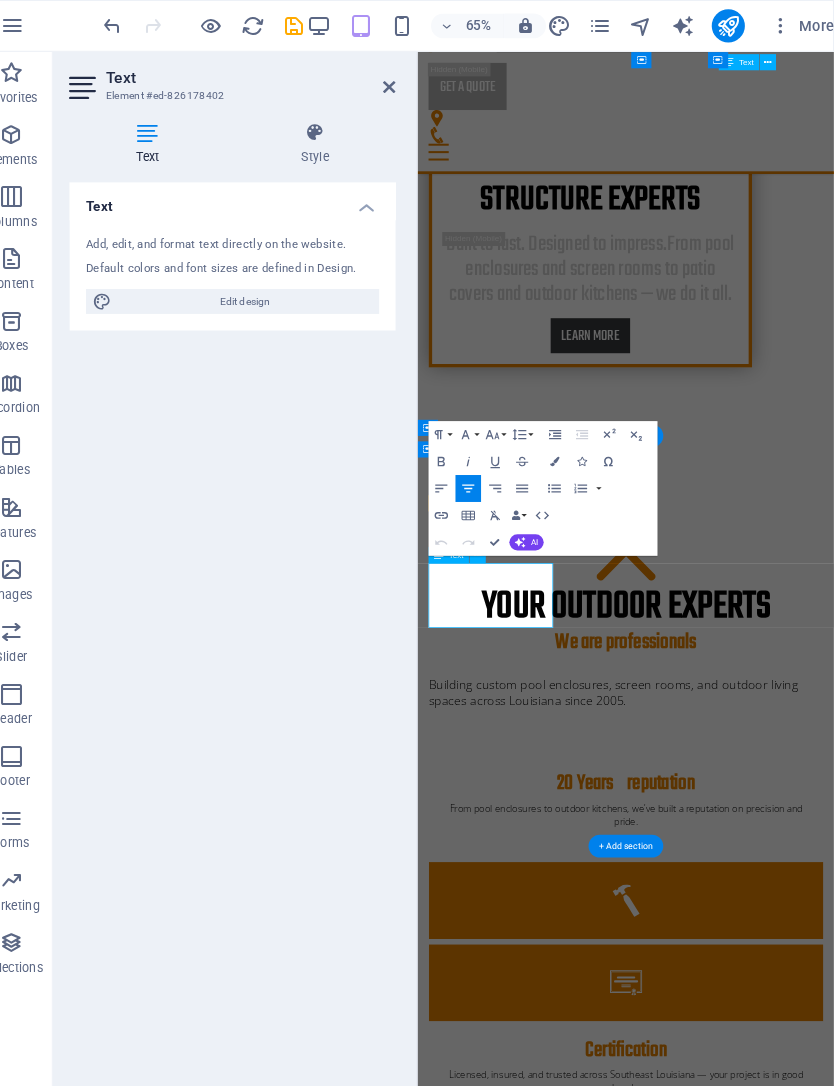 click on "Lorem ipsum dolor sit amet, consectetur adipisicing elit. Veritatis, dolorem!" at bounding box center [726, 4078] 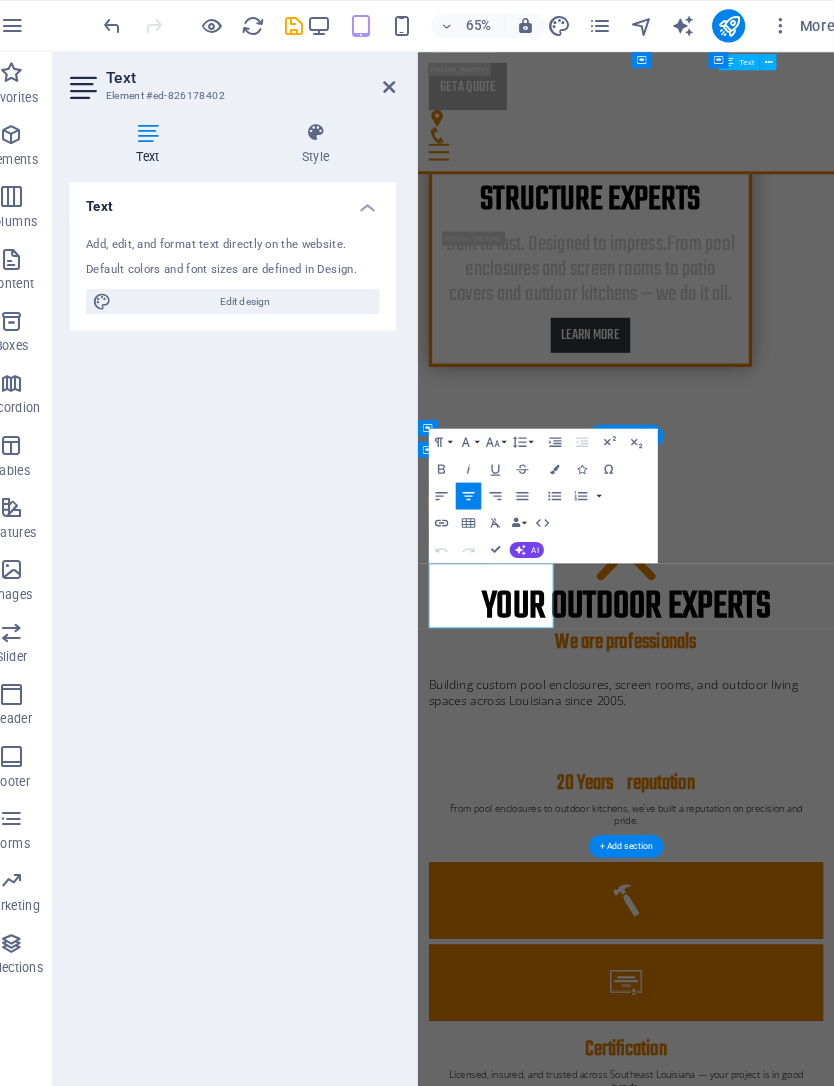 click on "Lorem ipsum dolor sit amet, consectetur adipisicing elit. Veritatis, dolorem!" at bounding box center (726, 3990) 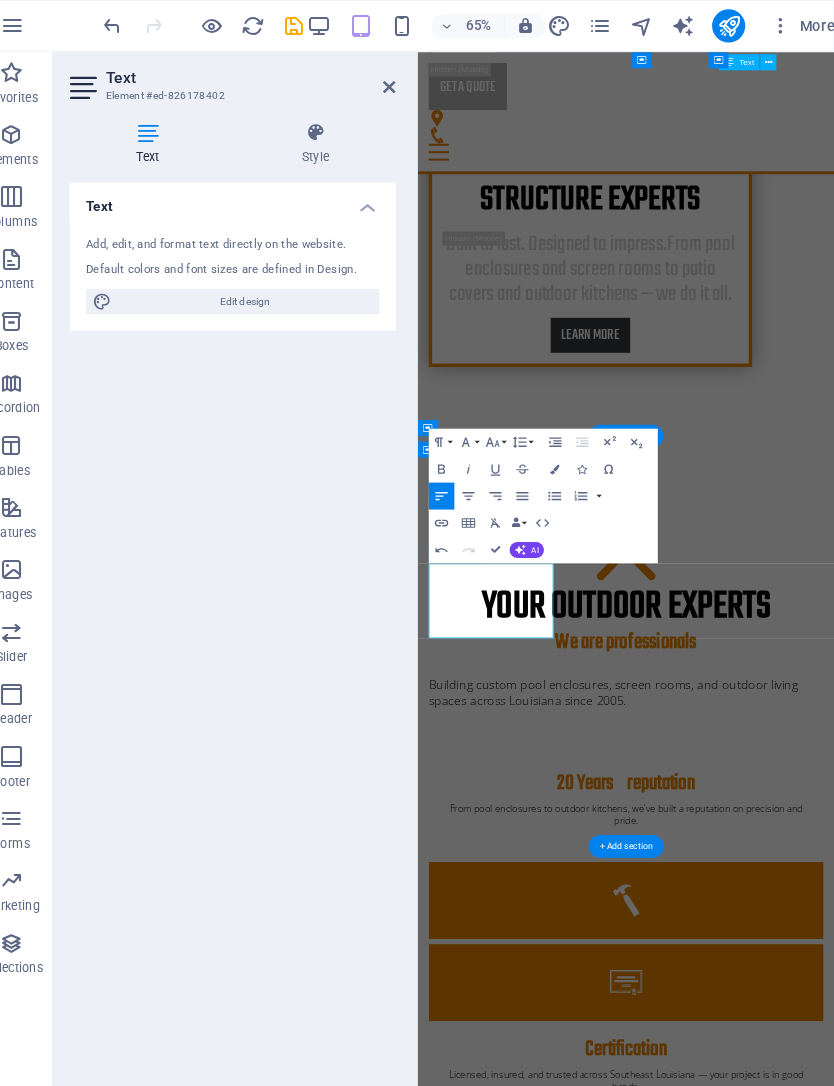 click on "We’re Cover Works — building custom pool enclosures, screen rooms, and outdoor living spaces across Louisiana since 2005." at bounding box center [726, 4011] 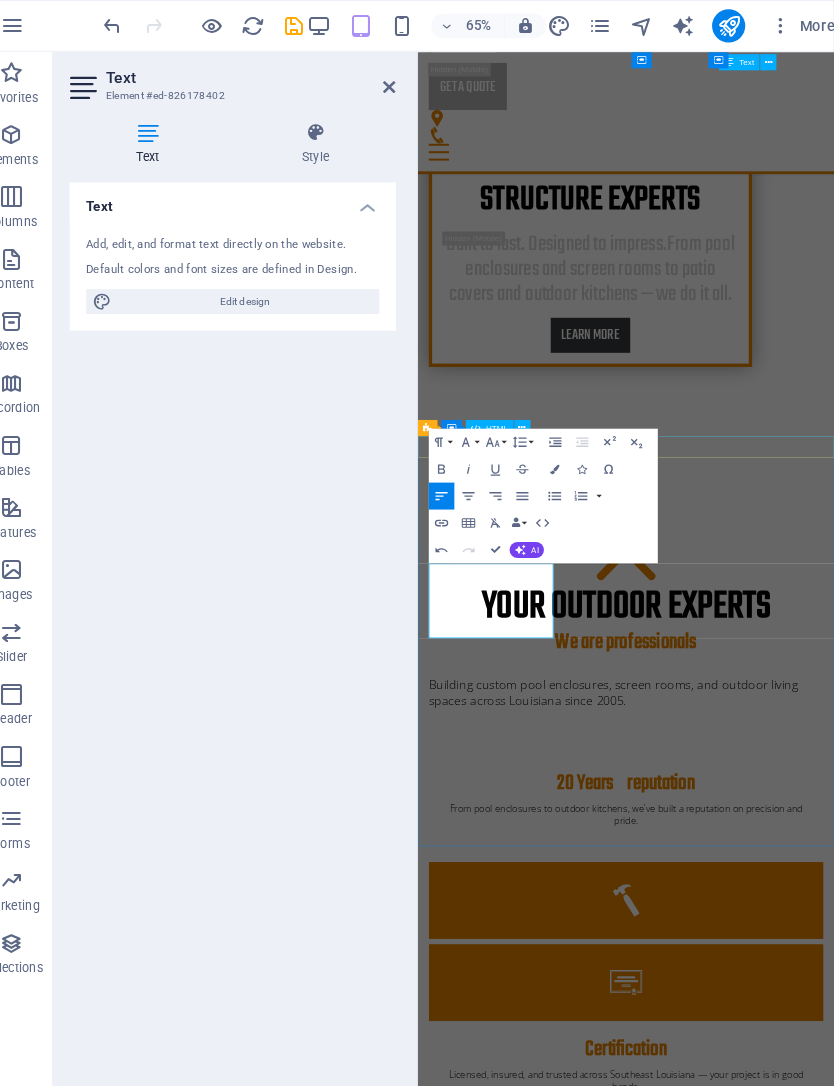 click on "Paragraph Format" at bounding box center (454, 427) 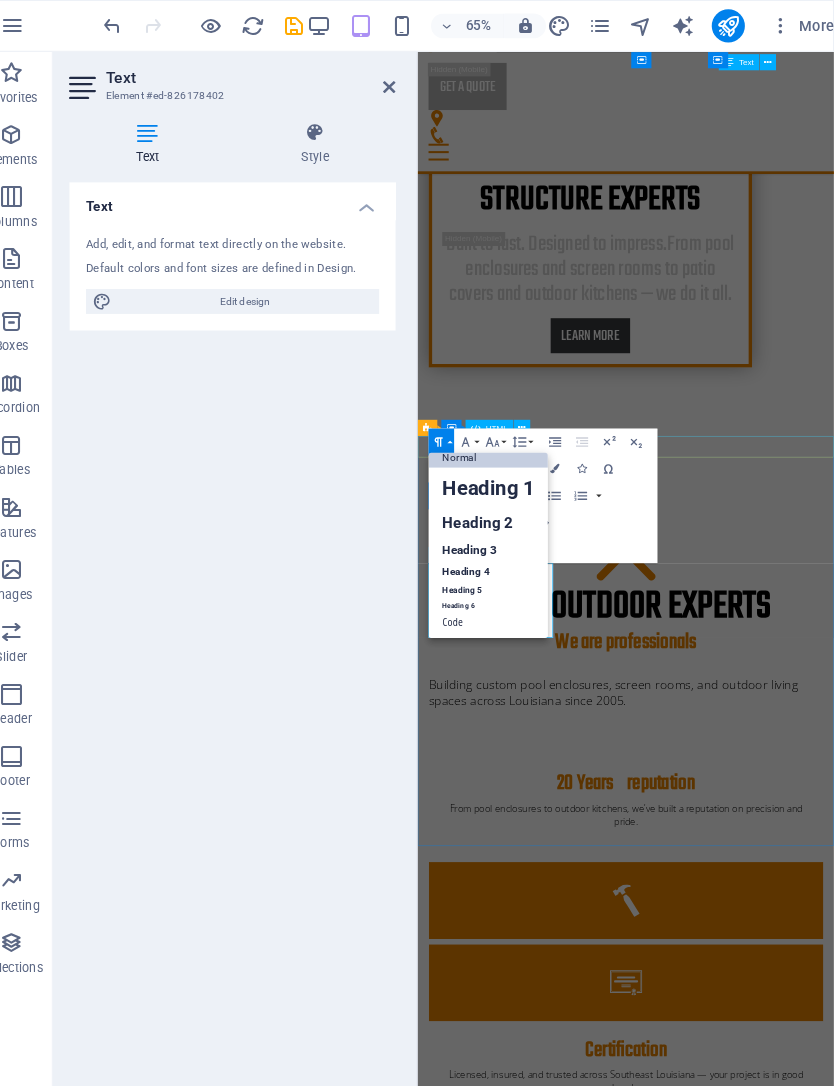 scroll, scrollTop: 15, scrollLeft: 0, axis: vertical 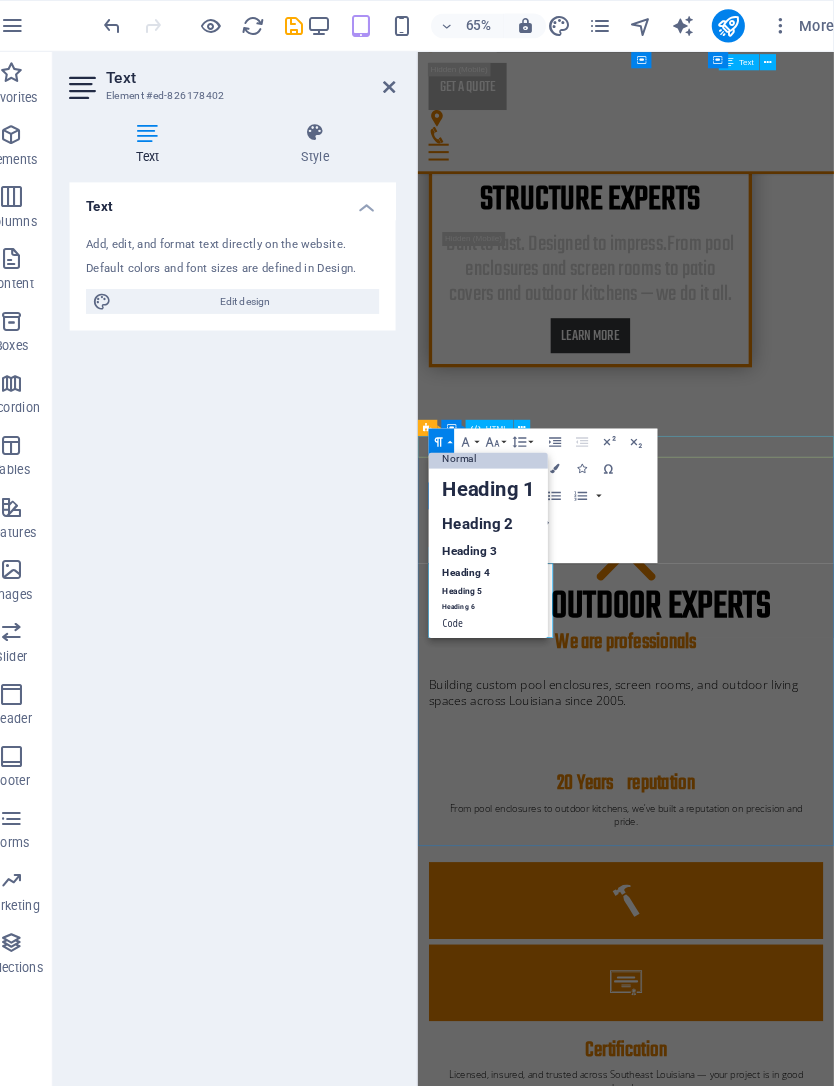 click 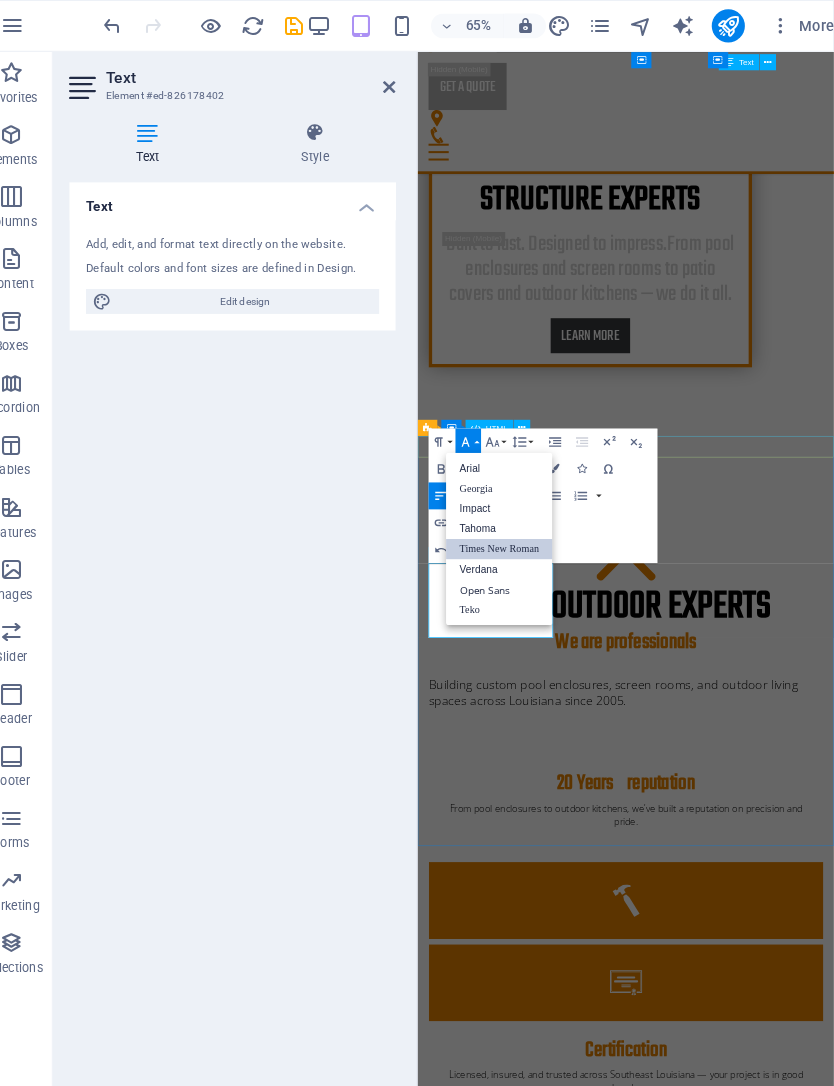 scroll, scrollTop: 0, scrollLeft: 0, axis: both 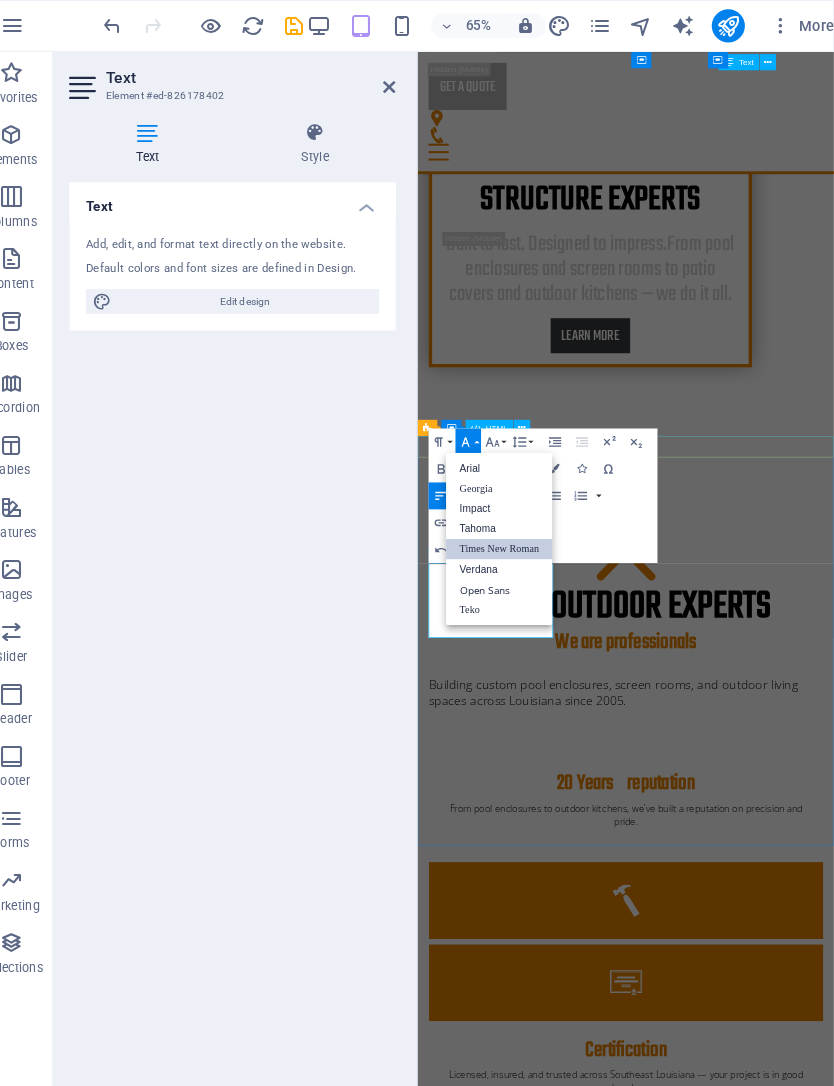 click on "Teko" at bounding box center [510, 589] 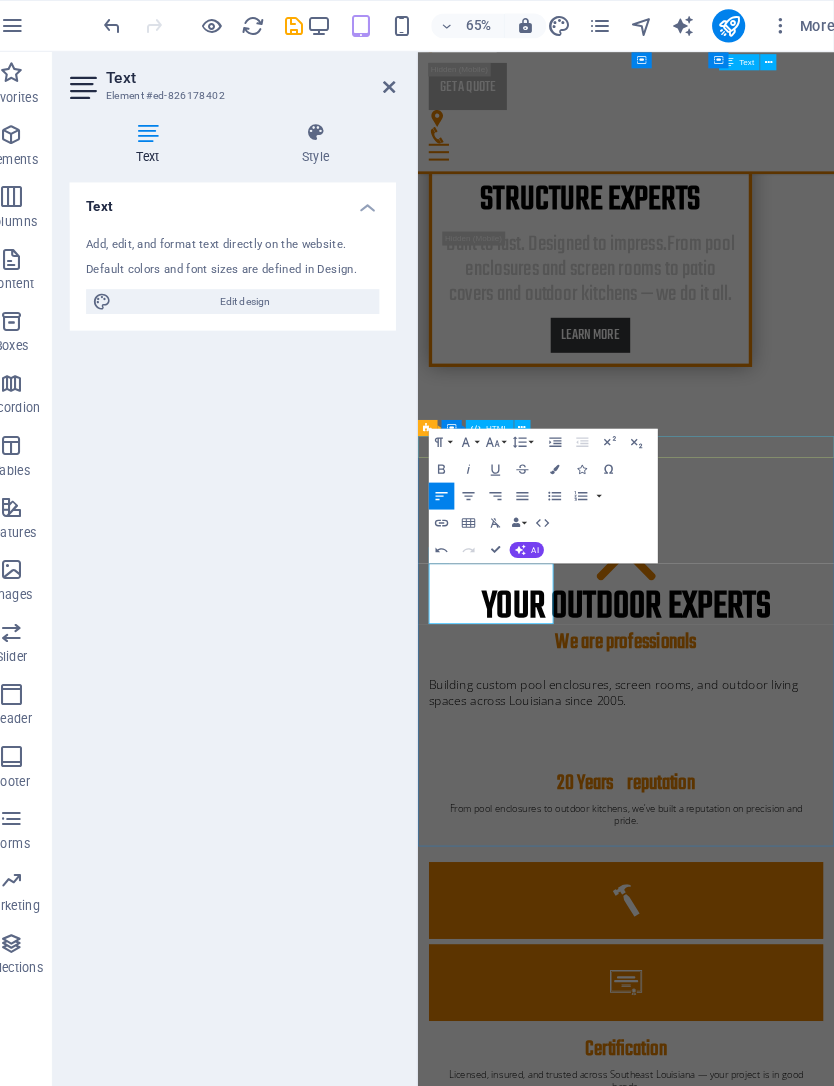 click 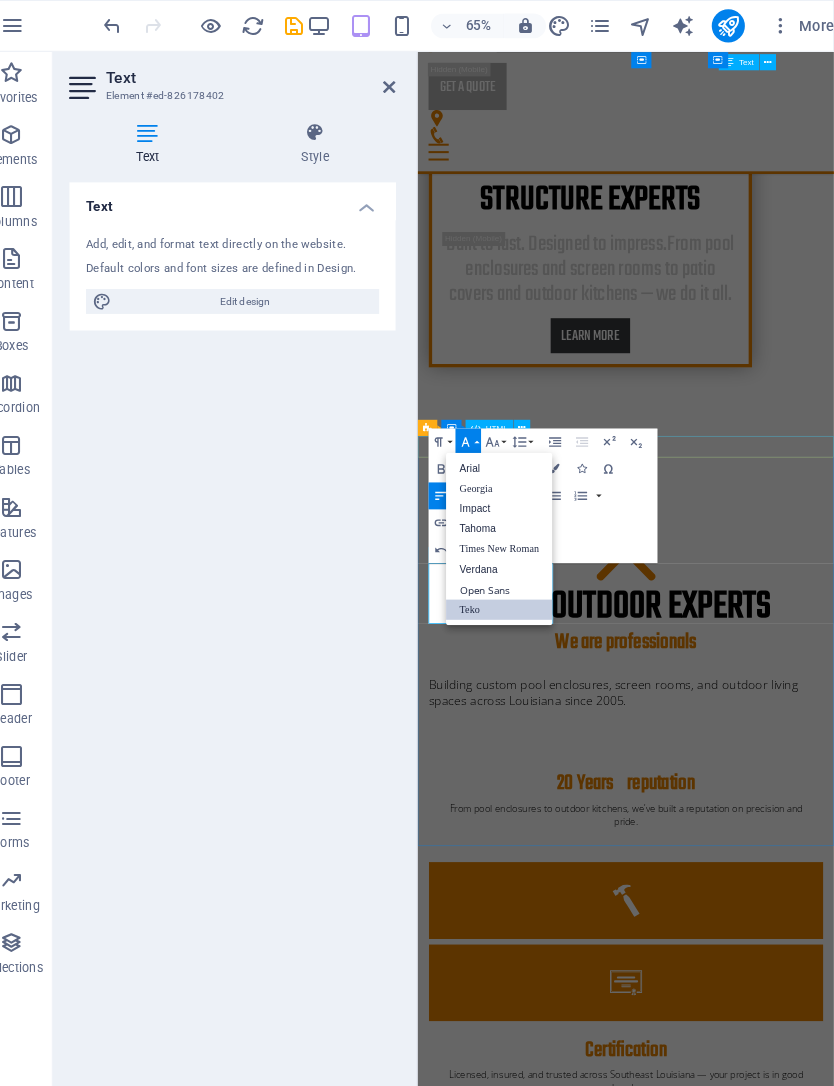 scroll, scrollTop: 0, scrollLeft: 0, axis: both 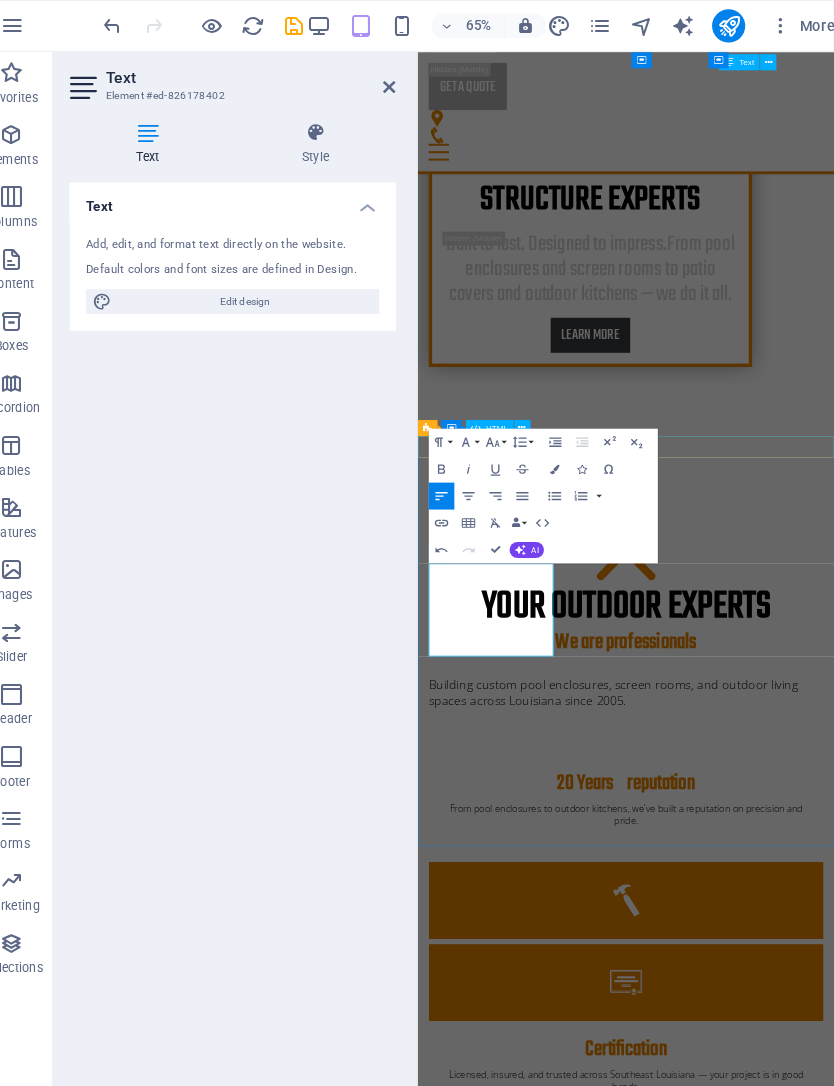 click 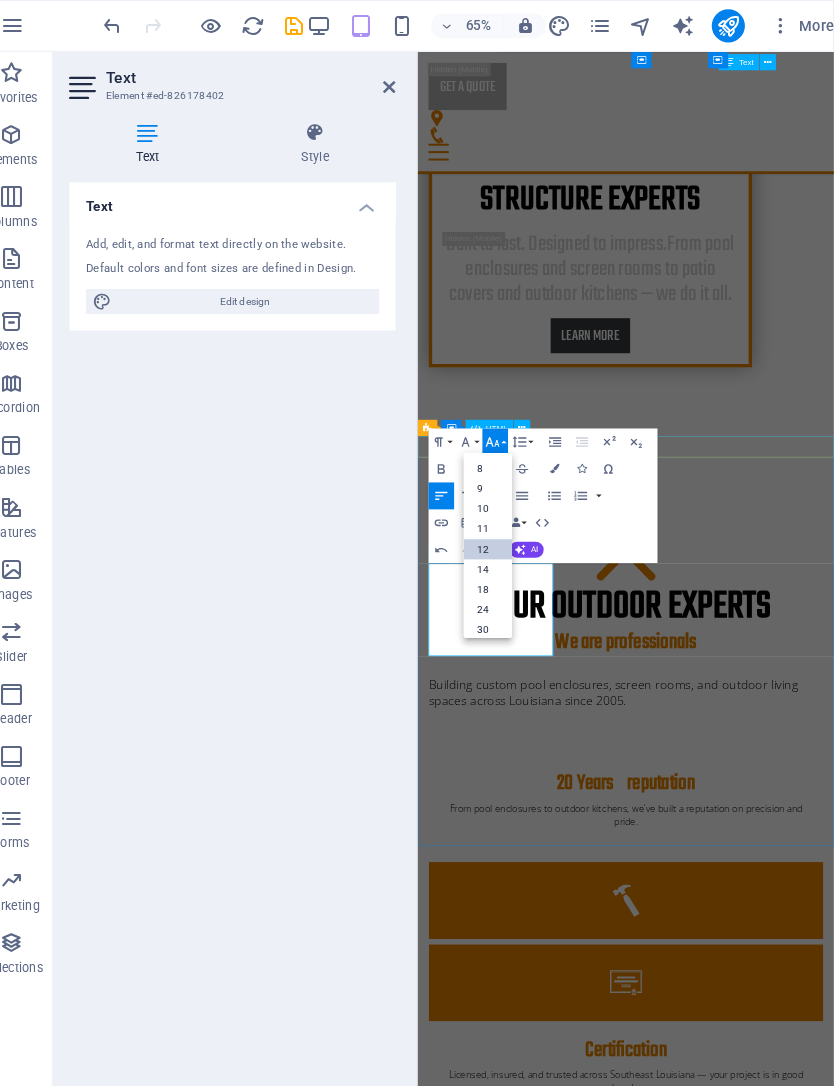 scroll, scrollTop: 143, scrollLeft: 0, axis: vertical 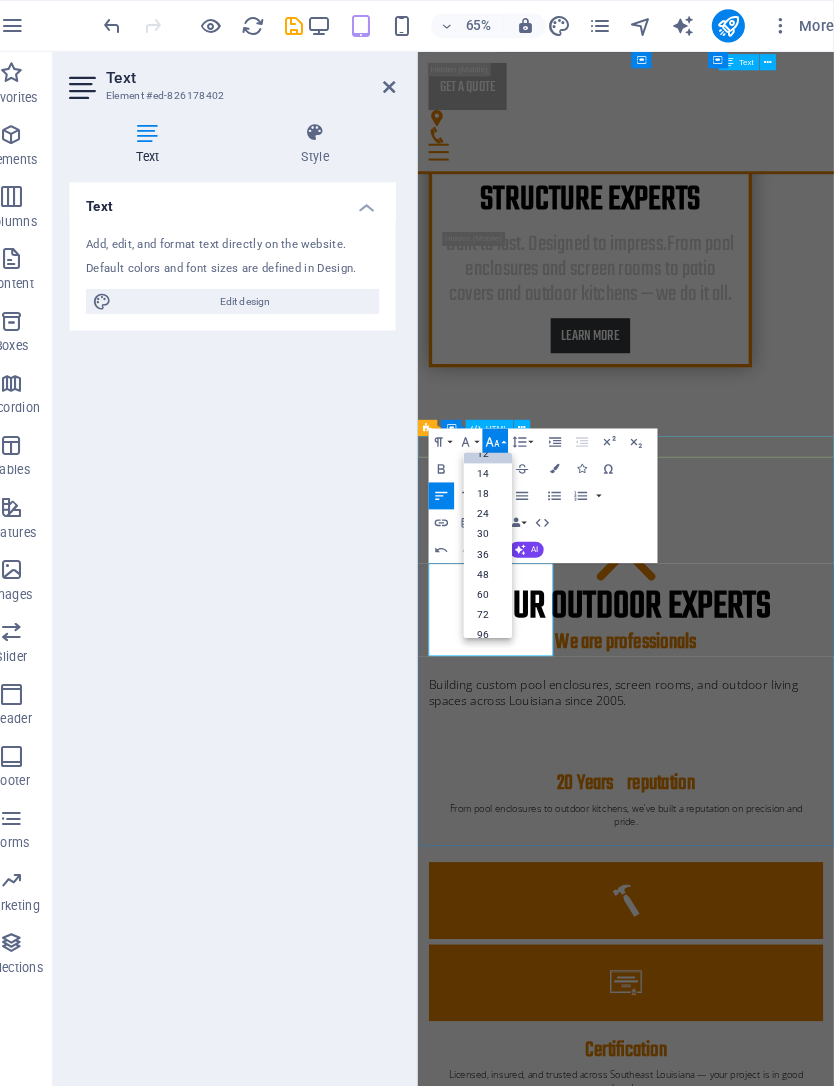 click on "18" at bounding box center [499, 476] 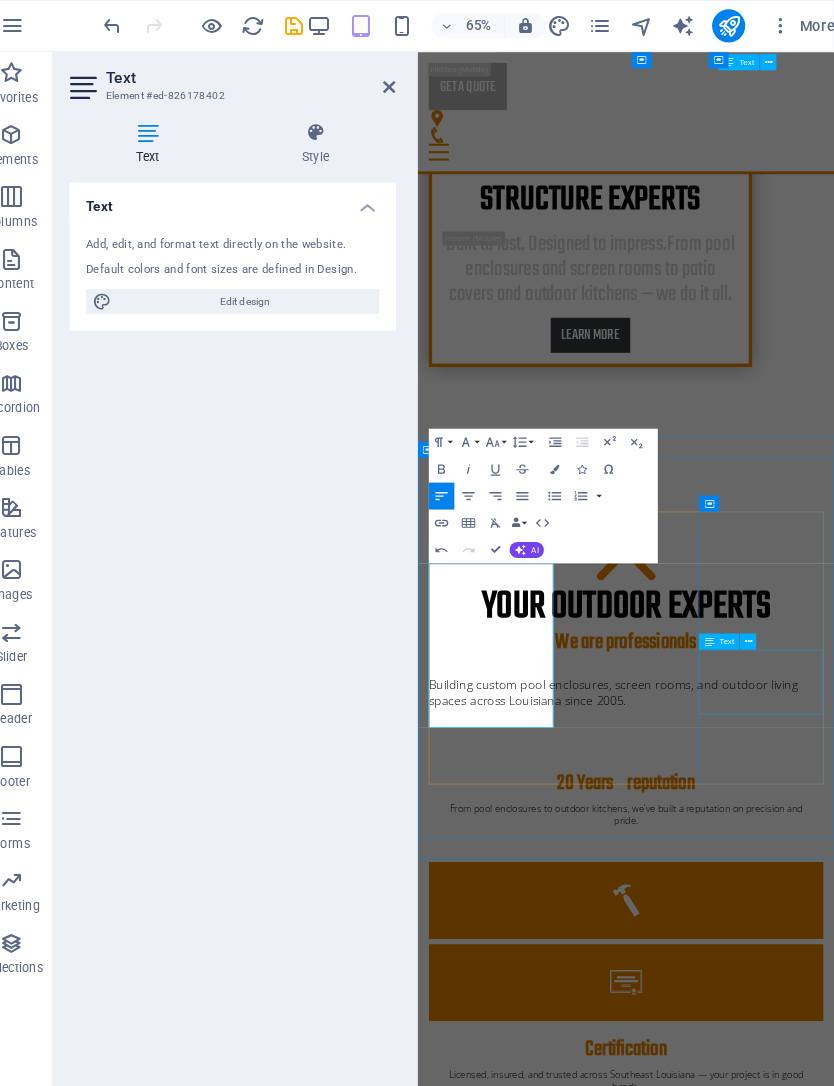 click on "Lorem ipsum dolor sit amet, consectetur adipisicing elit. Veritatis, dolorem!" at bounding box center (726, 5361) 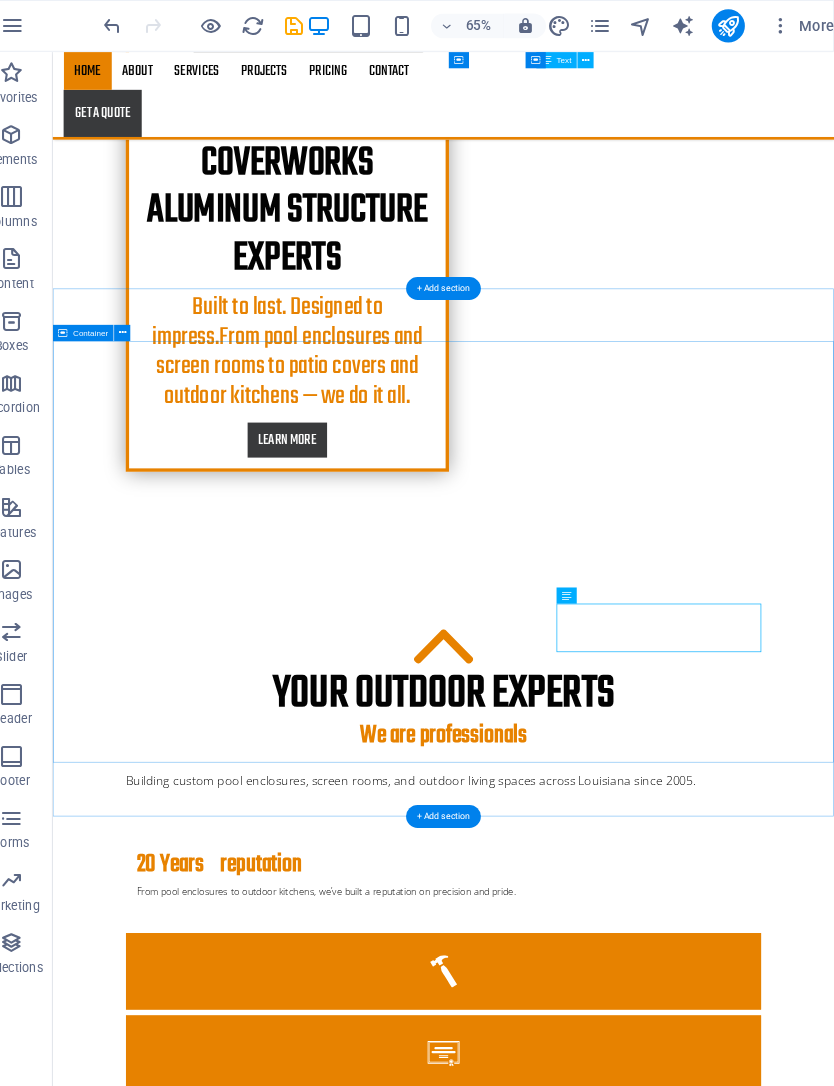 click on "About us We’re Cover Works — building custom pool enclosures, screen rooms, and outdoor living spaces across Louisiana since 2005. Learn more Services Lorem ipsum dolor sit amet, consectetur adipisicing elit. Veritatis, dolorem! Learn more Contact Lorem ipsum dolor sit amet, consectetur adipisicing elit. Veritatis, dolorem! Learn more" at bounding box center (632, 5136) 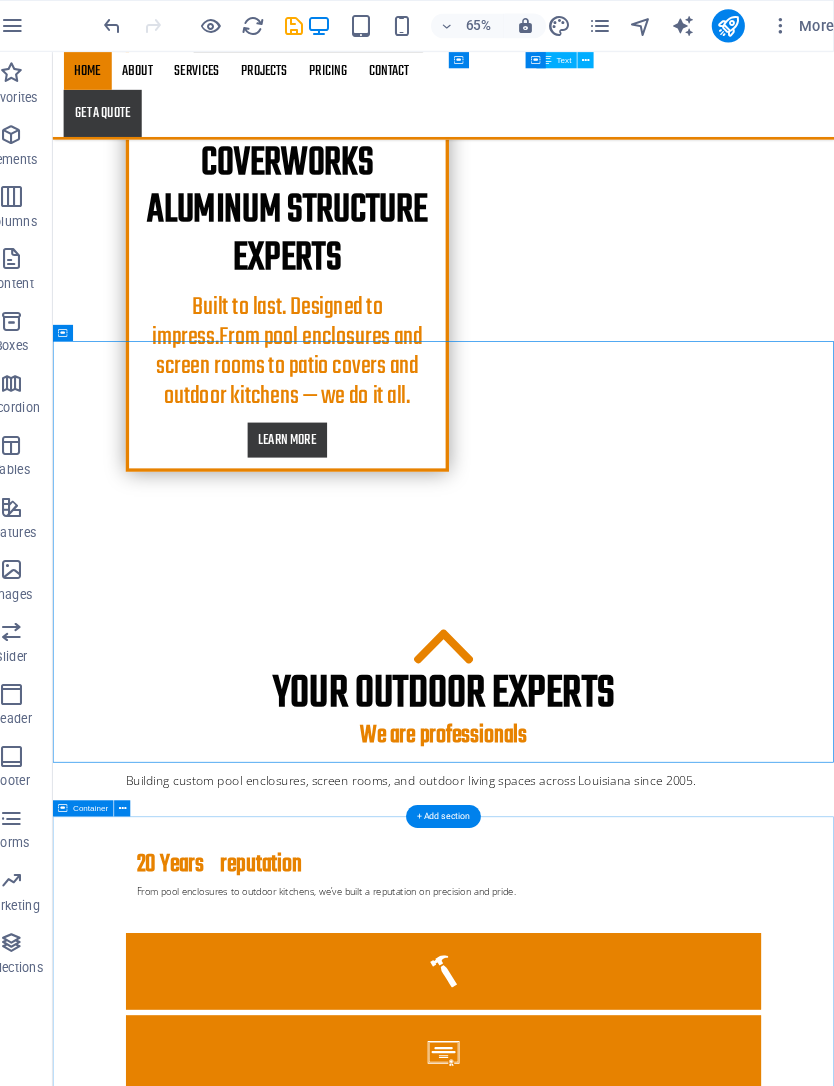 click on "Latest projects Project 1 Lorem ipsum dolor sit amet, consectetur adipiscing elit.Duis aute irure dolor in reprehenderit in voluptate velit esse cillum dolore. Project 2 Lorem ipsum dolor sit amet, consectetur adipiscing elit.Duis aute irure dolor in reprehenderit in voluptate velit esse cillum dolore. Project 3 Lorem ipsum dolor sit amet, consectetur adipiscing elit.Duis aute irure dolor in reprehenderit in voluptate velit esse cillum dolore. Project 4 Lorem ipsum dolor sit amet, consectetur adipiscing elit.Duis aute irure dolor in reprehenderit in voluptate velit esse cillum dolore. Project 5 Lorem ipsum dolor sit amet, consectetur adipiscing elit.Duis aute irure dolor in reprehenderit in voluptate velit esse cillum dolore. Project 6 Lorem ipsum dolor sit amet, consectetur adipiscing elit.Duis aute irure dolor in reprehenderit in voluptate velit esse cillum dolore." at bounding box center (632, 9249) 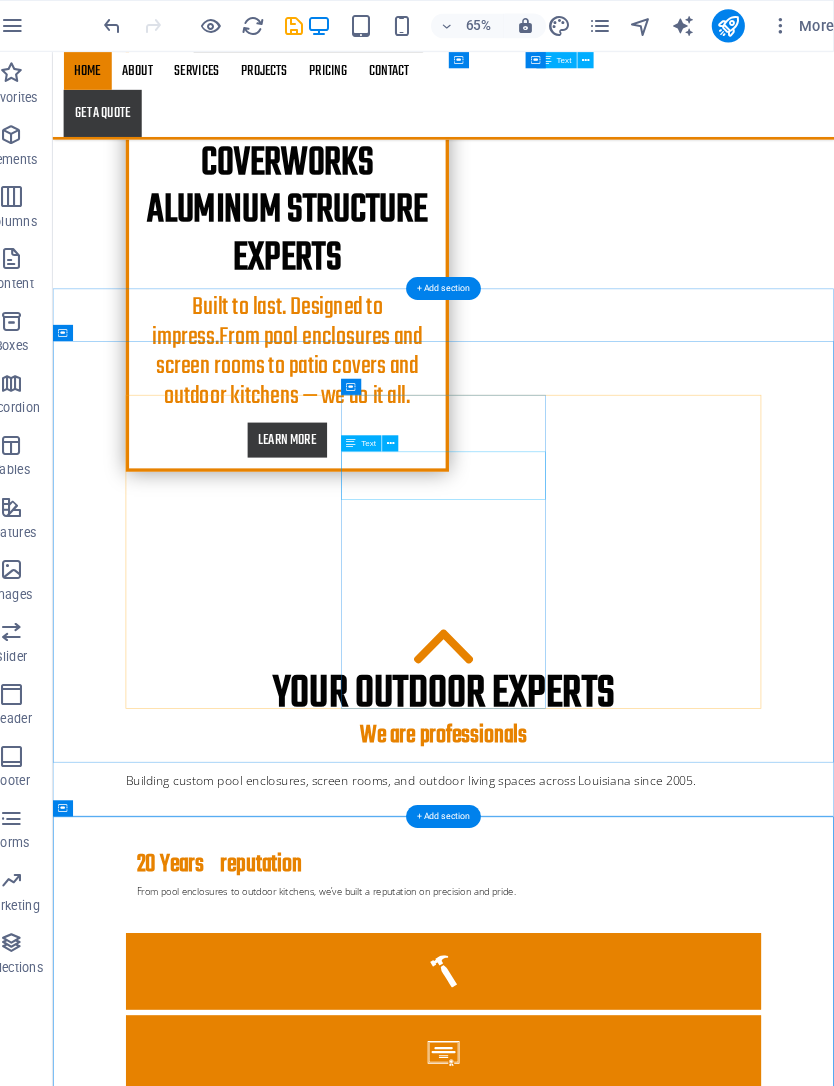 click on "Lorem ipsum dolor sit amet, consectetur adipisicing elit. Veritatis, dolorem!" at bounding box center (632, 5541) 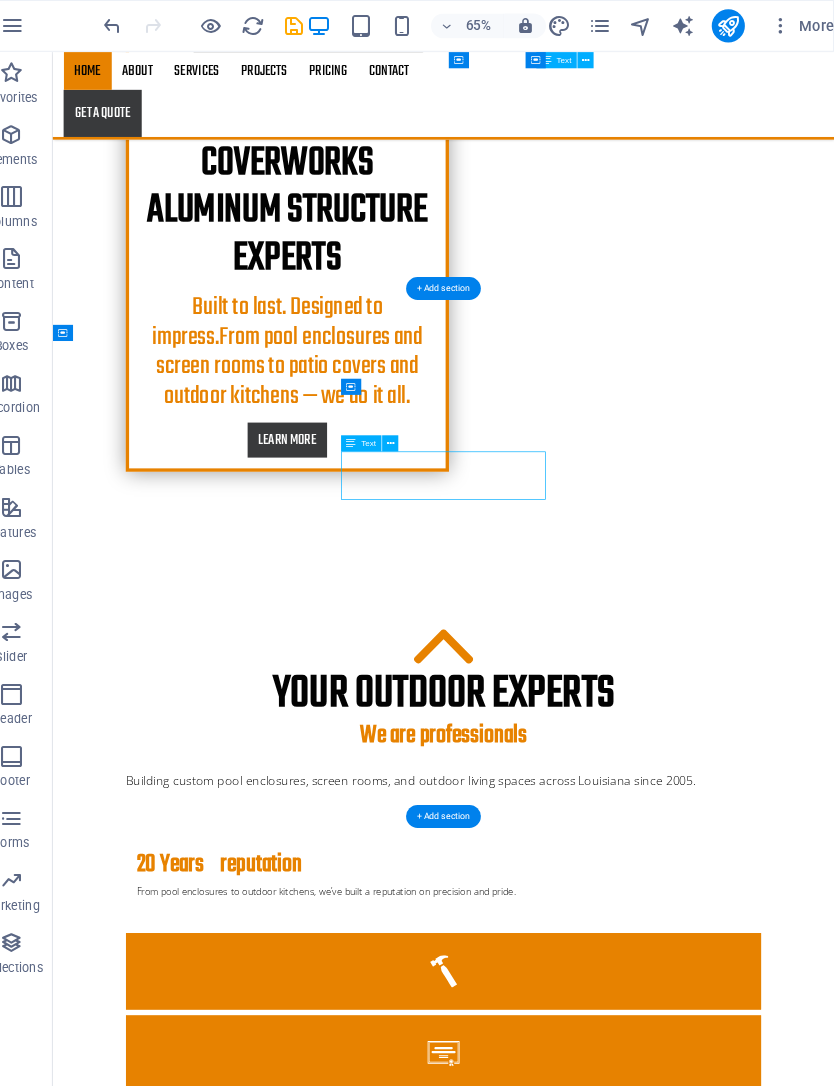 click on "Lorem ipsum dolor sit amet, consectetur adipisicing elit. Veritatis, dolorem!" at bounding box center (632, 5541) 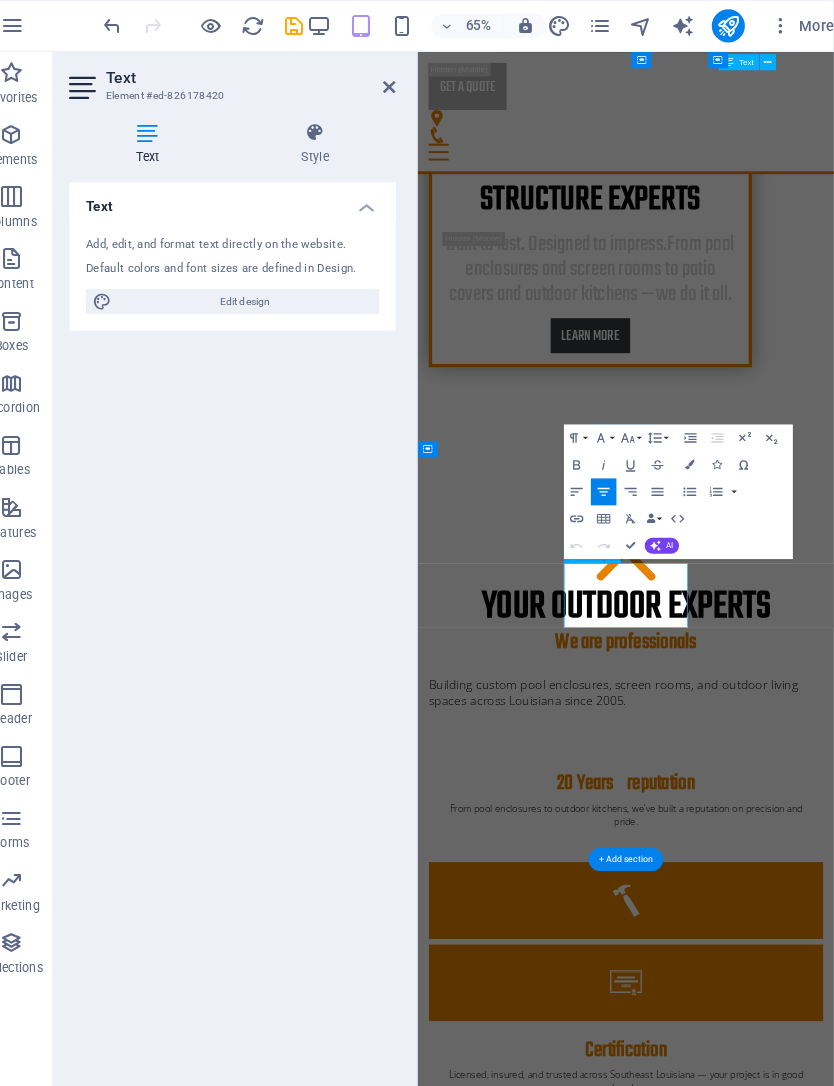 click on "Lorem ipsum dolor sit amet, consectetur adipisicing elit. Veritatis, dolorem!" at bounding box center [726, 4788] 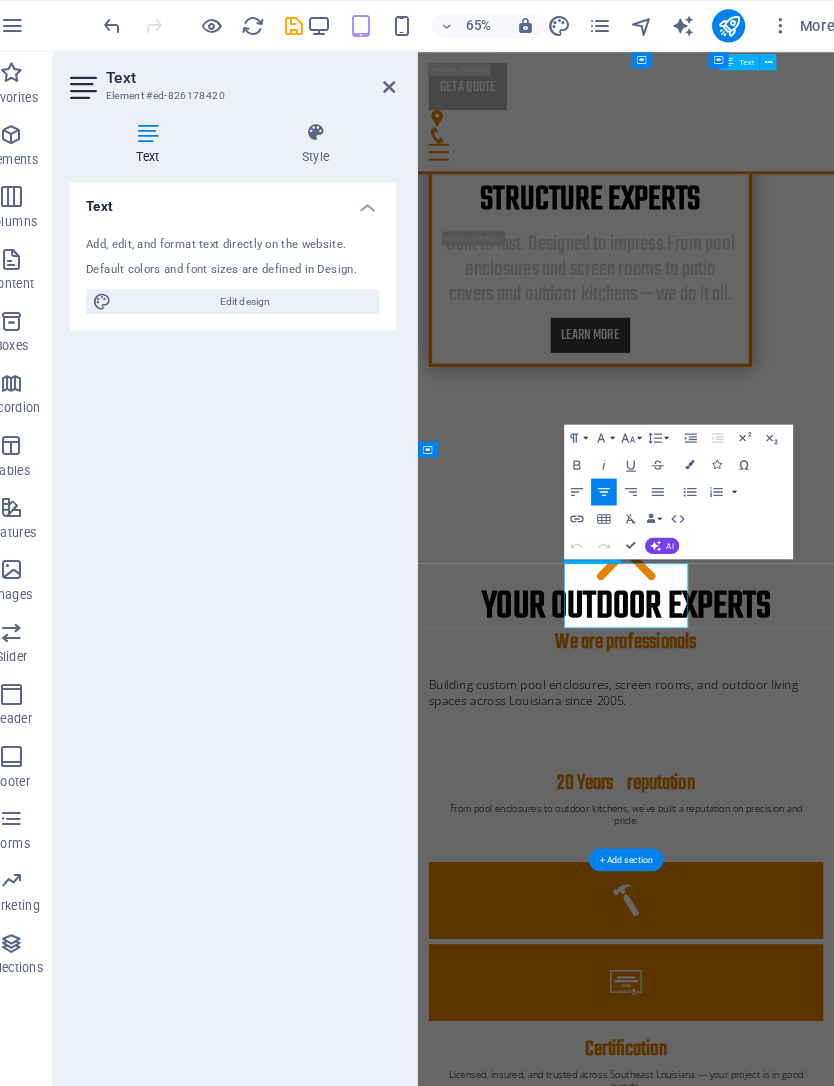 click on "Lorem ipsum dolor sit amet, consectetur adipisicing elit. Veritatis, dolorem!" at bounding box center (726, 4788) 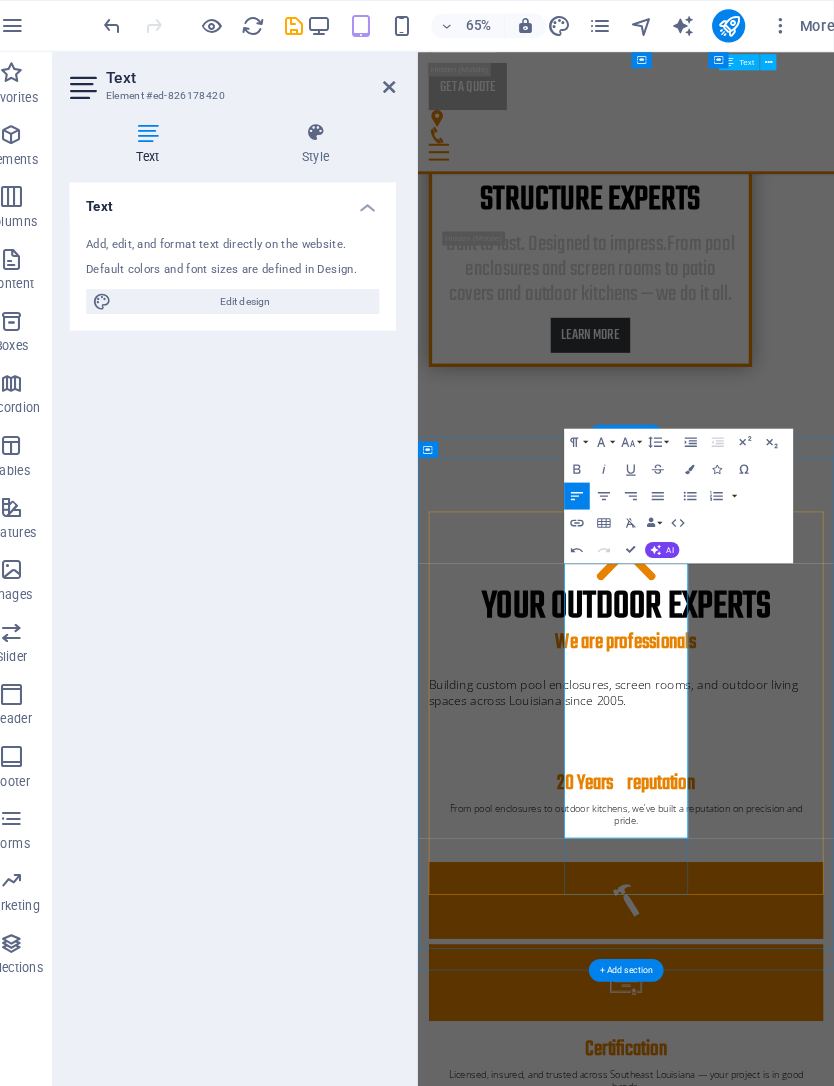 click at bounding box center [726, 4787] 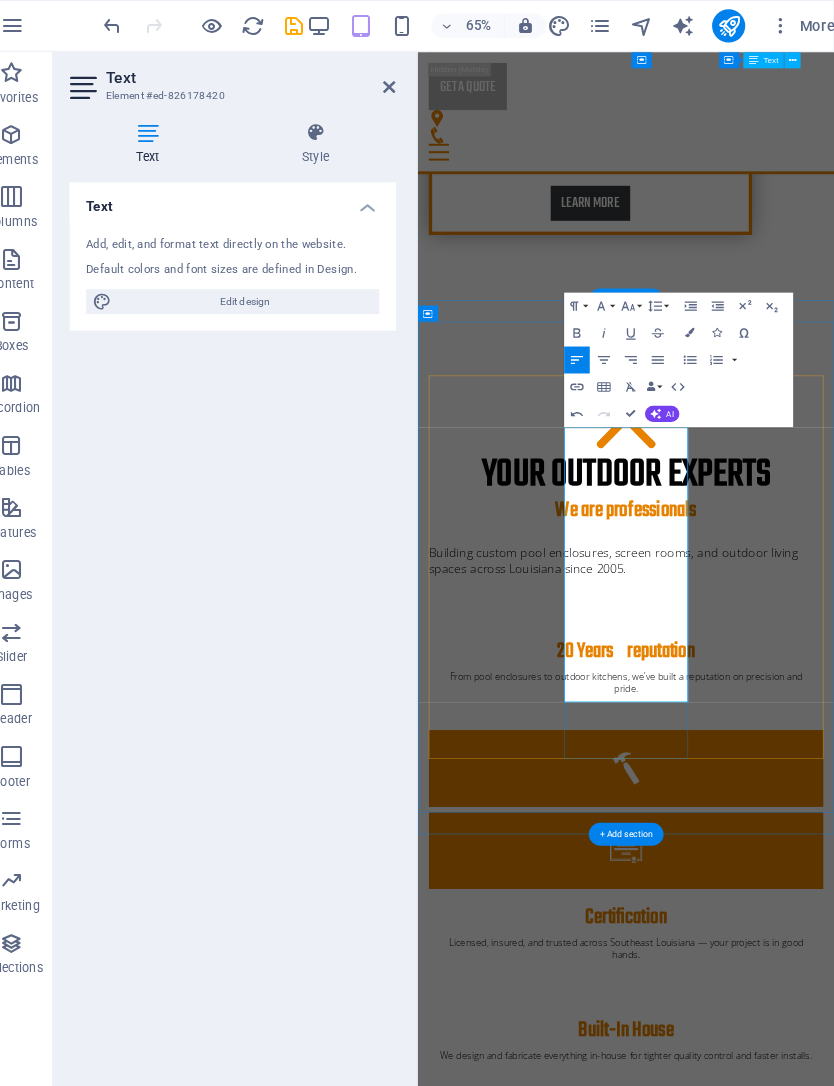 scroll, scrollTop: 2158, scrollLeft: 0, axis: vertical 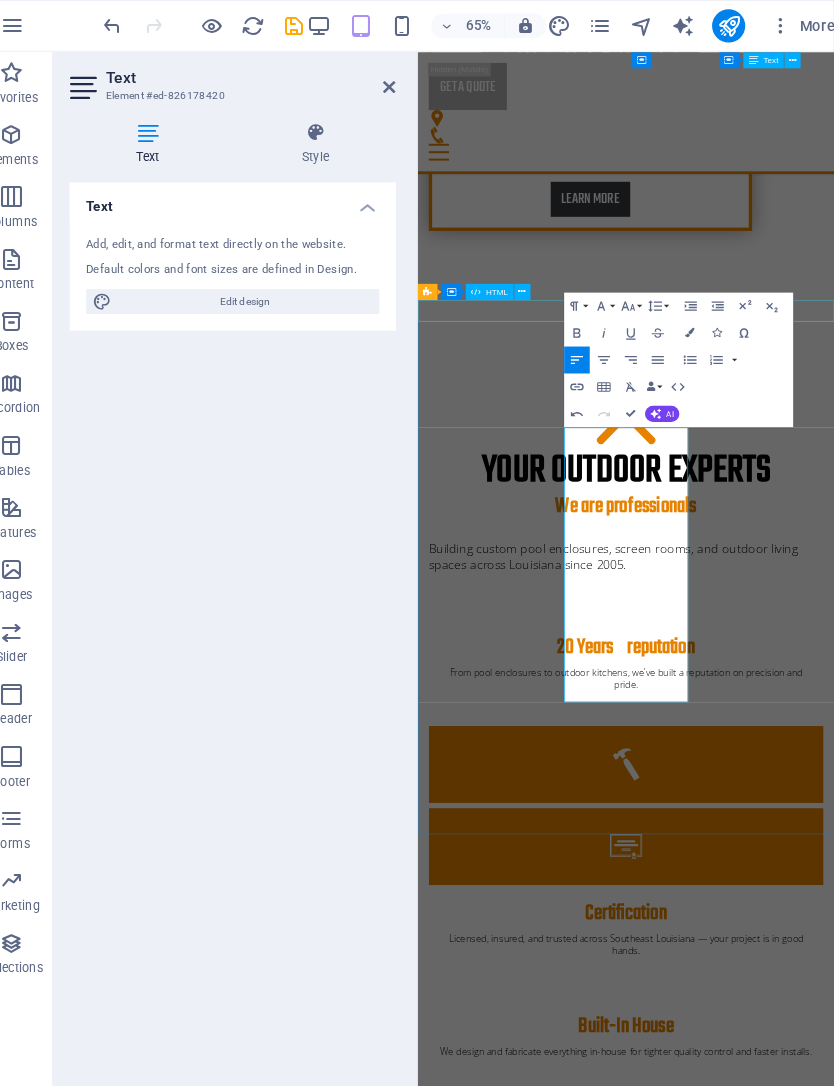 click 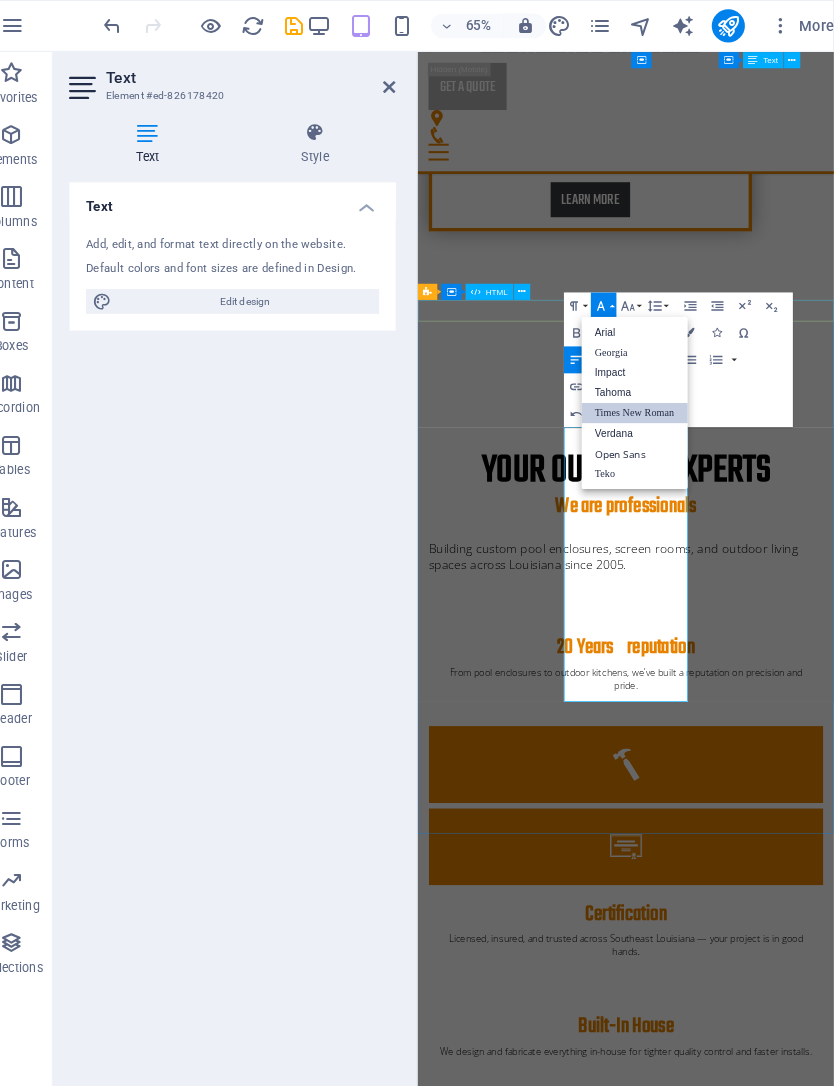scroll, scrollTop: 0, scrollLeft: 0, axis: both 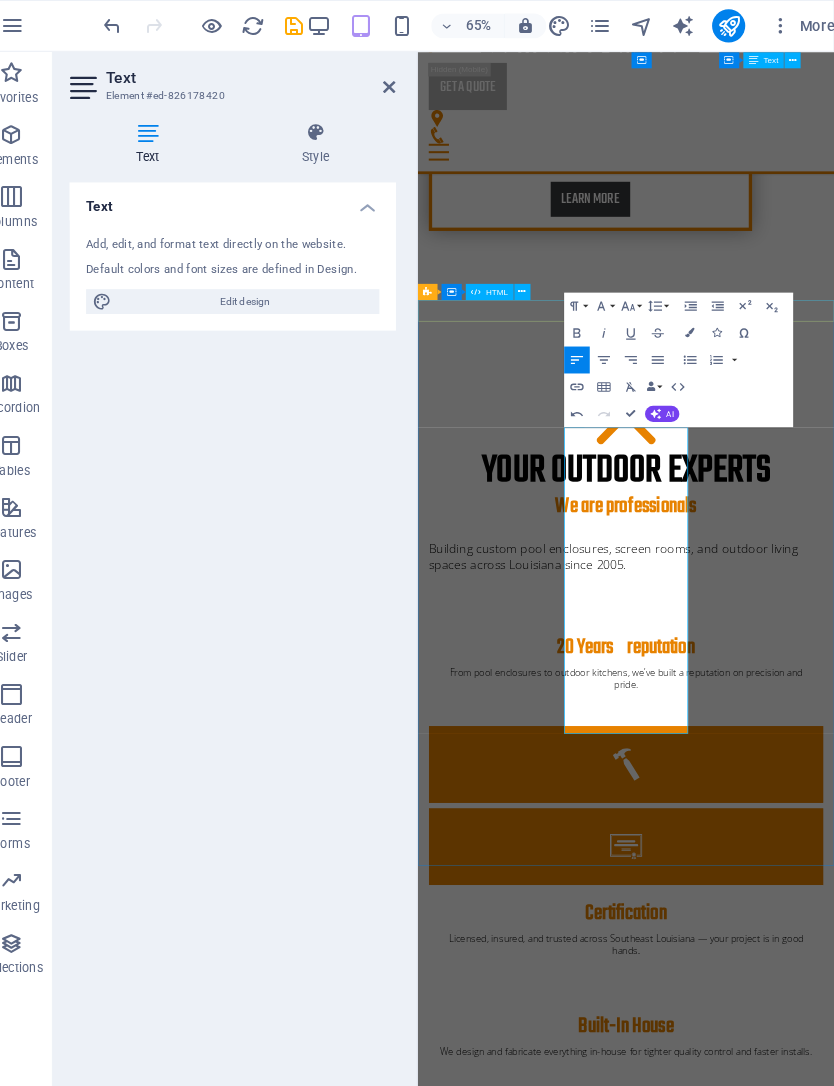 click 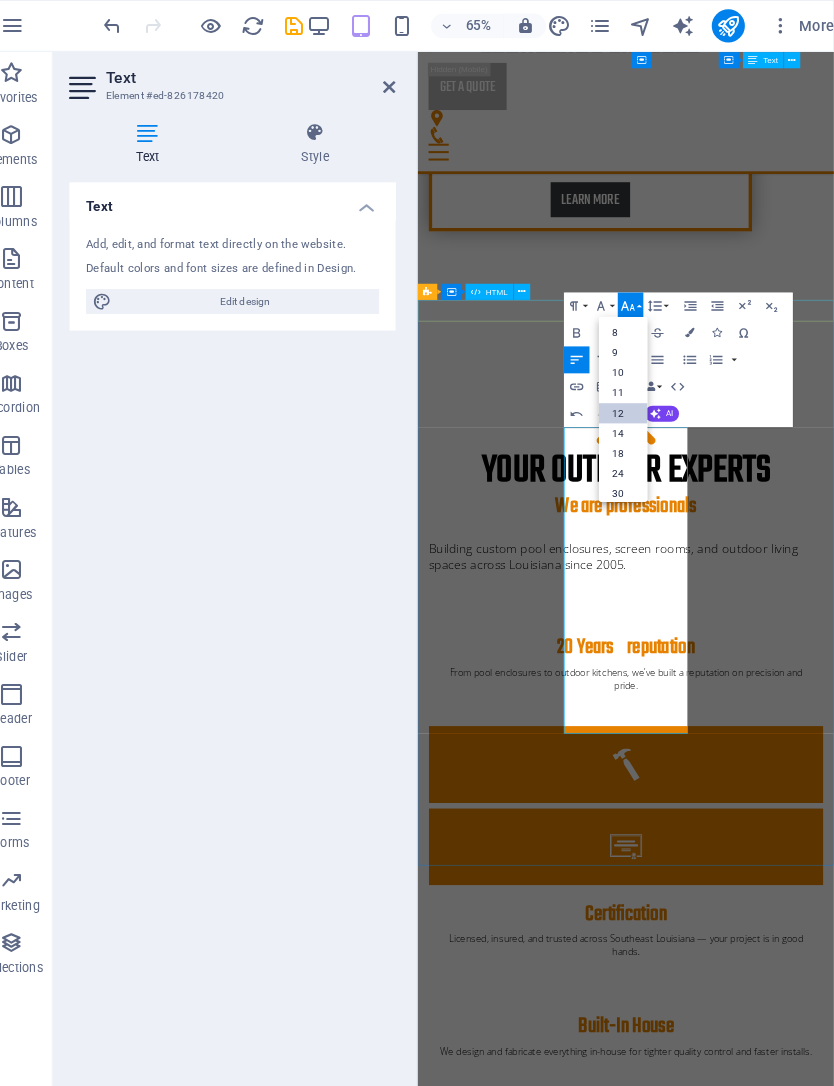 scroll, scrollTop: 143, scrollLeft: 0, axis: vertical 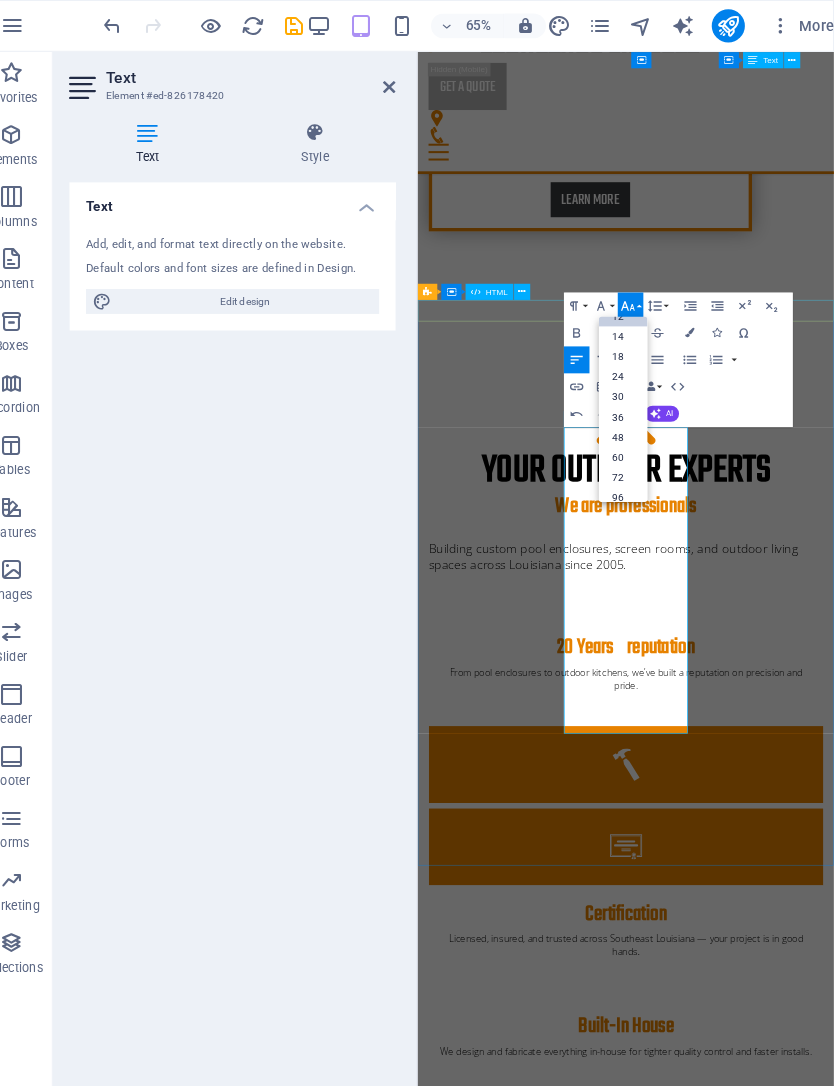 click on "18" at bounding box center (630, 345) 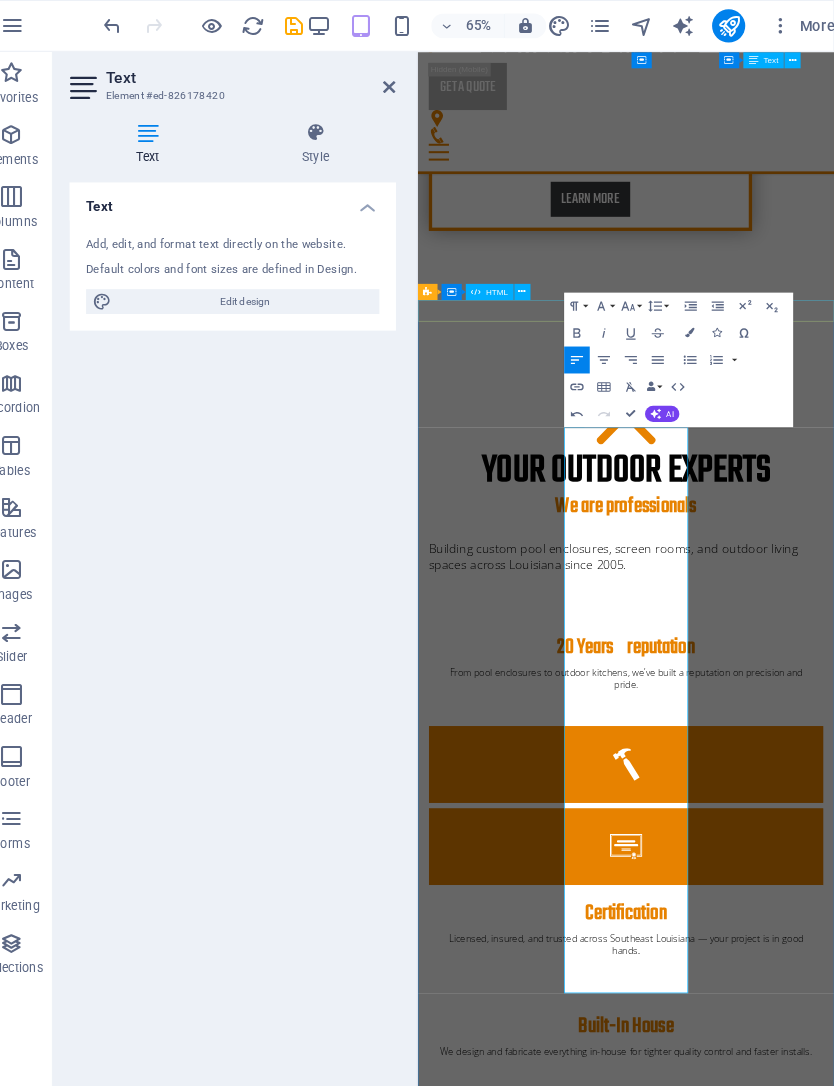 click on "Contact Lorem ipsum dolor sit amet, consectetur adipisicing elit. Veritatis, dolorem! Learn more" at bounding box center [726, 5661] 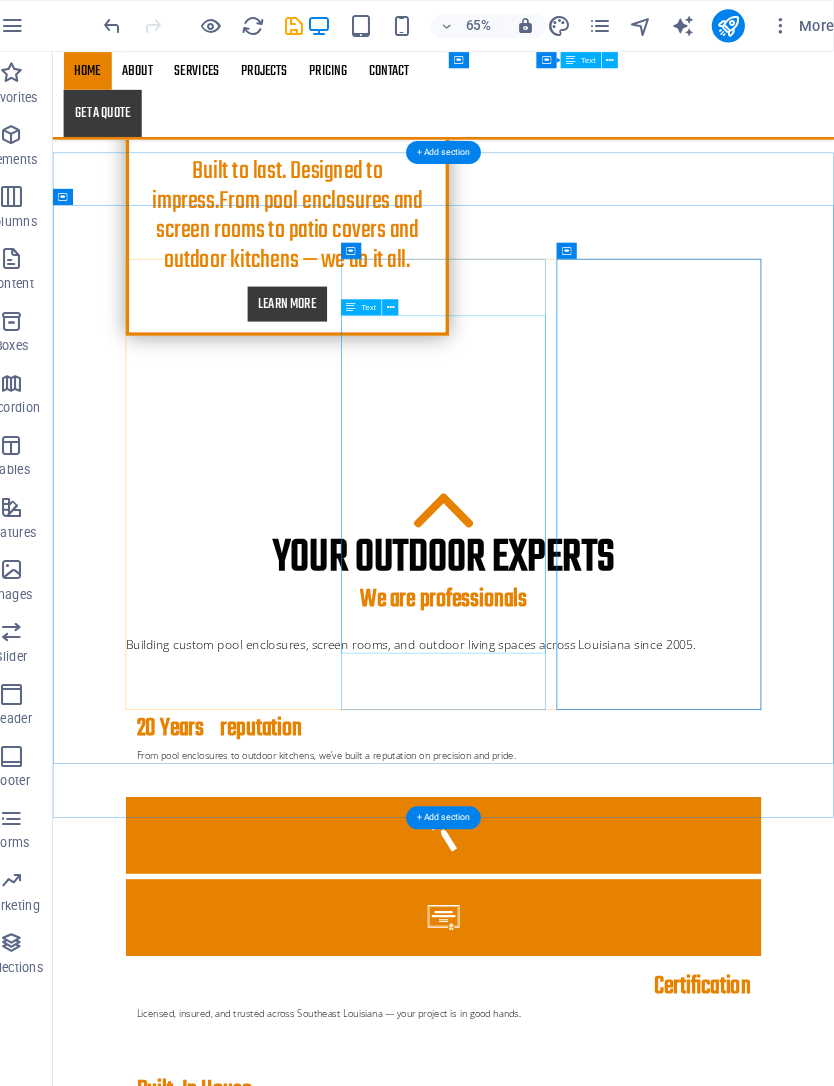 click on "Custom Pool Enclosures Screen Rooms & Patios Rescreening & Repairs Aluminum Patio Covers Carports & Shade Structures Glass Room Conversions Decorative Concrete Work Gutter & Drainage Solutions Privacy & Insect Screen Installations Structural Rebuilds & Upgrades" at bounding box center (632, 5655) 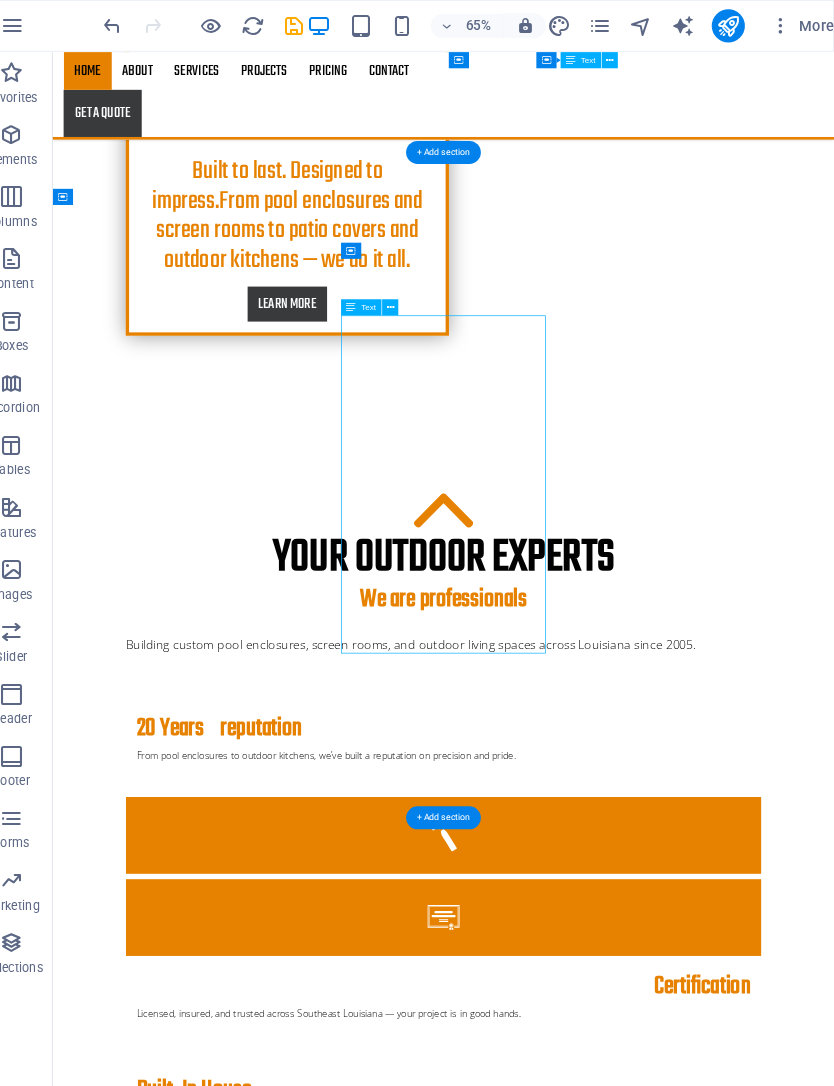 click on "Custom Pool Enclosures Screen Rooms & Patios Rescreening & Repairs Aluminum Patio Covers Carports & Shade Structures Glass Room Conversions Decorative Concrete Work Gutter & Drainage Solutions Privacy & Insect Screen Installations Structural Rebuilds & Upgrades" at bounding box center (632, 5655) 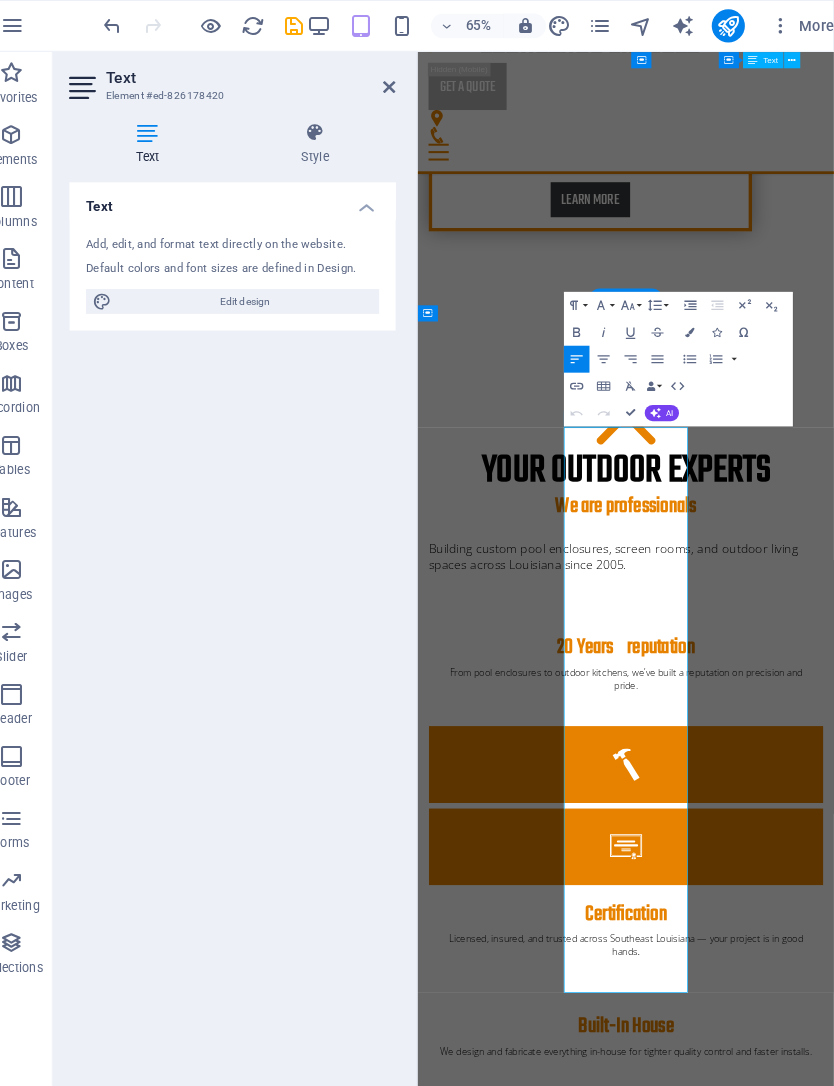 click on "Structural Rebuilds & Upgrades" at bounding box center (734, 5048) 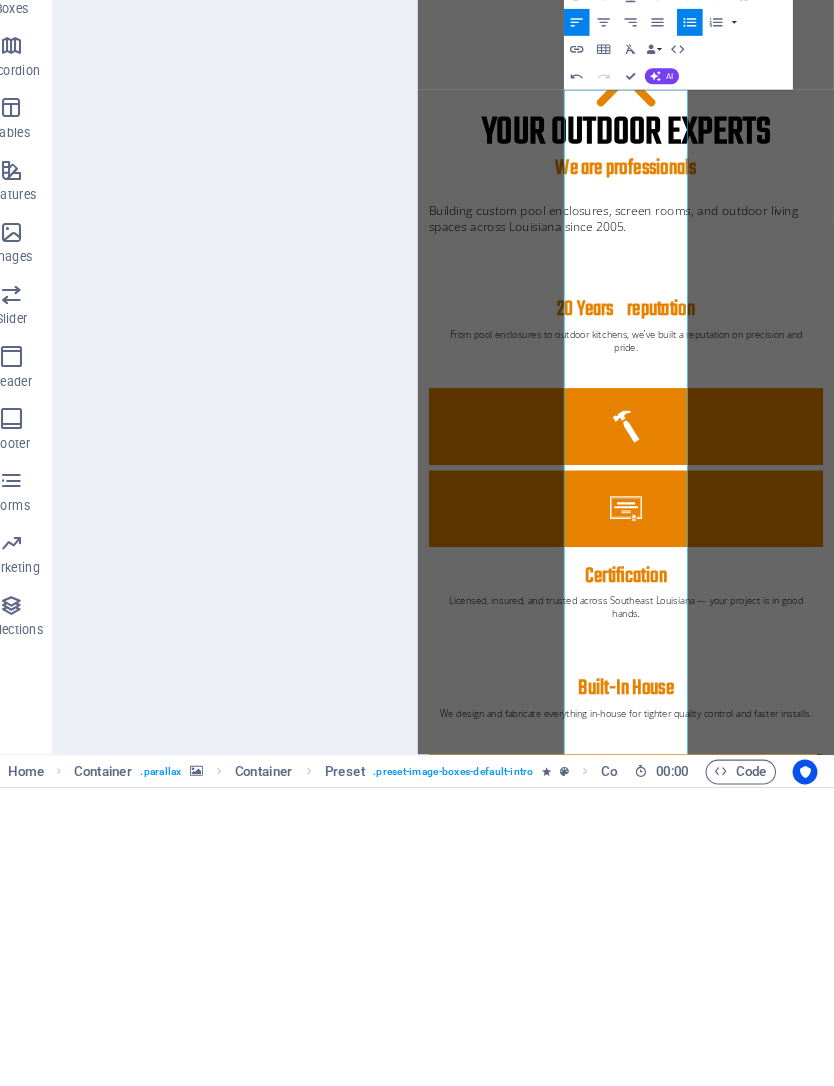 click on "Custom Pool Enclosures Screen Rooms  & Patios Rescreening  & Repairs Aluminum Patio Covers Carports  & Shade Structures Glass Room Conversions Decorative Concrete Work Gutter  & Drainage Solutions Privacy  & Insect Screen Installations Structural Rebuilds  & Upgrades Outdoor Kitchens  & Grill Stations" at bounding box center [726, 4833] 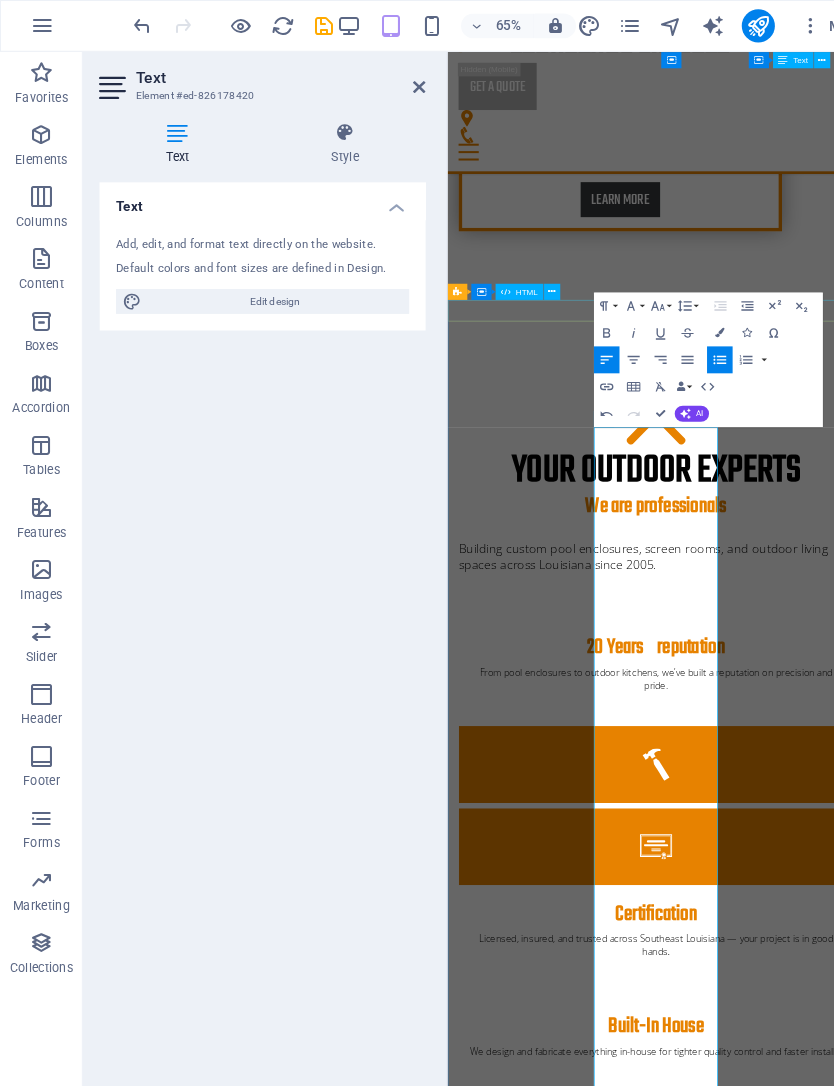 click 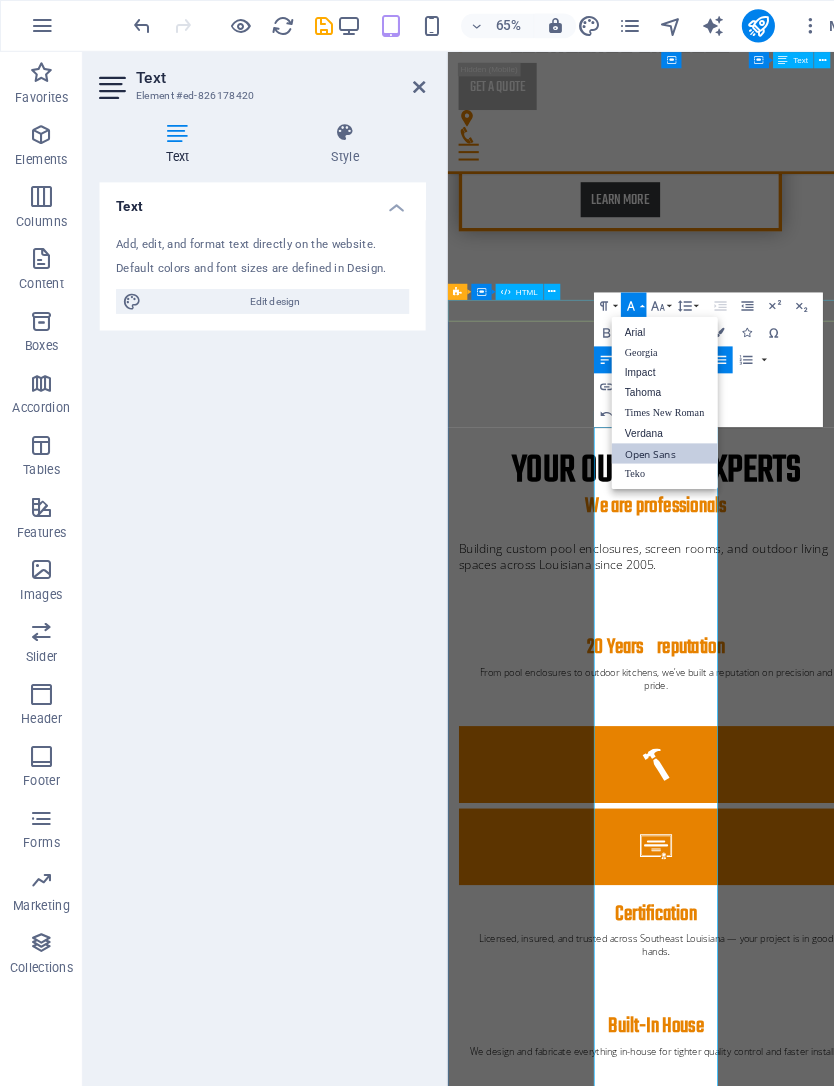 scroll, scrollTop: 0, scrollLeft: 0, axis: both 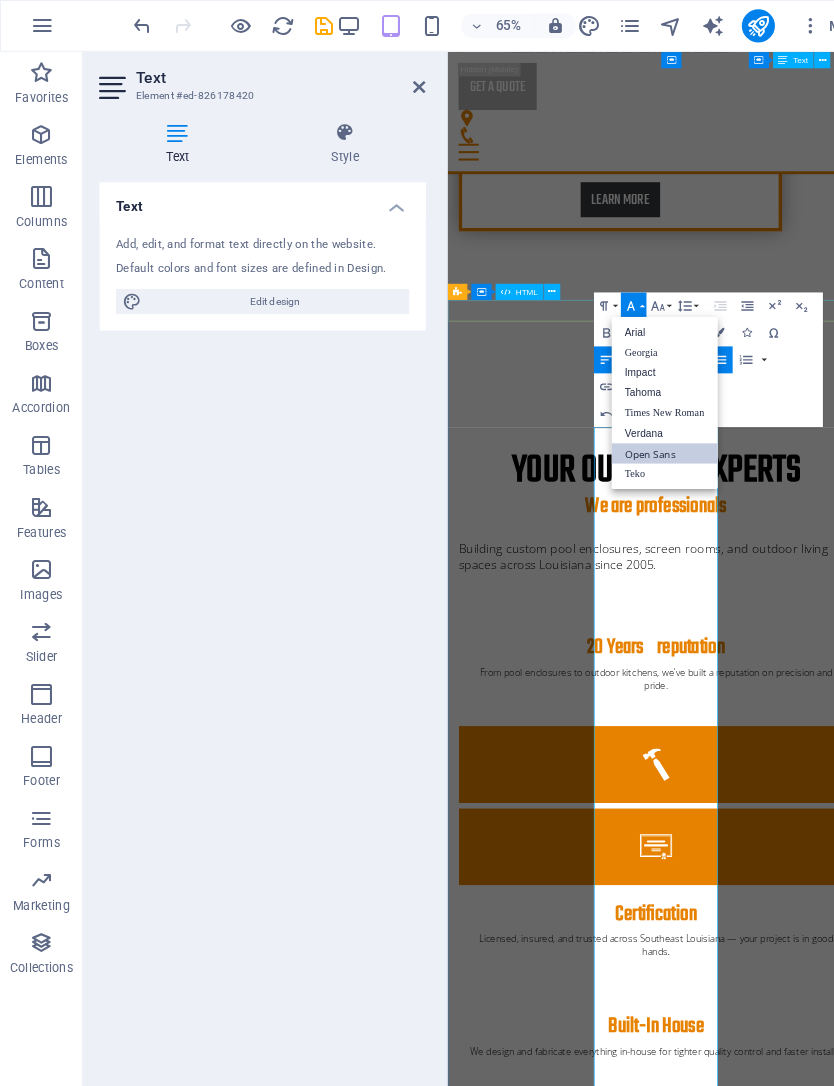click on "Open Sans" at bounding box center (641, 438) 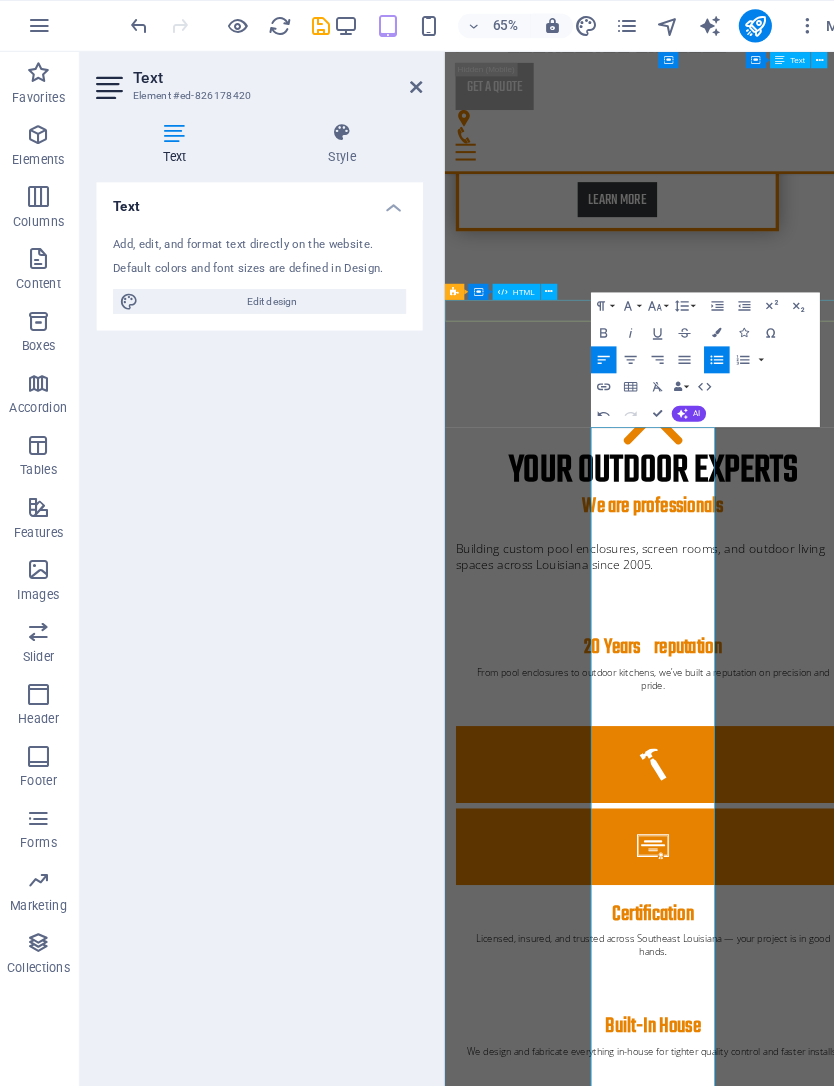 click on "Custom Pool Enclosures Screen Rooms  & Patios Rescreening  & Repairs Aluminum Patio Covers Carports  & Shade Structures Glass Room Conversions Decorative Concrete Work Gutter  & Drainage Solutions Privacy  & Insect Screen Installations Structural Rebuilds  & Upgrades Outdoor Kitchens  & Grill Stations" at bounding box center [753, 5156] 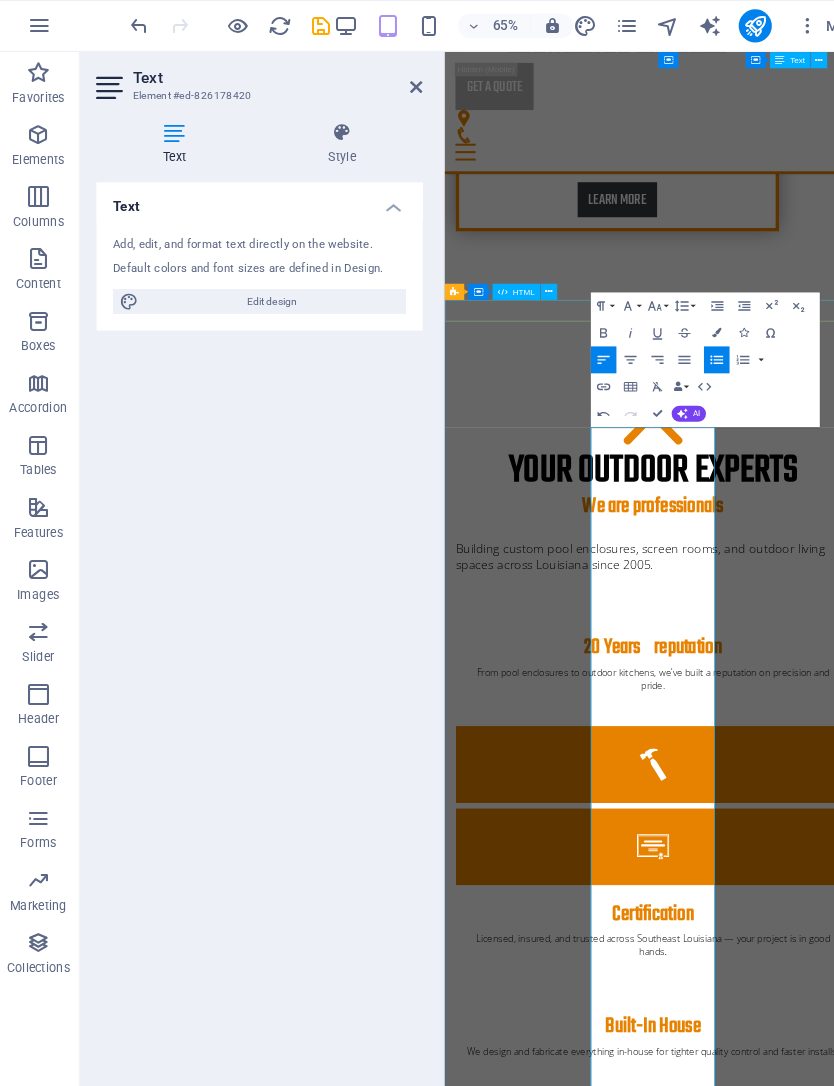 click 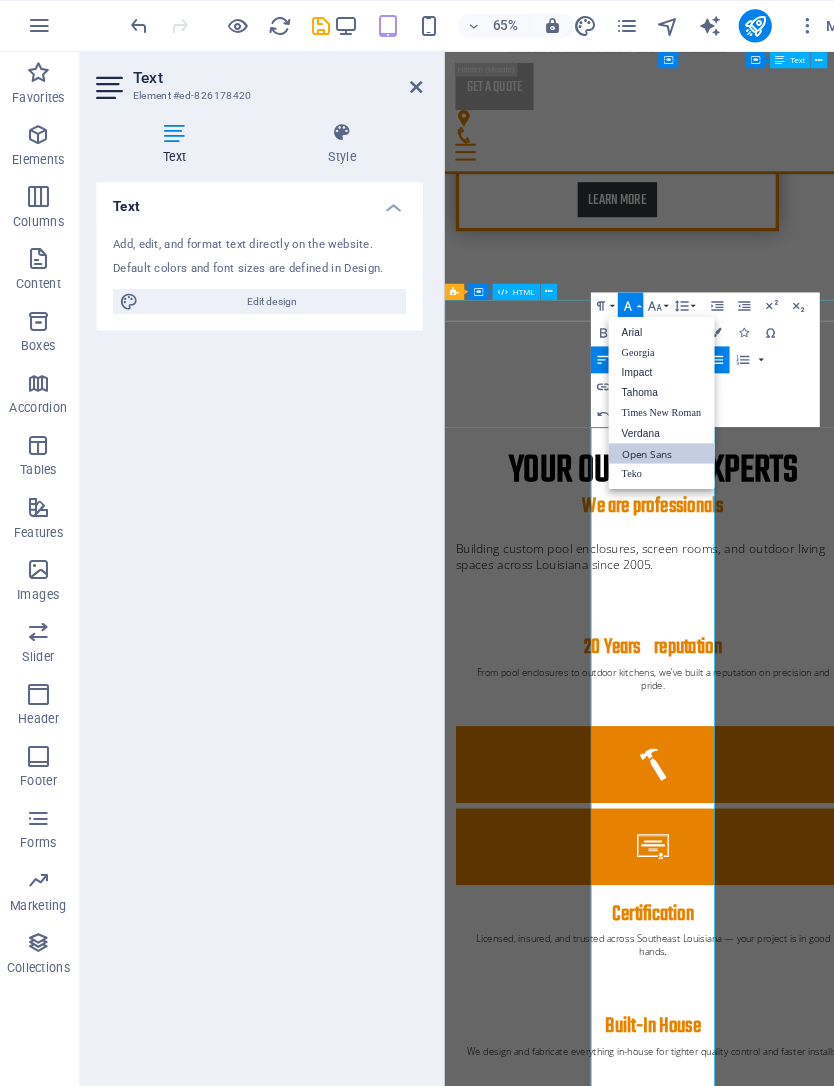 scroll, scrollTop: 0, scrollLeft: 0, axis: both 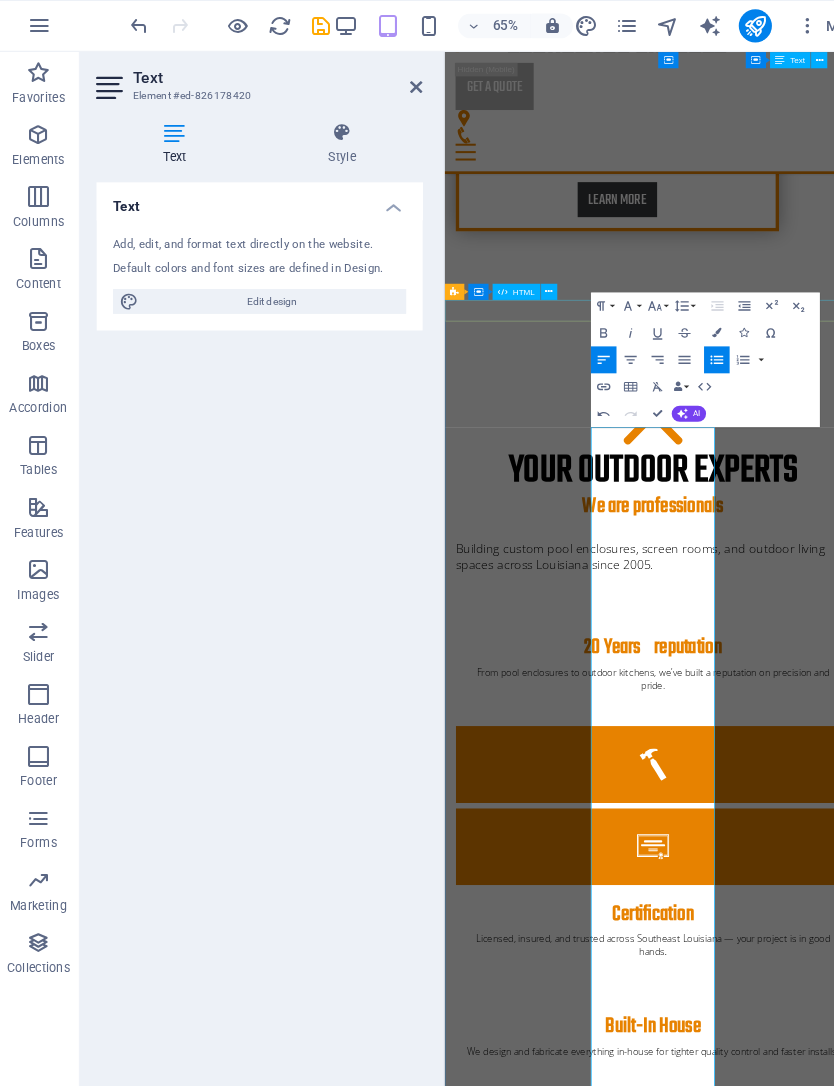 click 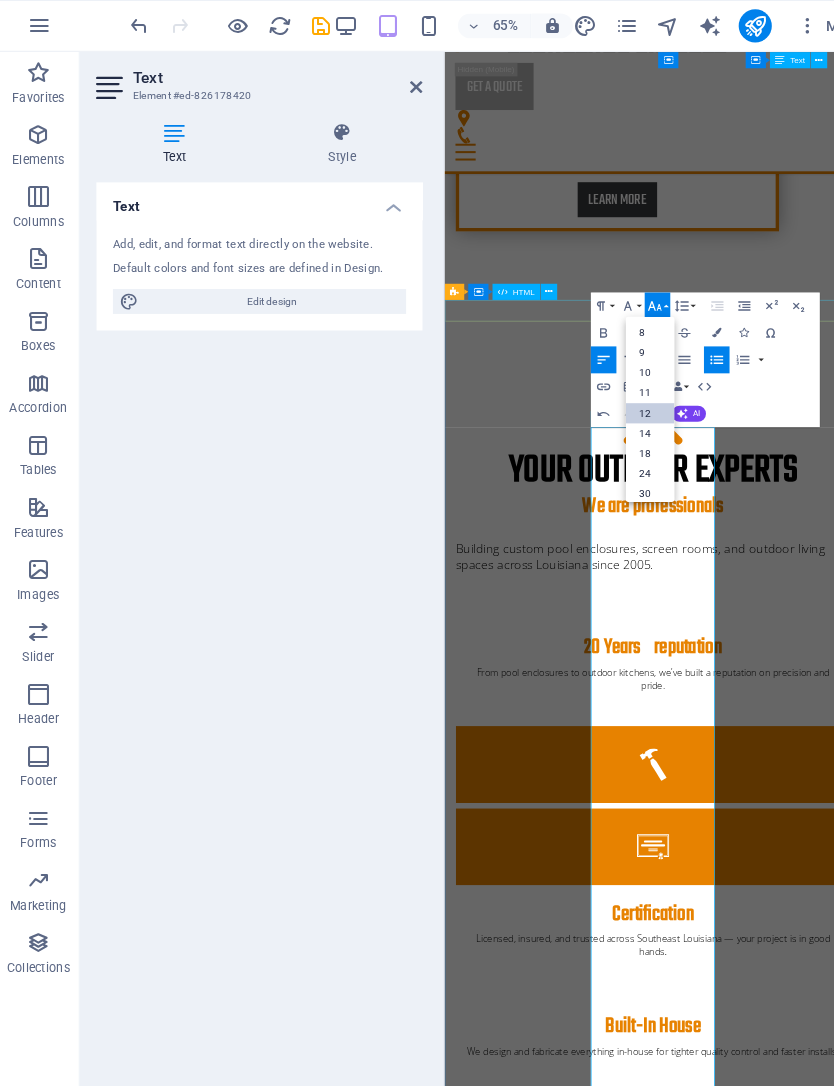 scroll, scrollTop: 143, scrollLeft: 0, axis: vertical 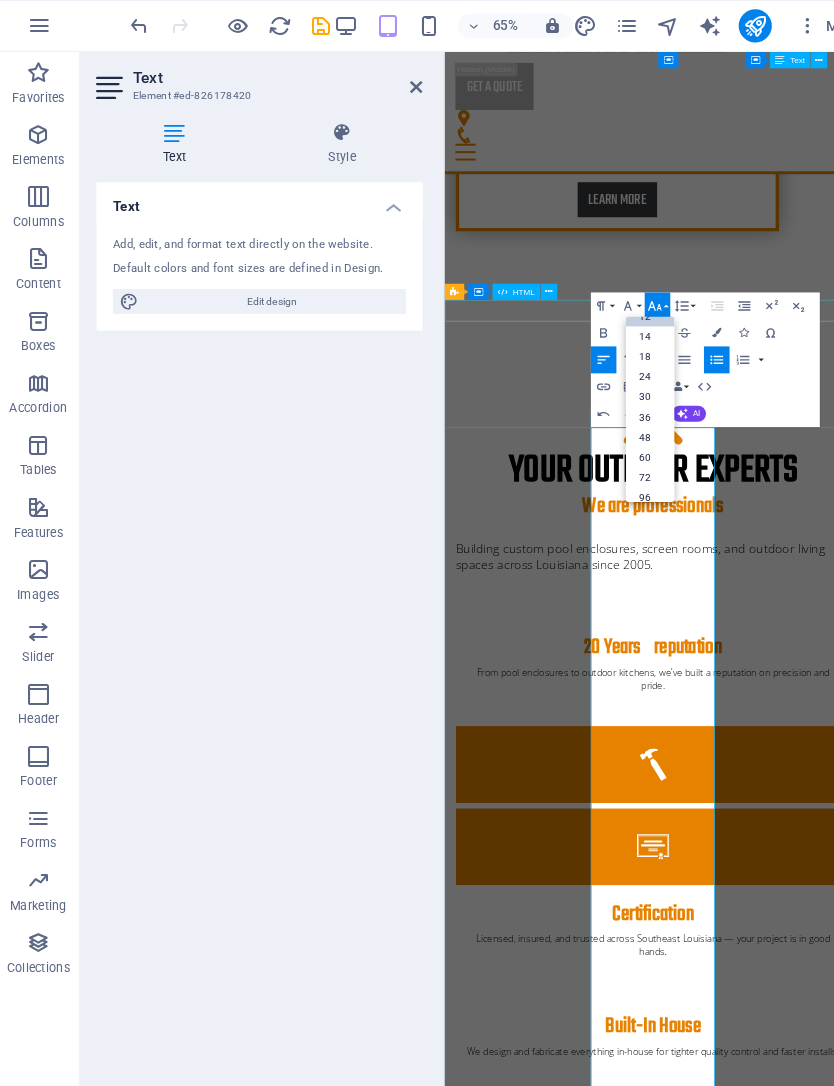 click on "18" at bounding box center (630, 345) 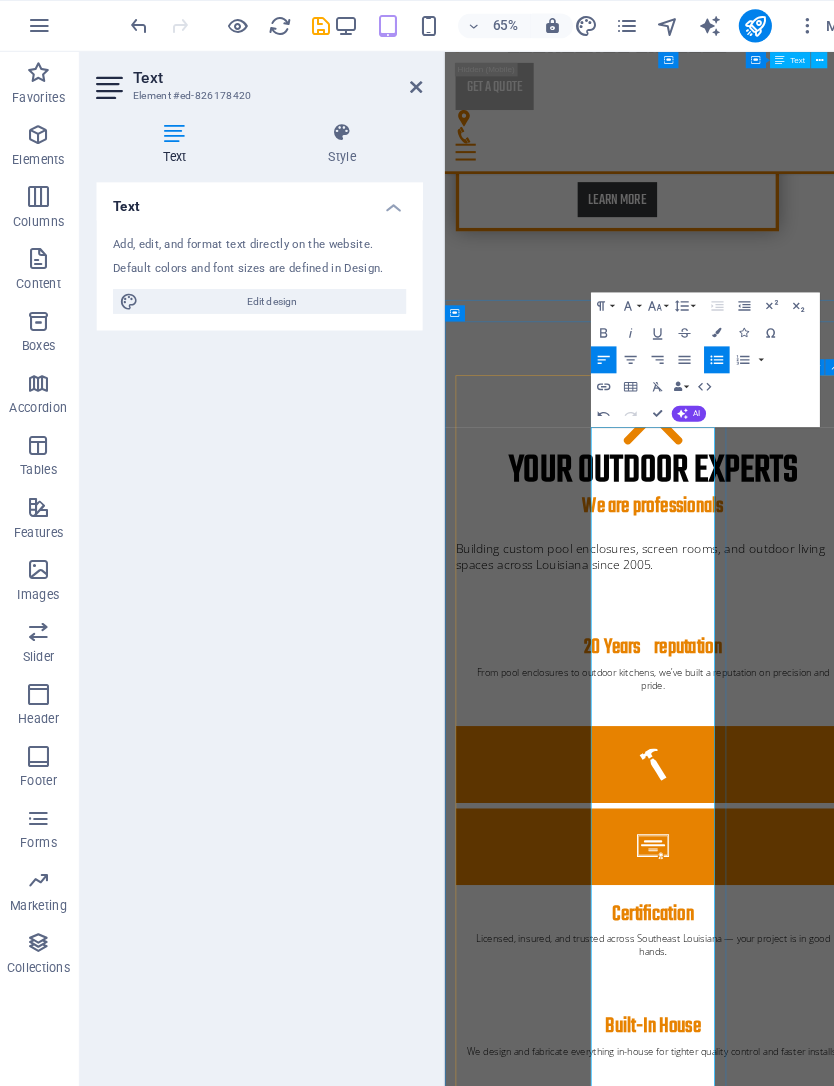 click on "Contact Lorem ipsum dolor sit amet, consectetur adipisicing elit. Veritatis, dolorem! Learn more" at bounding box center [753, 5912] 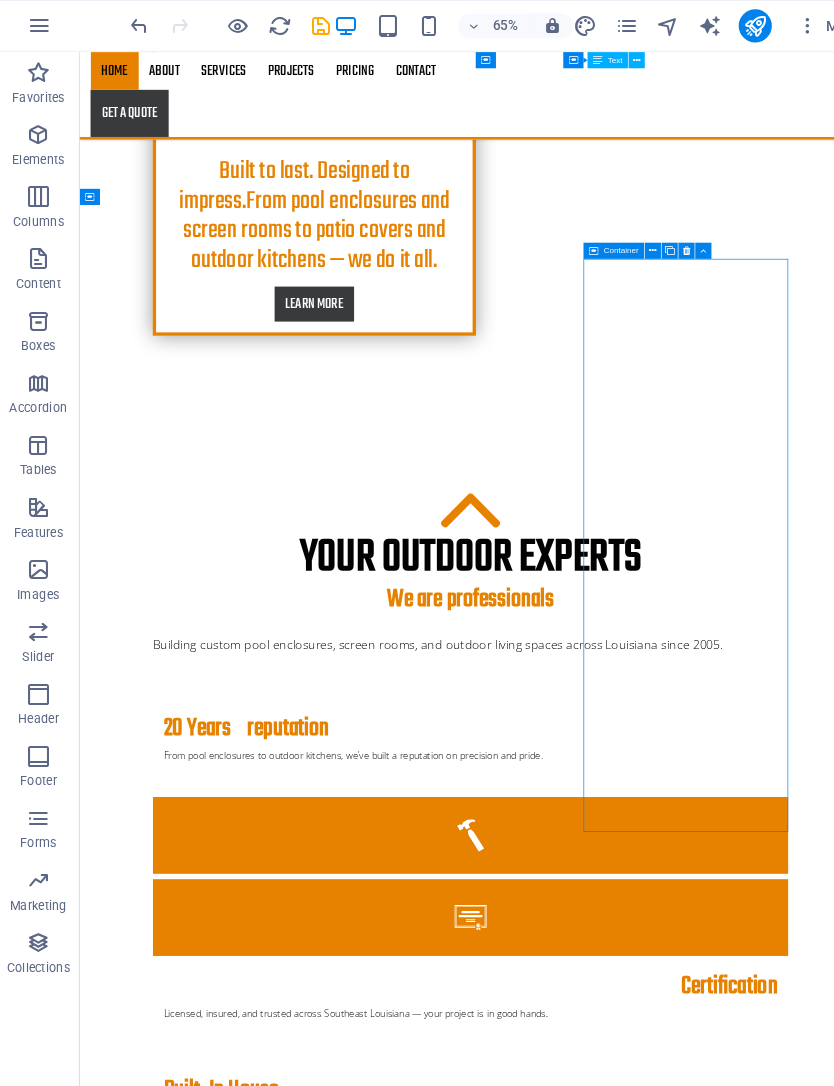 click on "Custom Pool Enclosures Screen Rooms  & Patios Rescreening  & Repairs Aluminum Patio Covers Carports  & Shade Structures Glass Room Conversions Decorative Concrete Work Gutter  & Drainage Solutions Privacy  & Insect Screen Installations Structural Rebuilds  & Upgrades Outdoor Kitchens  & Grill Stations" at bounding box center (659, 5819) 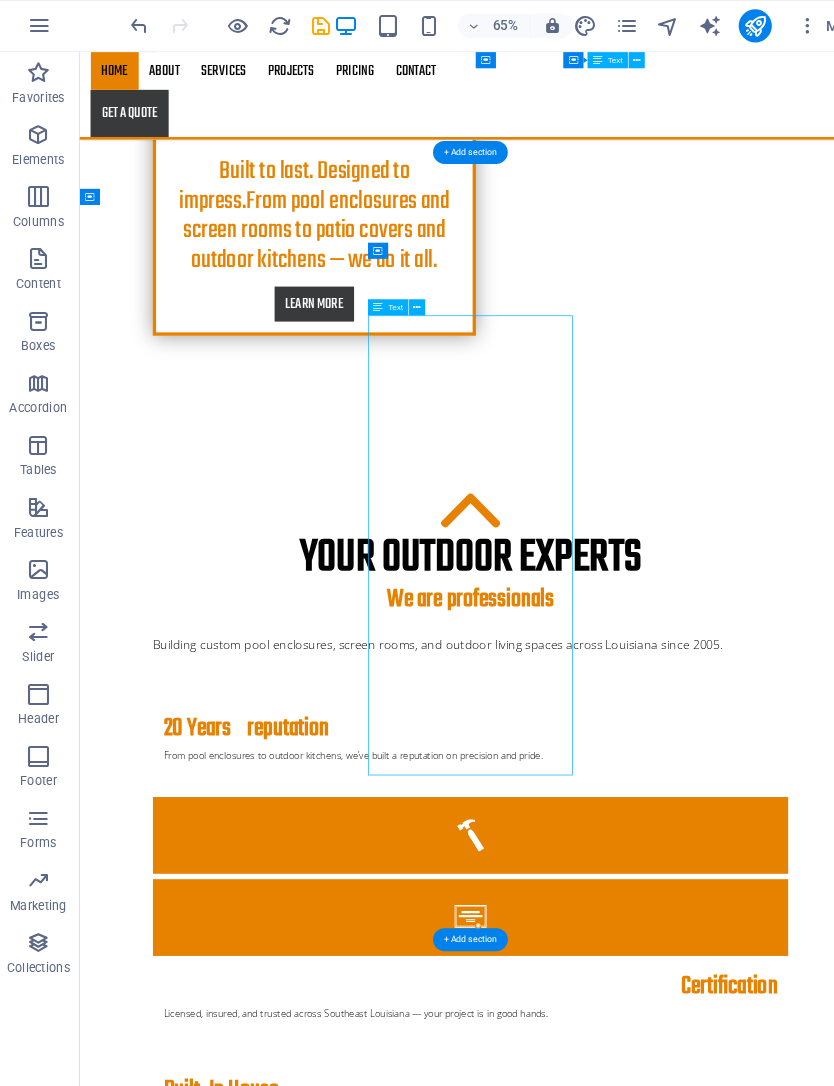 click on "Custom Pool Enclosures Screen Rooms  & Patios Rescreening  & Repairs Aluminum Patio Covers Carports  & Shade Structures Glass Room Conversions Decorative Concrete Work Gutter  & Drainage Solutions Privacy  & Insect Screen Installations Structural Rebuilds  & Upgrades Outdoor Kitchens  & Grill Stations" at bounding box center (659, 5819) 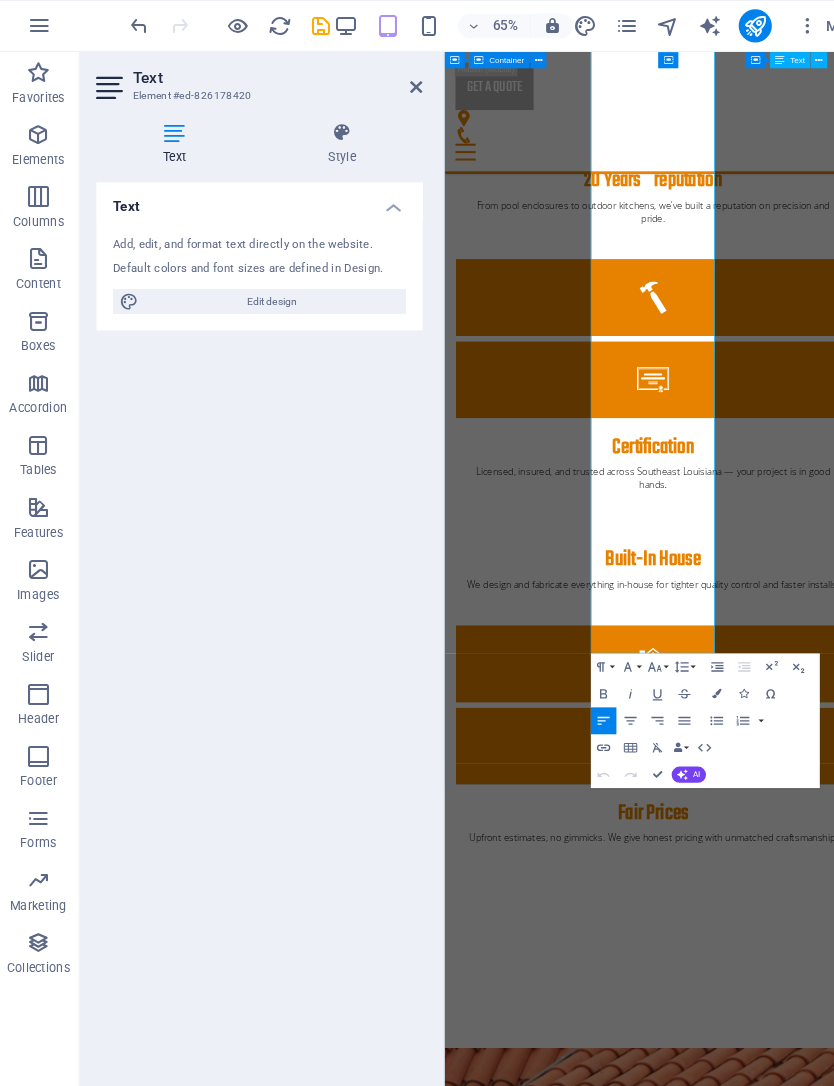 scroll, scrollTop: 2876, scrollLeft: 0, axis: vertical 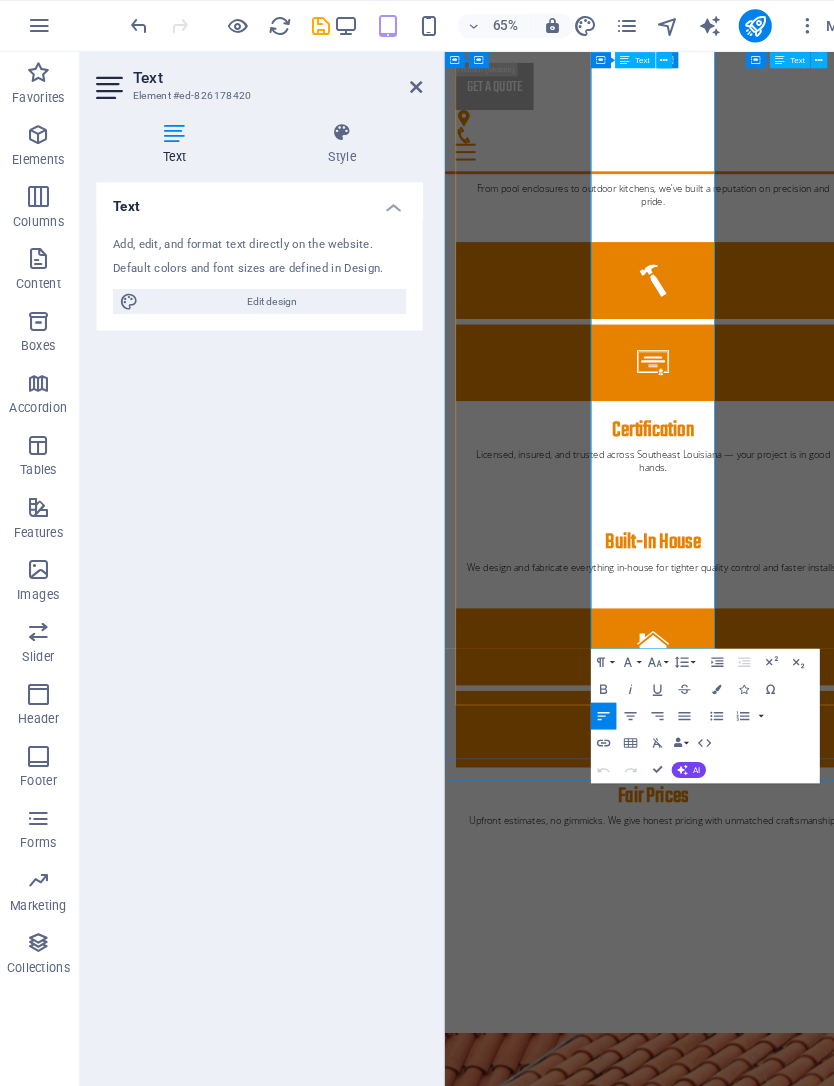 click on "Outdoor Kitchens & Grill Stations" at bounding box center [761, 4643] 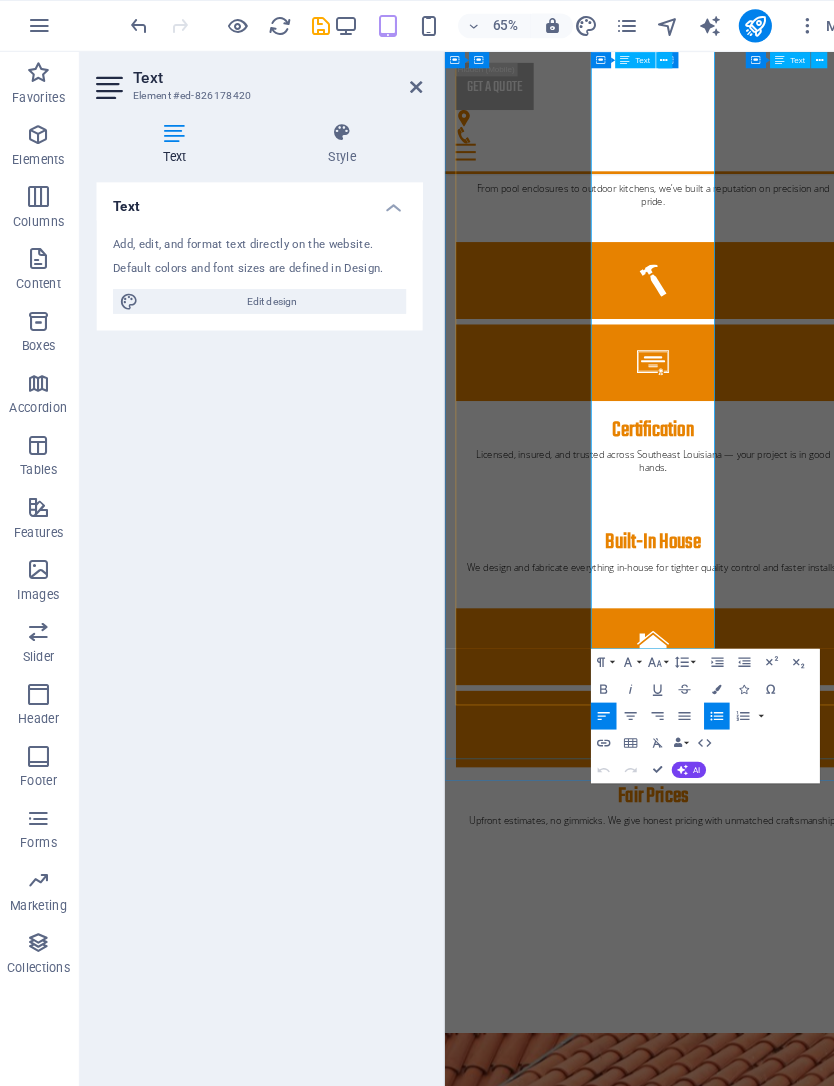 click on "Outdoor Kitchens & Grill Stations" at bounding box center [769, 4612] 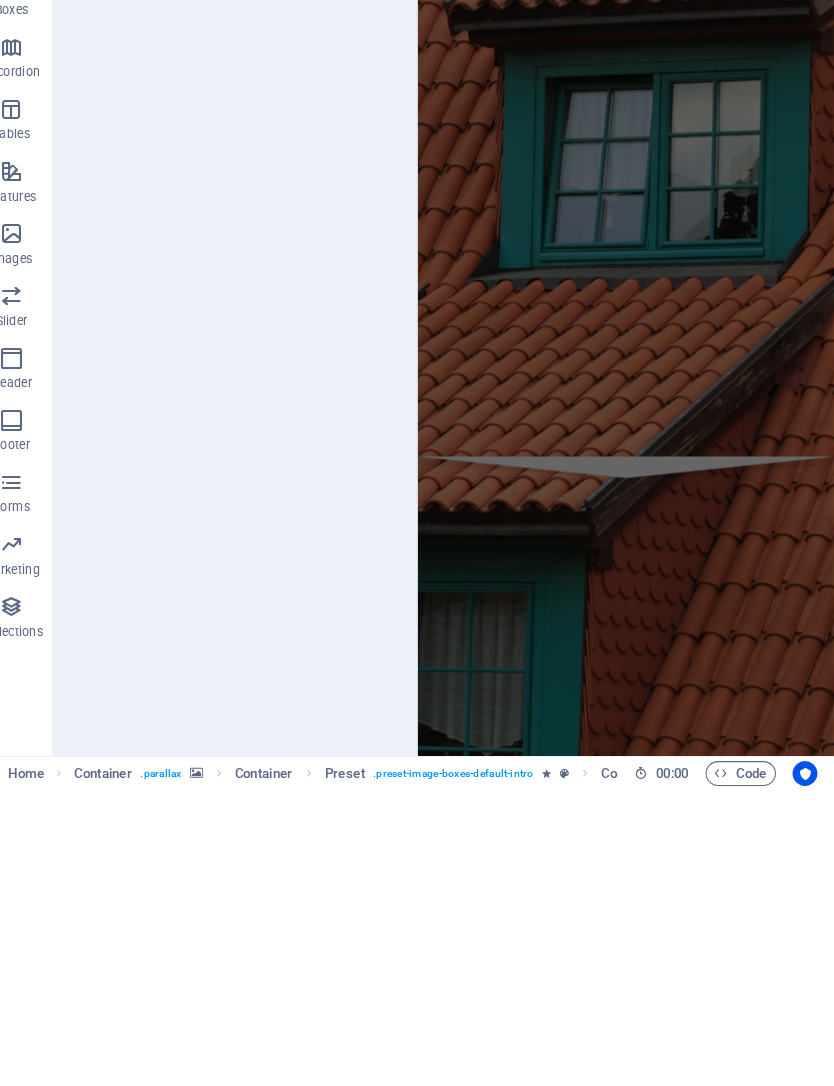 click on "Slider" at bounding box center [40, 620] 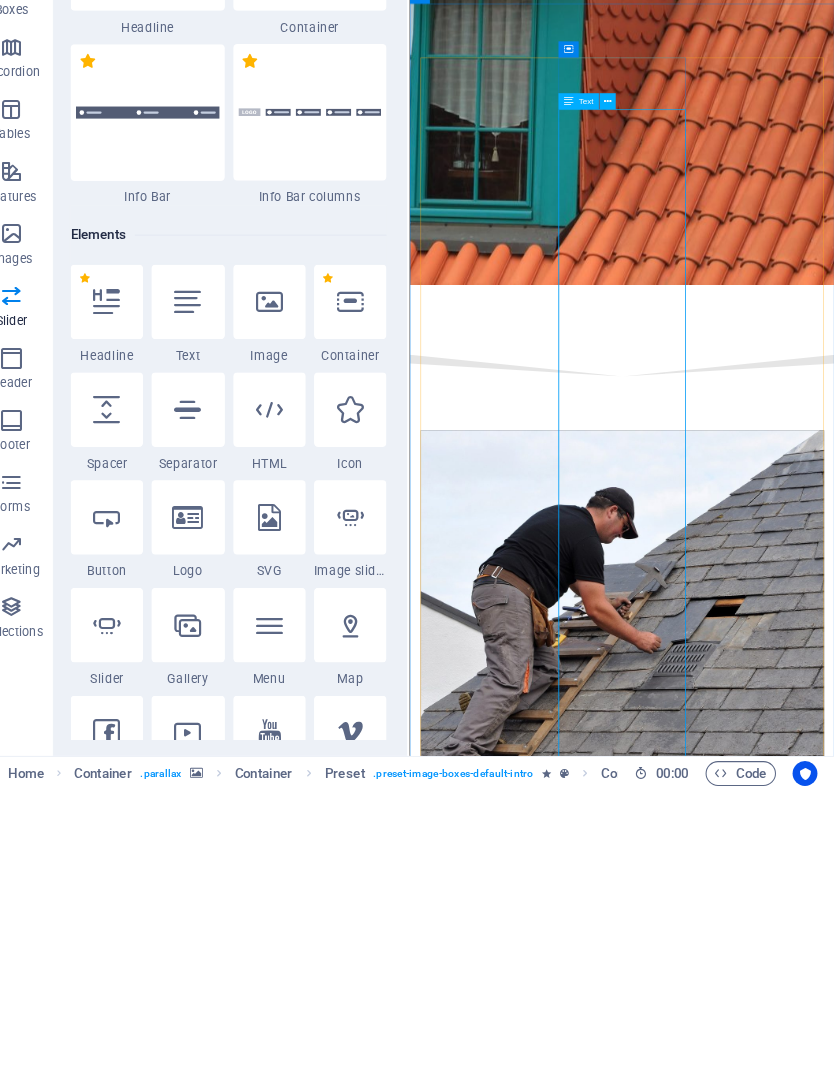 scroll, scrollTop: 2131, scrollLeft: 0, axis: vertical 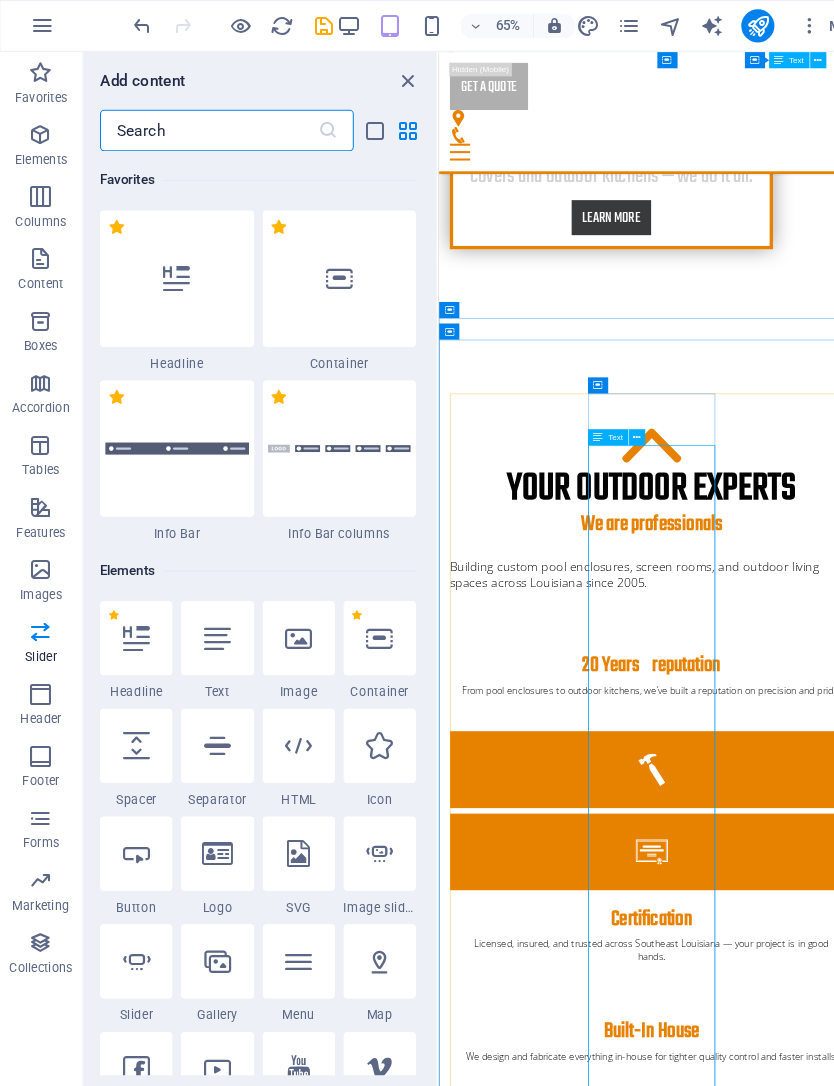 click at bounding box center [40, 250] 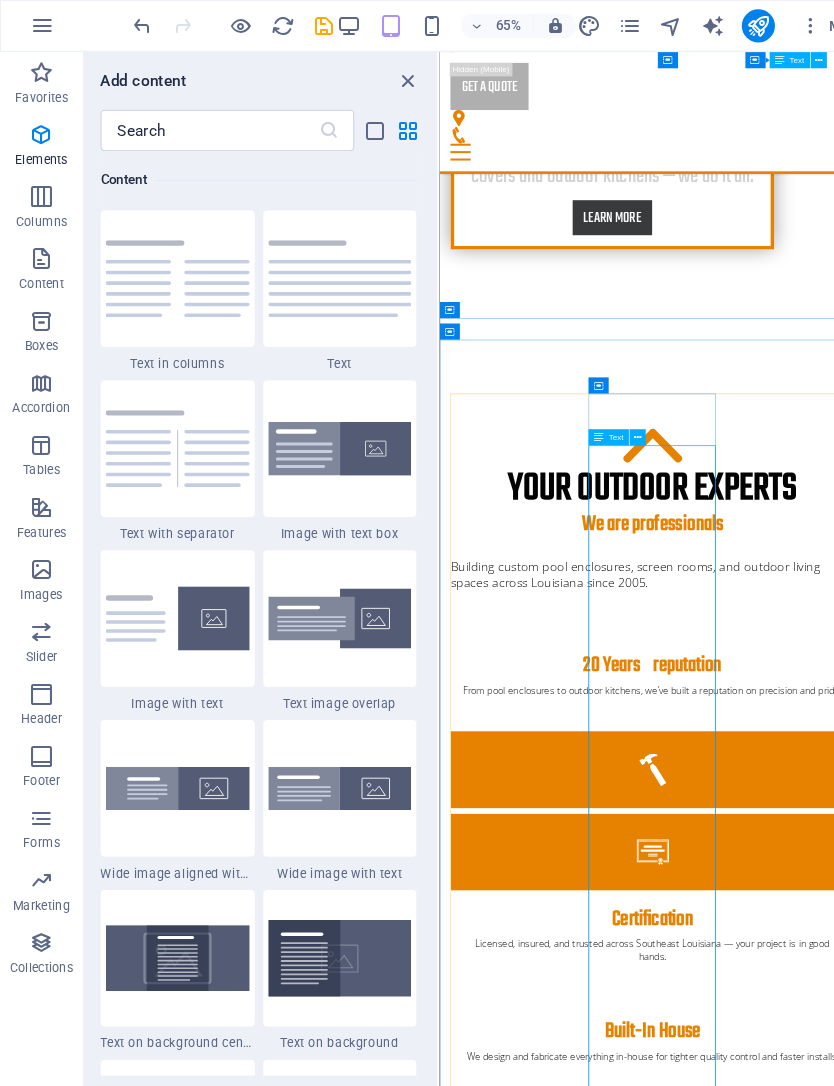 scroll, scrollTop: 3663, scrollLeft: 0, axis: vertical 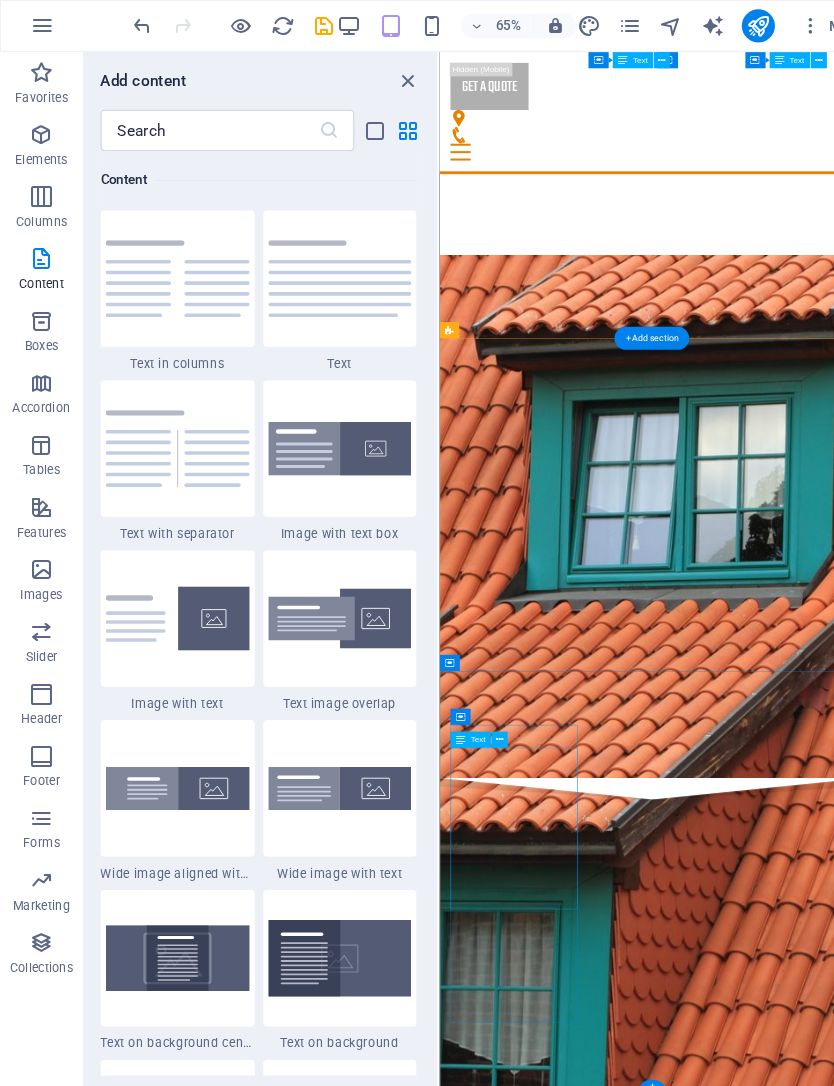 click on "Lorem ipsum dolor sit amet, consetetur sadipscing elitr, sed diam nonumy eirmod tempor invidunt ut labore et dolore magna aliquyam erat, sed diam voluptua. At vero eos et accusam et justo duo dolores et ea rebum." at bounding box center [754, 8173] 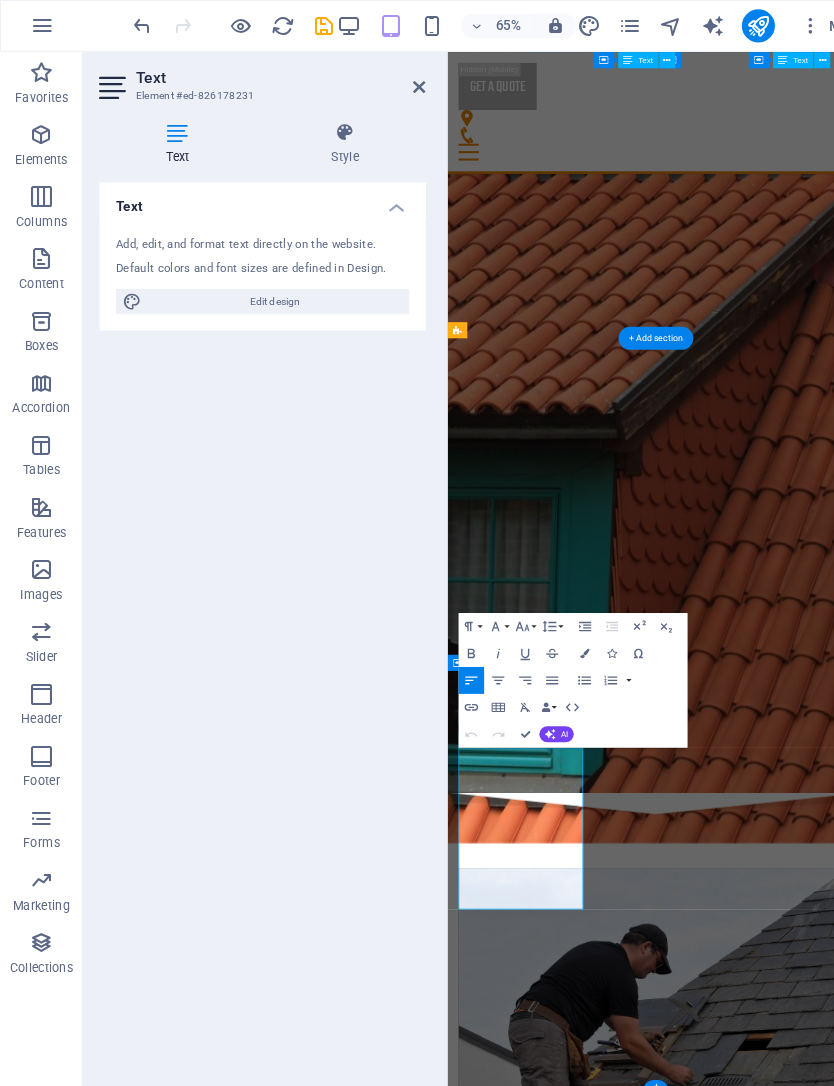 click on "Lorem ipsum dolor sit amet, consetetur sadipscing elitr, sed diam nonumy eirmod tempor invidunt ut labore et dolore magna aliquyam erat, sed diam voluptua. At vero eos et accusam et justo duo dolores et ea rebum." at bounding box center [756, 8098] 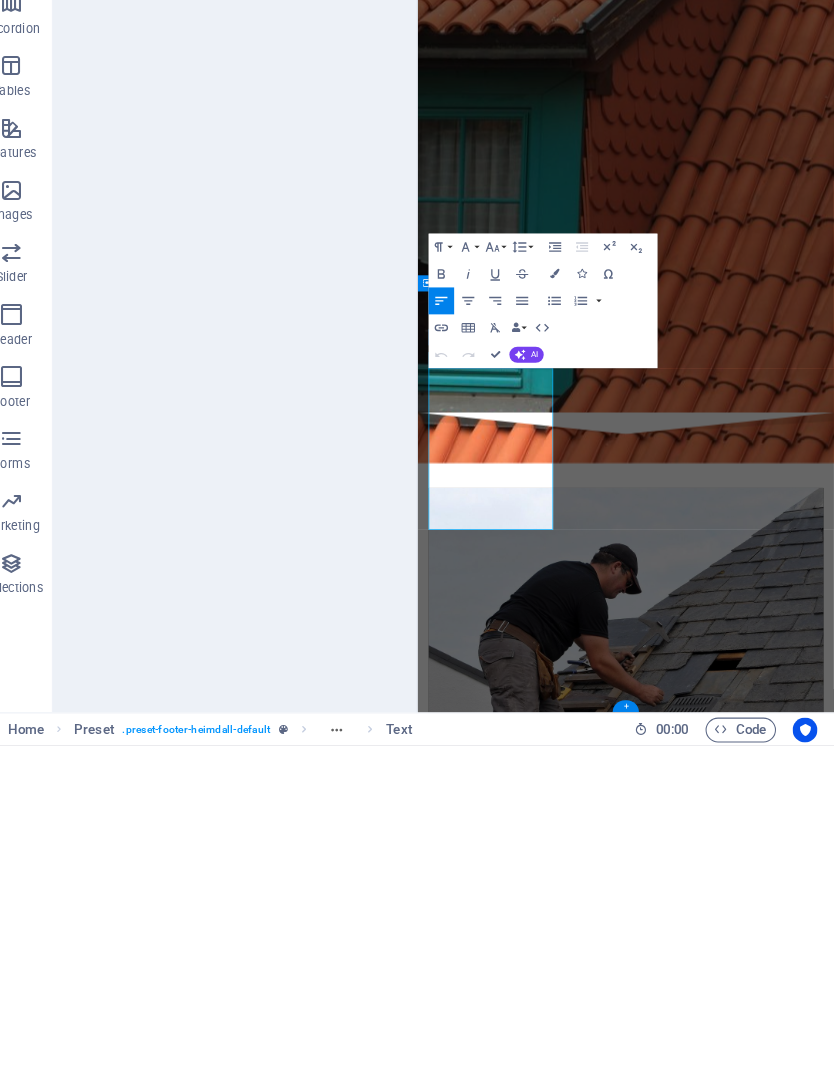click on "Lorem ipsum dolor sit amet, consetetur sadipscing elitr, sed diam nonumy eirmod tempor invidunt ut labore et dolore magna aliquyam erat, sed diam voluptua. At vero eos et accusam et justo duo dolores et ea rebum." at bounding box center (726, 7720) 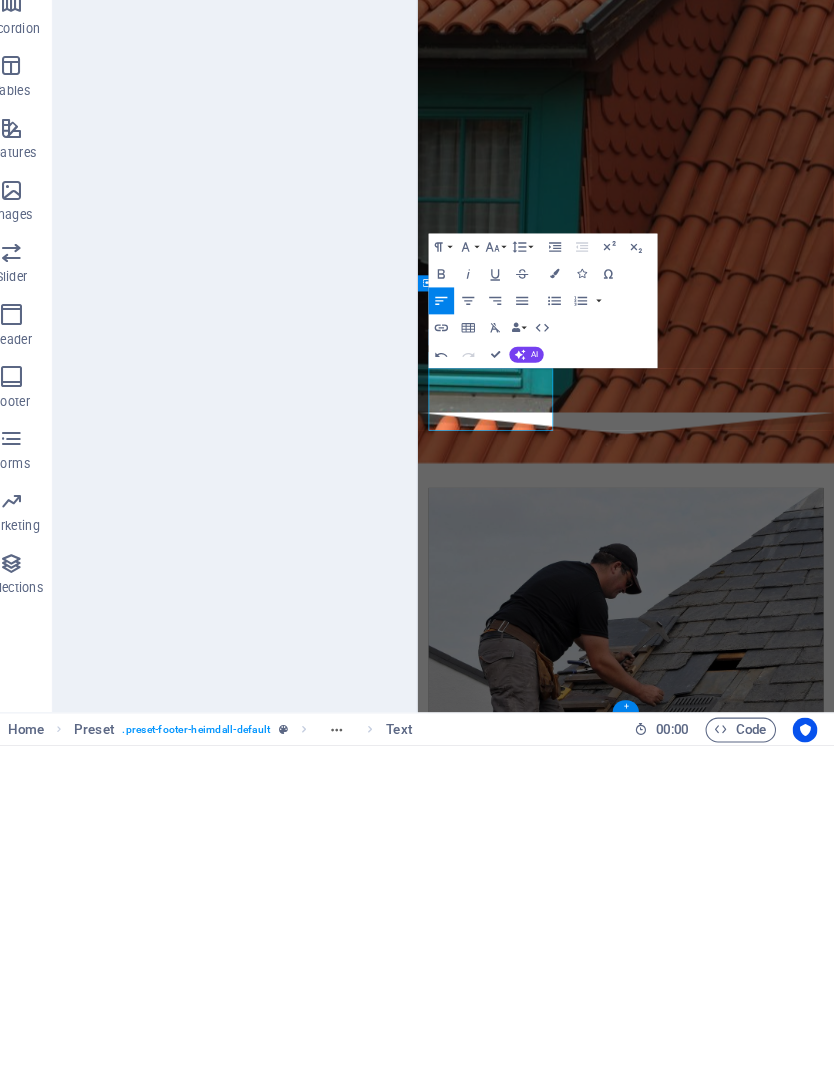 click on "Reach out today and let’s build something great together." at bounding box center [726, 7718] 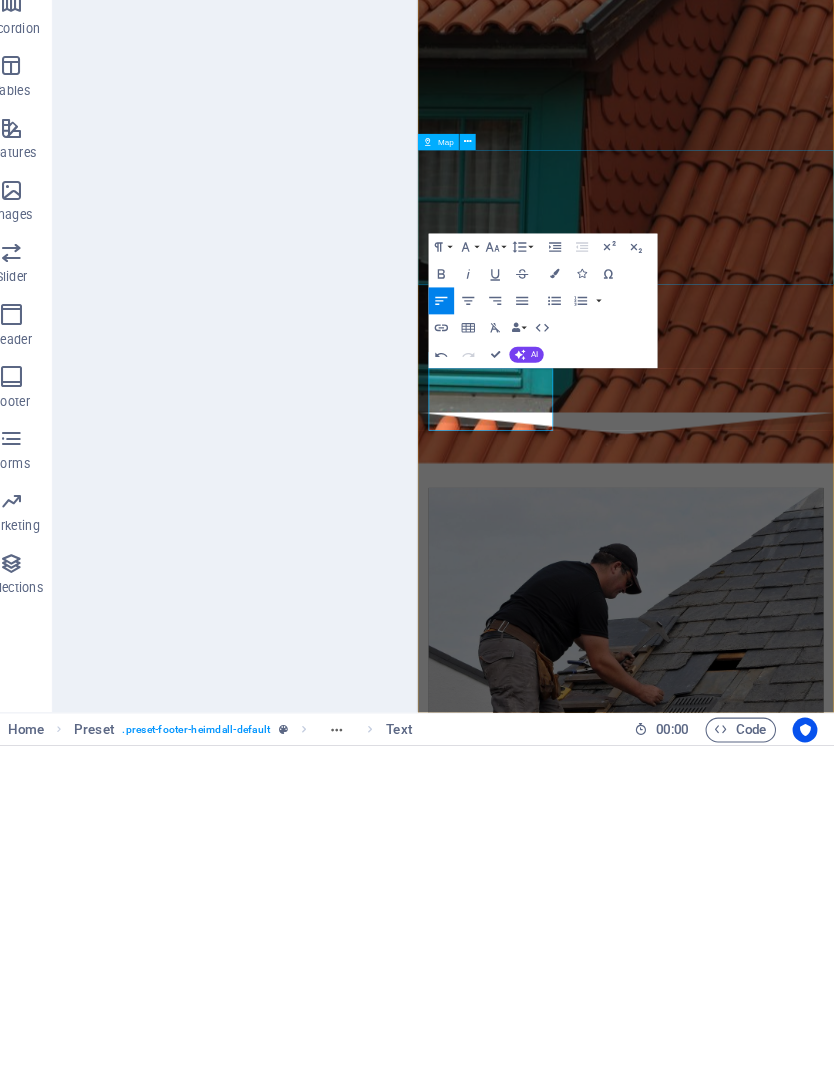 click 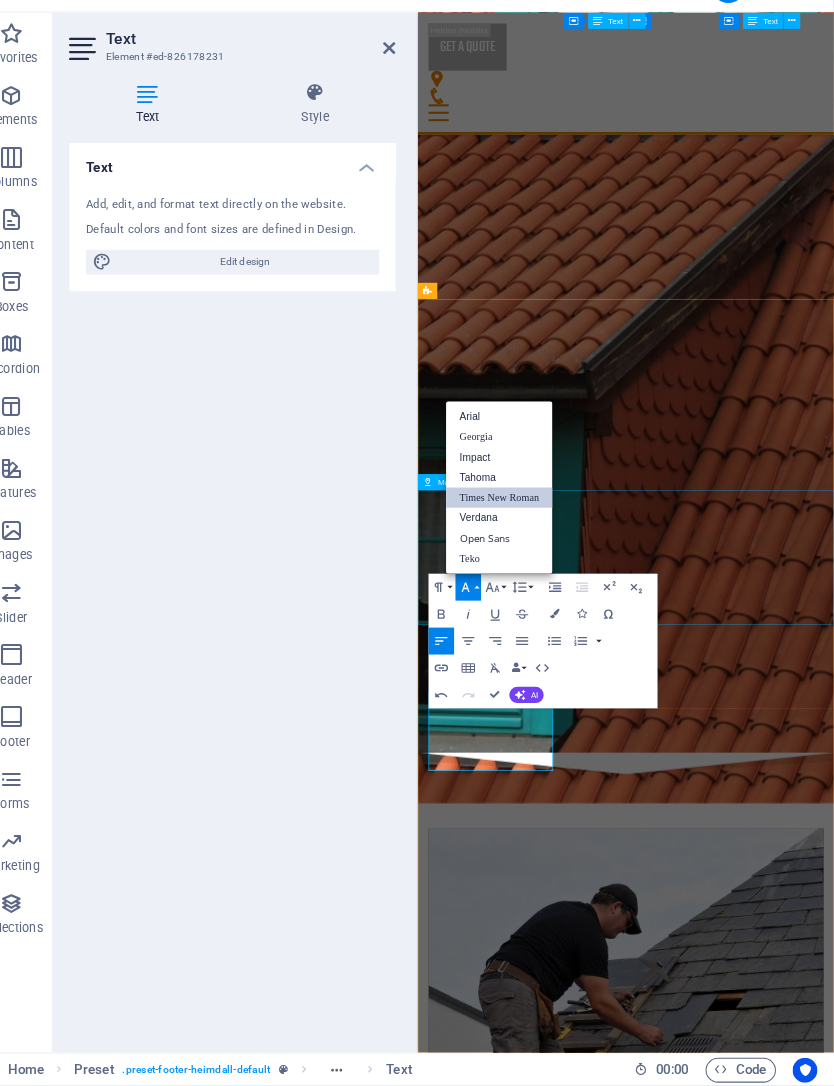 scroll, scrollTop: 0, scrollLeft: 0, axis: both 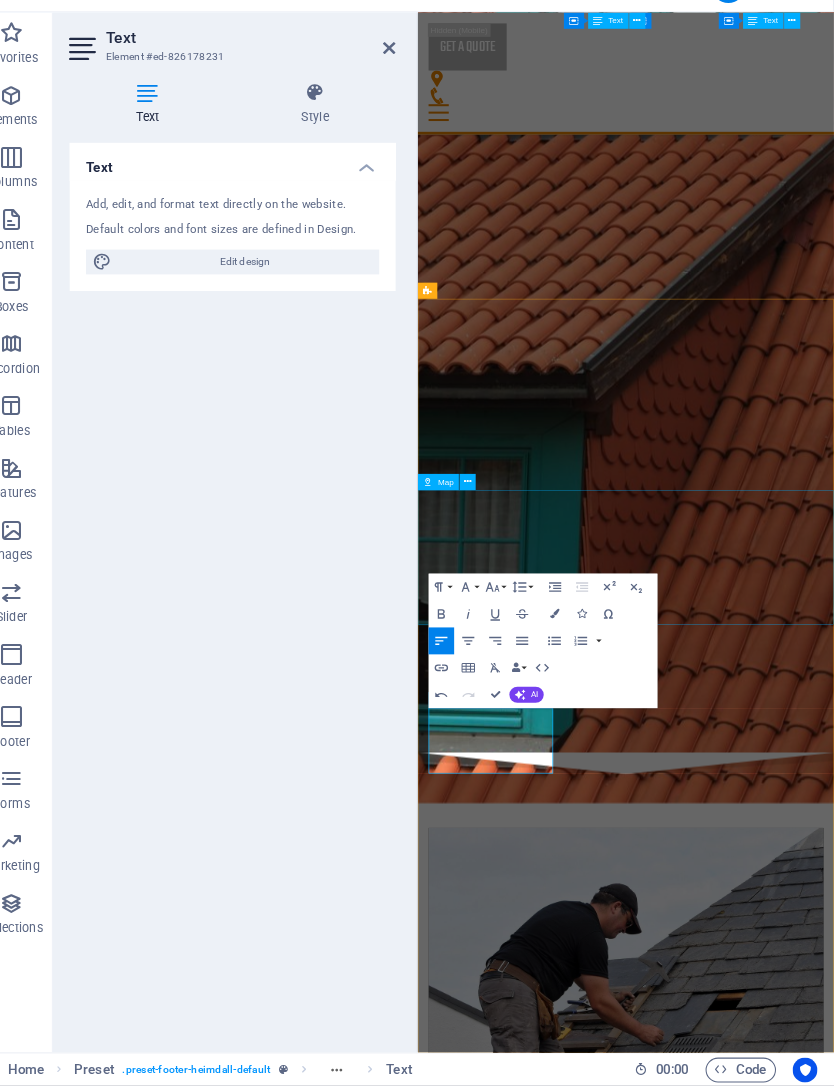 click on "Font Size" at bounding box center (506, 604) 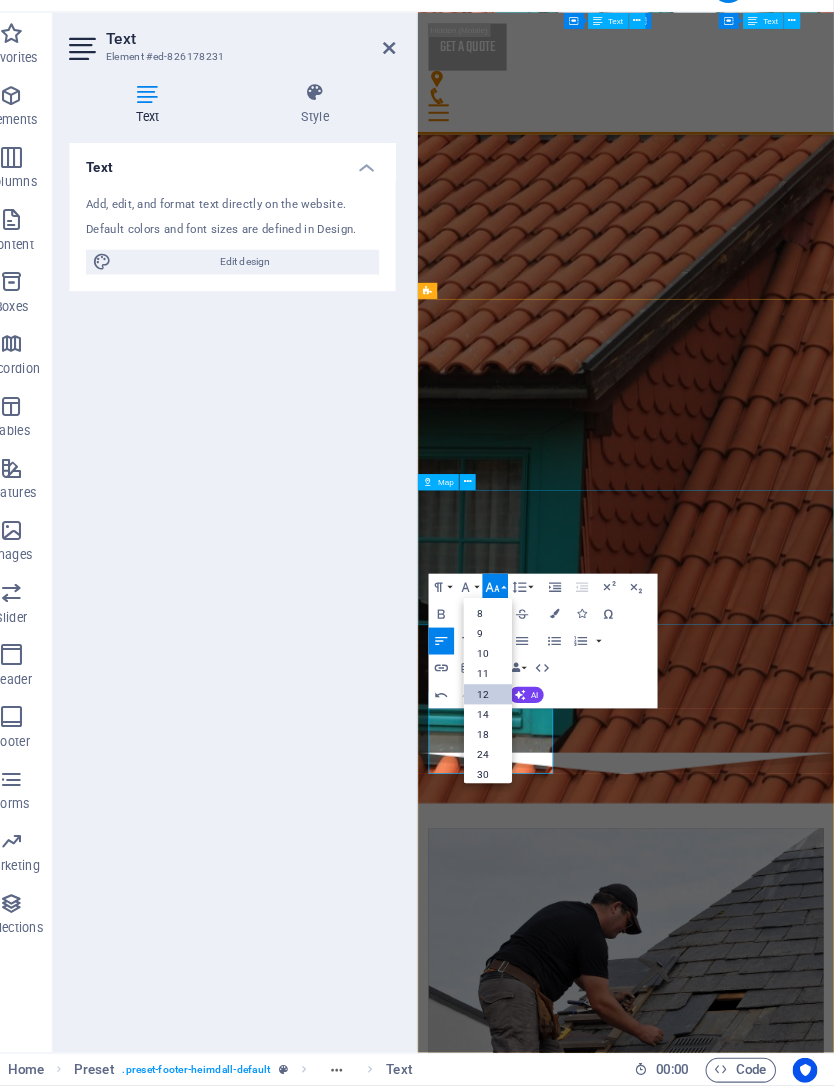 scroll, scrollTop: 143, scrollLeft: 0, axis: vertical 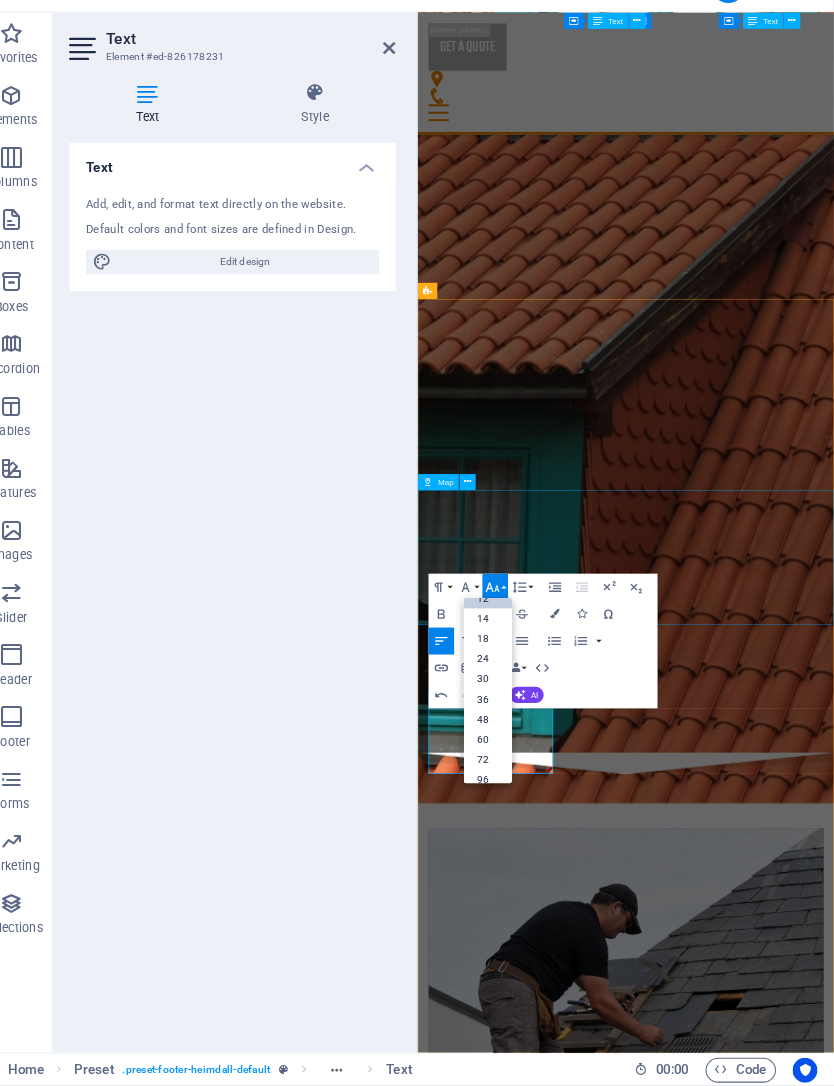 click on "18" at bounding box center [499, 654] 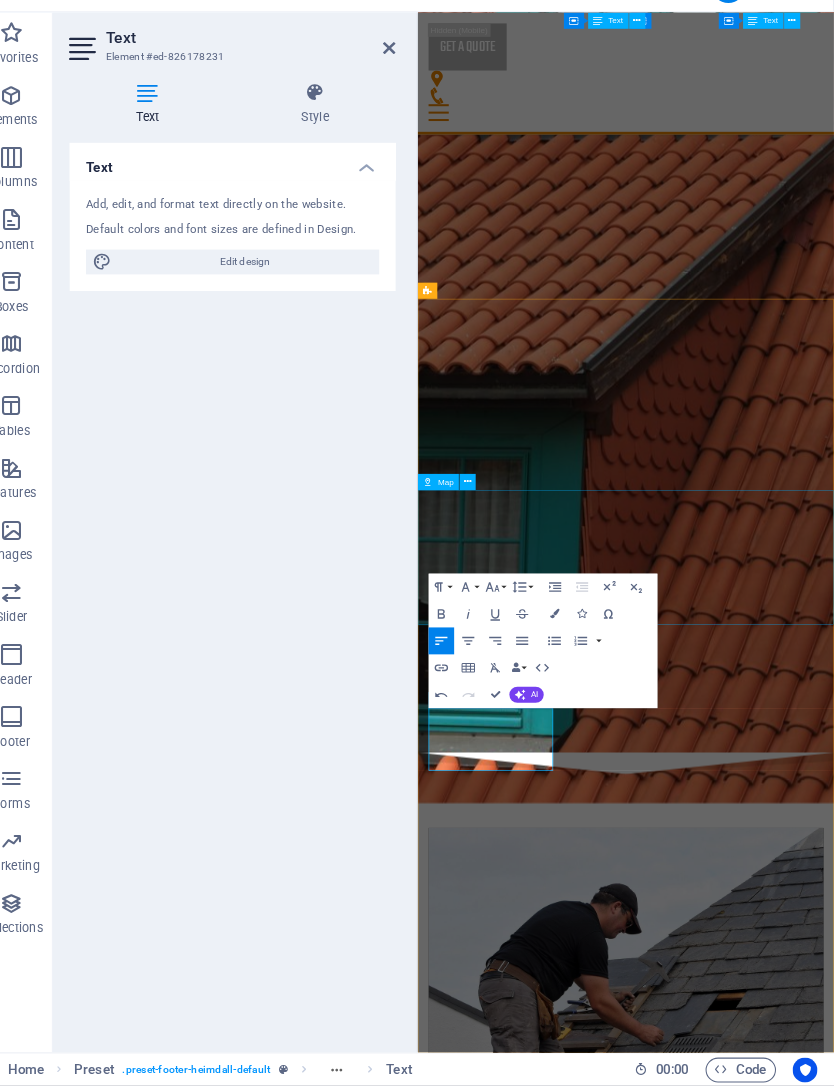 click on "Text Add, edit, and format text directly on the website. Default colors and font sizes are defined in Design. Edit design Alignment Left aligned Centered Right aligned" at bounding box center [253, 607] 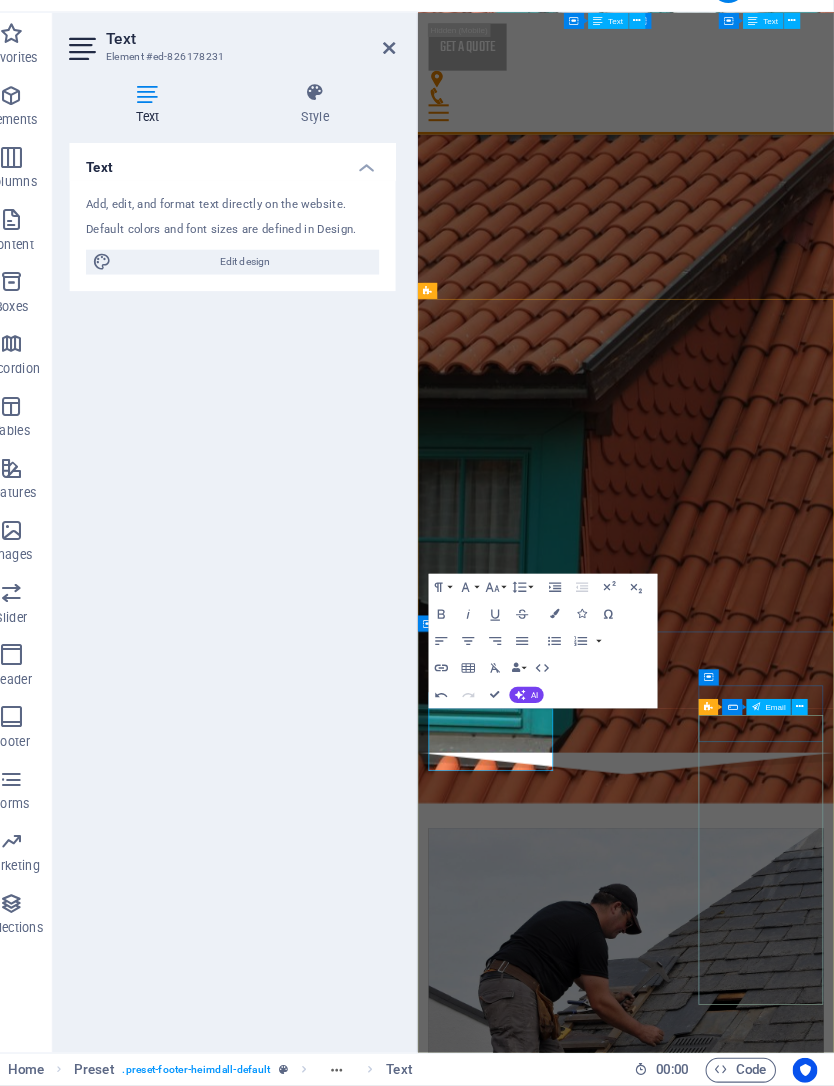 click 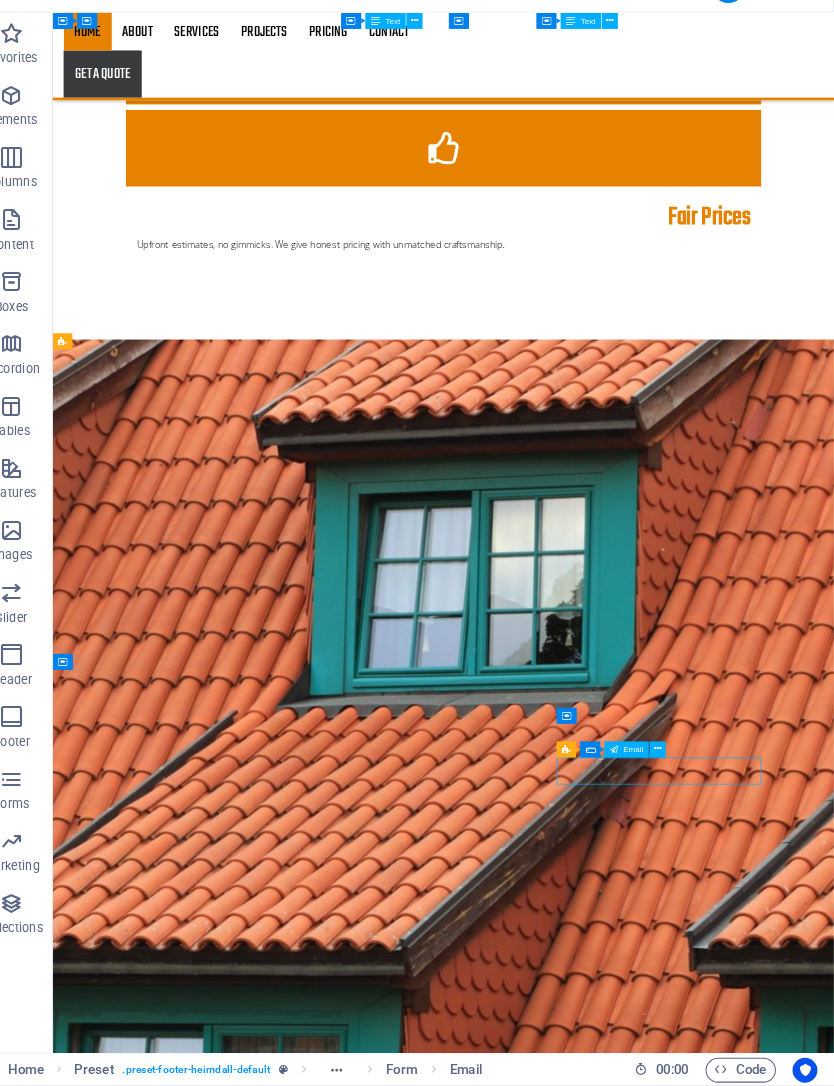 scroll, scrollTop: 3772, scrollLeft: 0, axis: vertical 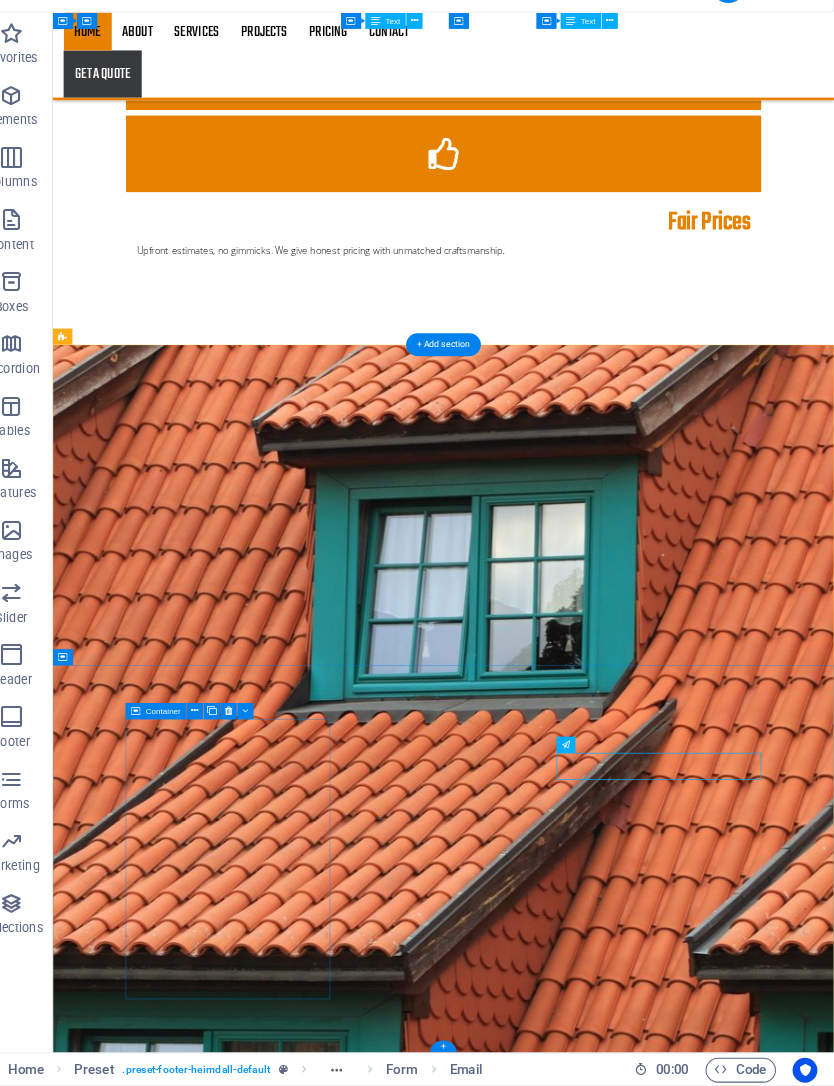 click on "Want a quote or have questions?" at bounding box center (540, 11616) 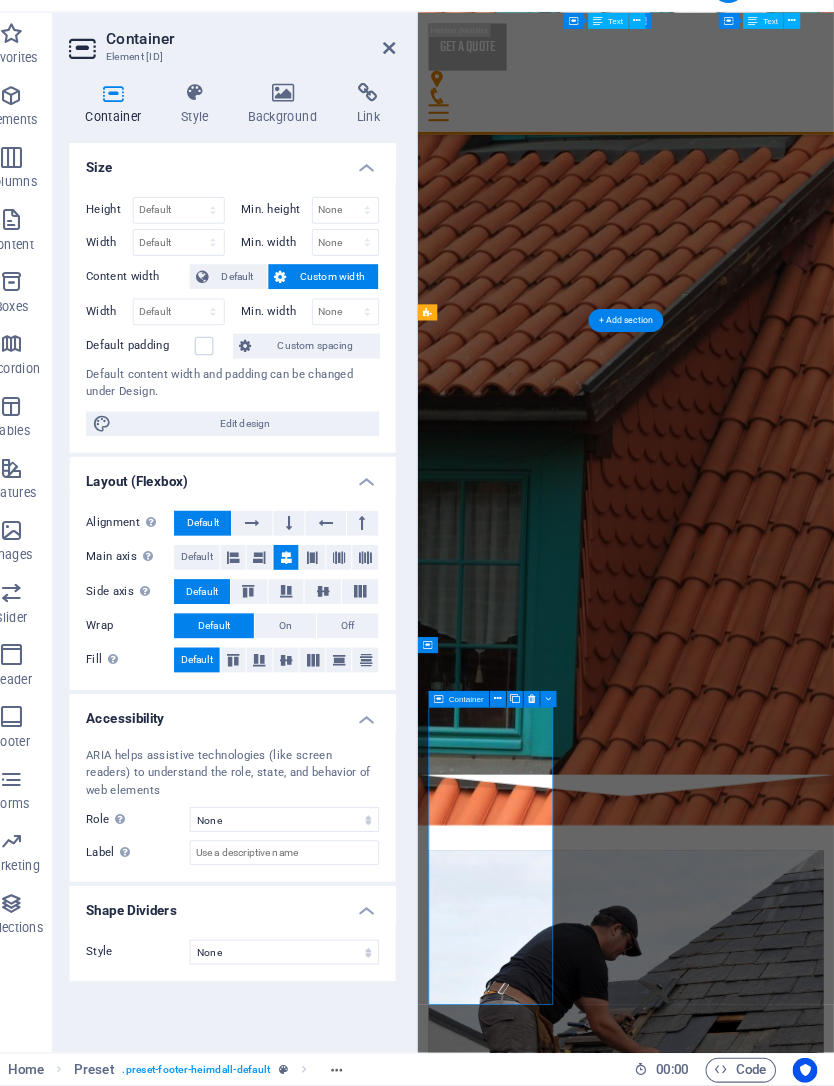 click on "Want a quote or have questions?" at bounding box center [726, 8101] 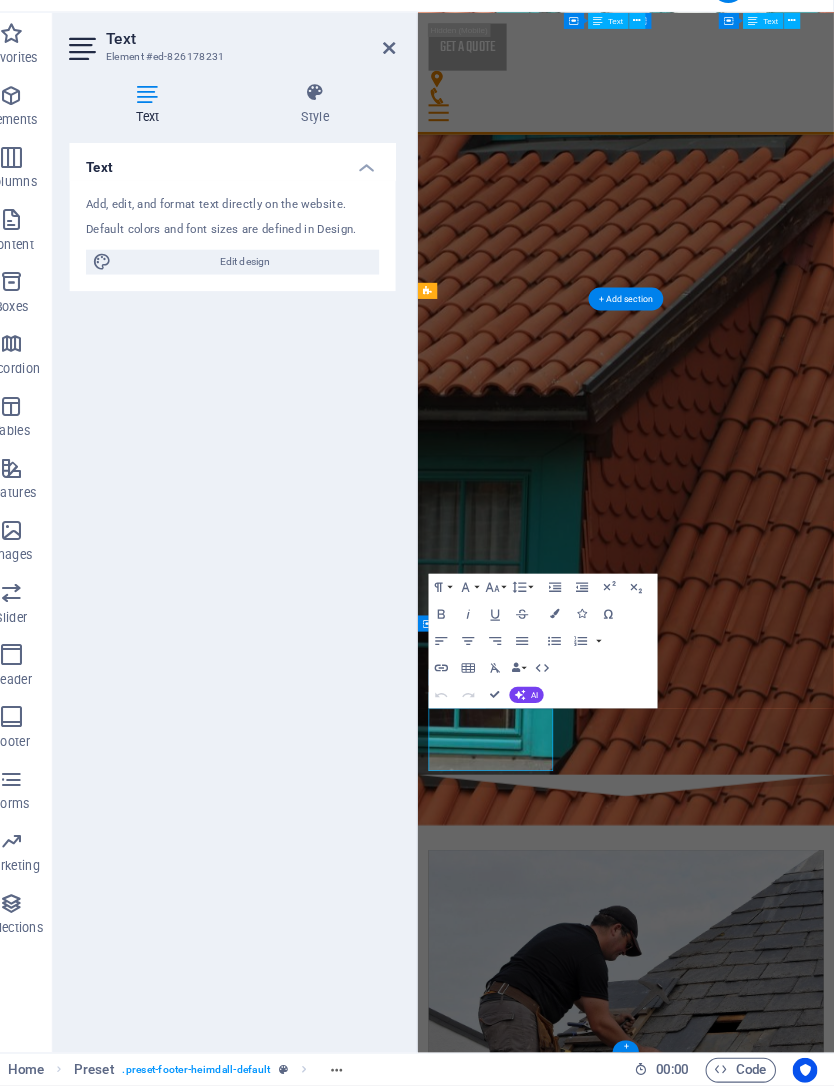 scroll, scrollTop: 4530, scrollLeft: 0, axis: vertical 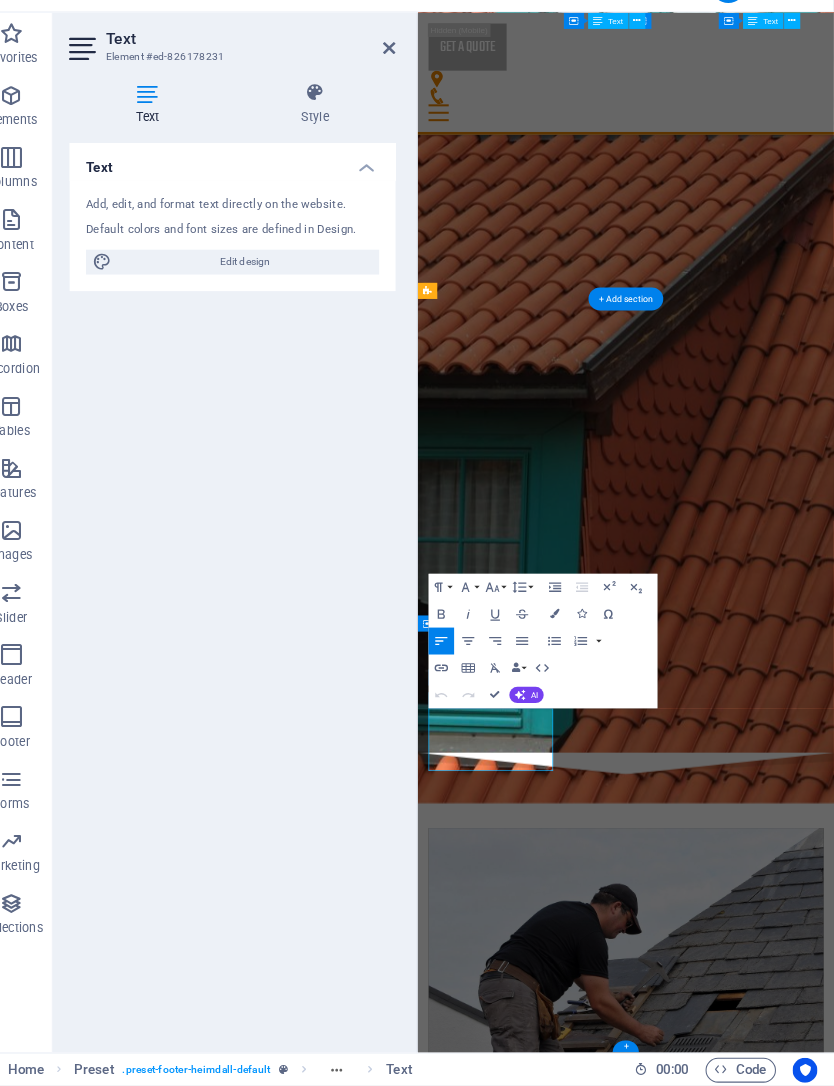 click on "Want a quote or have questions?" at bounding box center [726, 8069] 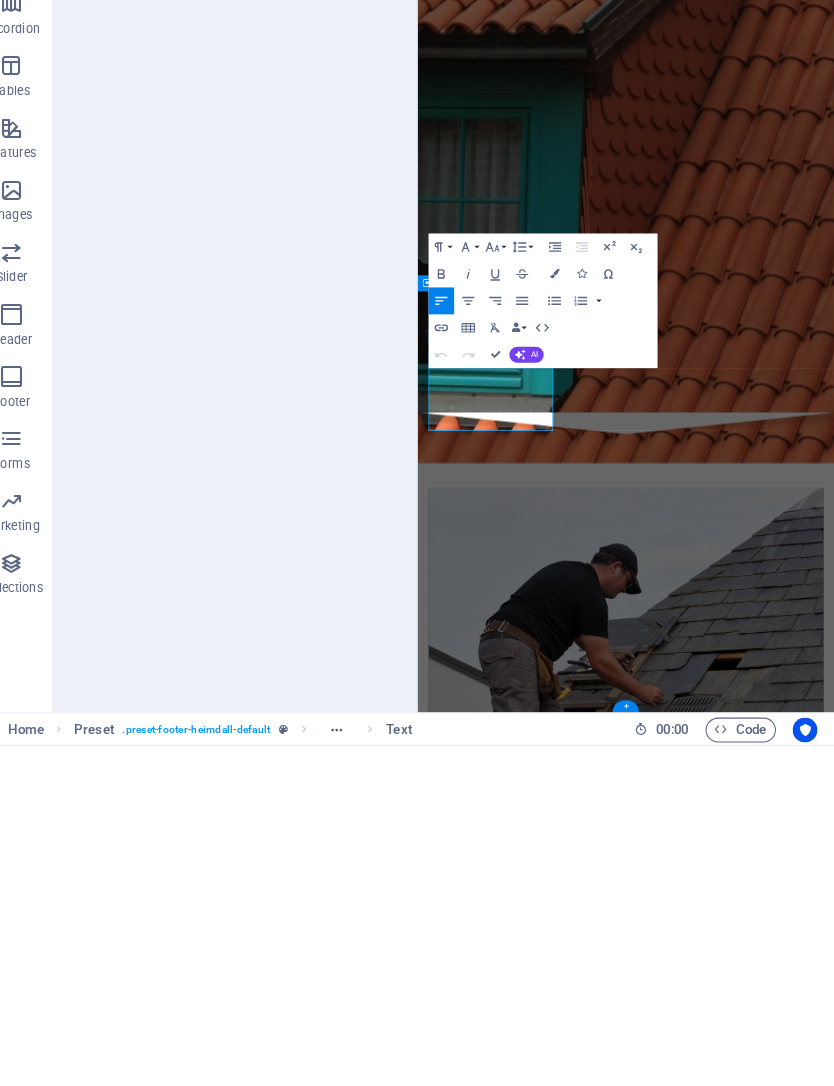 click on "Want a quote or have questions?" at bounding box center [726, 7730] 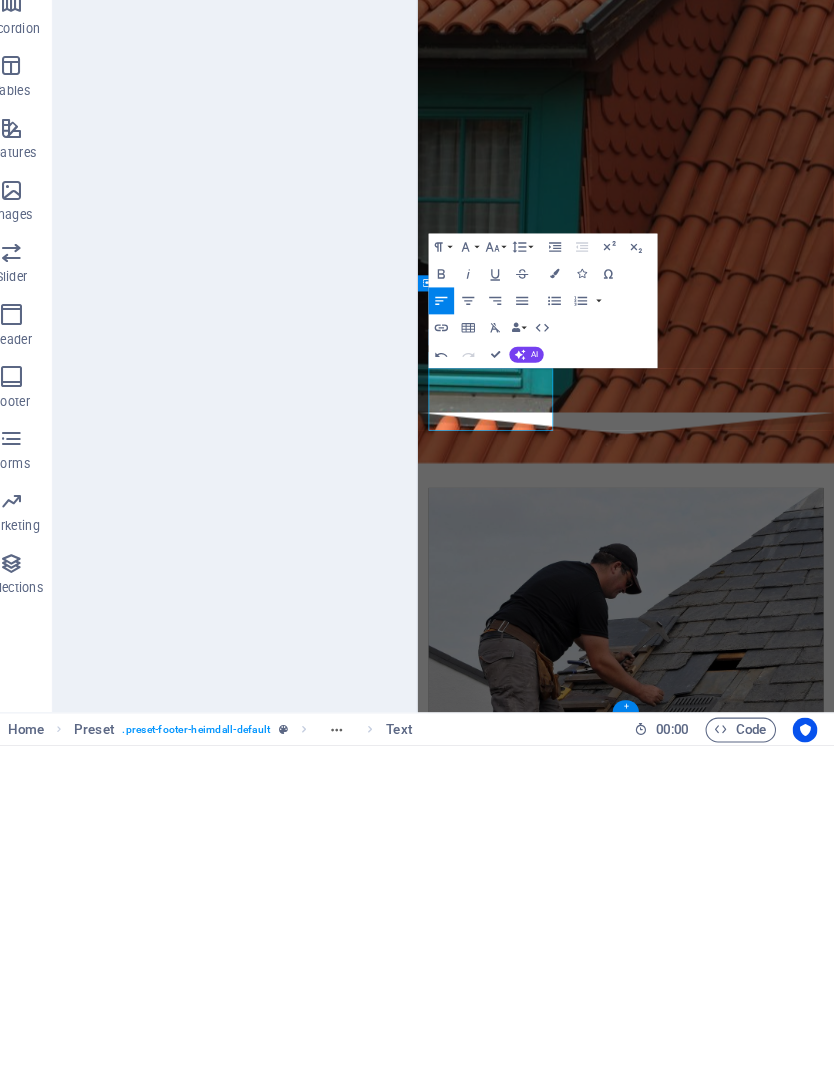 click on "Want a quote or have question" at bounding box center (726, 7730) 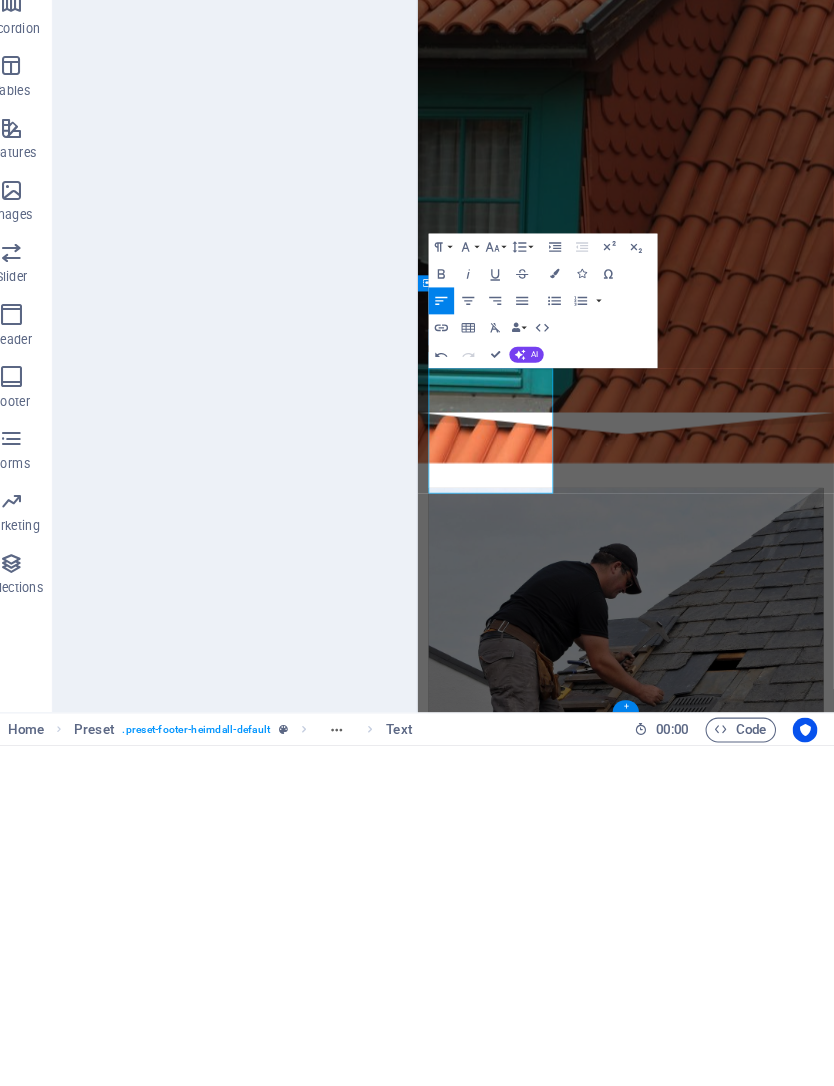 click on "Want a quote or have quest Want a quote or have questions? Reach out today and let’s build something great together." at bounding box center (726, 7769) 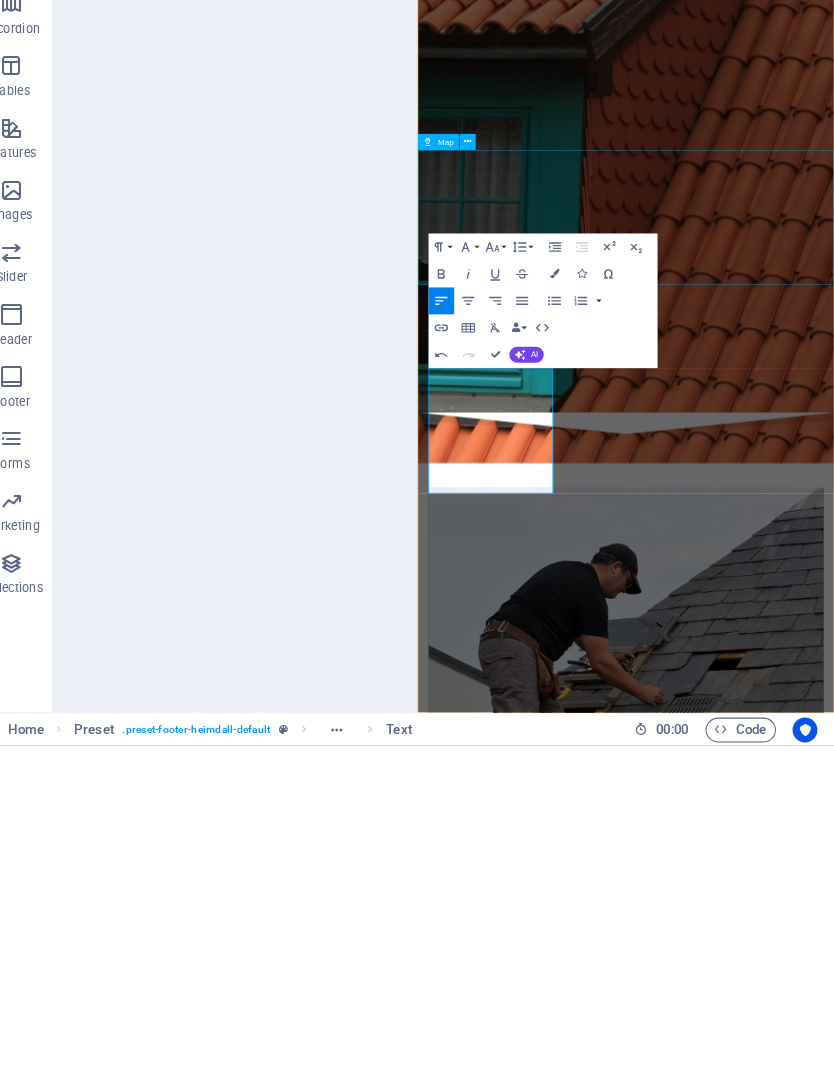 click 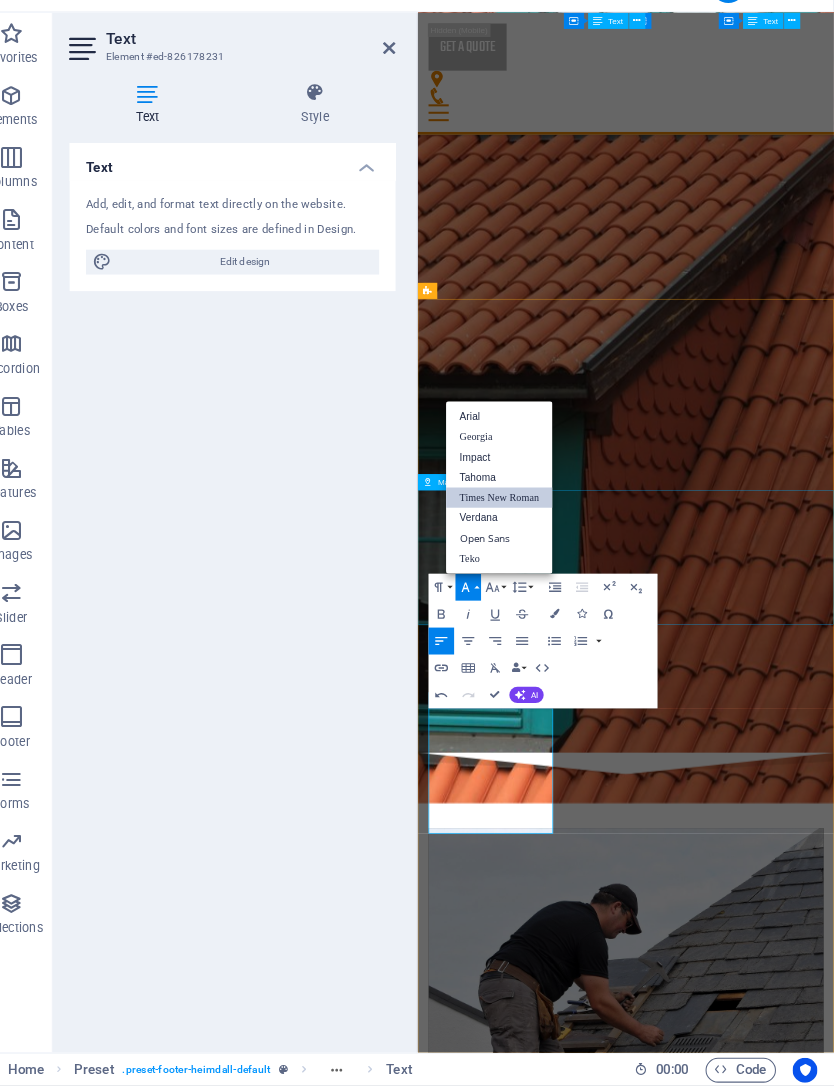 scroll, scrollTop: 0, scrollLeft: 0, axis: both 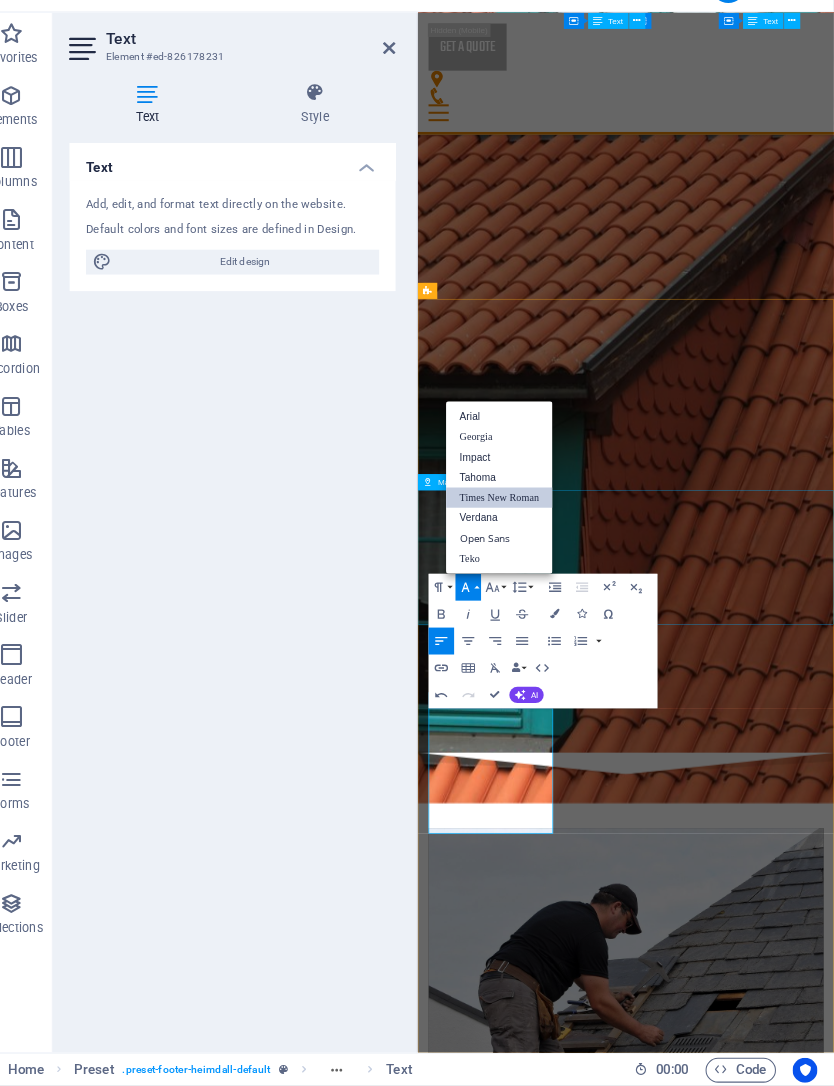 click on "Open Sans" at bounding box center [510, 557] 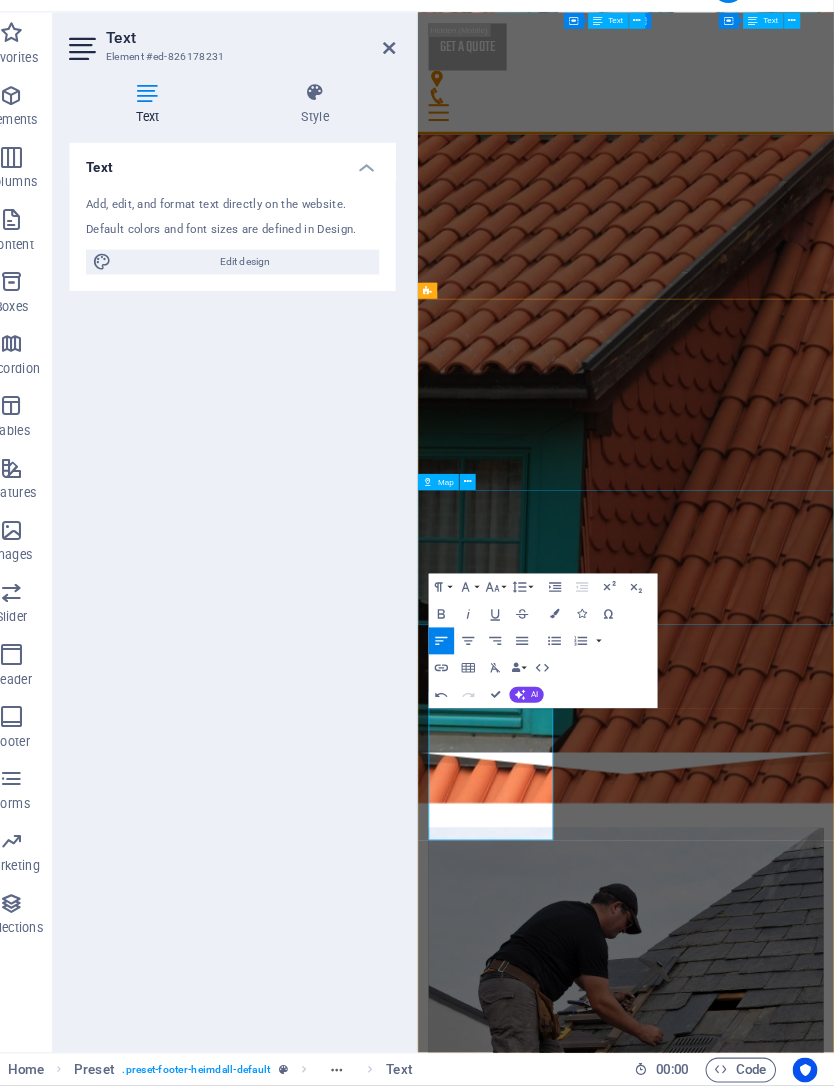 click on "Font Size" at bounding box center (506, 604) 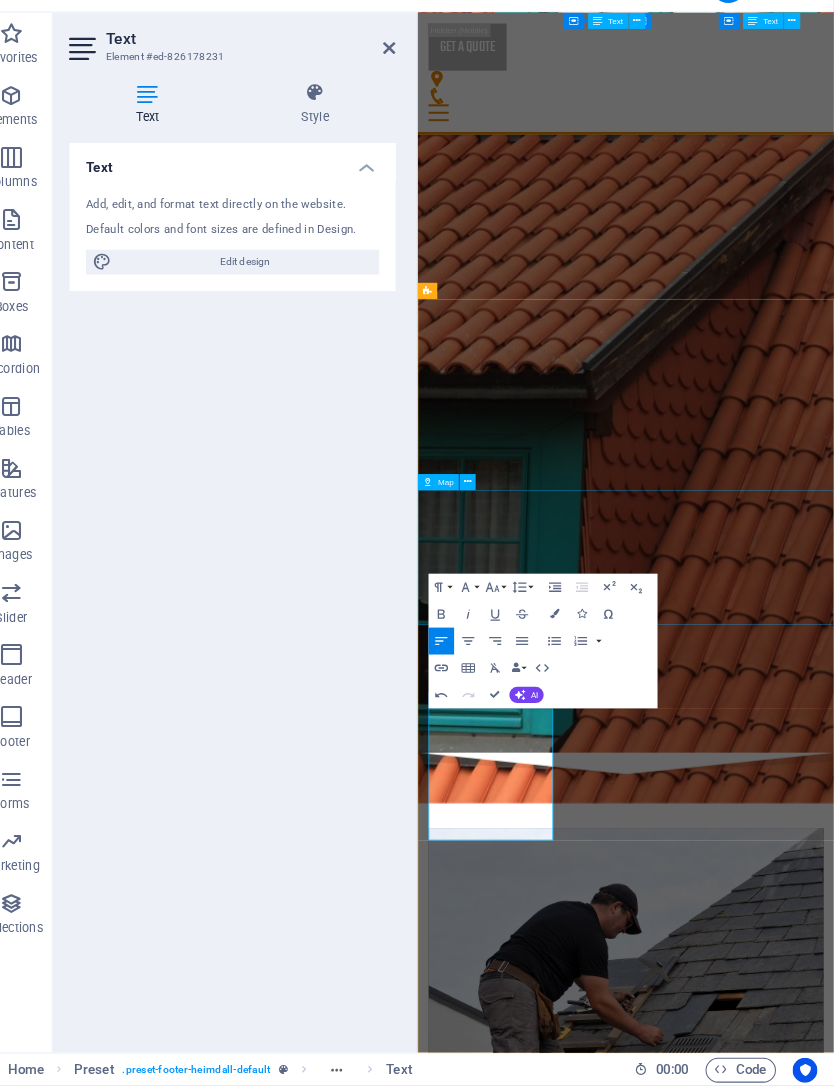 scroll, scrollTop: 143, scrollLeft: 0, axis: vertical 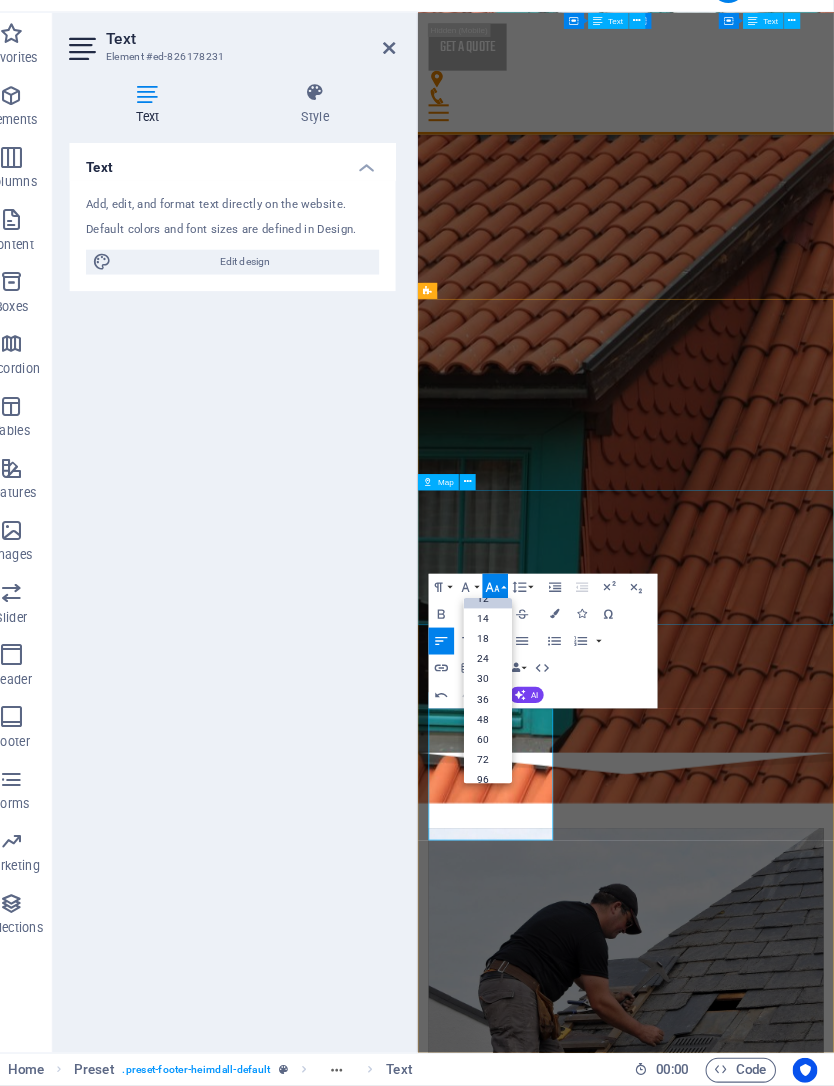 click on "18" at bounding box center [499, 654] 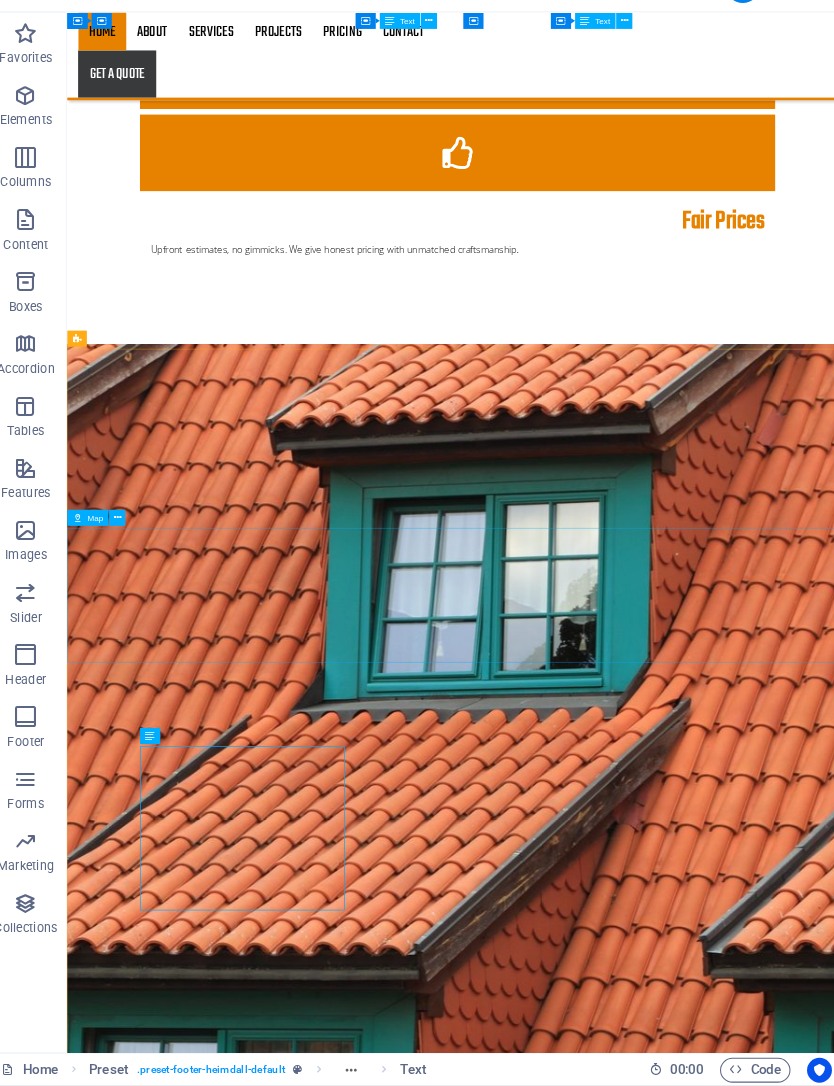 scroll, scrollTop: 3772, scrollLeft: 0, axis: vertical 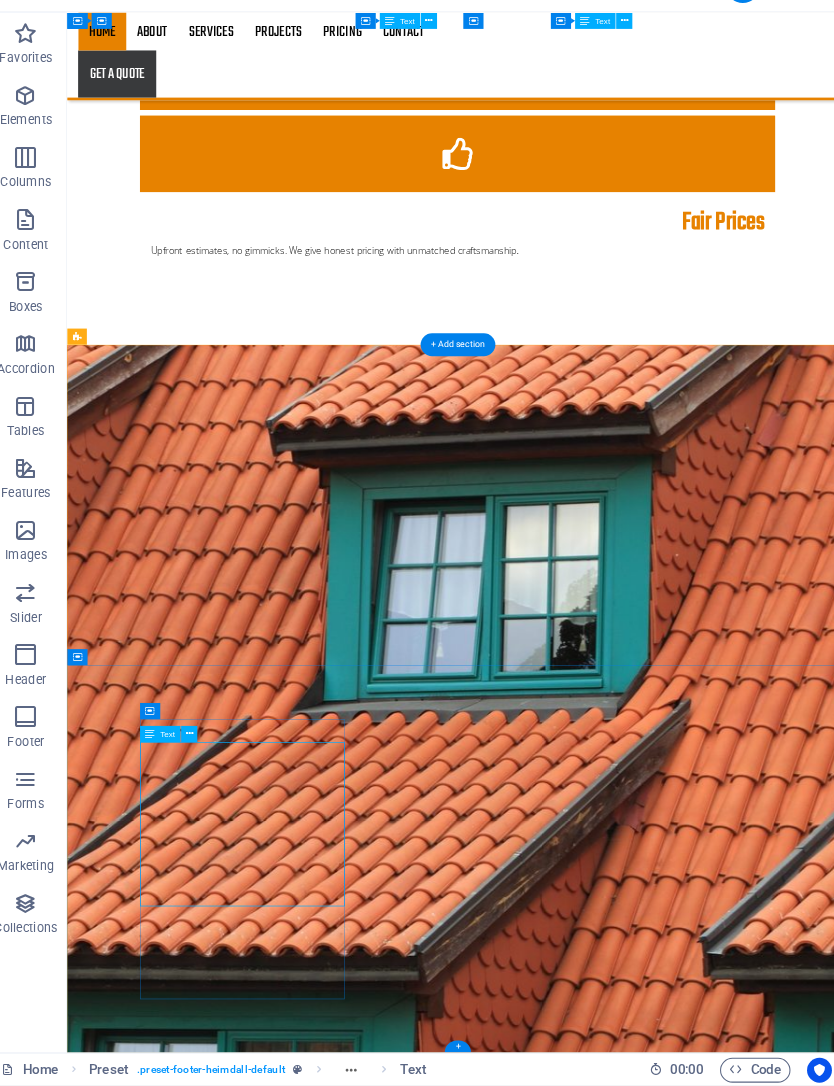 click on "Want a quote or have quest Want a quote or have questions? Reach out today and let’s build something great together." at bounding box center (555, 11628) 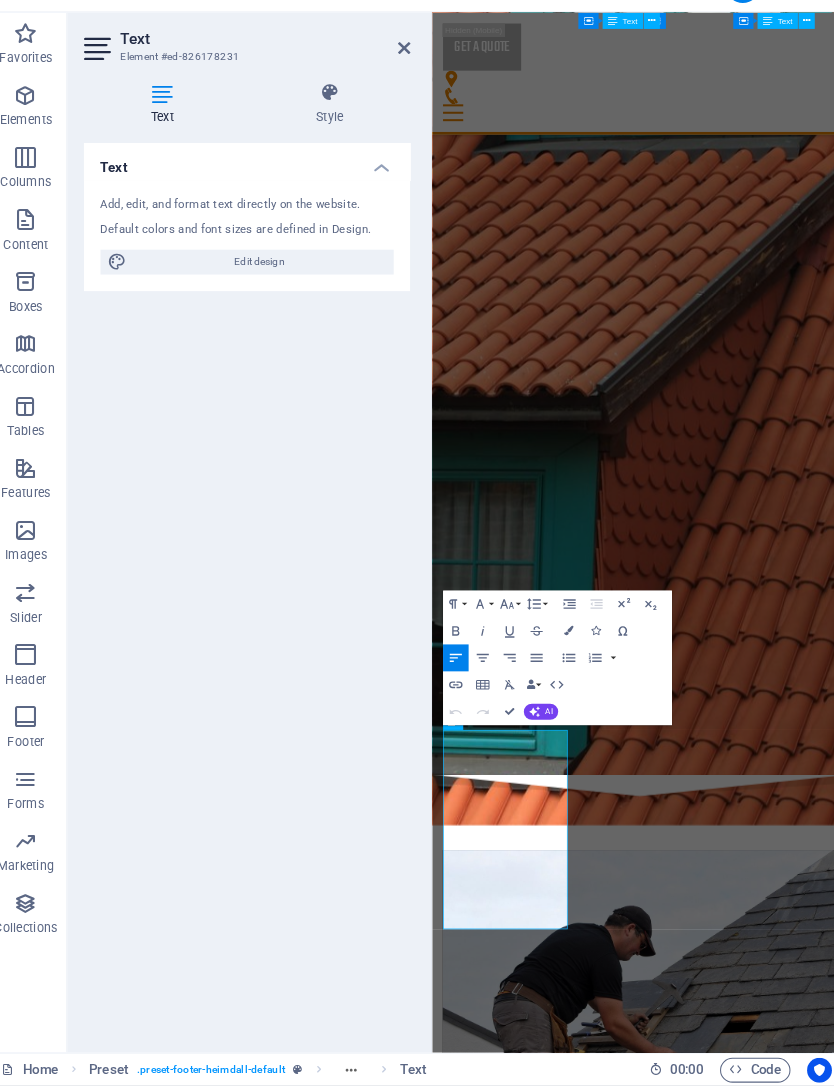 click on "Text Element #ed-826178231 Text Style Text Add, edit, and format text directly on the website. Default colors and font sizes are defined in Design. Edit design Alignment Left aligned Centered Right aligned Preset Element Layout How this element expands within the layout (Flexbox). Size Default auto px % 1/1 1/2 1/3 1/4 1/5 1/6 1/7 1/8 1/9 1/10 Grow Shrink Order Container layout Visible Visible Opacity 100 % Overflow Spacing Margin Default auto px % rem vw vh Custom Custom auto px % rem vw vh auto px % rem vw vh auto px % rem vw vh auto px % rem vw vh Padding Default px rem % vh vw Custom Custom px rem % vh vw px rem % vh vw px rem % vh vw px rem % vh vw Border Style              - Width 1 auto px rem % vh vw Custom Custom 1 auto px rem % vh vw 1 auto px rem % vh vw 1 auto px rem % vh vw 1 auto px rem % vh vw  - Color Round corners Default px rem % vh vw Custom Custom px rem % vh vw px rem % vh vw px rem % vh vw px rem % vh vw Shadow Default None Outside Inside Color X offset 0 px rem vh vw Y offset" at bounding box center (256, 552) 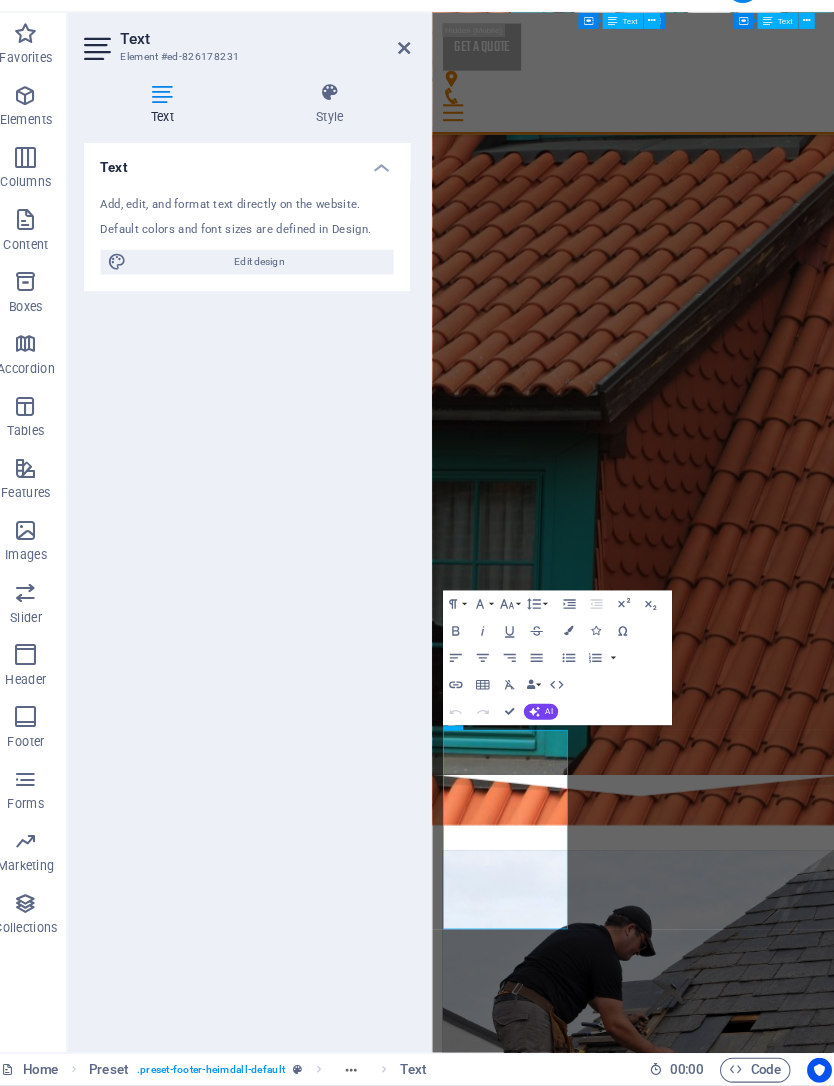 click at bounding box center [405, 84] 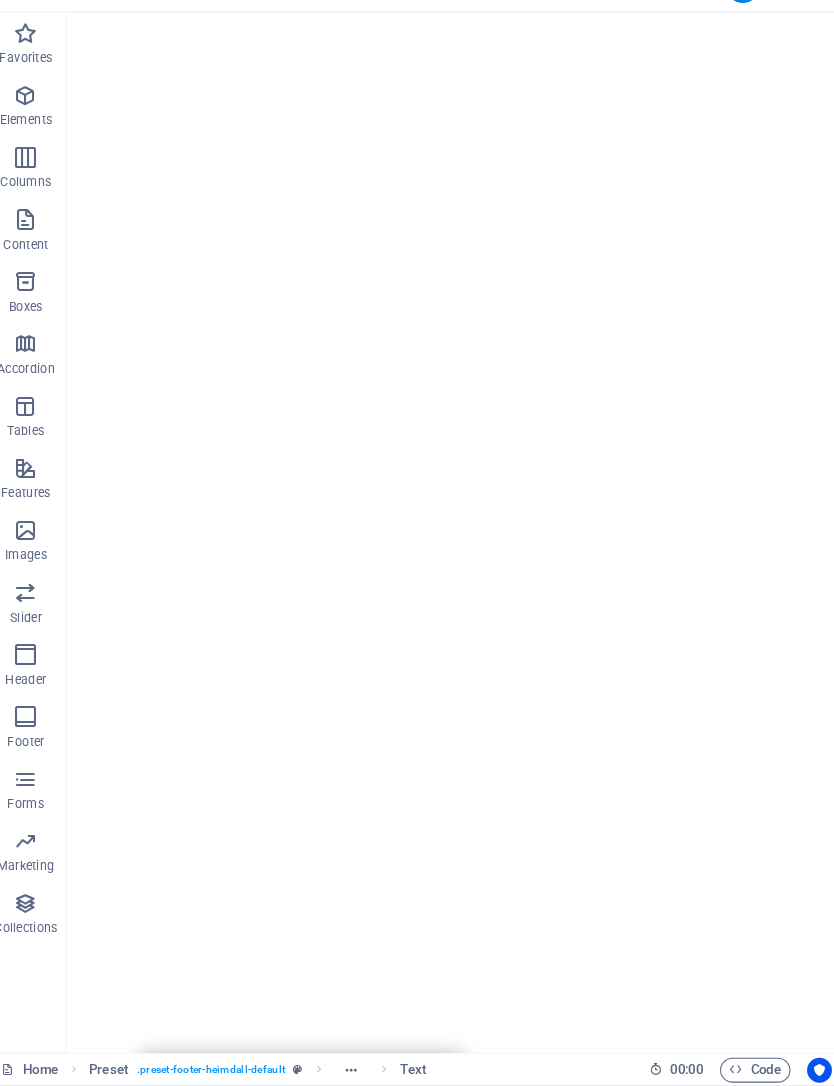 scroll, scrollTop: 0, scrollLeft: 0, axis: both 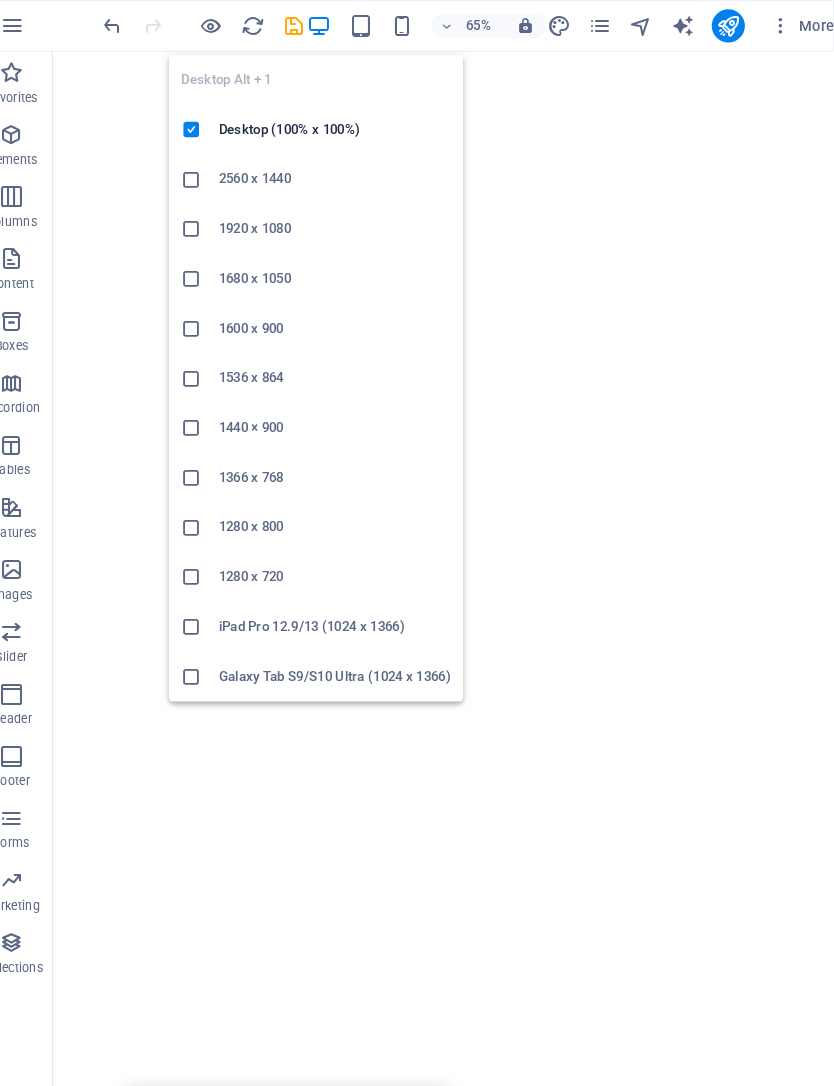 click at bounding box center [313, 25] 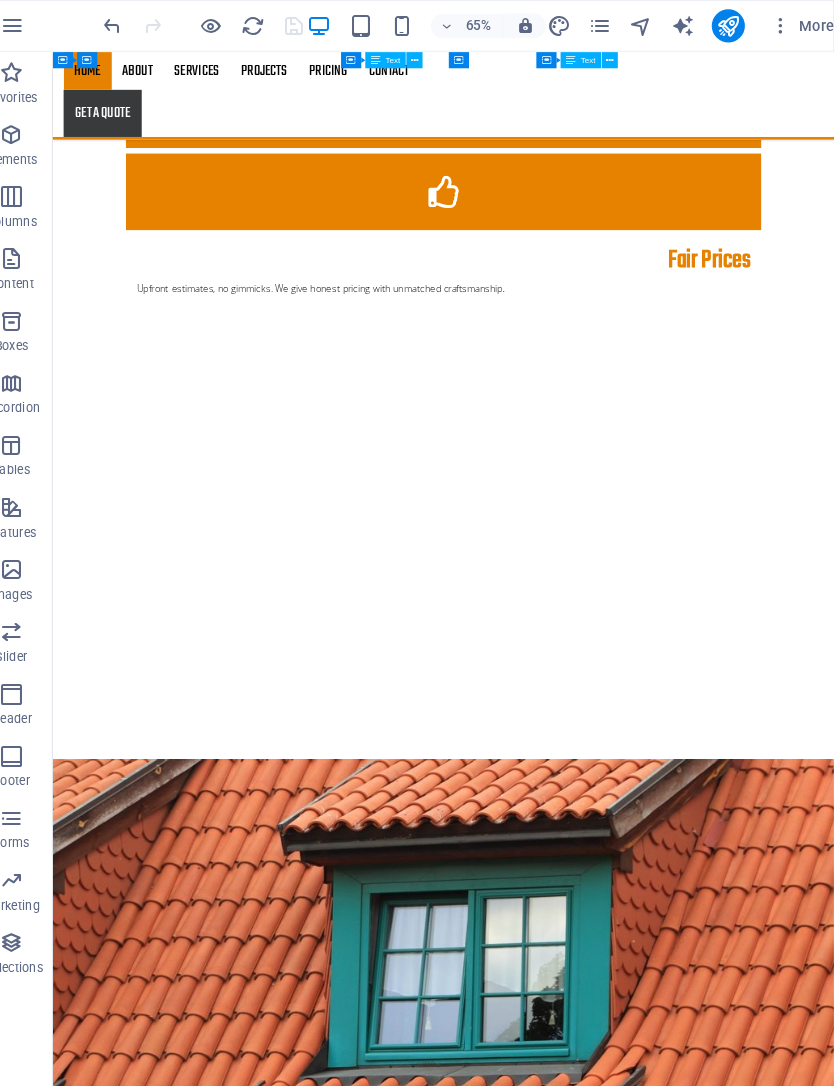 scroll, scrollTop: 3772, scrollLeft: 0, axis: vertical 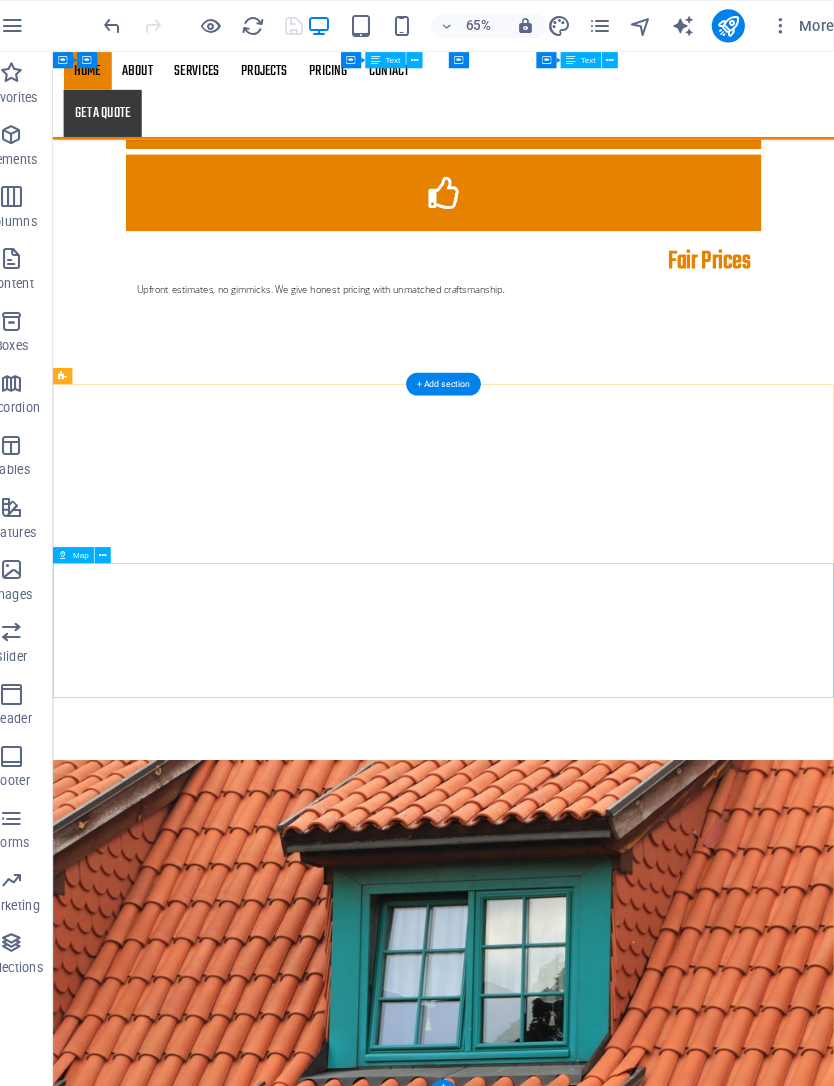 click at bounding box center [632, 11338] 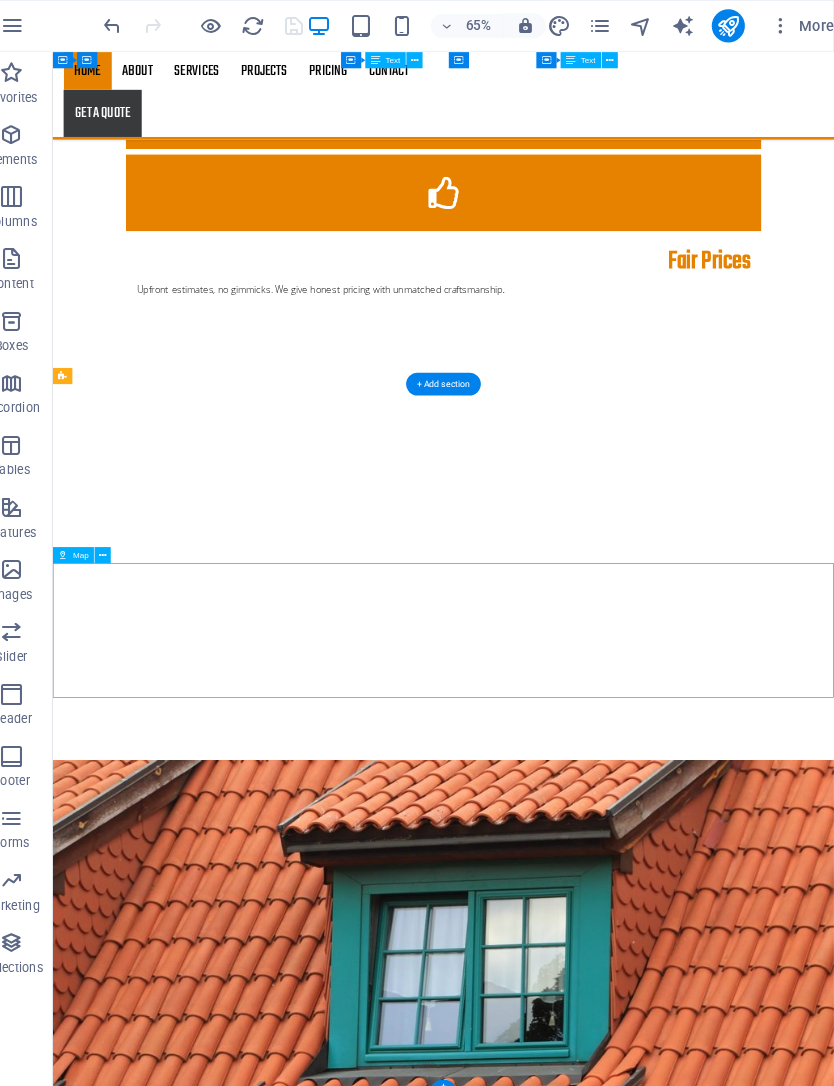 click at bounding box center (632, 11338) 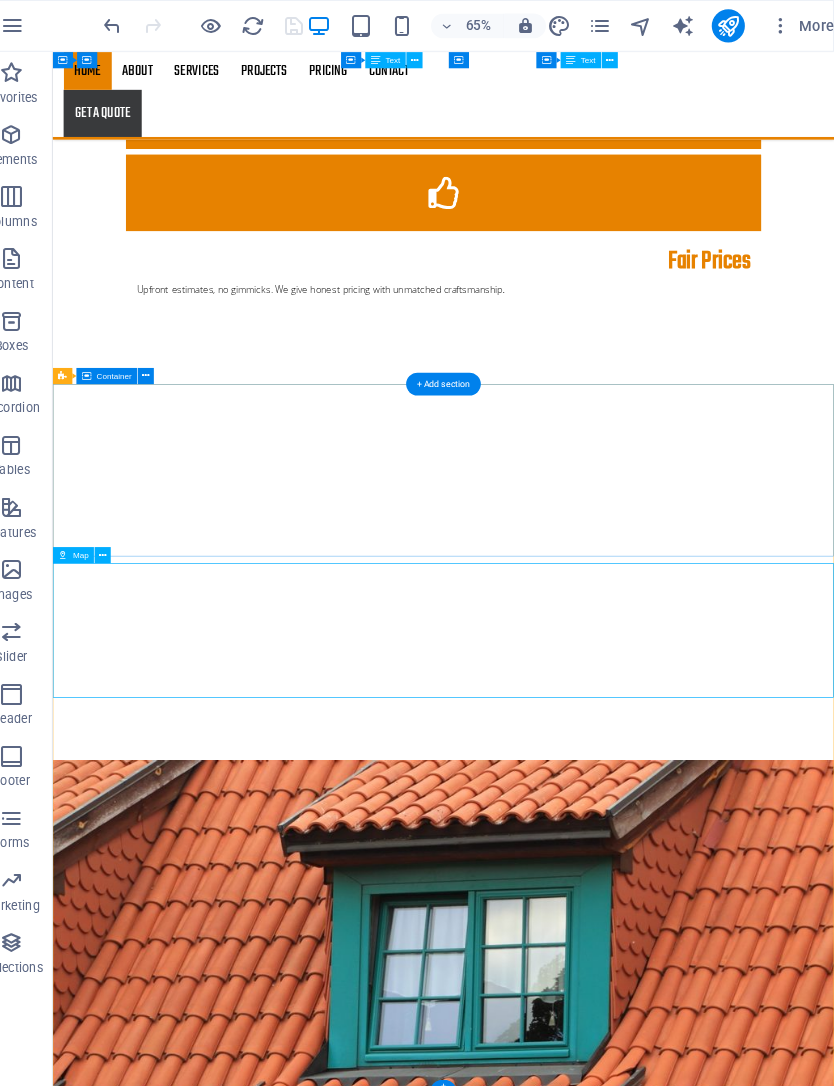 click at bounding box center (128, 536) 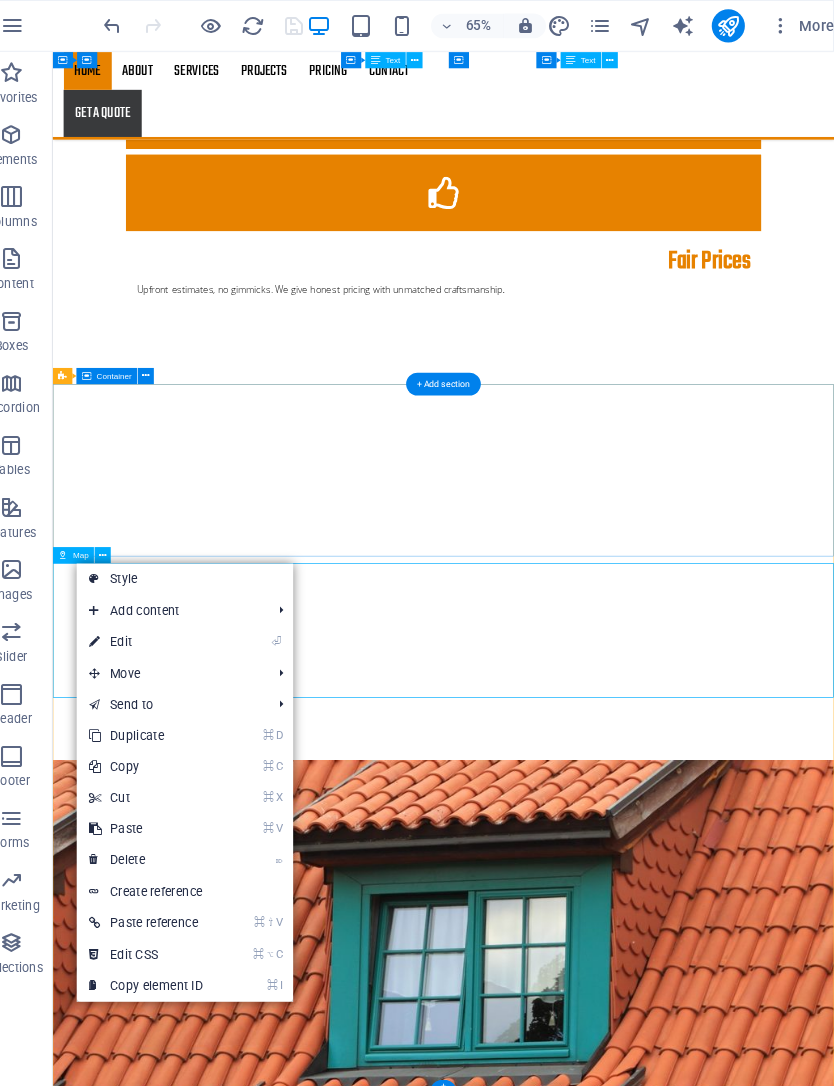click on "⌘ V  Paste" at bounding box center (170, 800) 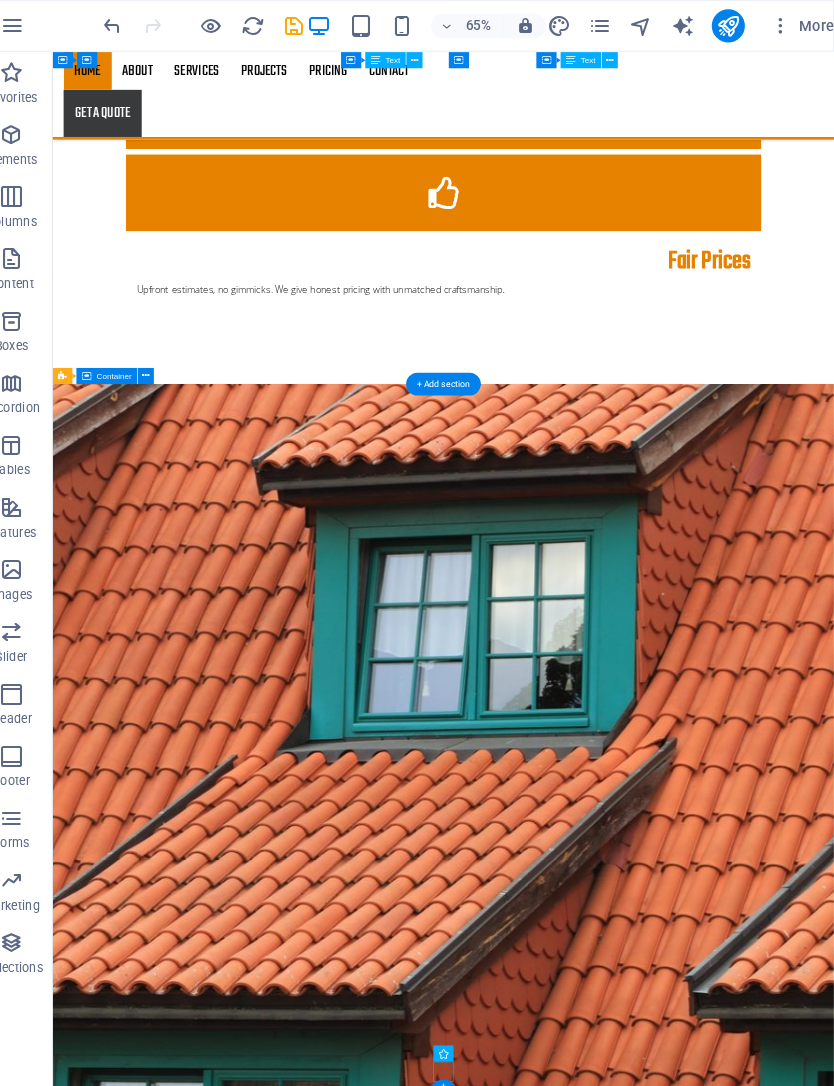 click at bounding box center (632, 11338) 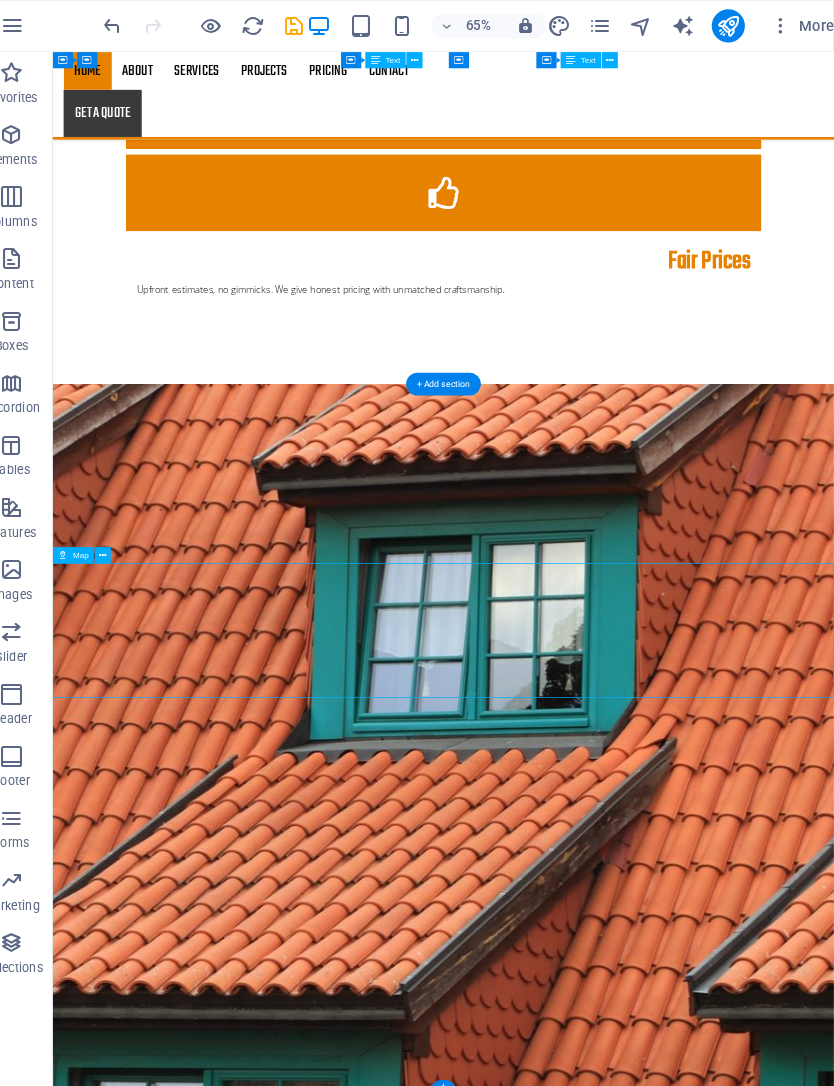 click at bounding box center [632, 11338] 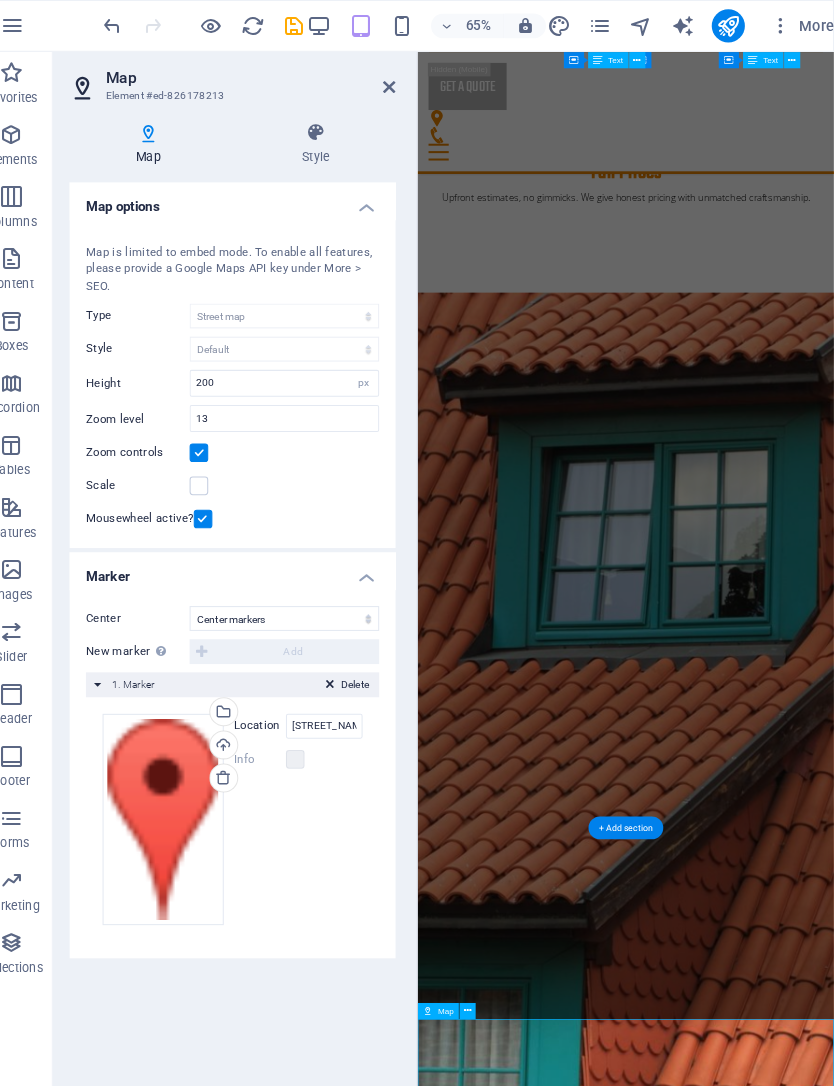 click on "To enable this feature, please provide a Google Maps API key in the website settings." at bounding box center [244, 587] 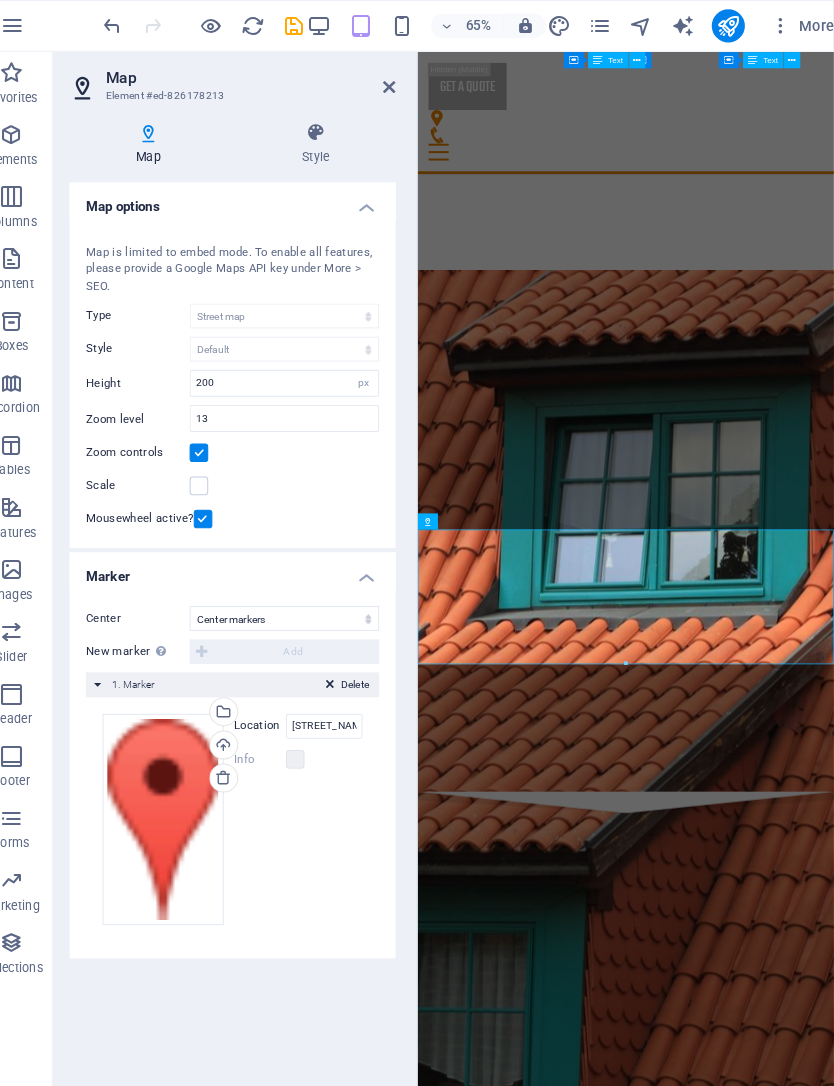 scroll, scrollTop: 4530, scrollLeft: 0, axis: vertical 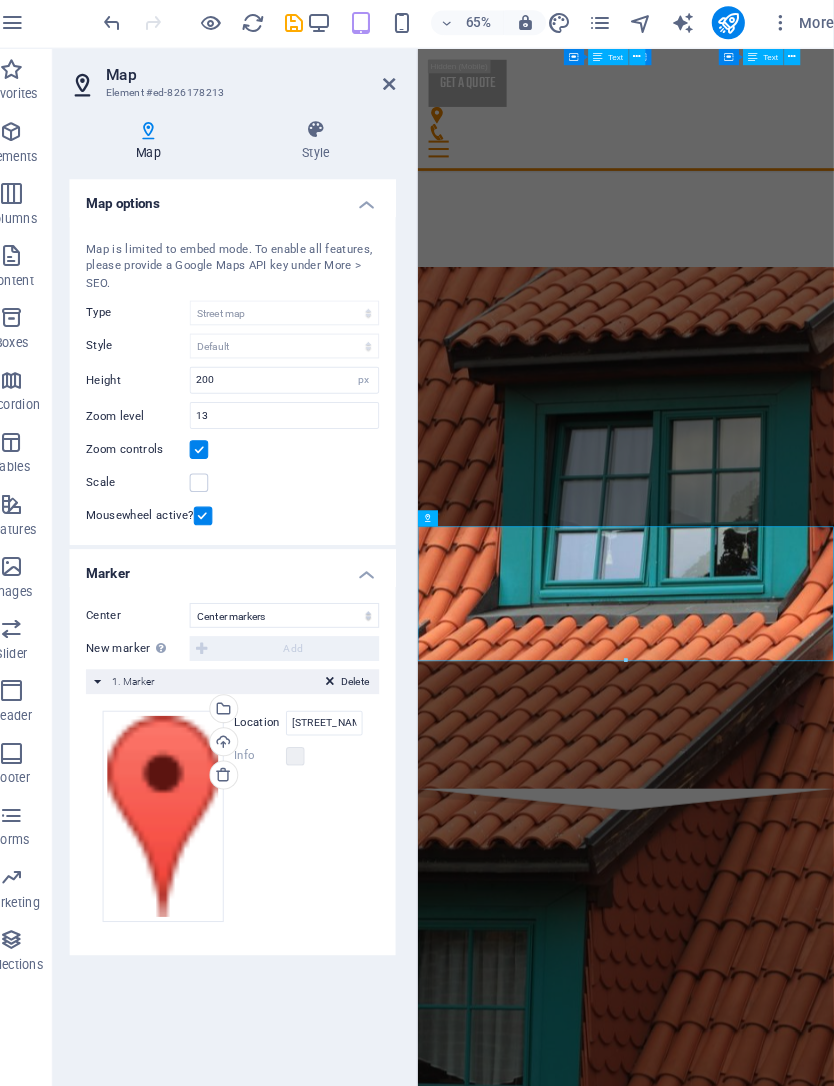 click at bounding box center (137, 25) 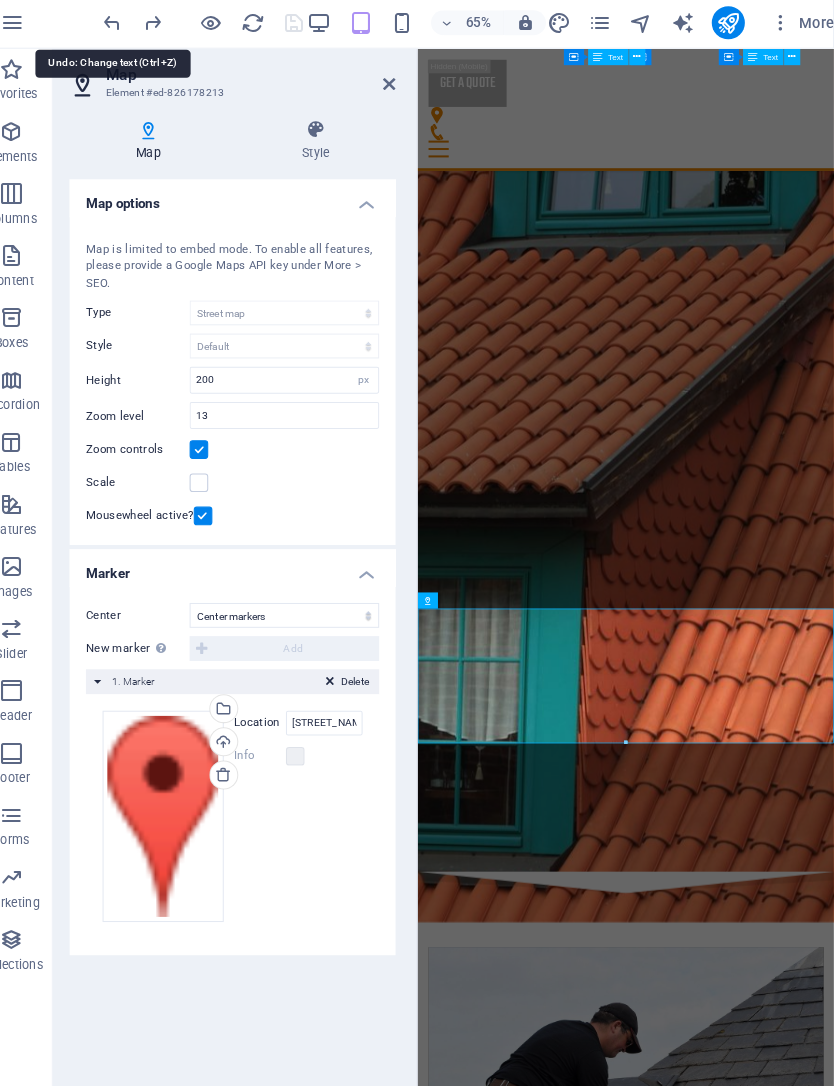 click on "Address Street [CITY] [ZIP] Call us Phone: [PHONE] Mobile: Mail us [EMAIL] Legal Notice | Privacy" at bounding box center [726, 7556] 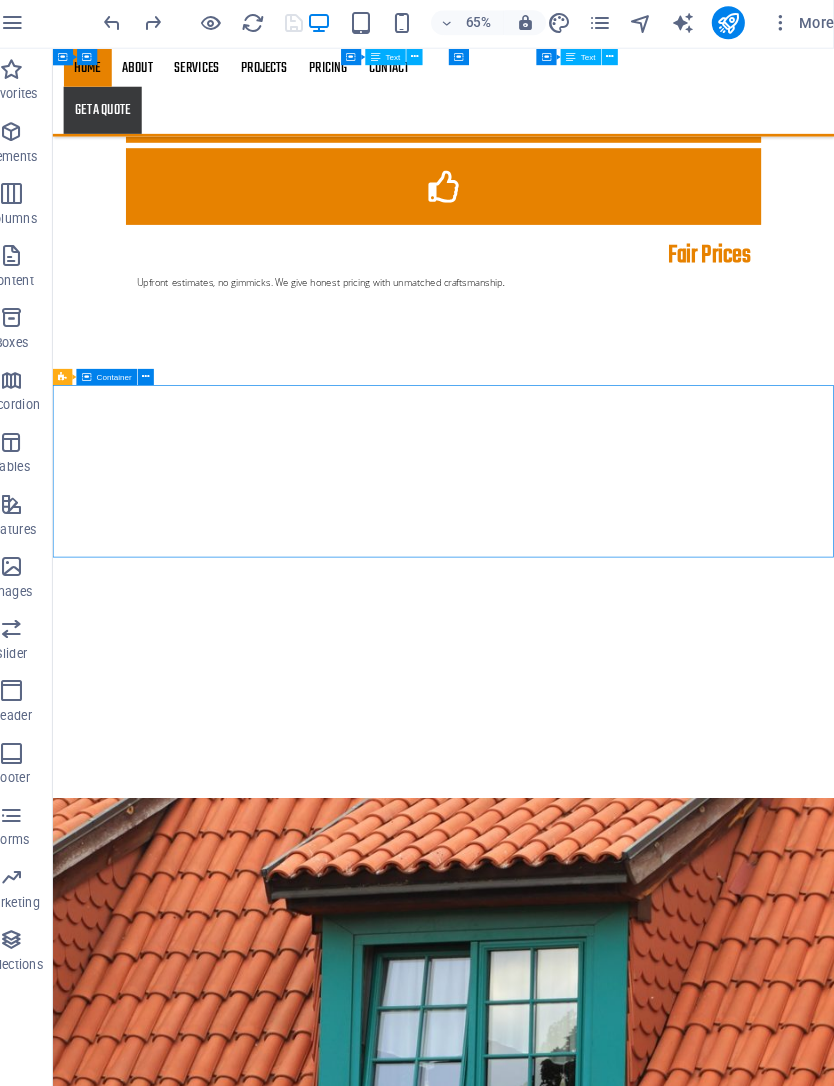 scroll, scrollTop: 3772, scrollLeft: 0, axis: vertical 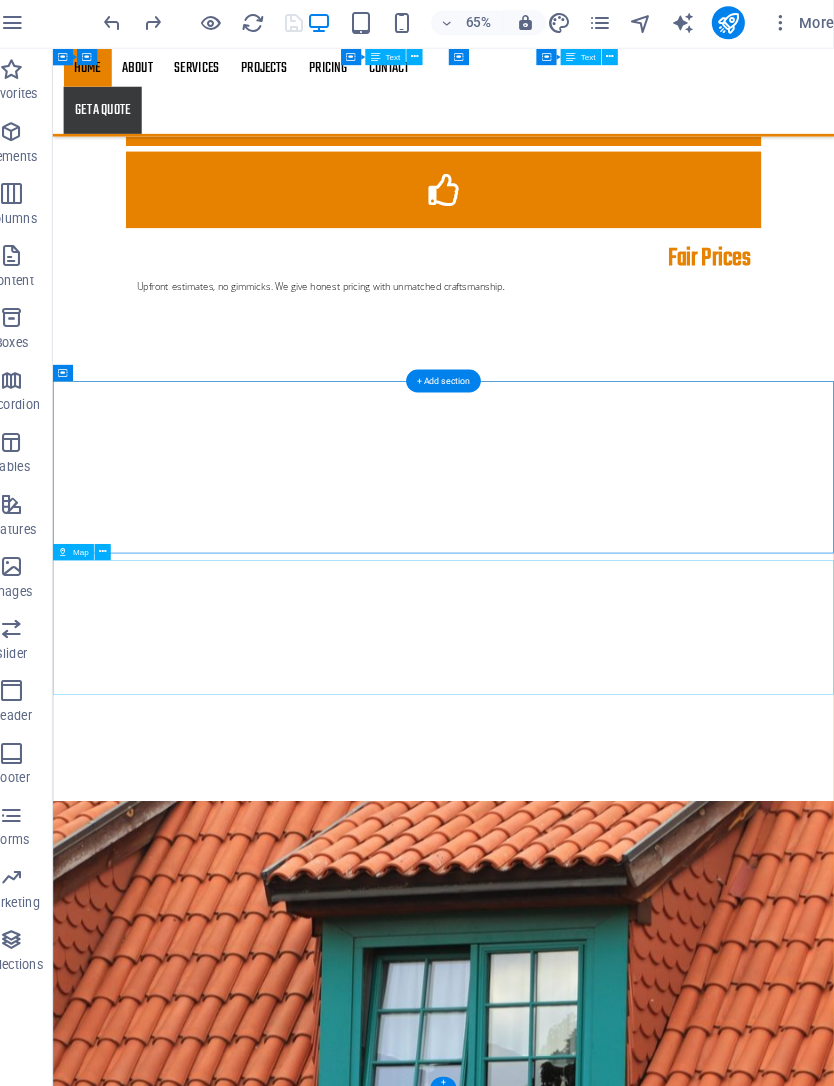 click at bounding box center [632, 11467] 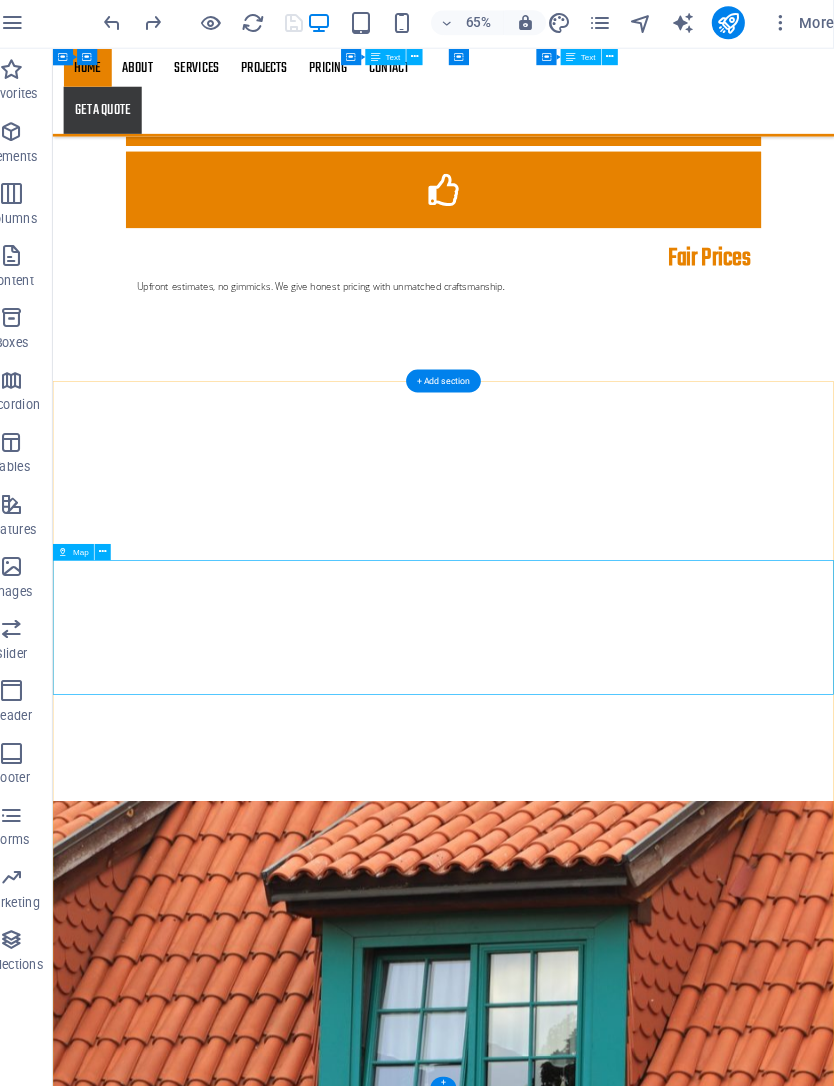 click at bounding box center [632, 11467] 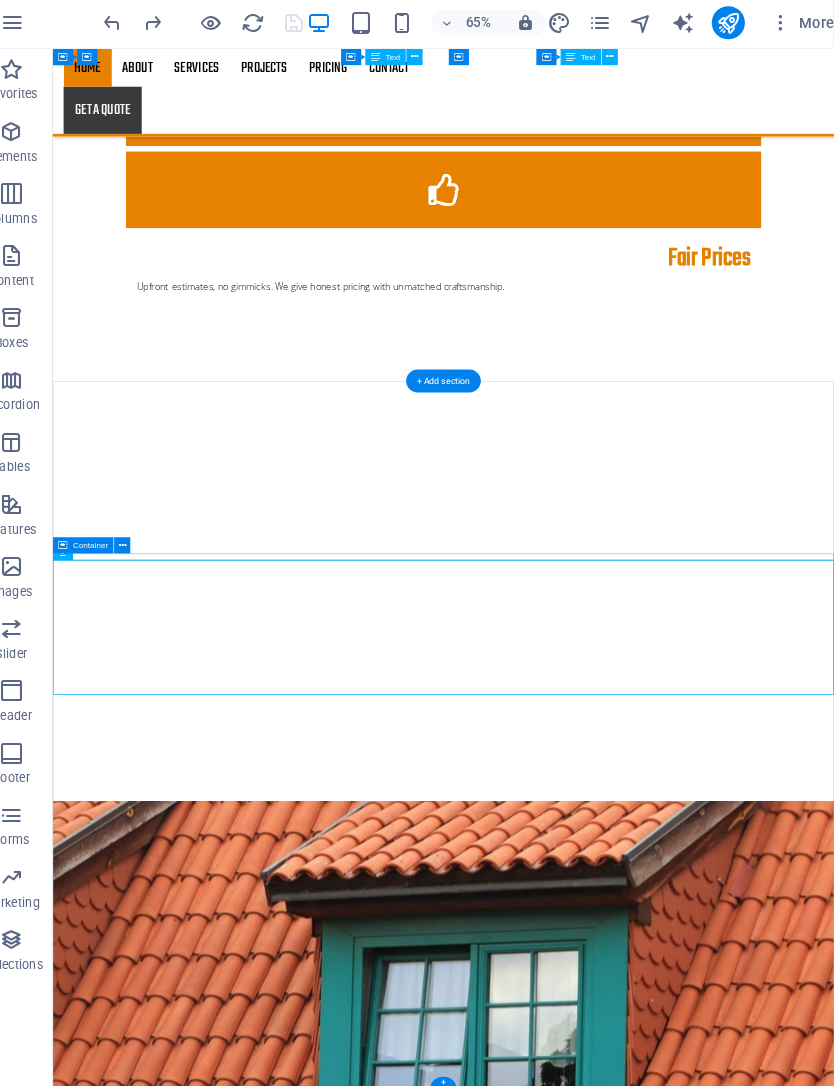 click at bounding box center (147, 529) 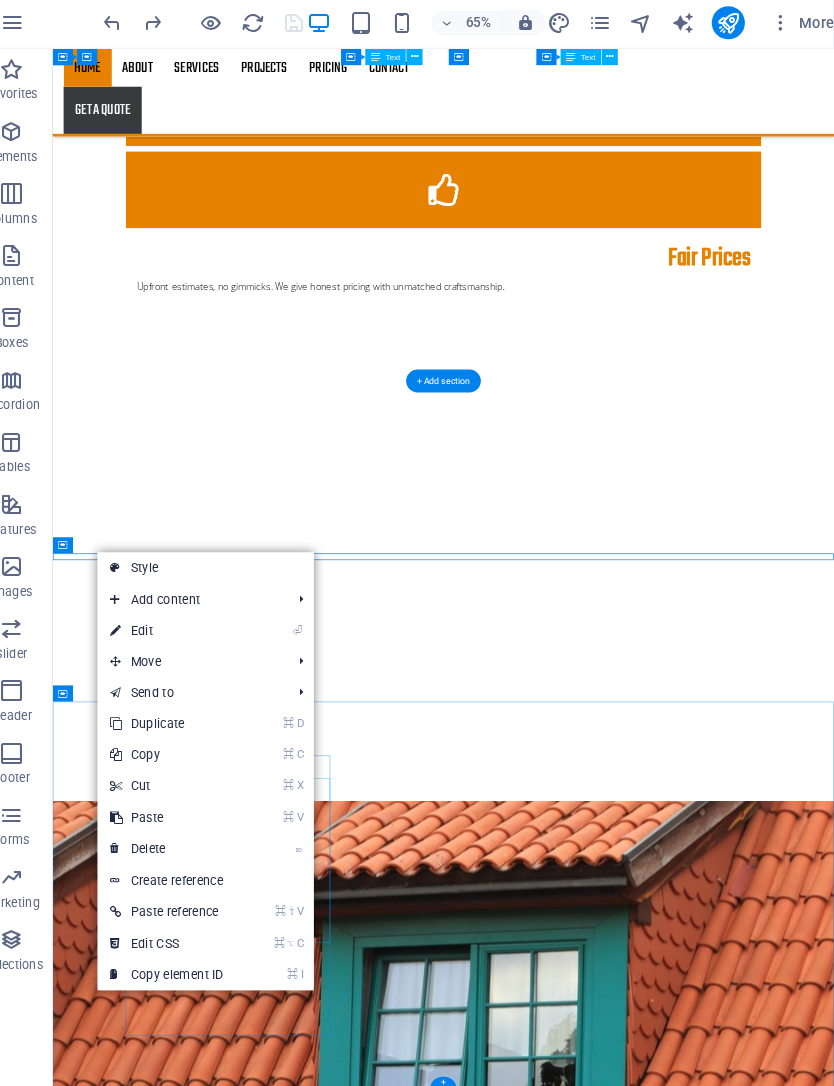 click on "⌦  Delete" at bounding box center (190, 822) 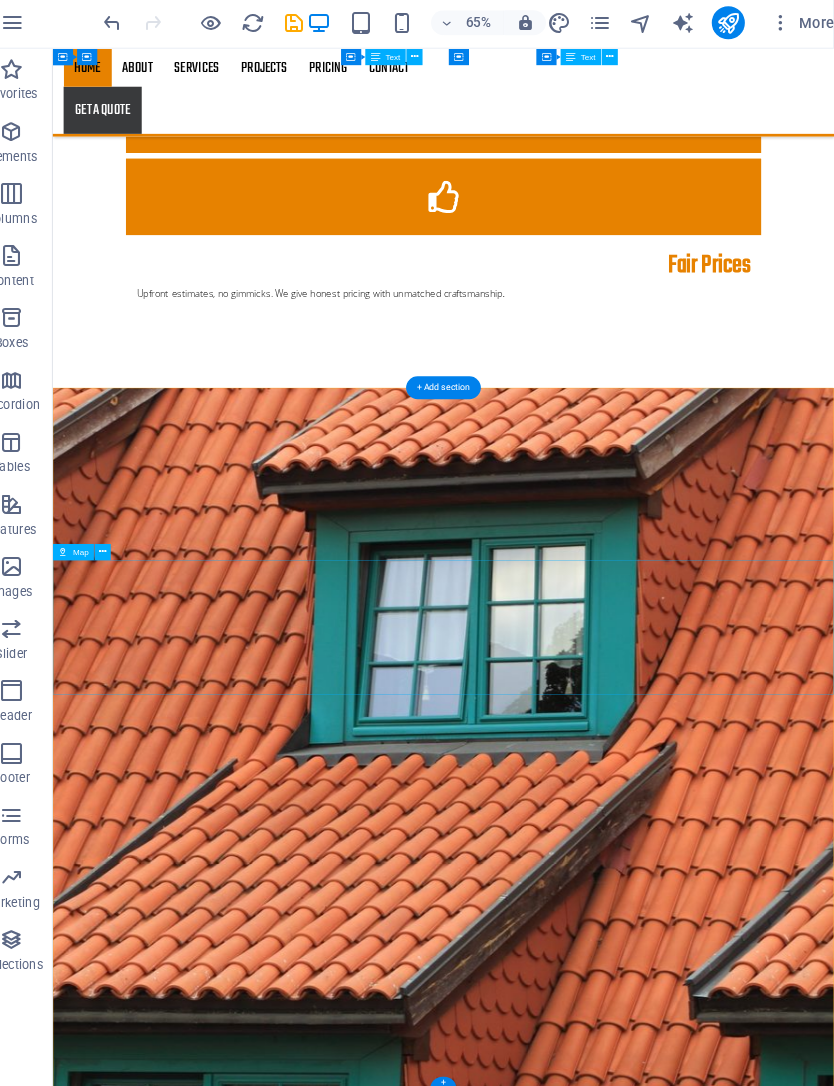 click at bounding box center (632, 11335) 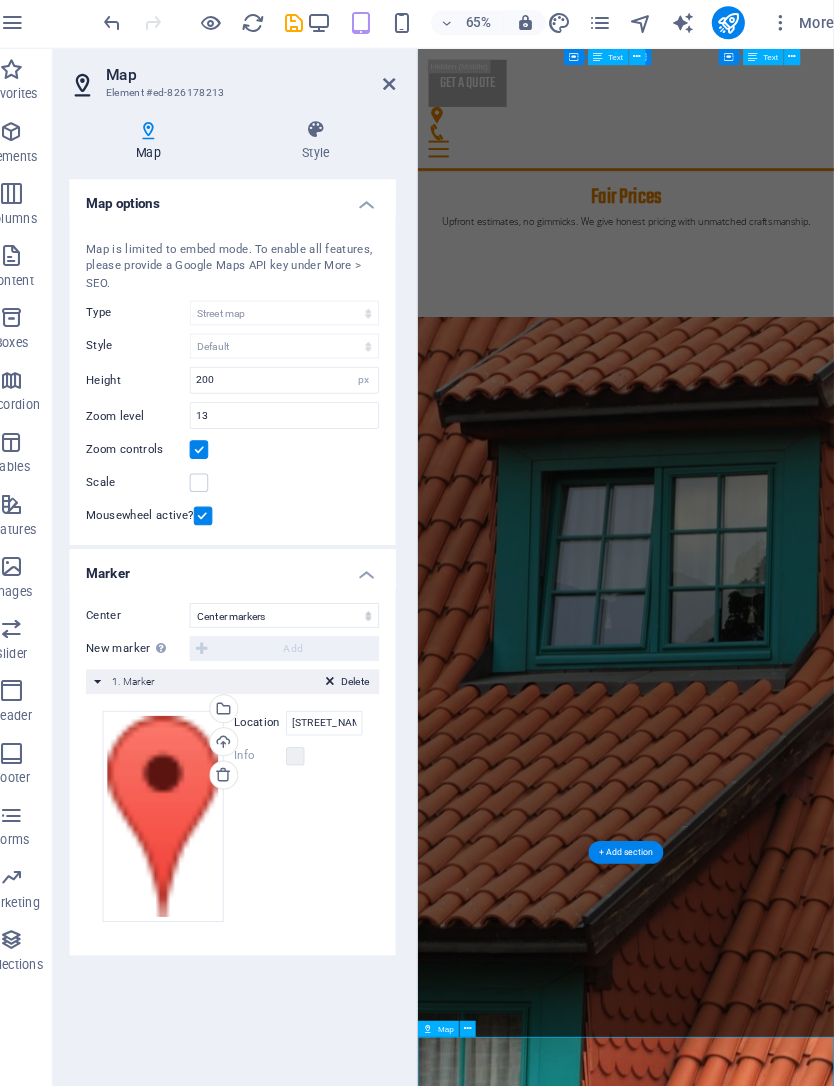 click on "Latest projects Project 1 Lorem ipsum dolor sit amet, consectetur adipiscing elit.Duis aute irure dolor in reprehenderit in voluptate velit esse cillum dolore. Project 2 Lorem ipsum dolor sit amet, consectetur adipiscing elit.Duis aute irure dolor in reprehenderit in voluptate velit esse cillum dolore. Project 3 Lorem ipsum dolor sit amet, consectetur adipiscing elit.Duis aute irure dolor in reprehenderit in voluptate velit esse cillum dolore. Project 4 Lorem ipsum dolor sit amet, consectetur adipiscing elit.Duis aute irure dolor in reprehenderit in voluptate velit esse cillum dolore. Project 5 Lorem ipsum dolor sit amet, consectetur adipiscing elit.Duis aute irure dolor in reprehenderit in voluptate velit esse cillum dolore. Project 6 Lorem ipsum dolor sit amet, consectetur adipiscing elit.Duis aute irure dolor in reprehenderit in voluptate velit esse cillum dolore." at bounding box center (726, 6165) 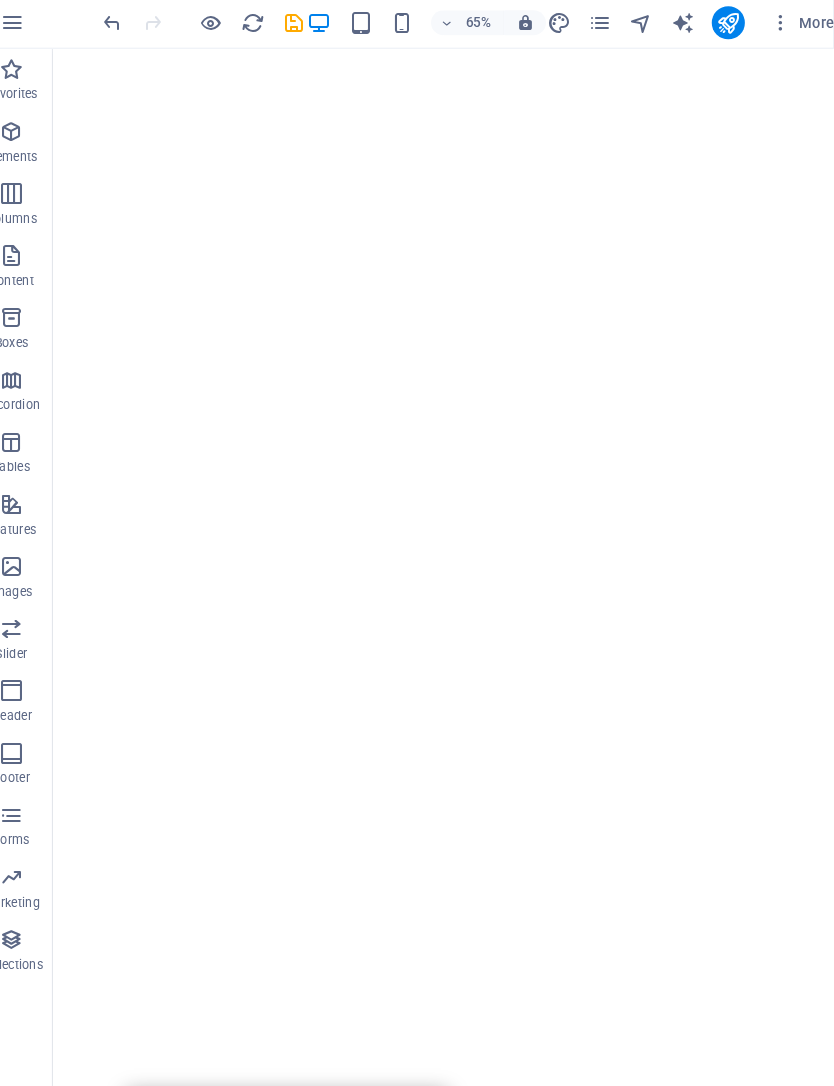 scroll, scrollTop: 0, scrollLeft: 0, axis: both 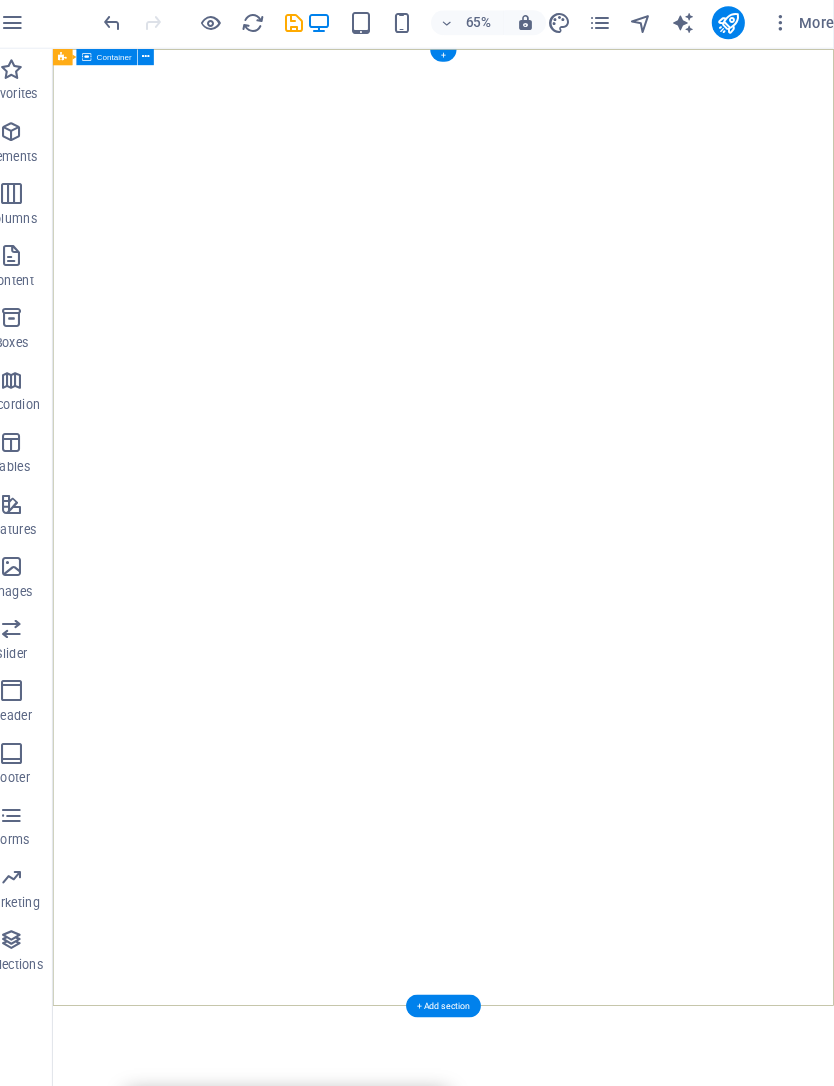 click on "Coverworks Aluminum Structure experts Built to last. Designed to impress.From pool enclosures and screen rooms to patio covers and outdoor kitchens — we do it all. Learn more" at bounding box center (632, 2113) 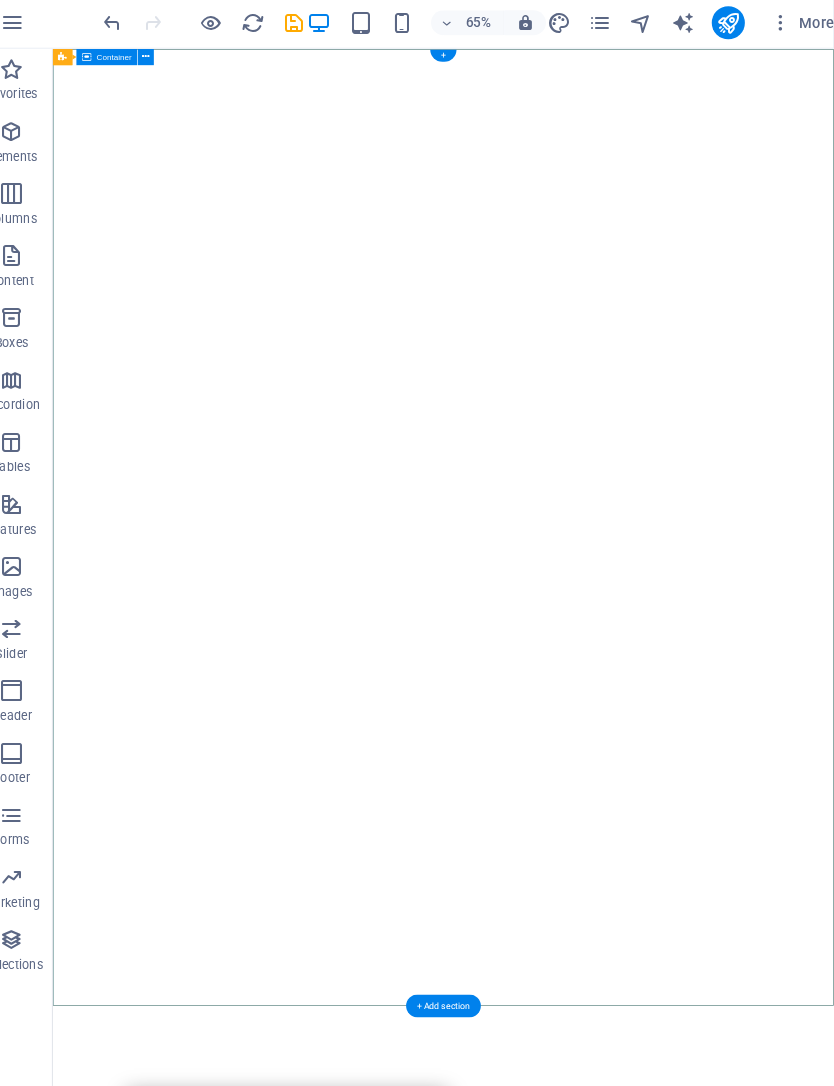 click on "Container" at bounding box center (139, 58) 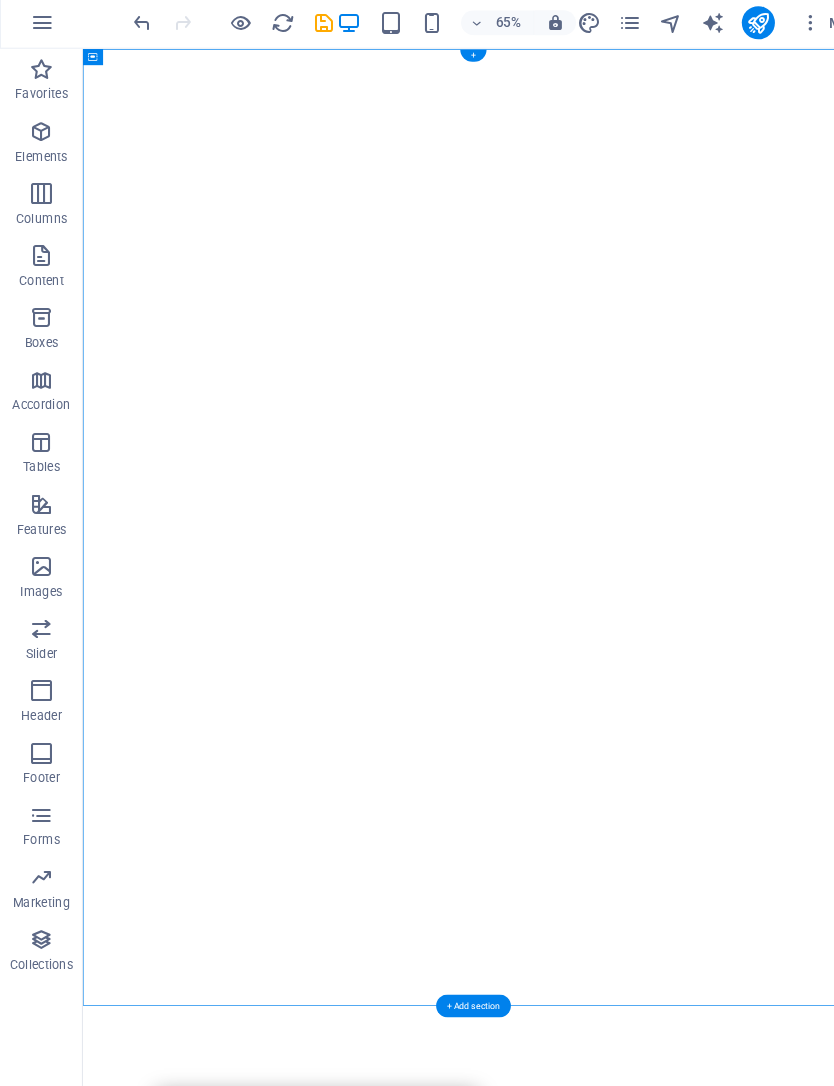 click on "Coverworks Aluminum Structure experts Built to last. Designed to impress.From pool enclosures and screen rooms to patio covers and outdoor kitchens — we do it all. Learn more" at bounding box center (662, 2113) 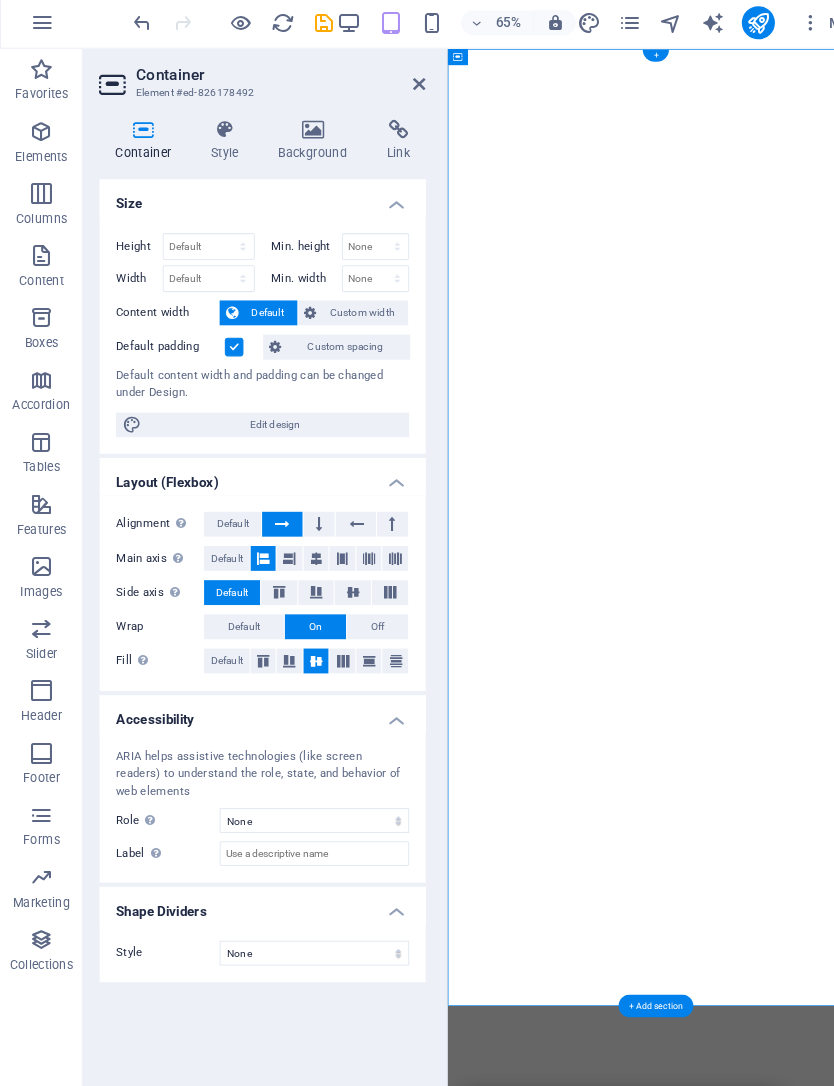 click at bounding box center (302, 128) 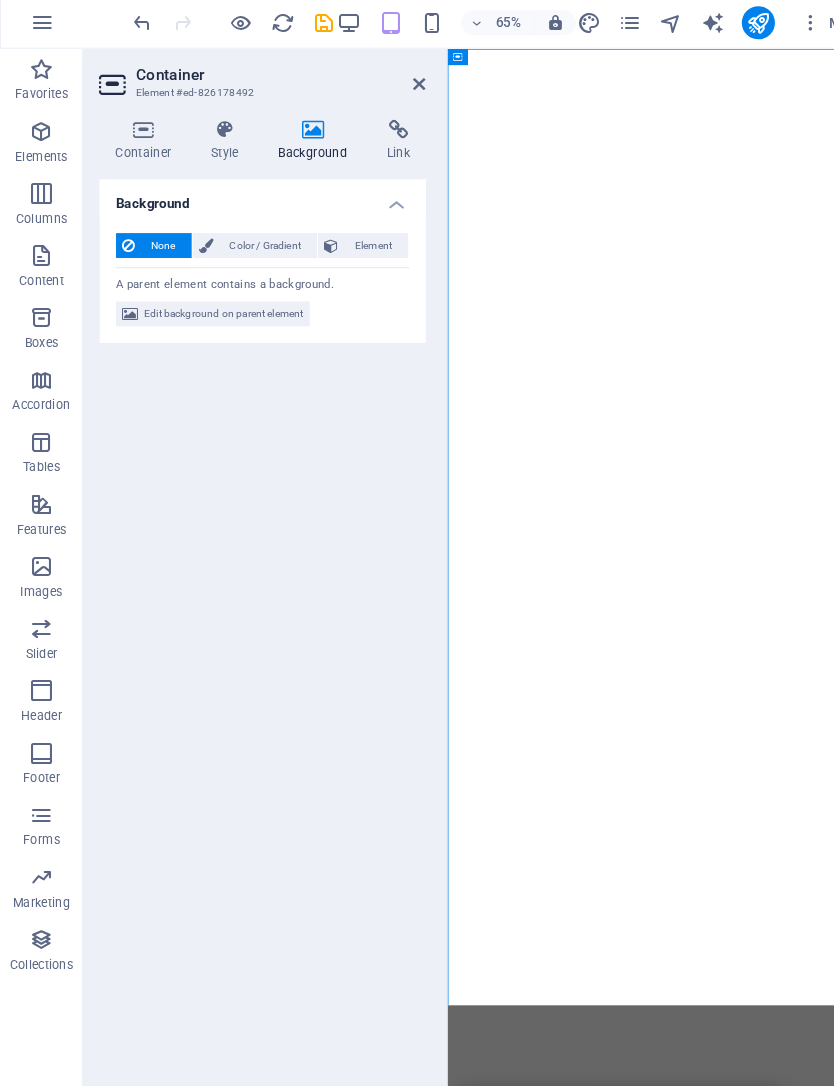 click at bounding box center (138, 128) 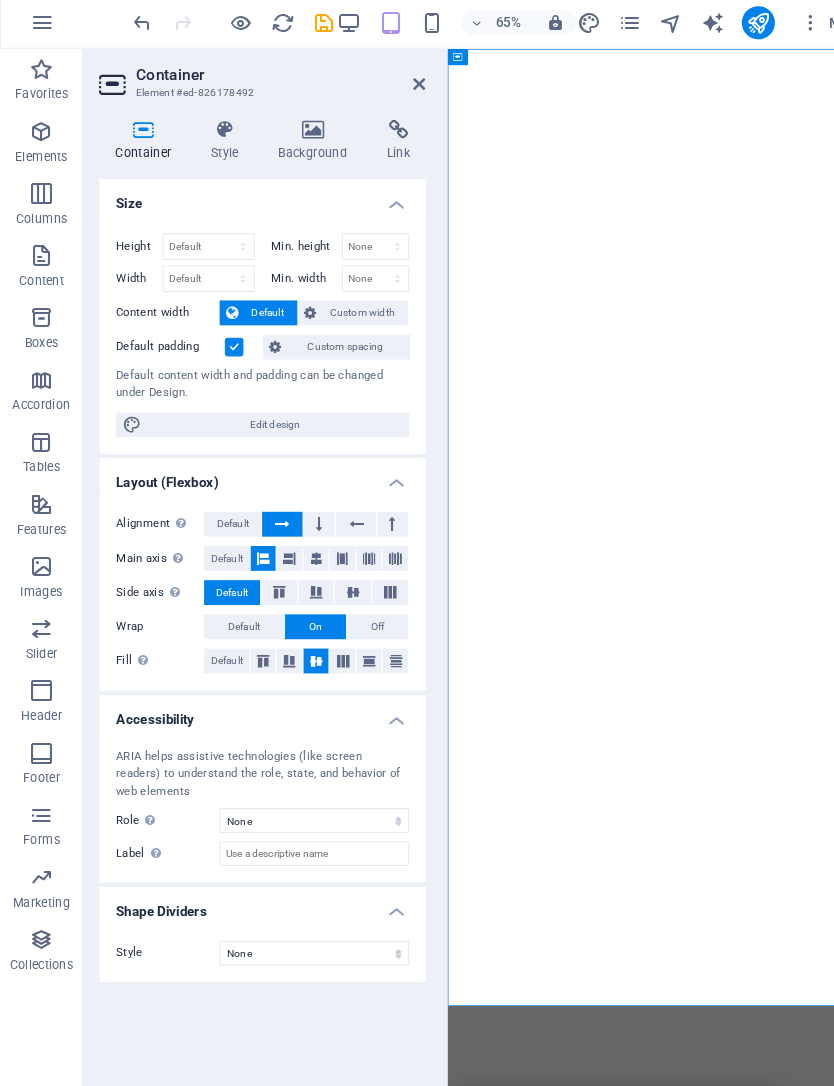 click at bounding box center (217, 128) 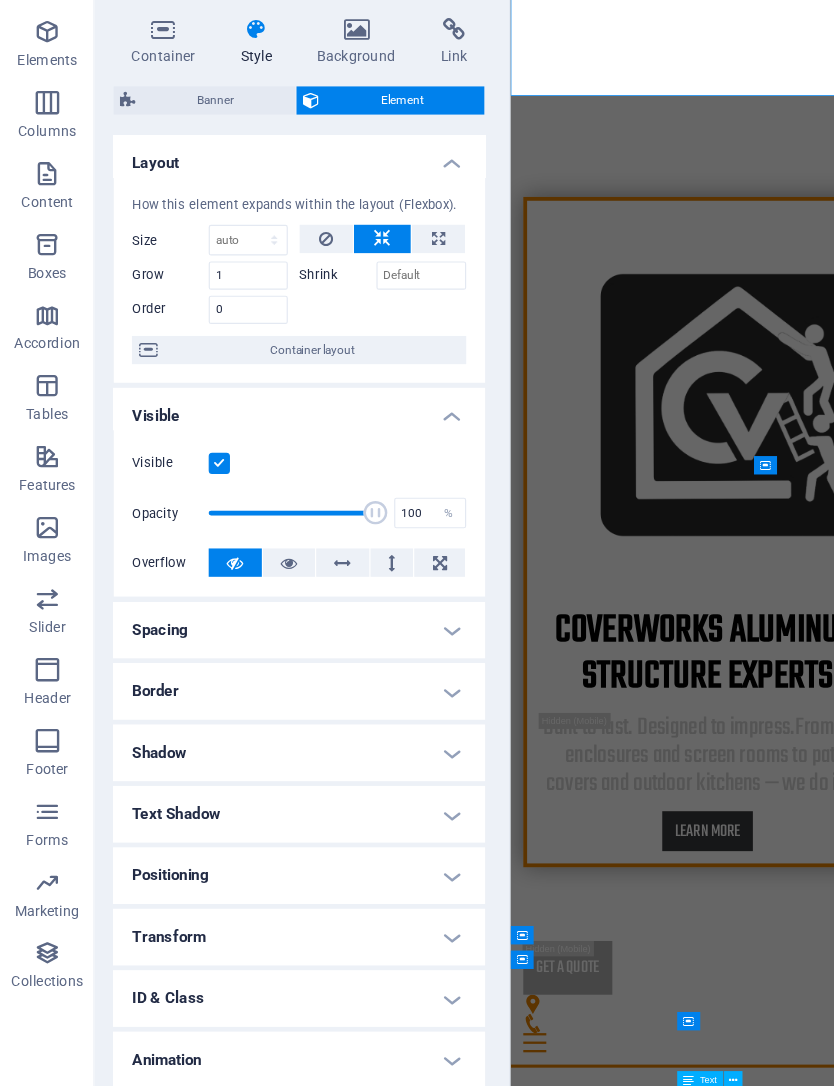 scroll, scrollTop: 1216, scrollLeft: 0, axis: vertical 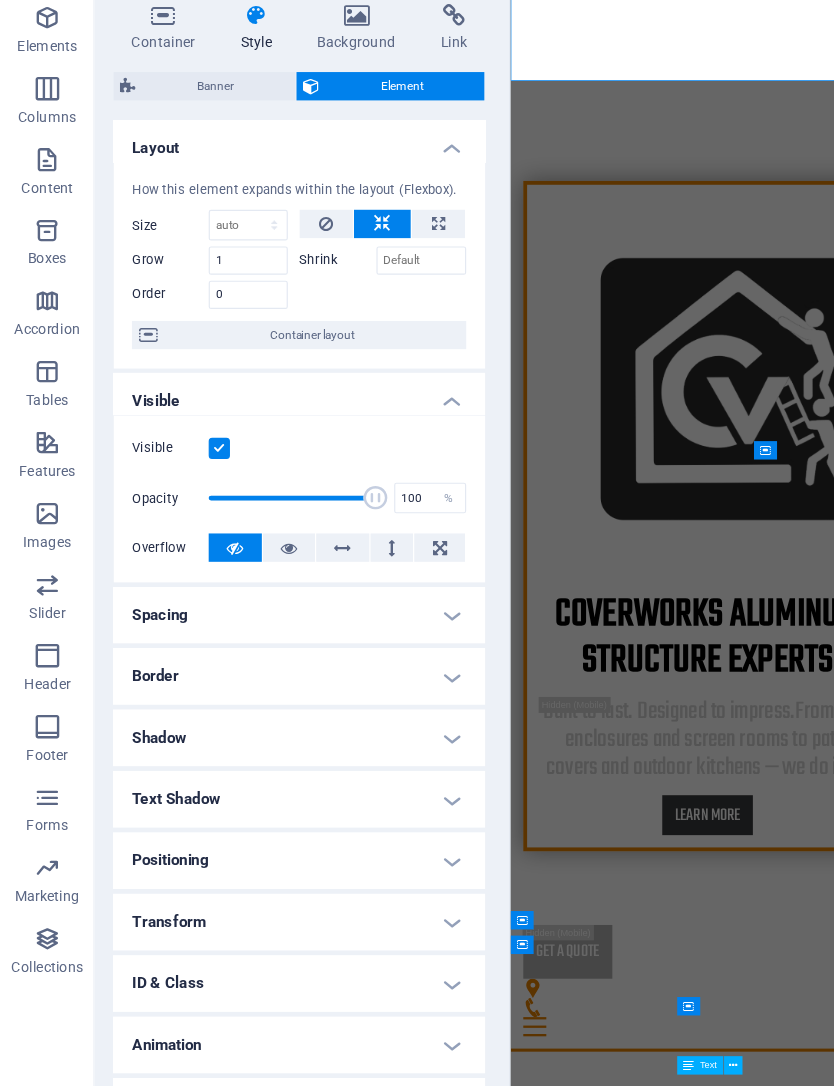 click on "About us We’re Cover Works — building custom pool enclosures, screen rooms, and outdoor living spaces across Louisiana since 2005. Learn more Services Custom Pool Enclosures Screen Rooms & Patios Rescreening & Repairs Aluminum Patio Covers Carports & Shade Structures Glass Room Conversions Decorative Concrete Work Gutter & Drainage Solutions Privacy & Insect Screen Installations Structural Rebuilds & Upgrades Outdoor Kitchens & Grill Stations Learn more Contact Lorem ipsum dolor sit amet, consectetur adipisicing elit. Veritatis, dolorem! Learn more" at bounding box center [819, 5796] 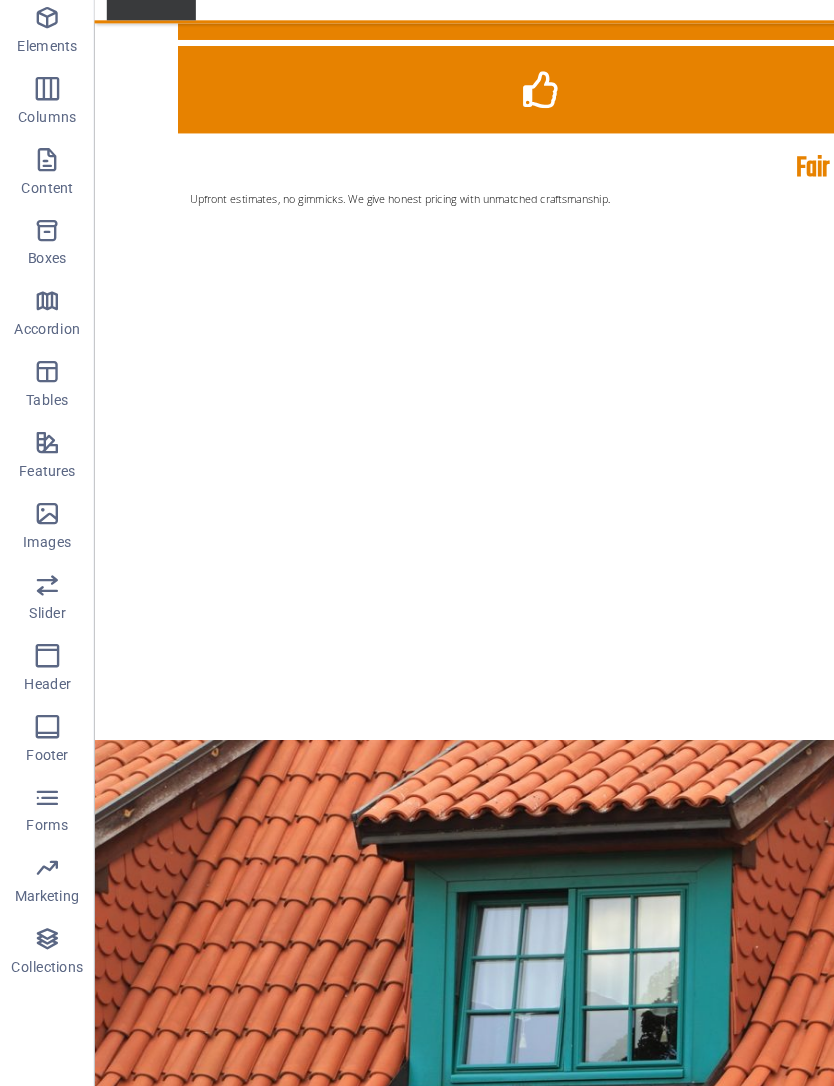 scroll, scrollTop: 3762, scrollLeft: 0, axis: vertical 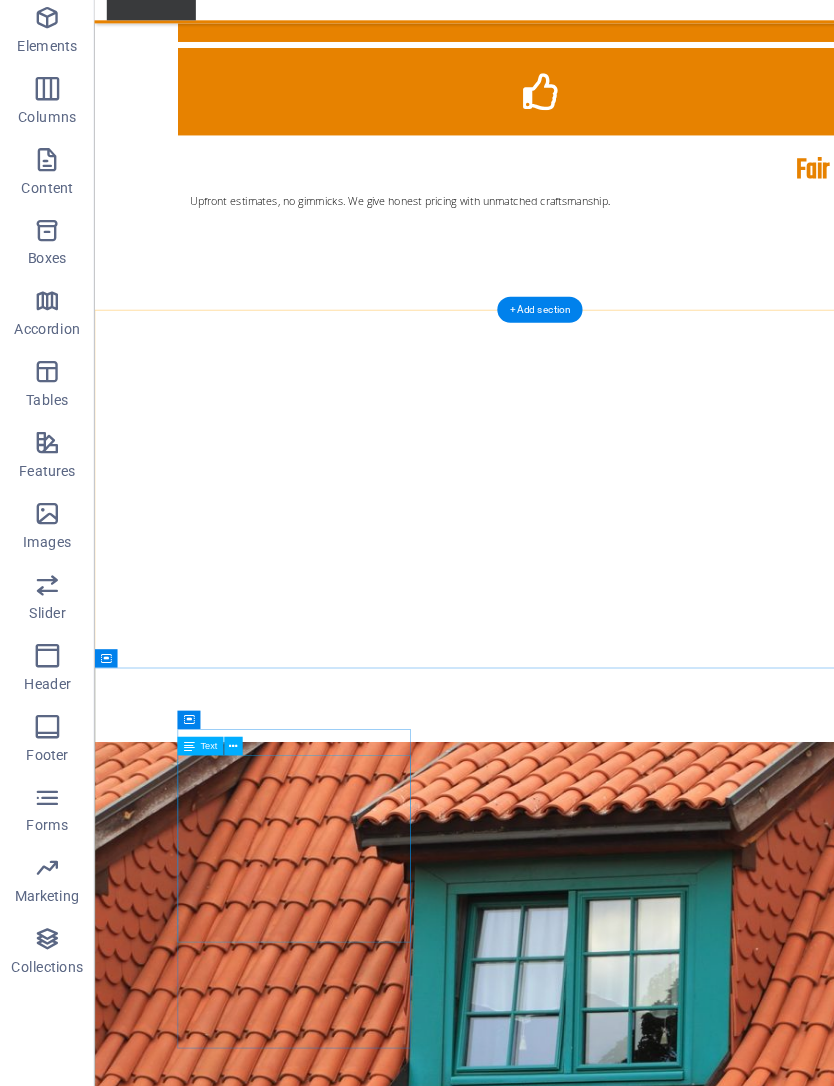 click on "Text" at bounding box center [169, 747] 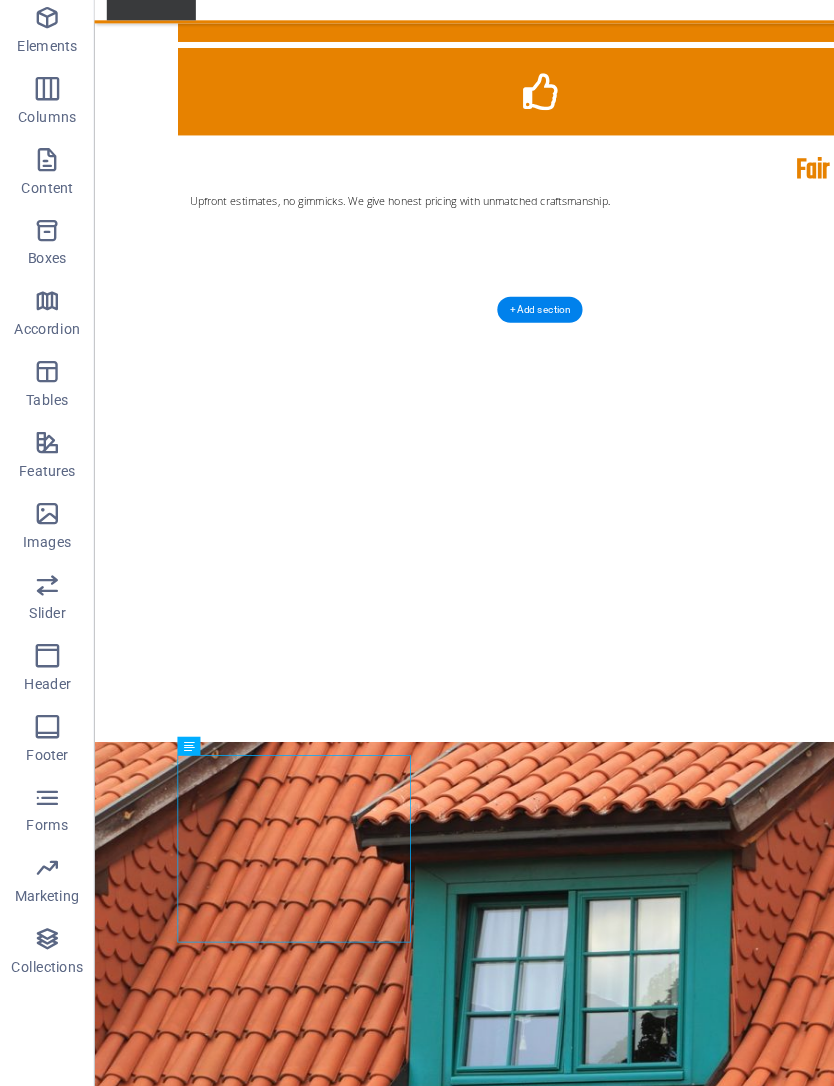 click on "Want a quote or have quest Want a quote or have questions? Reach out today and let’s build something great together." at bounding box center (582, 11540) 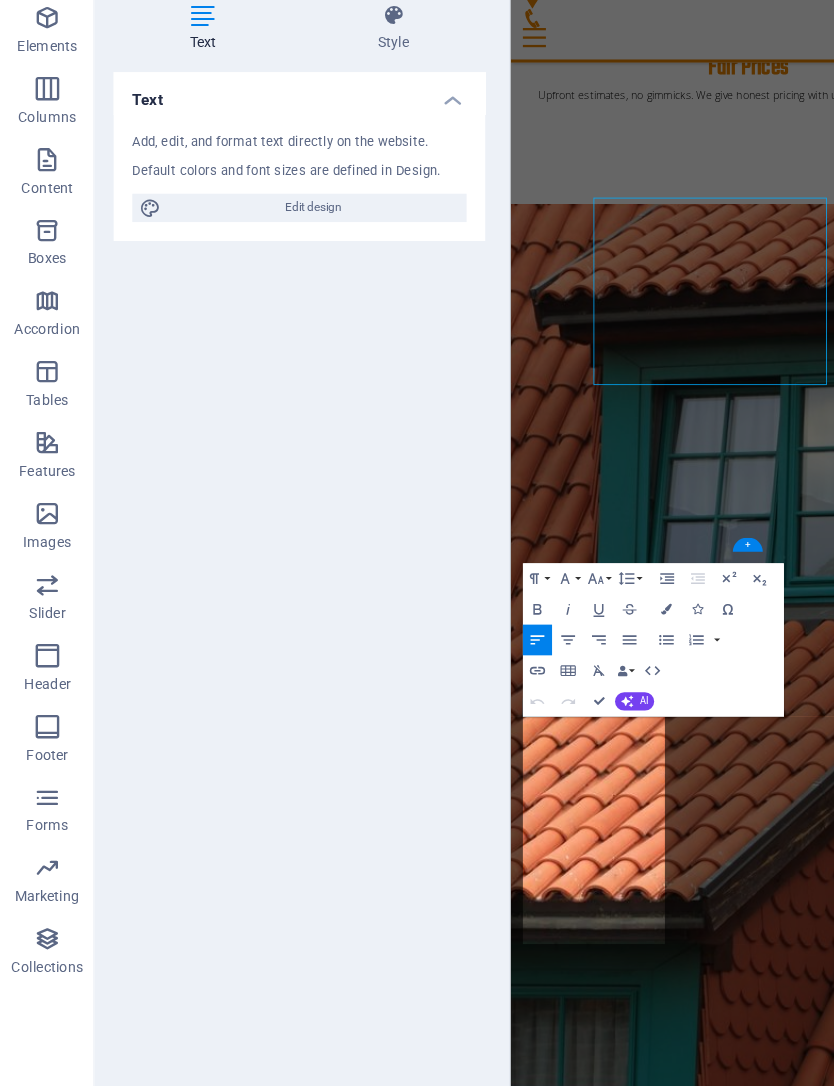 scroll, scrollTop: 4488, scrollLeft: 0, axis: vertical 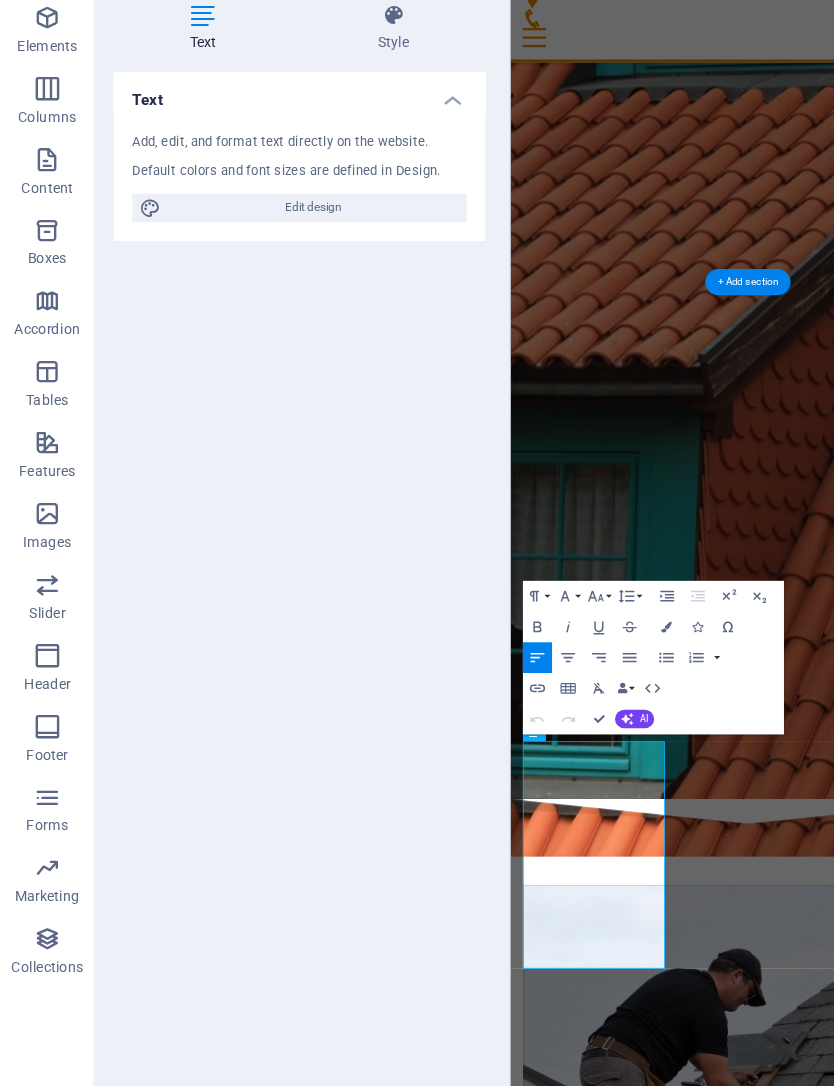 click on "Want a quote or have questions?" at bounding box center [591, 7974] 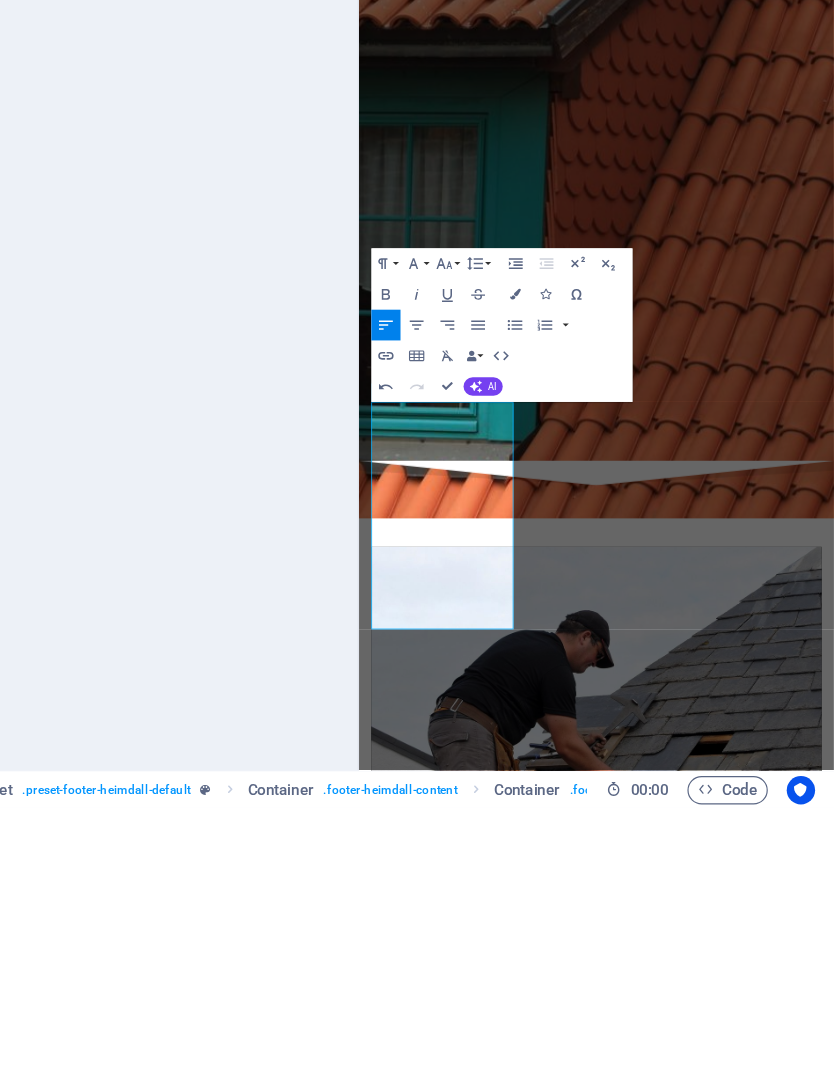 type 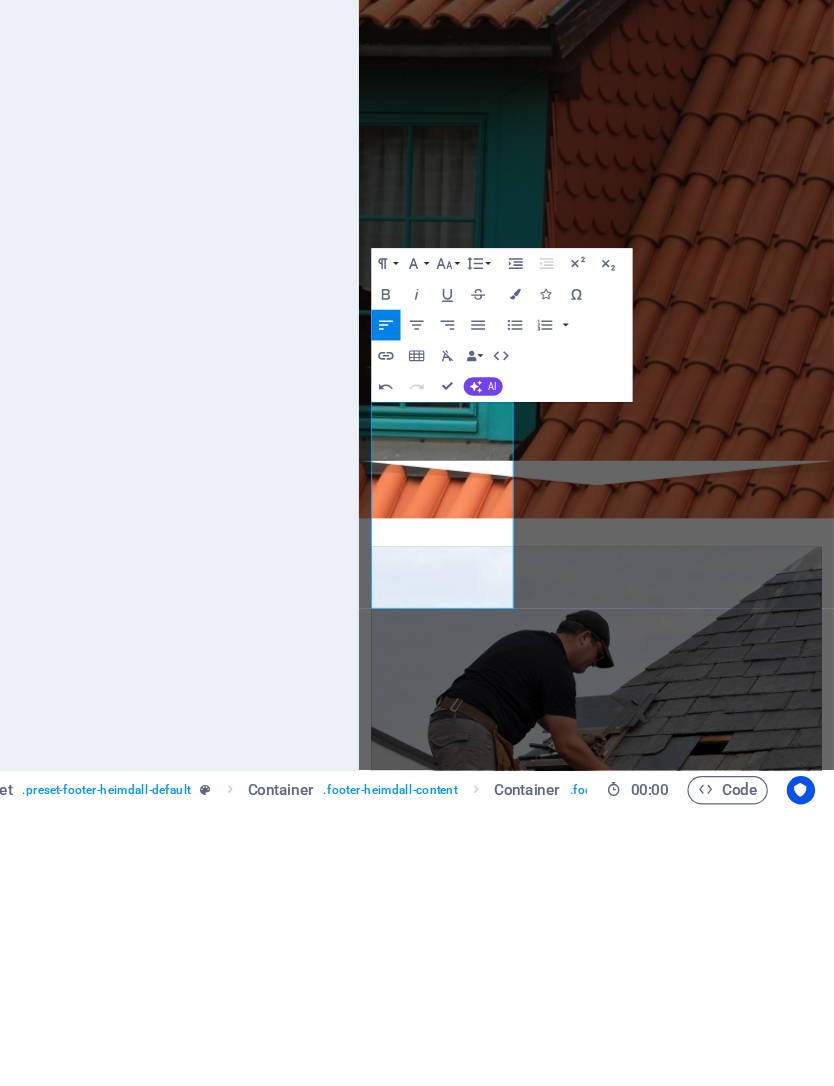 click on "Working time [DAY] [HOUR] AM - [HOUR] PM [DAY] [HOUR] AM - [HOUR] PM [DAY] [HOUR] AM - [HOUR] PM [DAY] [HOUR] AM - [HOUR] PM [DAY] [HOUR] AM - [HOUR] PM [DAY] [HOUR] AM - [HOUR] PM [DAY] [HOUR] AM - [HOUR] PM" at bounding box center (667, 8082) 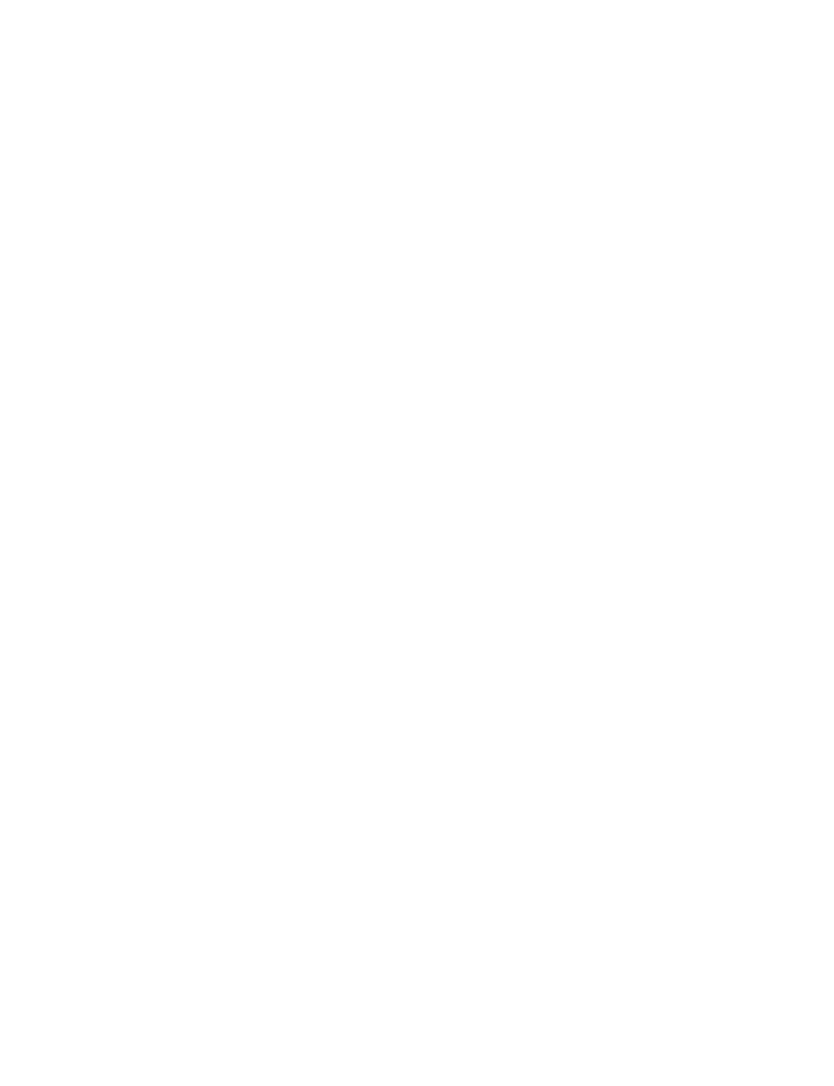 scroll, scrollTop: 0, scrollLeft: 0, axis: both 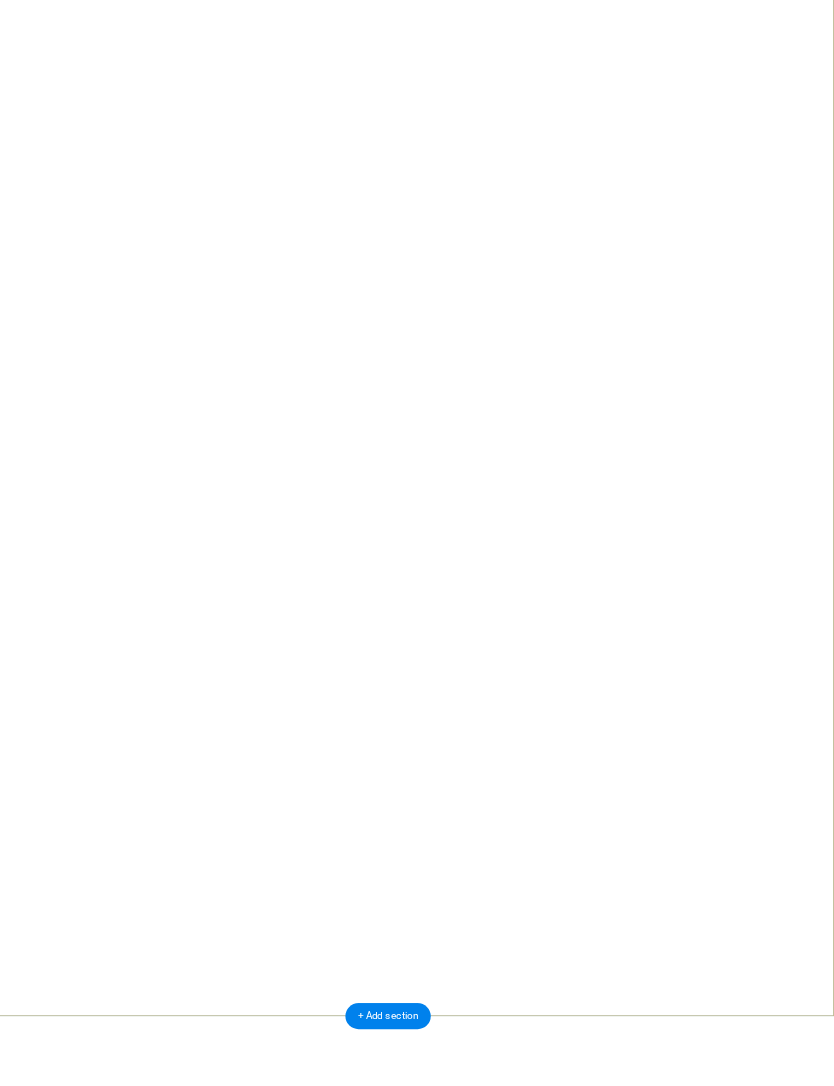click on "Coverworks Aluminum Structure experts Built to last. Designed to impress.From pool enclosures and screen rooms to patio covers and outdoor kitchens — we do it all. Learn more" at bounding box center (523, 1989) 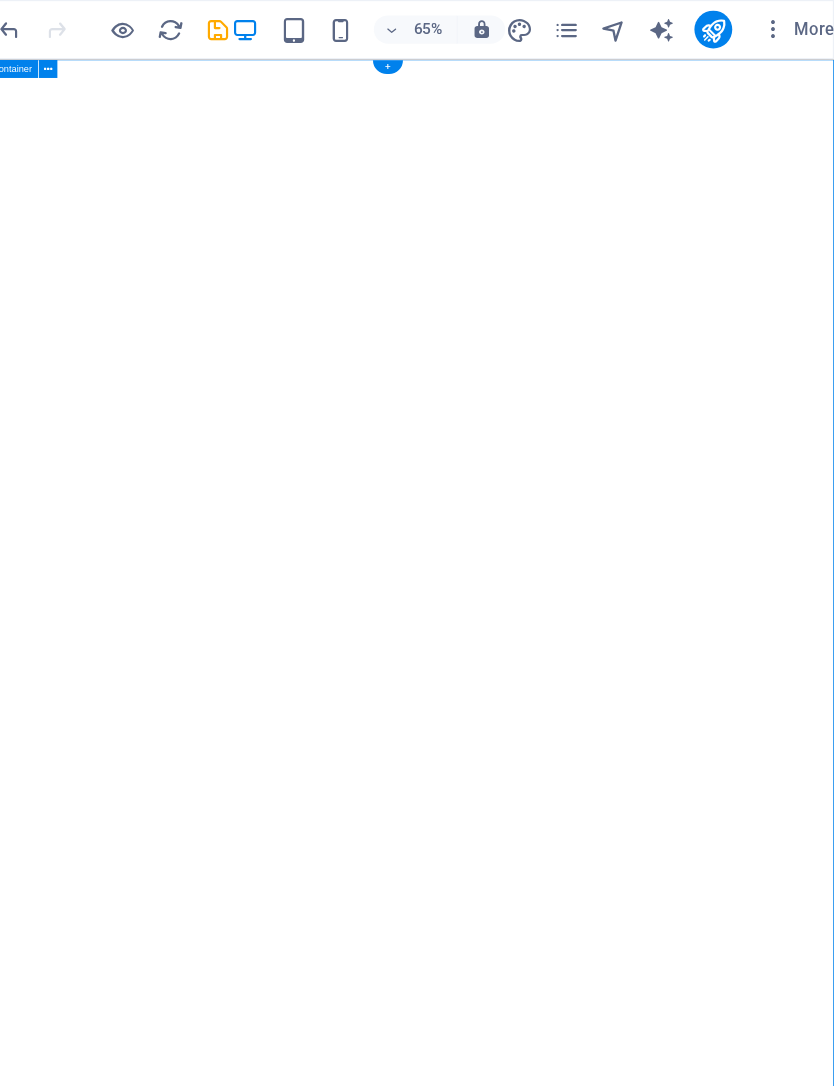 click at bounding box center [313, 25] 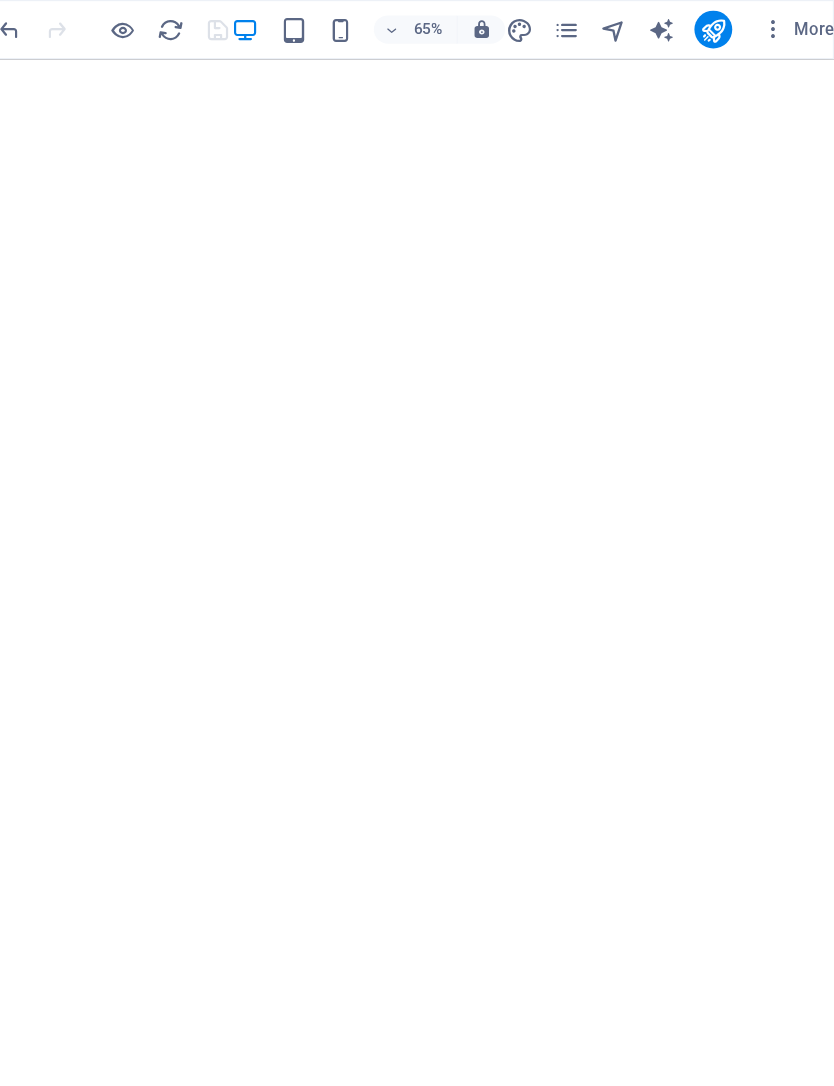 click at bounding box center [648, 25] 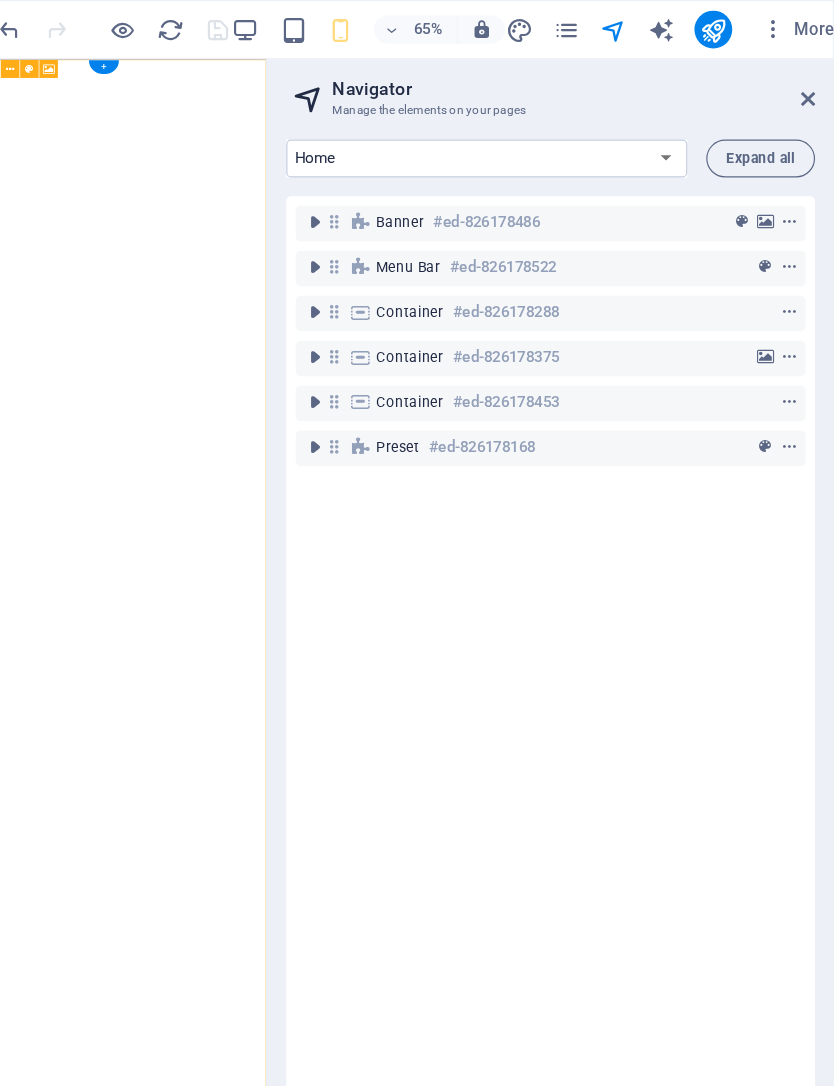 click at bounding box center (776, 188) 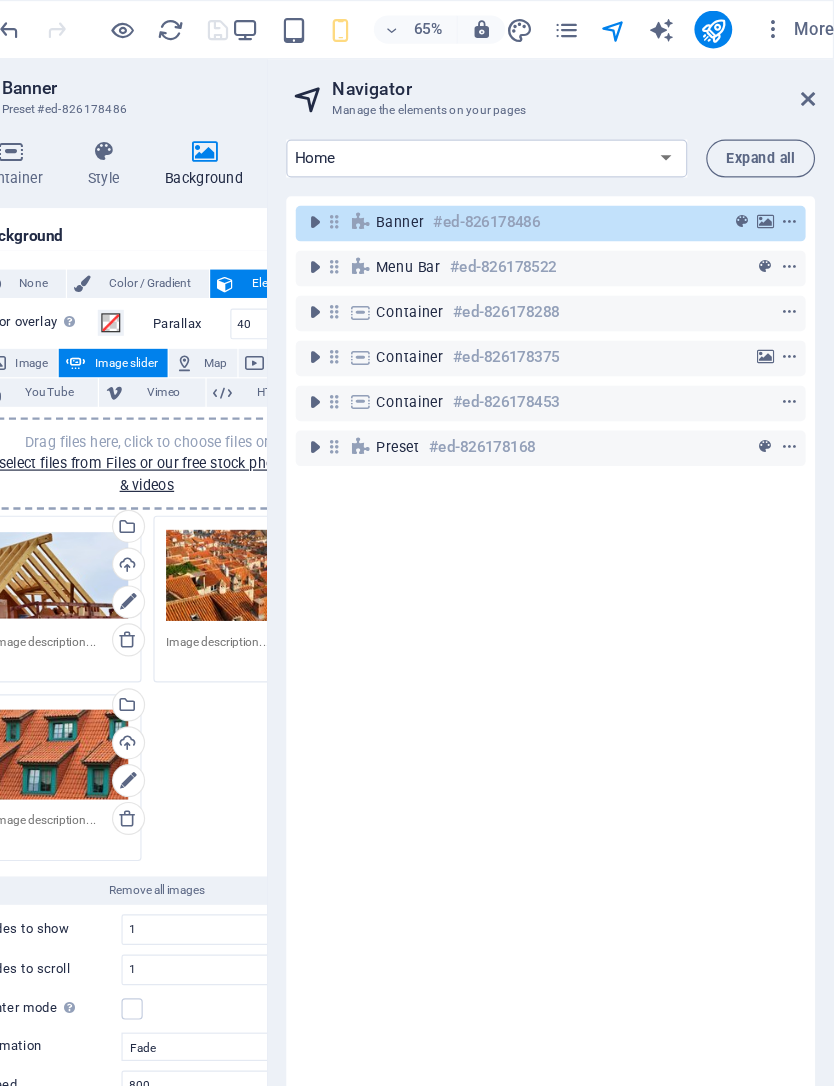 click on "Drag files here, click to choose files or select files from Files or our free stock photos & videos" at bounding box center (180, 487) 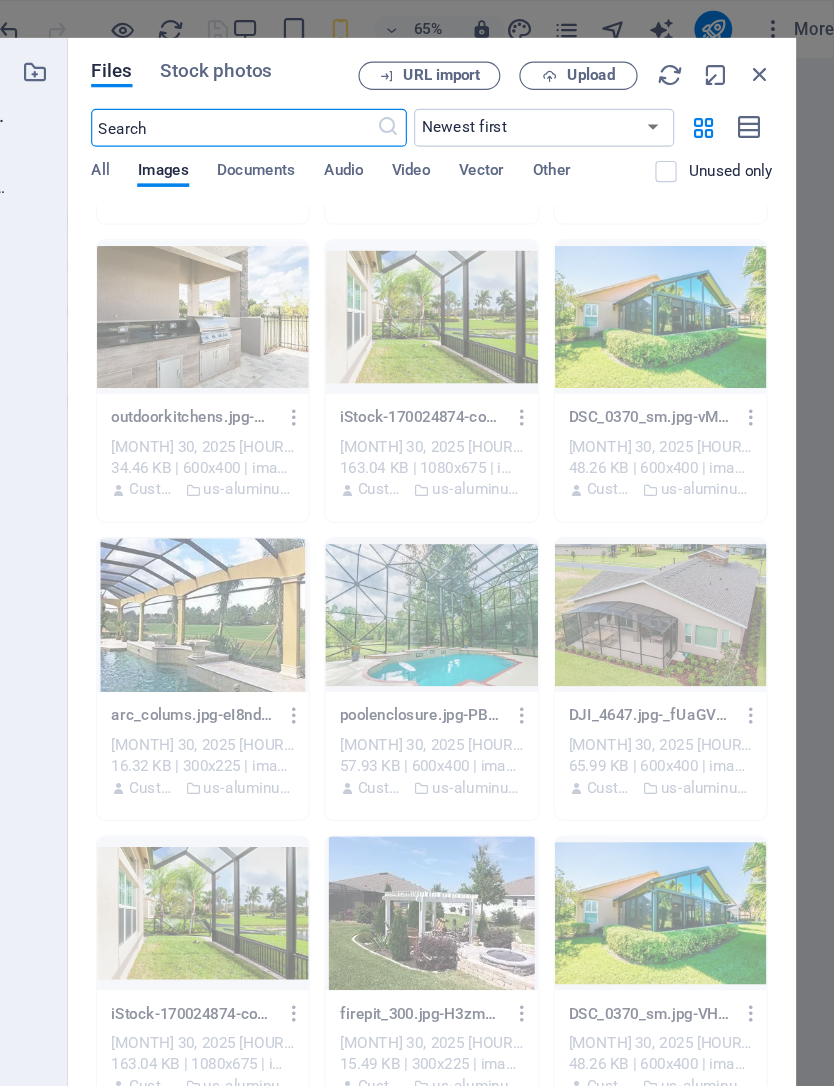 scroll, scrollTop: 31754, scrollLeft: 0, axis: vertical 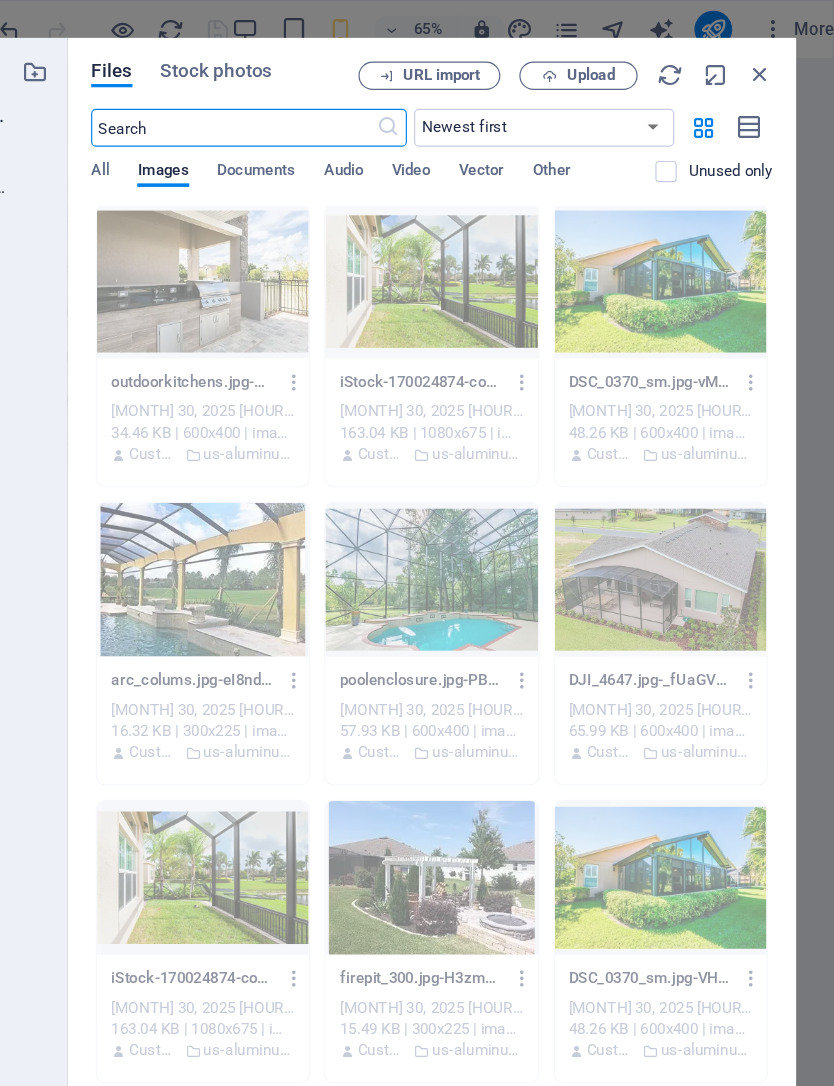 click at bounding box center (493, 490) 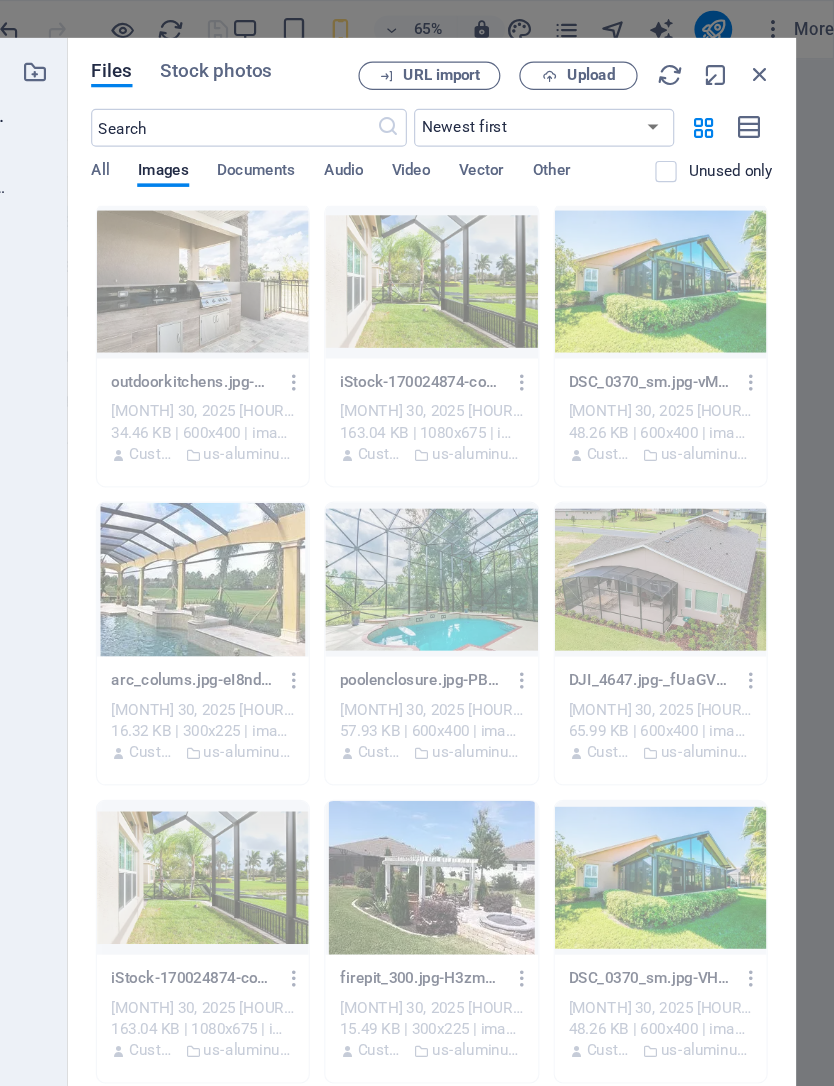 click at bounding box center [493, 490] 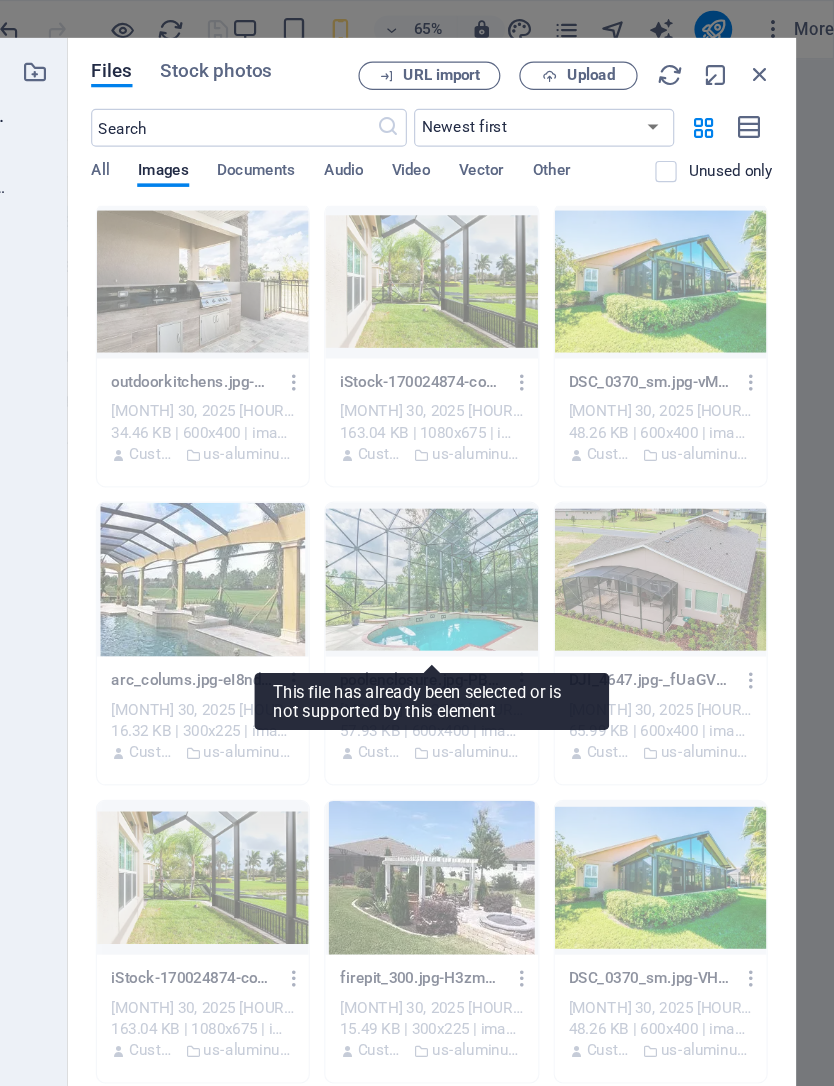 click at bounding box center (493, 490) 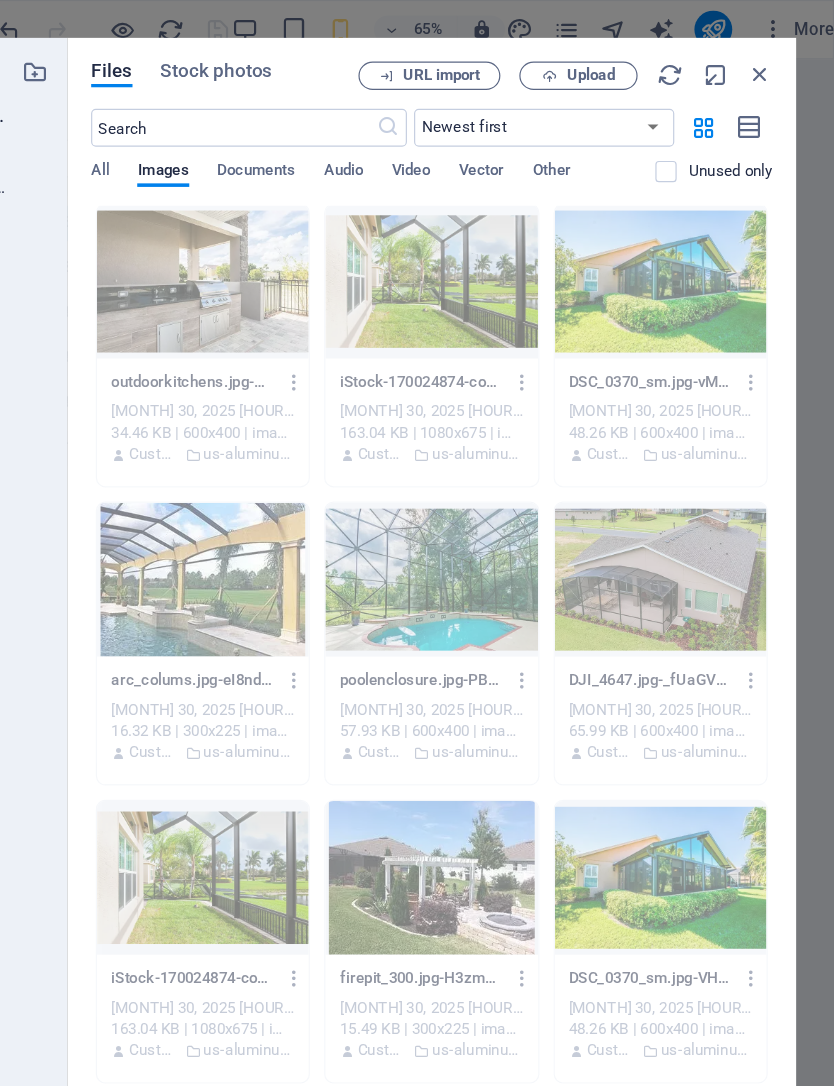 click at bounding box center [493, 490] 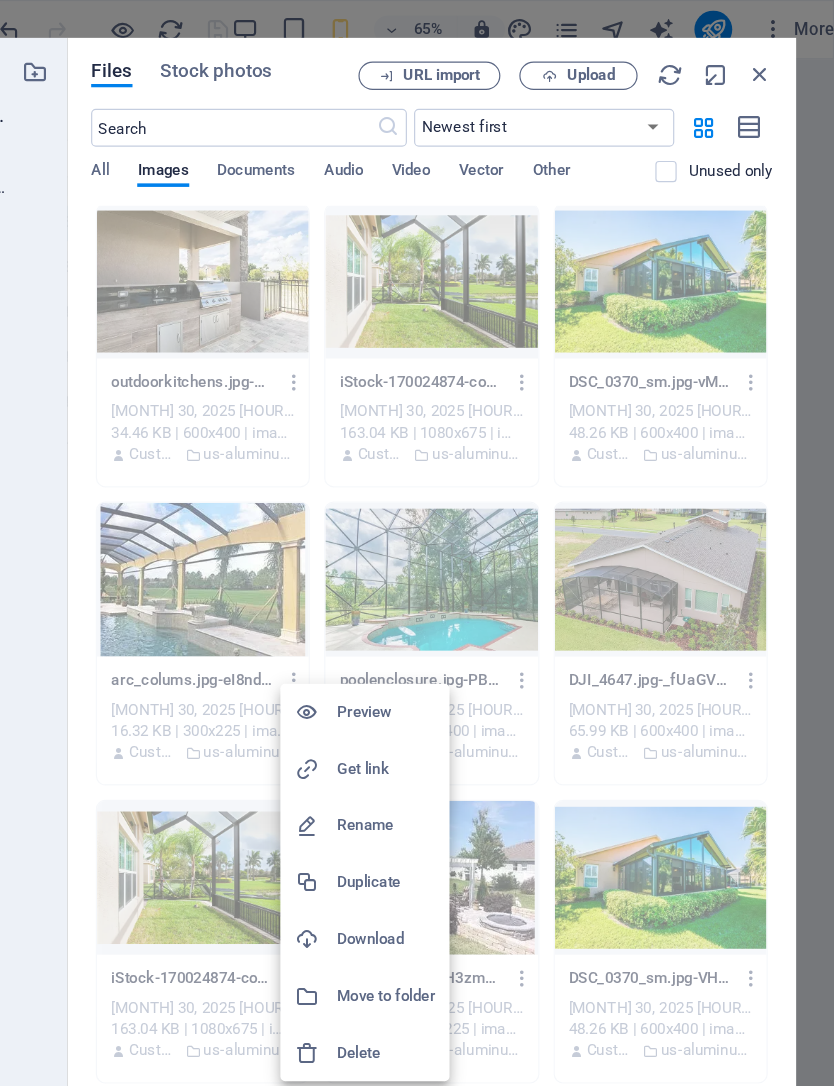 click at bounding box center [417, 543] 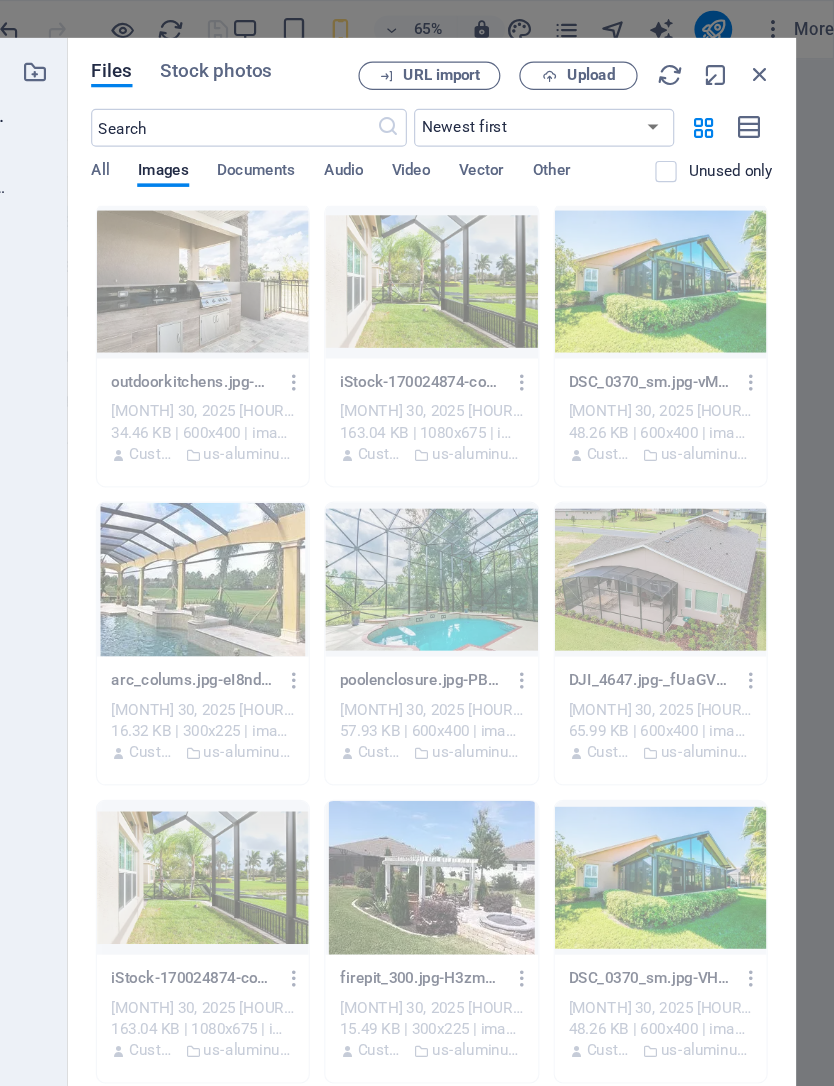 click at bounding box center [493, 490] 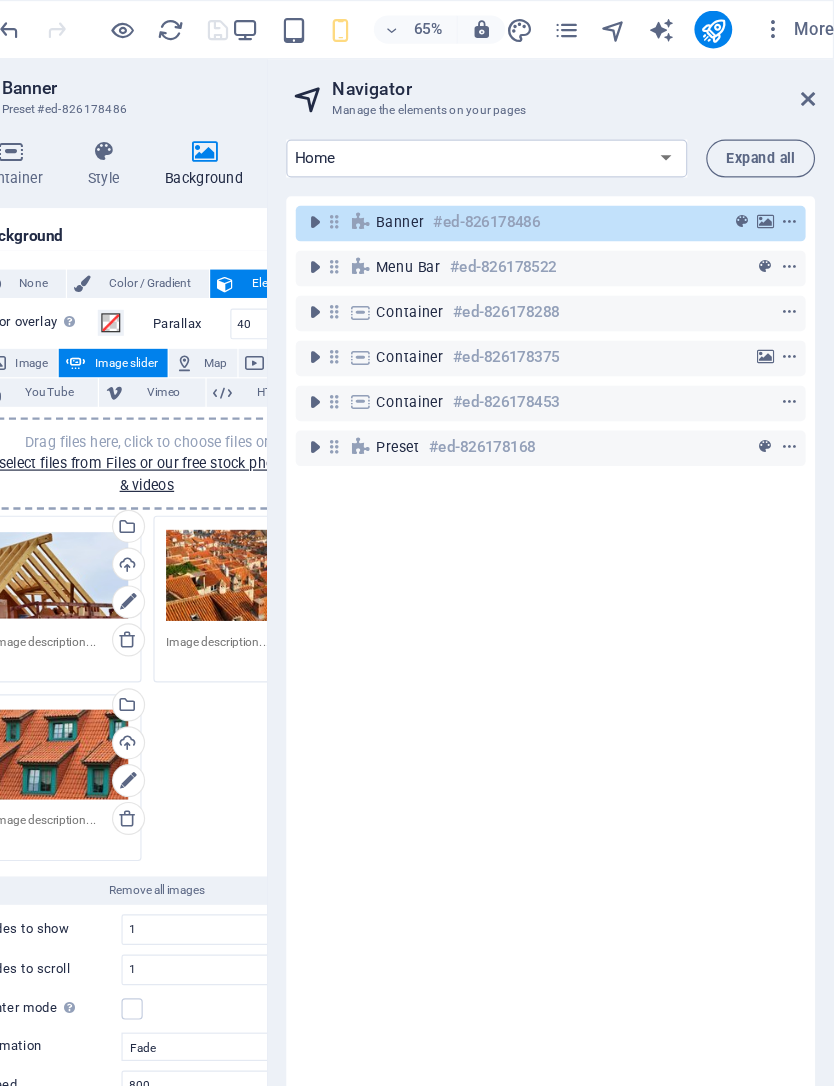 click at bounding box center (796, 188) 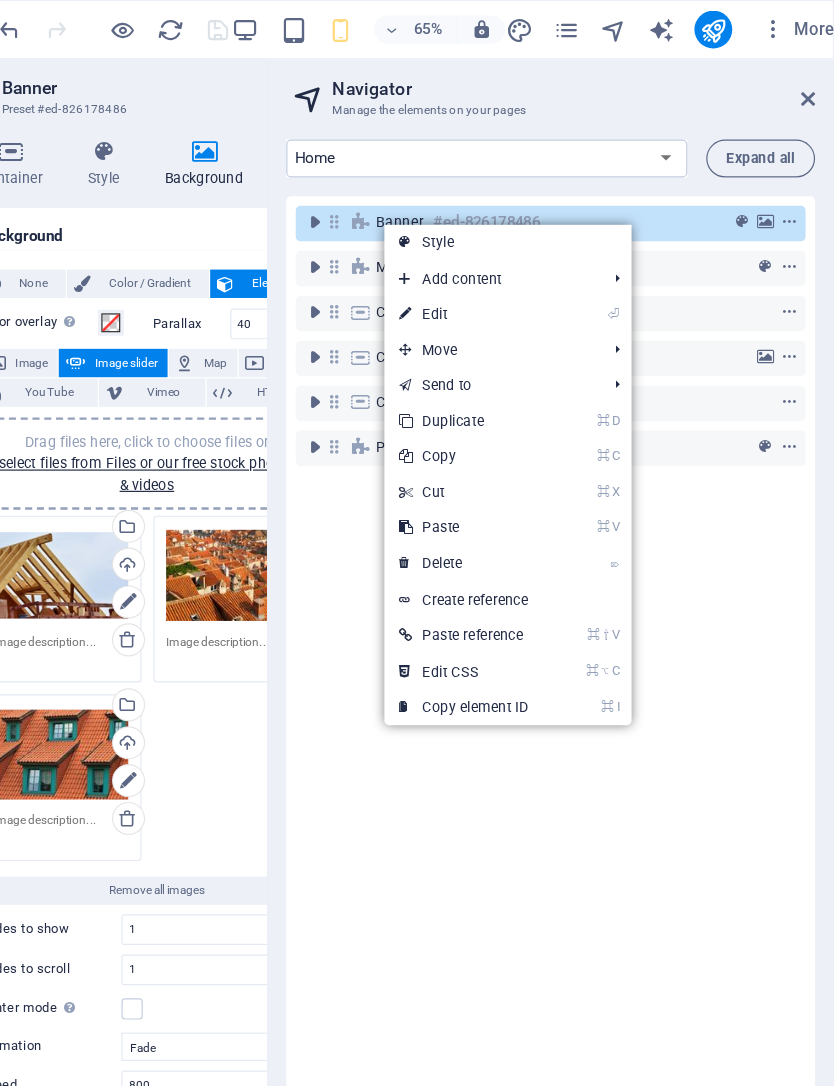 click at bounding box center [776, 188] 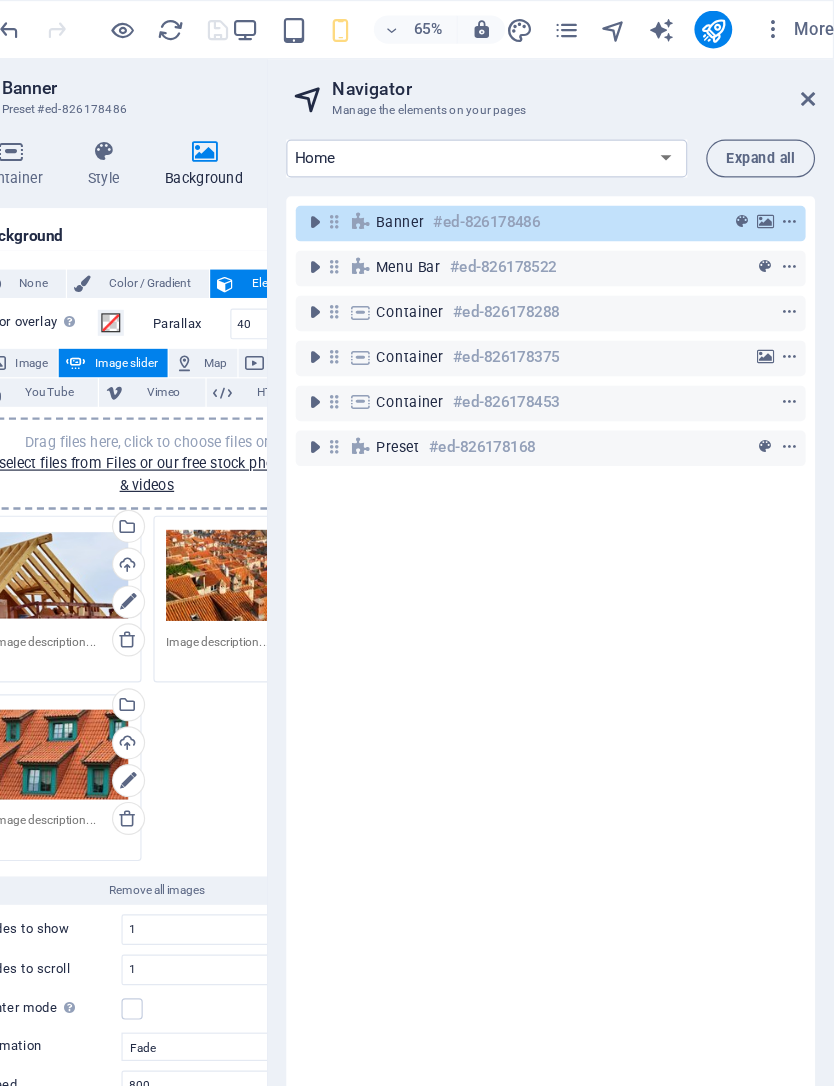 click on "Drag files here, click to choose files or select files from Files or our free stock photos & videos" at bounding box center (180, 487) 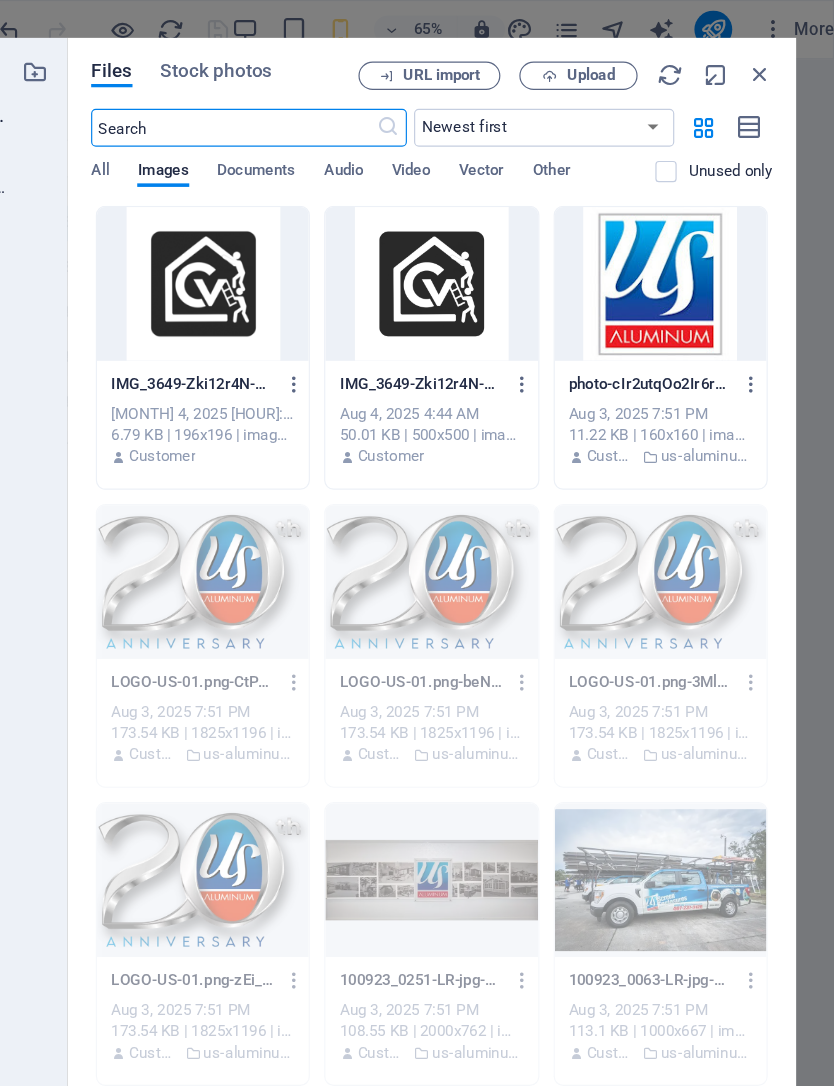 click on "Upload" at bounding box center [628, 64] 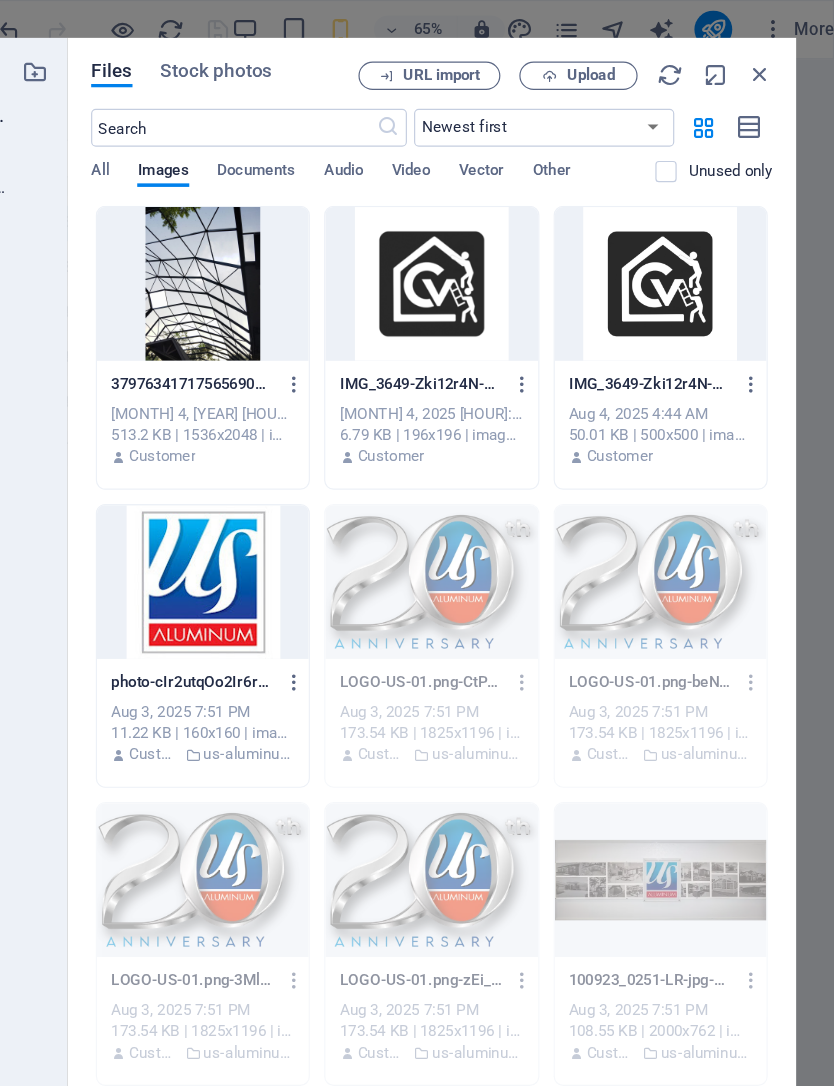 click at bounding box center [771, 63] 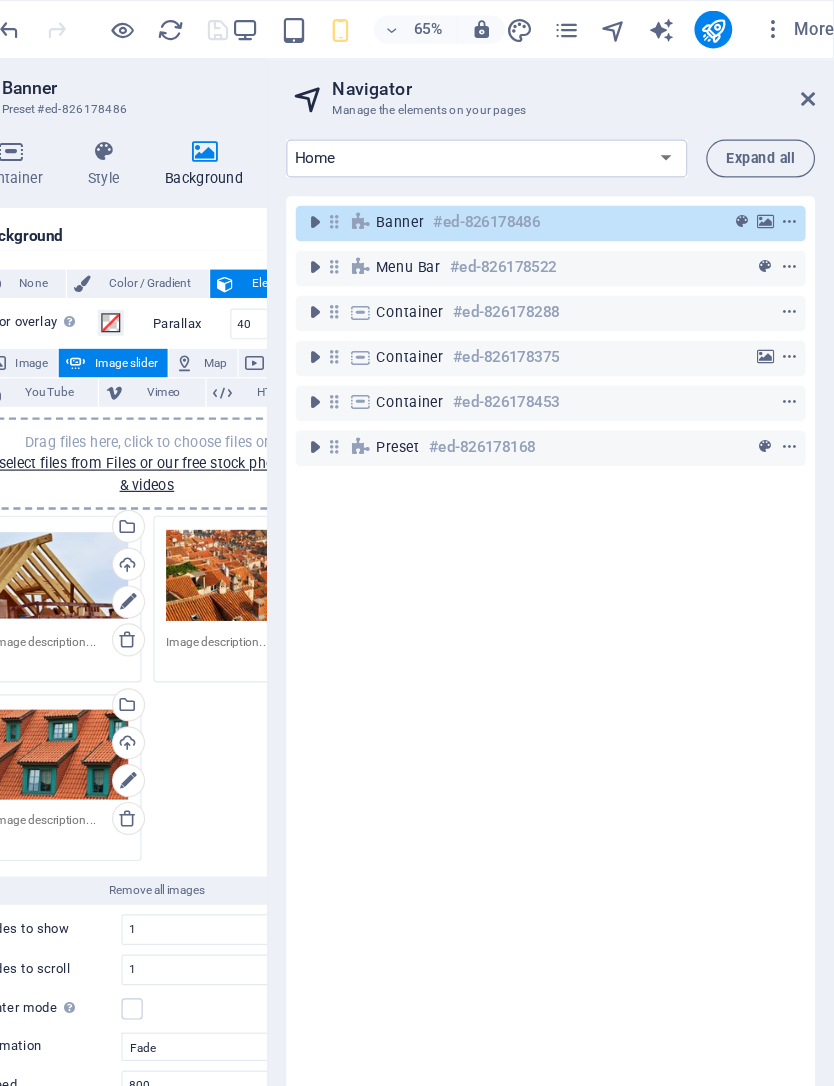 click on "Drag files here, click to choose files or select files from Files or our free stock photos & videos" at bounding box center [180, 487] 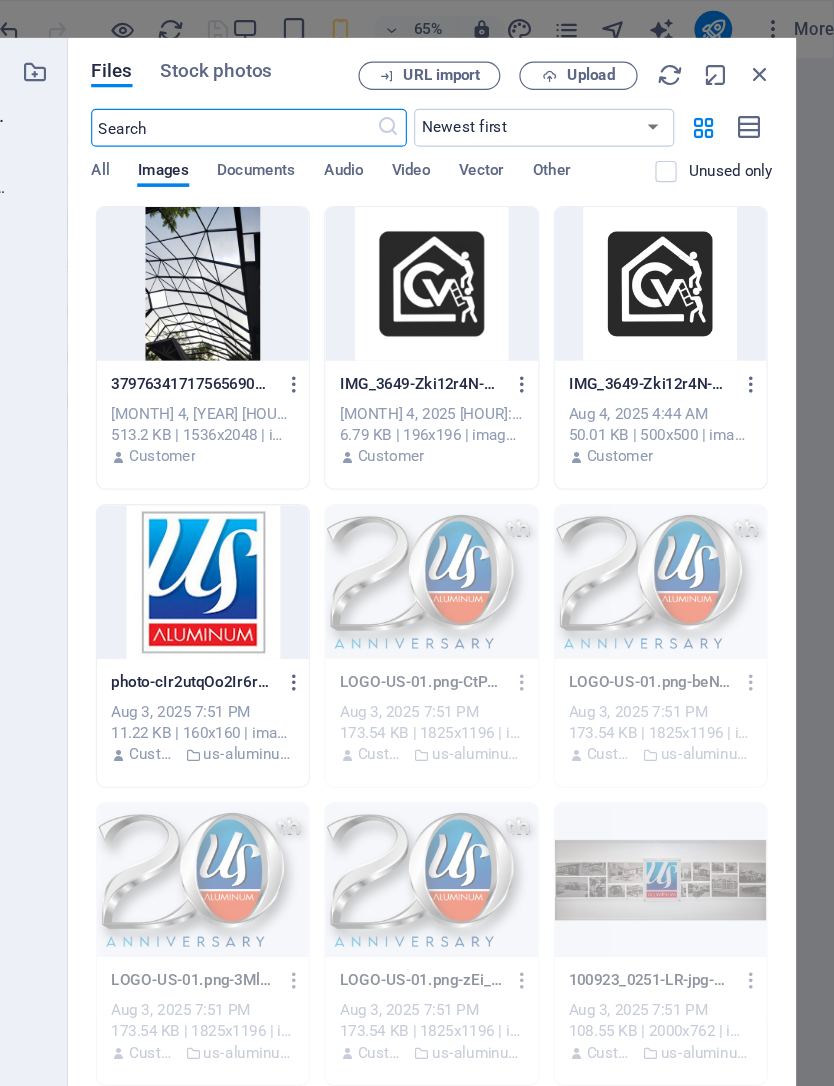 click at bounding box center (300, 240) 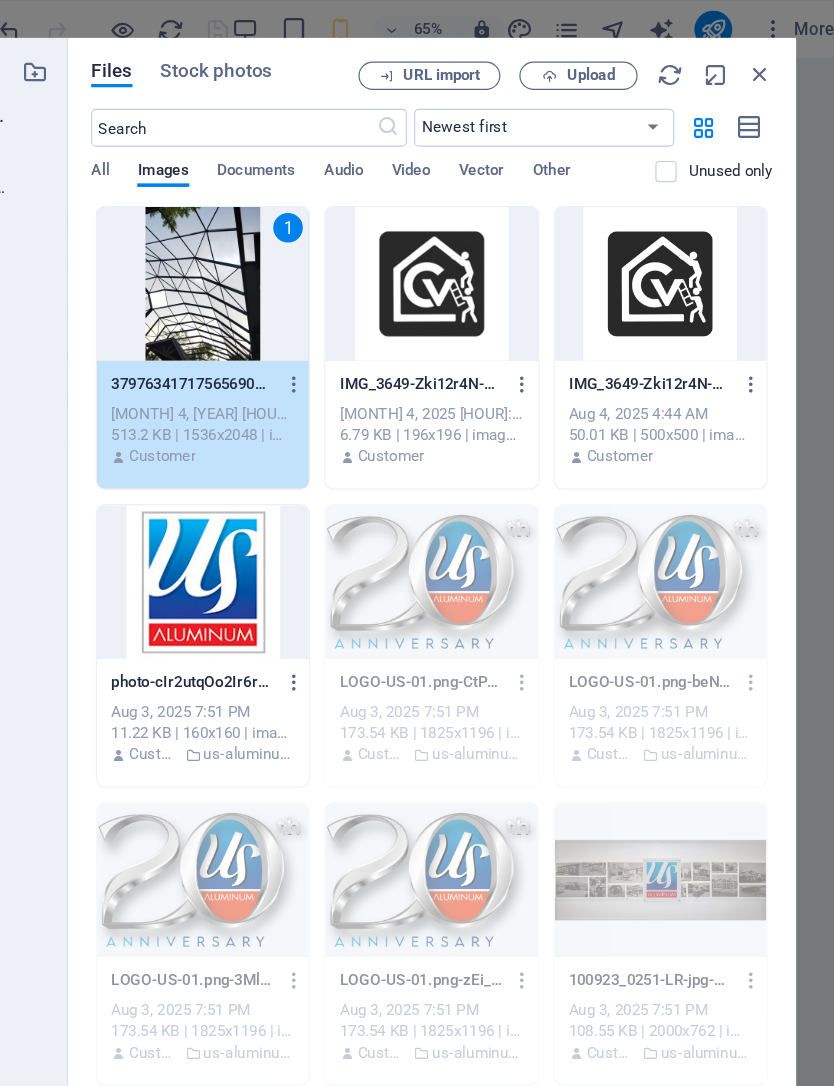 click on "Folders All files All files theporchfactory.com theporchfactory.com Renaissance Renaissance New folder (1) New folder (1) New folder New folder us-aluminum.com us-aluminum.com Files Stock photos URL import Upload Newest first Oldest first Name (A-Z) Name (Z-A) Size (0-9) Size (9-0) Resolution (0-9) Resolution (9-0) All Images Documents Audio Video Vector Other Unused only Drop files here to upload them instantly 1 [ID]-[FILENAME].jpeg [ID]-[FILENAME].jpeg [MONTH] 4, 2025 [HOUR]:19 [SIZE] | [WIDTH]x[HEIGHT] | image/jpeg Customer [FILENAME].png [FILENAME].png [MONTH] 4, 2025 [HOUR]:45 [SIZE] | [WIDTH]x[HEIGHT] | image/png Customer [FILENAME].png [FILENAME].png [MONTH] 4, 2025 [HOUR]:44 [SIZE] | [WIDTH]x[HEIGHT] | image/png Customer [FILENAME].jpg [FILENAME].jpg [MONTH] 3, 2025 [HOUR]:51 [PM] Customer us-aluminum.com" at bounding box center [417, 543] 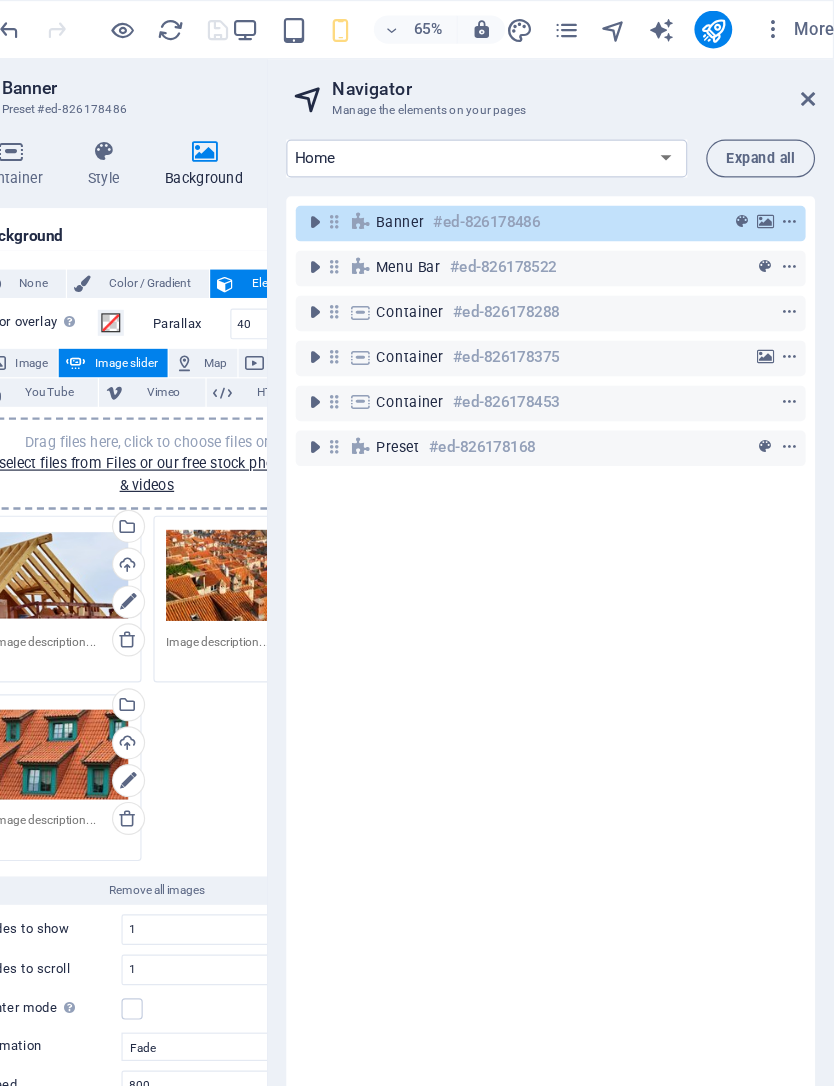 click on "Home About Services Projects Pricing Contact Legal Notice Privacy Expand all Banner [ID] Menu Bar [ID] Container [ID] Container [ID] Container [ID] Preset [ID]" at bounding box center (594, 578) 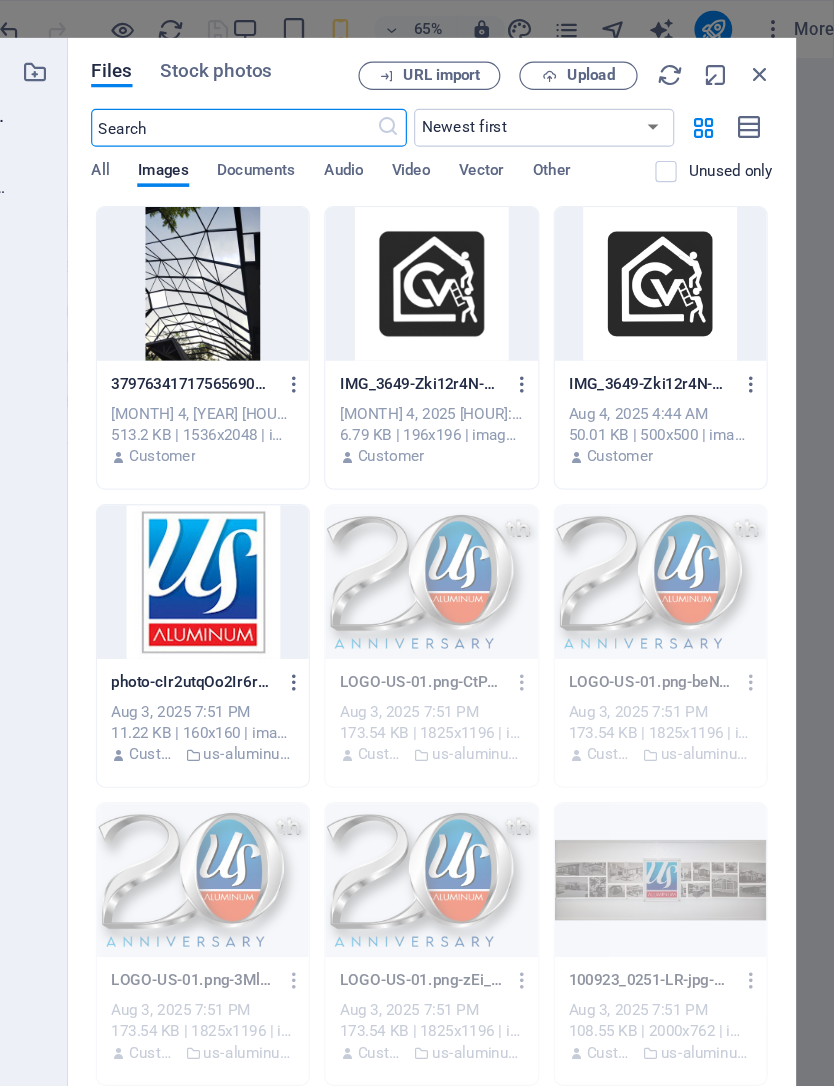 click at bounding box center [300, 240] 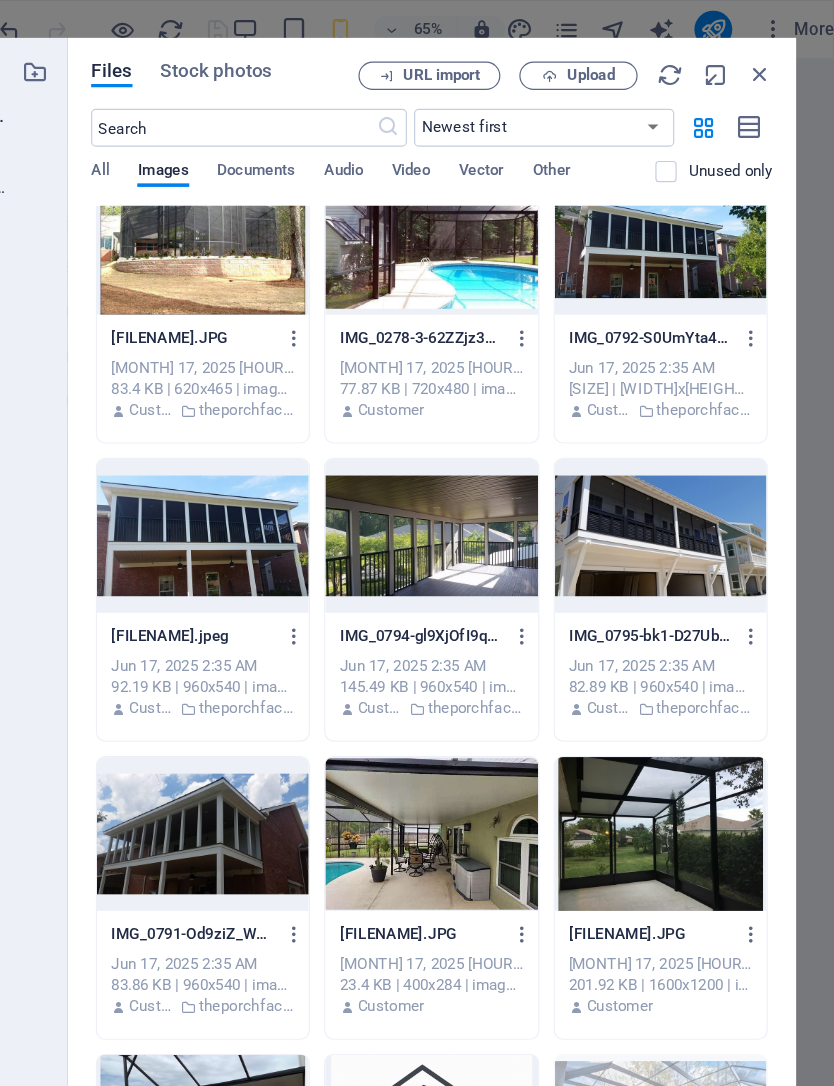 scroll, scrollTop: 57745, scrollLeft: 0, axis: vertical 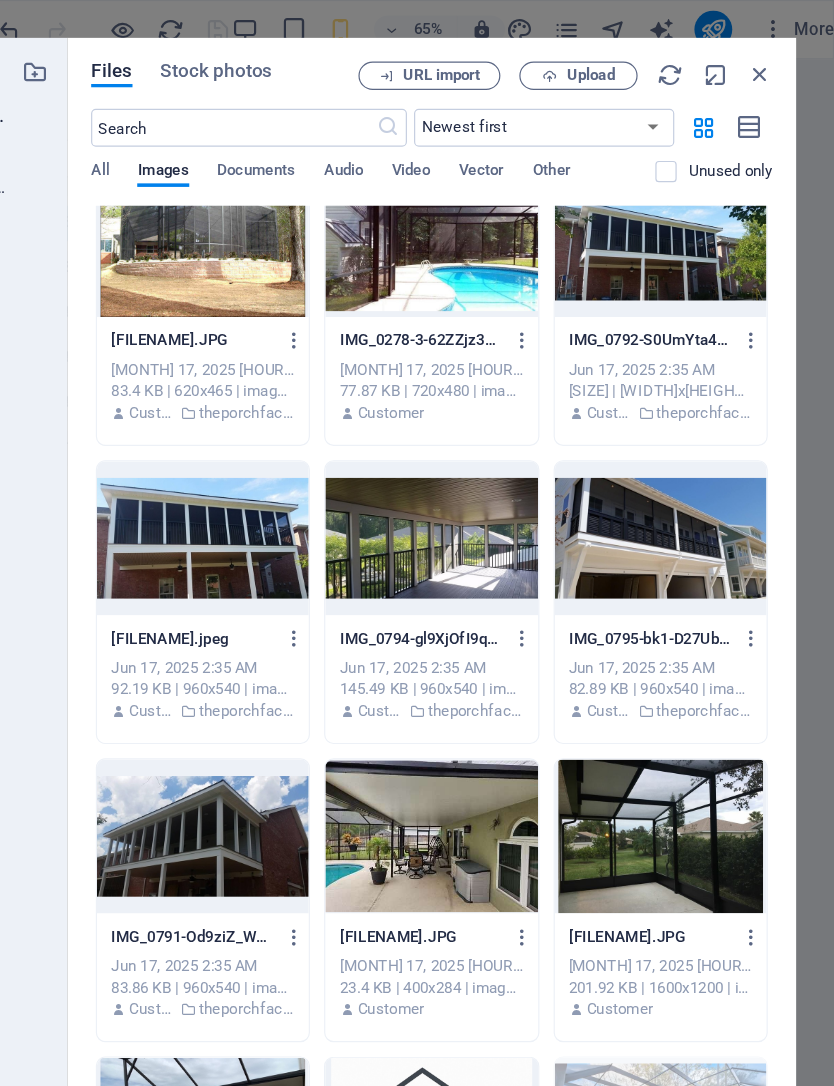 click on "Images" at bounding box center (267, 147) 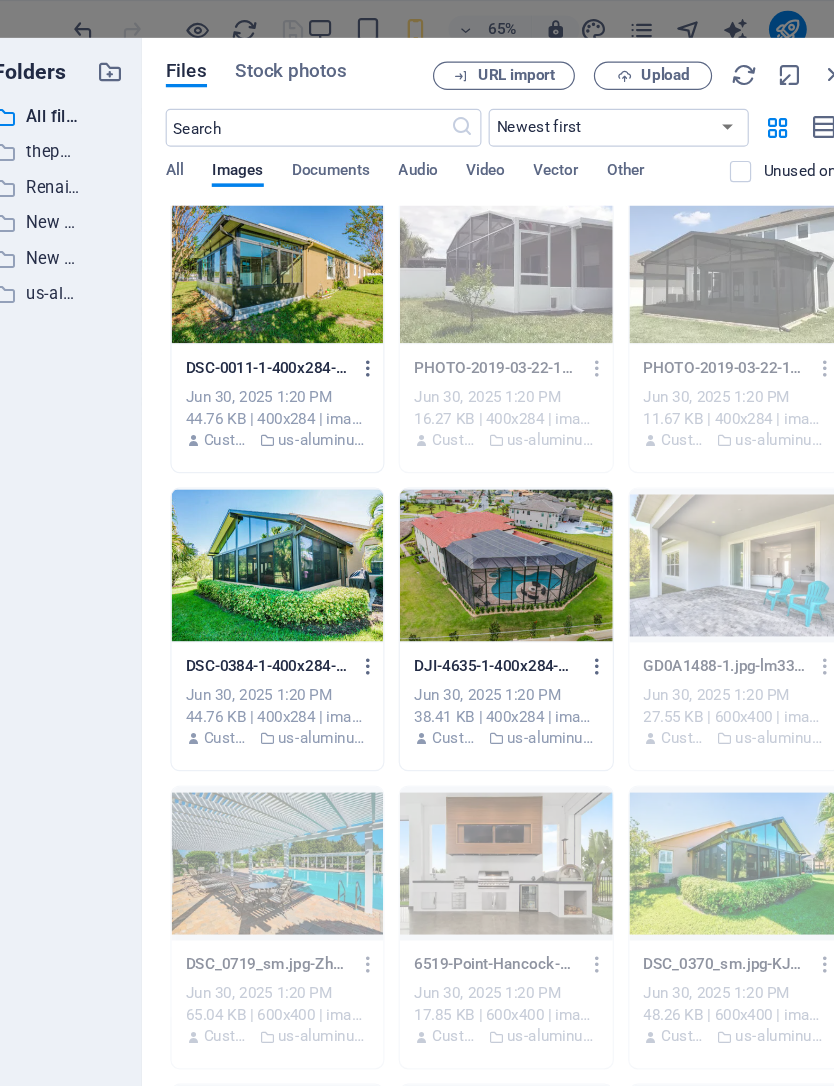 scroll, scrollTop: 18662, scrollLeft: 0, axis: vertical 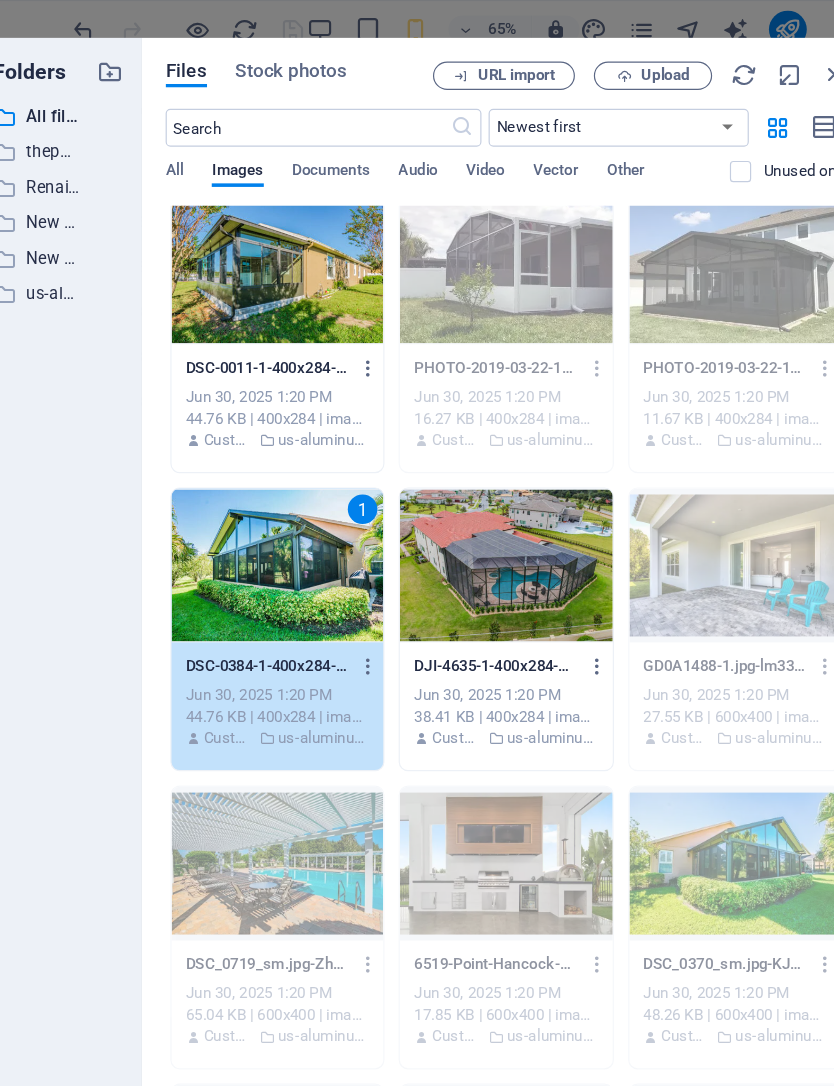 click on "Upload" at bounding box center (618, 64) 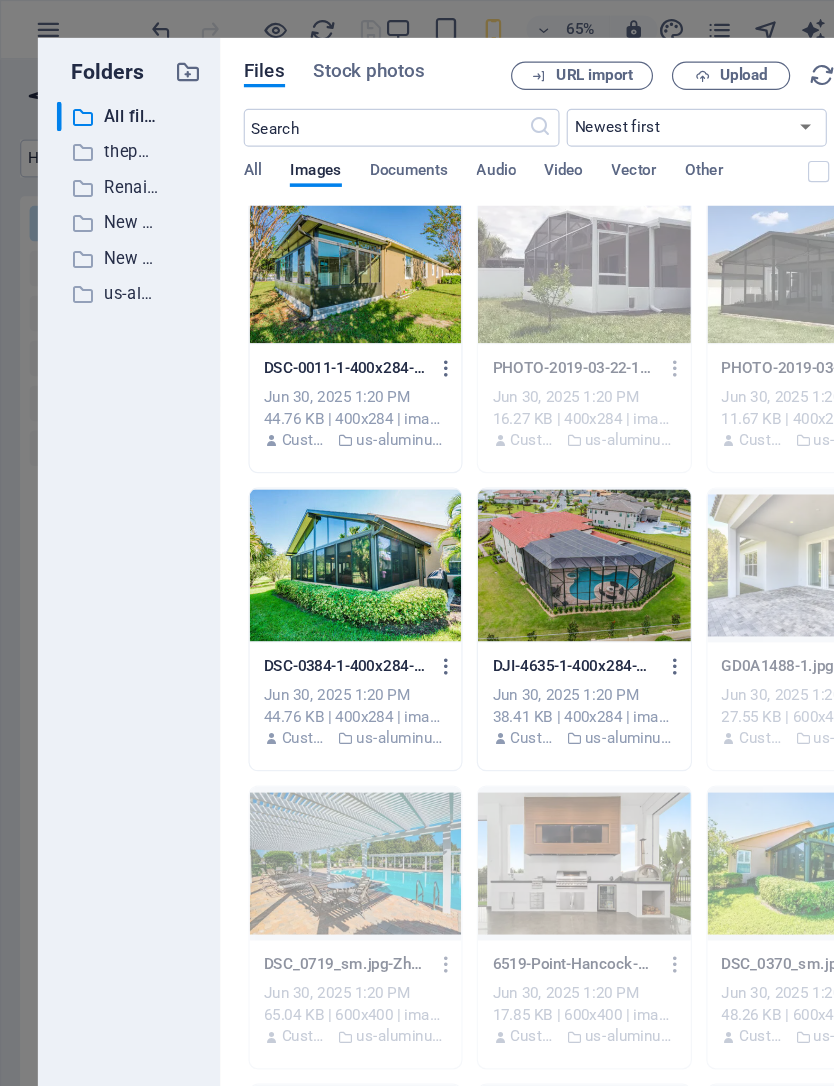 click at bounding box center (300, 478) 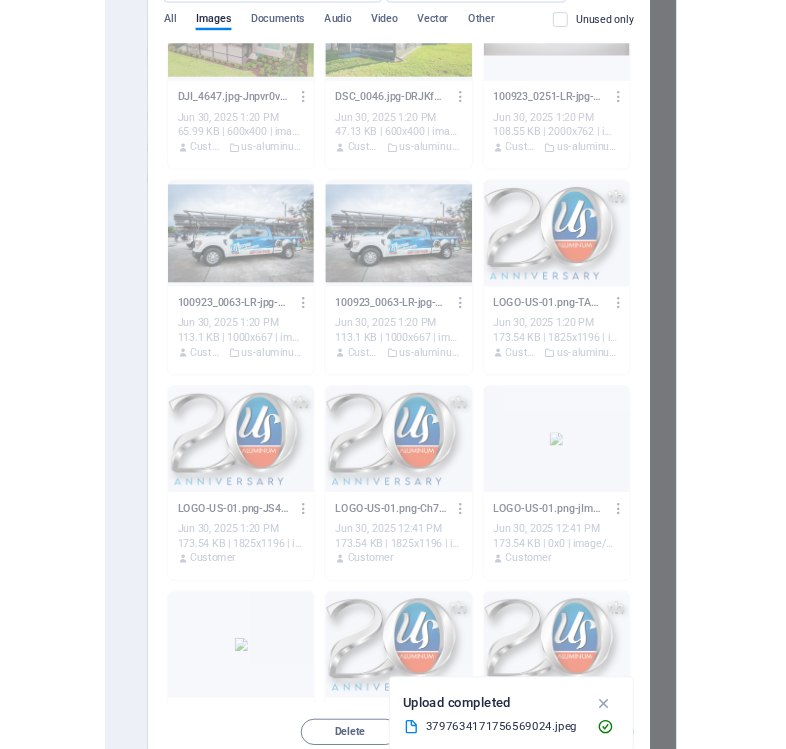 scroll, scrollTop: 19493, scrollLeft: 0, axis: vertical 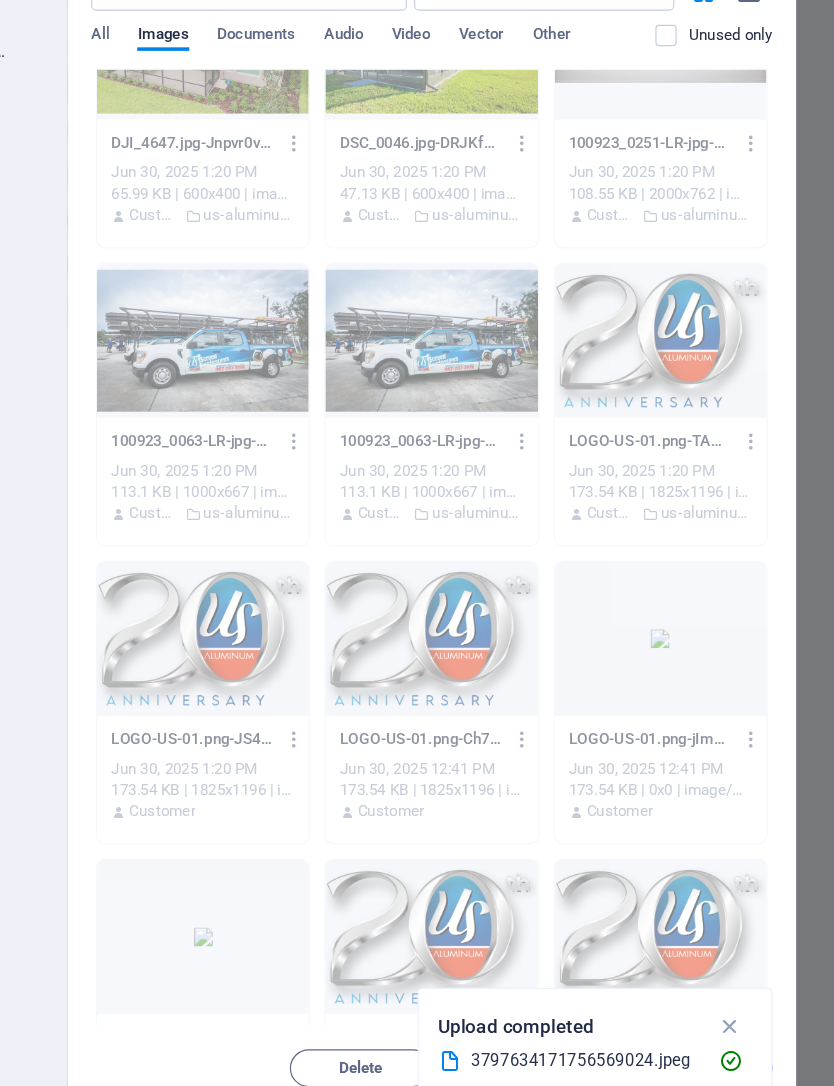 click at bounding box center [745, 983] 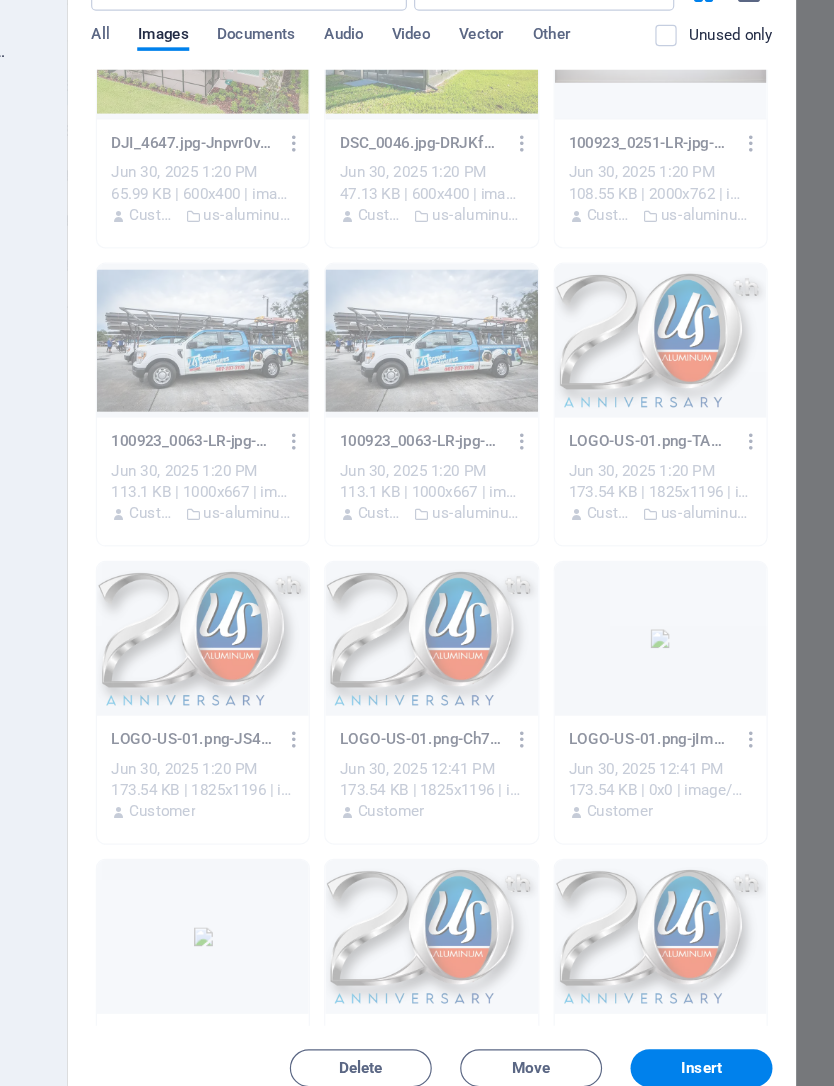 click on "Insert" at bounding box center (722, 1018) 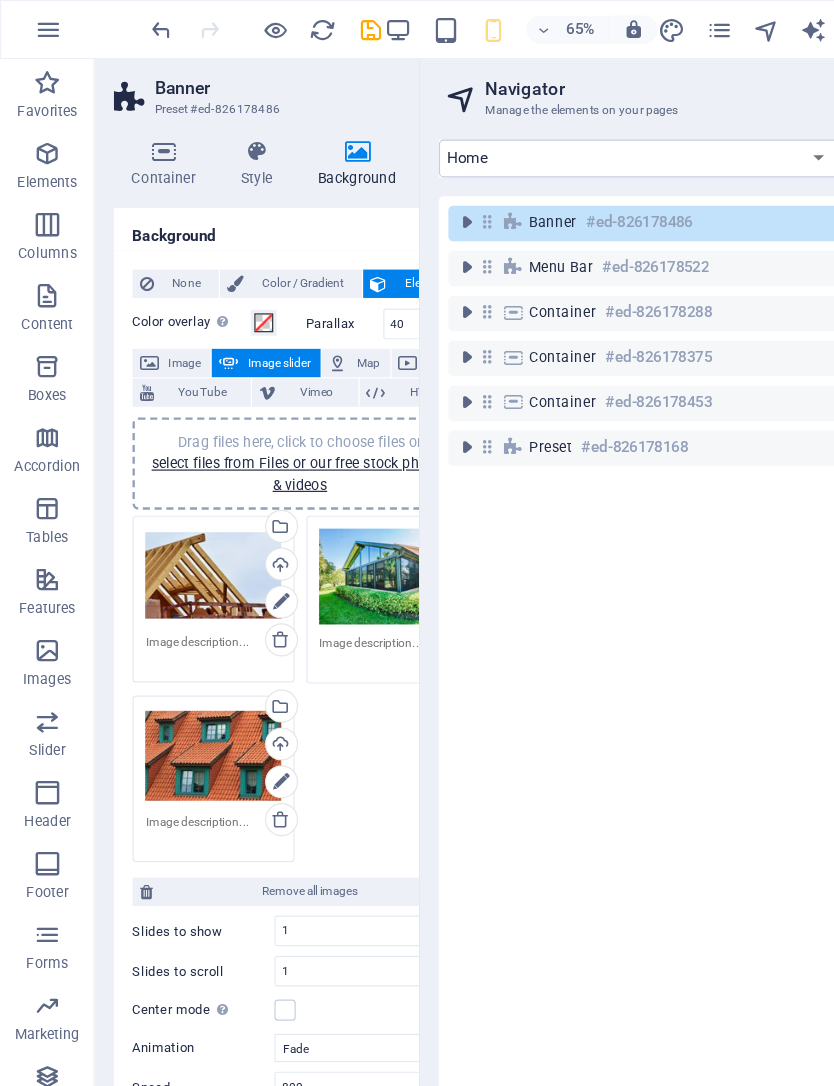 click on "Drag files here, click to choose files or select files from Files or our free stock photos & videos" at bounding box center (180, 487) 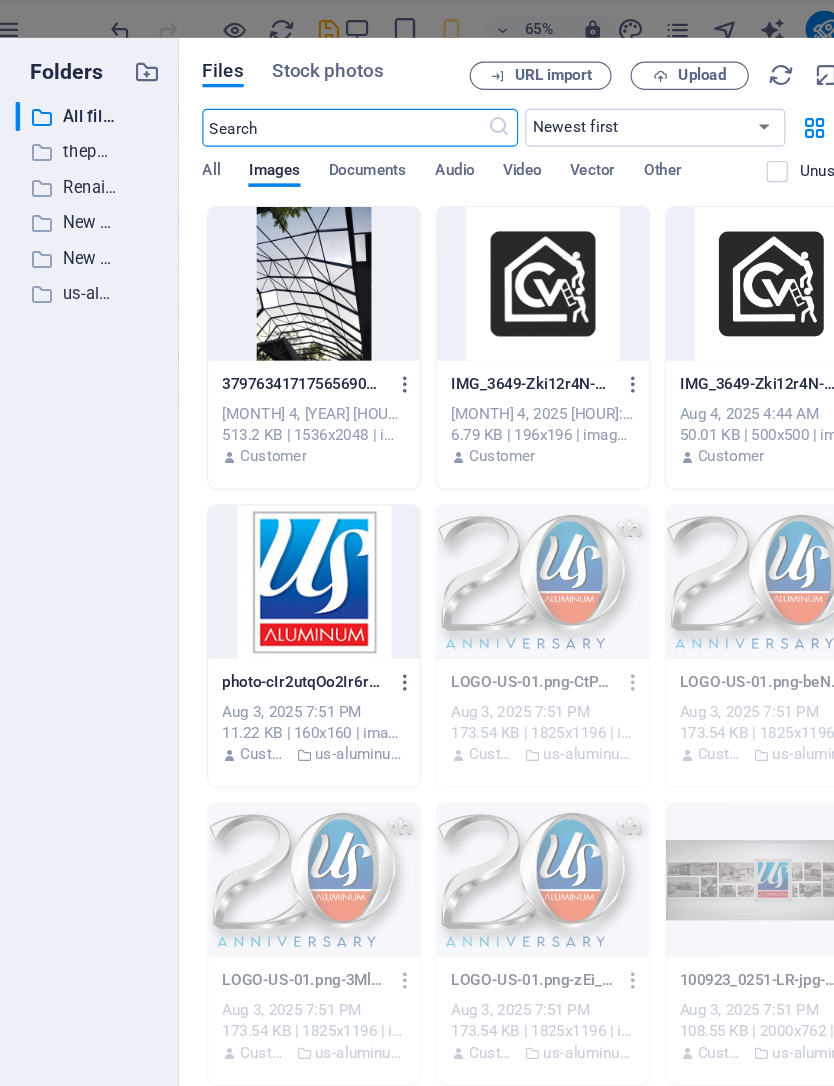 click at bounding box center (300, 240) 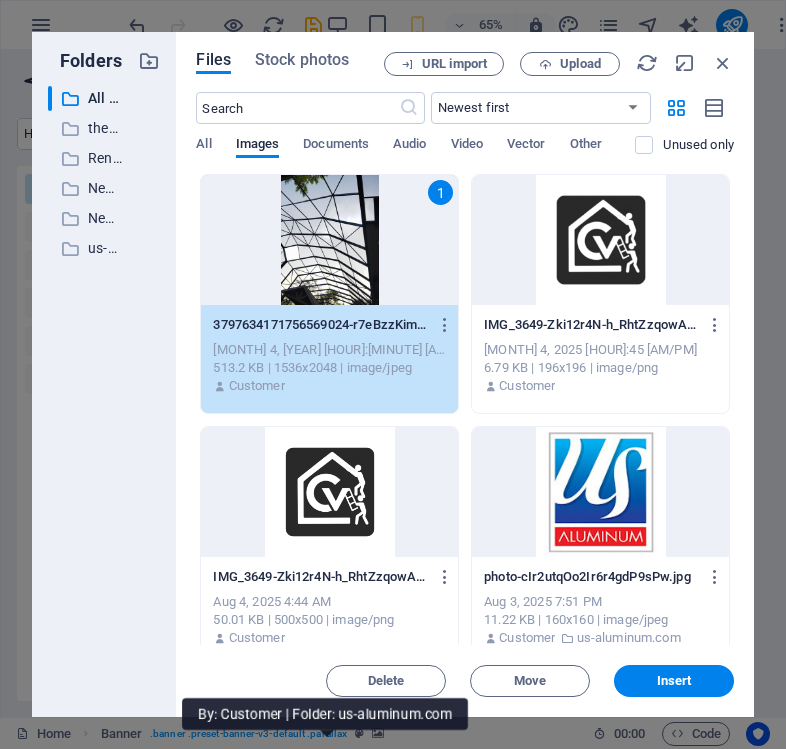 click on "Insert" at bounding box center [674, 681] 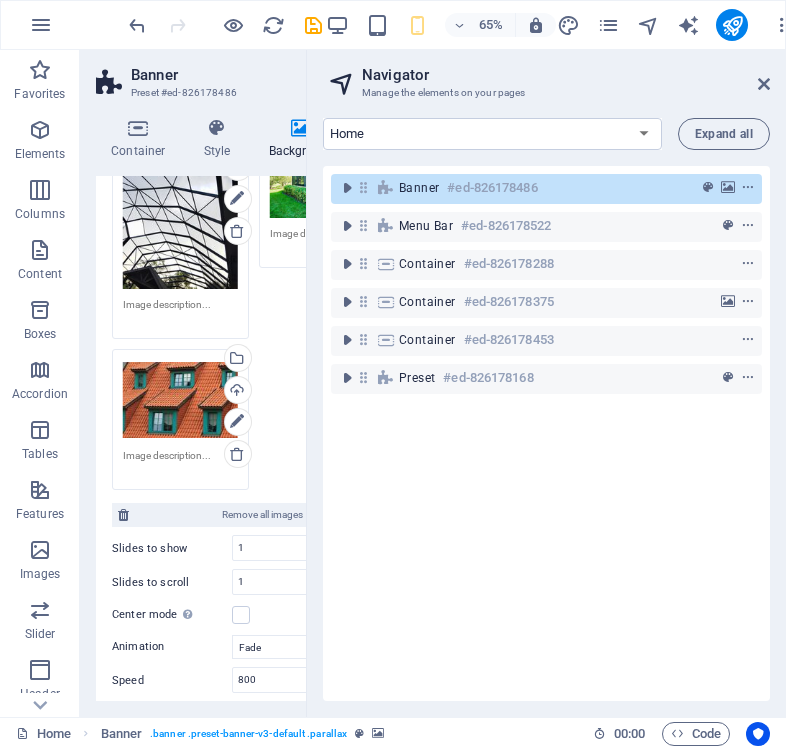 scroll, scrollTop: 314, scrollLeft: 0, axis: vertical 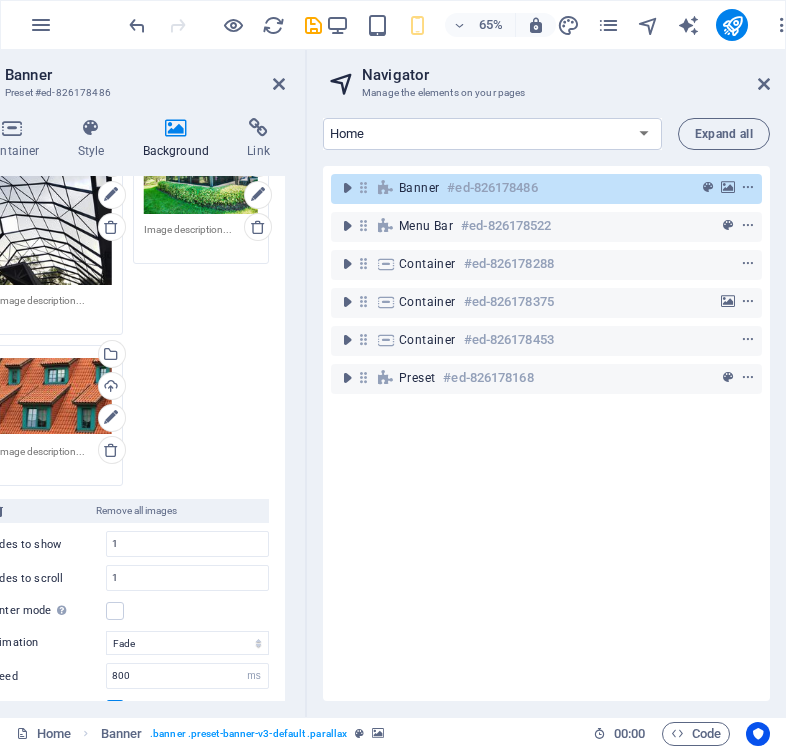 click on "Drag files here, click to choose files or select files from Files or our free stock photos & videos" at bounding box center [54, 209] 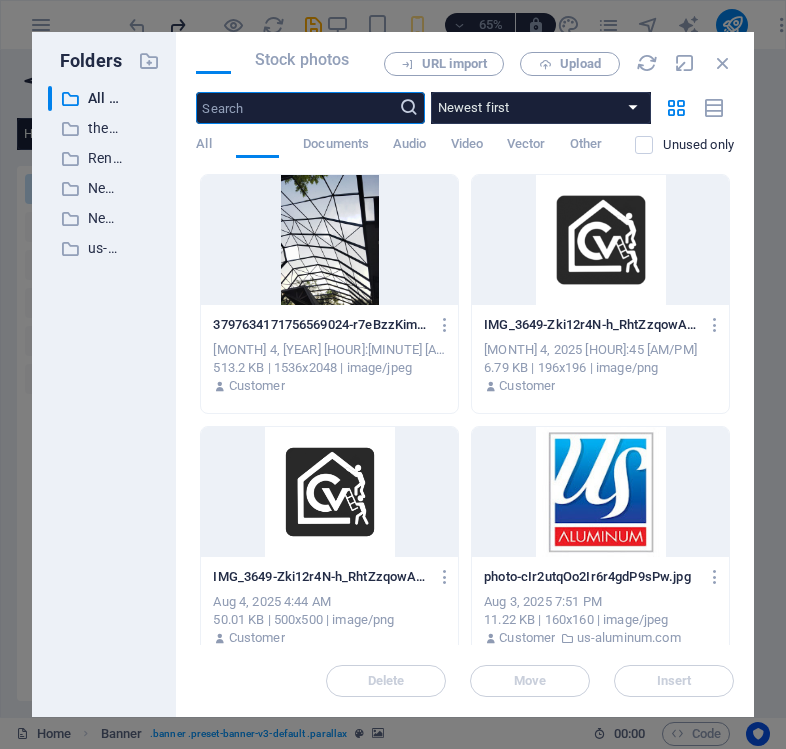 scroll, scrollTop: 0, scrollLeft: 126, axis: horizontal 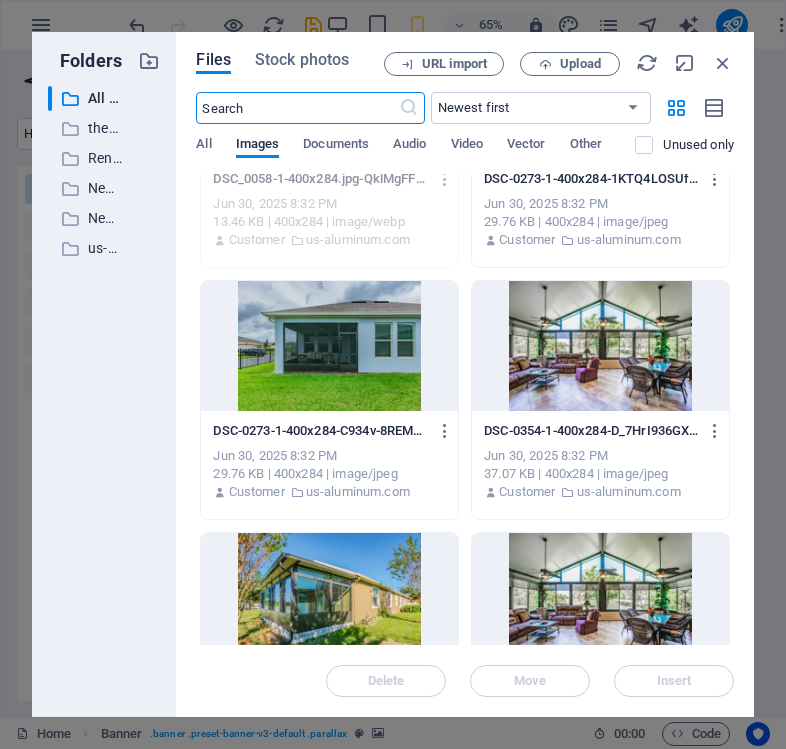click on "Folders ​ All files All files ​ theporchfactory.com theporchfactory.com ​ Renaissance Renaissance ​ New folder (1) New folder (1) ​ New folder New folder ​ us-aluminum.com us-aluminum.com Files Stock photos URL import Upload ​ Newest first Oldest first Name (A-Z) Name (Z-A) Size (0-9) Size (9-0) Resolution (0-9) Resolution (9-0) All Images Documents Audio Video Vector Other Unused only Drop files here to upload them instantly 3797634171756569024-r7eBzzKimHbNYjLtprn0VQ.jpeg 3797634171756569024-r7eBzzKimHbNYjLtprn0VQ.jpeg Aug 4, 2025 5:19 AM 513.2 KB | 1536x2048 | image/jpeg Customer IMG_3649-Zki12r4N-h_RhtZzqowAdw-sCqRvKAUsvwmfj8LbVwhvA.png IMG_3649-Zki12r4N-h_RhtZzqowAdw-sCqRvKAUsvwmfj8LbVwhvA.png Aug 4, 2025 4:45 AM 6.79 KB | 196x196 | image/png Customer IMG_3649-Zki12r4N-h_RhtZzqowAdw.png IMG_3649-Zki12r4N-h_RhtZzqowAdw.png Aug 4, 2025 4:44 AM 50.01 KB | 500x500 | image/png Customer photo-cIr2utqOo2Ir6r4gdP9sPw.jpg photo-cIr2utqOo2Ir6r4gdP9sPw.jpg Aug 3, 2025 7:51 PM Customer us-aluminum.com" at bounding box center [393, 374] 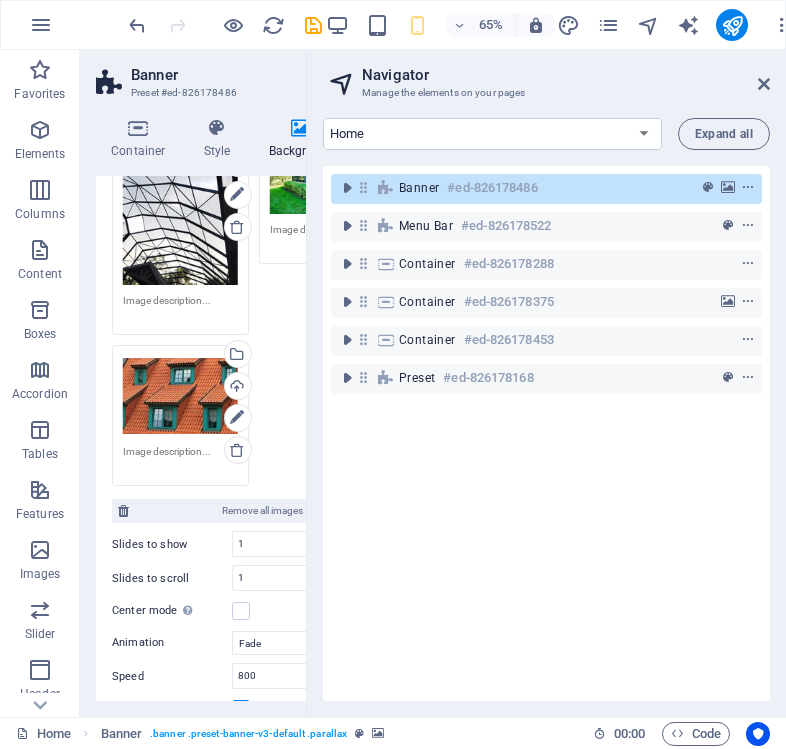scroll, scrollTop: 0, scrollLeft: 0, axis: both 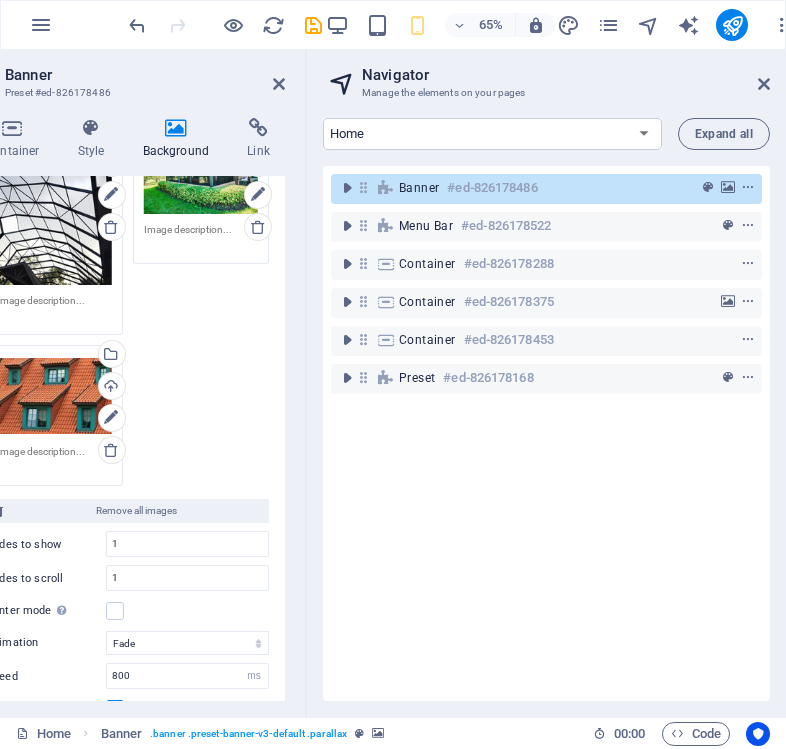 click on "Drag files here, click to choose files or select files from Files or our free stock photos & videos" at bounding box center (127, 78) 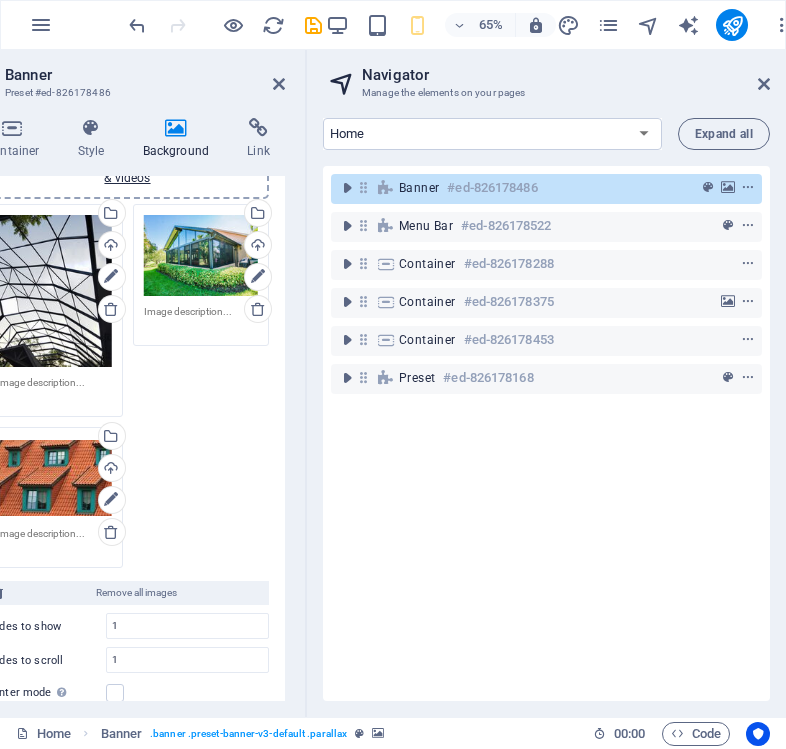 click on "Drag files here, click to choose files or select files from Files or our free stock photos & videos" at bounding box center [54, 478] 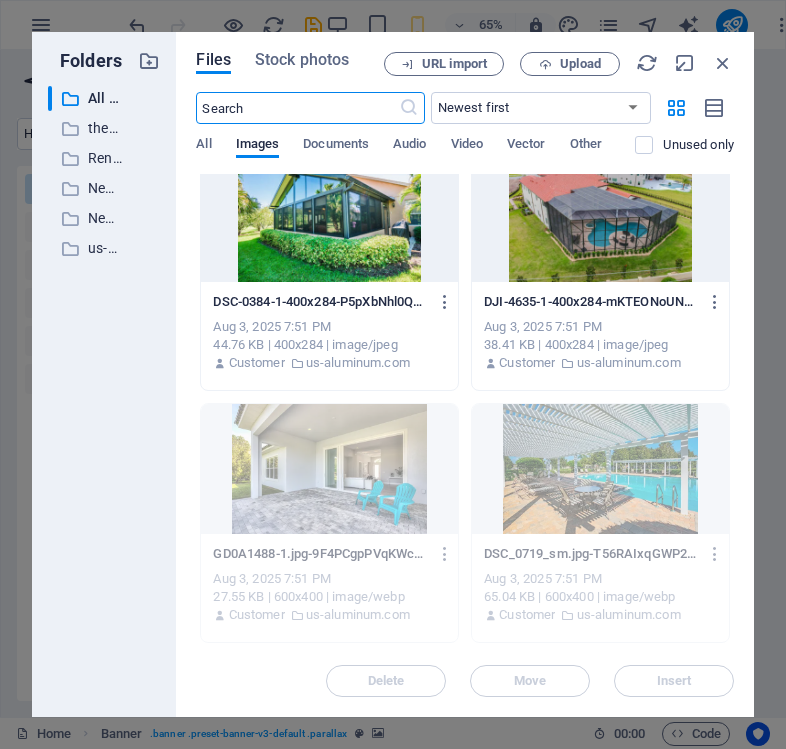 scroll, scrollTop: 2618, scrollLeft: 0, axis: vertical 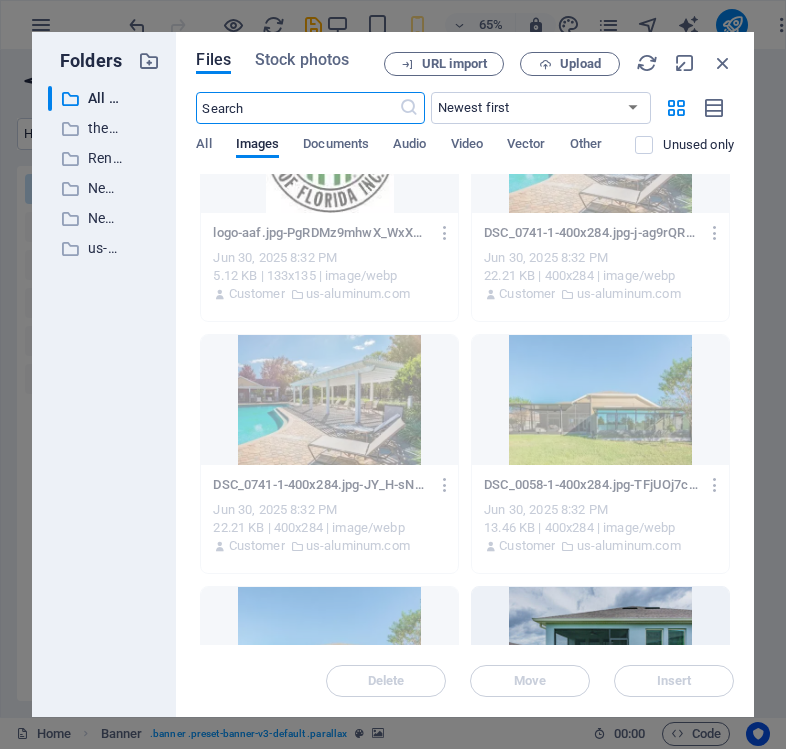 click on "Folders ​ All files All files ​ theporchfactory.com theporchfactory.com ​ Renaissance Renaissance ​ New folder (1) New folder (1) ​ New folder New folder ​ us-aluminum.com us-aluminum.com" at bounding box center [104, 374] 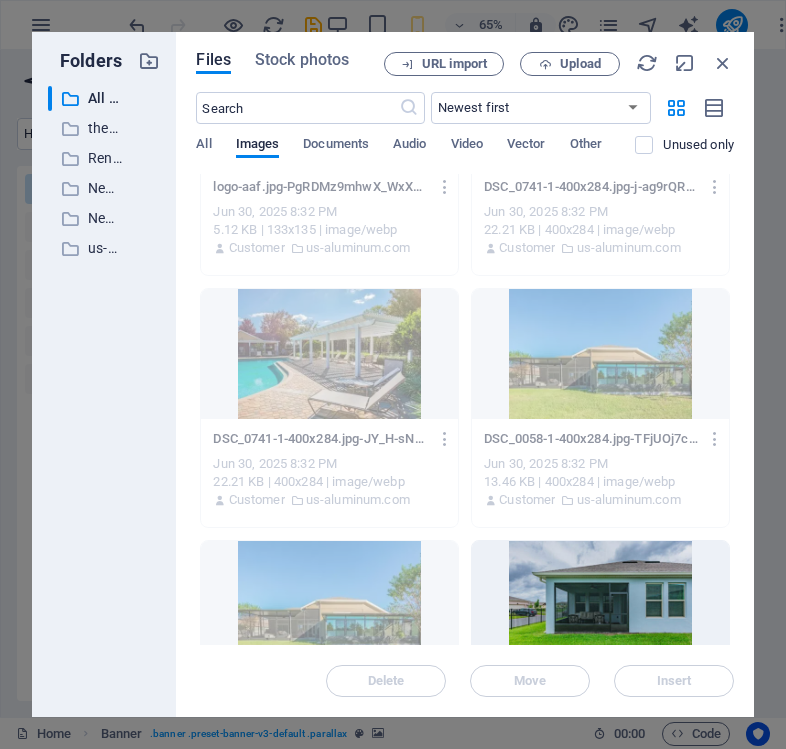 scroll, scrollTop: 8719, scrollLeft: 0, axis: vertical 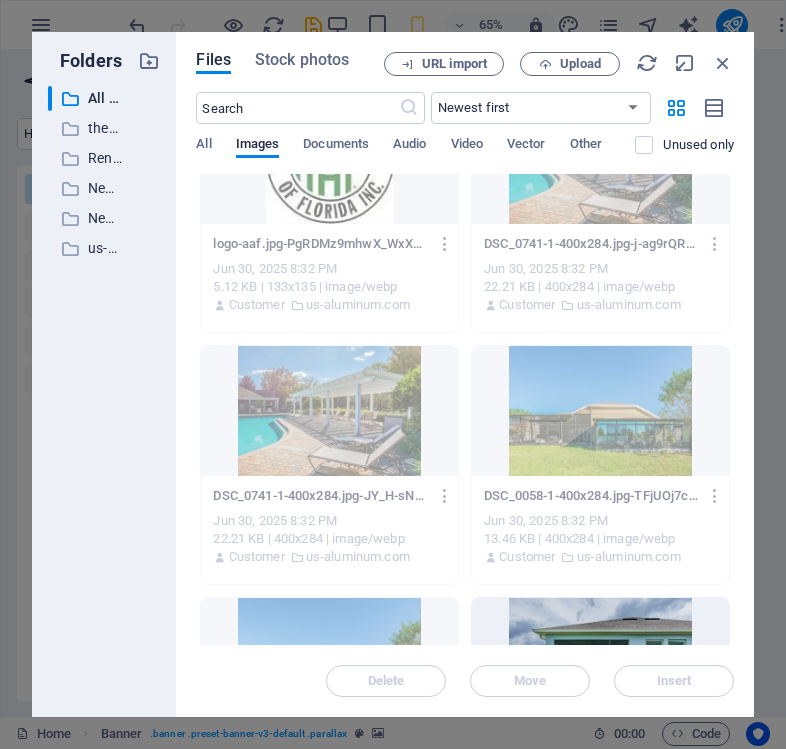 click on "​your outd ​ All files All files ​ theporchfactory.com theporchfactory.com ​ Renaissance Renaissance ​ New folder (1) New folder (1) ​ New folder New folder ​ us-aluminum.com us-aluminum.com" at bounding box center (104, 393) 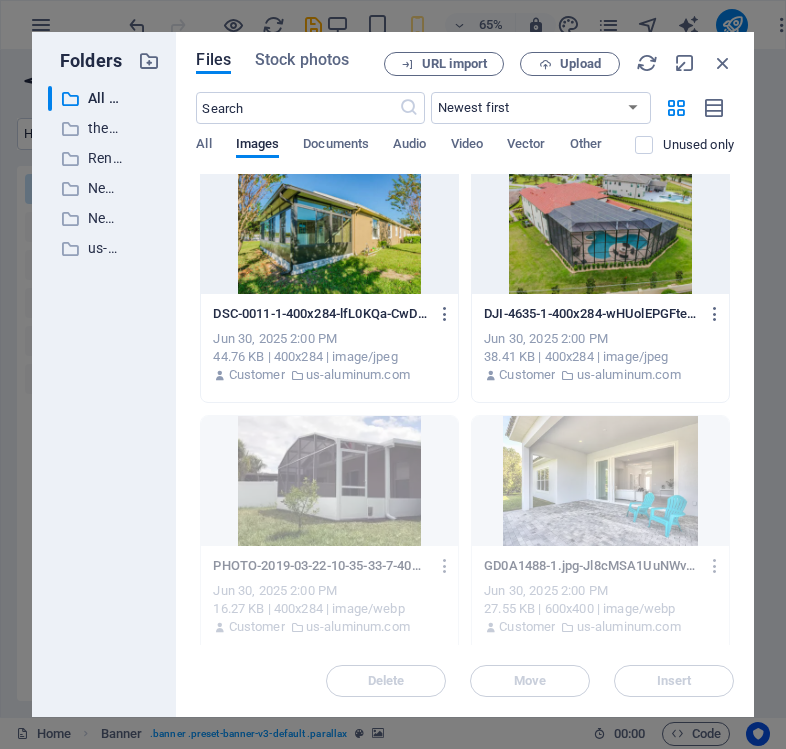 scroll, scrollTop: 18306, scrollLeft: 0, axis: vertical 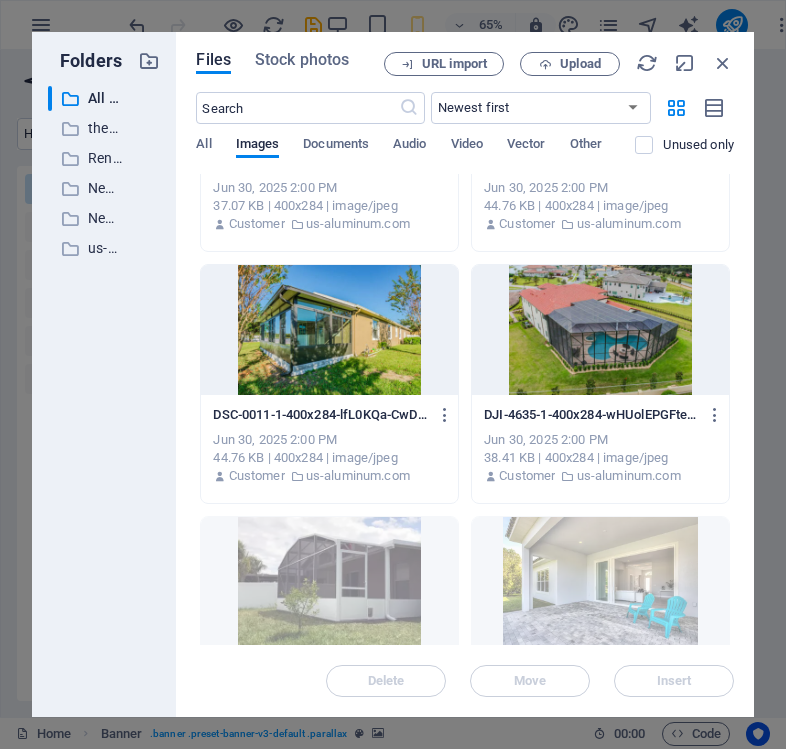 click on "​your outd ​ All files All files ​ theporchfactory.com theporchfactory.com ​ Renaissance Renaissance ​ New folder (1) New folder (1) ​ New folder New folder ​ us-aluminum.com us-aluminum.com" at bounding box center (104, 393) 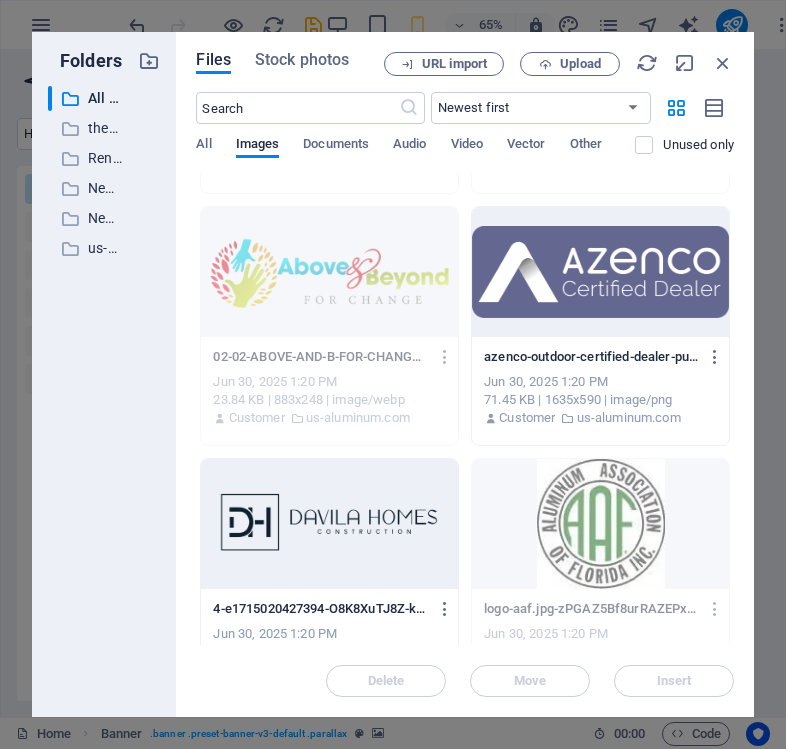 scroll, scrollTop: 26934, scrollLeft: 0, axis: vertical 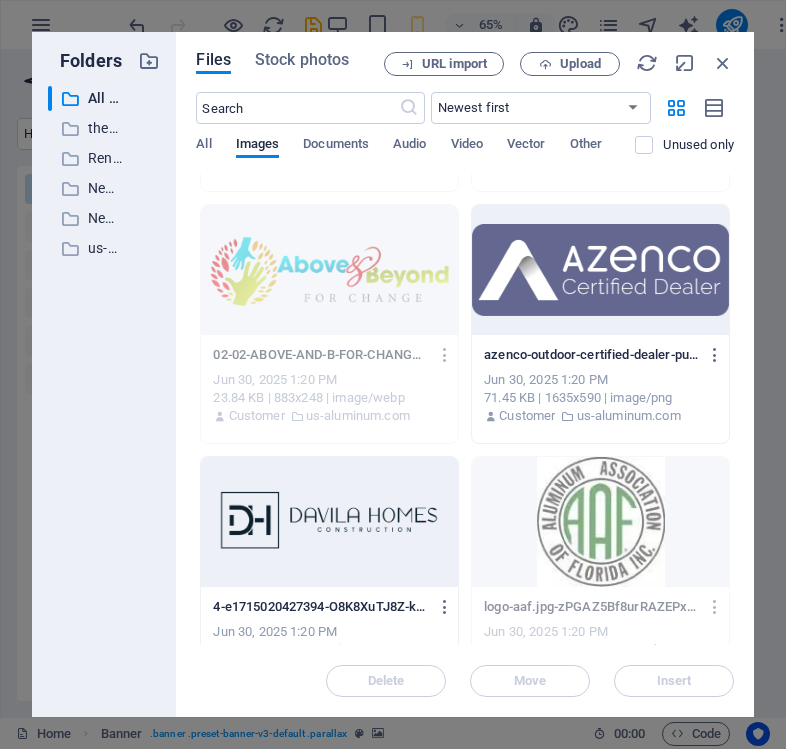click on "Folders ​ All files All files ​ theporchfactory.com theporchfactory.com ​ Renaissance Renaissance ​ New folder (1) New folder (1) ​ New folder New folder ​ us-aluminum.com us-aluminum.com Files Stock photos URL import Upload ​ Newest first Oldest first Name (A-Z) Name (Z-A) Size (0-9) Size (9-0) Resolution (0-9) Resolution (9-0) All Images Documents Audio Video Vector Other Unused only Drop files here to upload them instantly 3797634171756569024-r7eBzzKimHbNYjLtprn0VQ.jpeg 3797634171756569024-r7eBzzKimHbNYjLtprn0VQ.jpeg Aug 4, 2025 5:19 AM 513.2 KB | 1536x2048 | image/jpeg Customer IMG_3649-Zki12r4N-h_RhtZzqowAdw-sCqRvKAUsvwmfj8LbVwhvA.png IMG_3649-Zki12r4N-h_RhtZzqowAdw-sCqRvKAUsvwmfj8LbVwhvA.png Aug 4, 2025 4:45 AM 6.79 KB | 196x196 | image/png Customer IMG_3649-Zki12r4N-h_RhtZzqowAdw.png IMG_3649-Zki12r4N-h_RhtZzqowAdw.png Aug 4, 2025 4:44 AM 50.01 KB | 500x500 | image/png Customer photo-cIr2utqOo2Ir6r4gdP9sPw.jpg photo-cIr2utqOo2Ir6r4gdP9sPw.jpg Aug 3, 2025 7:51 PM Customer us-aluminum.com" at bounding box center (393, 374) 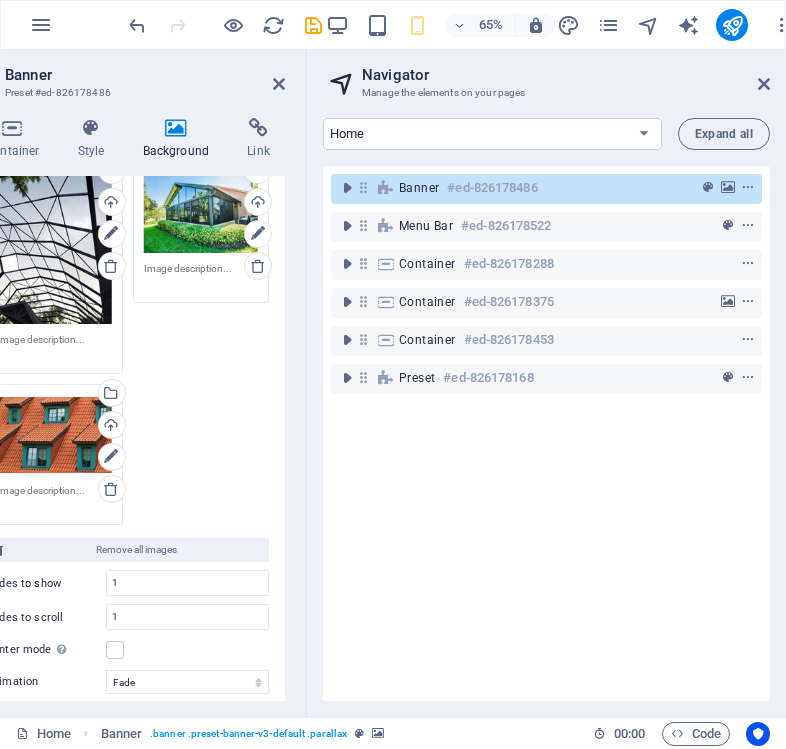 scroll, scrollTop: 224, scrollLeft: 0, axis: vertical 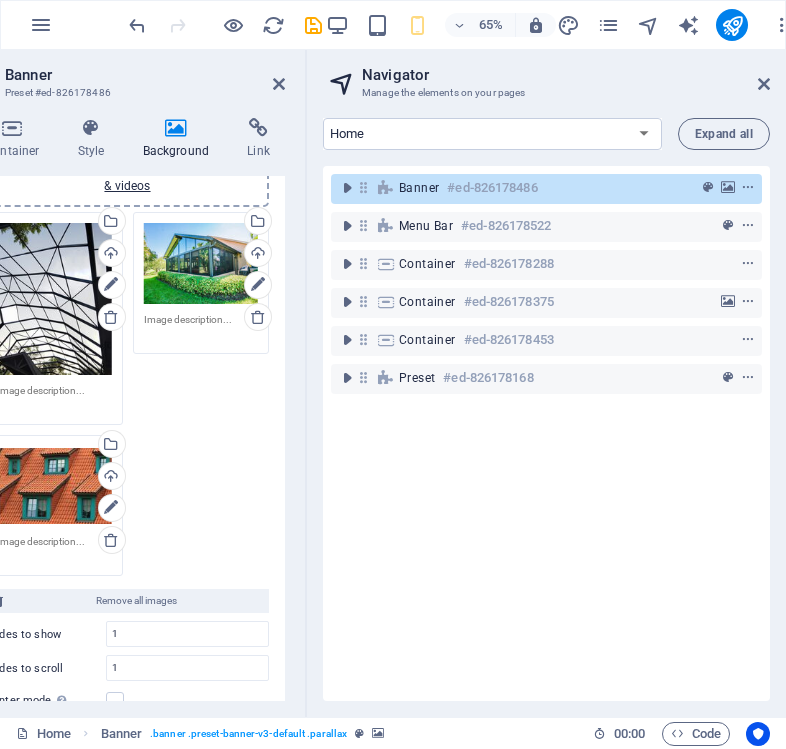 click on "Drag files here, click to choose files or select files from Files or our free stock photos & videos" at bounding box center (54, 486) 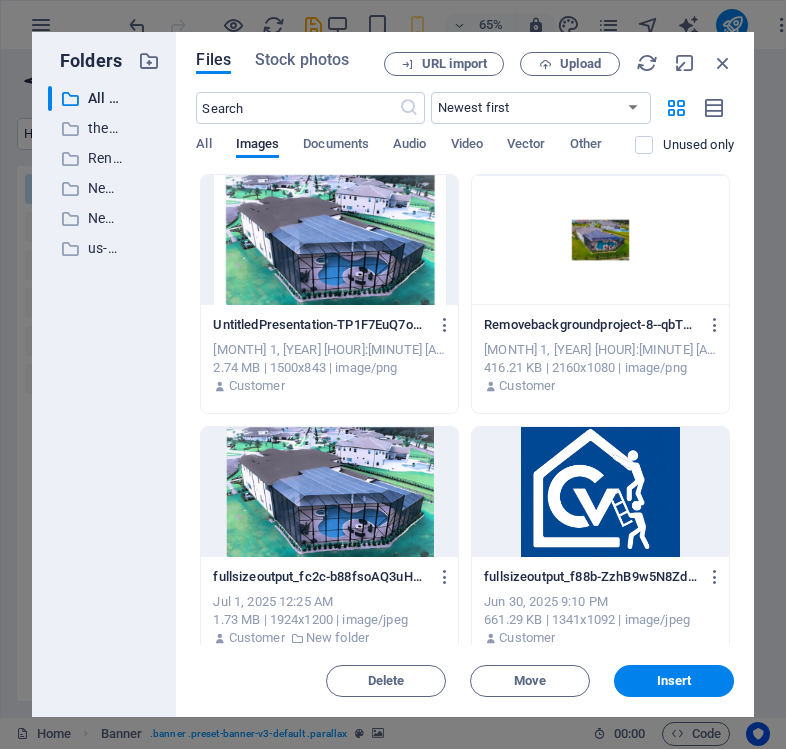 scroll, scrollTop: 4795, scrollLeft: 0, axis: vertical 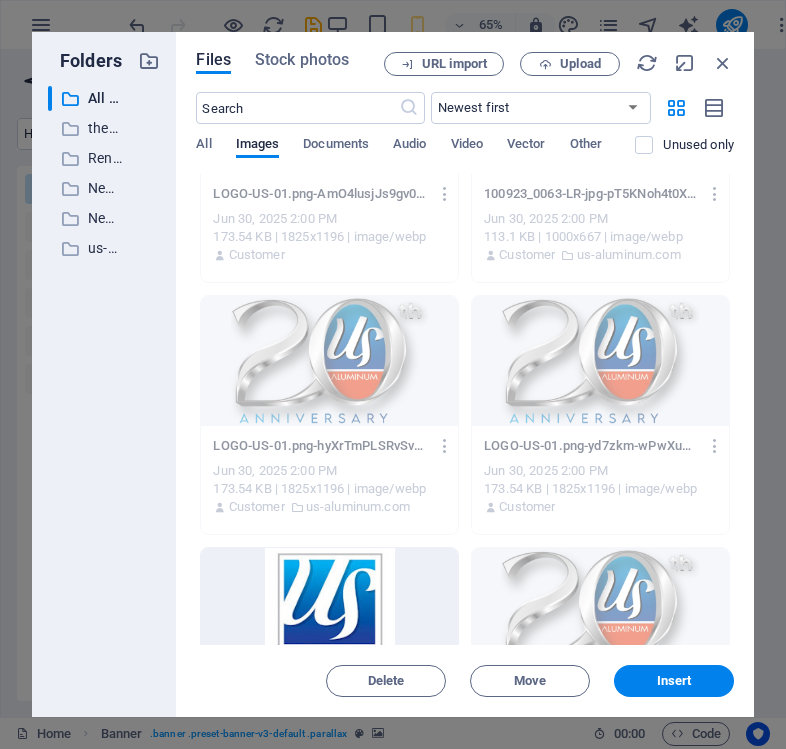 click on "Upload" at bounding box center [570, 64] 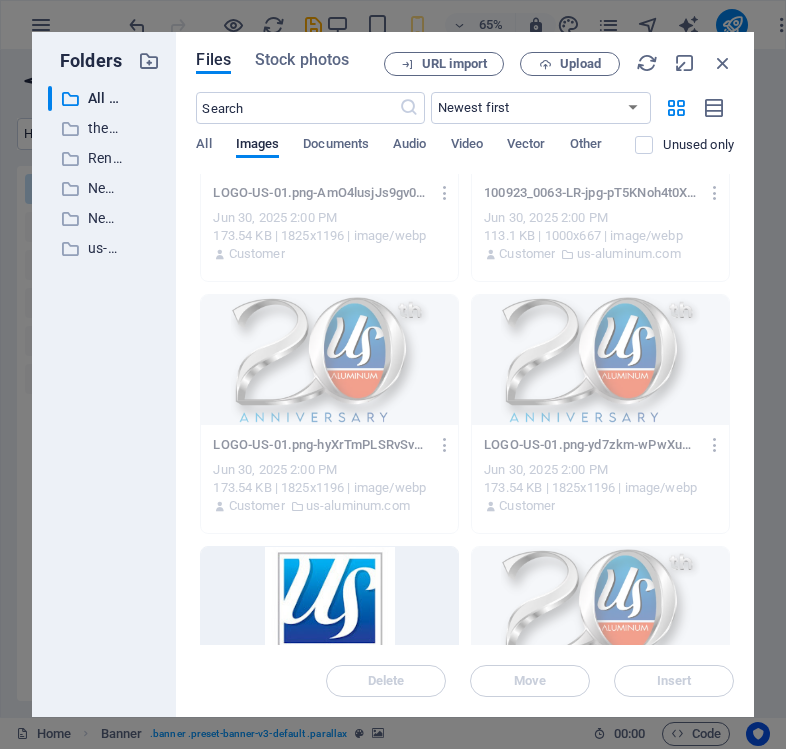 scroll, scrollTop: 21556, scrollLeft: 0, axis: vertical 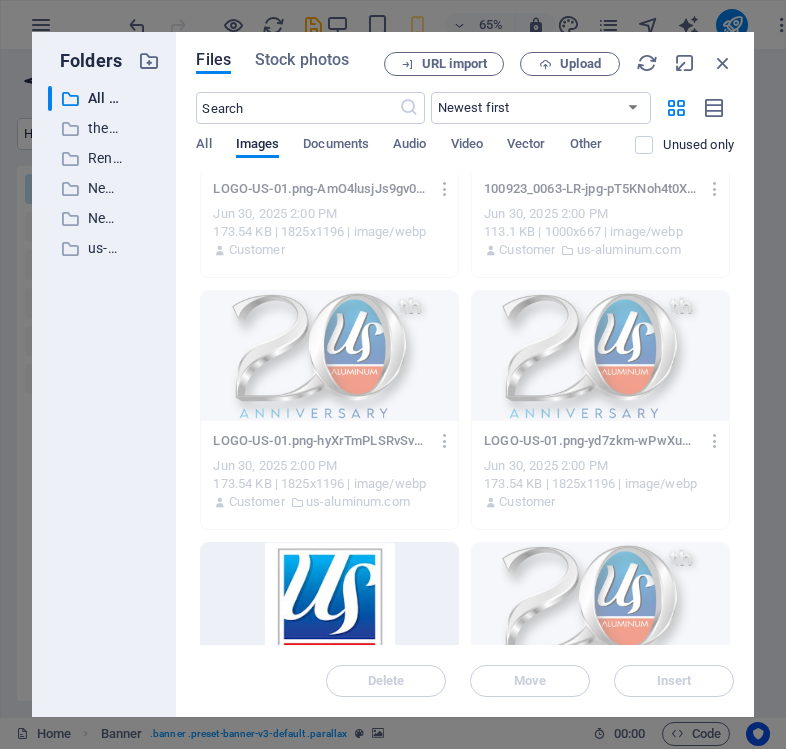 click on "Upload" at bounding box center [570, 64] 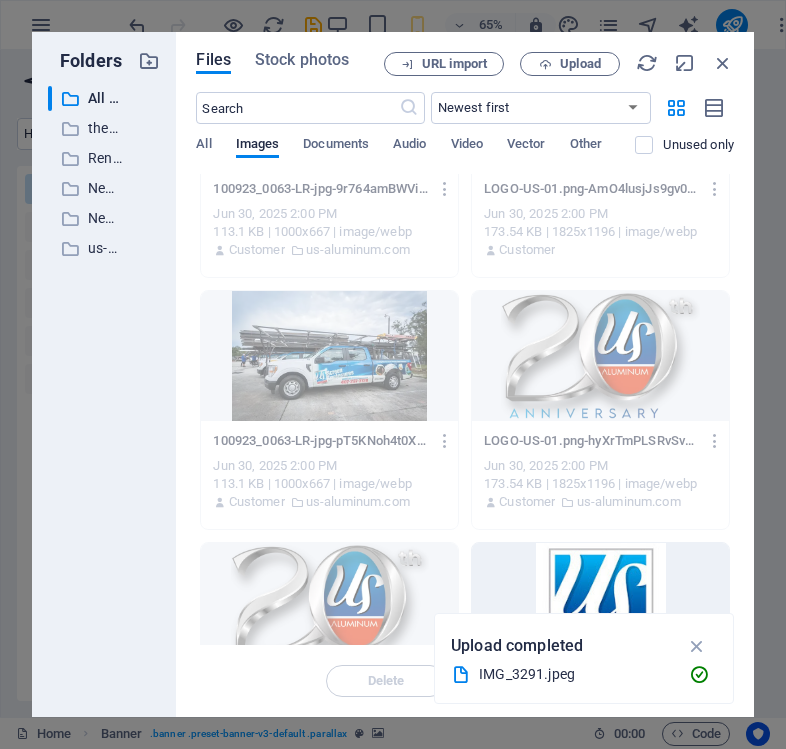 click at bounding box center (697, 646) 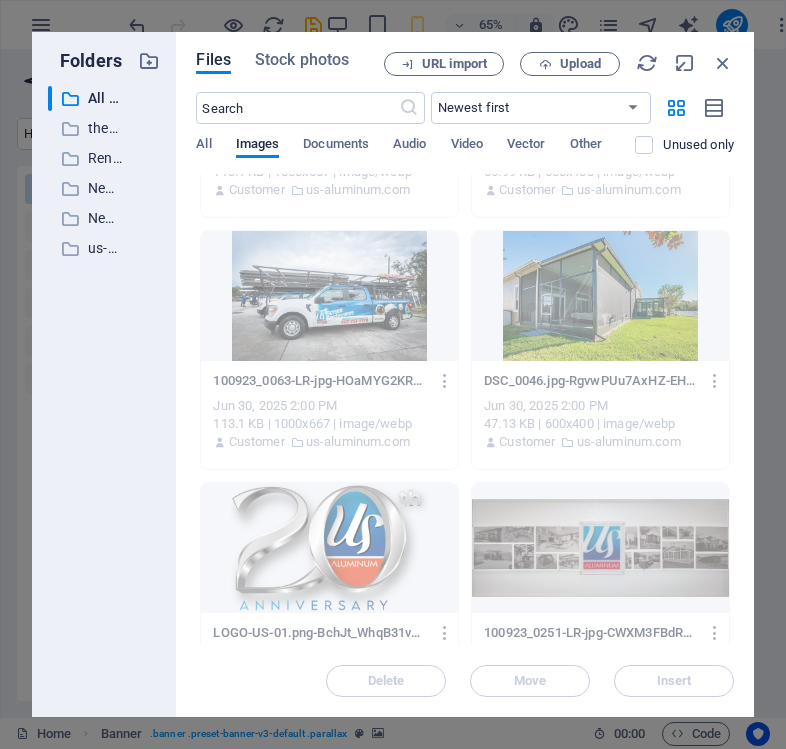 scroll, scrollTop: 20858, scrollLeft: 0, axis: vertical 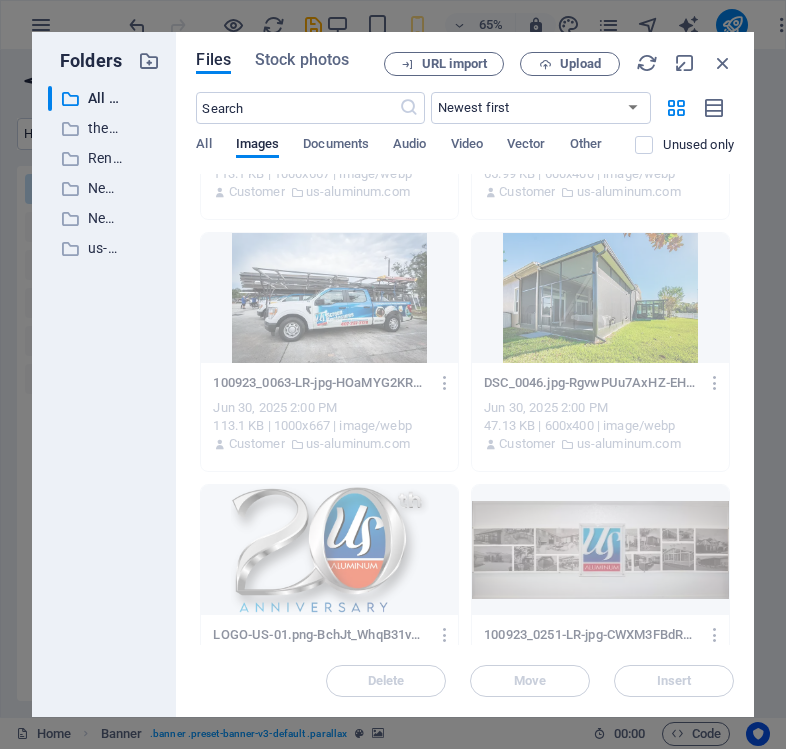 click on "Files" at bounding box center [213, 60] 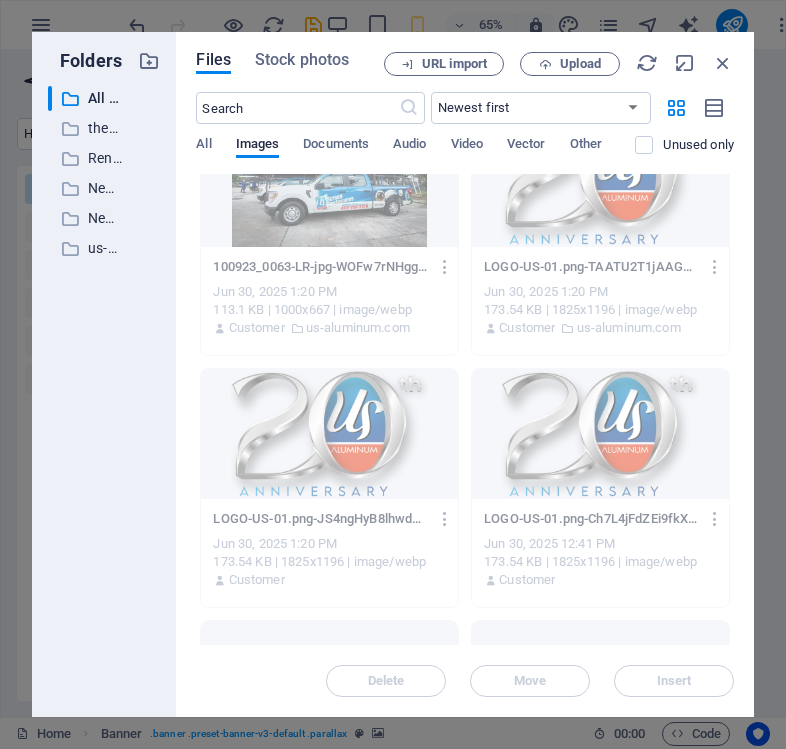 scroll, scrollTop: 29811, scrollLeft: 0, axis: vertical 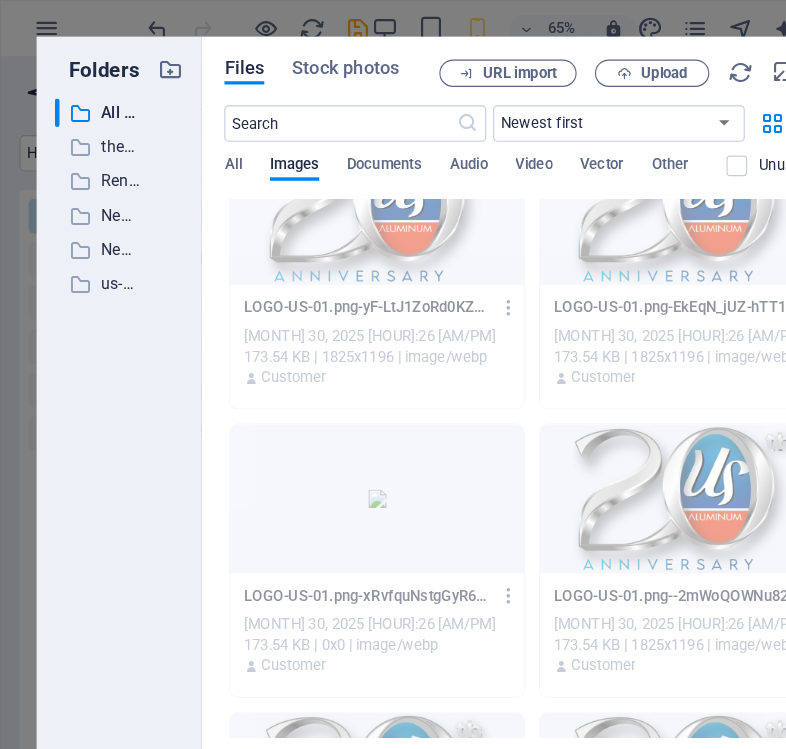 click on "Upload" at bounding box center [570, 64] 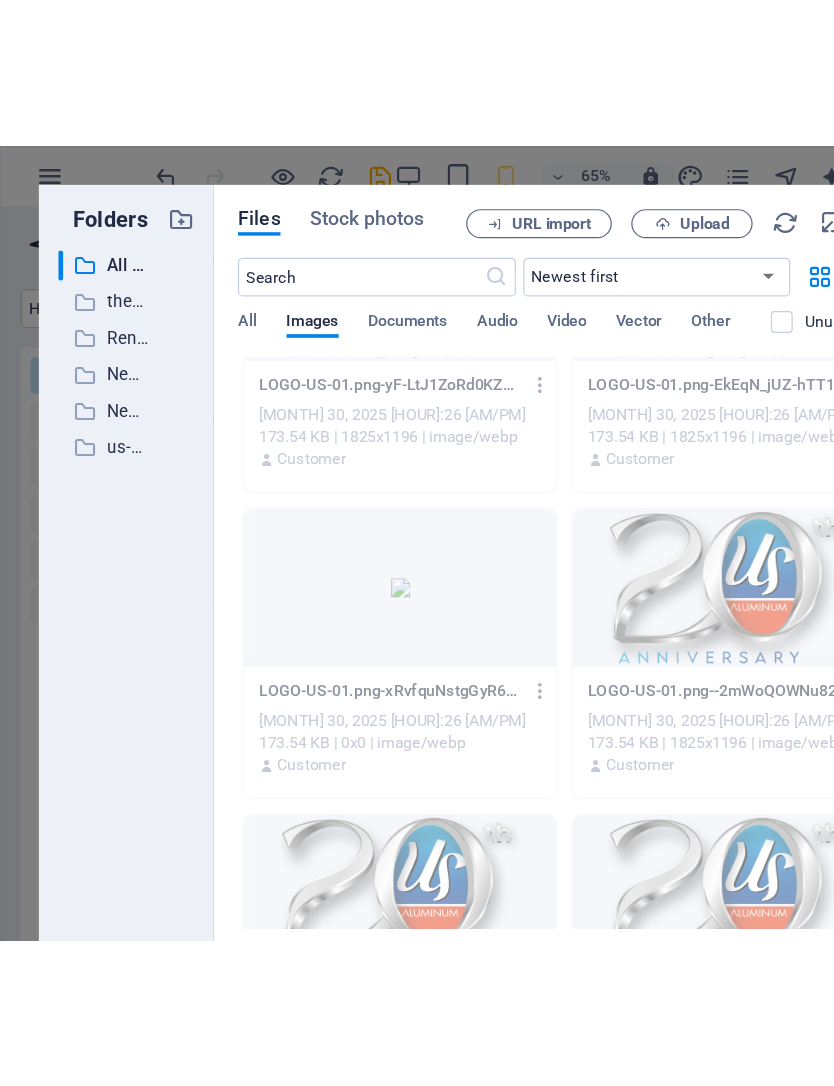scroll, scrollTop: 32134, scrollLeft: 0, axis: vertical 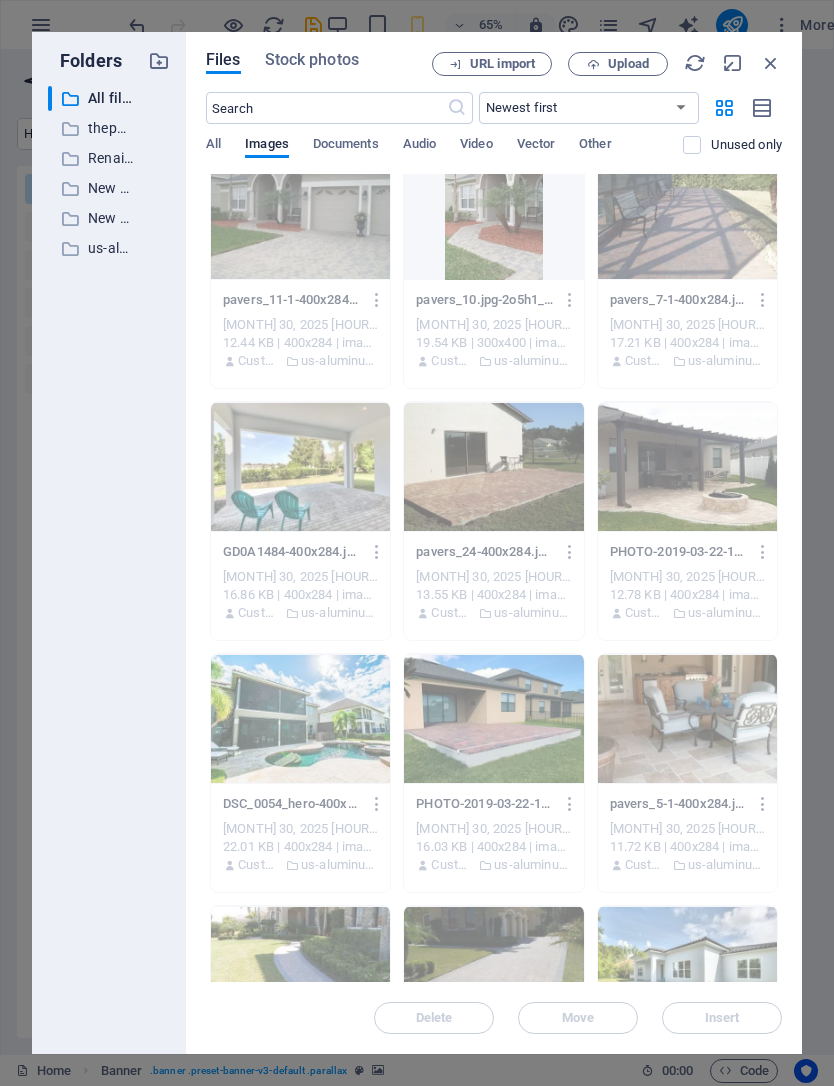 click on "​your outd ​ All files All files ​ theporchfactory.com theporchfactory.com ​ Renaissance Renaissance ​ New folder (1) New folder (1) ​ New folder New folder ​ us-aluminum.com us-aluminum.com" at bounding box center (109, 562) 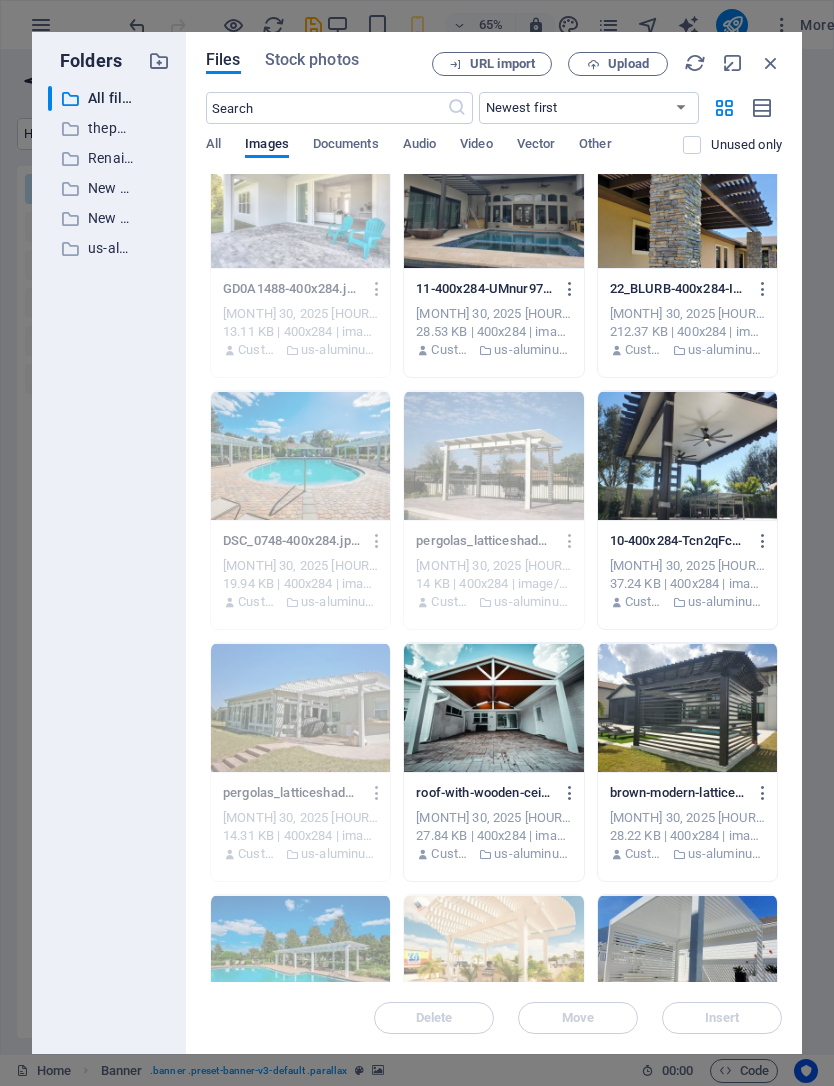scroll, scrollTop: 37081, scrollLeft: 0, axis: vertical 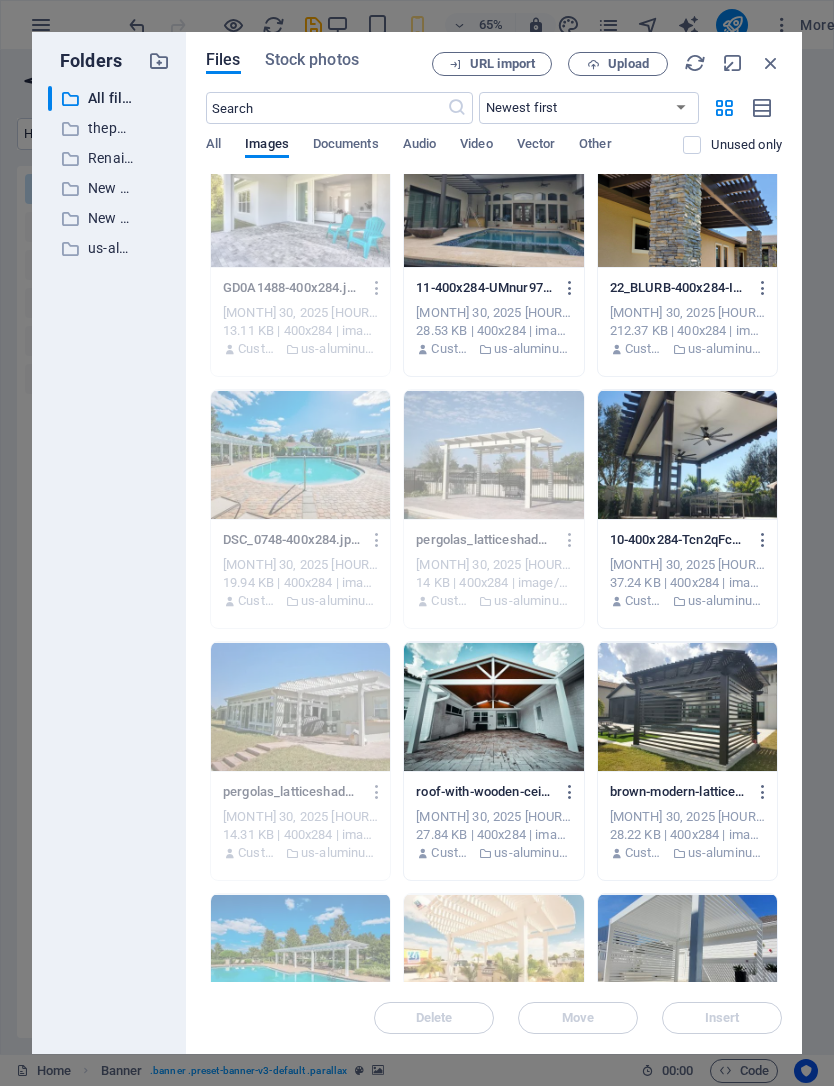click at bounding box center [687, 455] 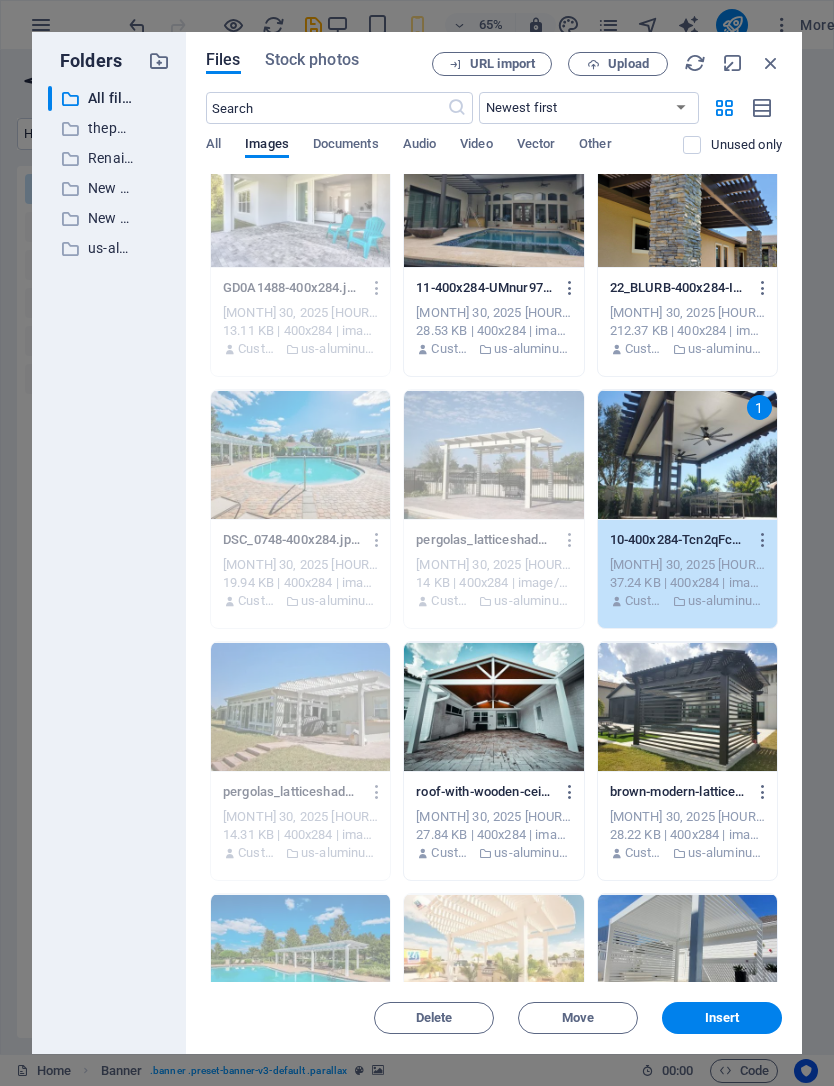 click on "Insert" at bounding box center [722, 1018] 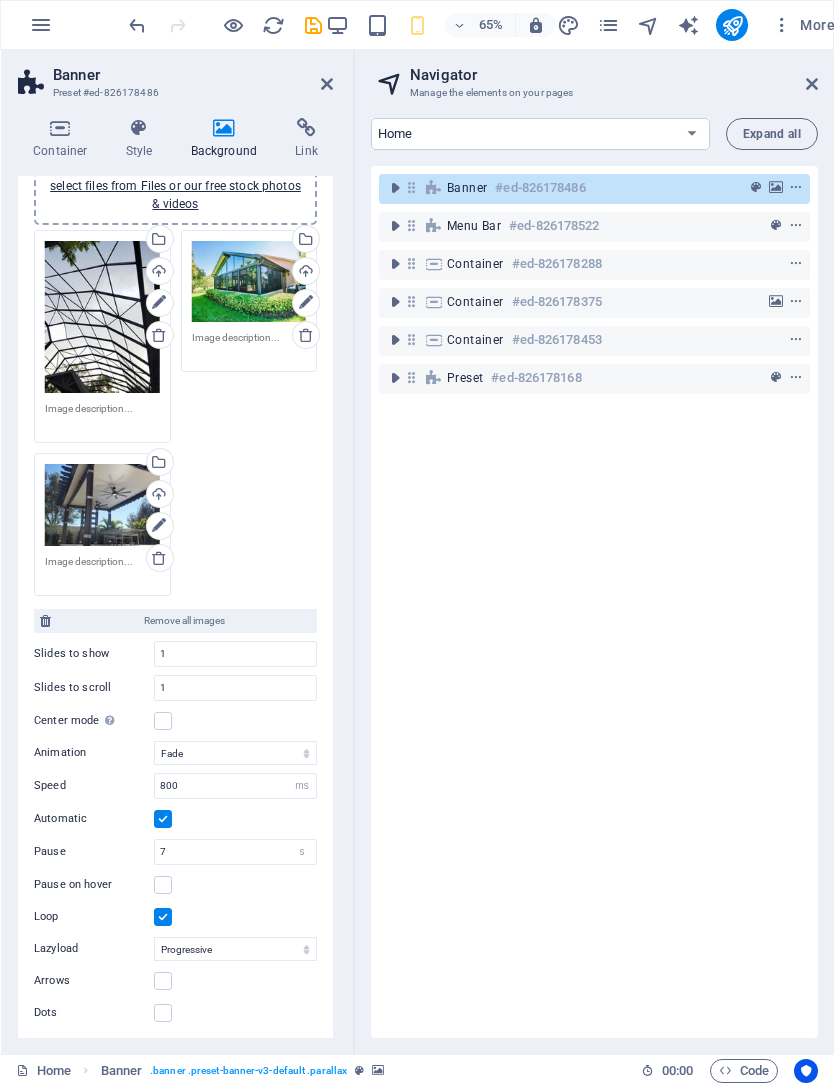 scroll, scrollTop: 0, scrollLeft: 78, axis: horizontal 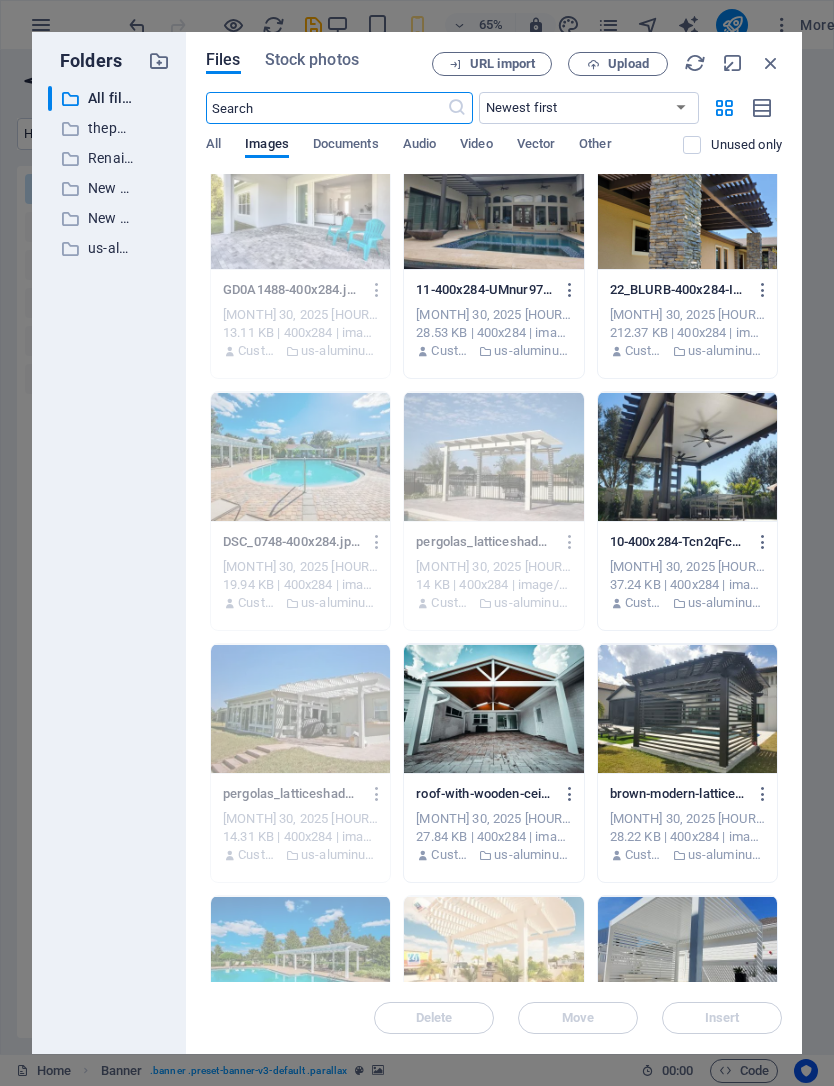 click at bounding box center [687, 457] 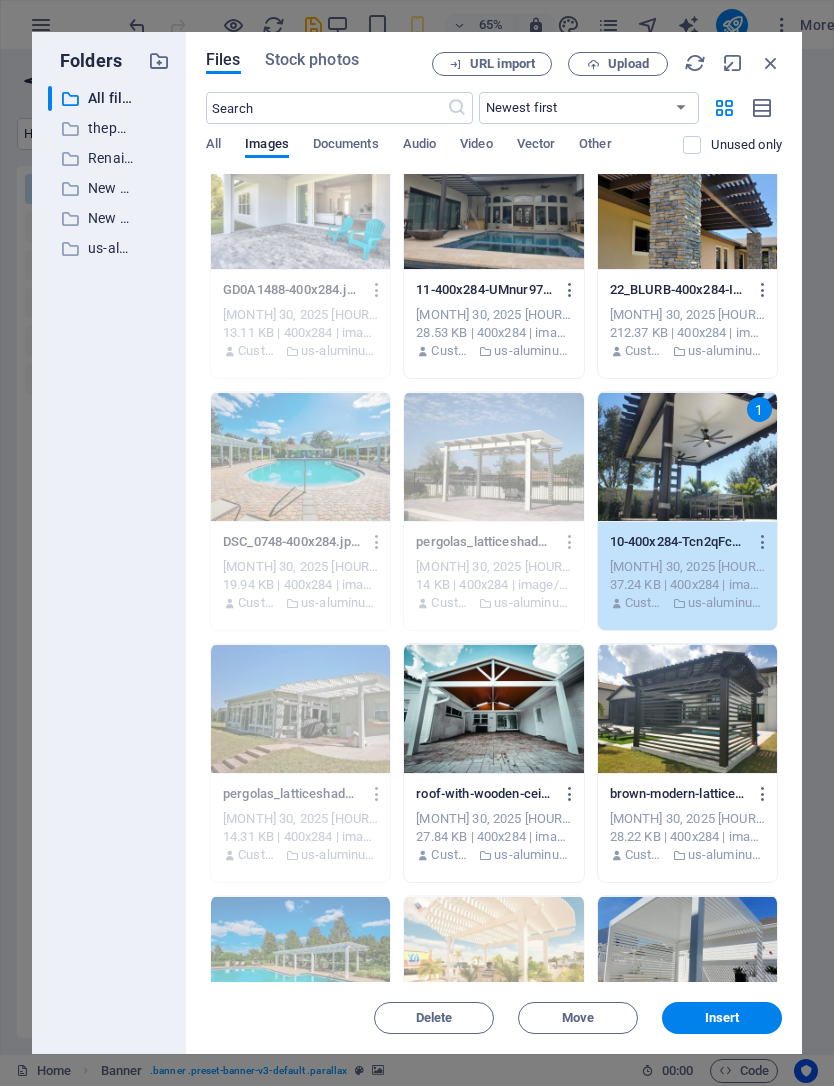 click on "Insert" at bounding box center [722, 1018] 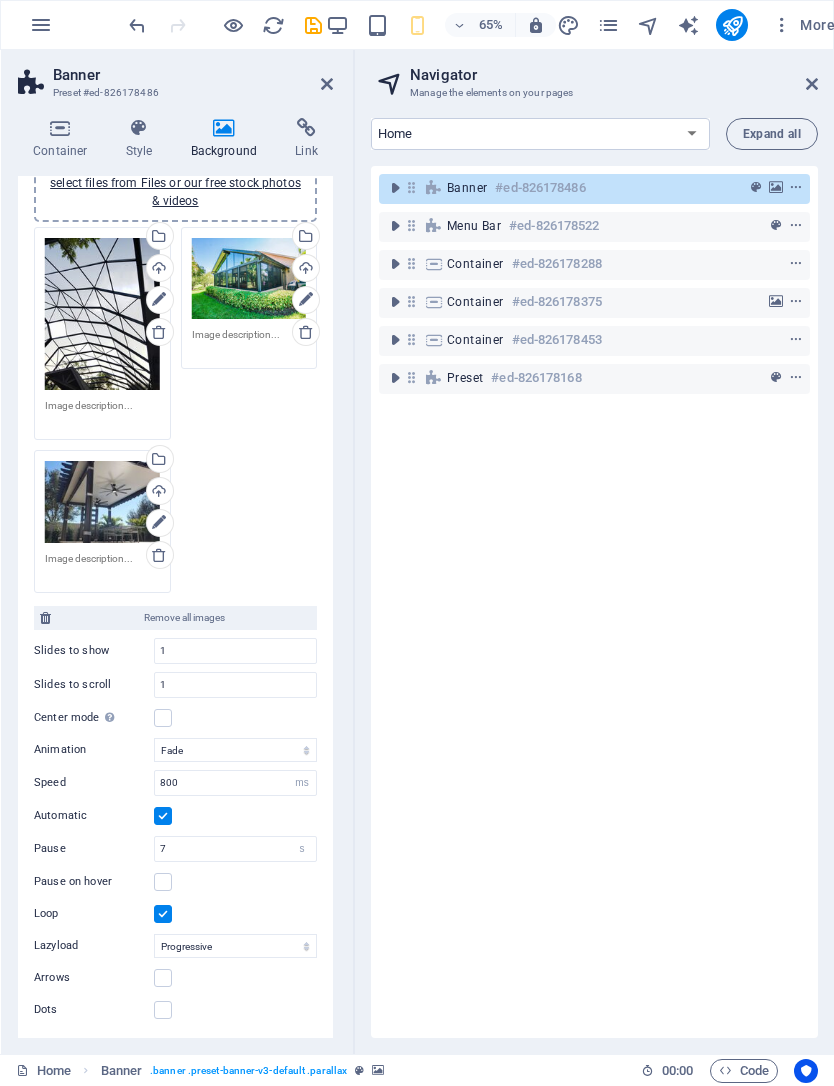 scroll, scrollTop: 208, scrollLeft: 0, axis: vertical 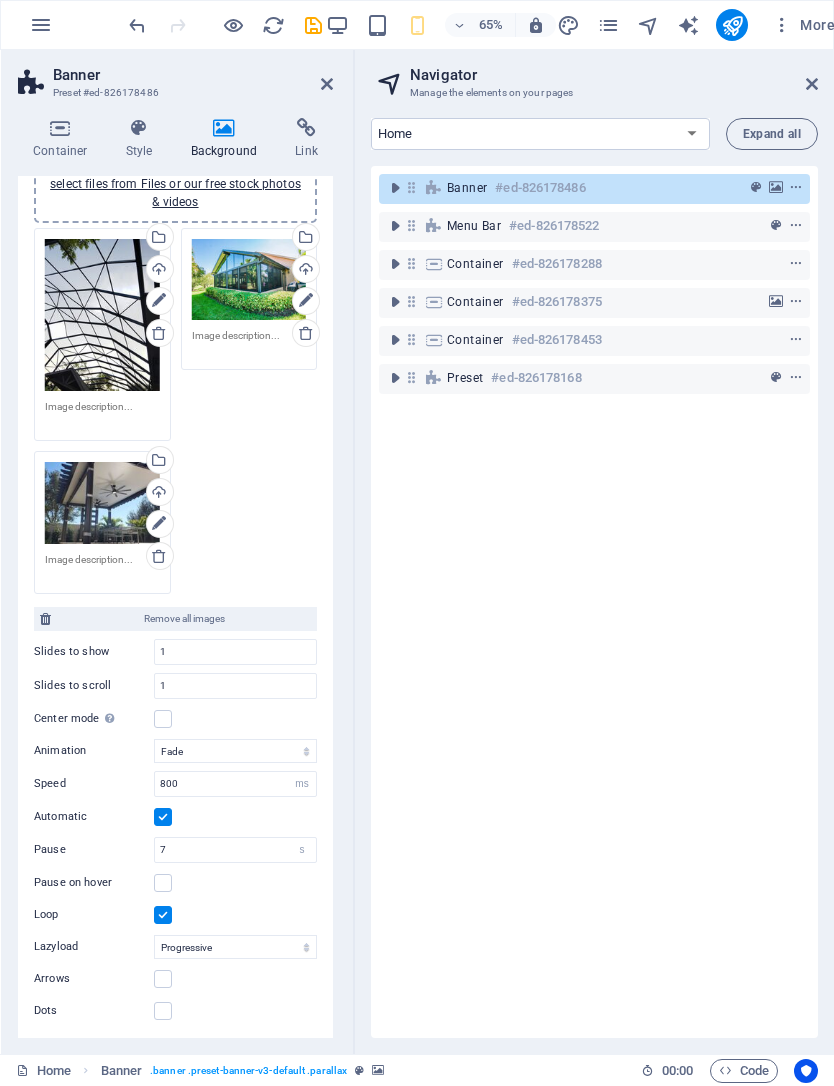 click at bounding box center (812, 84) 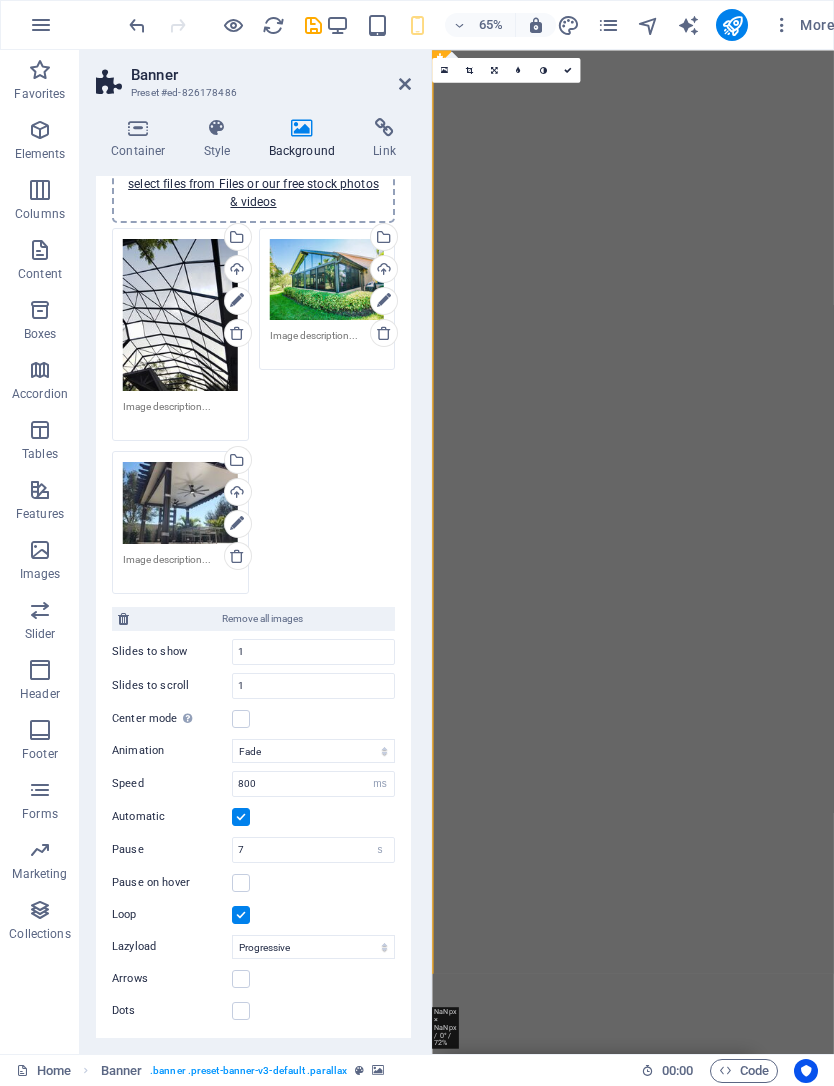 scroll, scrollTop: 0, scrollLeft: 0, axis: both 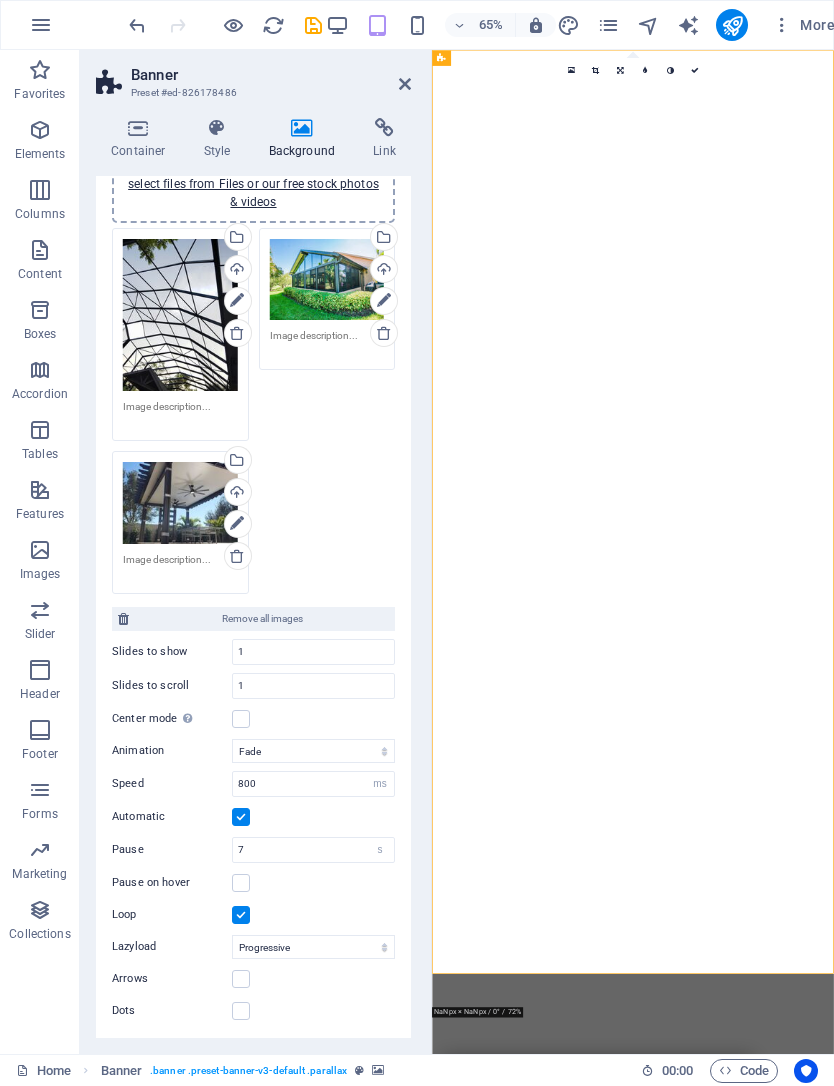click on "Coverworks Aluminum Structure experts Built to last. Designed to impress.From pool enclosures and screen rooms to patio covers and outdoor kitchens — we do it all. Learn more" at bounding box center (741, 2037) 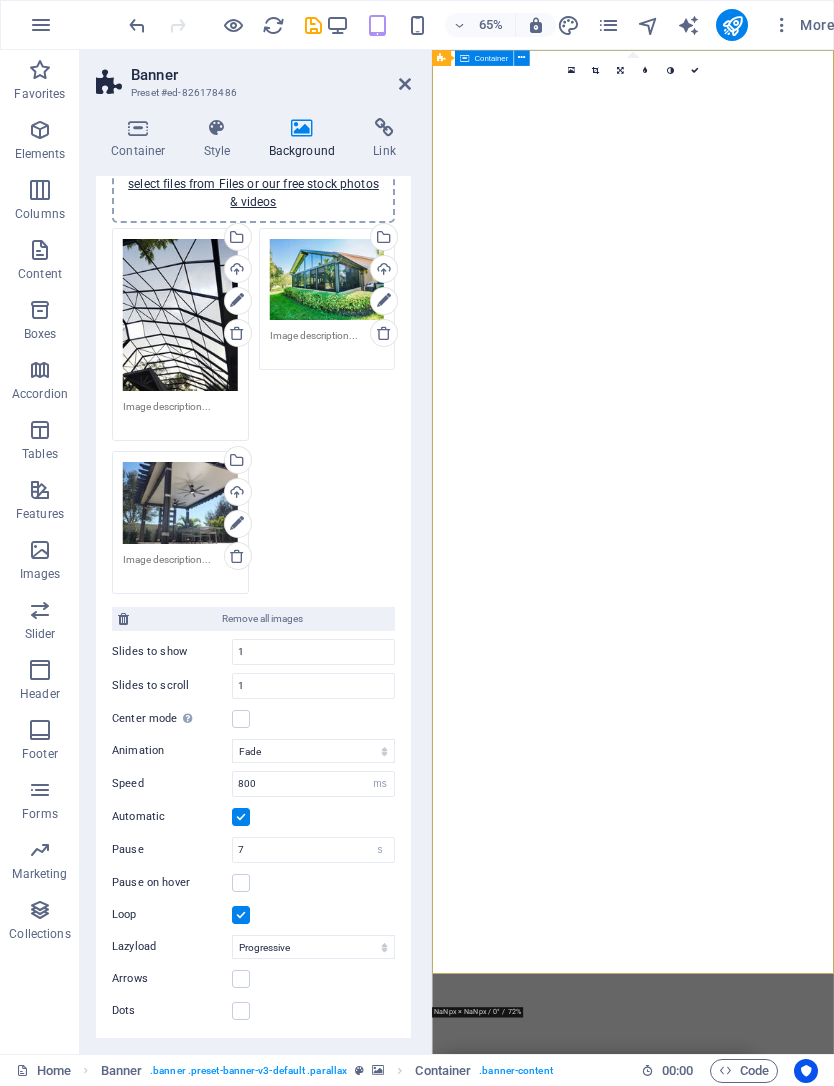 click on "Coverworks Aluminum Structure experts Built to last. Designed to impress.From pool enclosures and screen rooms to patio covers and outdoor kitchens — we do it all. Learn more" at bounding box center [741, 2037] 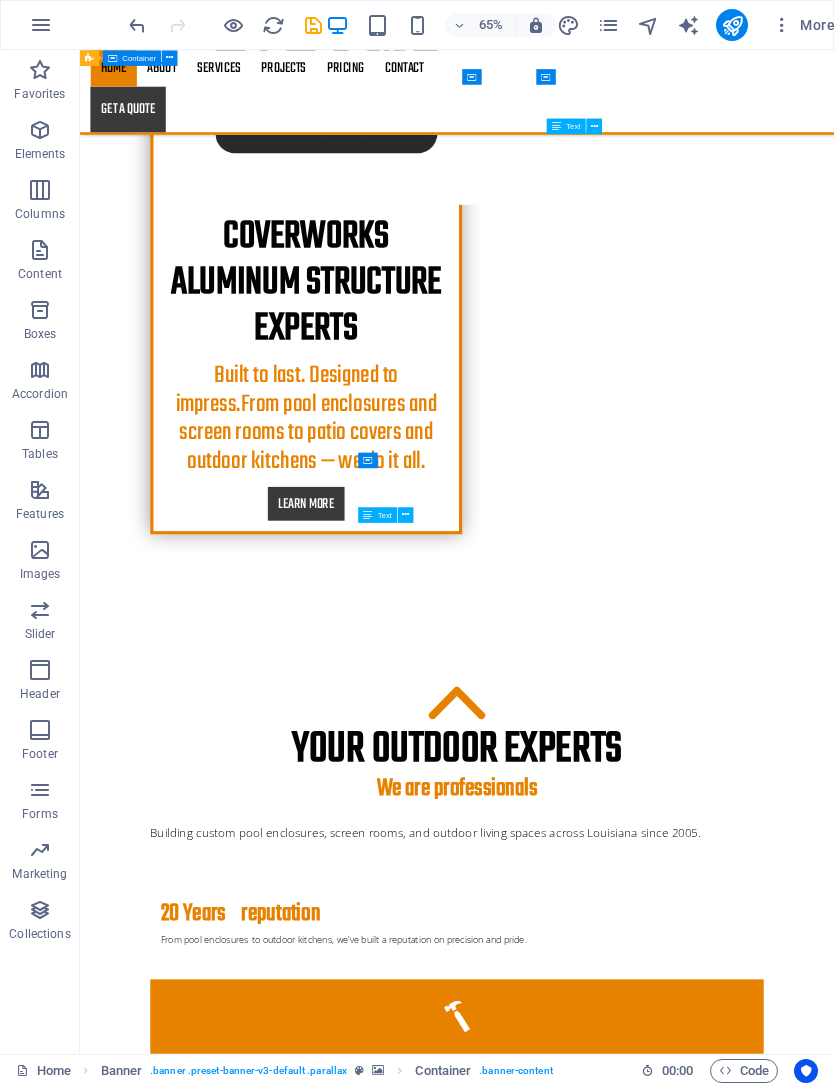 scroll, scrollTop: 1837, scrollLeft: 0, axis: vertical 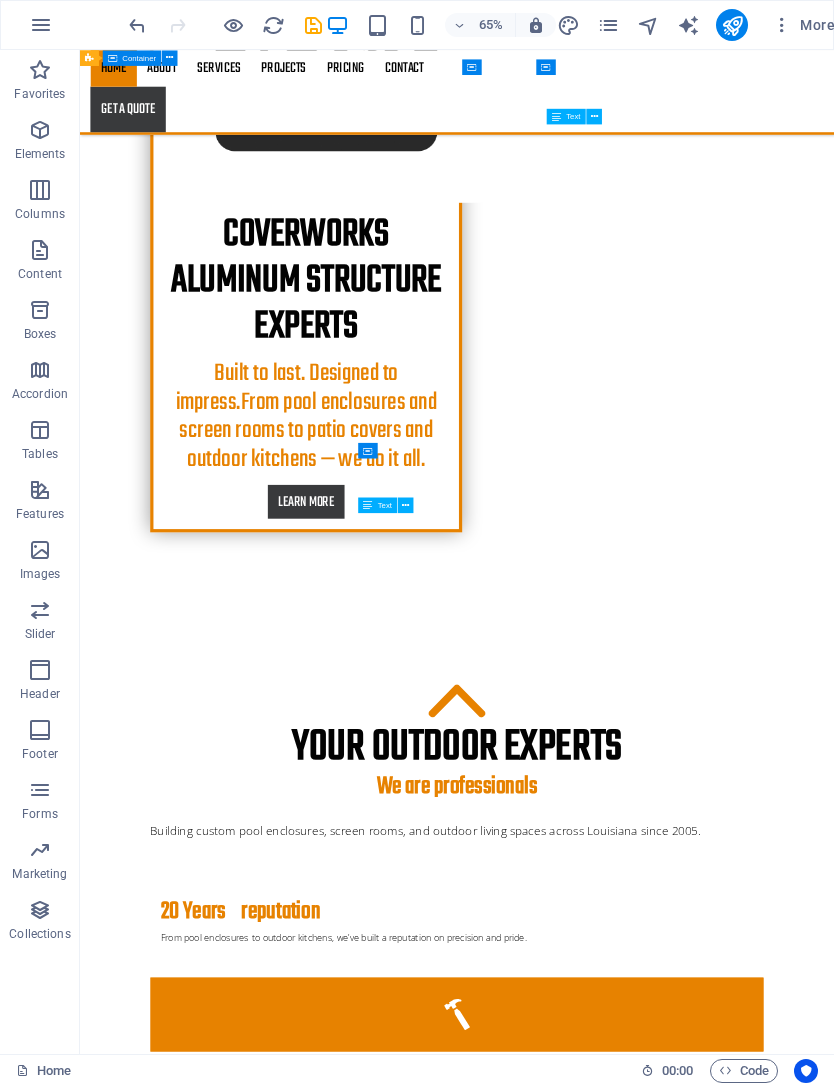 click on "About us We’re Cover Works — building custom pool enclosures, screen rooms, and outdoor living spaces across Louisiana since 2005. Learn more Services Custom Pool Enclosures Screen Rooms & Patios Rescreening & Repairs Aluminum Patio Covers Carports & Shade Structures Glass Room Conversions Decorative Concrete Work Gutter & Drainage Solutions Privacy & Insect Screen Installations Structural Rebuilds & Upgrades Outdoor Kitchens & Grill Stations Learn more Contact Lorem ipsum dolor sit amet, consectetur adipisicing elit. Veritatis, dolorem! Learn more" at bounding box center (660, 5697) 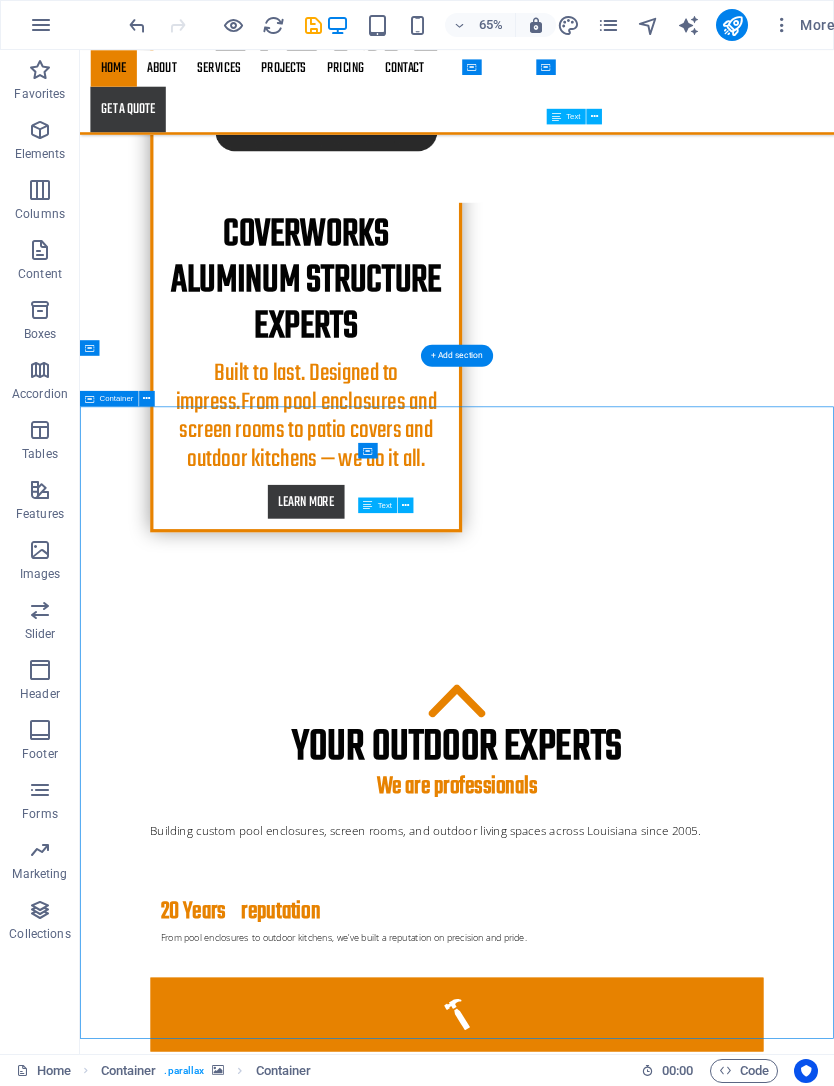 click on "About us We’re Cover Works — building custom pool enclosures, screen rooms, and outdoor living spaces across Louisiana since 2005. Learn more Services Custom Pool Enclosures Screen Rooms & Patios Rescreening & Repairs Aluminum Patio Covers Carports & Shade Structures Glass Room Conversions Decorative Concrete Work Gutter & Drainage Solutions Privacy & Insect Screen Installations Structural Rebuilds & Upgrades Outdoor Kitchens & Grill Stations Learn more Contact Lorem ipsum dolor sit amet, consectetur adipisicing elit. Veritatis, dolorem! Learn more" at bounding box center [660, 5697] 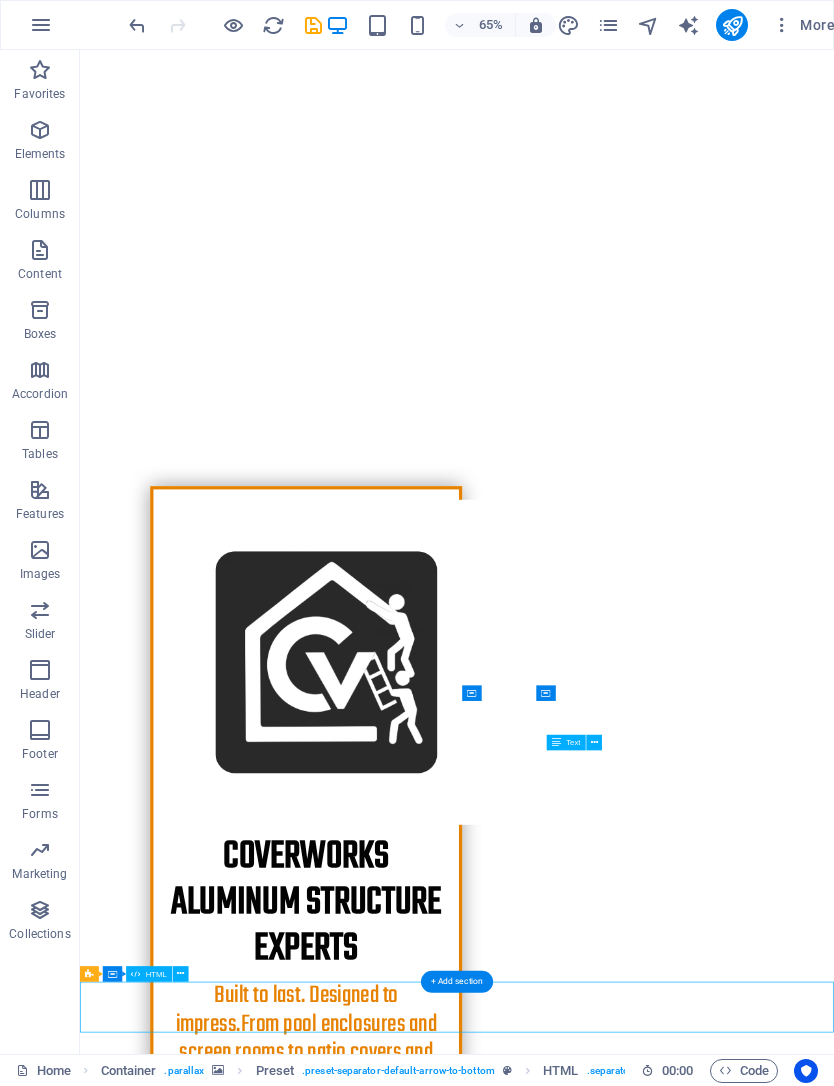 scroll, scrollTop: 862, scrollLeft: 0, axis: vertical 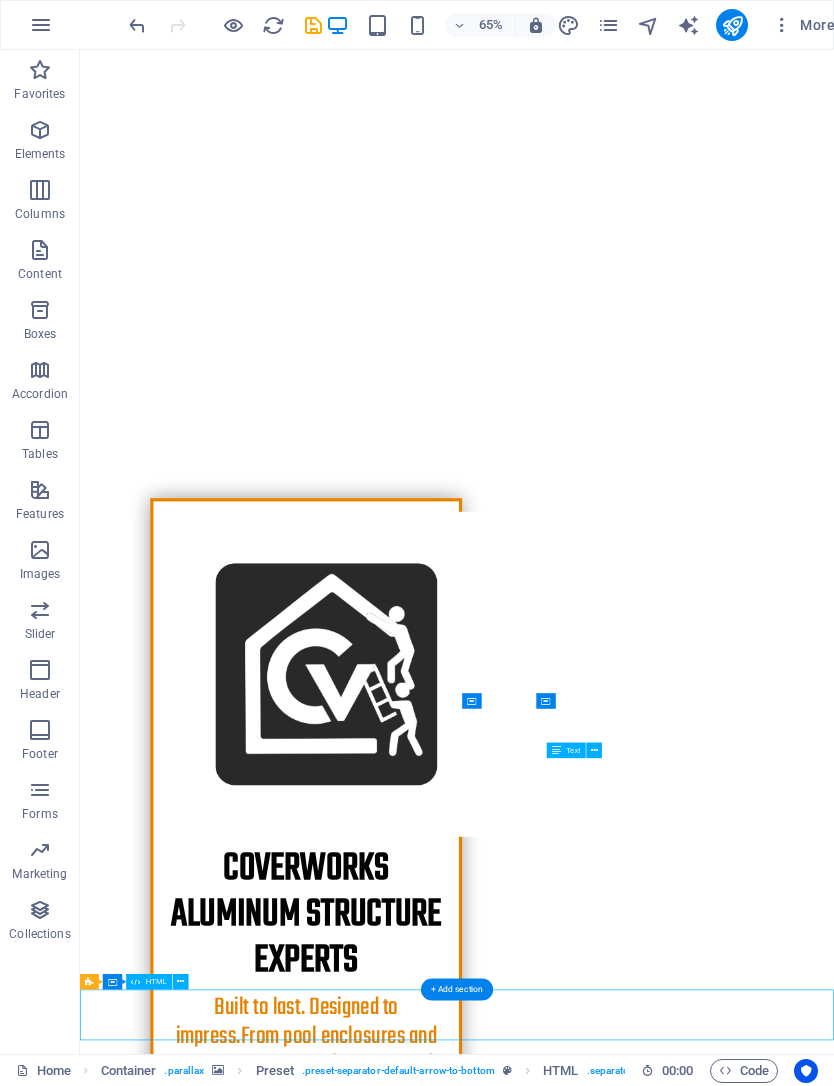 click on "Coverworks Aluminum Structure experts Built to last. Designed to impress.From pool enclosures and screen rooms to patio covers and outdoor kitchens — we do it all. Learn more" at bounding box center [660, 1253] 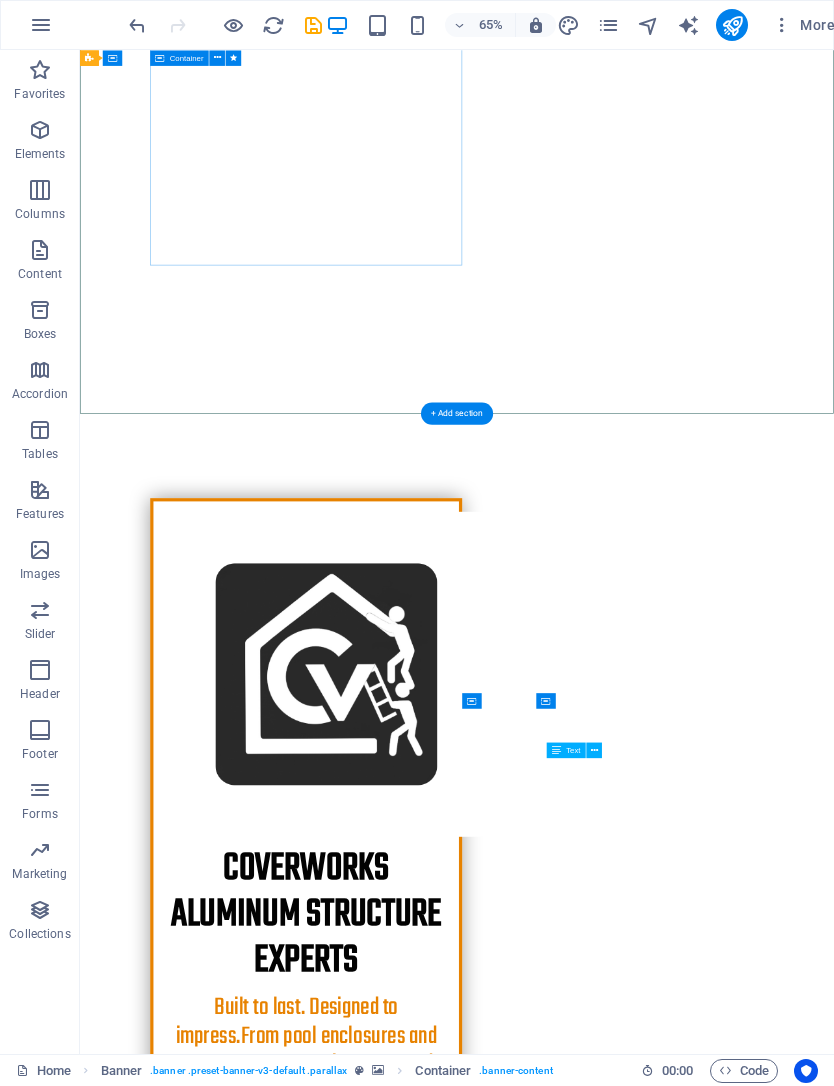 click on "Coverworks Aluminum Structure experts" at bounding box center [428, 1380] 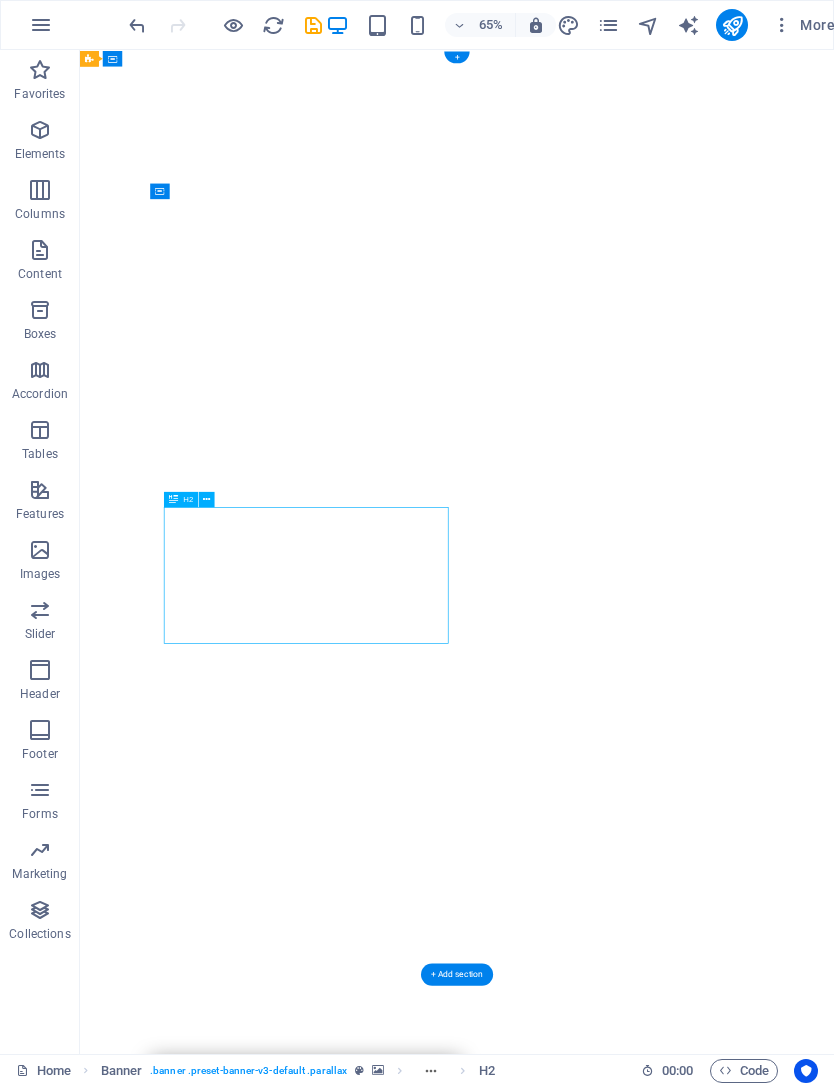 scroll, scrollTop: 0, scrollLeft: 0, axis: both 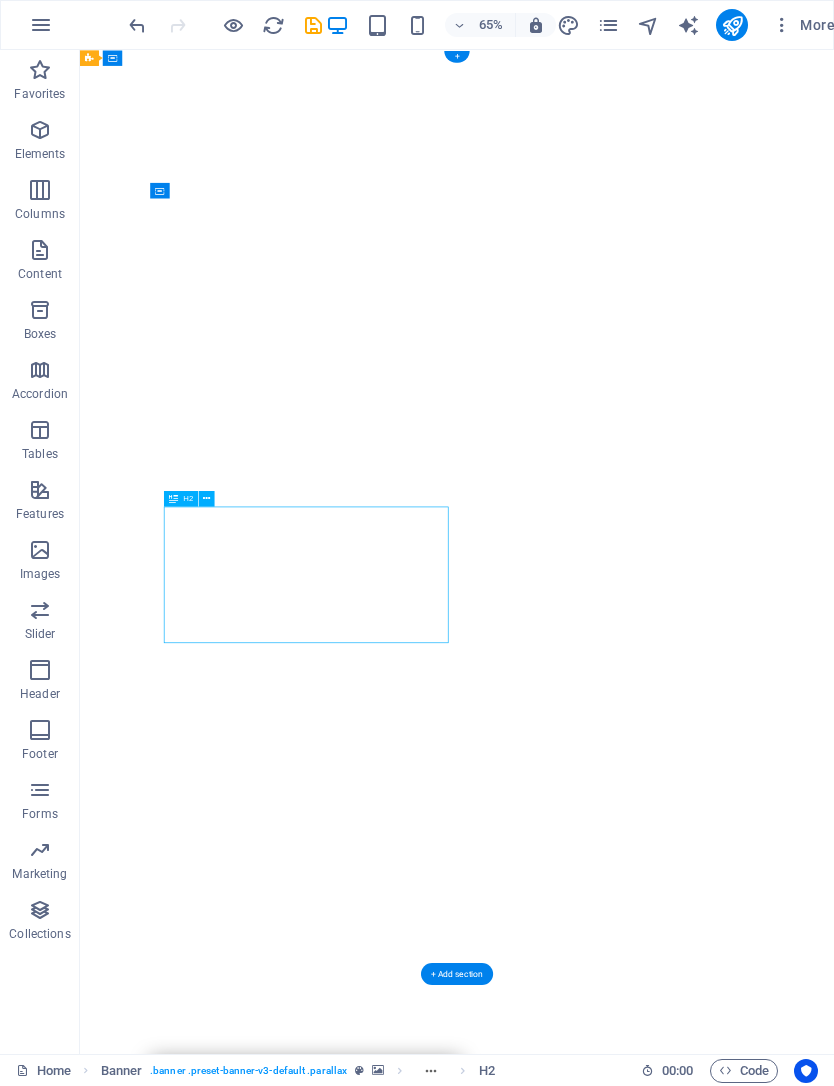 click on "Coverworks Aluminum Structure experts Built to last. Designed to impress.From pool enclosures and screen rooms to patio covers and outdoor kitchens — we do it all. Learn more" at bounding box center [660, 2115] 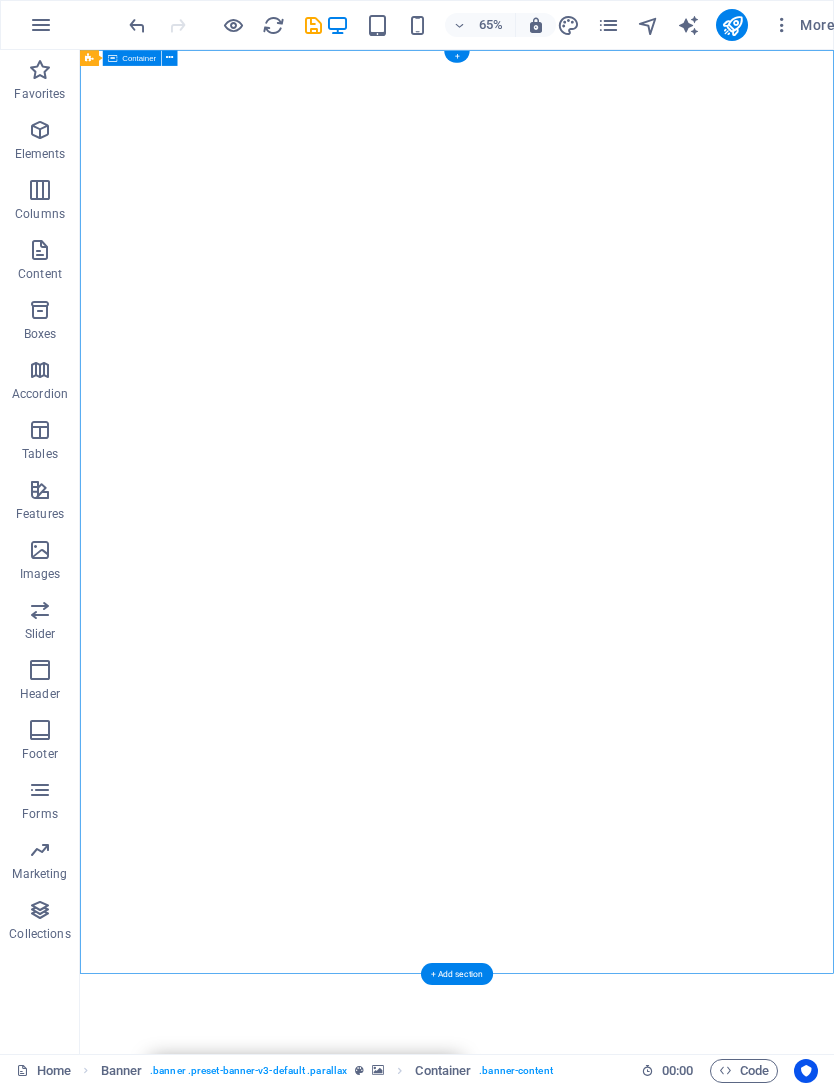 click on "Coverworks Aluminum Structure experts Built to last. Designed to impress.From pool enclosures and screen rooms to patio covers and outdoor kitchens — we do it all. Learn more" at bounding box center [660, 2115] 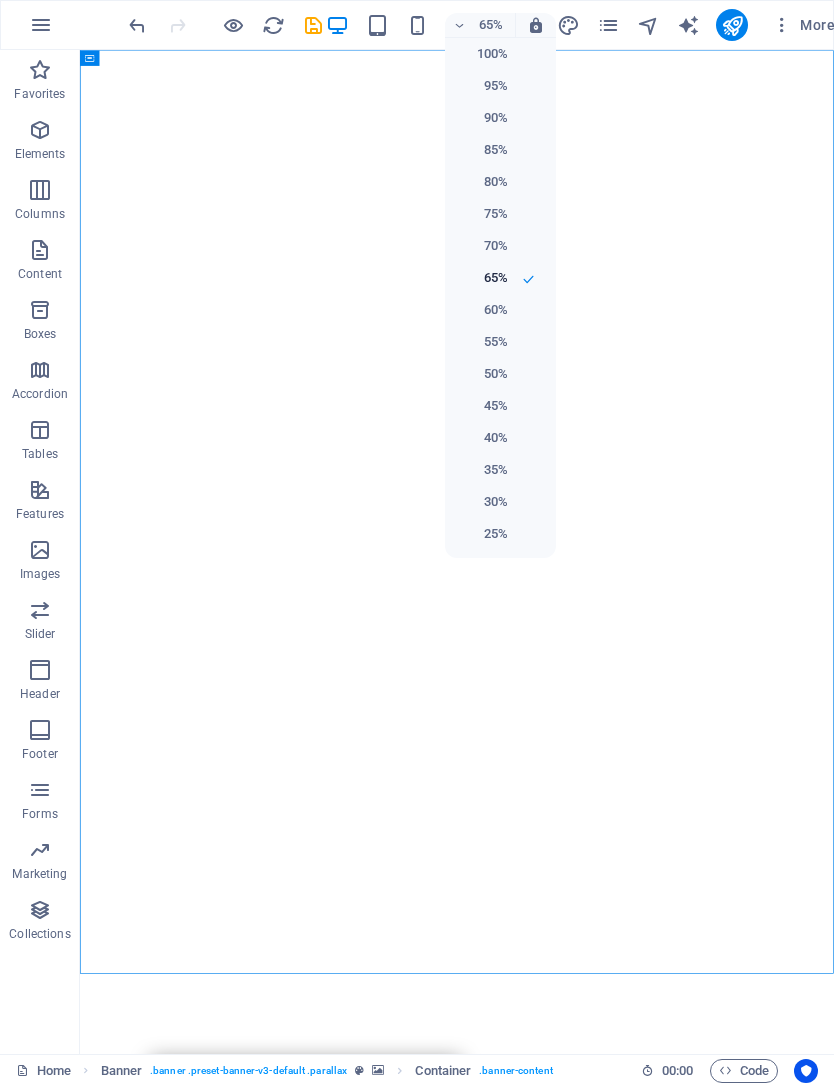 click on "60%" at bounding box center (500, 310) 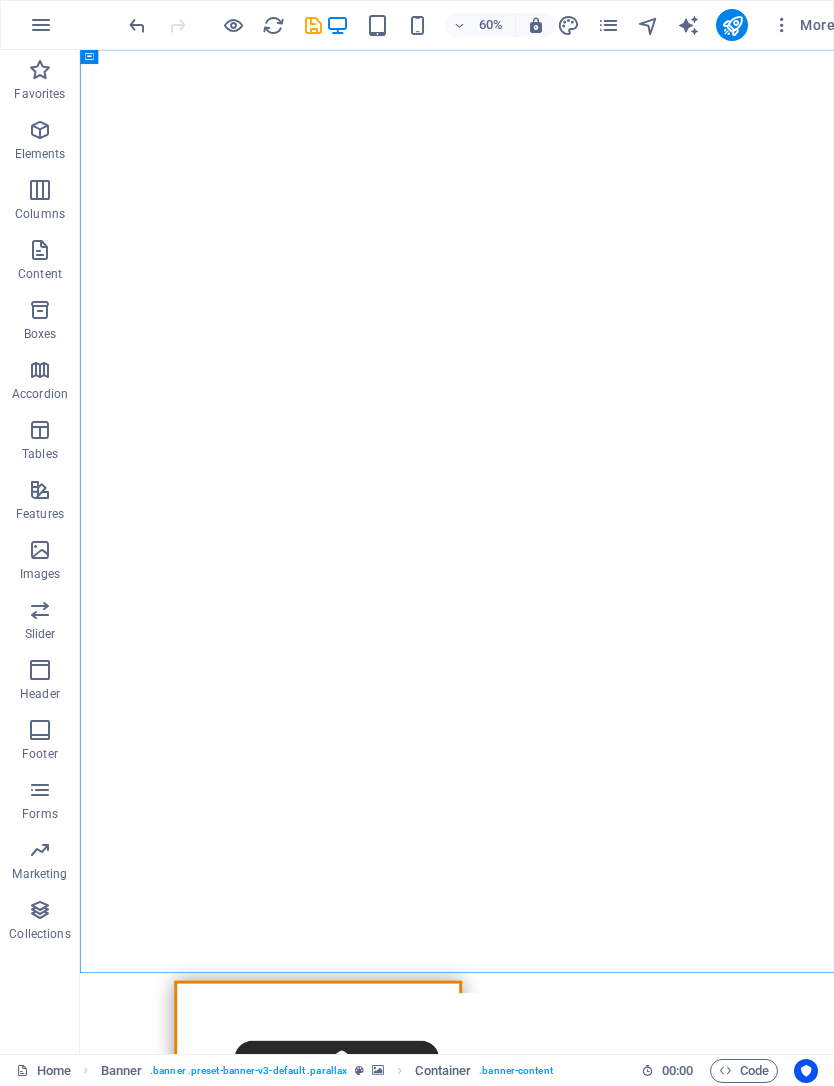 click at bounding box center [568, 25] 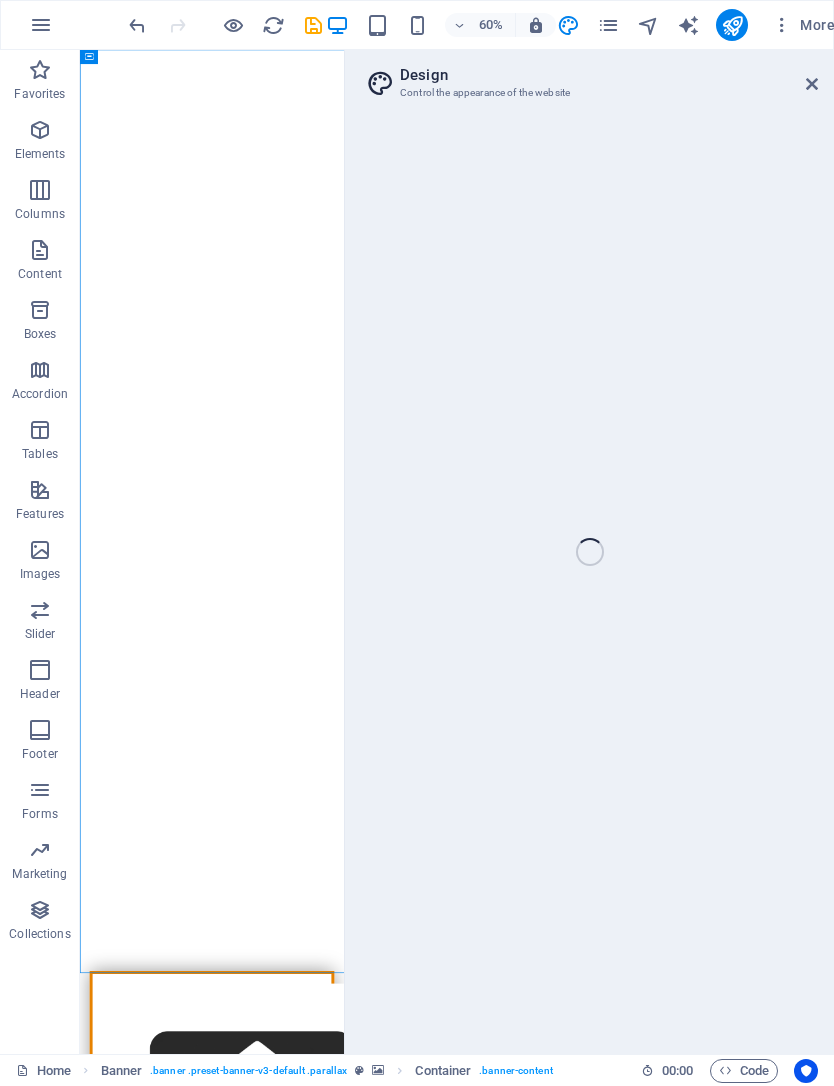 select on "px" 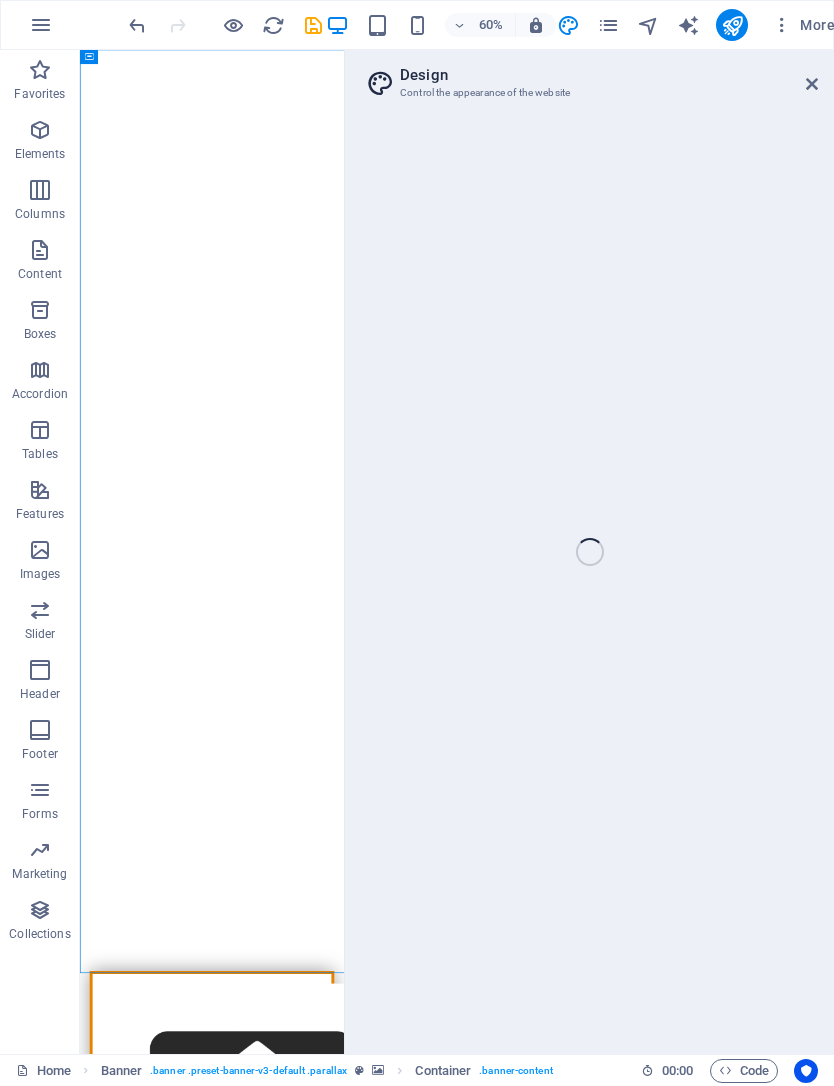 select on "300" 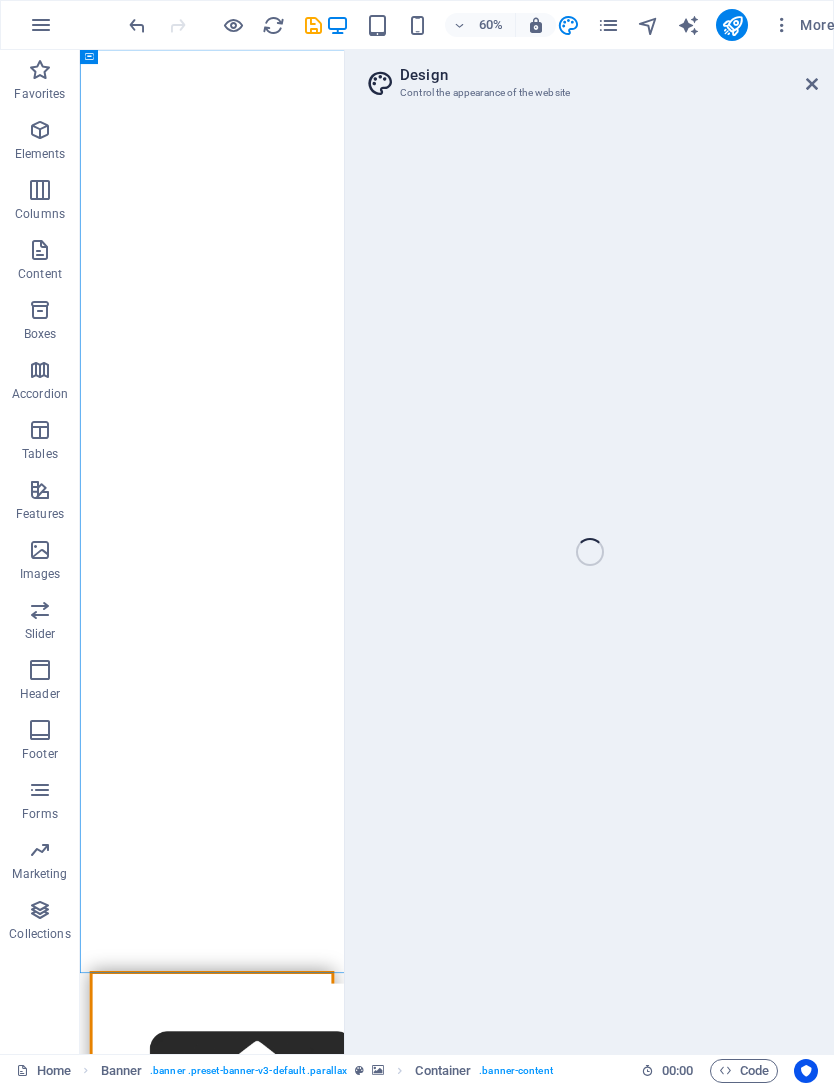 select on "px" 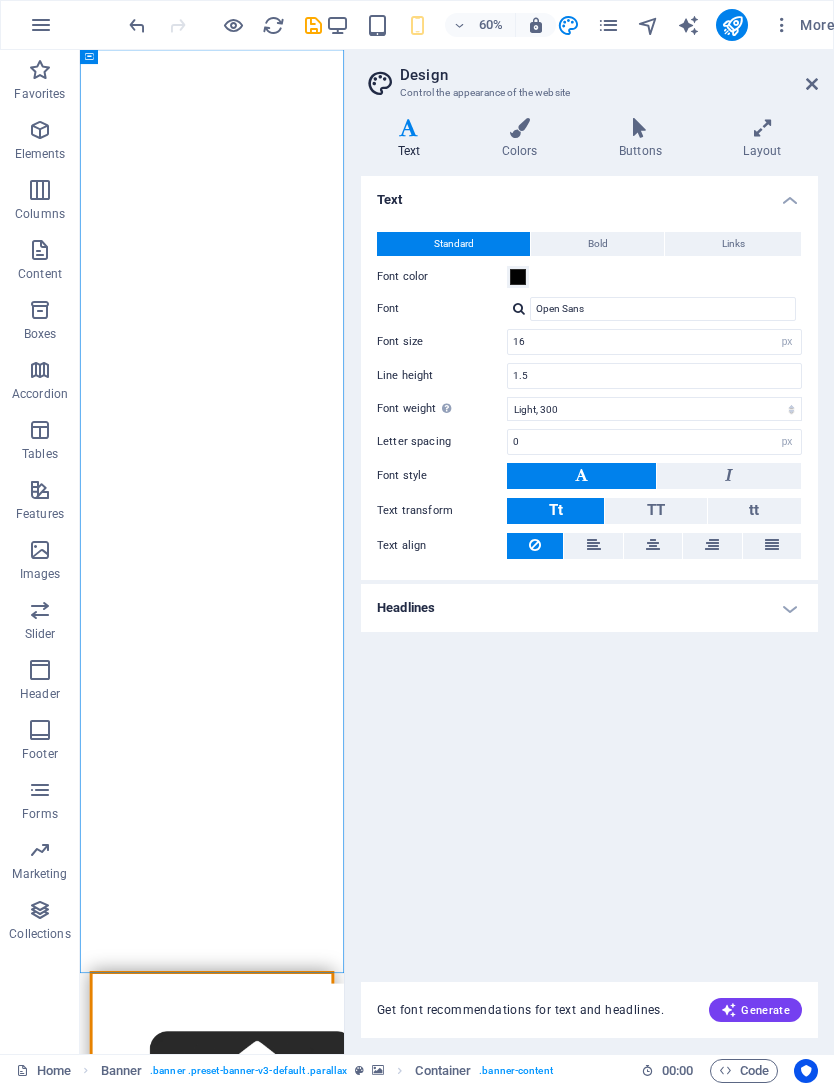 click on "Control the appearance of the website" at bounding box center [589, 93] 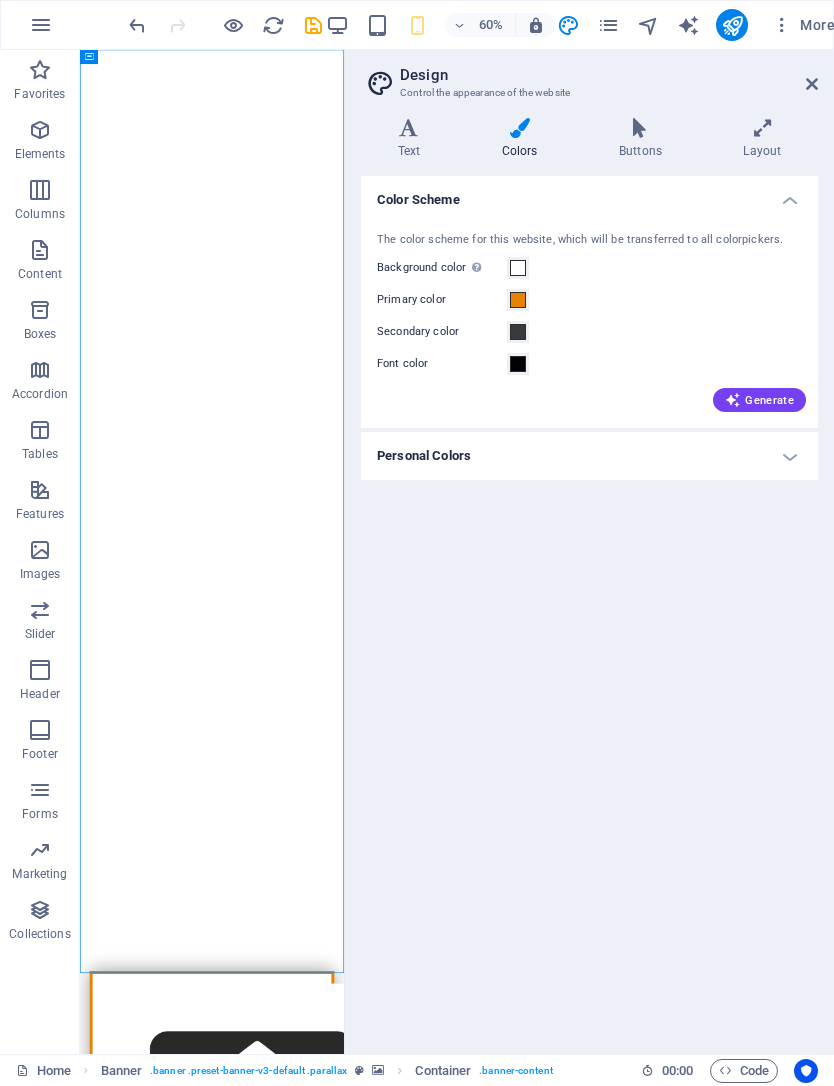 click on "Generate" at bounding box center [759, 400] 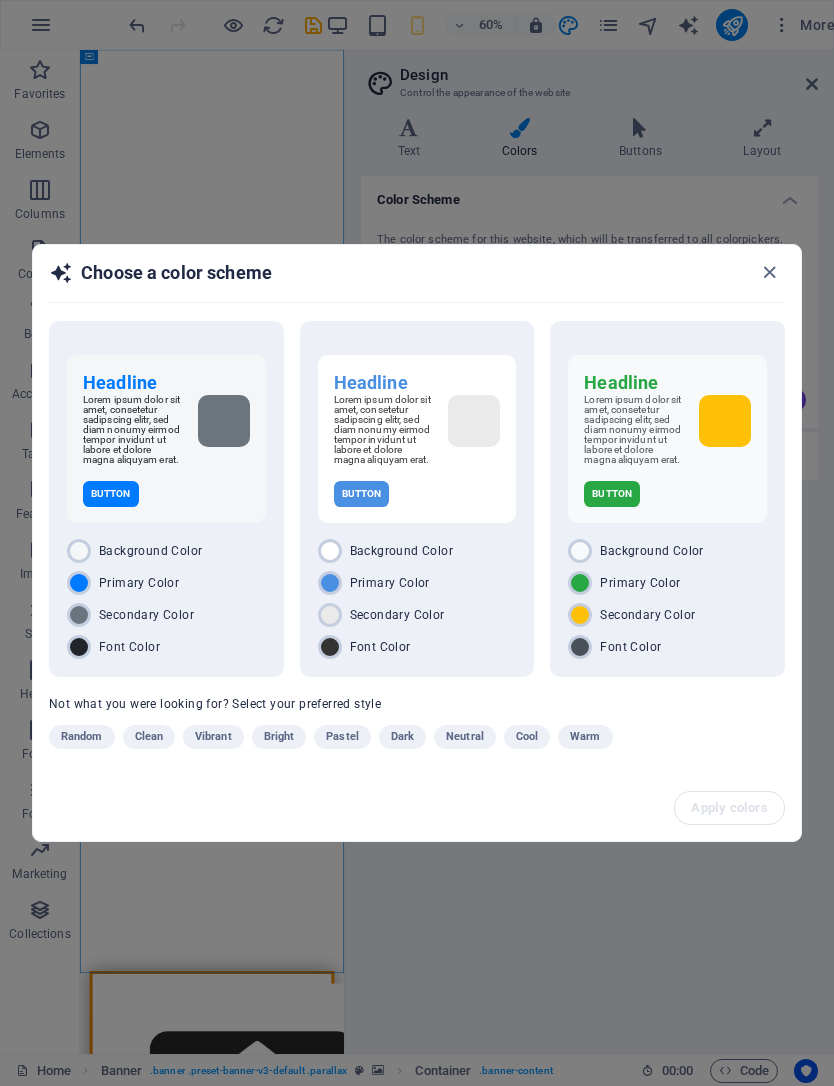 click on "Vibrant" at bounding box center [213, 737] 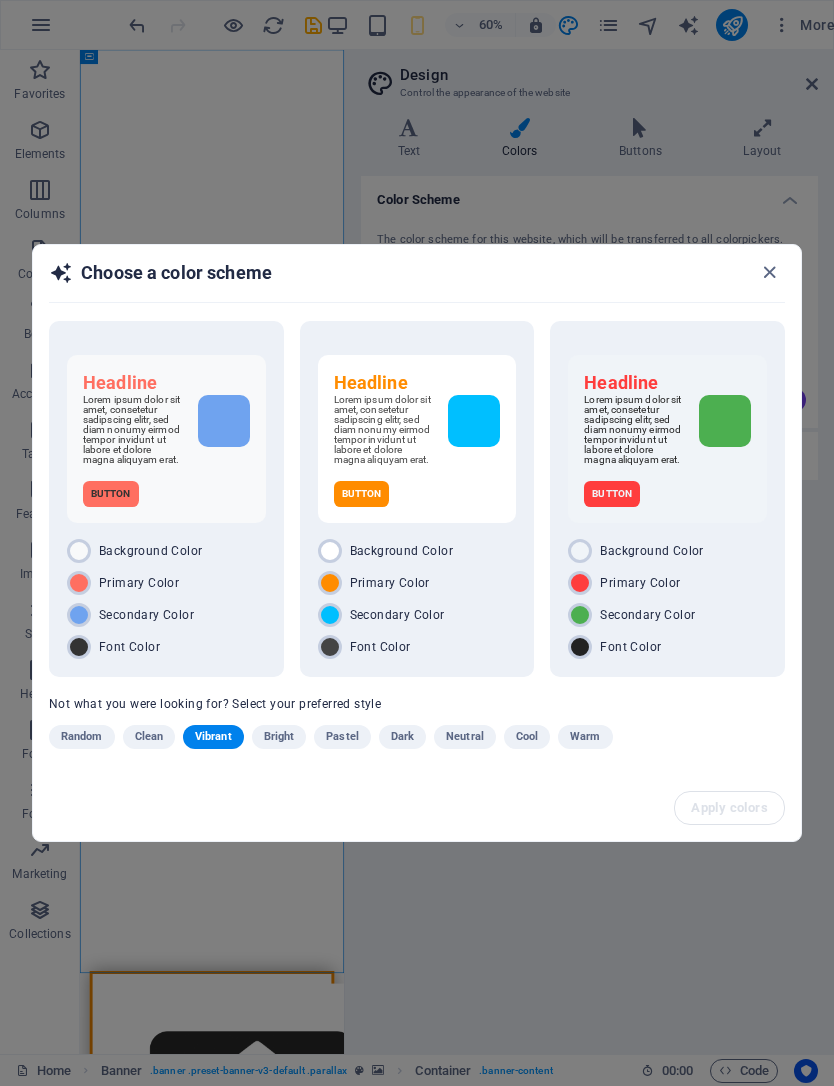 click on "Bright" at bounding box center [279, 737] 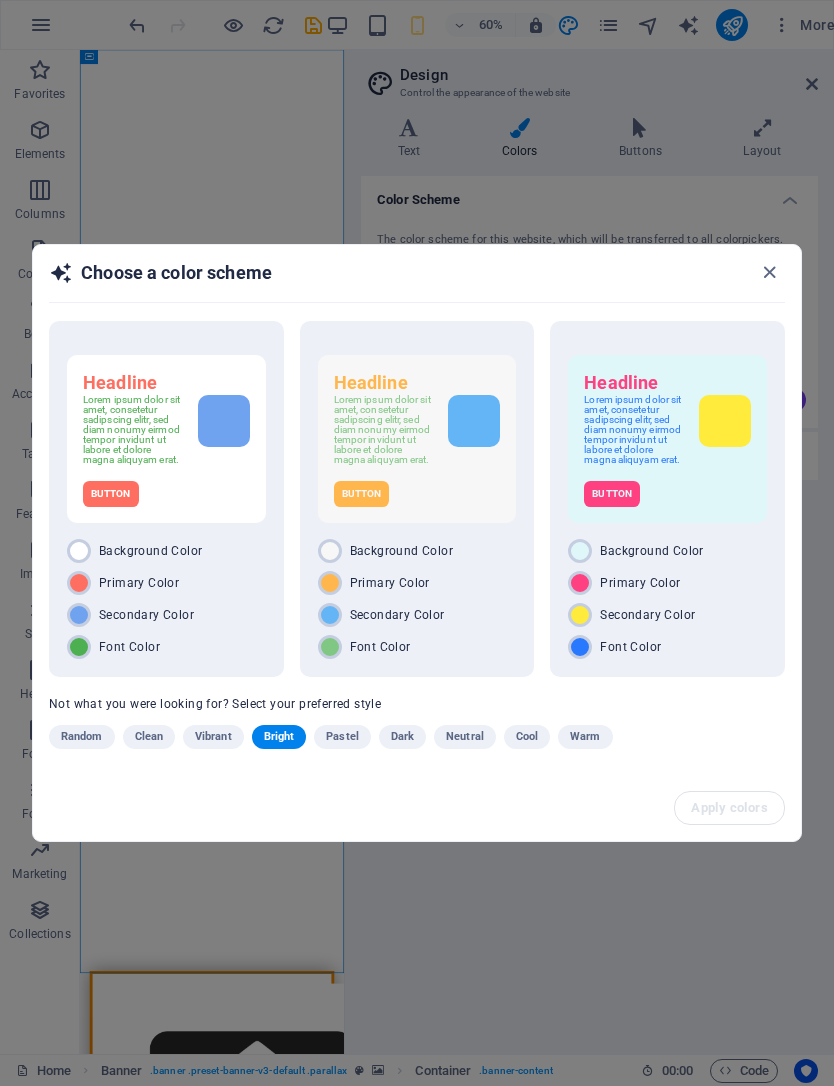 click on "Dark" at bounding box center (402, 737) 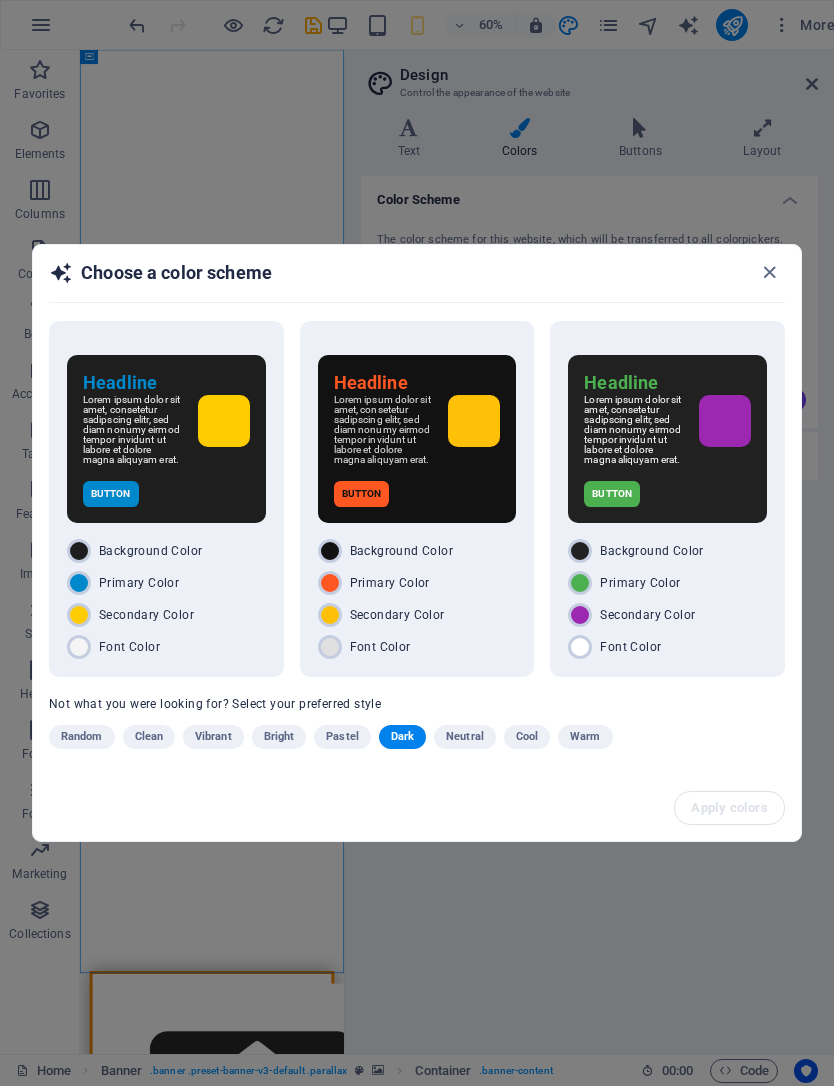 click on "Headline Lorem ipsum dolor sit amet, consetetur sadipscing elitr, sed diam nonumy eirmod tempor invidunt ut labore et dolore magna aliquyam erat. Button" at bounding box center (667, 439) 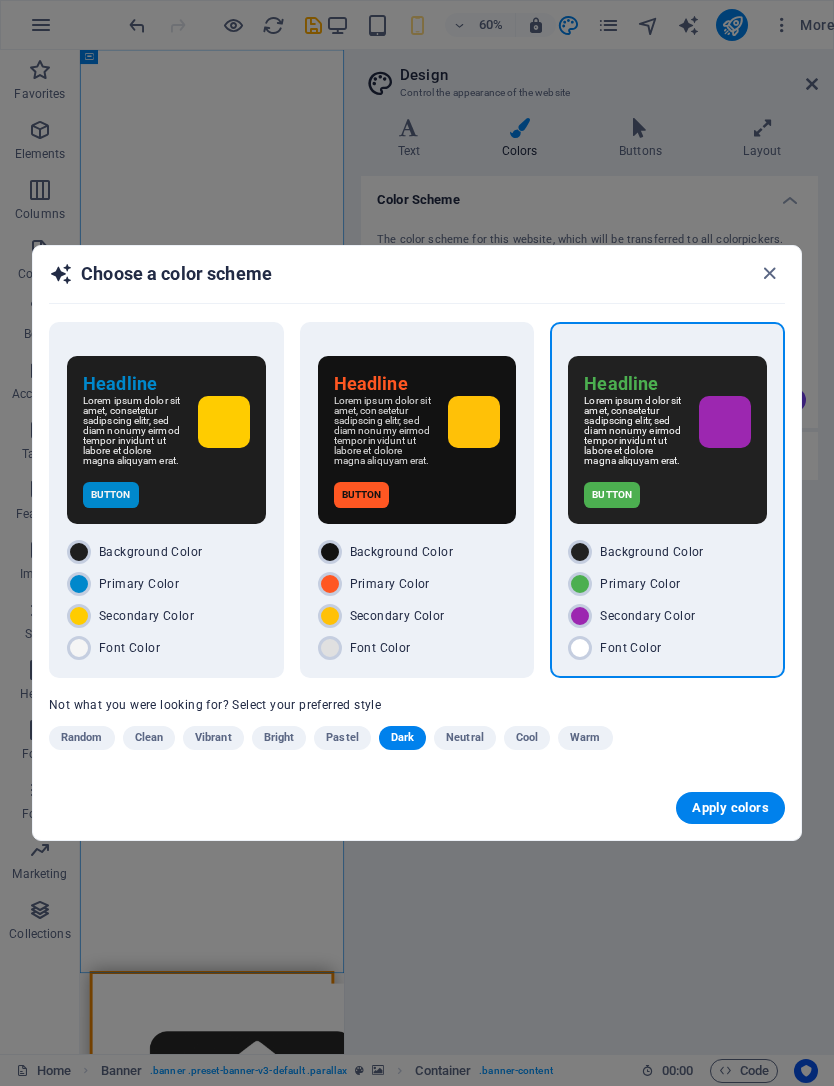 click on "Apply colors" at bounding box center (730, 808) 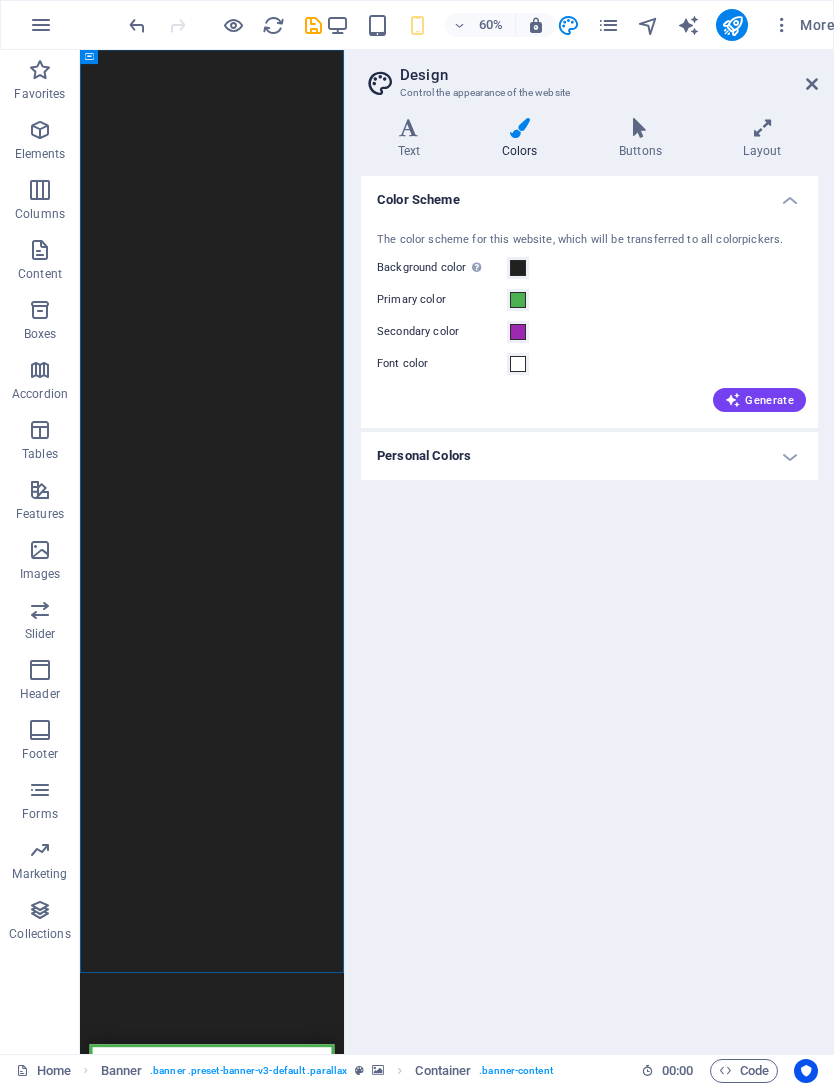 click on "Personal Colors" at bounding box center [589, 456] 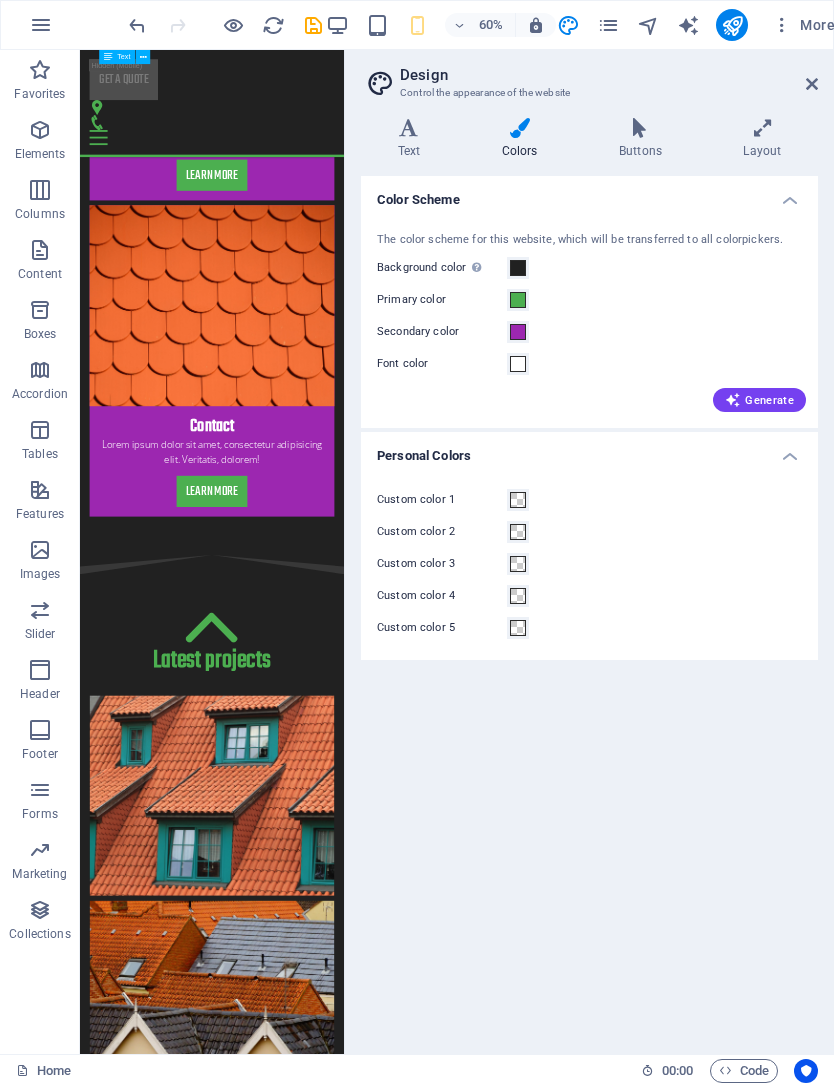 scroll, scrollTop: 7446, scrollLeft: 0, axis: vertical 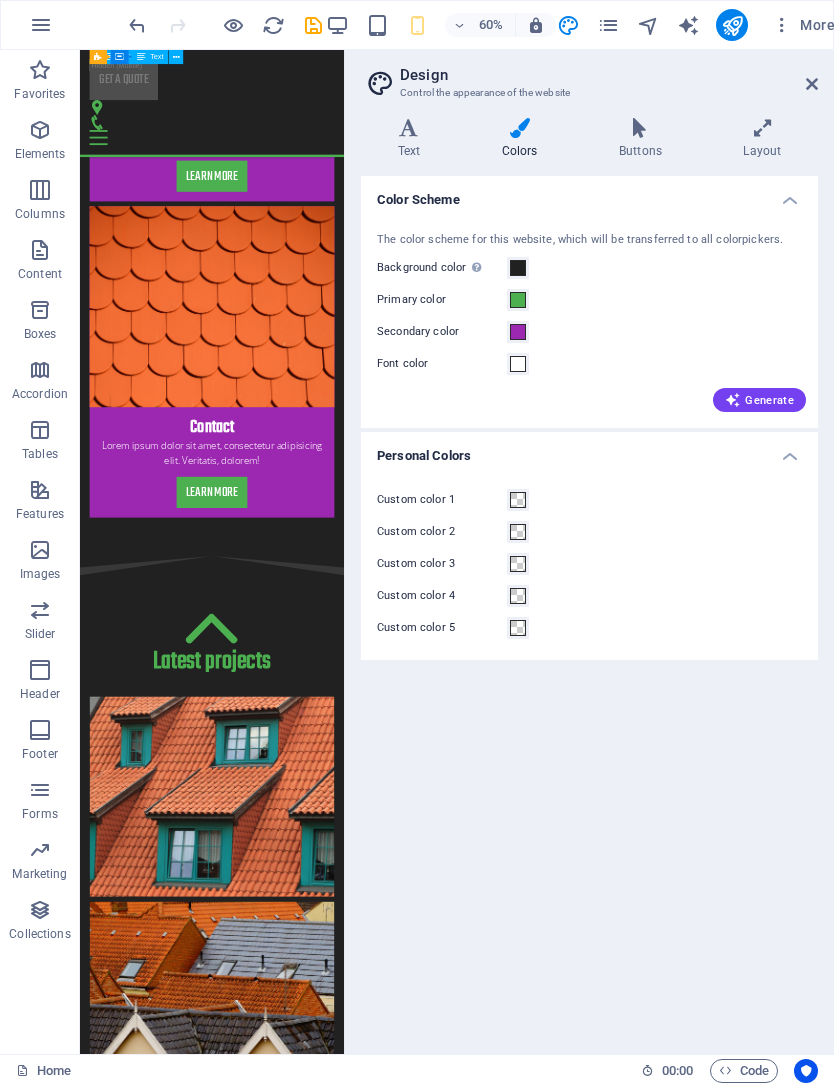 click on "Secondary color" at bounding box center (589, 332) 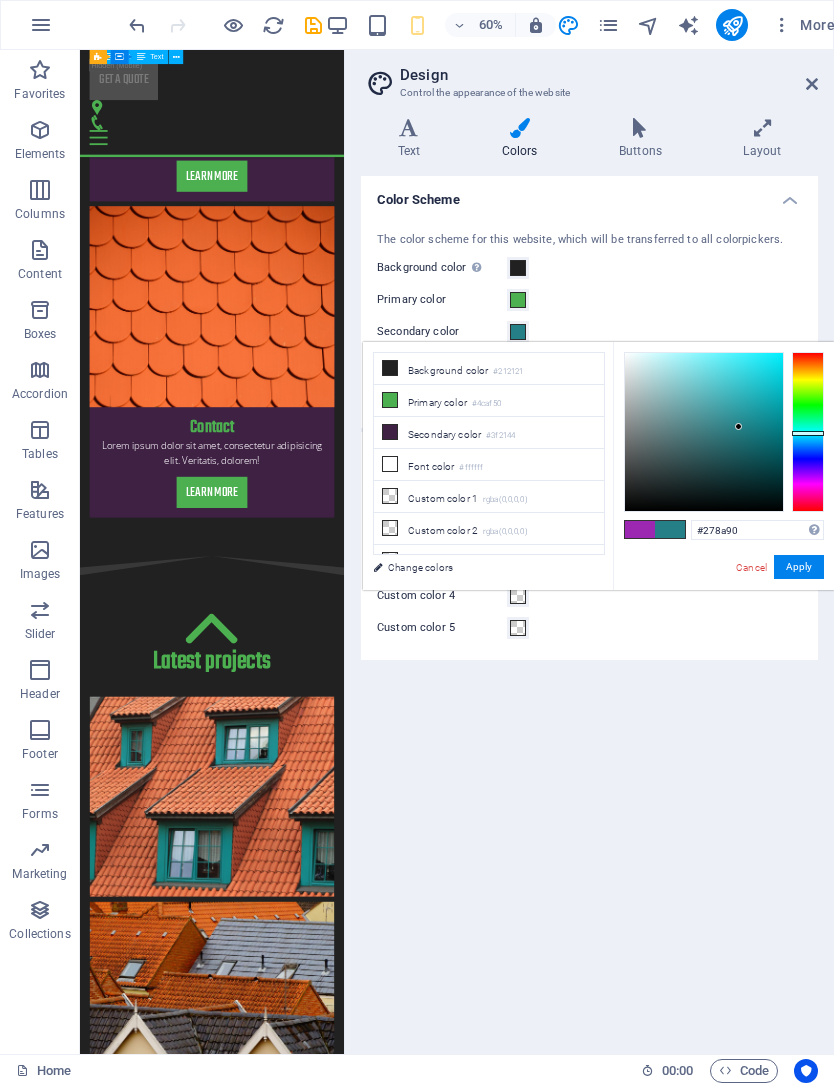 type on "#248d93" 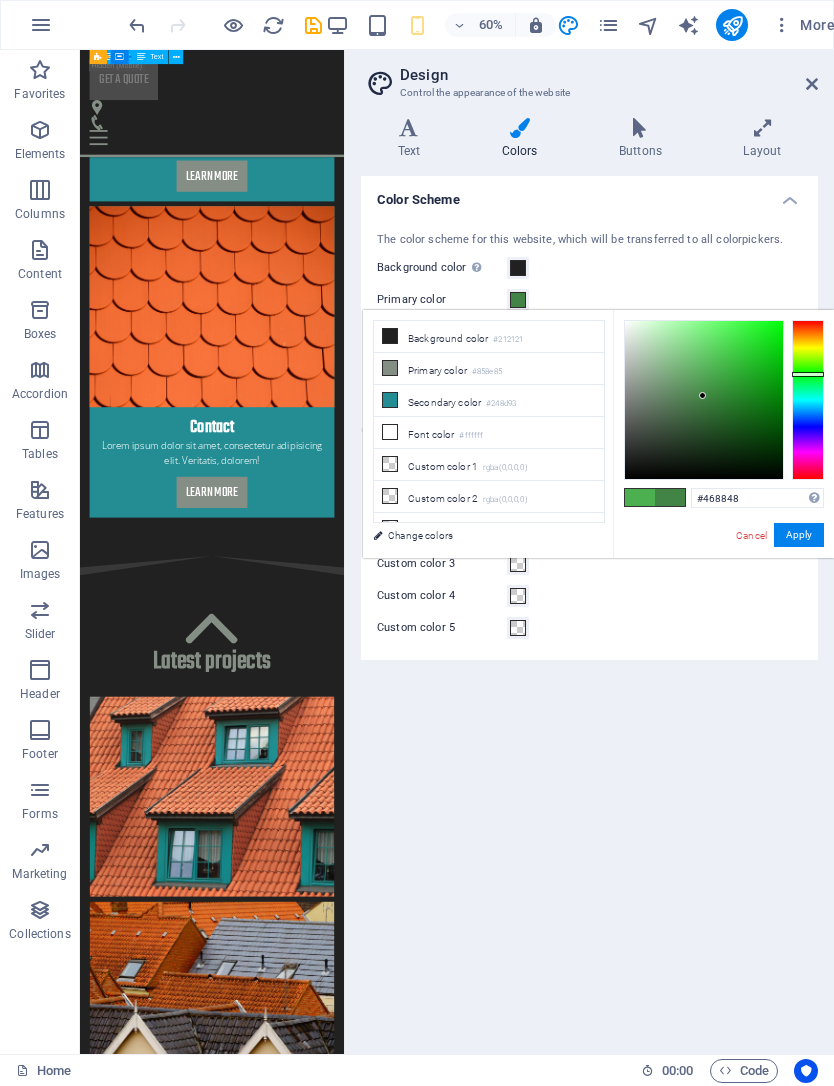 type on "[COLOR]" 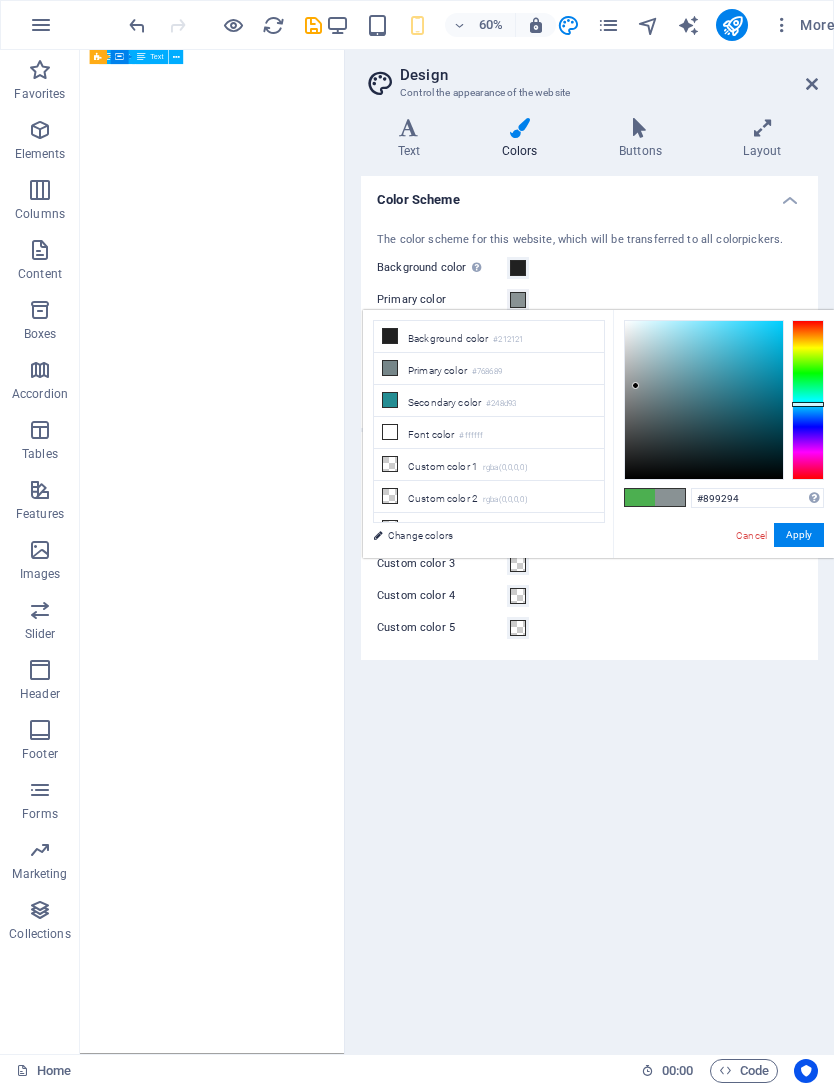 scroll, scrollTop: 0, scrollLeft: 0, axis: both 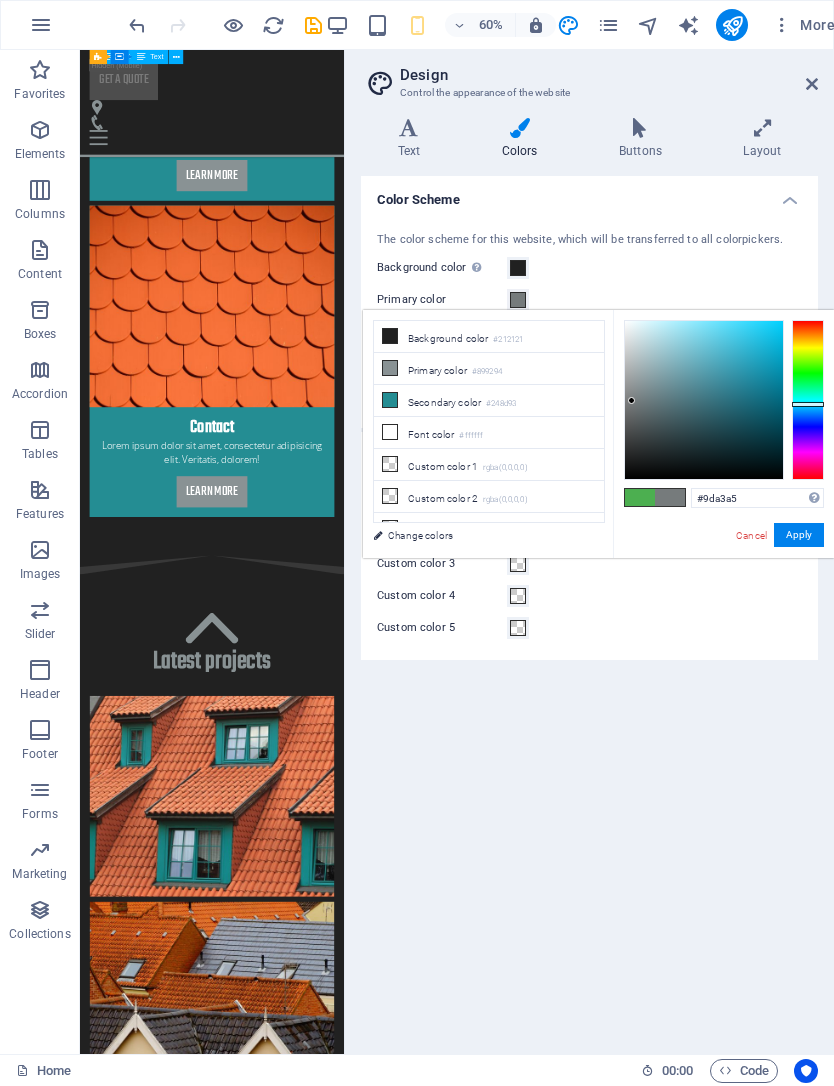 type on "#9fa5a6" 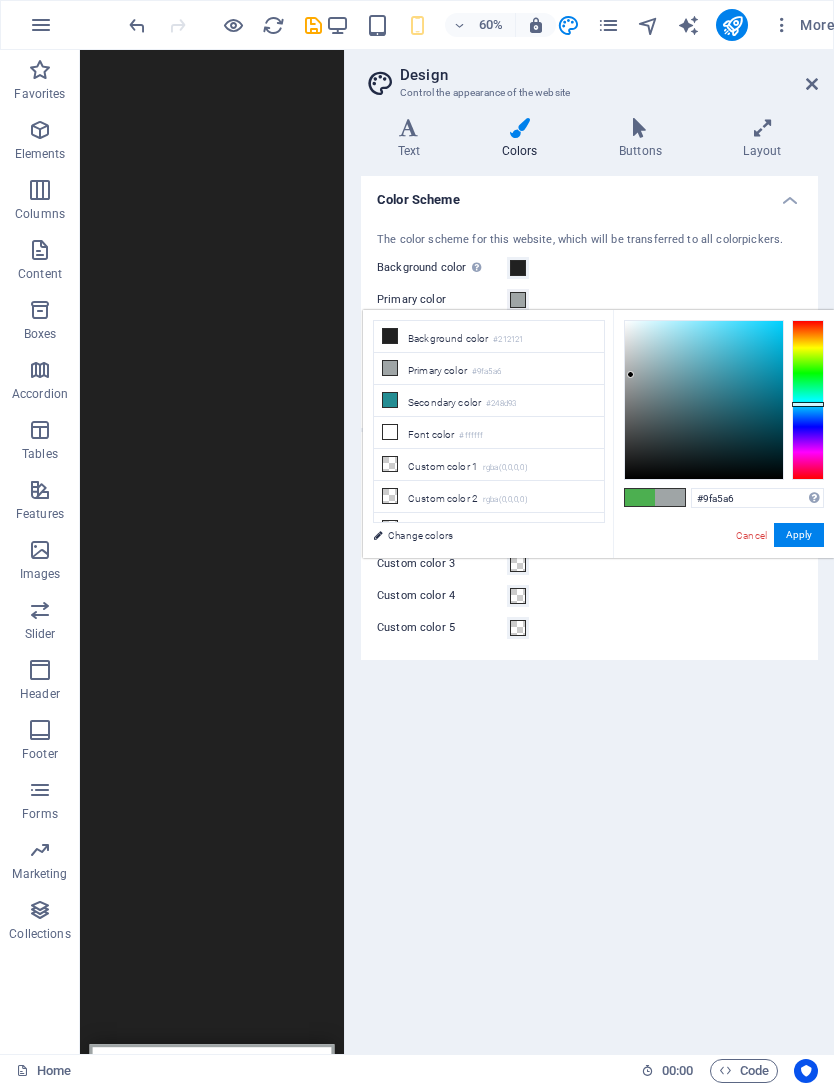 scroll, scrollTop: 0, scrollLeft: 0, axis: both 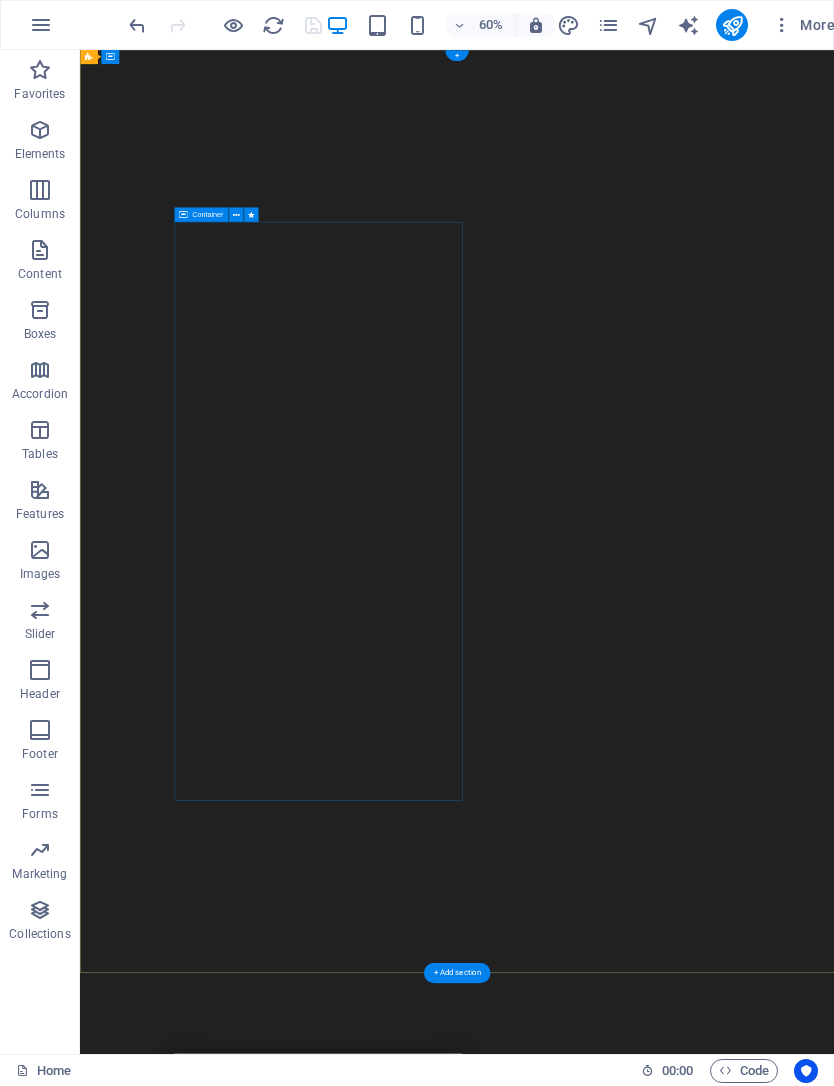 click on "Coverworks Aluminum Structure experts Built to last. Designed to impress.From pool enclosures and screen rooms to patio covers and outdoor kitchens — we do it all. Learn more" at bounding box center [477, 2237] 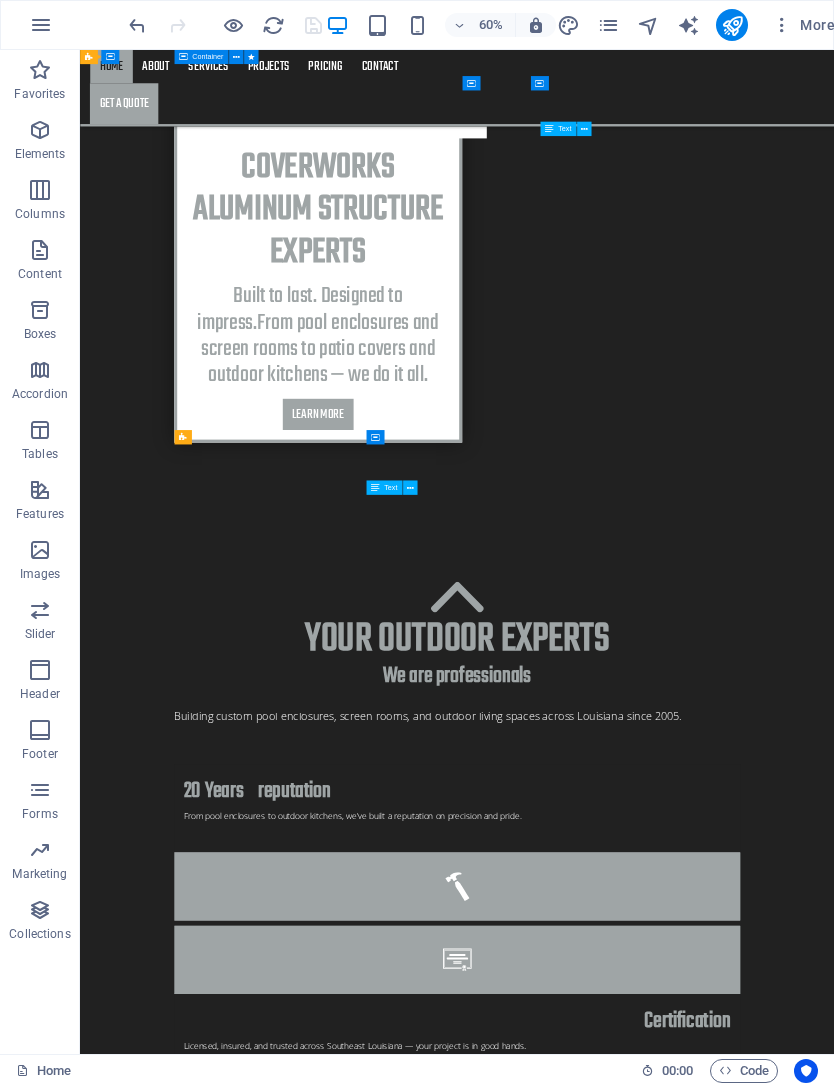 scroll, scrollTop: 2088, scrollLeft: 0, axis: vertical 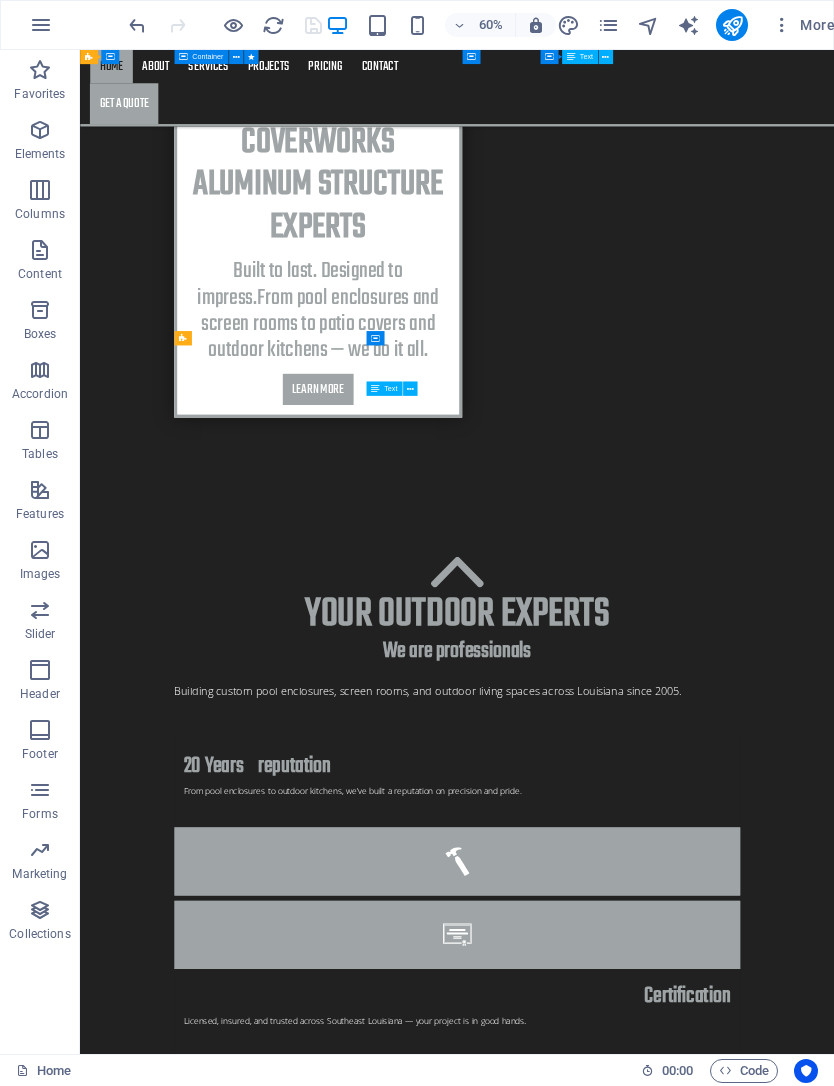click at bounding box center [709, 6797] 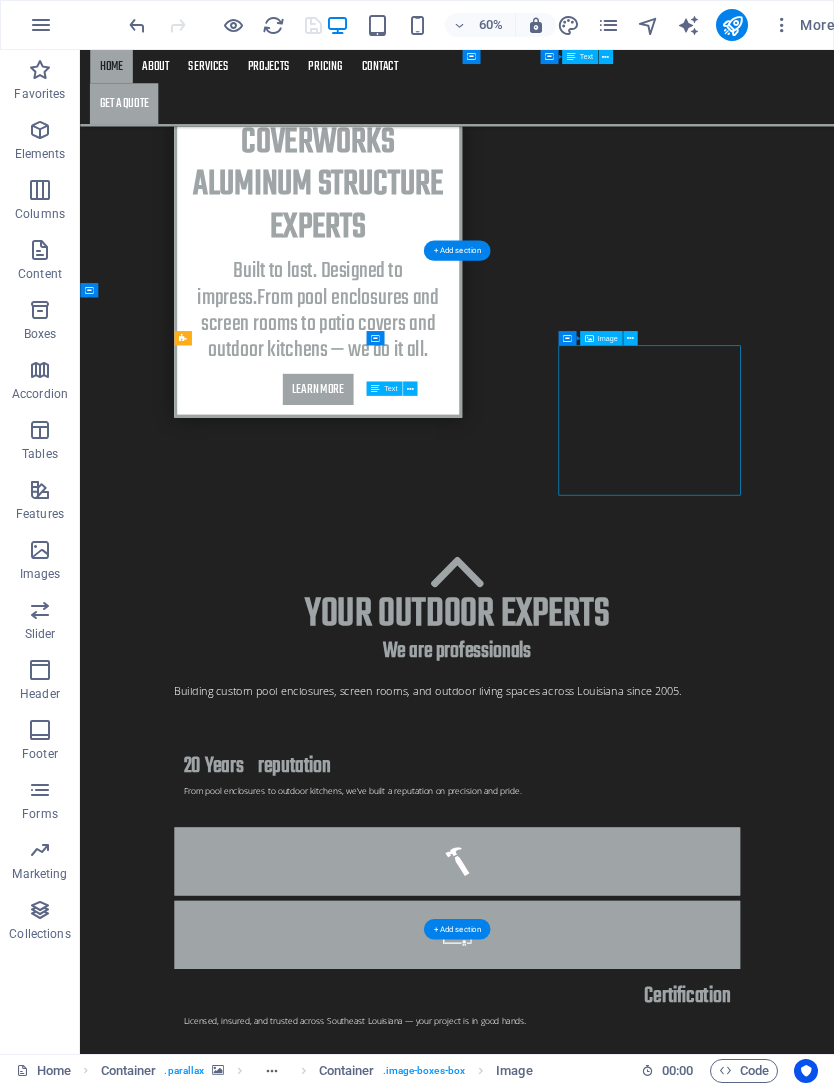 click at bounding box center [709, 6797] 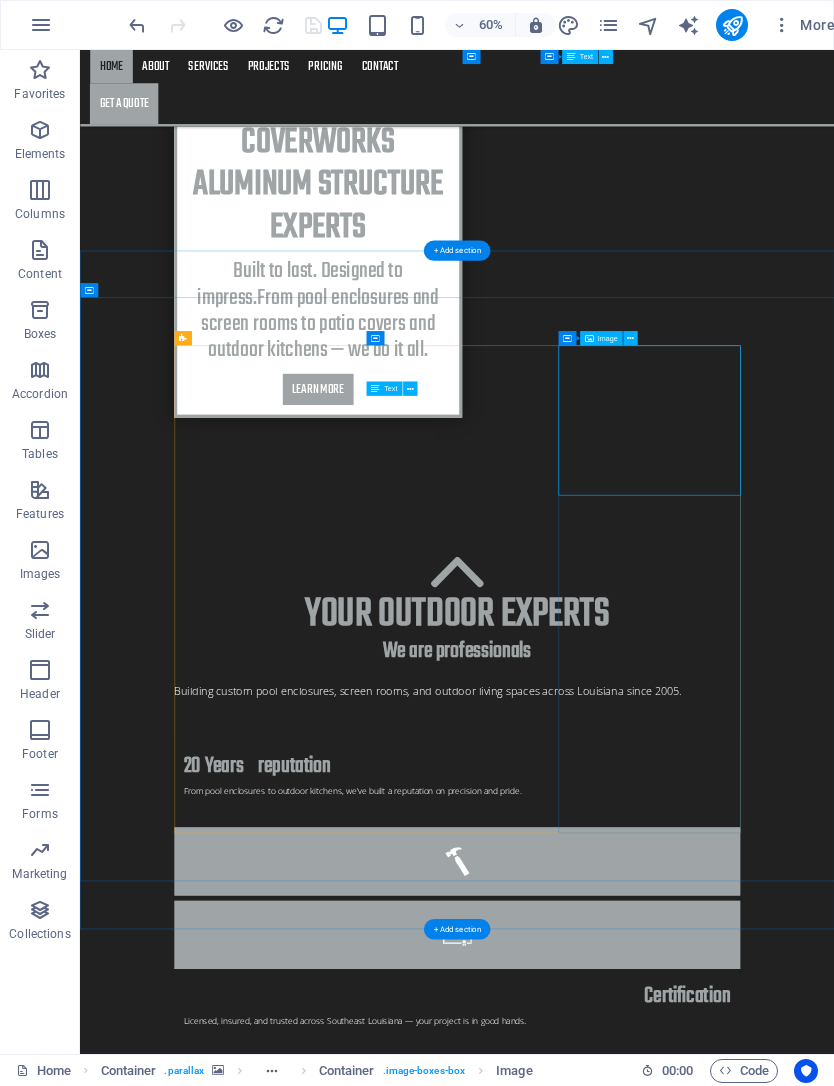 click at bounding box center (709, 6797) 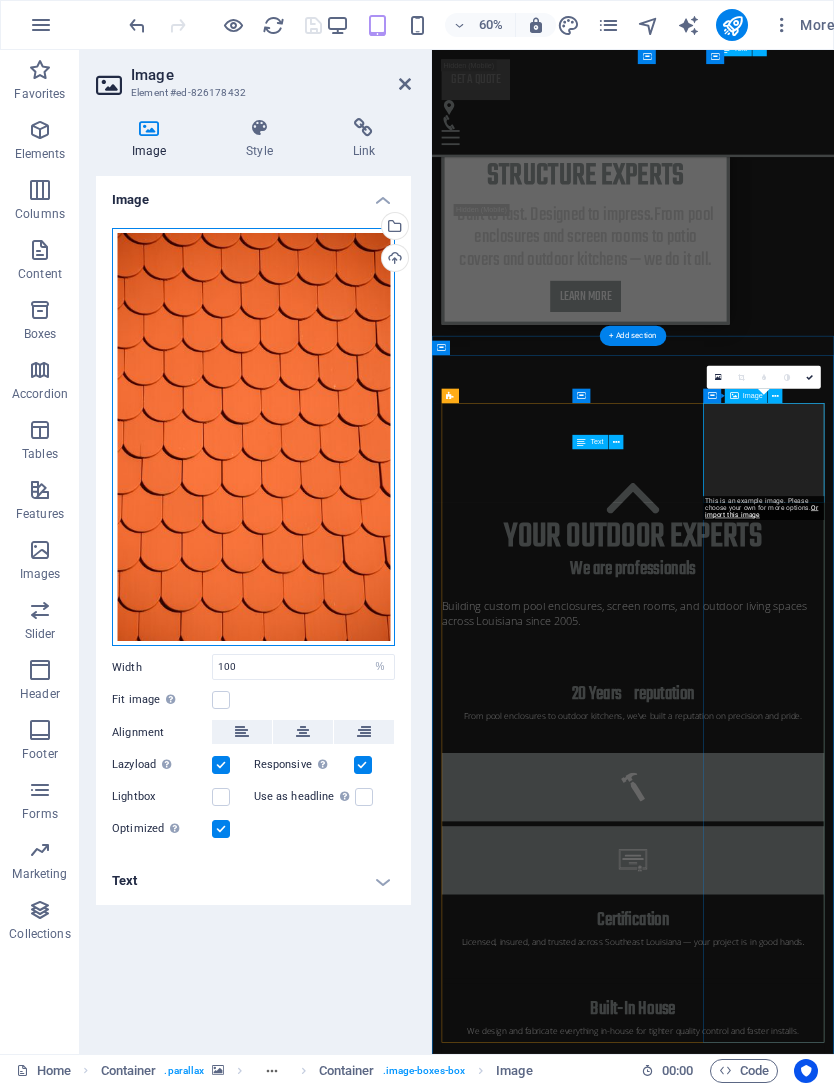 click on "Drag files here, click to choose files or select files from Files or our free stock photos & videos" at bounding box center [253, 437] 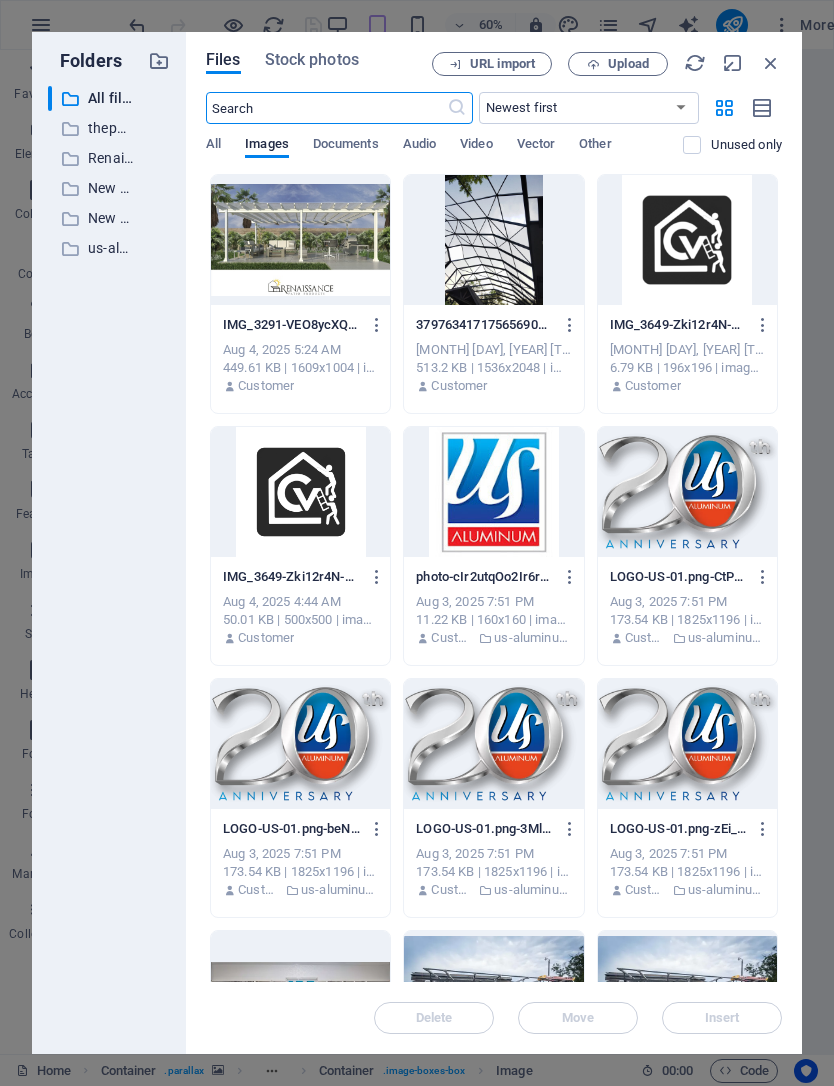 scroll, scrollTop: 0, scrollLeft: 0, axis: both 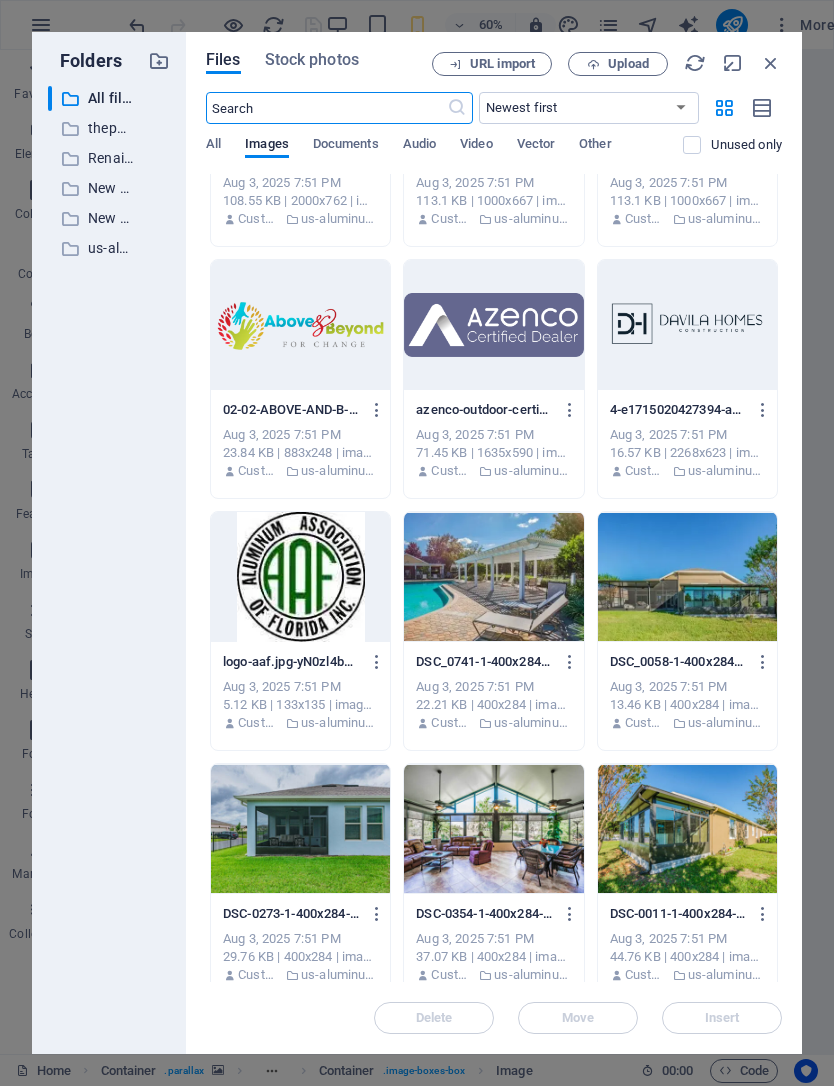 click at bounding box center (300, 577) 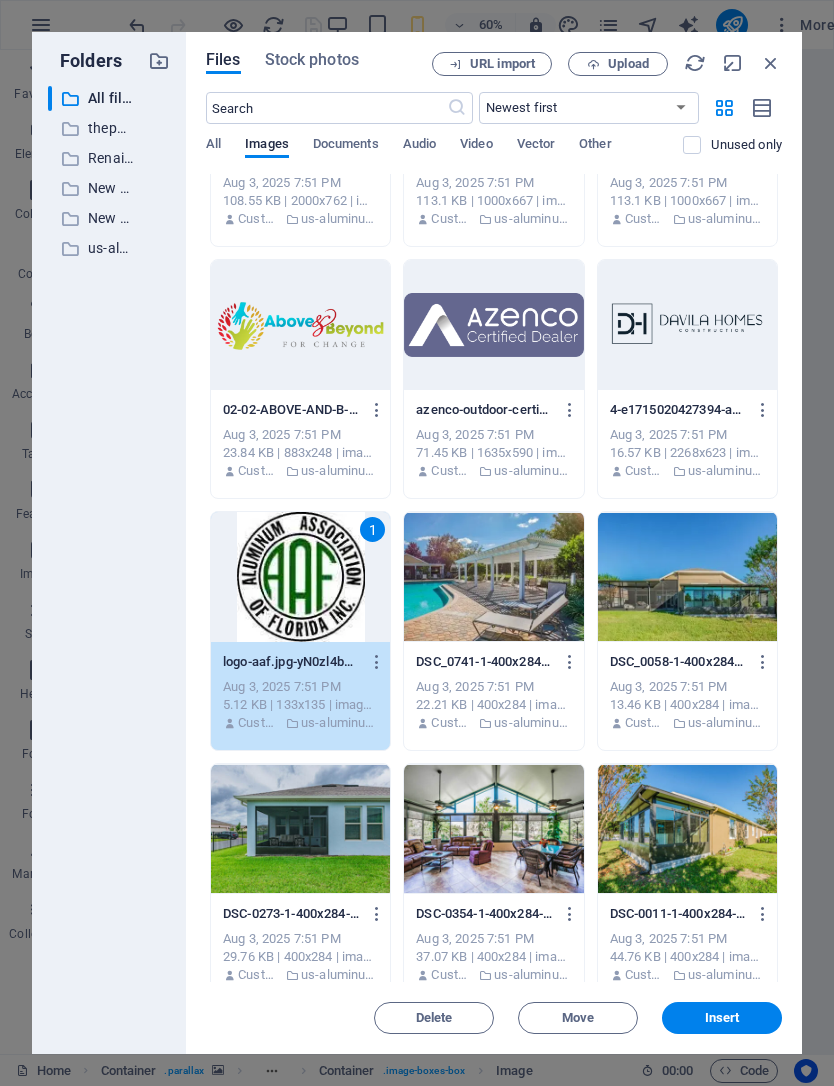 click on "Insert" at bounding box center [722, 1018] 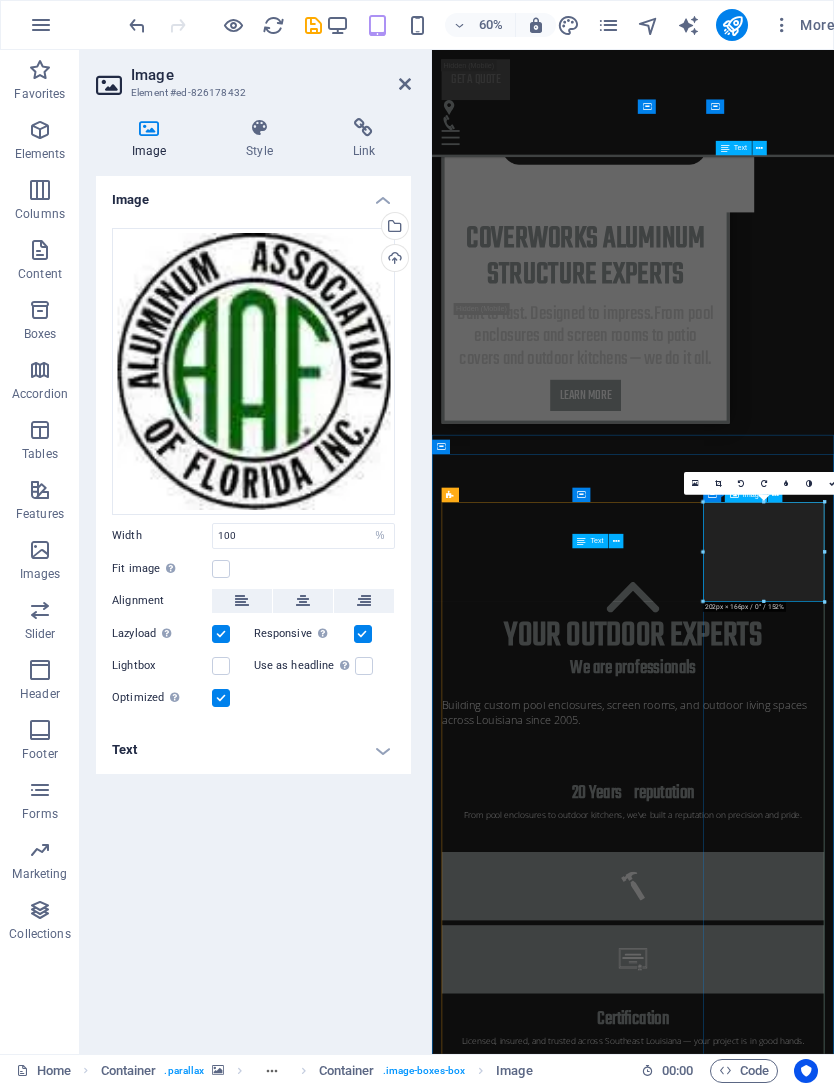click at bounding box center [767, 6208] 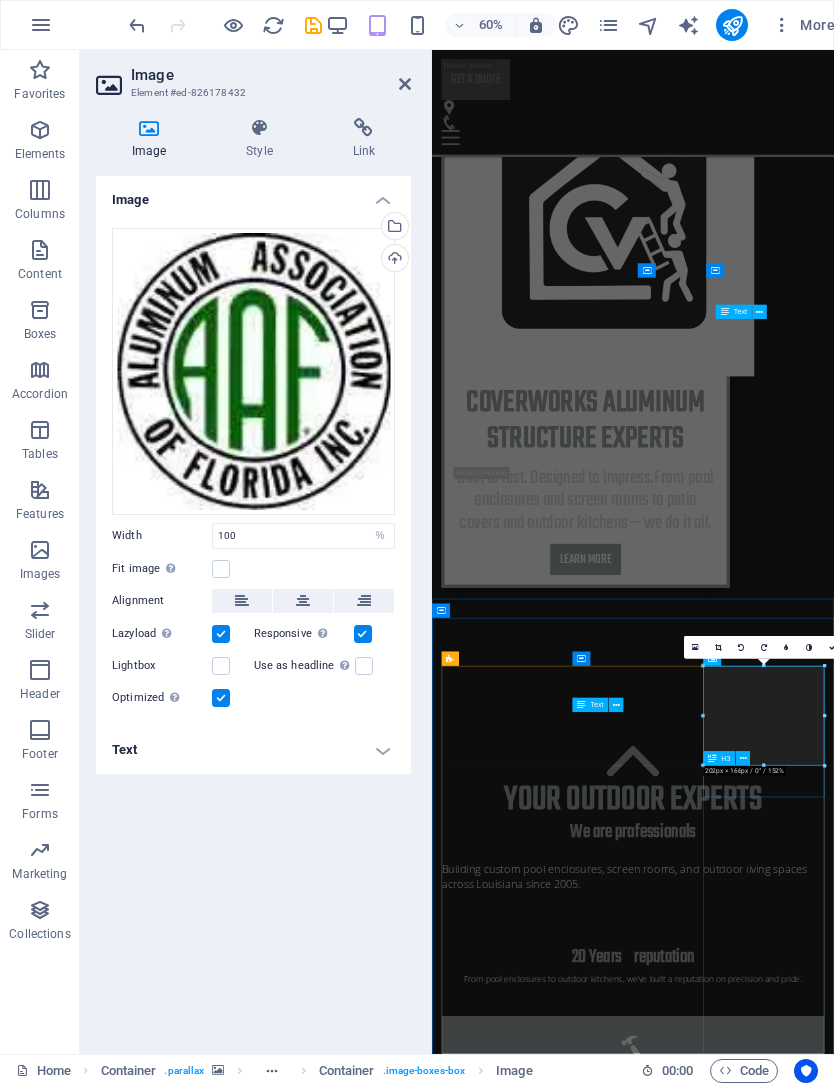 scroll, scrollTop: 1652, scrollLeft: 0, axis: vertical 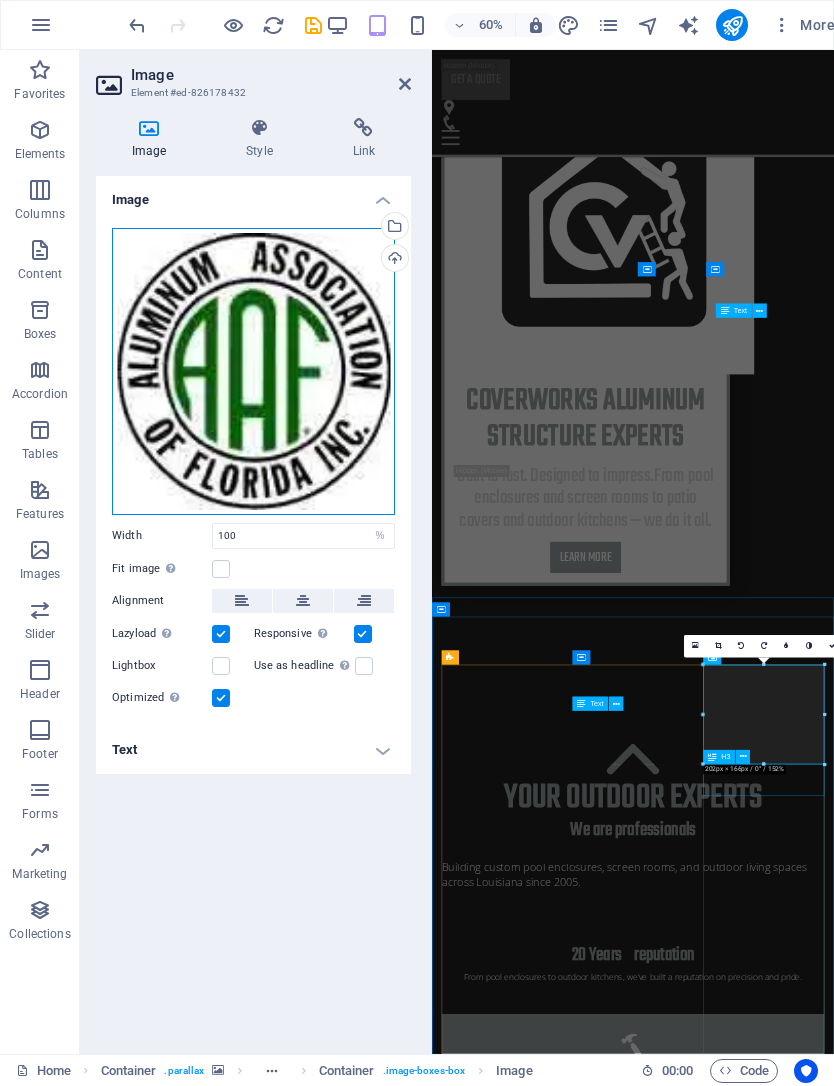 click on "Drag files here, click to choose files or select files from Files or our free stock photos & videos" at bounding box center (253, 371) 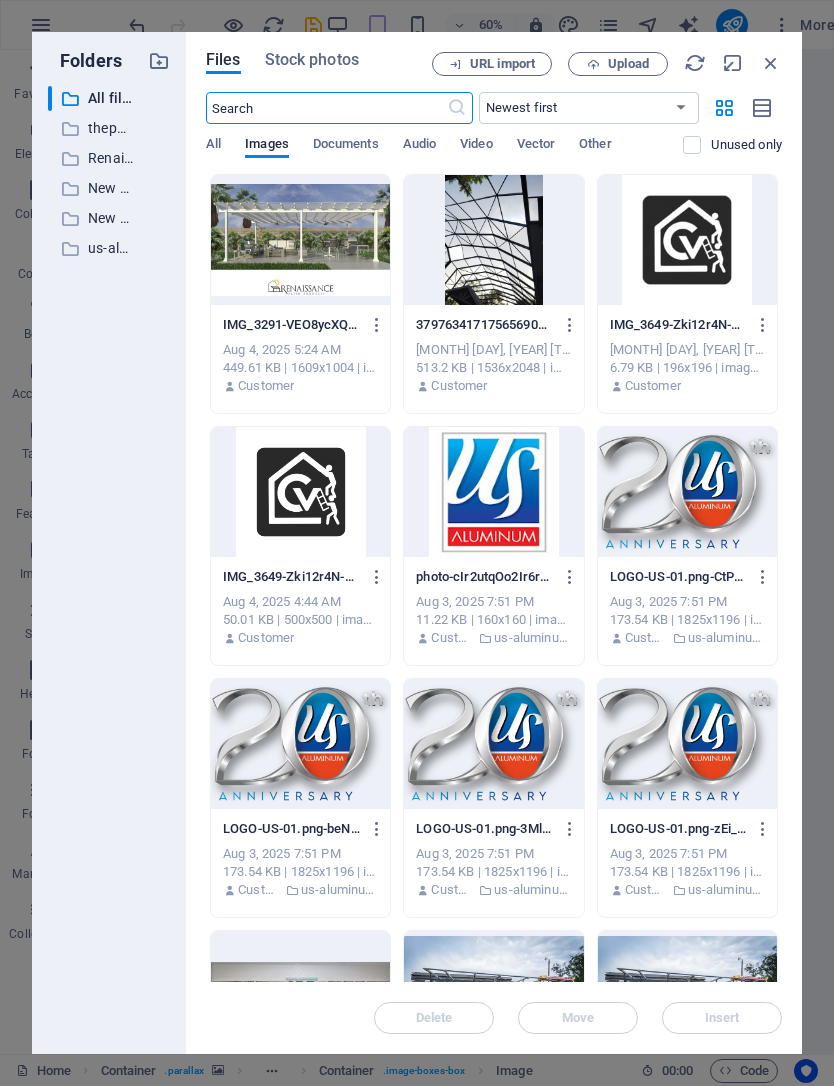 scroll, scrollTop: 0, scrollLeft: 0, axis: both 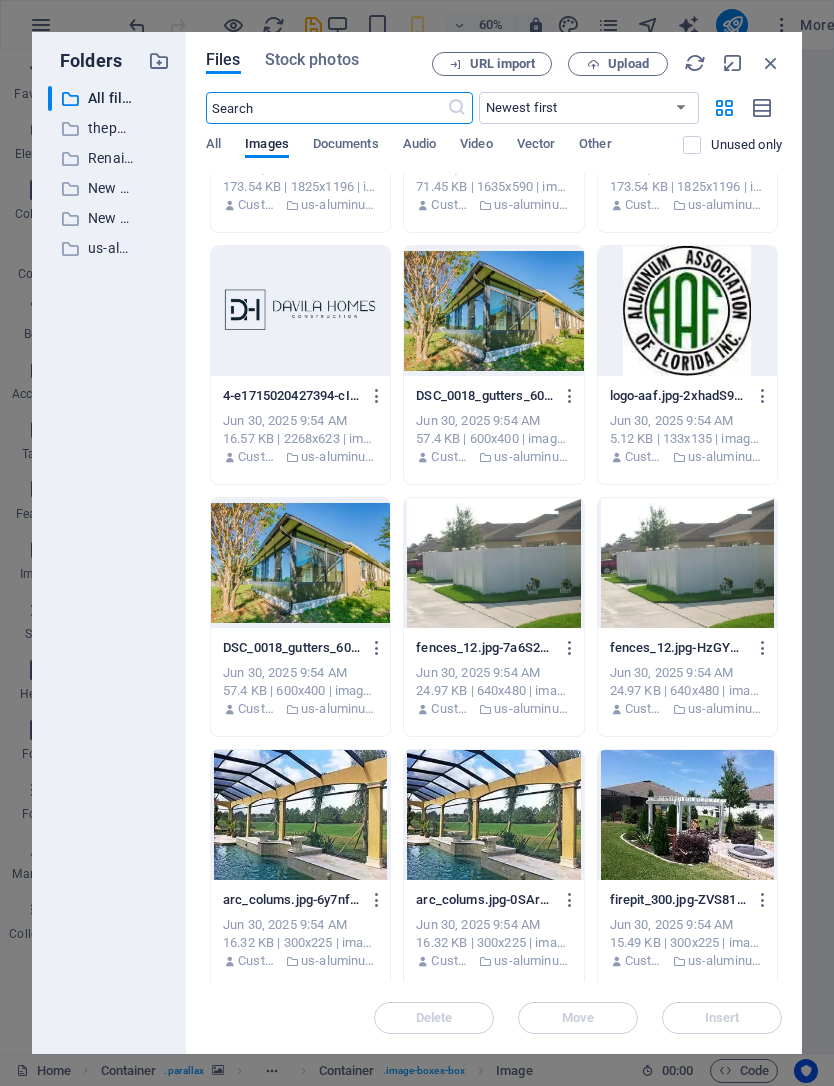 click at bounding box center [687, 815] 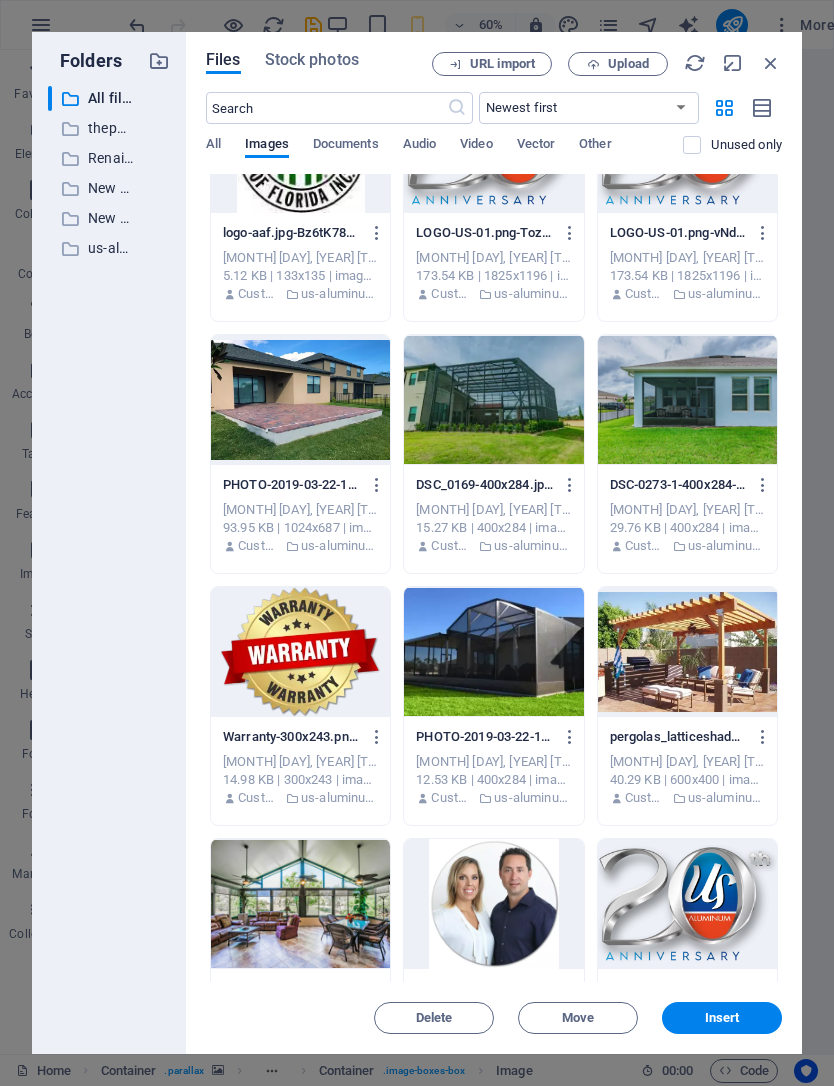 scroll, scrollTop: 49417, scrollLeft: 0, axis: vertical 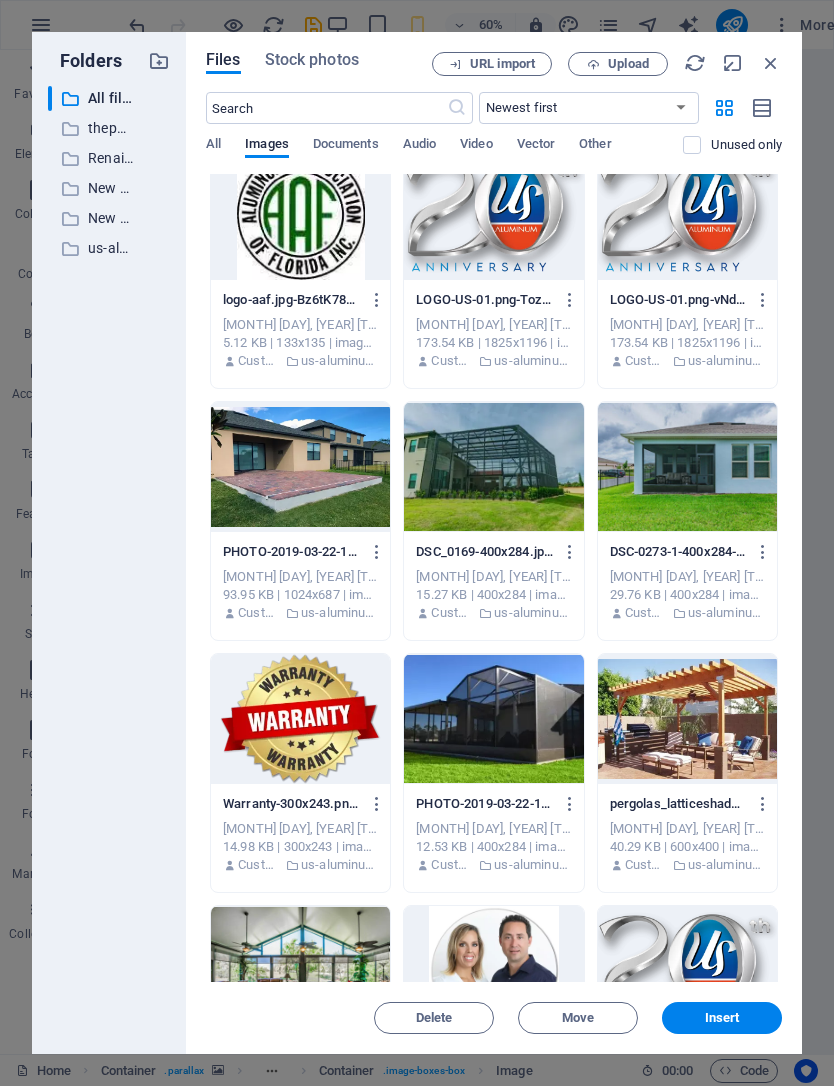 click at bounding box center [300, 719] 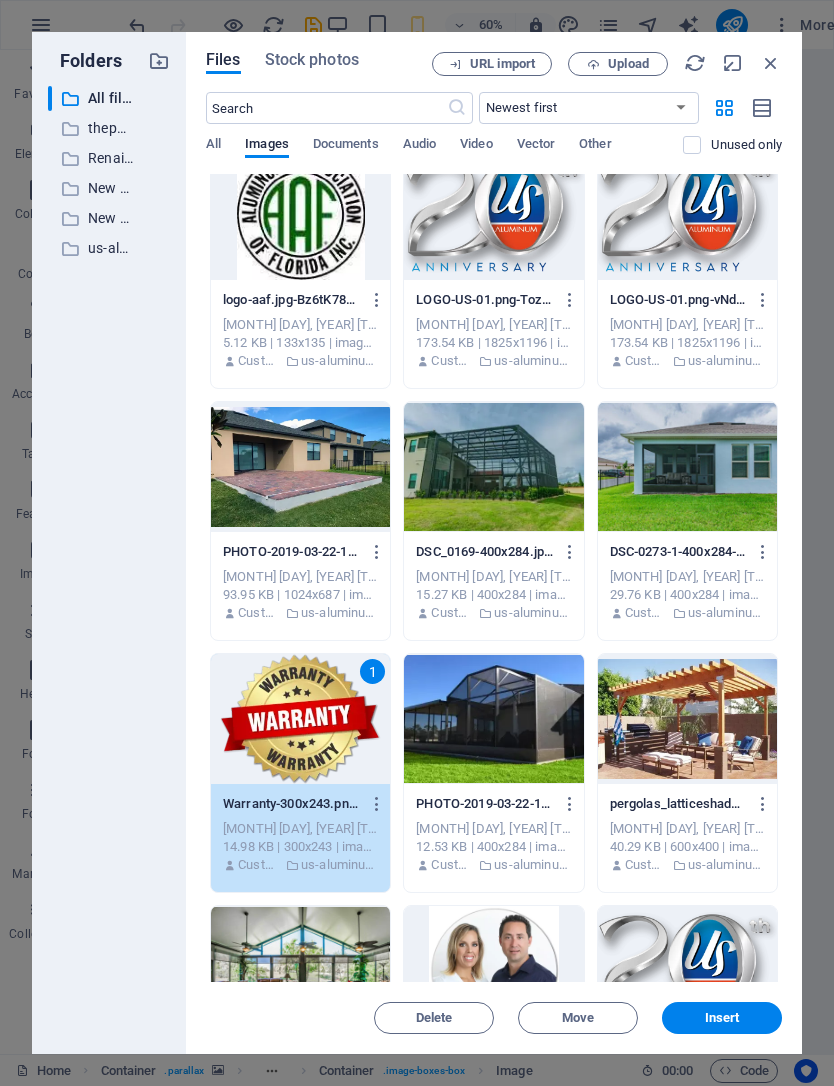 click on "Insert" at bounding box center [722, 1018] 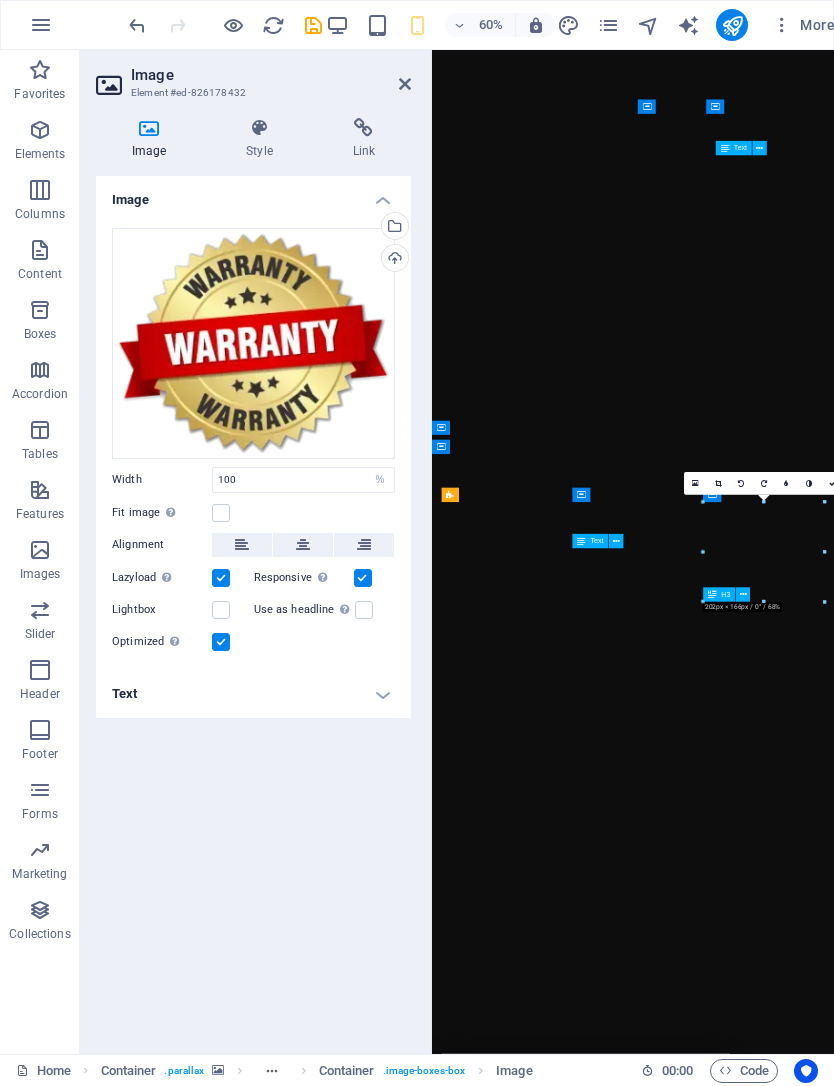 scroll, scrollTop: 1923, scrollLeft: 0, axis: vertical 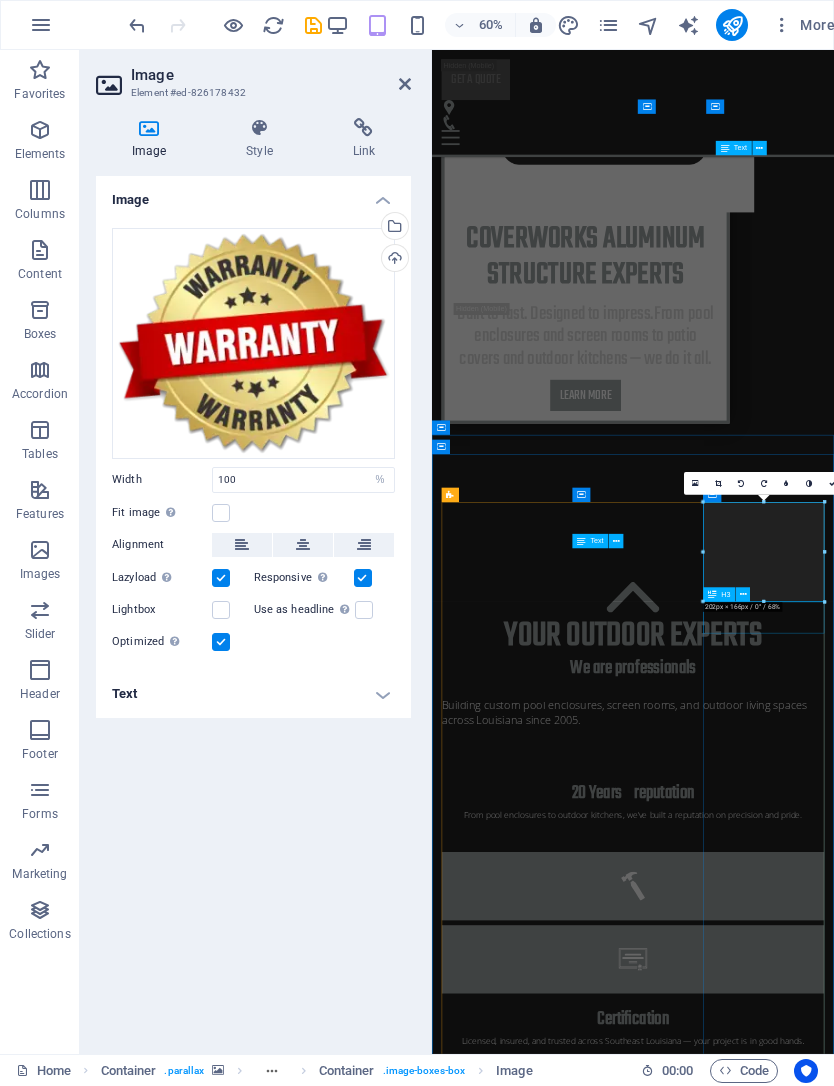 click on "Contact Lorem ipsum dolor sit amet, consectetur adipisicing elit. Veritatis, dolorem! Learn more" at bounding box center (767, 6290) 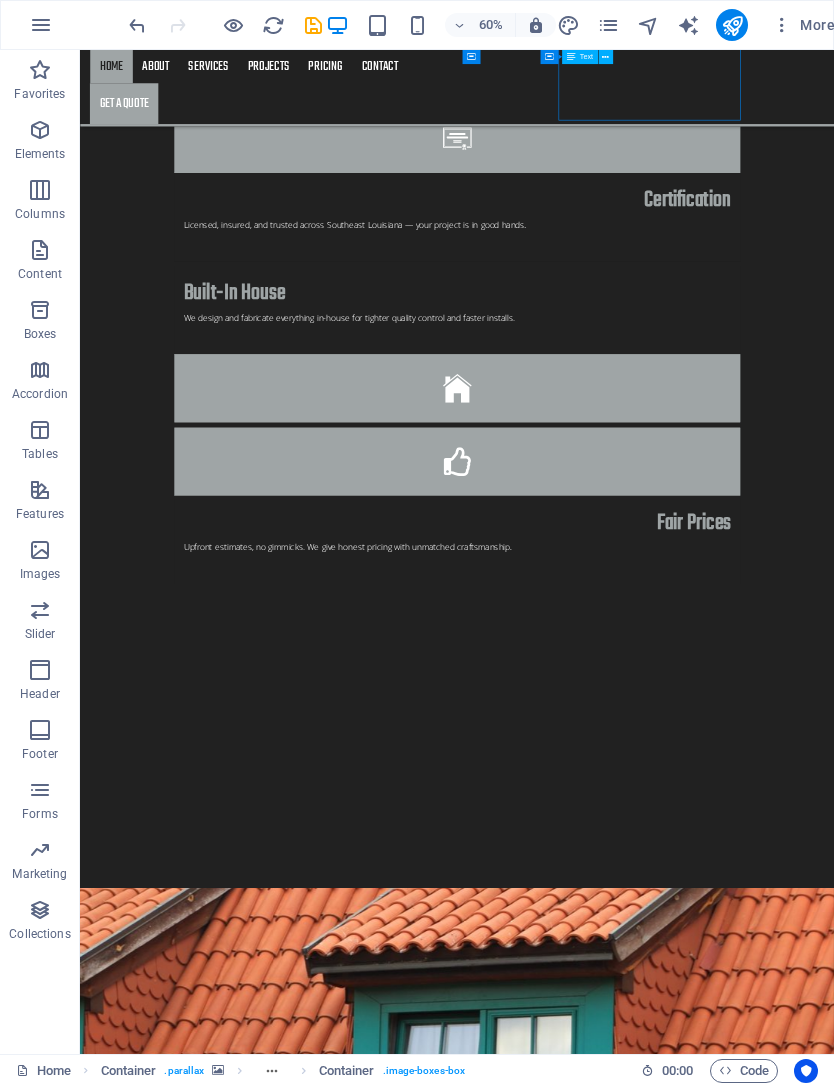 scroll, scrollTop: 3171, scrollLeft: 0, axis: vertical 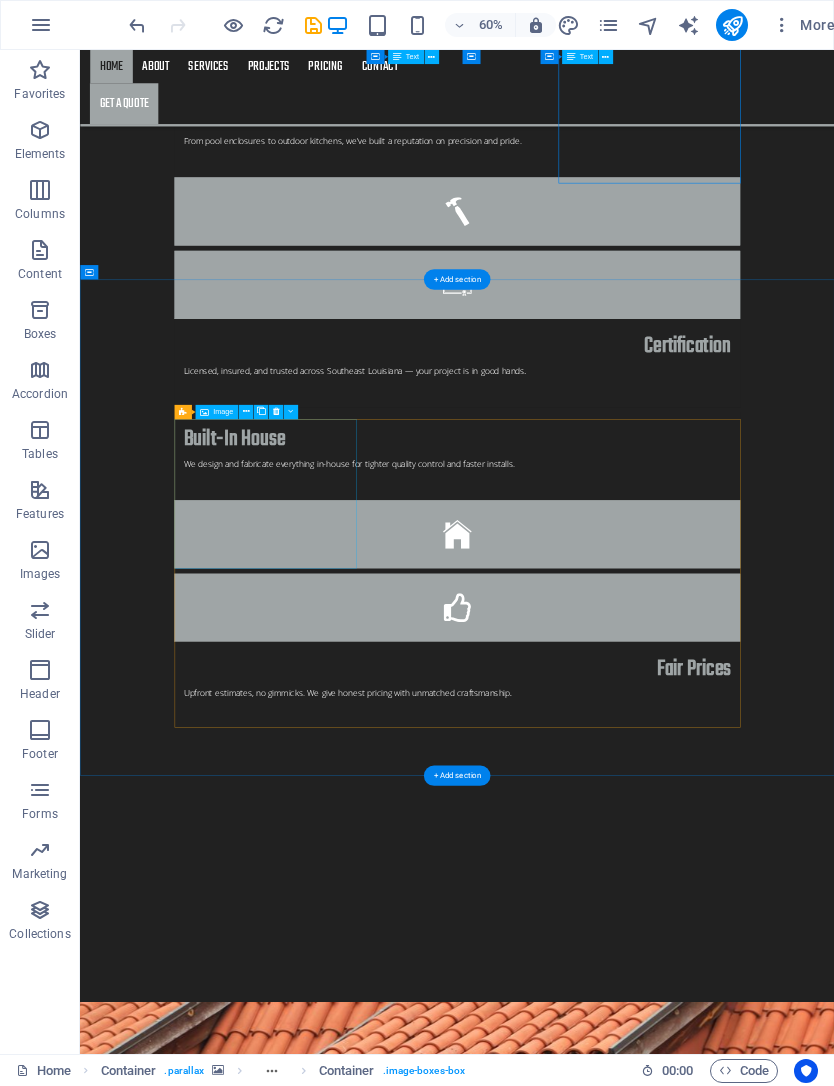 click on "Project 1 Lorem ipsum dolor sit amet, consectetur adipiscing elit.Duis aute irure dolor in reprehenderit in voluptate velit esse cillum dolore." at bounding box center (709, 7056) 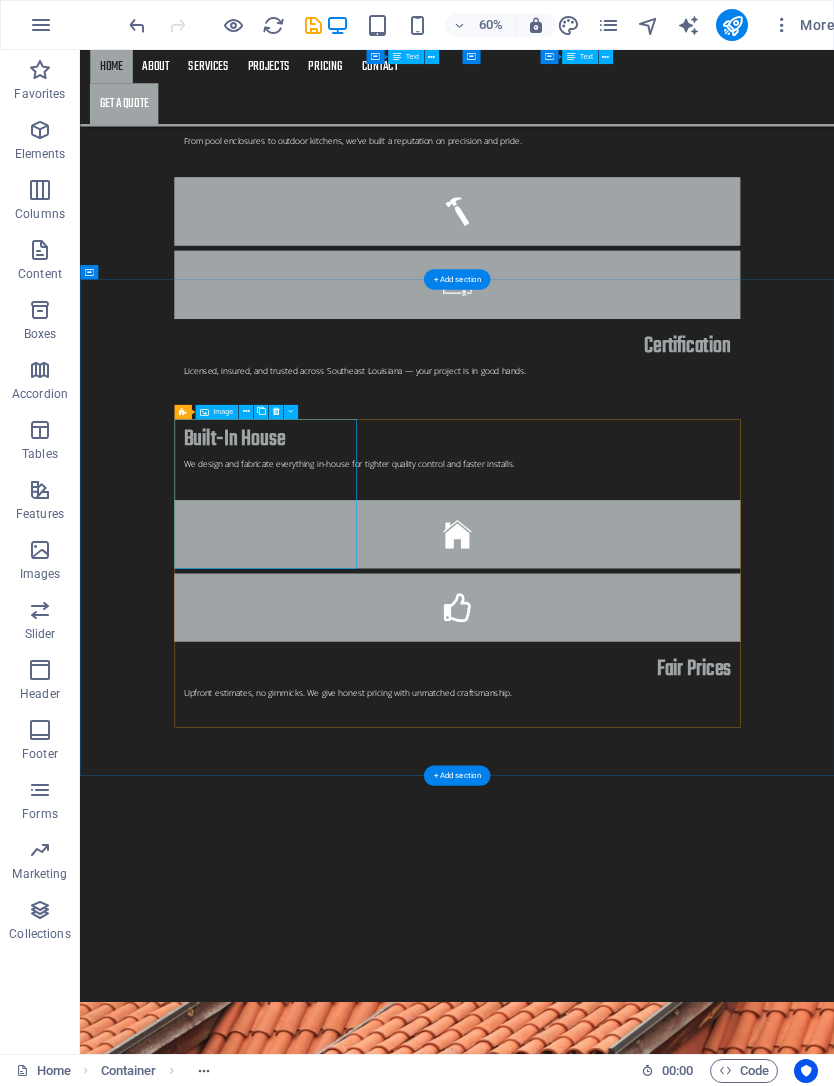 click at bounding box center (204, 412) 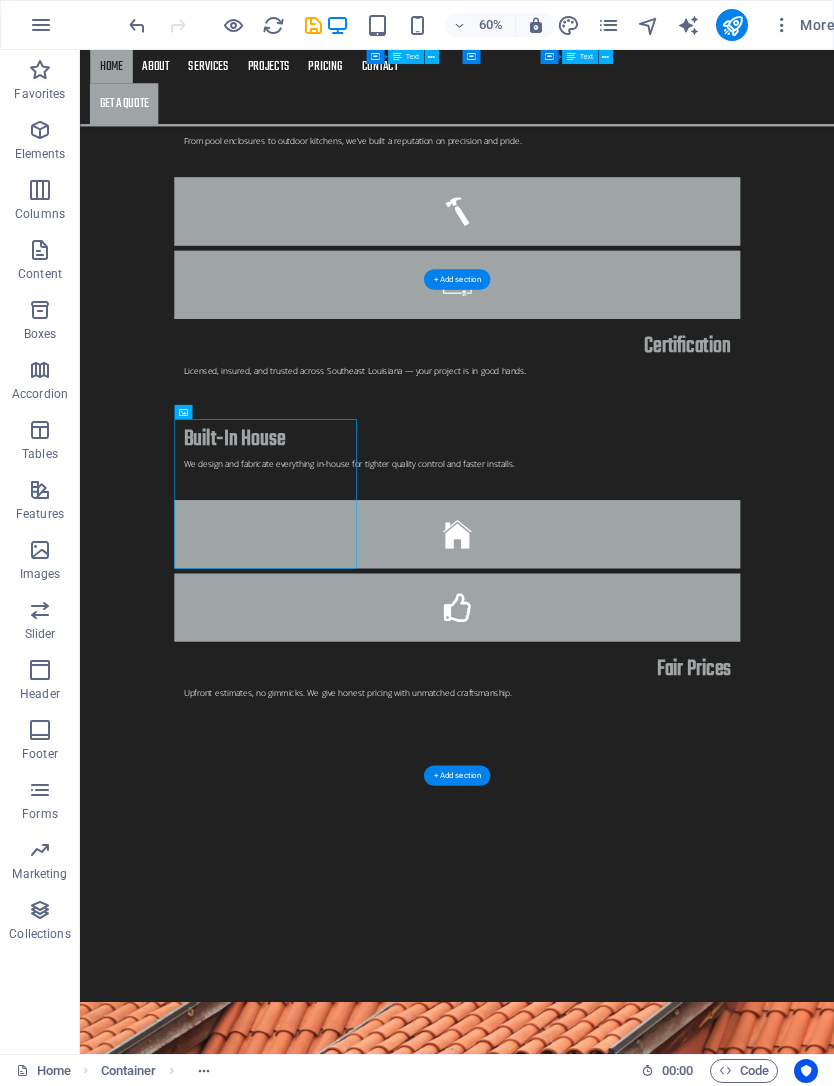 click on "Project 1 Lorem ipsum dolor sit amet, consectetur adipiscing elit.Duis aute irure dolor in reprehenderit in voluptate velit esse cillum dolore." at bounding box center (709, 7056) 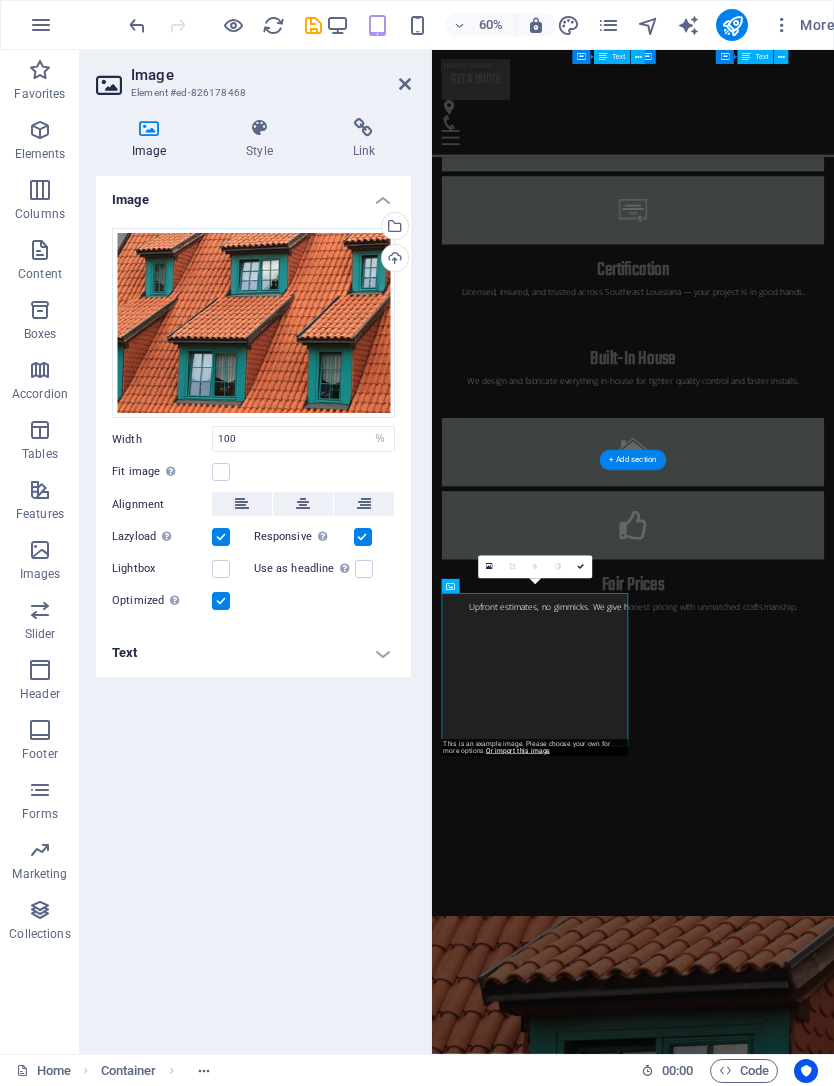 click on "Select files from the file manager, stock photos, or upload file(s)" at bounding box center (313, 227) 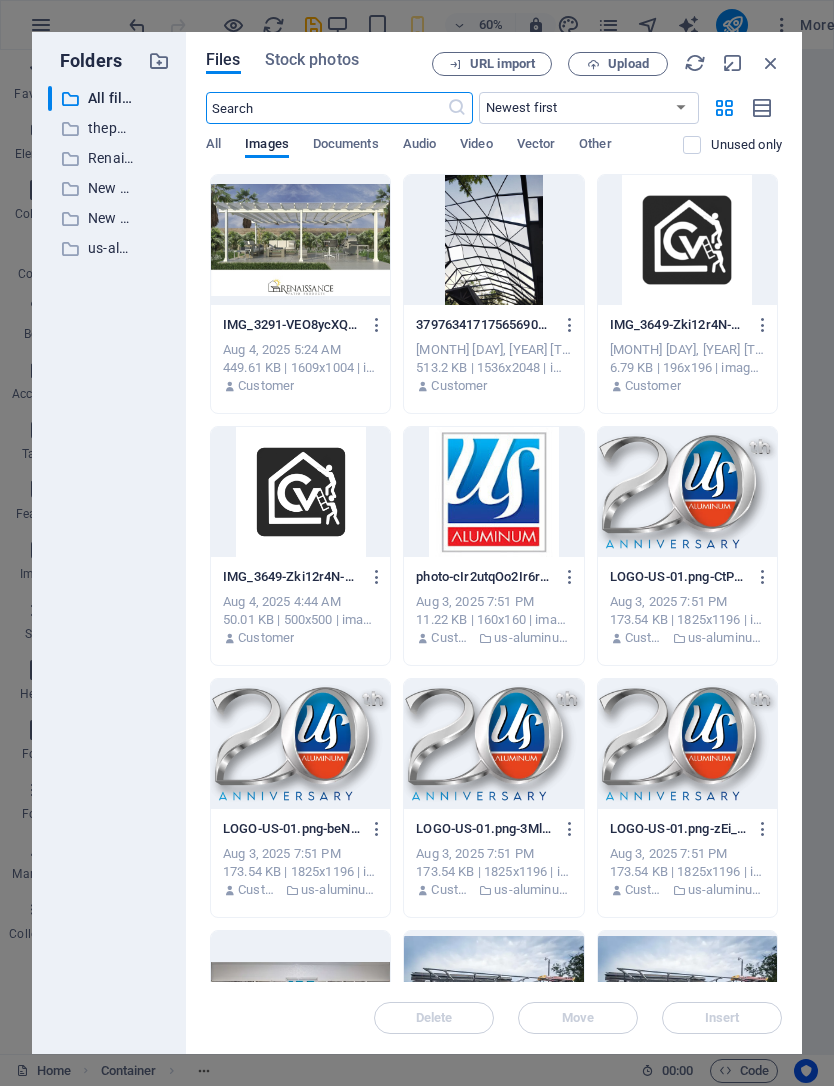 scroll, scrollTop: 0, scrollLeft: 0, axis: both 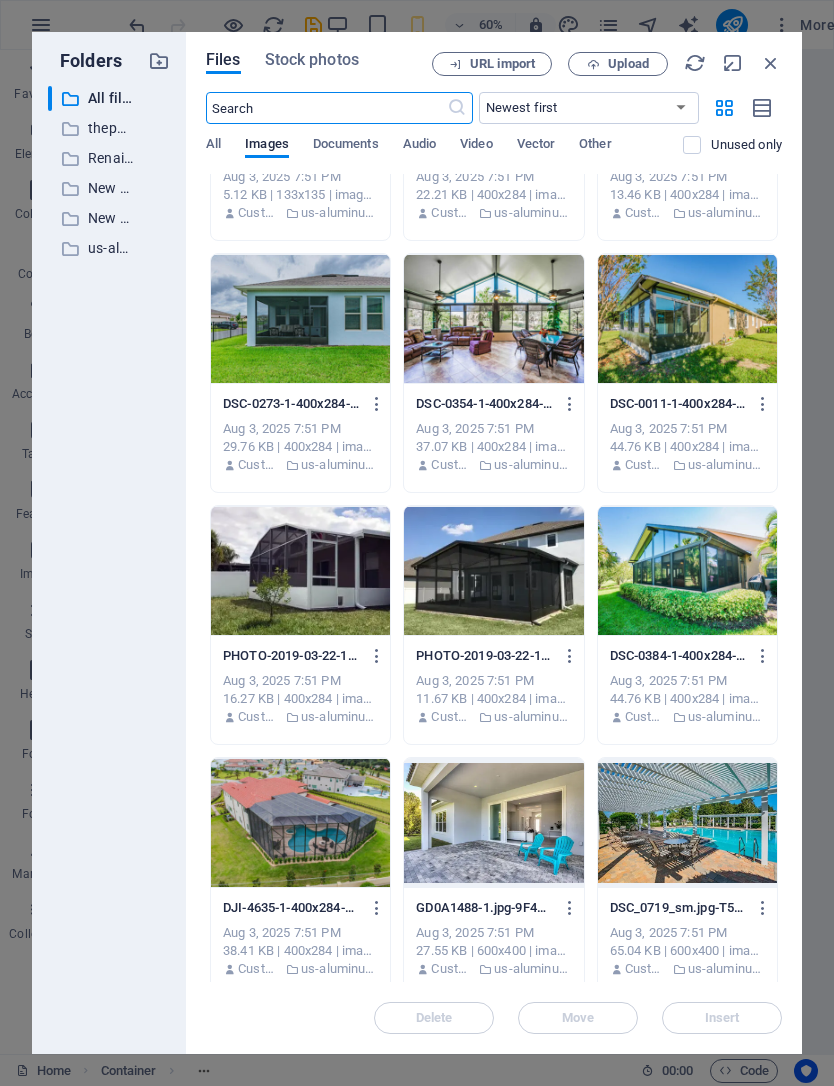 click on "Upload" at bounding box center (628, 64) 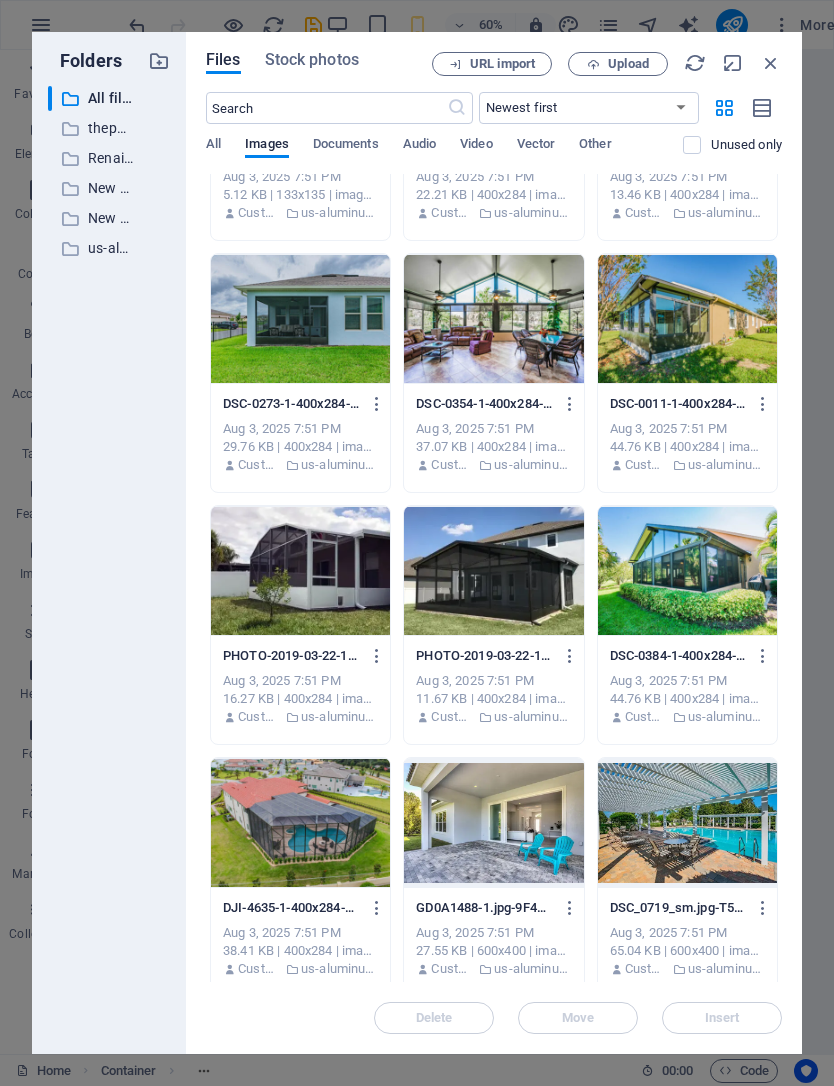 click on "Upload" at bounding box center [618, 64] 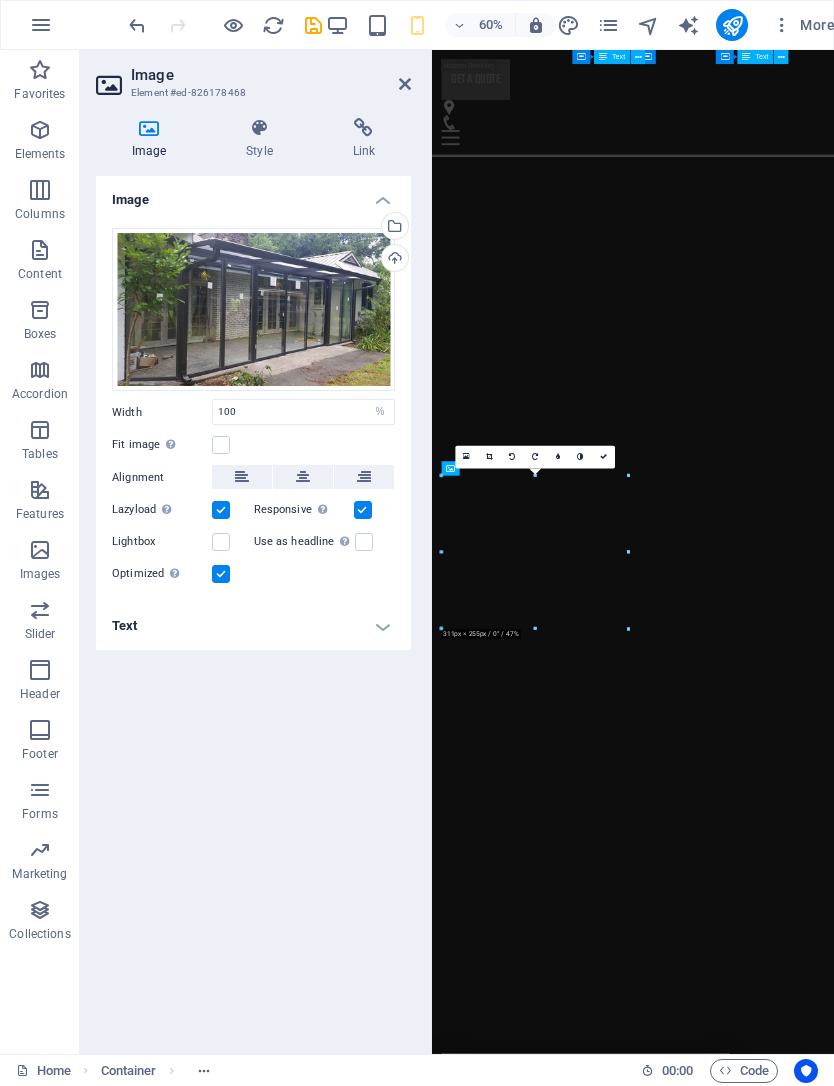 scroll, scrollTop: 3367, scrollLeft: 0, axis: vertical 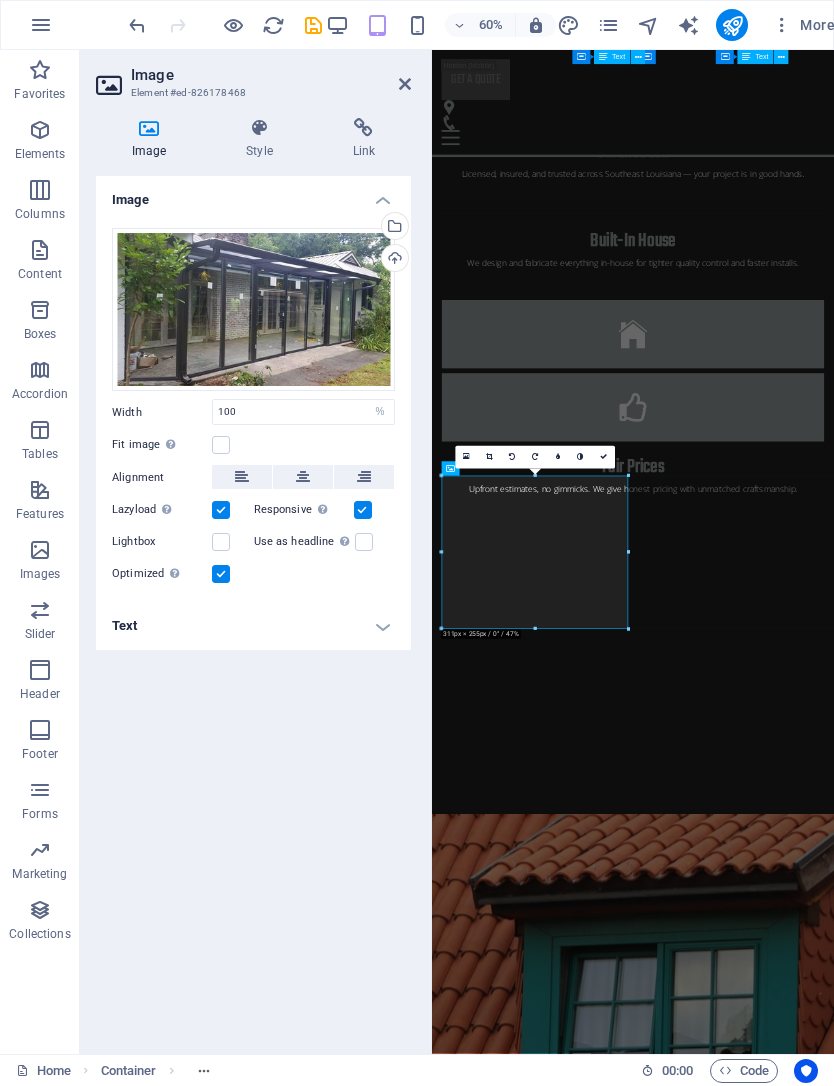 click on "Project 2 Lorem ipsum dolor sit amet, consectetur adipiscing elit.Duis aute irure dolor in reprehenderit in voluptate velit esse cillum dolore." at bounding box center [767, 6323] 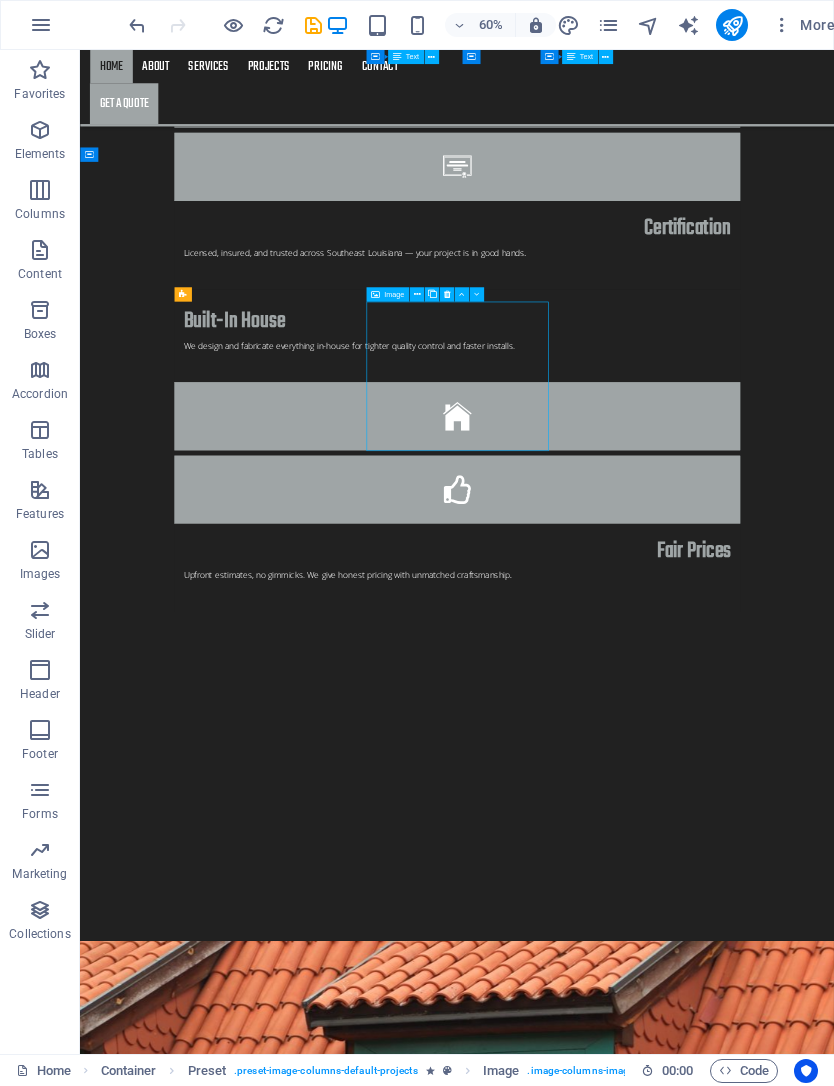 click on "Project 2 Lorem ipsum dolor sit amet, consectetur adipiscing elit.Duis aute irure dolor in reprehenderit in voluptate velit esse cillum dolore." at bounding box center [709, 7642] 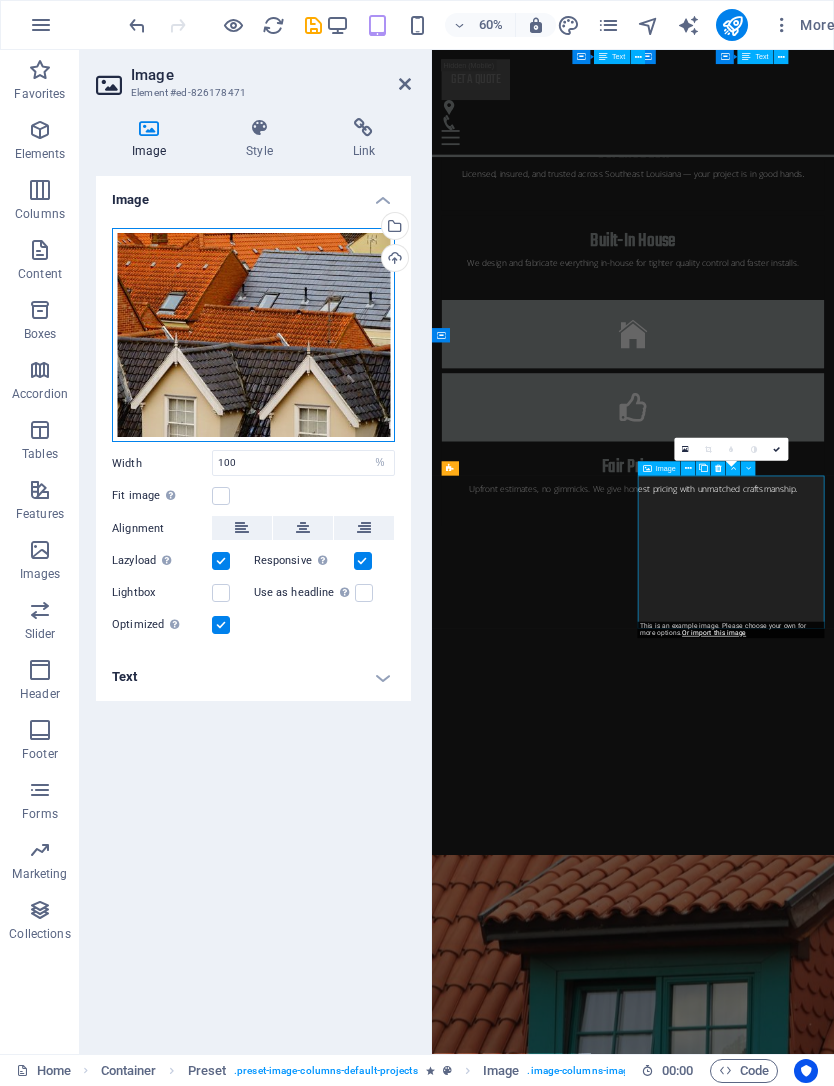 click on "Drag files here, click to choose files or select files from Files or our free stock photos & videos" at bounding box center (253, 335) 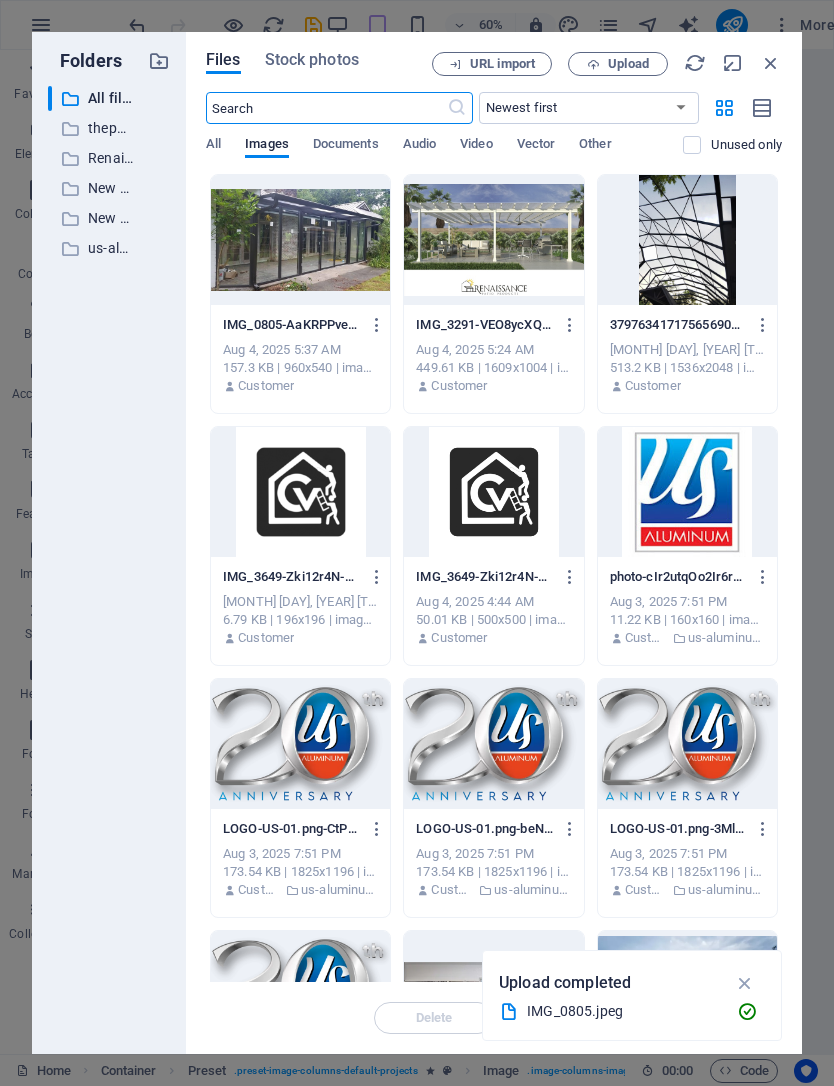 scroll, scrollTop: 0, scrollLeft: 0, axis: both 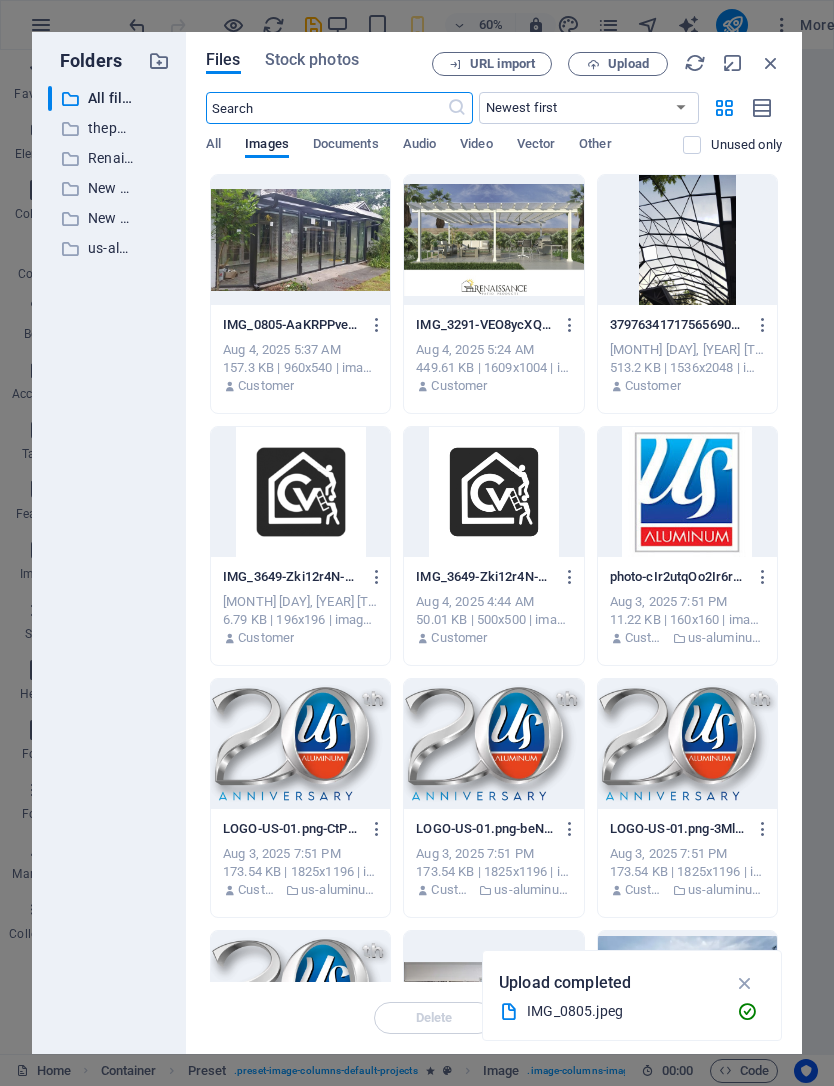 click on "Upload" at bounding box center (628, 64) 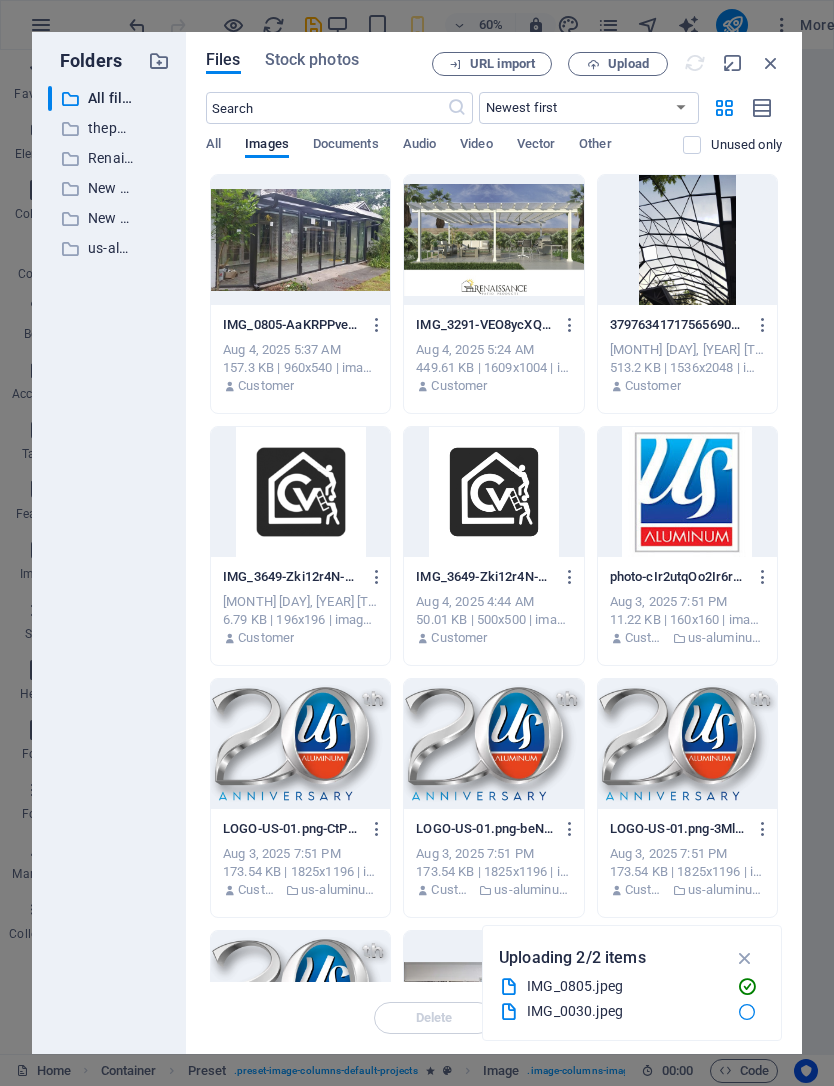 scroll, scrollTop: 5, scrollLeft: 0, axis: vertical 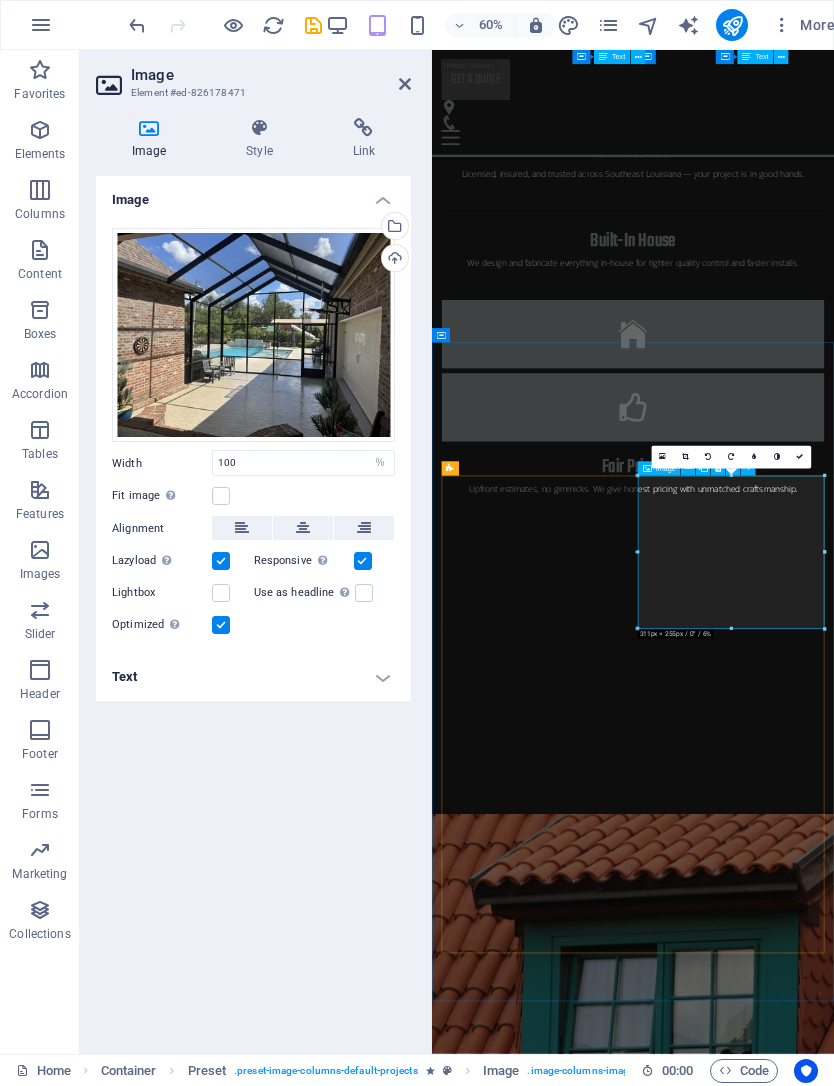 click on "Project 2 Lorem ipsum dolor sit amet, consectetur adipiscing elit.Duis aute irure dolor in reprehenderit in voluptate velit esse cillum dolore." at bounding box center [767, 6323] 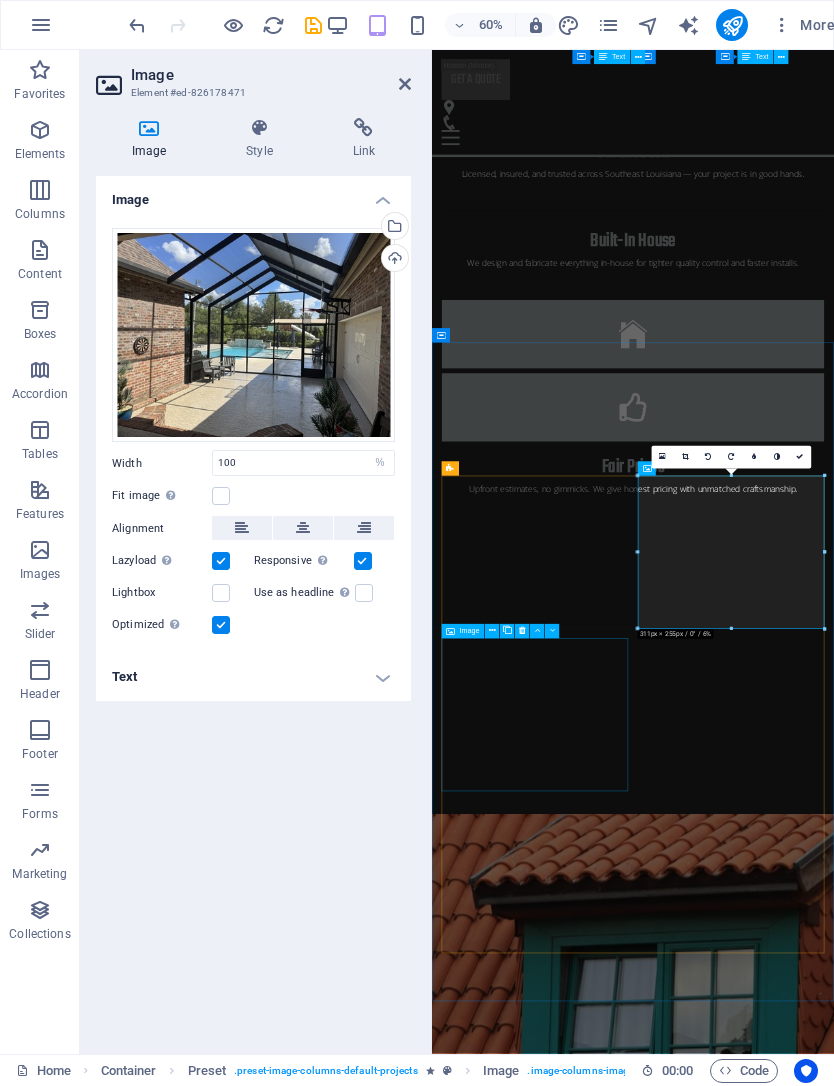 click on "Project 3 Lorem ipsum dolor sit amet, consectetur adipiscing elit.Duis aute irure dolor in reprehenderit in voluptate velit esse cillum dolore." at bounding box center [767, 6853] 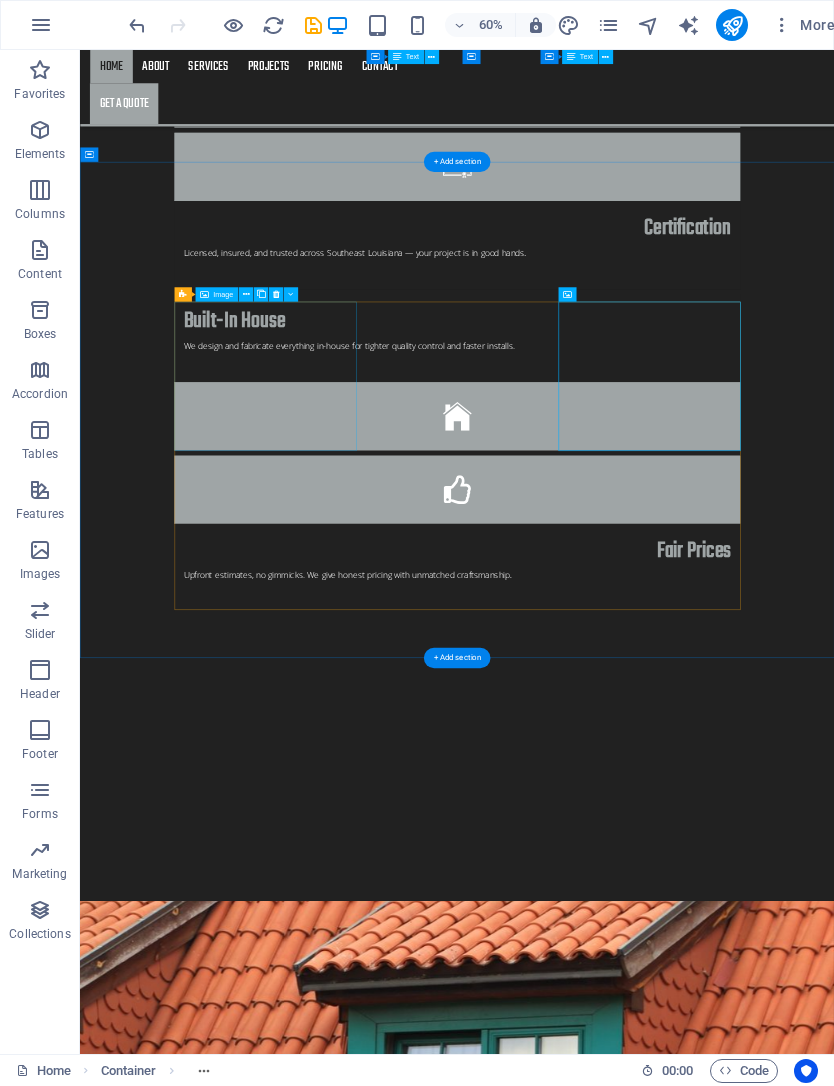 click on "Project 1 Lorem ipsum dolor sit amet, consectetur adipiscing elit.Duis aute irure dolor in reprehenderit in voluptate velit esse cillum dolore." at bounding box center [709, 6941] 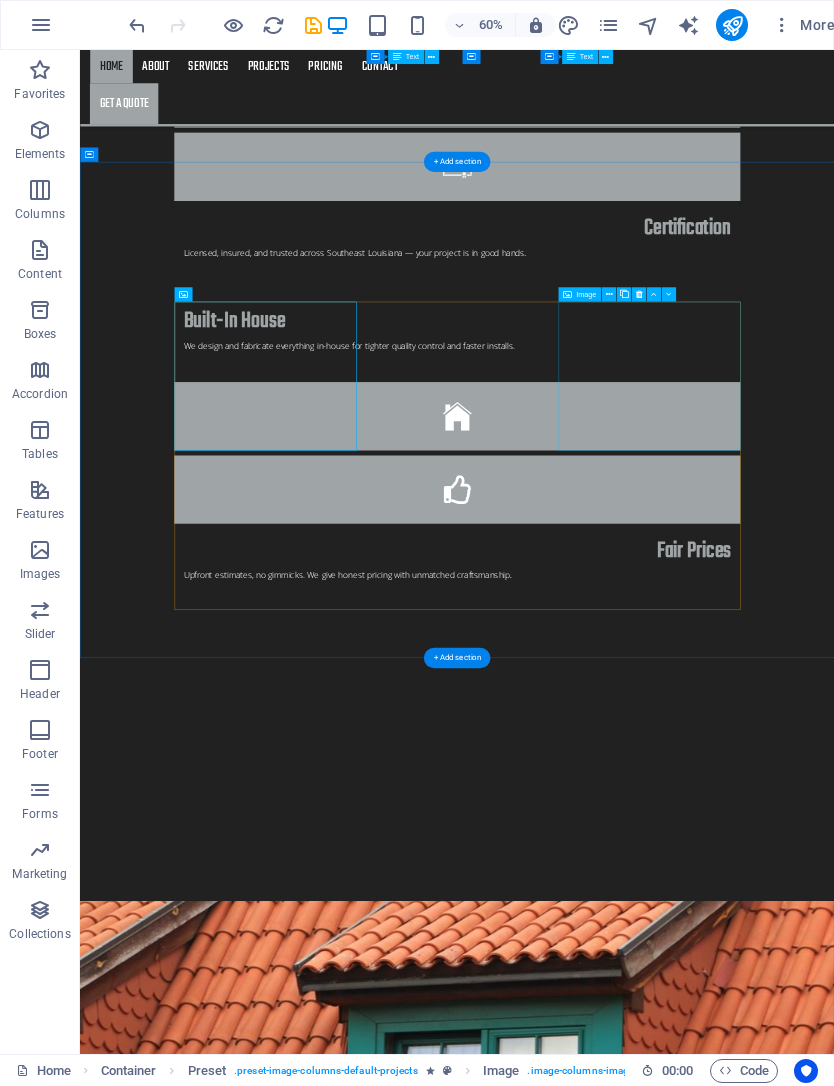 click on "Project 3 Lorem ipsum dolor sit amet, consectetur adipiscing elit.Duis aute irure dolor in reprehenderit in voluptate velit esse cillum dolore." at bounding box center [709, 8504] 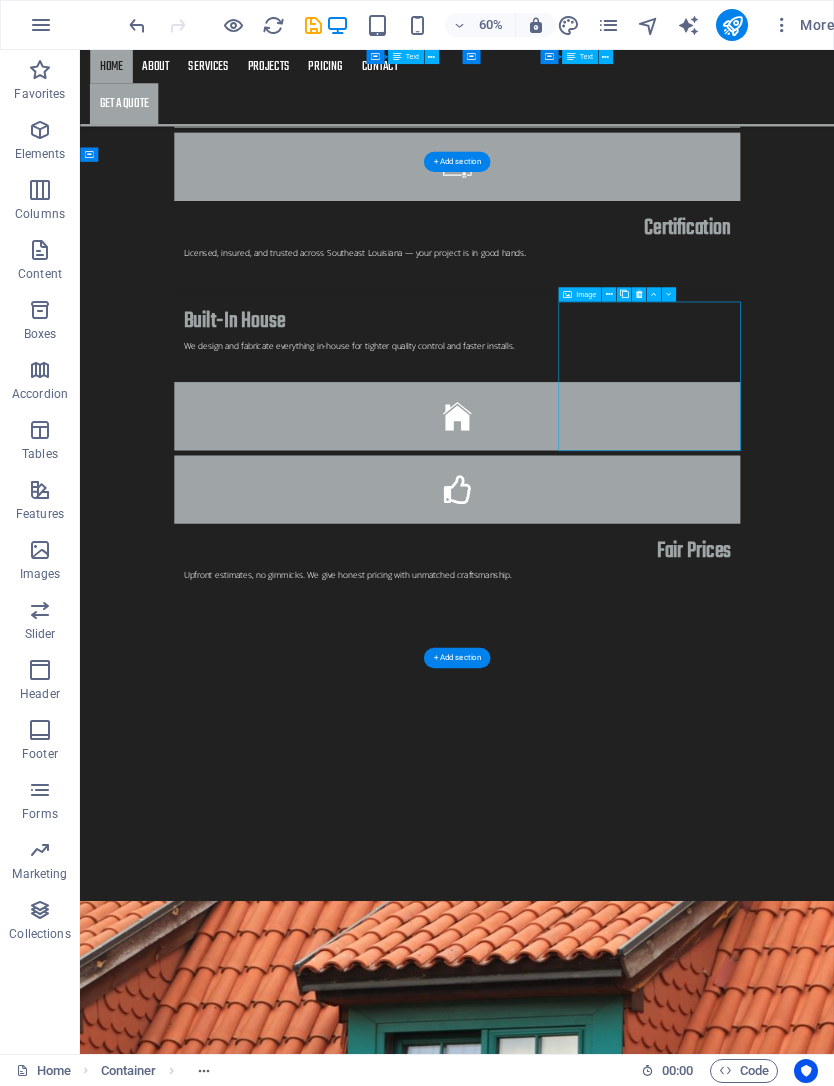 click on "Project 3 Lorem ipsum dolor sit amet, consectetur adipiscing elit.Duis aute irure dolor in reprehenderit in voluptate velit esse cillum dolore." at bounding box center (709, 8504) 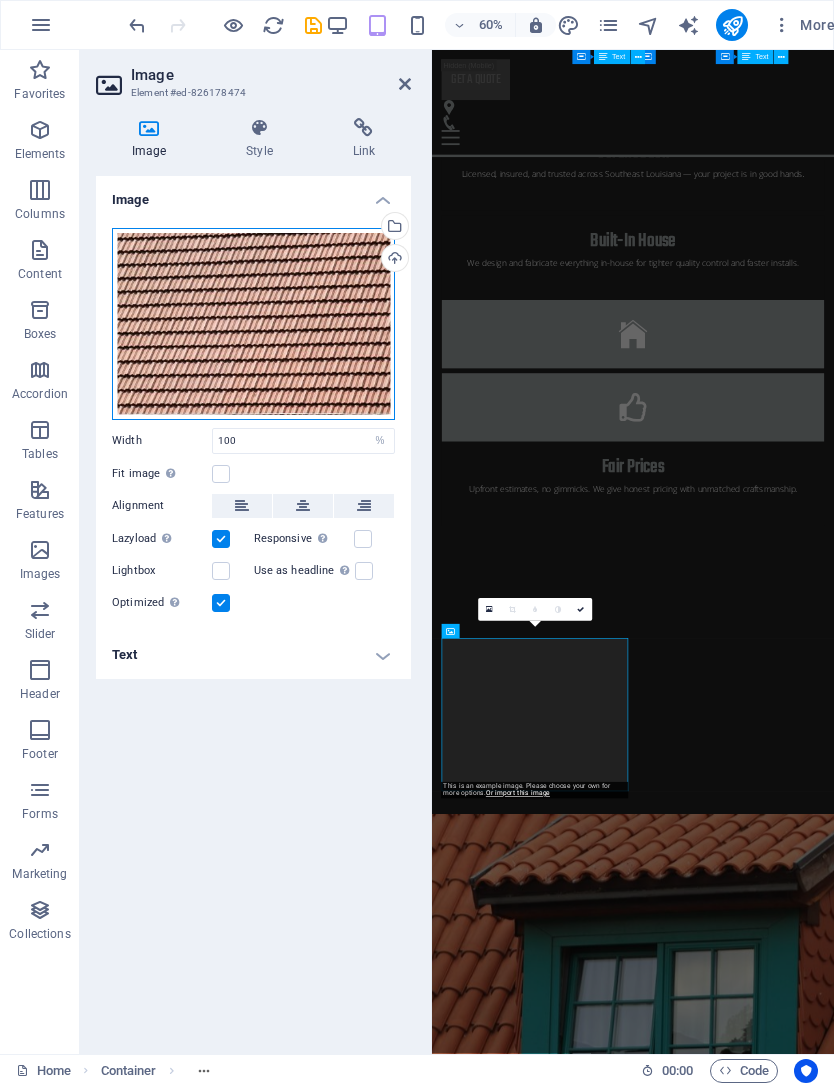 click on "Drag files here, click to choose files or select files from Files or our free stock photos & videos" at bounding box center (253, 324) 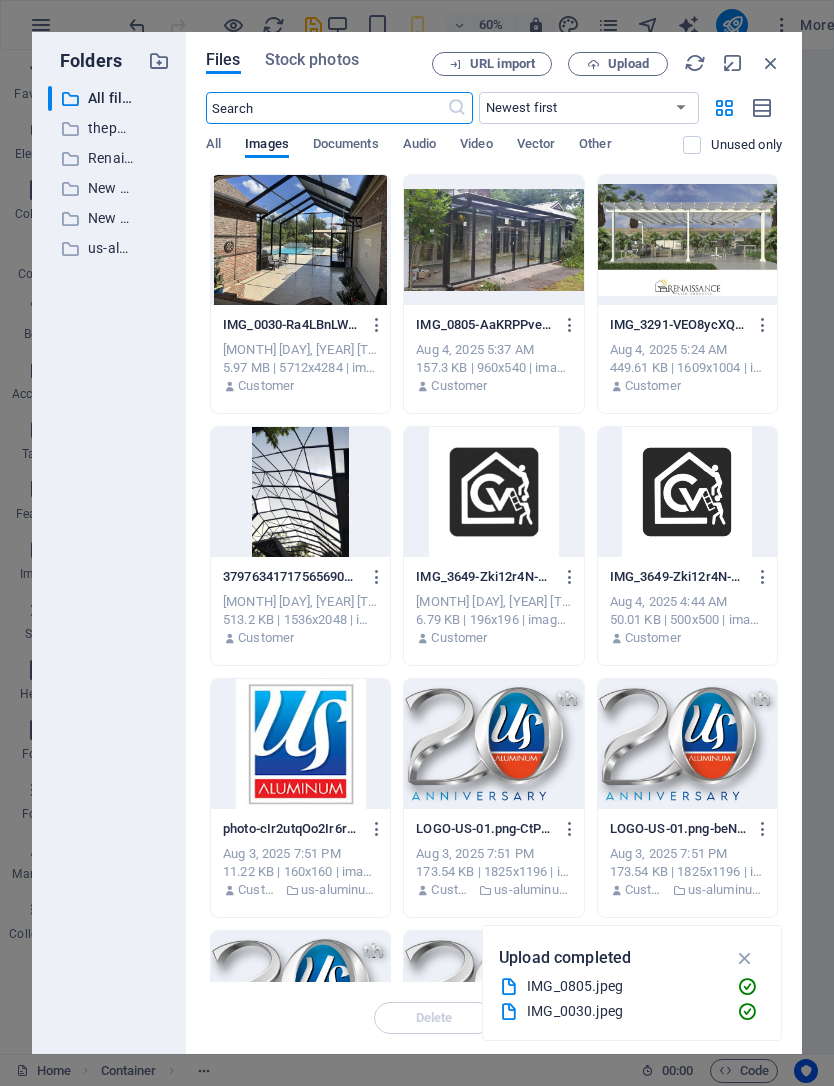 scroll, scrollTop: 0, scrollLeft: 0, axis: both 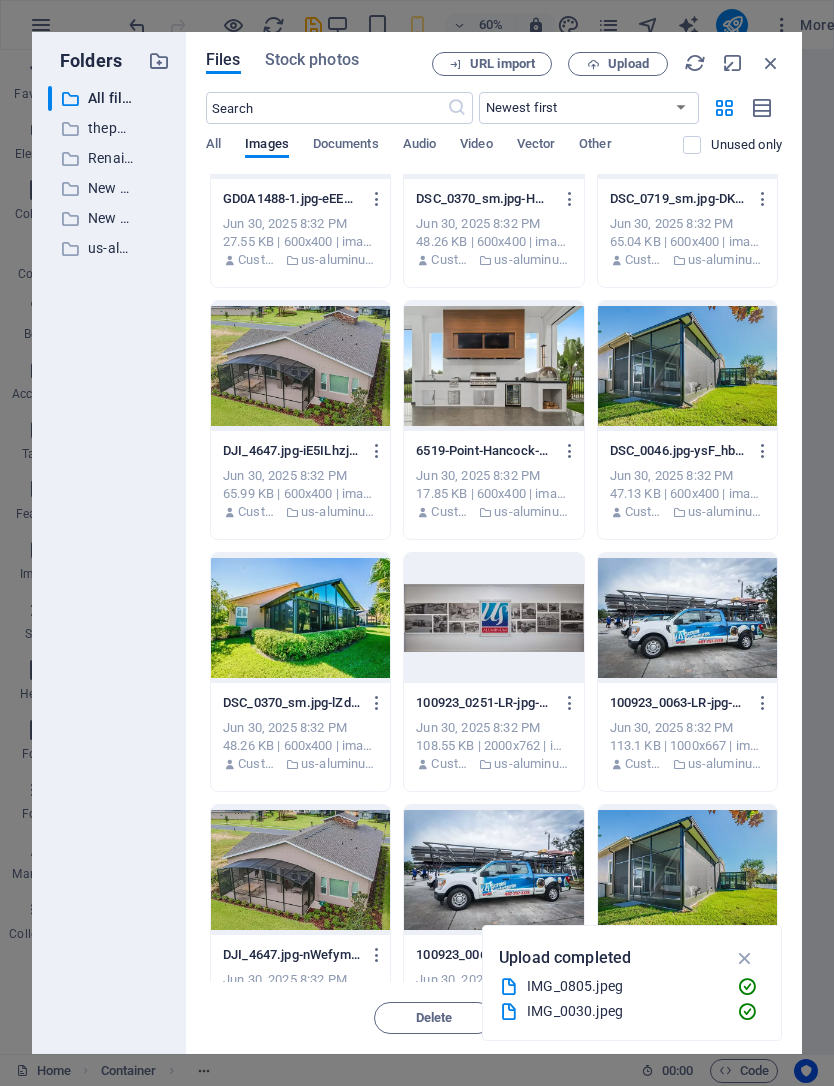 click at bounding box center [300, 366] 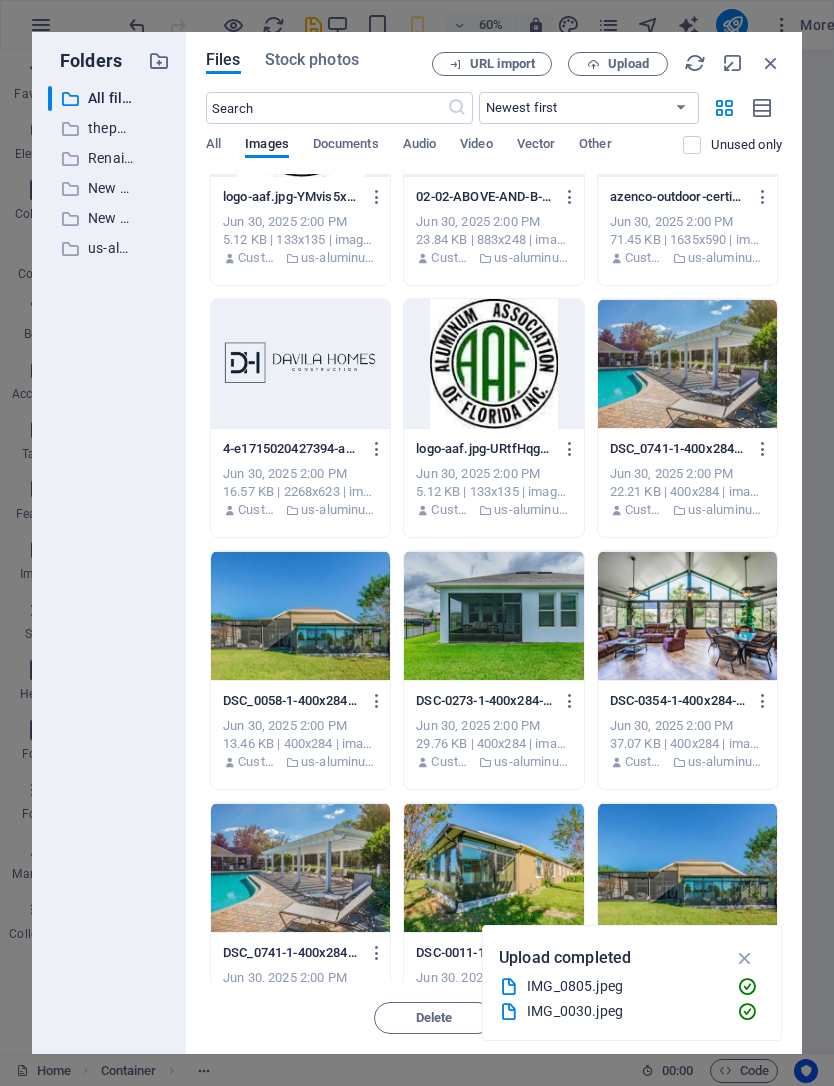 scroll, scrollTop: 11216, scrollLeft: 0, axis: vertical 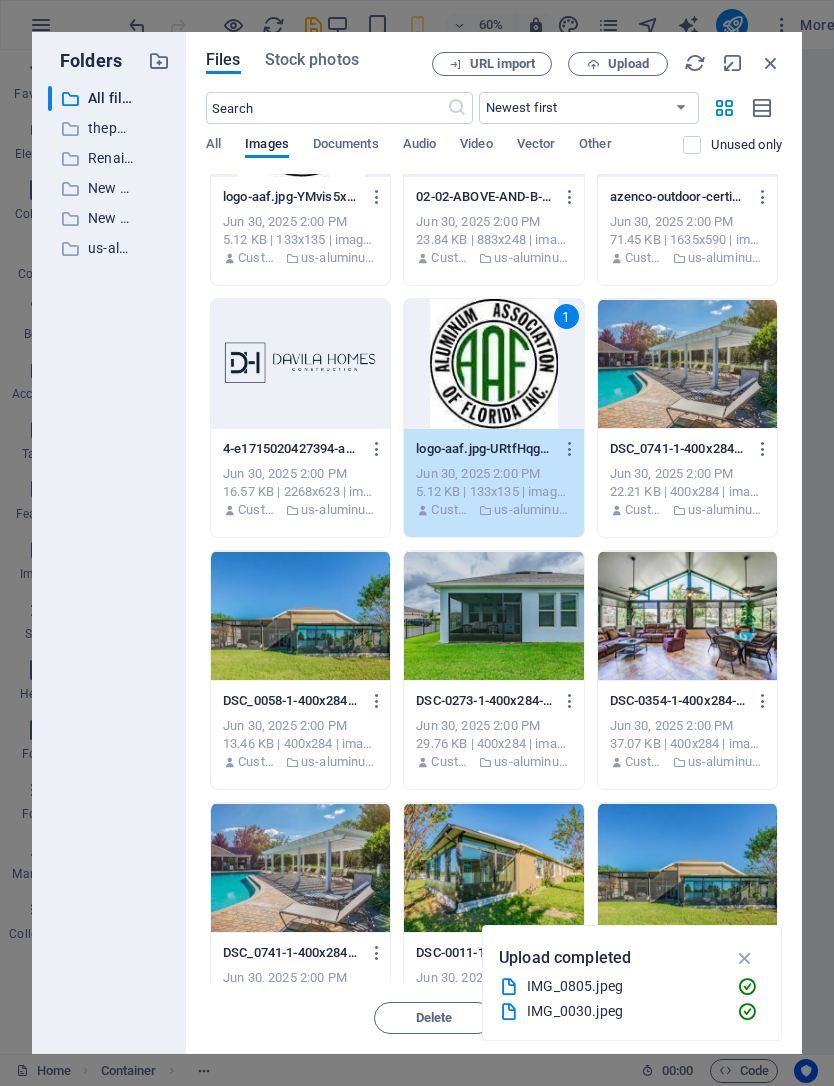 click at bounding box center [687, 364] 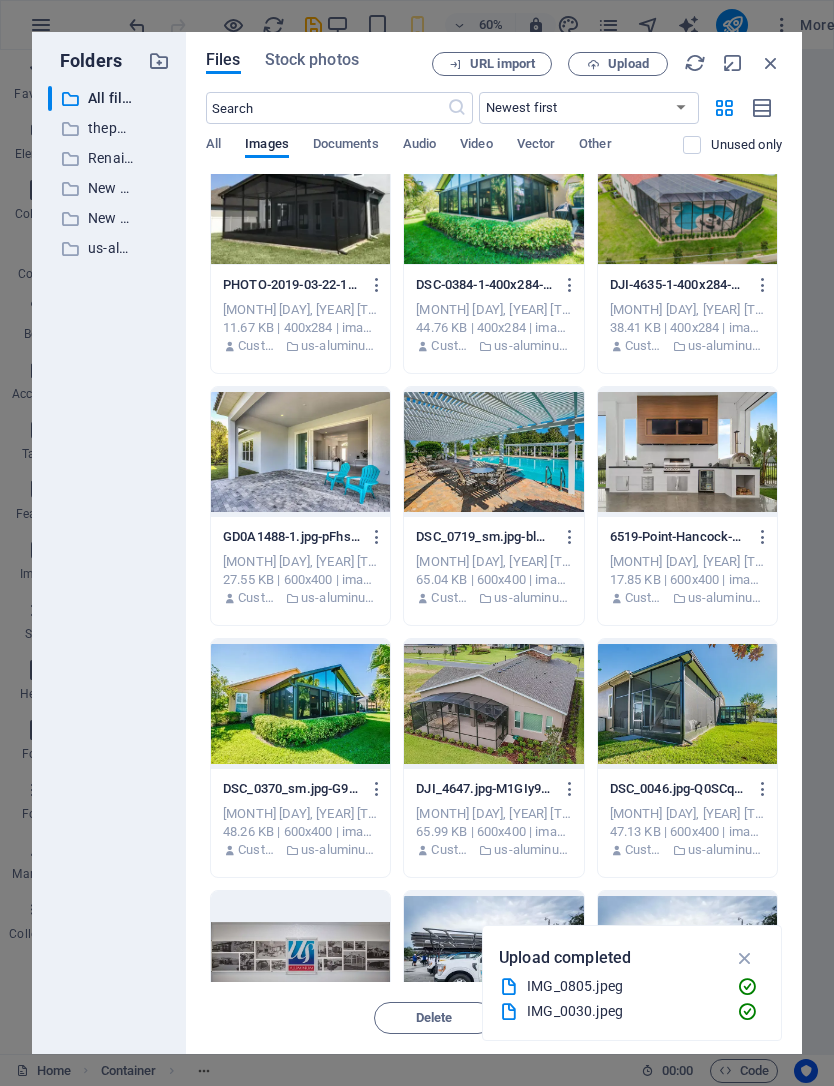 scroll, scrollTop: 16423, scrollLeft: 0, axis: vertical 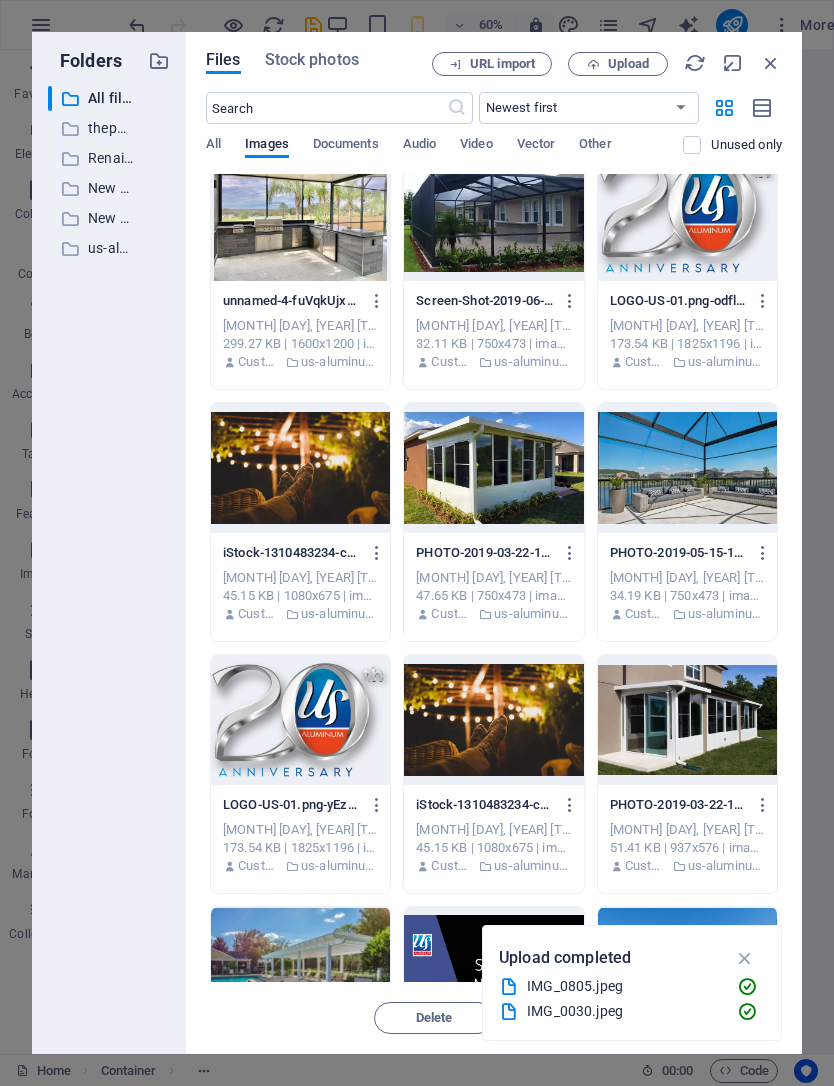 click at bounding box center (687, 468) 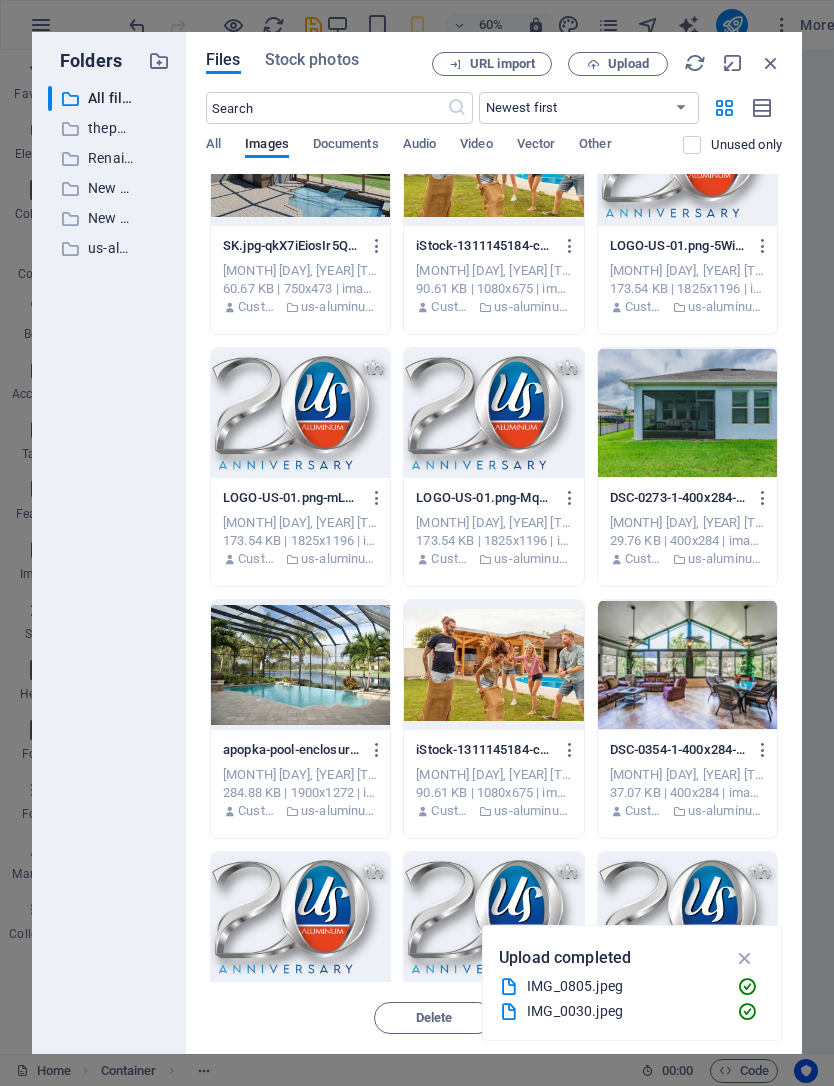 scroll, scrollTop: 29063, scrollLeft: 0, axis: vertical 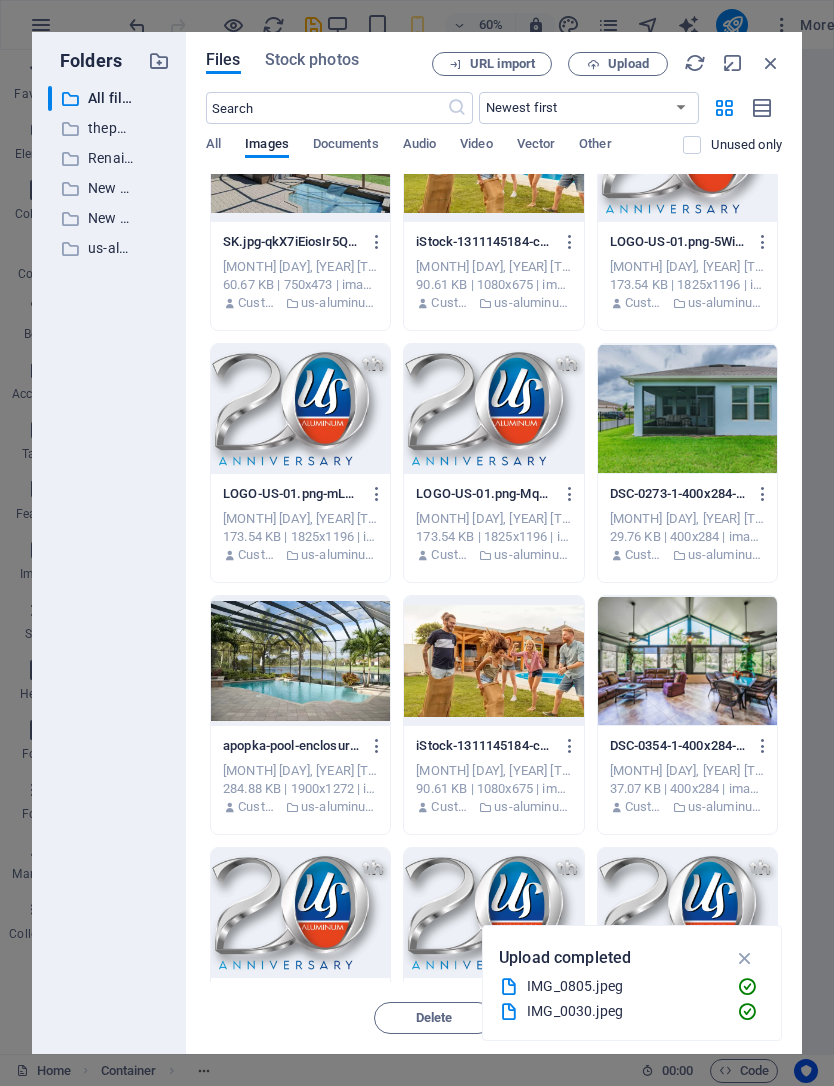 click at bounding box center [300, 661] 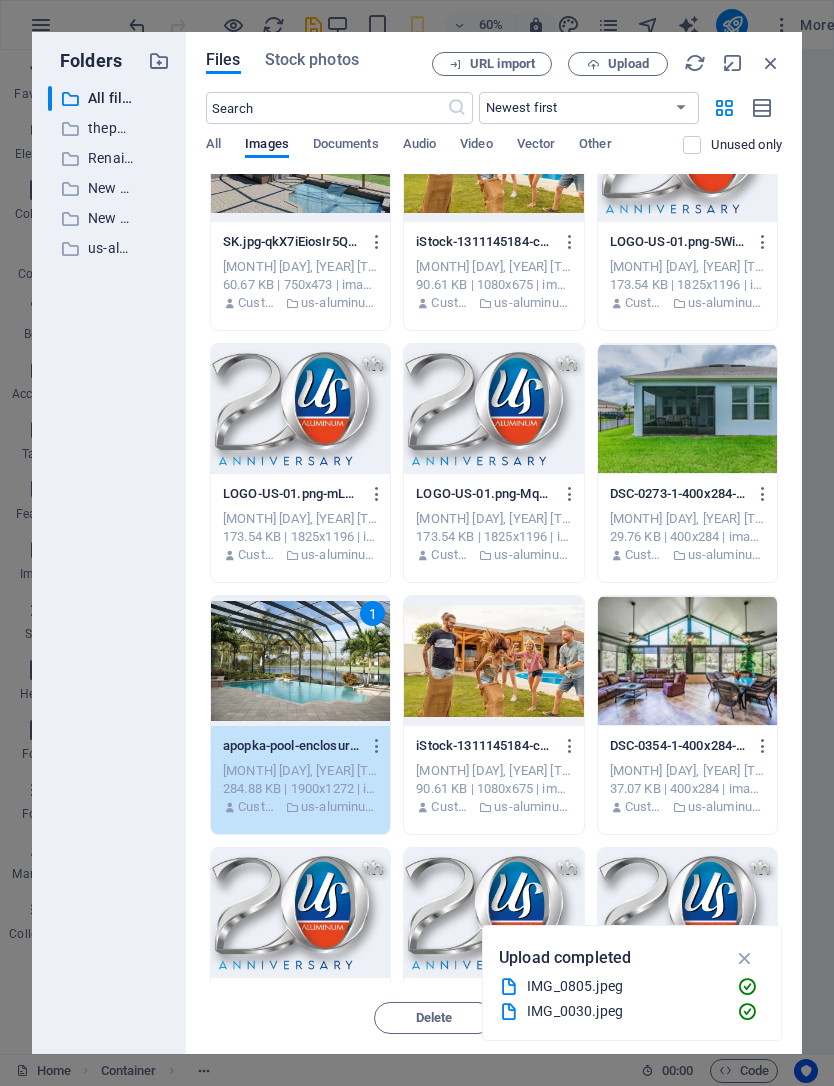 click on "Upload" at bounding box center (628, 64) 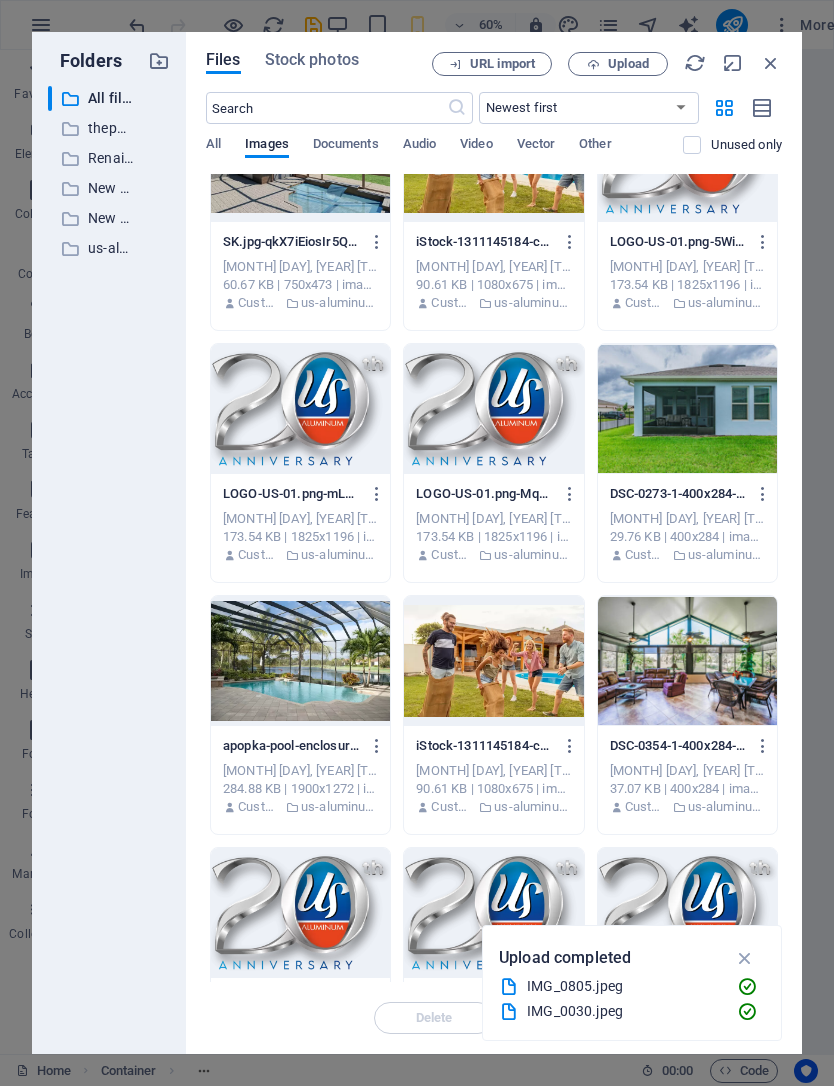 click at bounding box center (745, 958) 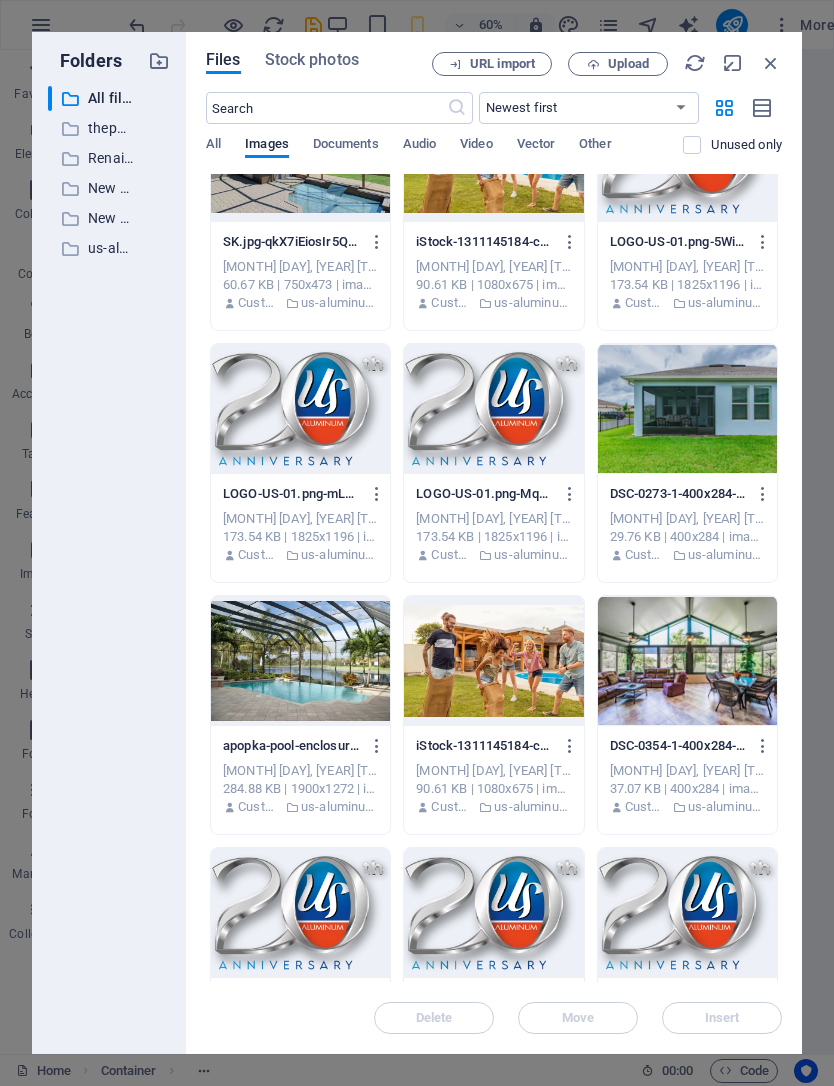 click at bounding box center [300, 661] 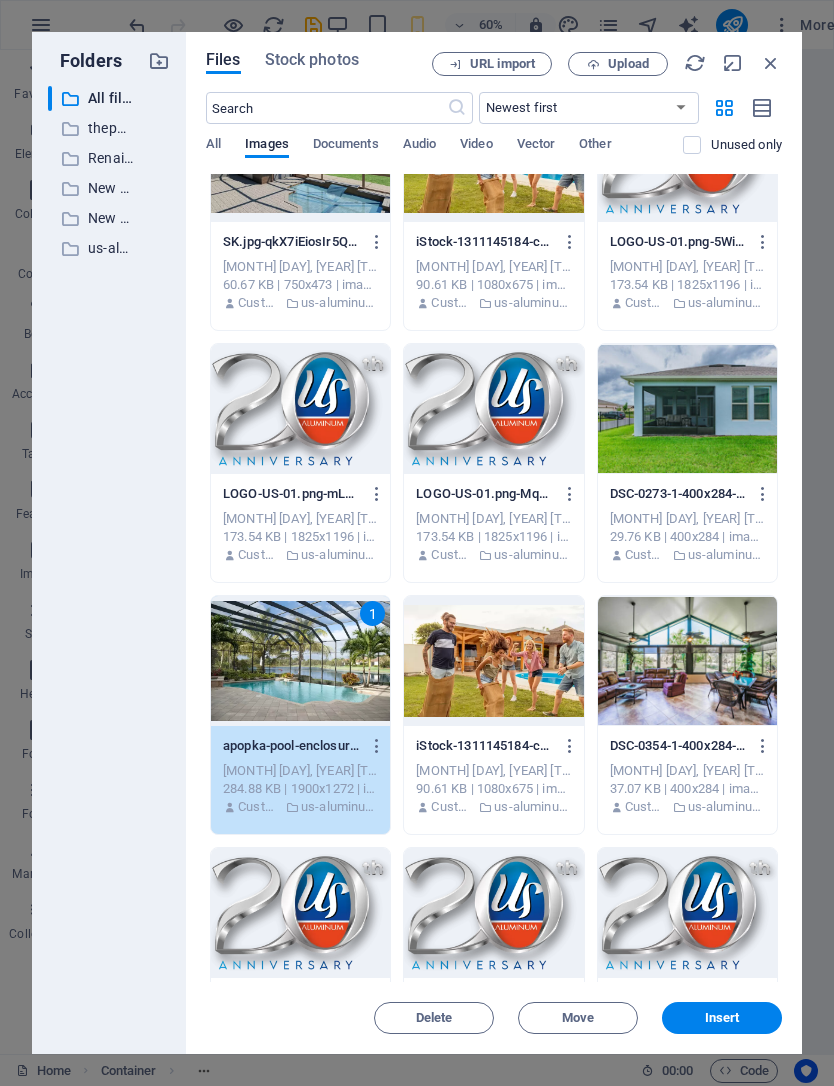 click on "1" at bounding box center [300, 661] 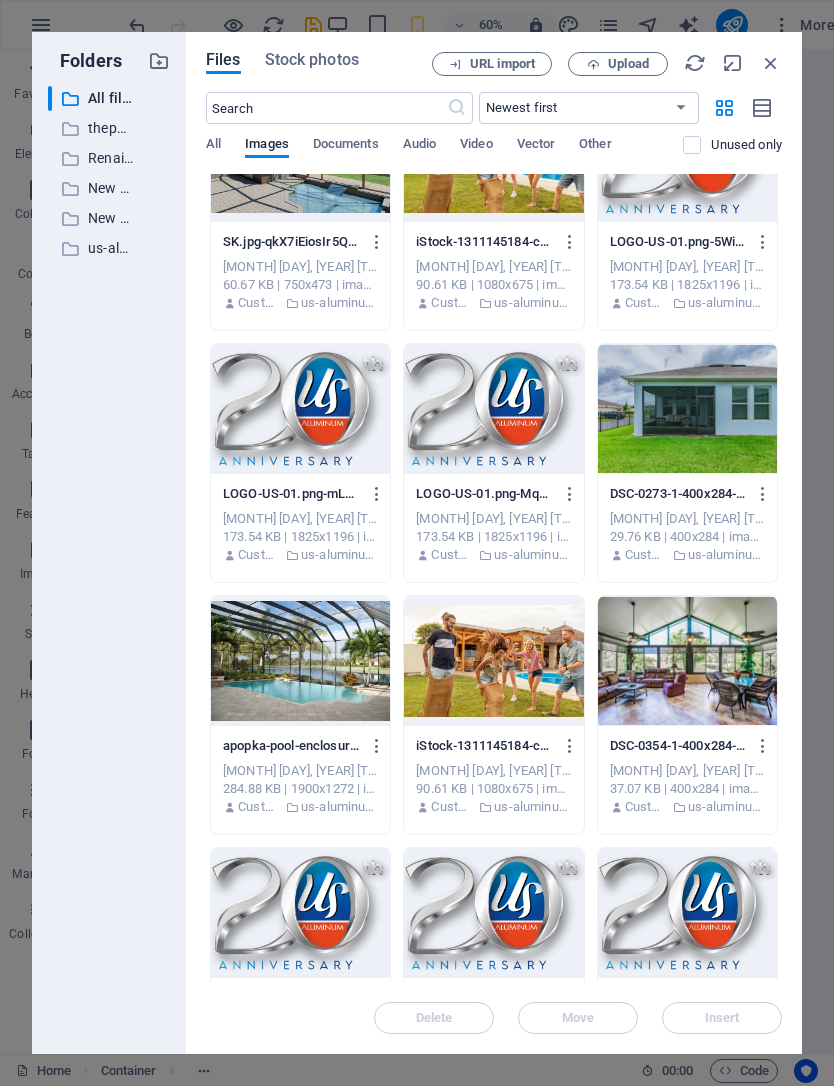 click at bounding box center (300, 661) 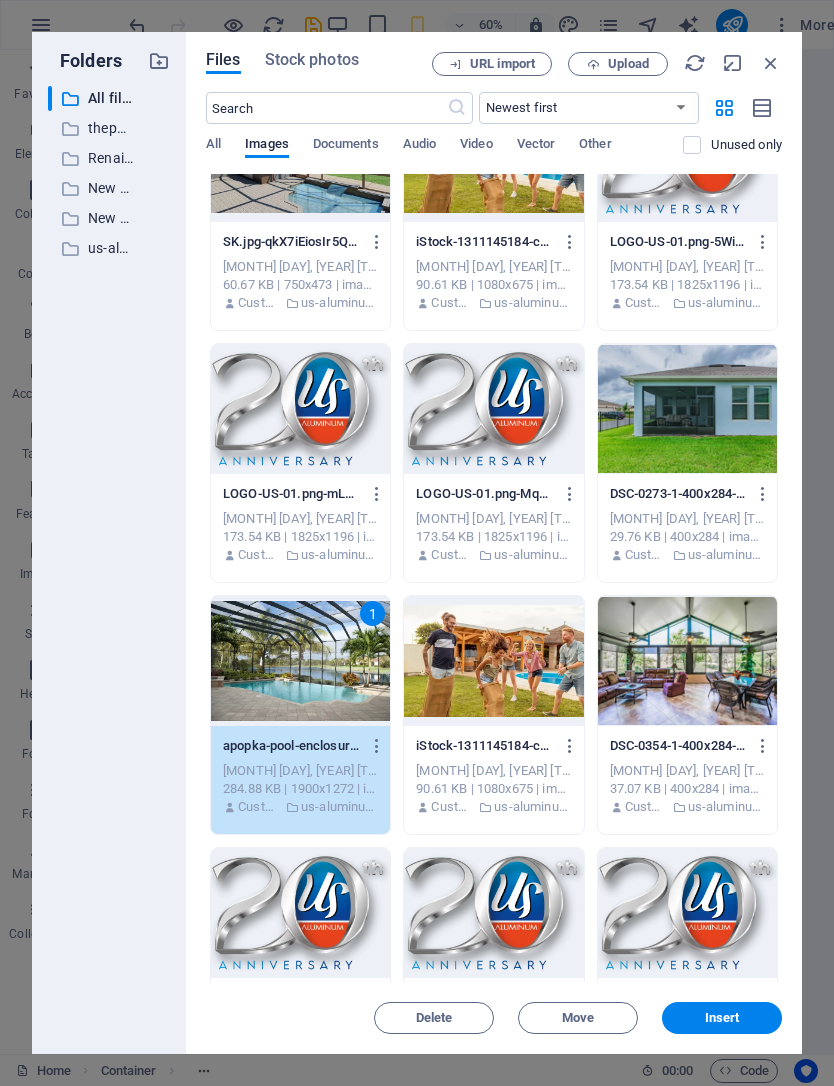 click on "Insert" at bounding box center (722, 1018) 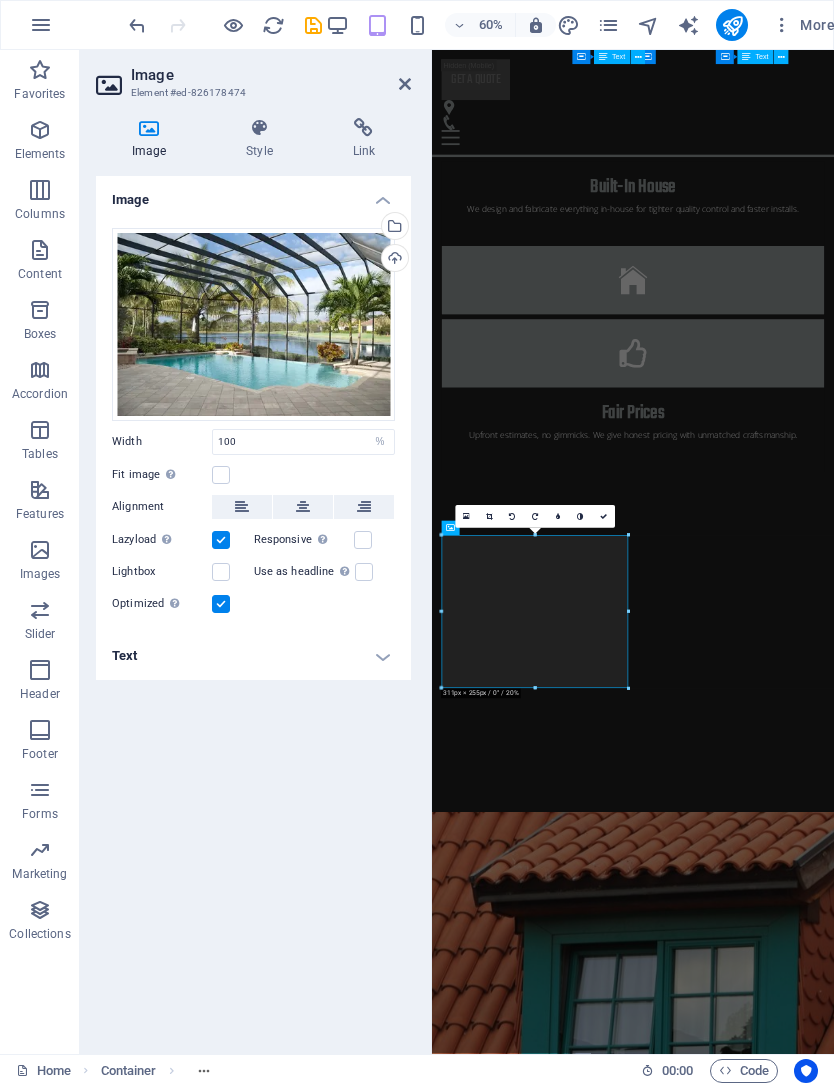 scroll, scrollTop: 3424, scrollLeft: 0, axis: vertical 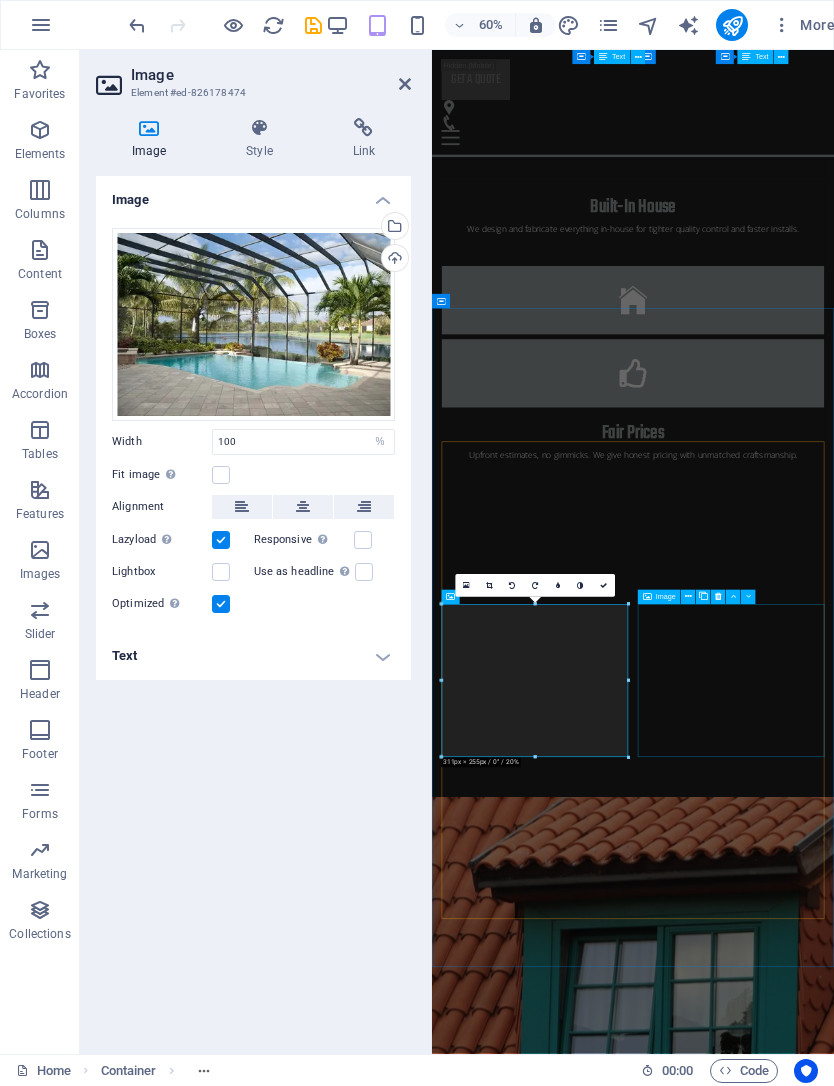click on "Project 4 Lorem ipsum dolor sit amet, consectetur adipiscing elit.Duis aute irure dolor in reprehenderit in voluptate velit esse cillum dolore." at bounding box center (767, 7327) 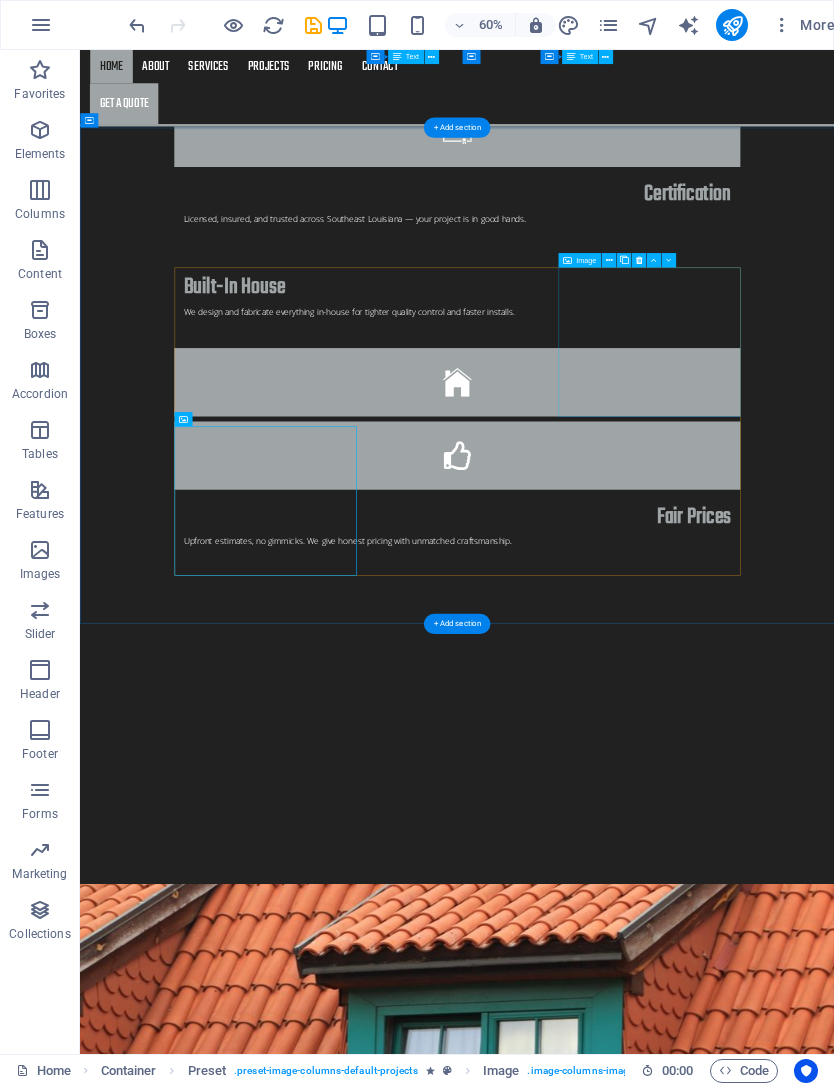 click on "Project 3 Lorem ipsum dolor sit amet, consectetur adipiscing elit.Duis aute irure dolor in reprehenderit in voluptate velit esse cillum dolore." at bounding box center (709, 8446) 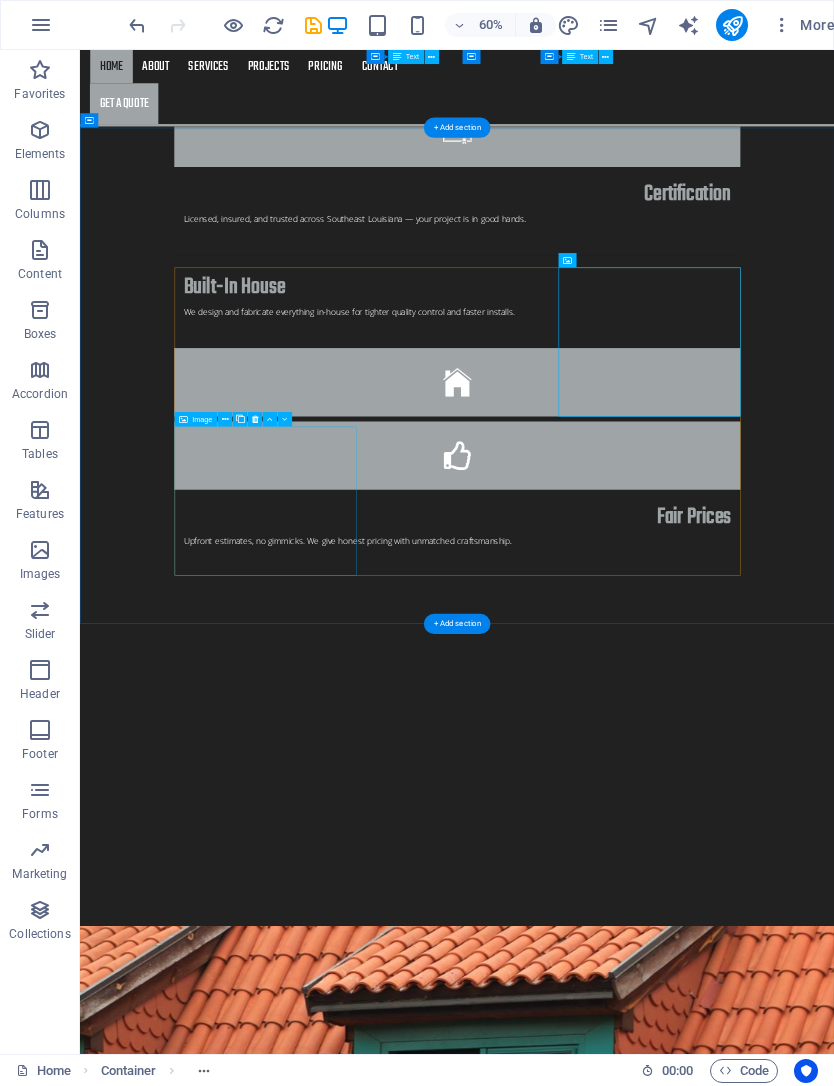 click on "Project 4 Lorem ipsum dolor sit amet, consectetur adipiscing elit.Duis aute irure dolor in reprehenderit in voluptate velit esse cillum dolore." at bounding box center (709, 9147) 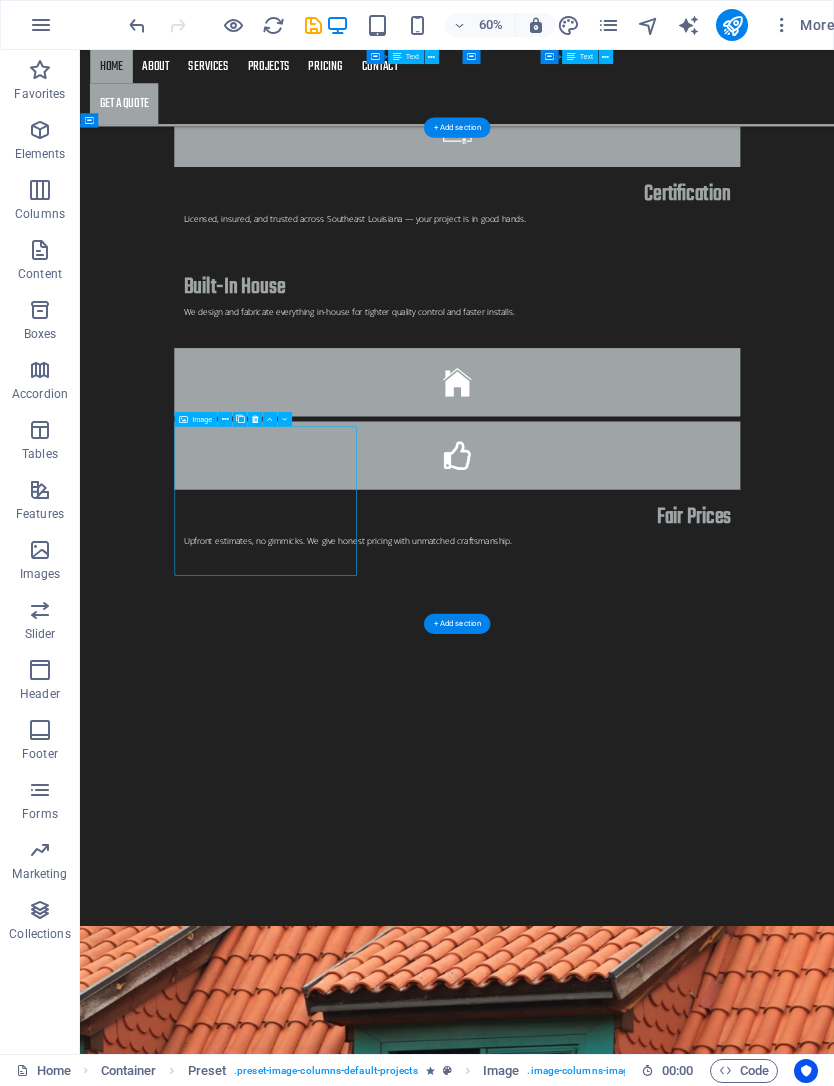 click on "Project 4 Lorem ipsum dolor sit amet, consectetur adipiscing elit.Duis aute irure dolor in reprehenderit in voluptate velit esse cillum dolore." at bounding box center [709, 9147] 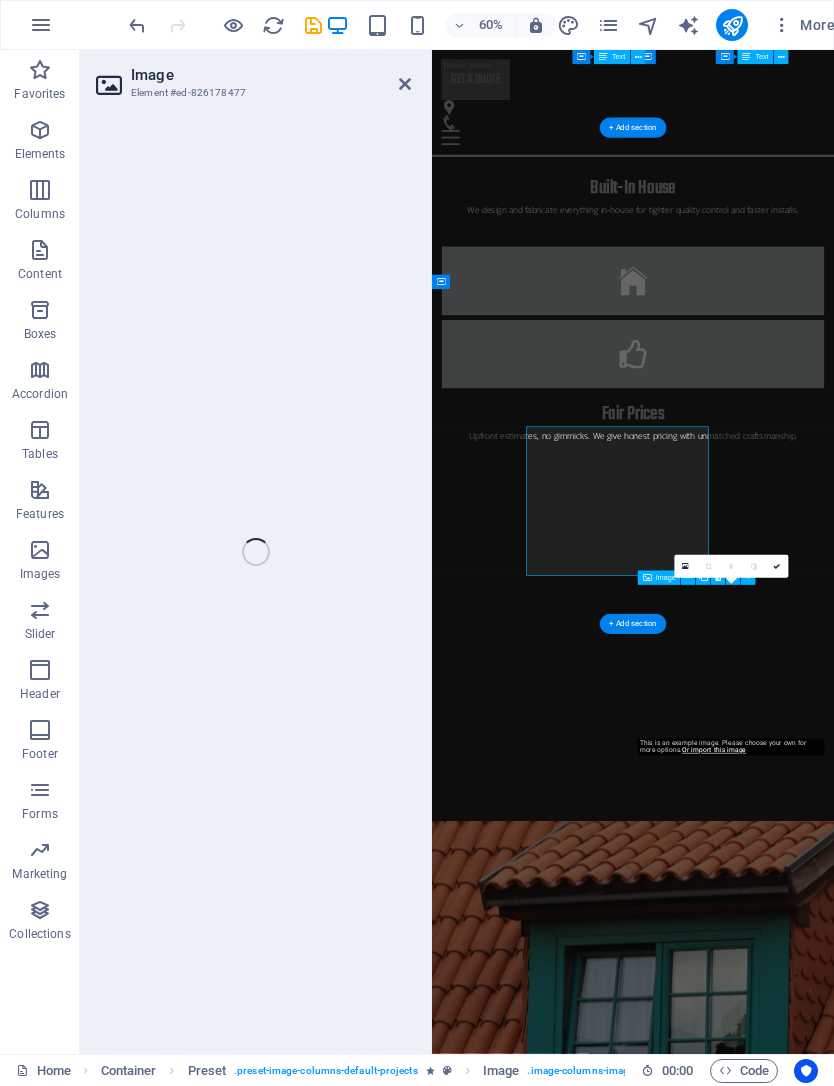 select on "%" 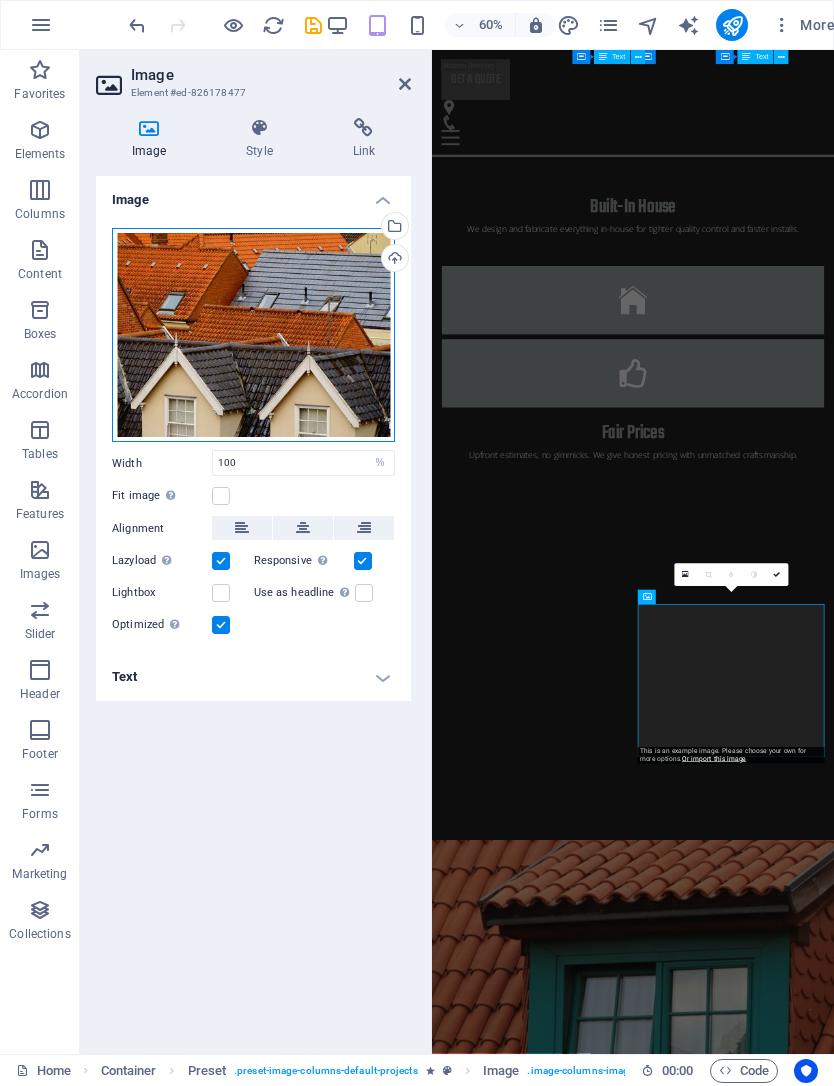 click on "Drag files here, click to choose files or select files from Files or our free stock photos & videos" at bounding box center [253, 335] 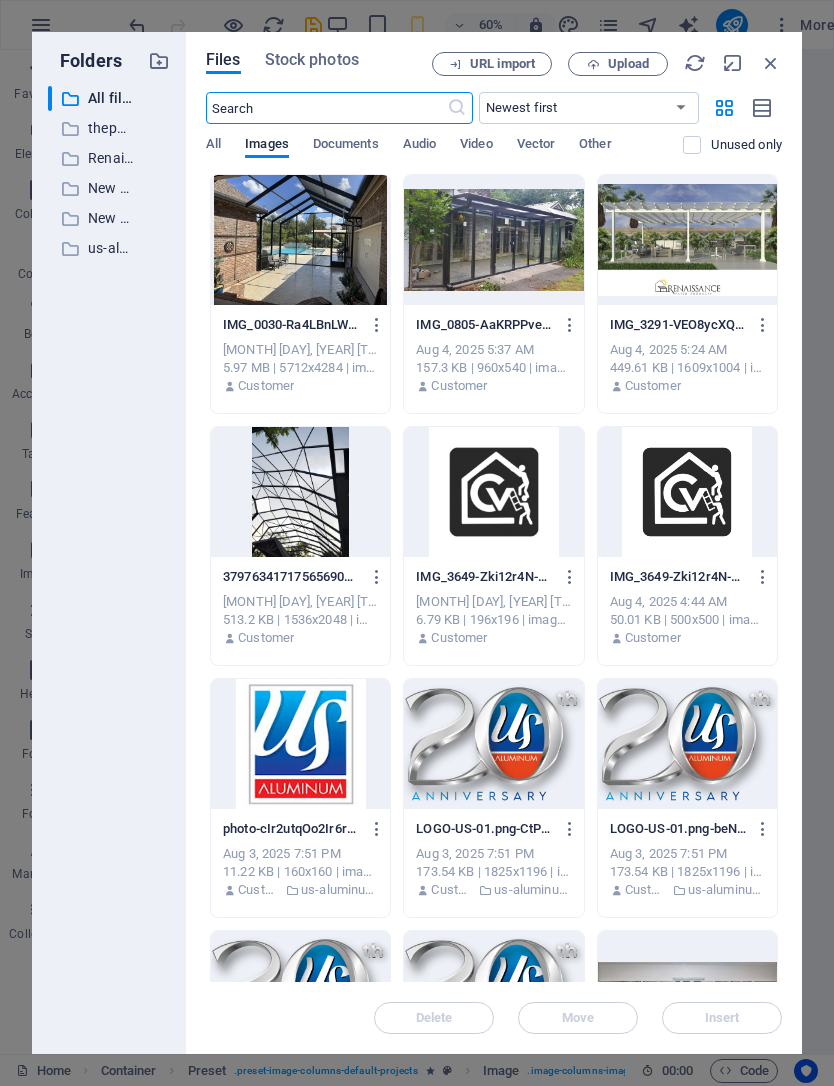 scroll, scrollTop: 0, scrollLeft: 0, axis: both 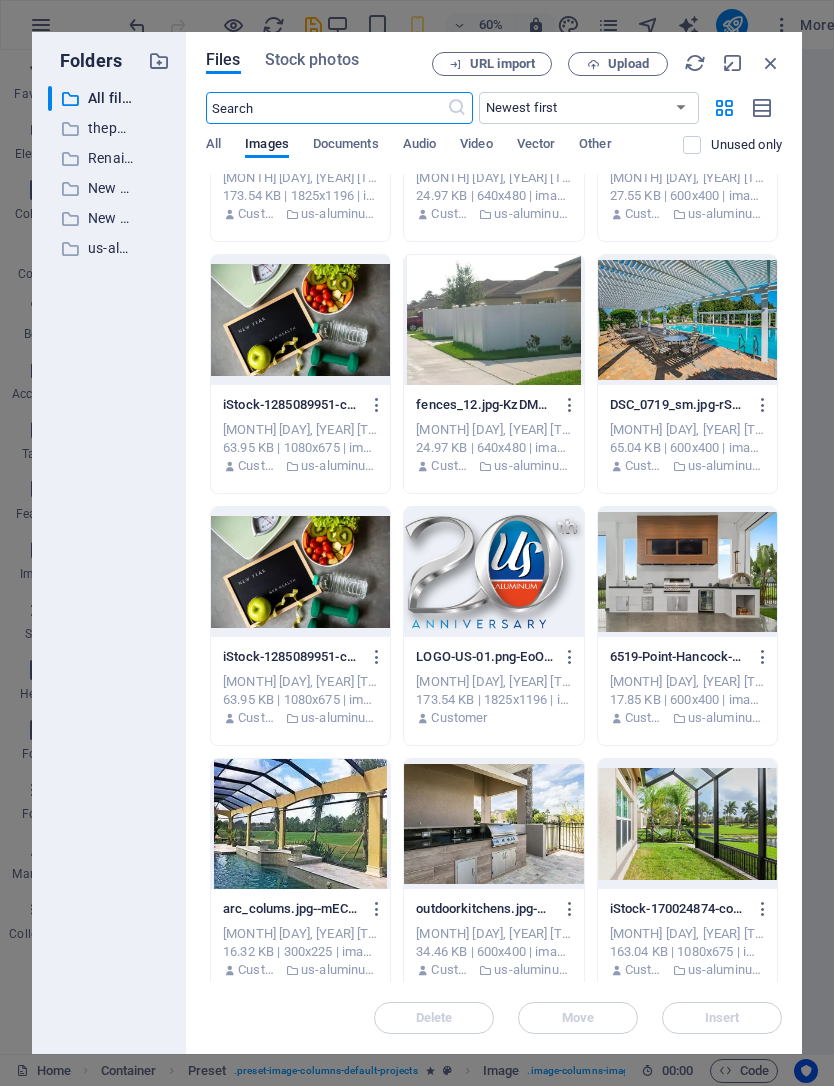 click at bounding box center [687, 824] 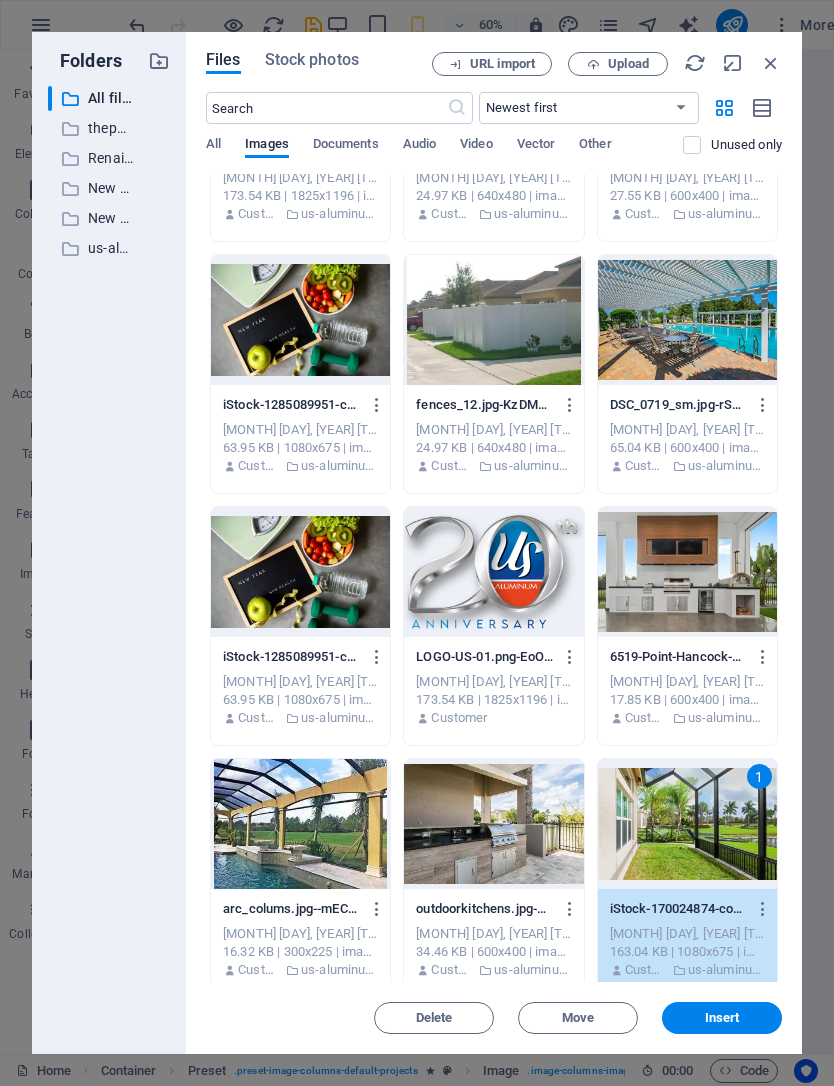 click on "Insert" at bounding box center [722, 1018] 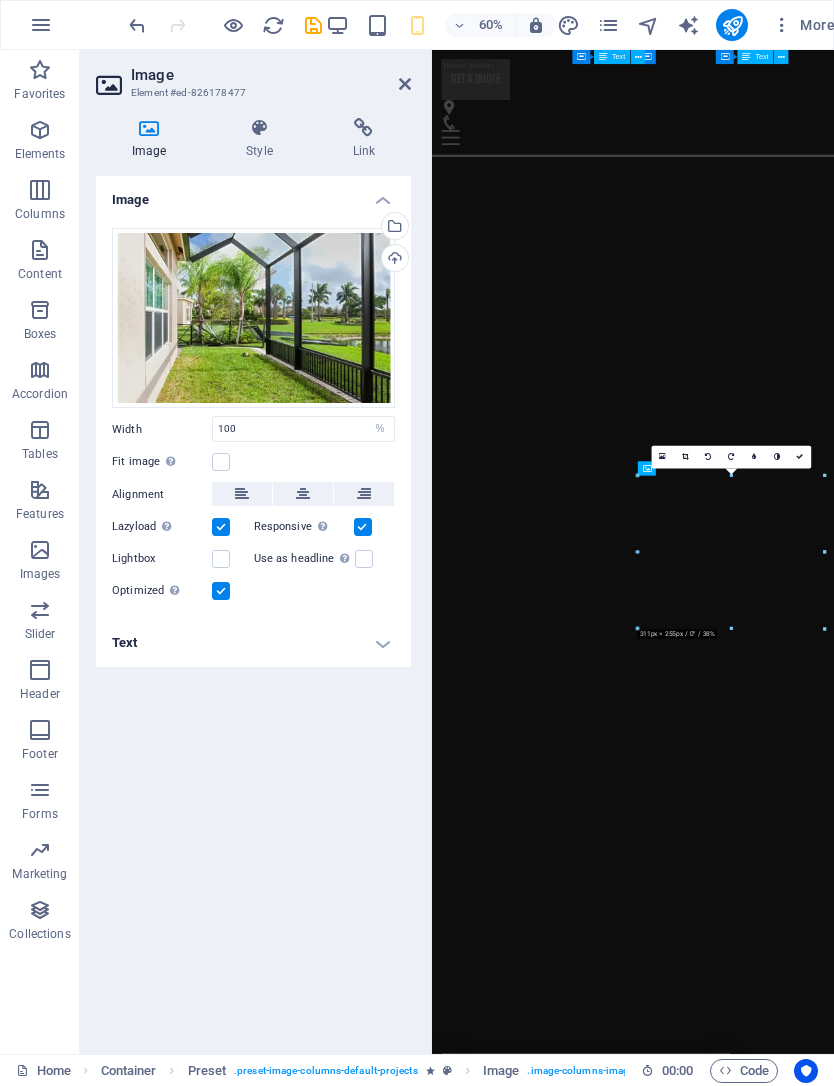 scroll, scrollTop: 3638, scrollLeft: 0, axis: vertical 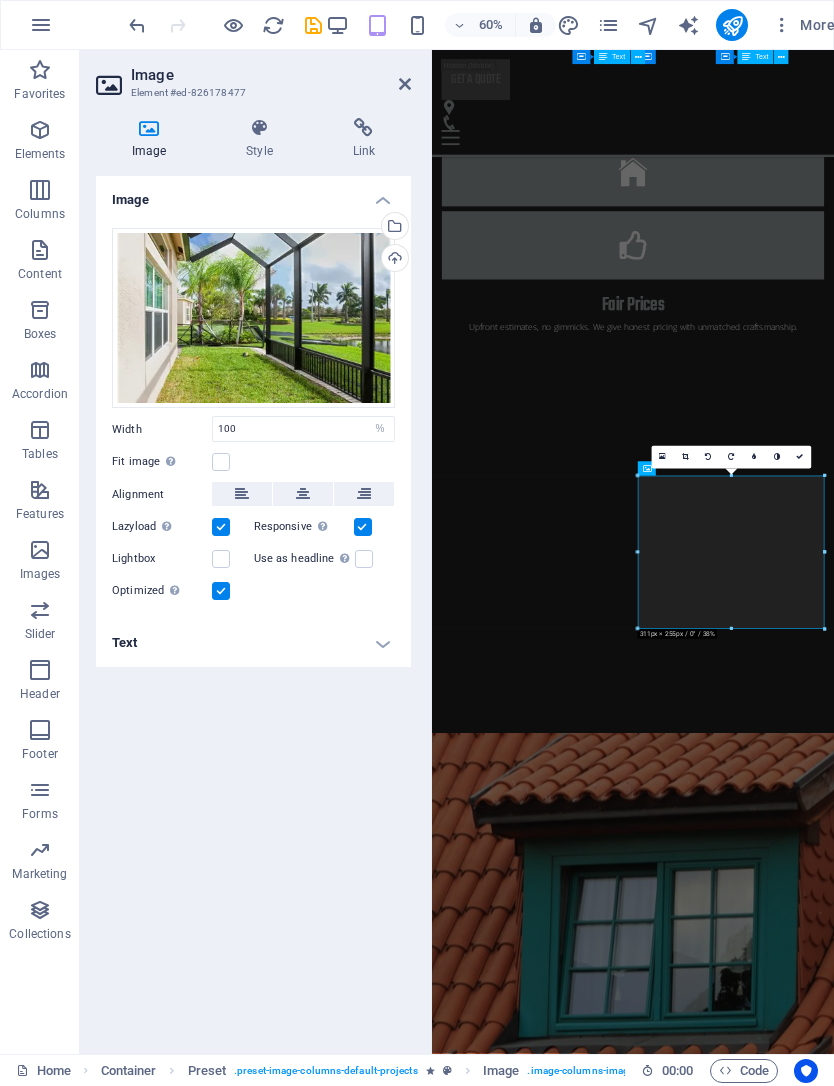 click on "Project 5 Lorem ipsum dolor sit amet, consectetur adipiscing elit.Duis aute irure dolor in reprehenderit in voluptate velit esse cillum dolore." at bounding box center (767, 7644) 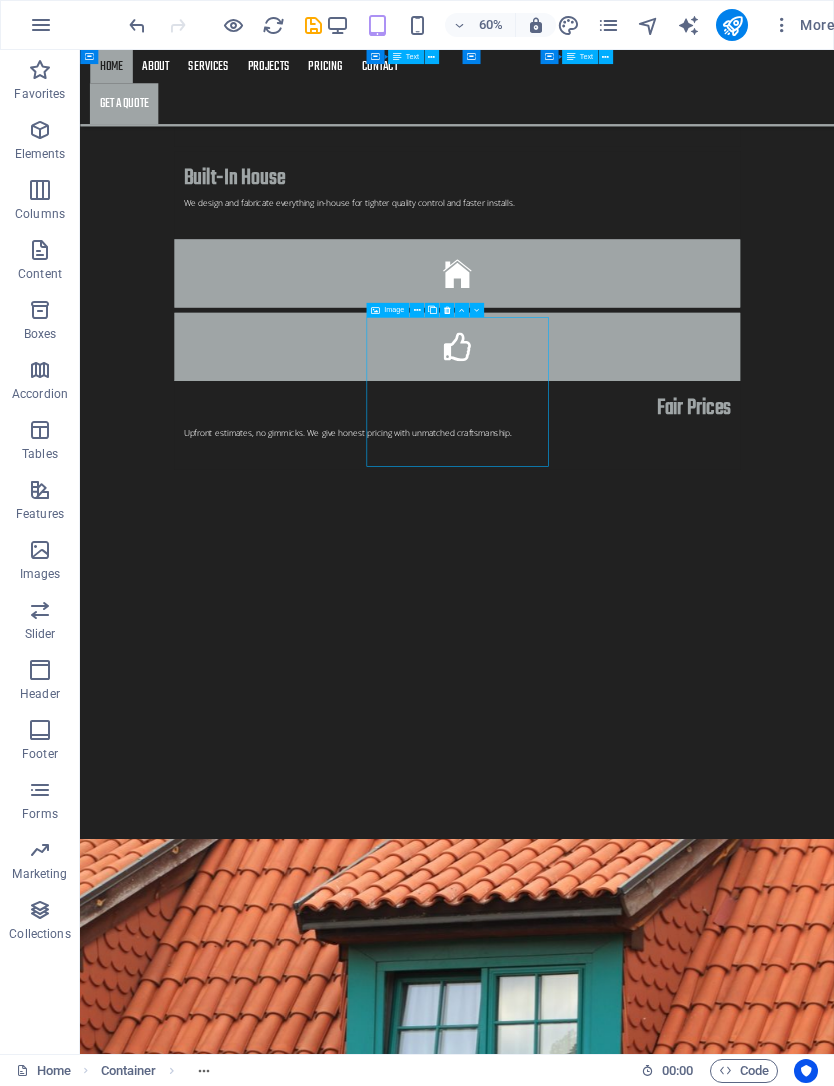 click at bounding box center (708, 11759) 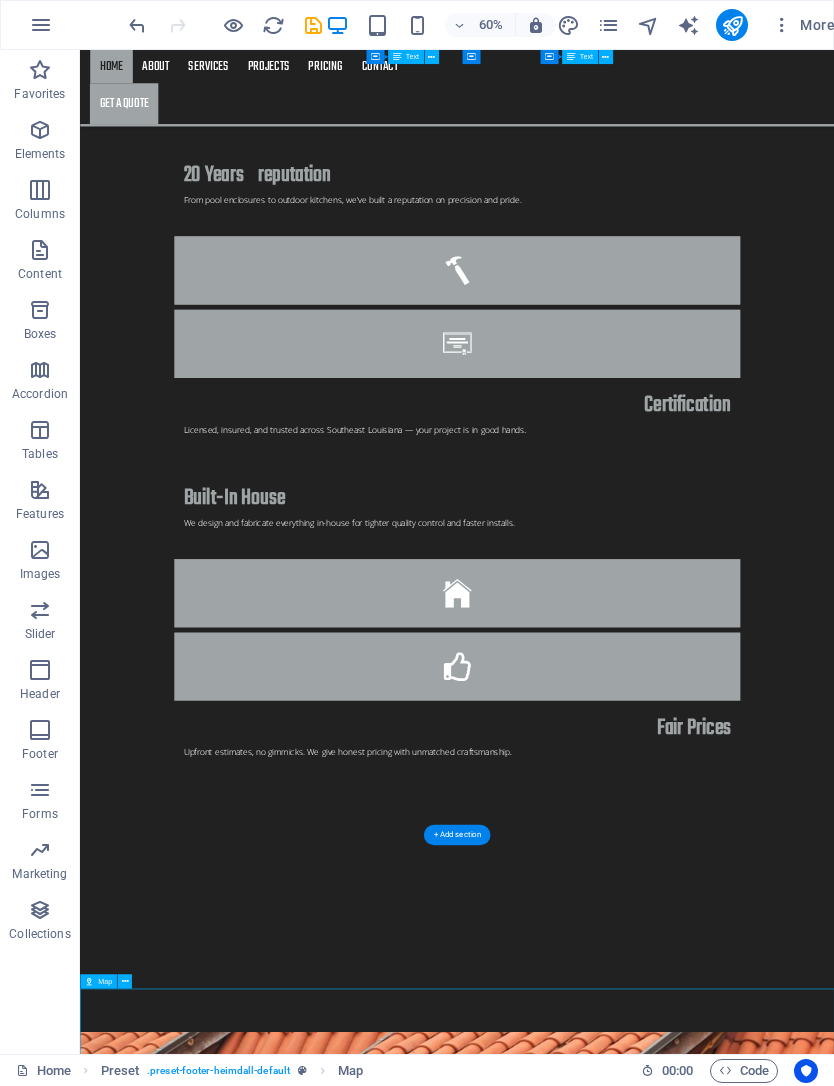 scroll, scrollTop: 3072, scrollLeft: 0, axis: vertical 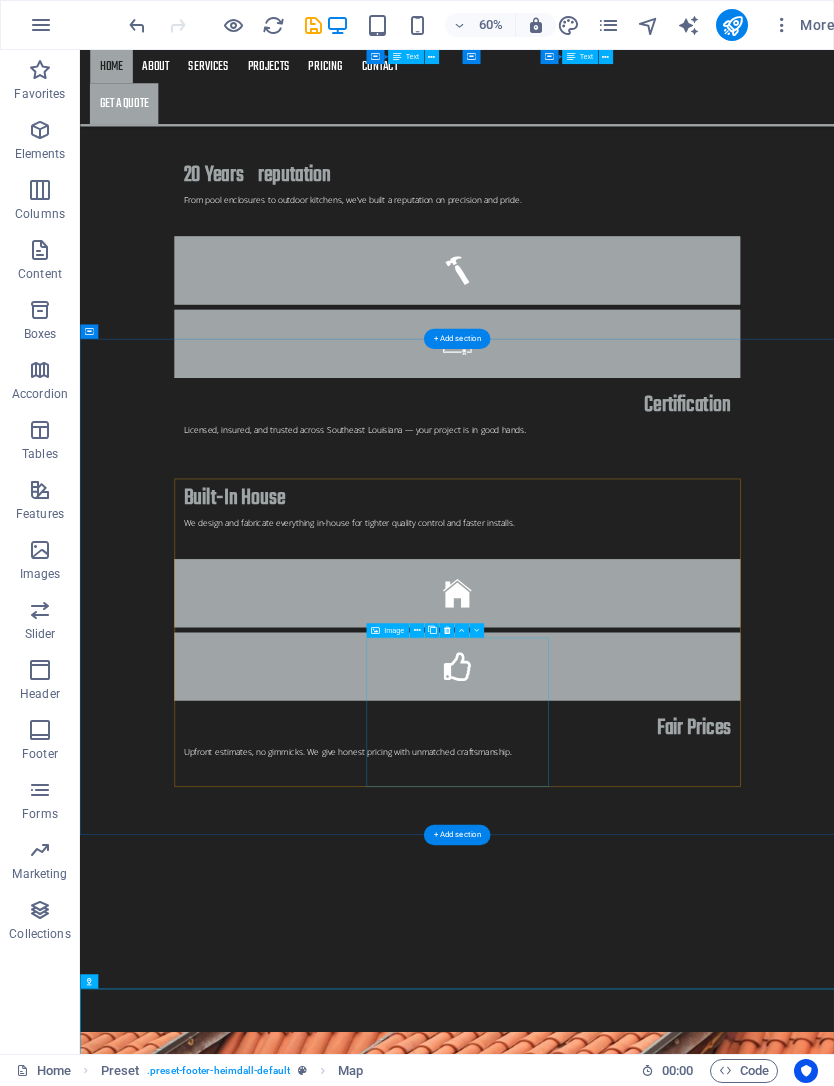 click on "Project 5 Lorem ipsum dolor sit amet, consectetur adipiscing elit.Duis aute irure dolor in reprehenderit in voluptate velit esse cillum dolore." at bounding box center (709, 10281) 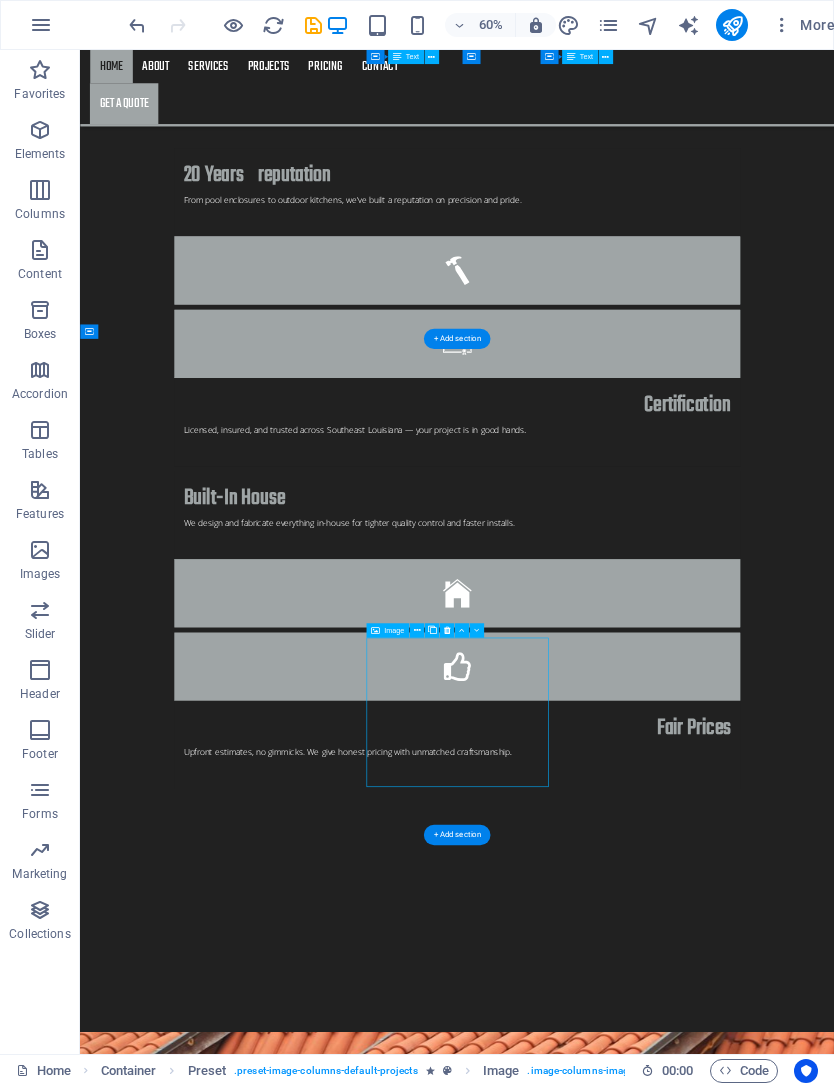 click on "Project 5 Lorem ipsum dolor sit amet, consectetur adipiscing elit.Duis aute irure dolor in reprehenderit in voluptate velit esse cillum dolore." at bounding box center [709, 10281] 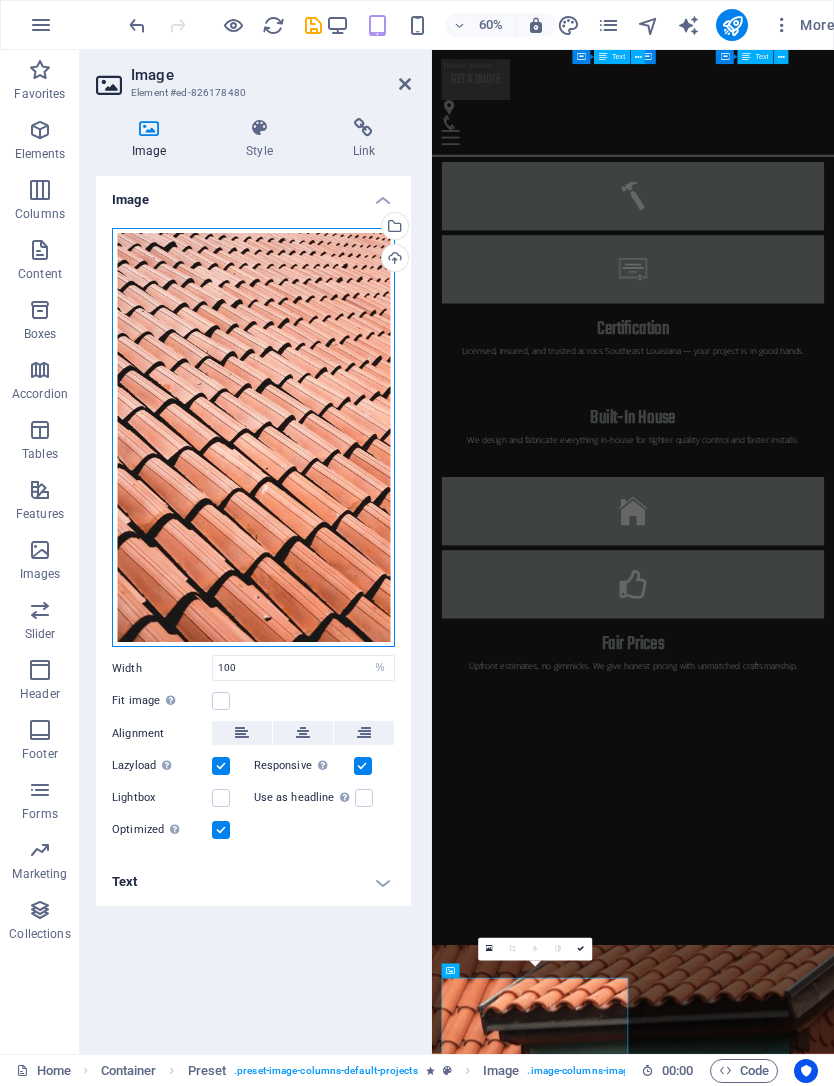 click on "Drag files here, click to choose files or select files from Files or our free stock photos & videos" at bounding box center (253, 438) 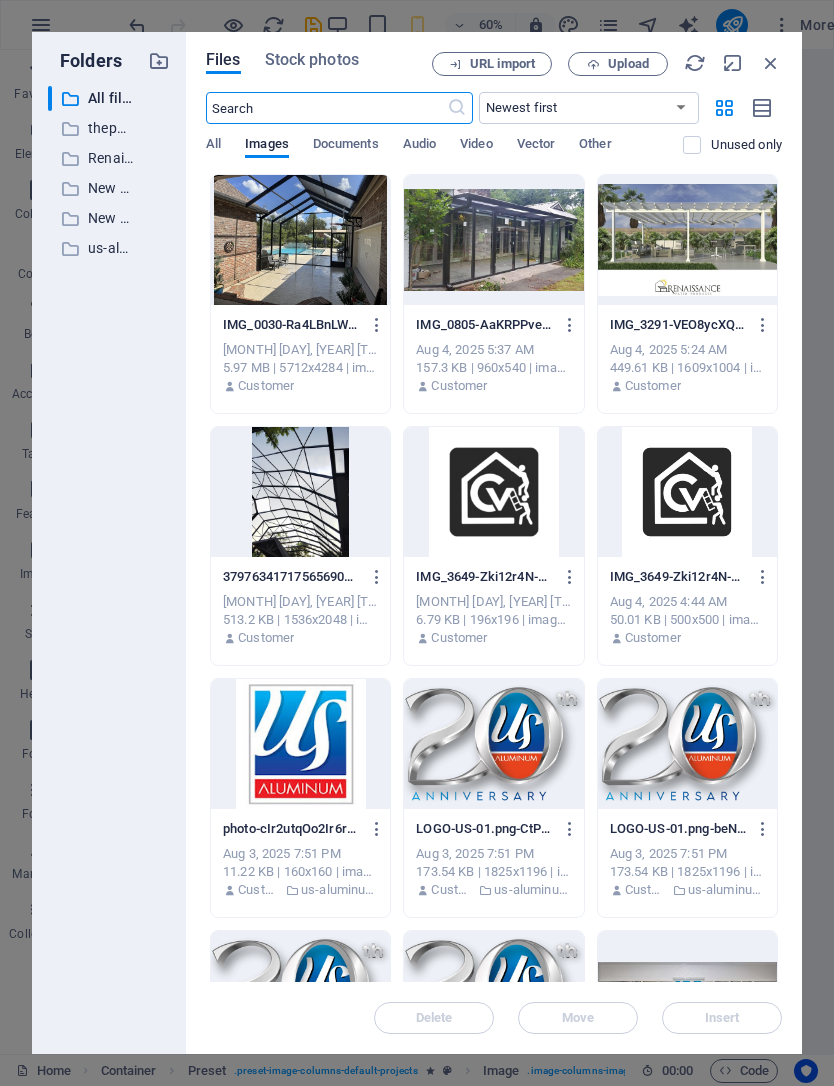 scroll, scrollTop: 0, scrollLeft: 0, axis: both 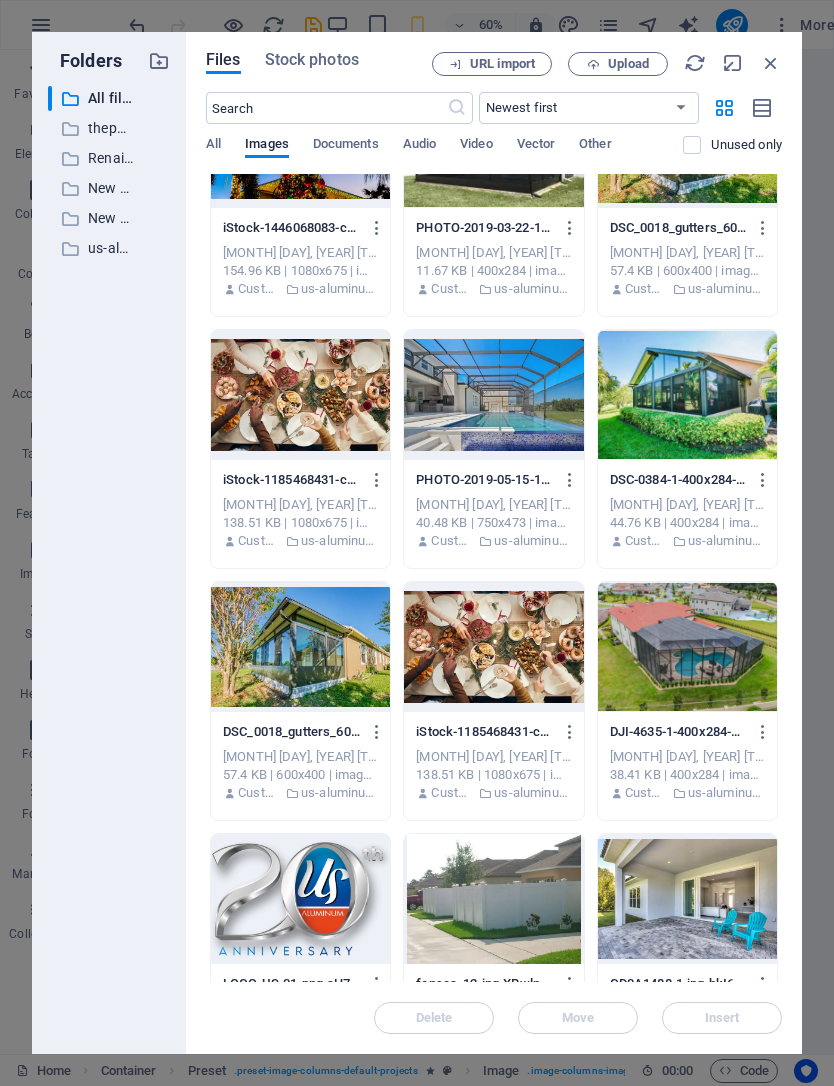 click on "Folders ​ All files All files ​ theporchfactory.com theporchfactory.com ​ Renaissance Renaissance ​ New folder (1) New folder (1) ​ New folder New folder ​ us-aluminum.com us-aluminum.com" at bounding box center (109, 543) 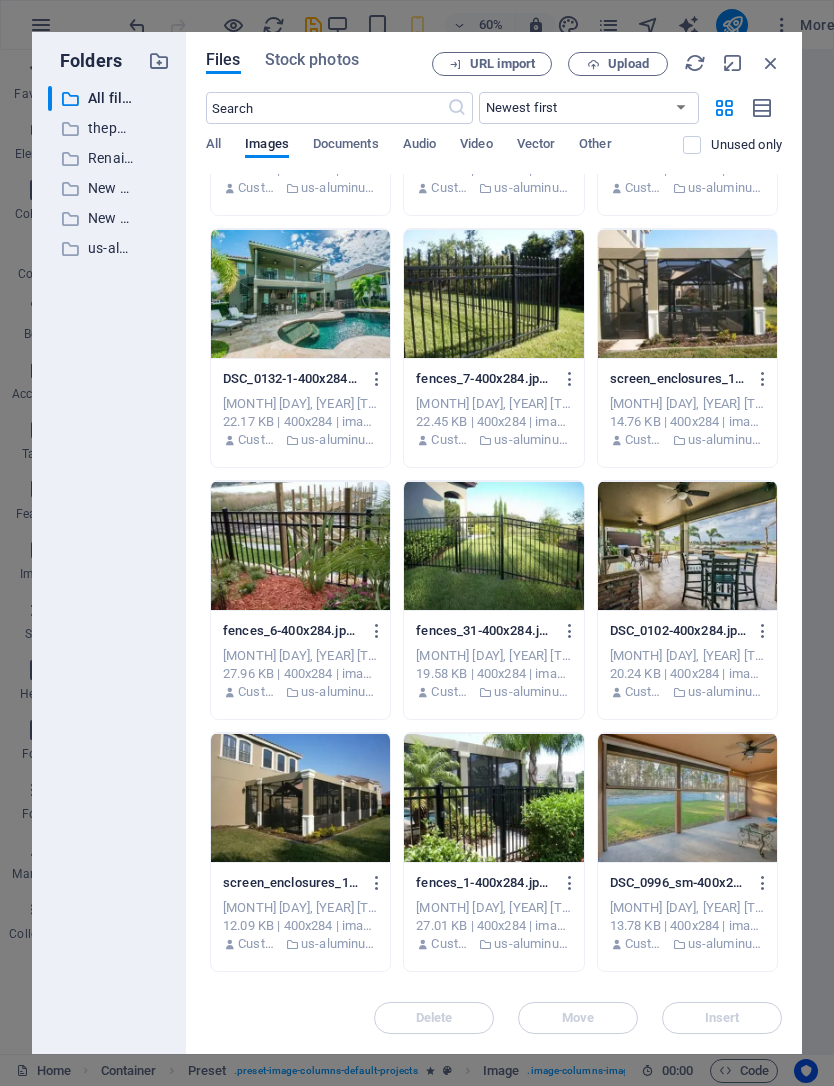 scroll, scrollTop: 34976, scrollLeft: 0, axis: vertical 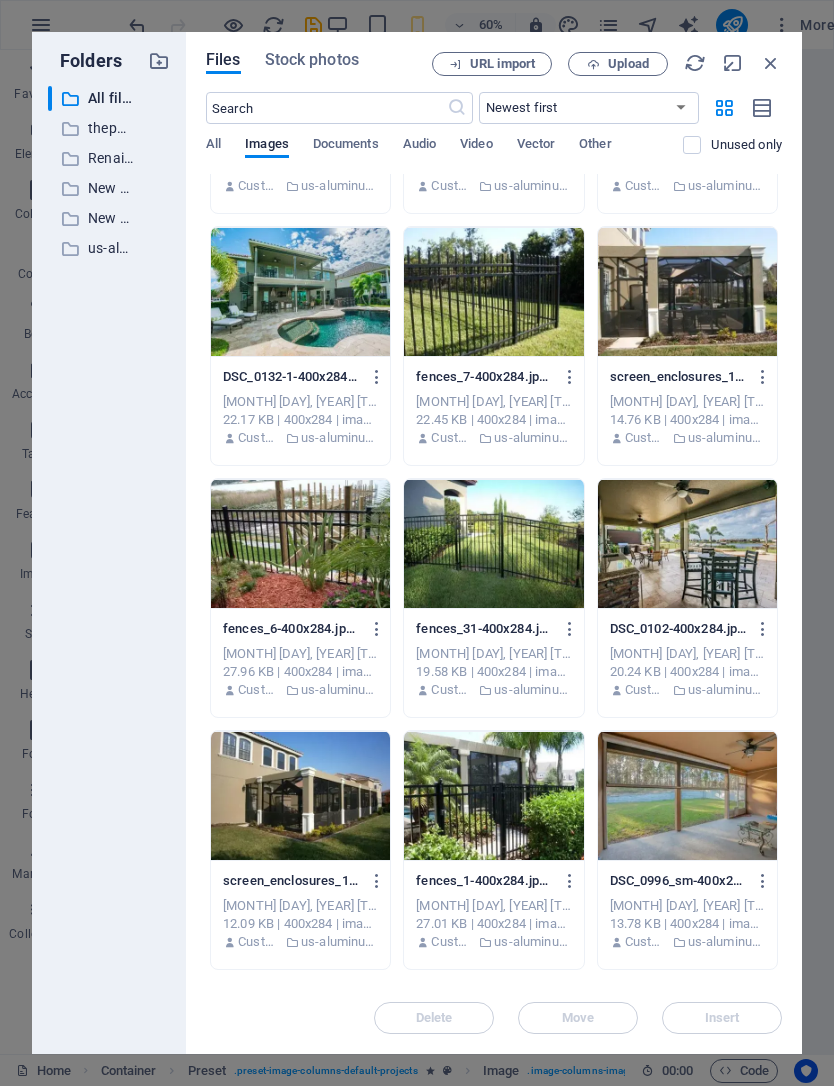 click on "​your outd ​ All files All files ​ theporchfactory.com theporchfactory.com ​ Renaissance Renaissance ​ New folder (1) New folder (1) ​ New folder New folder ​ us-aluminum.com us-aluminum.com" at bounding box center [109, 562] 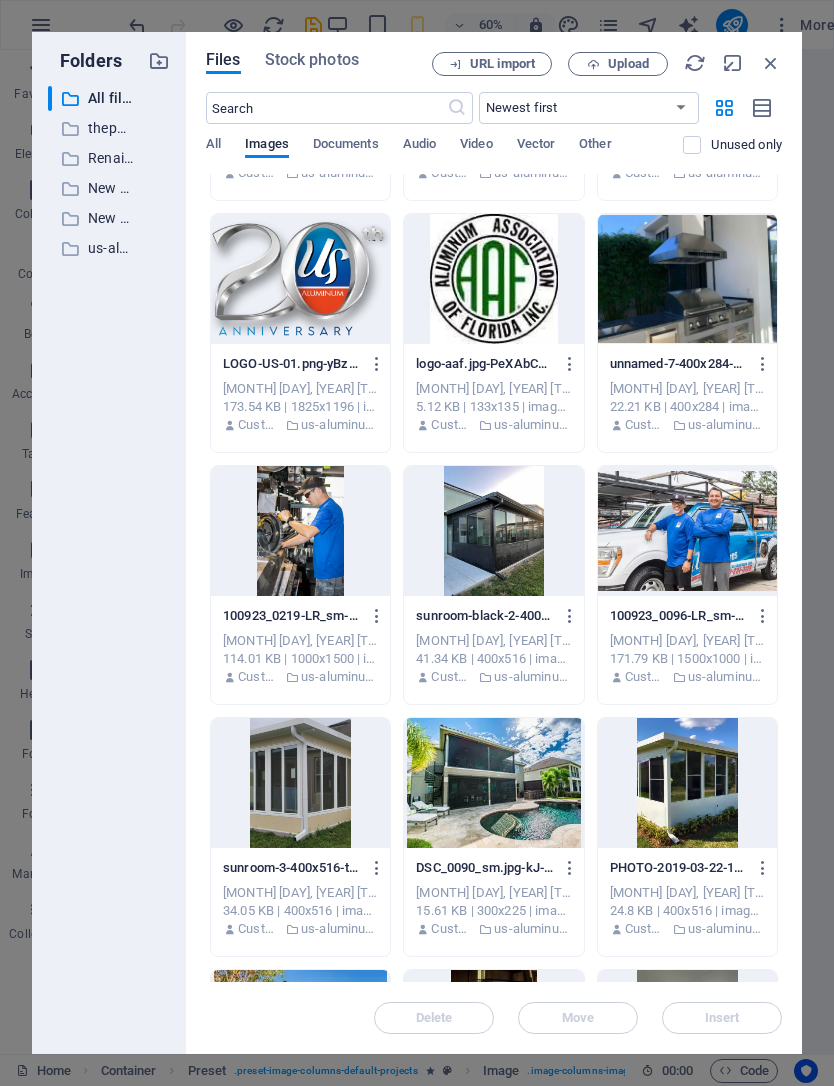 scroll, scrollTop: 43055, scrollLeft: 0, axis: vertical 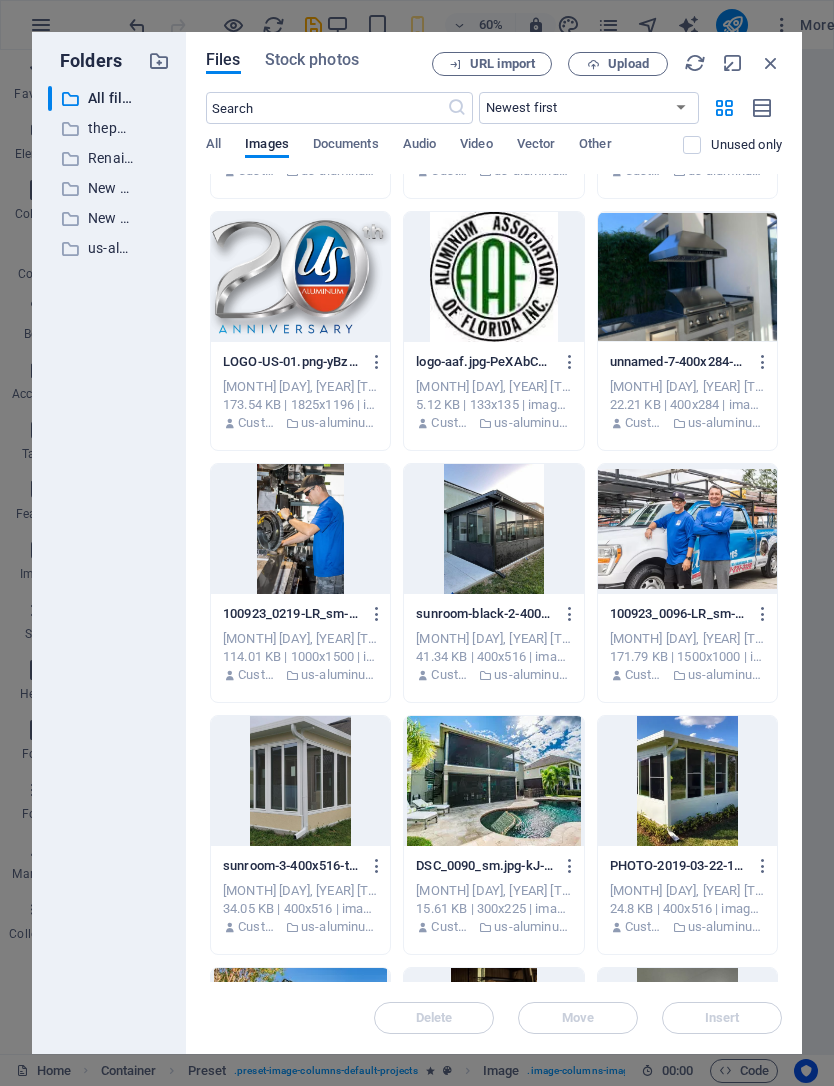 click at bounding box center (493, 781) 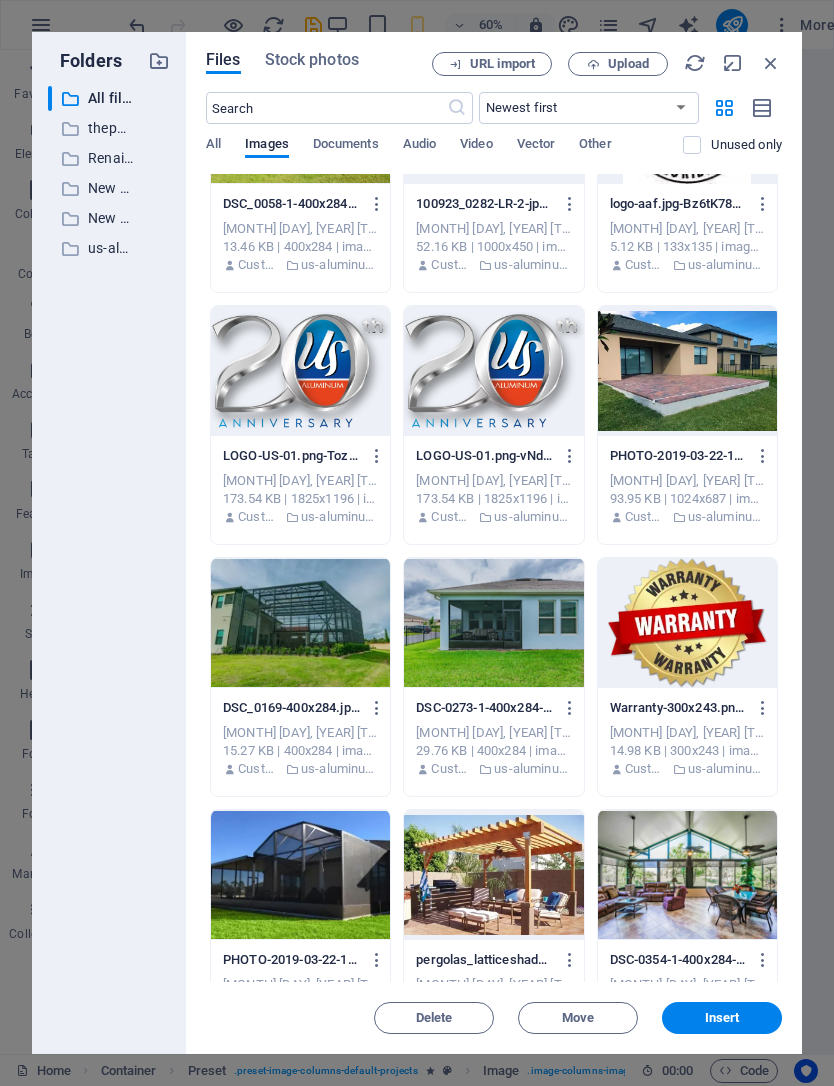 scroll, scrollTop: 49530, scrollLeft: 0, axis: vertical 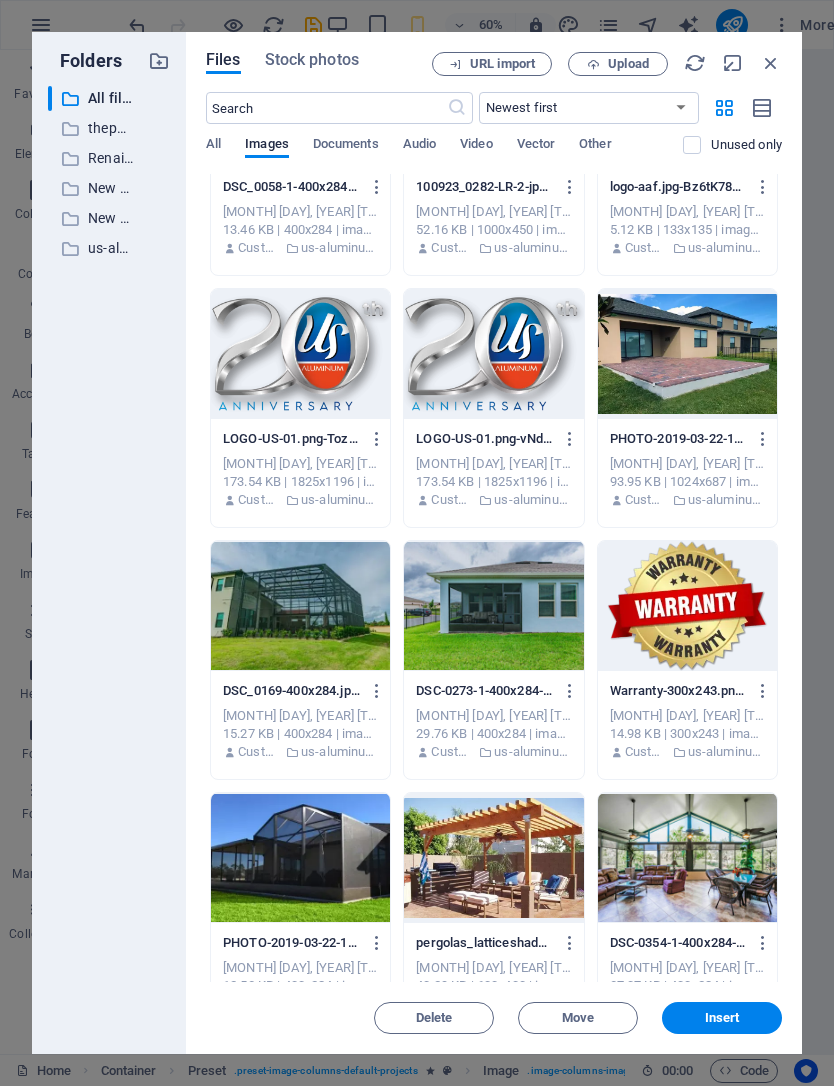 click on "Insert" at bounding box center (722, 1018) 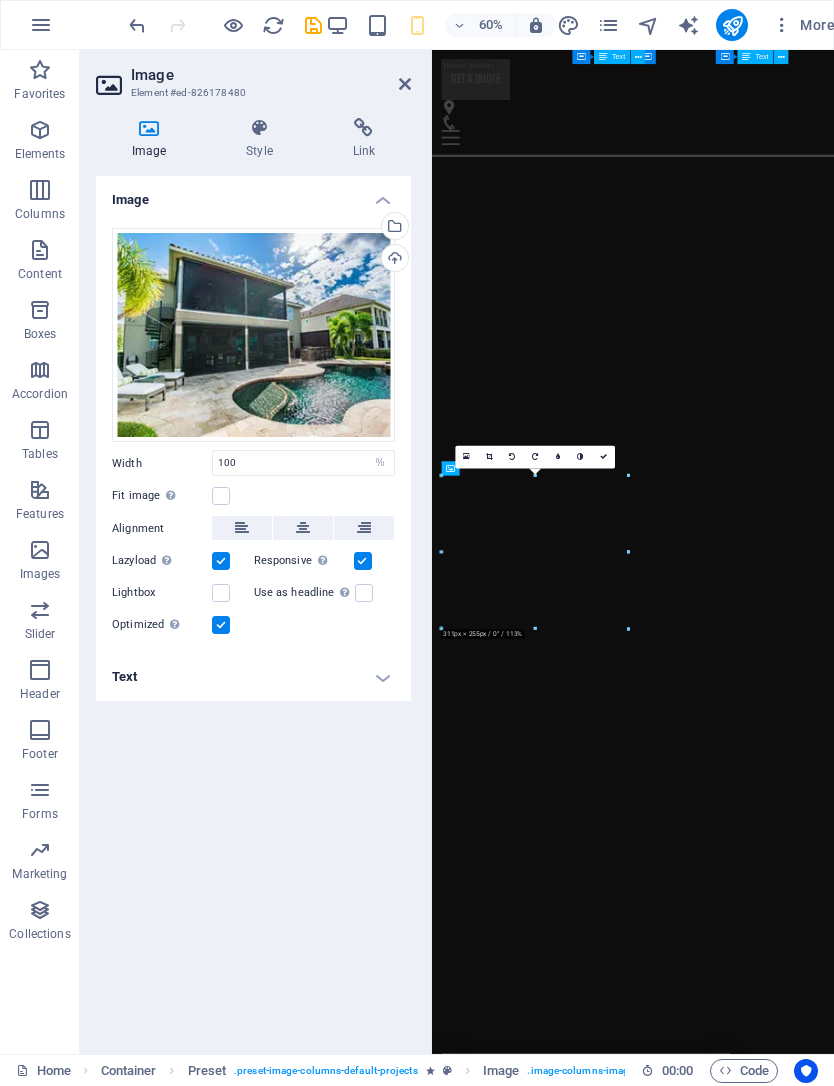 scroll, scrollTop: 3909, scrollLeft: 0, axis: vertical 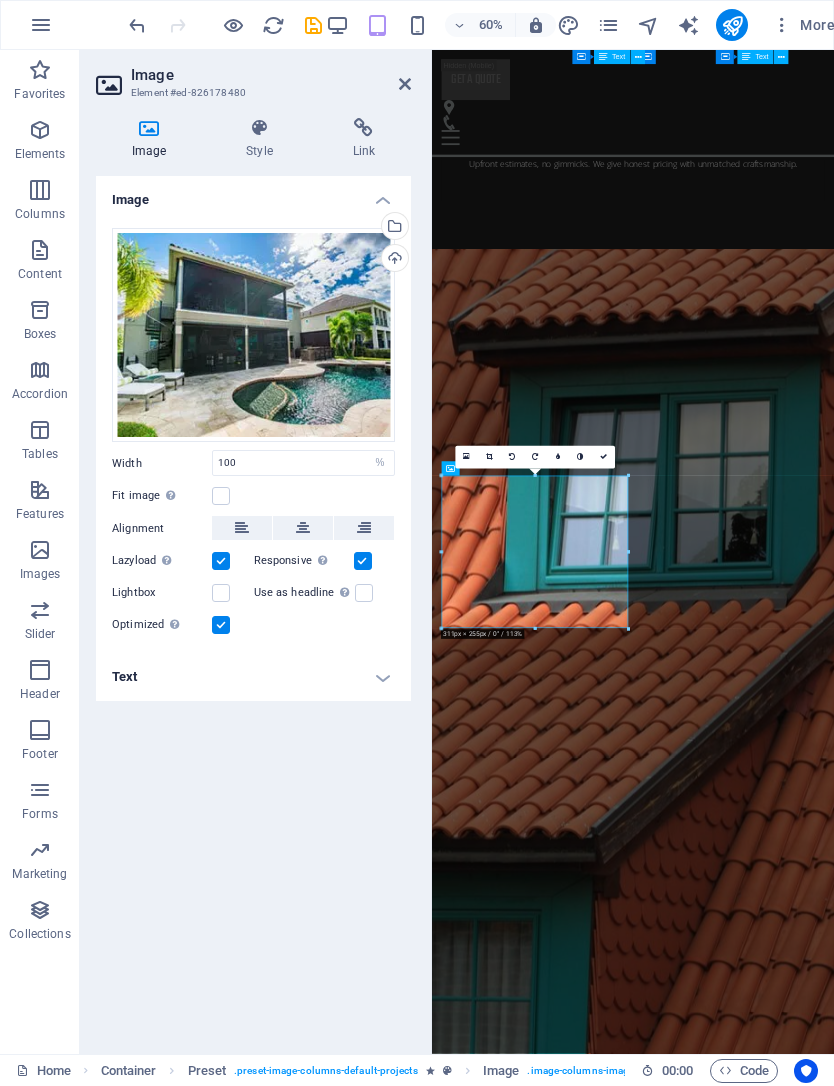 click at bounding box center (535, 629) 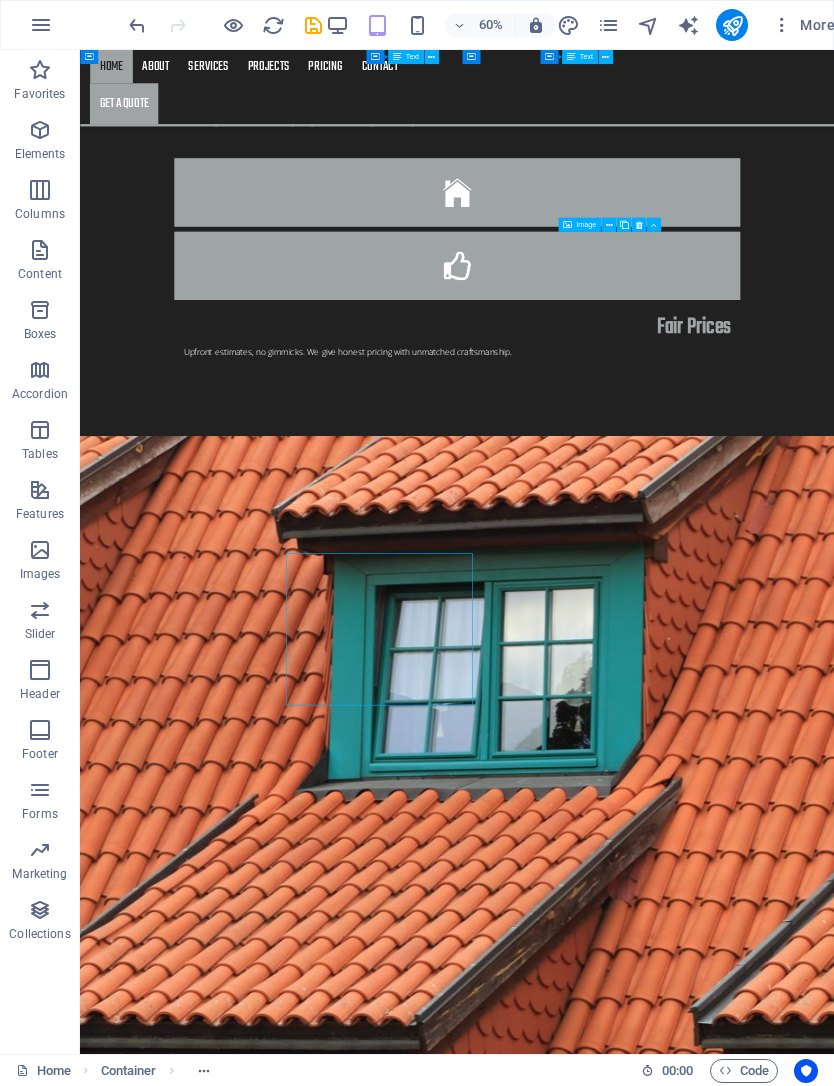 click on "Address Street [CITY] [ZIP] Call us Phone: [PHONE] Mobile: Mail us [EMAIL] Legal Notice | Privacy" at bounding box center [708, 11153] 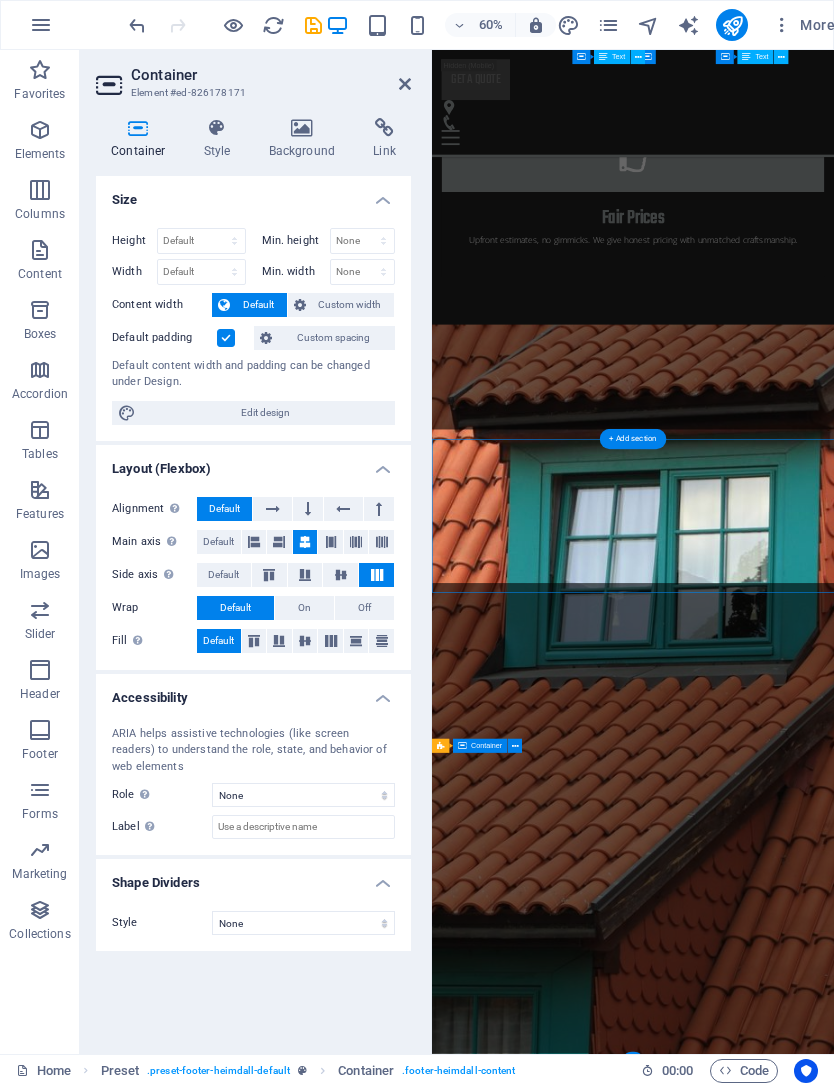scroll, scrollTop: 3760, scrollLeft: 0, axis: vertical 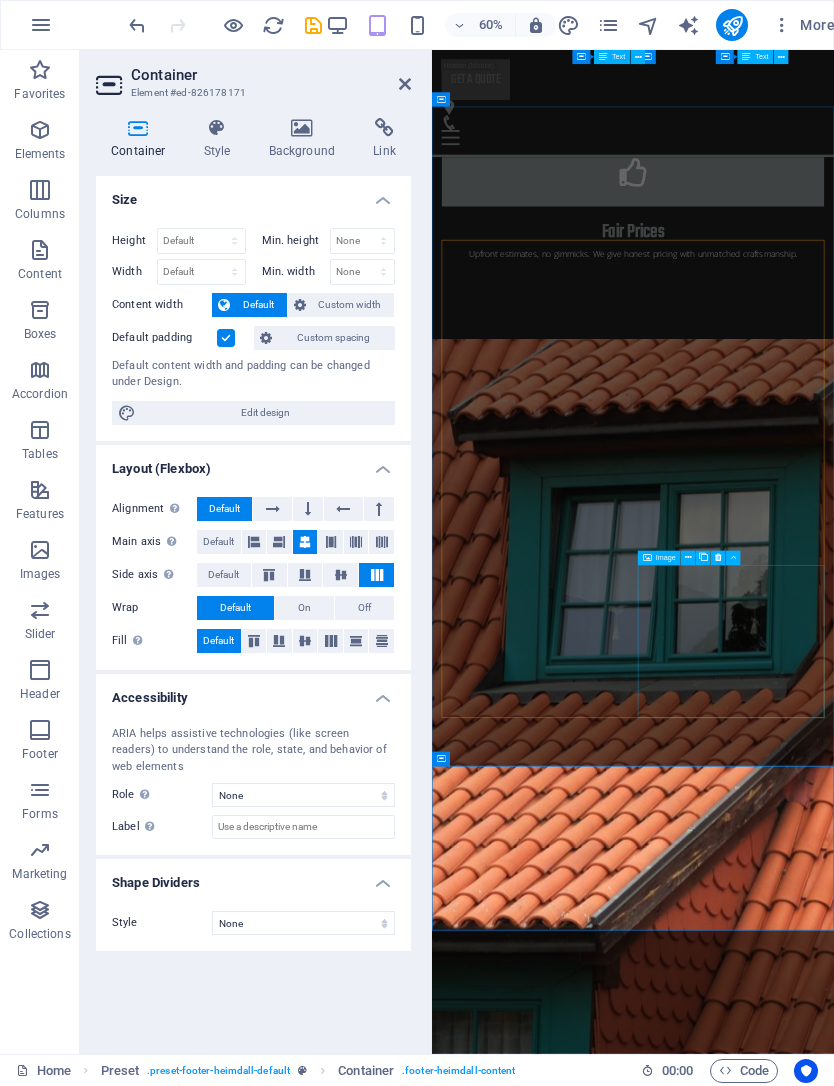 click on "Project 6 Lorem ipsum dolor sit amet, consectetur adipiscing elit.Duis aute irure dolor in reprehenderit in voluptate velit esse cillum dolore." at bounding box center [767, 7973] 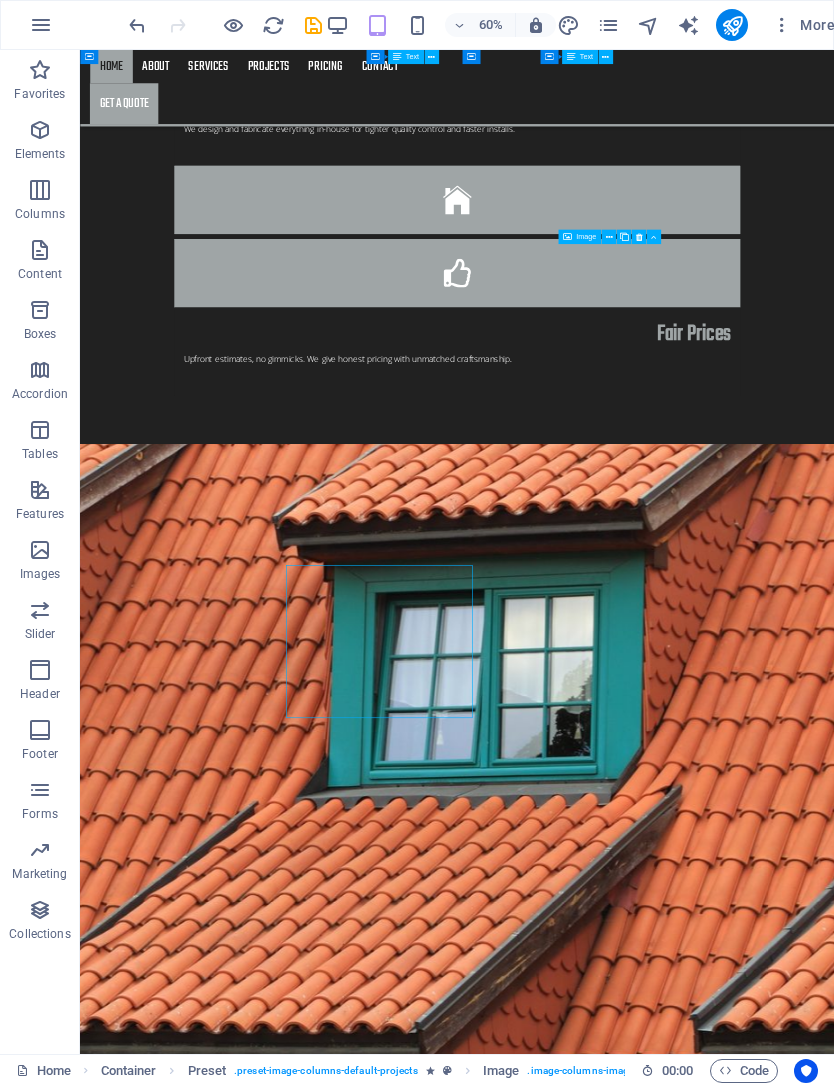 click at bounding box center (708, 11557) 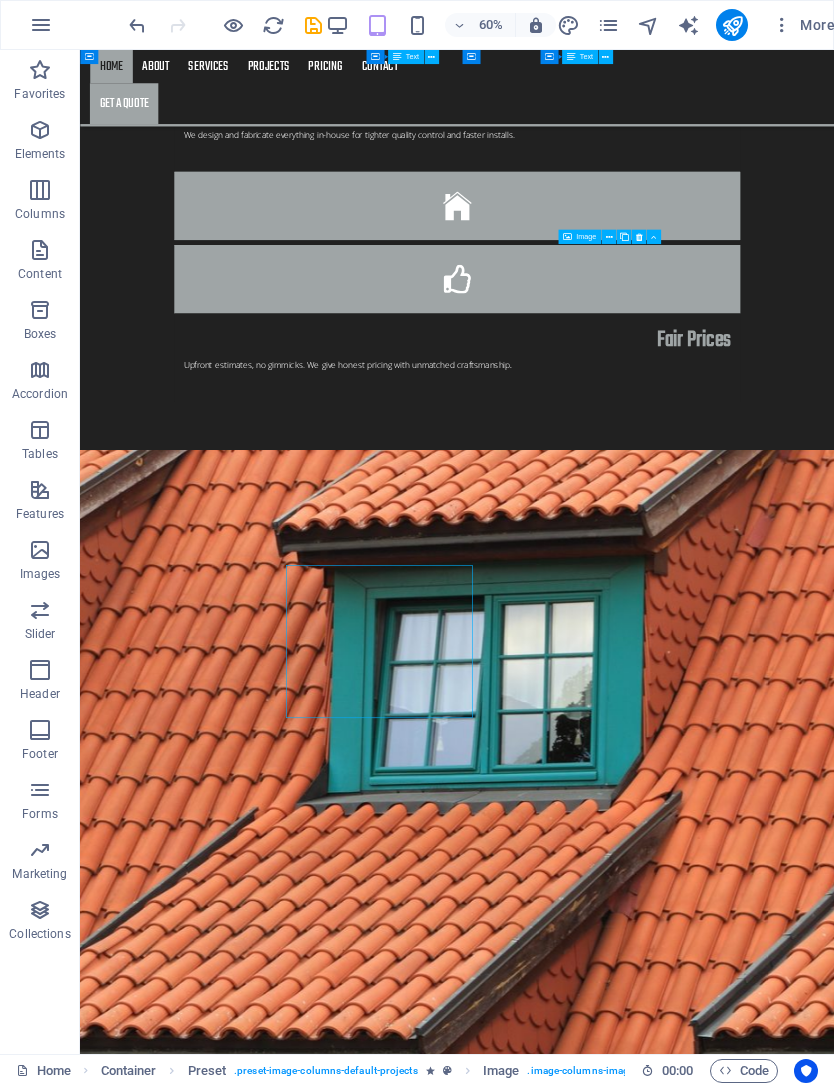 click at bounding box center [708, 11567] 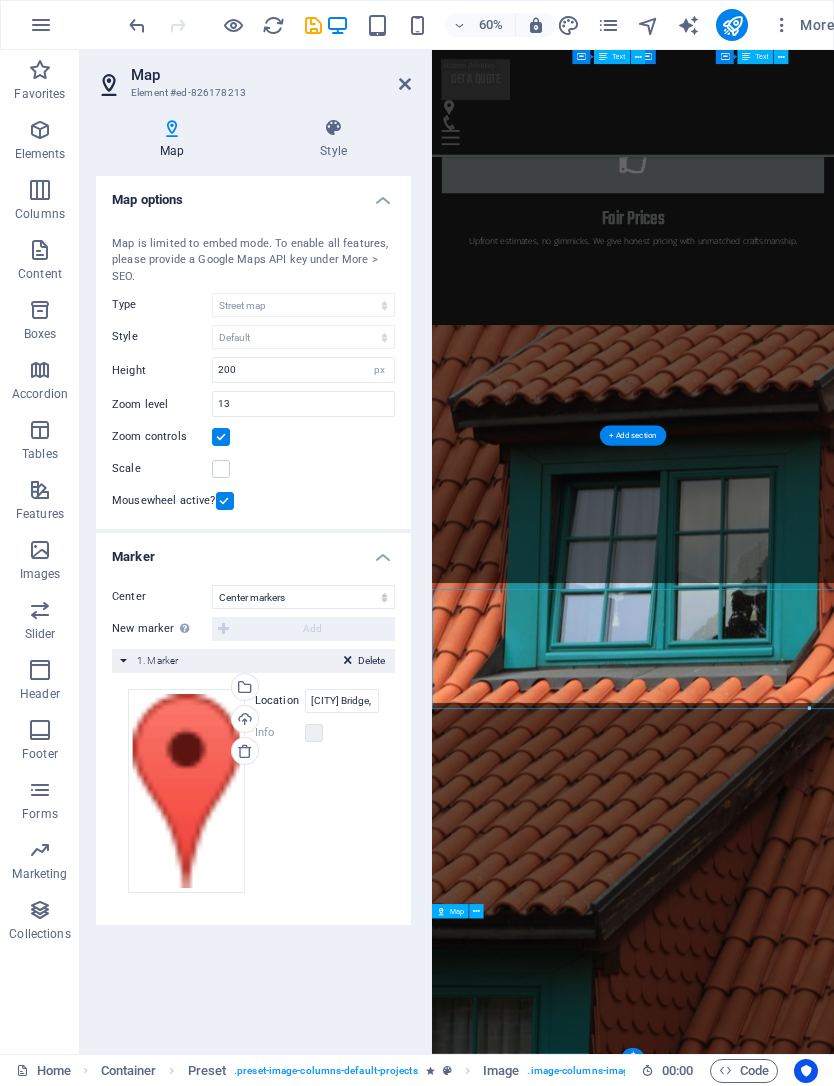 scroll, scrollTop: 3748, scrollLeft: 0, axis: vertical 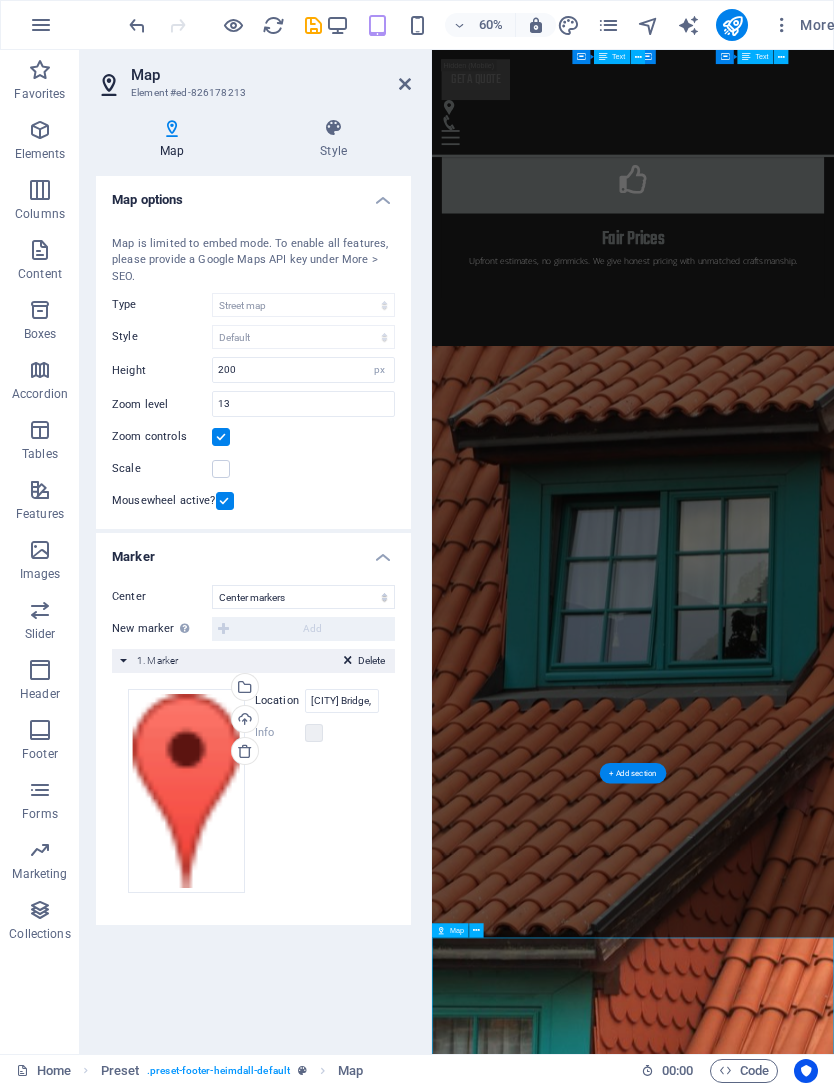 click on "Project 6 Lorem ipsum dolor sit amet, consectetur adipiscing elit.Duis aute irure dolor in reprehenderit in voluptate velit esse cillum dolore." at bounding box center [767, 7985] 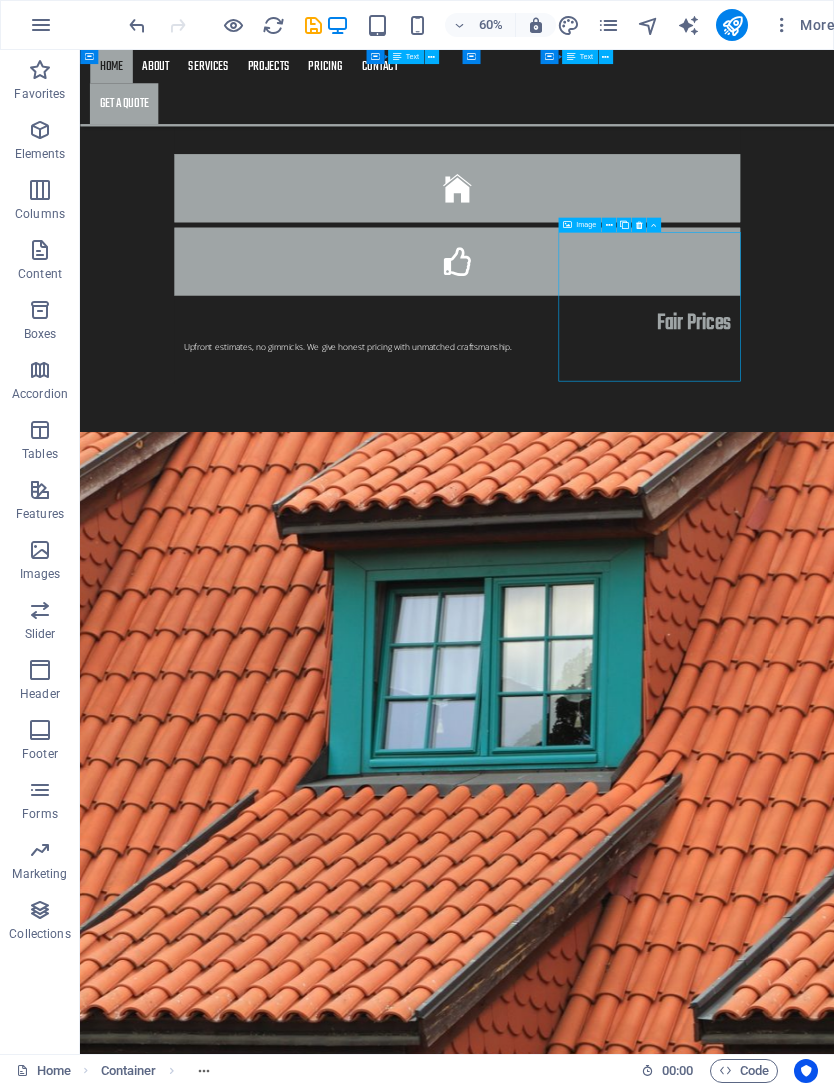 click on "Project 6 Lorem ipsum dolor sit amet, consectetur adipiscing elit.Duis aute irure dolor in reprehenderit in voluptate velit esse cillum dolore." at bounding box center (709, 10387) 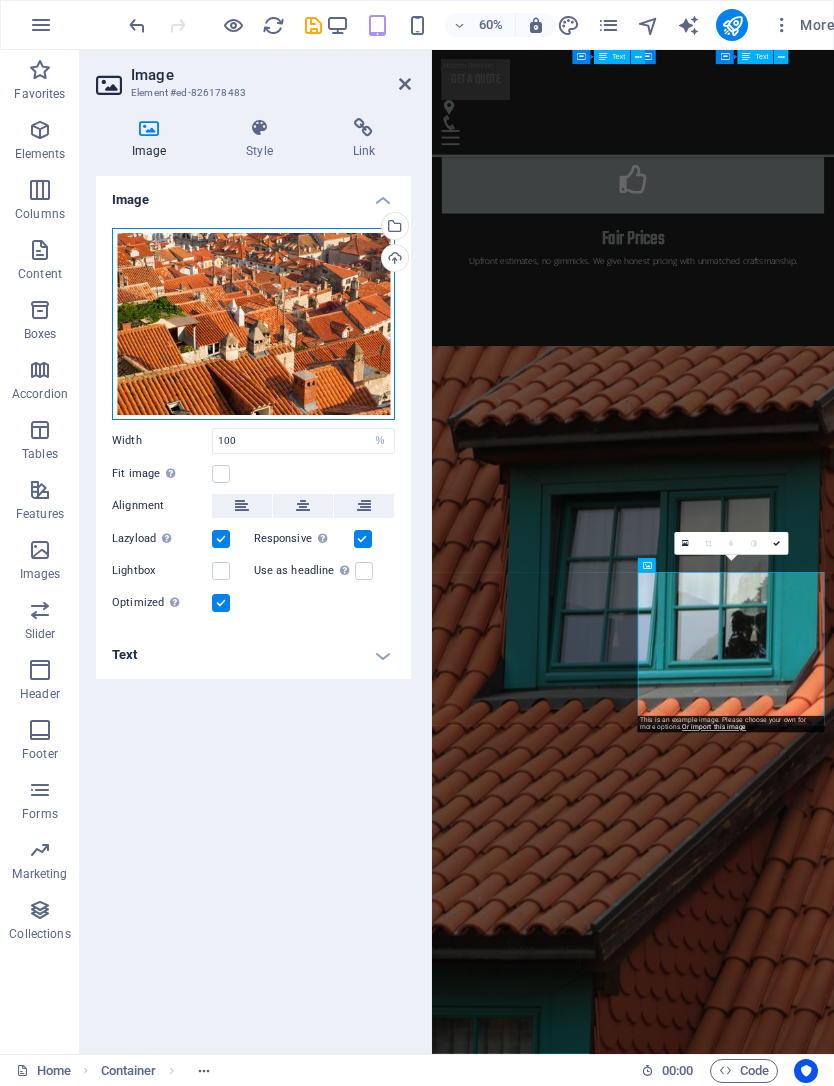 click on "Drag files here, click to choose files or select files from Files or our free stock photos & videos" at bounding box center (253, 324) 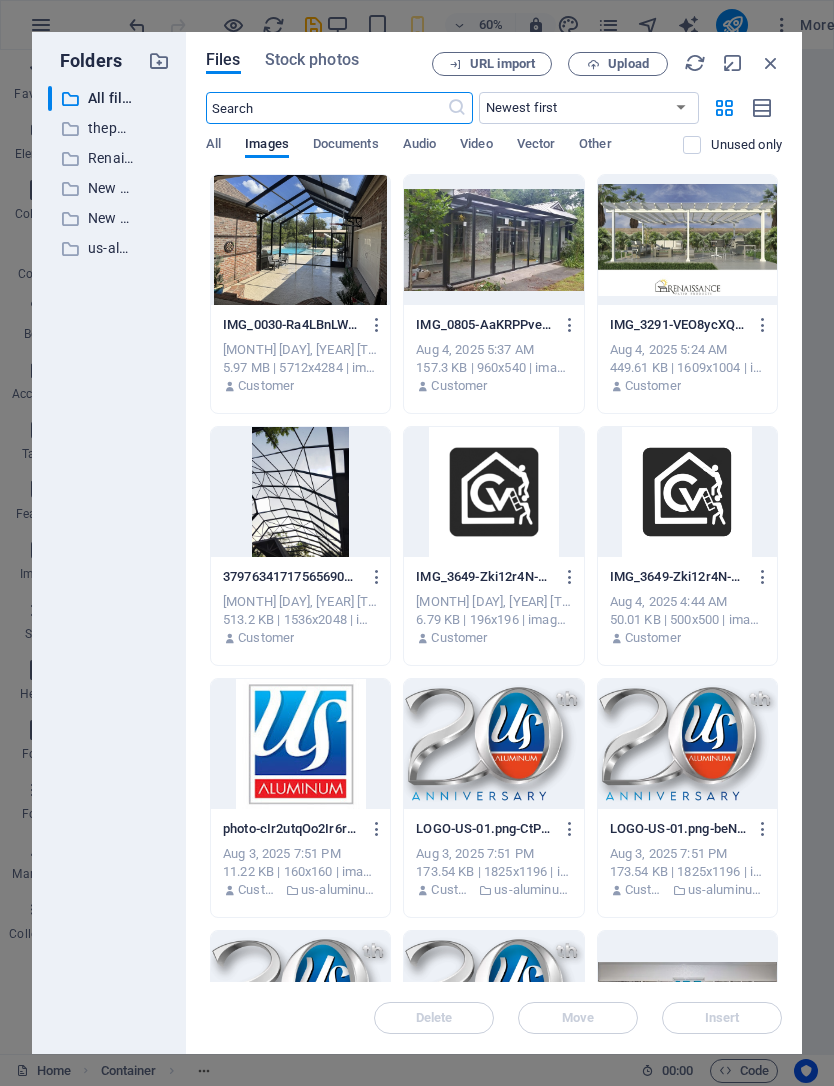 scroll, scrollTop: 0, scrollLeft: 0, axis: both 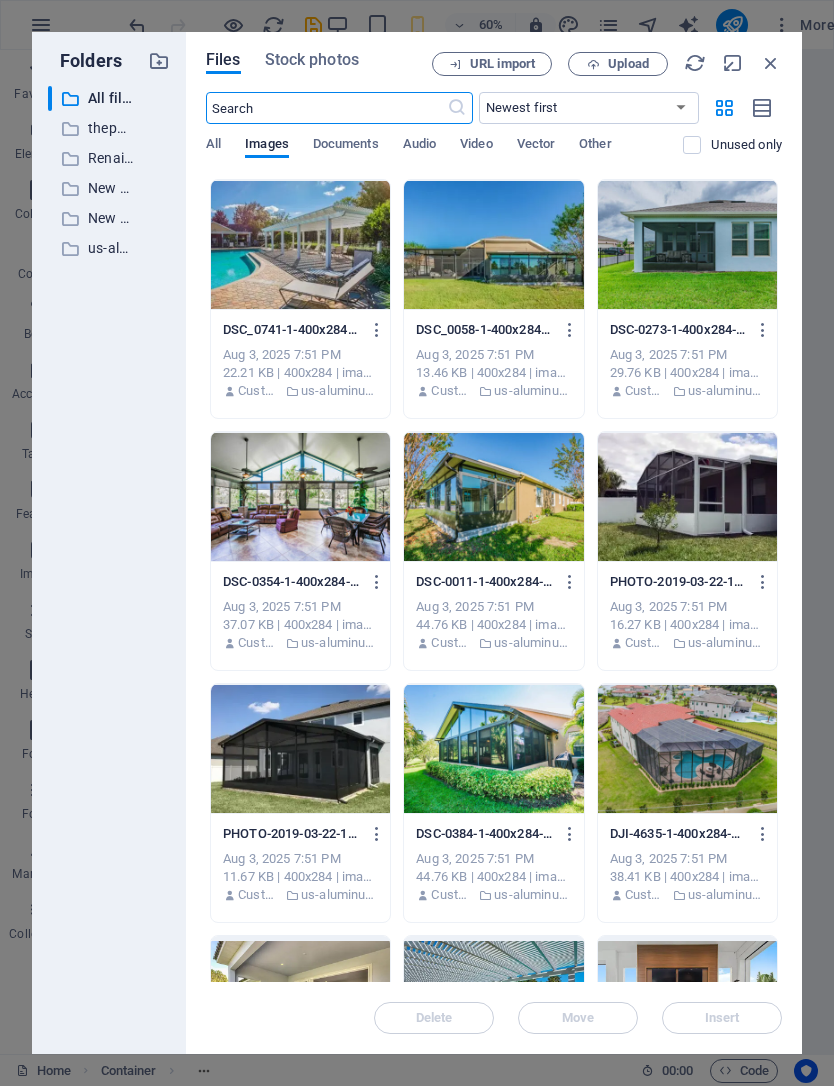click on "​your outd ​ All files All files ​ theporchfactory.com theporchfactory.com ​ Renaissance Renaissance ​ New folder (1) New folder (1) ​ New folder New folder ​ us-aluminum.com us-aluminum.com" at bounding box center [109, 562] 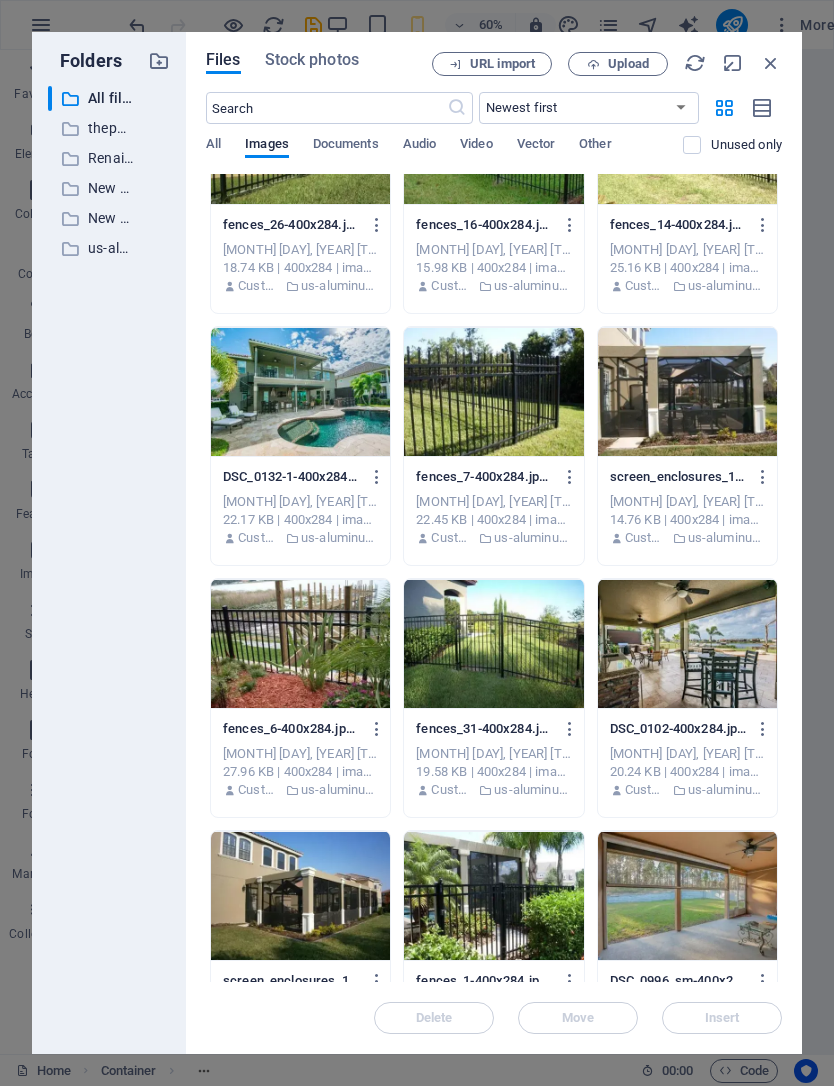 scroll, scrollTop: 34878, scrollLeft: 0, axis: vertical 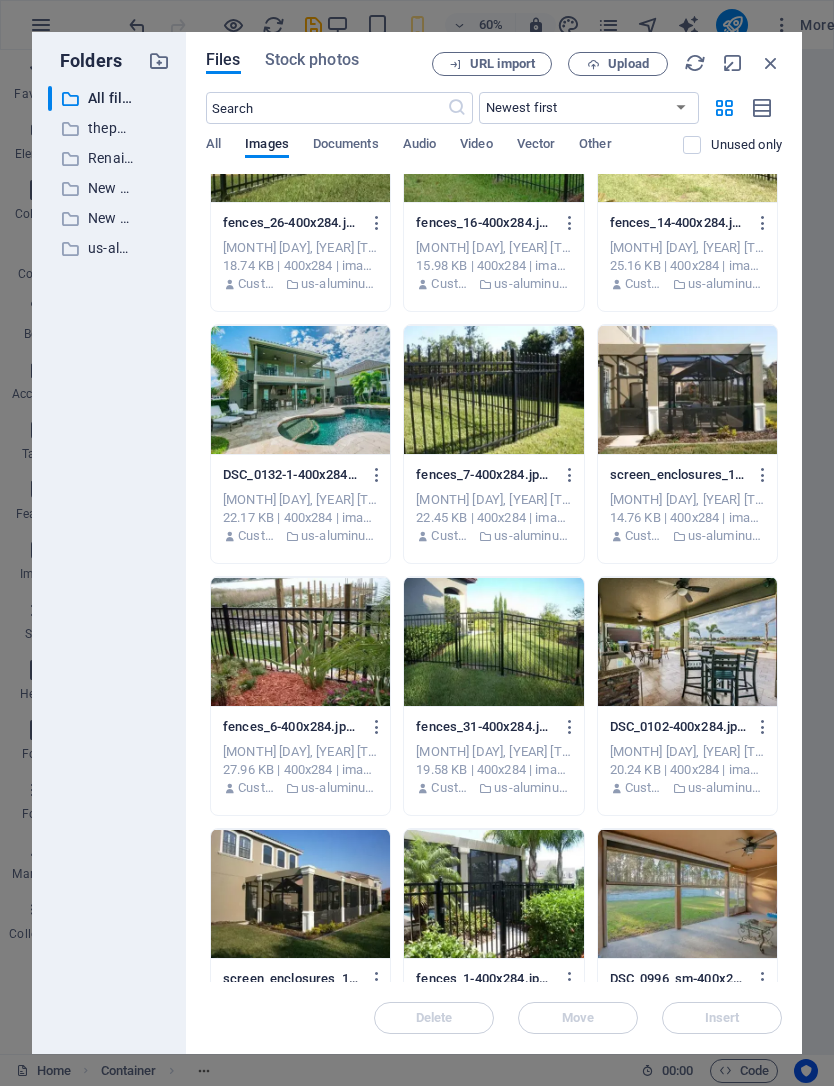 click at bounding box center [493, 642] 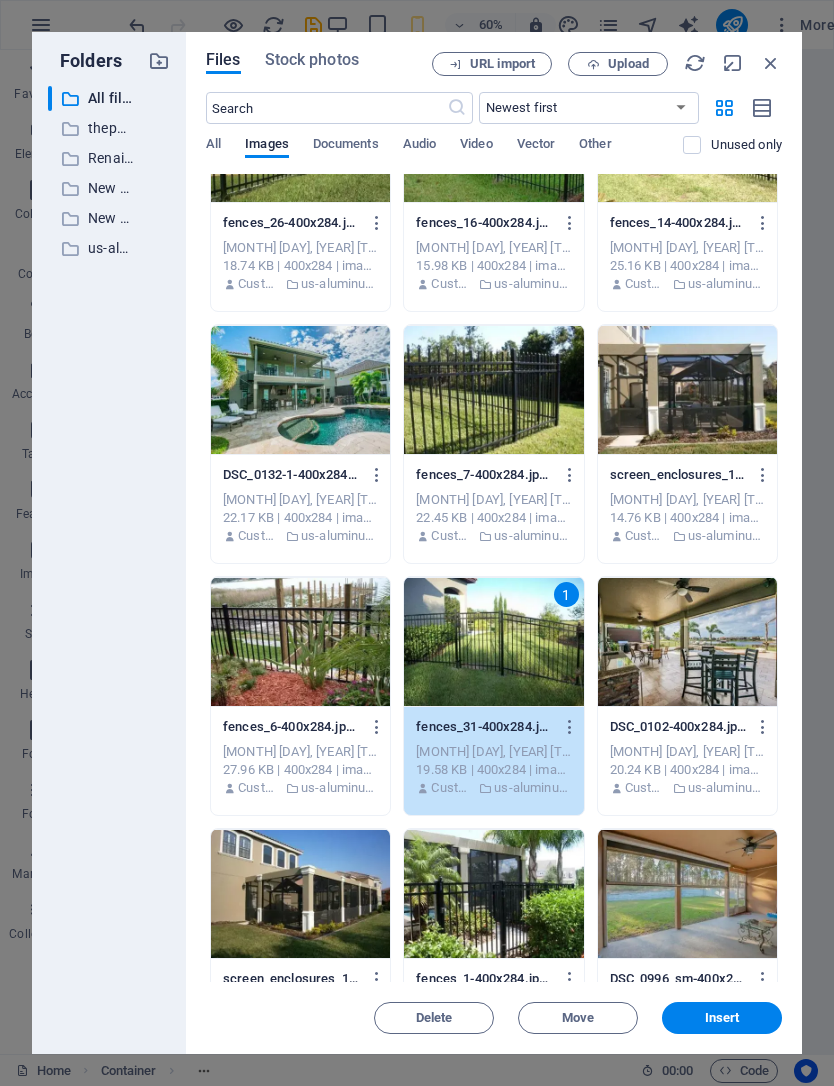click on "Insert" at bounding box center [722, 1018] 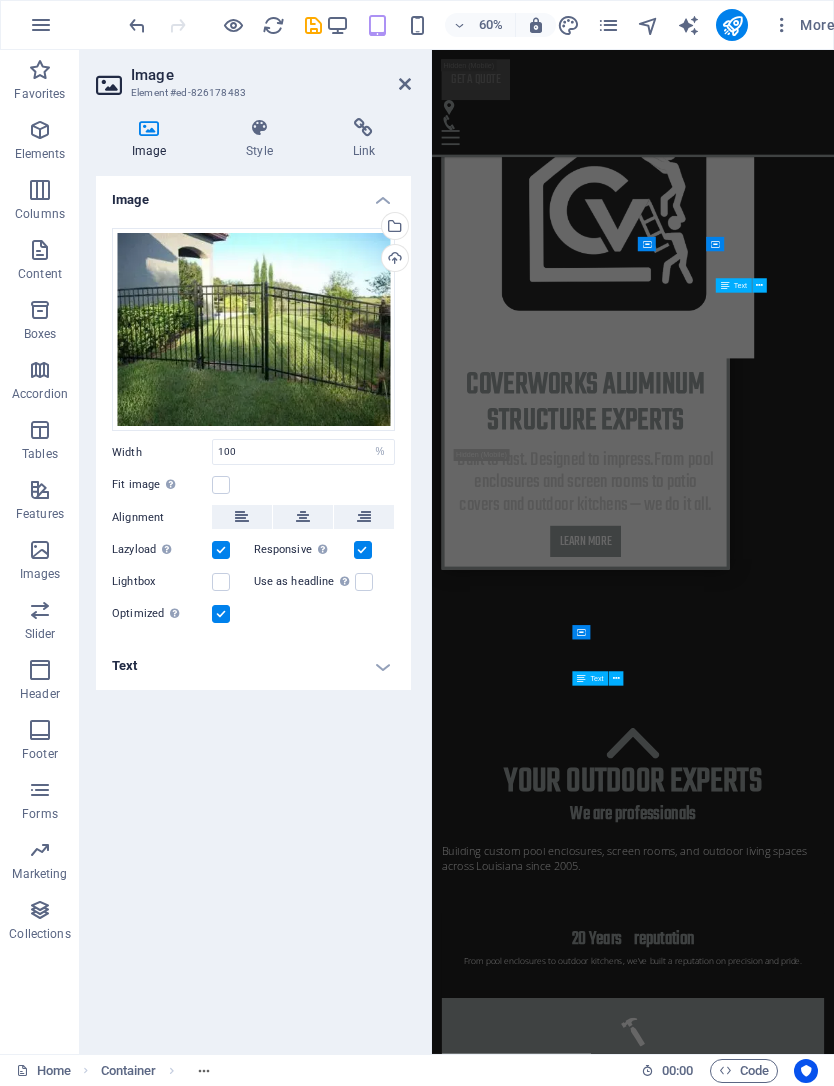 scroll, scrollTop: 1703, scrollLeft: 0, axis: vertical 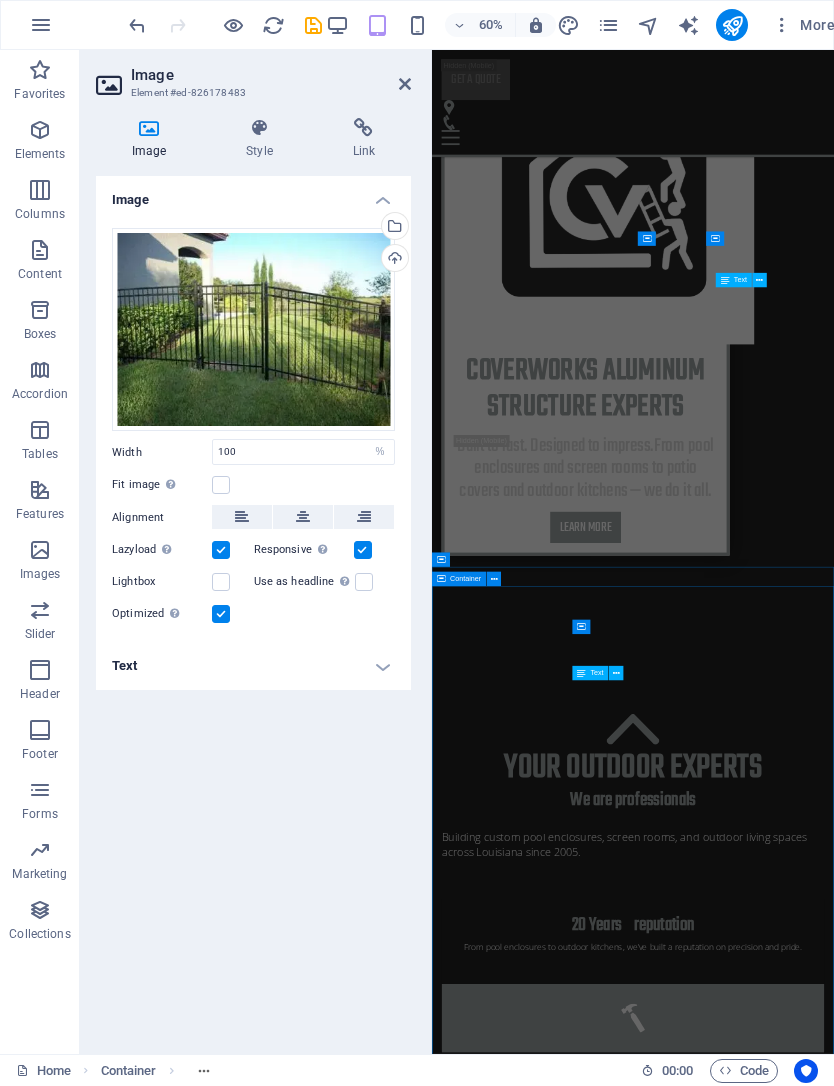 click on "About us We’re Cover Works — building custom pool enclosures, screen rooms, and outdoor living spaces across Louisiana since 2005. Learn more Services Custom Pool Enclosures Screen Rooms & Patios Rescreening & Repairs Aluminum Patio Covers Carports & Shade Structures Glass Room Conversions Decorative Concrete Work Gutter & Drainage Solutions Privacy & Insect Screen Installations Structural Rebuilds & Upgrades Outdoor Kitchens & Grill Stations Learn more Contact Lorem ipsum dolor sit amet, consectetur adipisicing elit. Veritatis, dolorem! Learn more" at bounding box center [767, 5518] 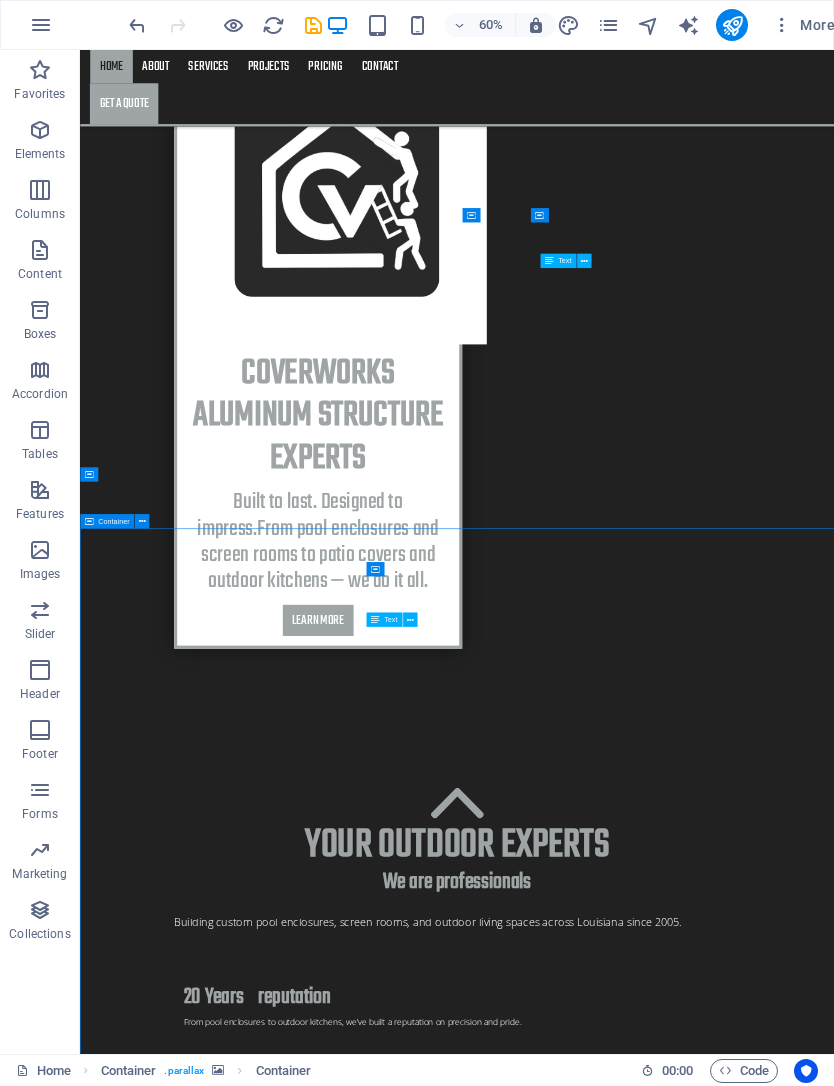 click on "About us We’re Cover Works — building custom pool enclosures, screen rooms, and outdoor living spaces across Louisiana since 2005. Learn more Services Custom Pool Enclosures Screen Rooms & Patios Rescreening & Repairs Aluminum Patio Covers Carports & Shade Structures Glass Room Conversions Decorative Concrete Work Gutter & Drainage Solutions Privacy & Insect Screen Installations Structural Rebuilds & Upgrades Outdoor Kitchens & Grill Stations Learn more Contact Lorem ipsum dolor sit amet, consectetur adipisicing elit. Veritatis, dolorem! Learn more" at bounding box center (708, 6095) 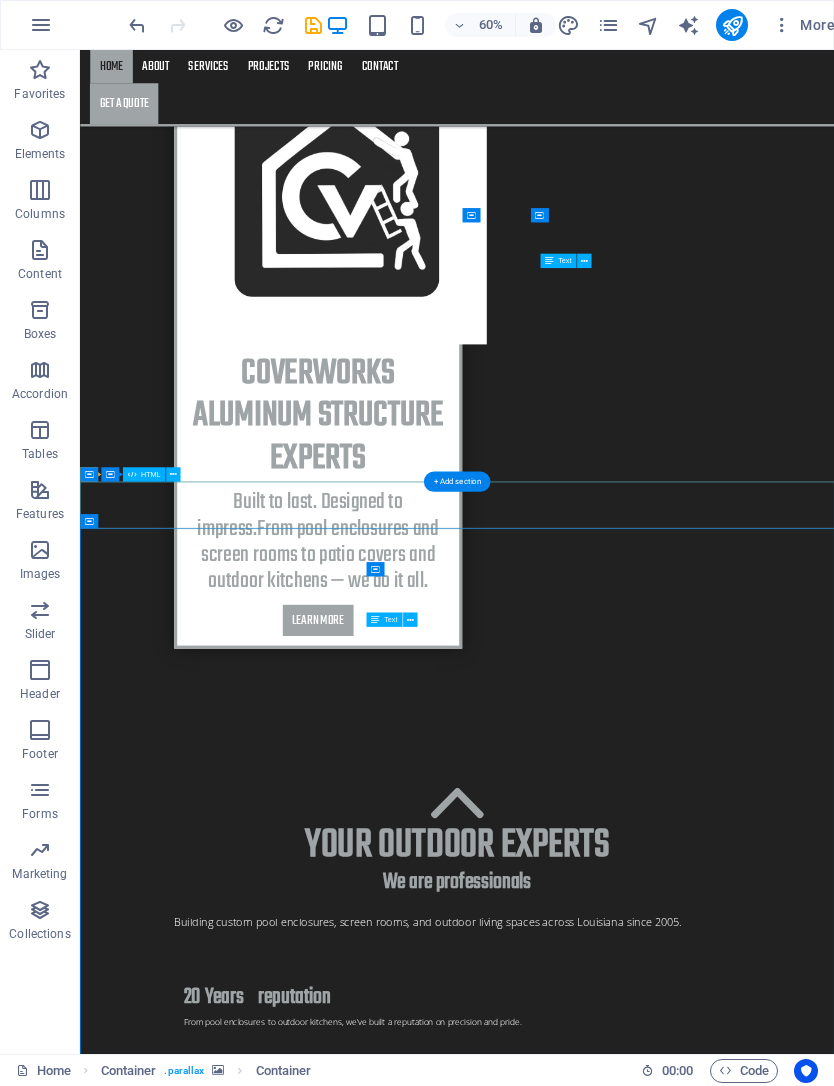 click at bounding box center (708, 4253) 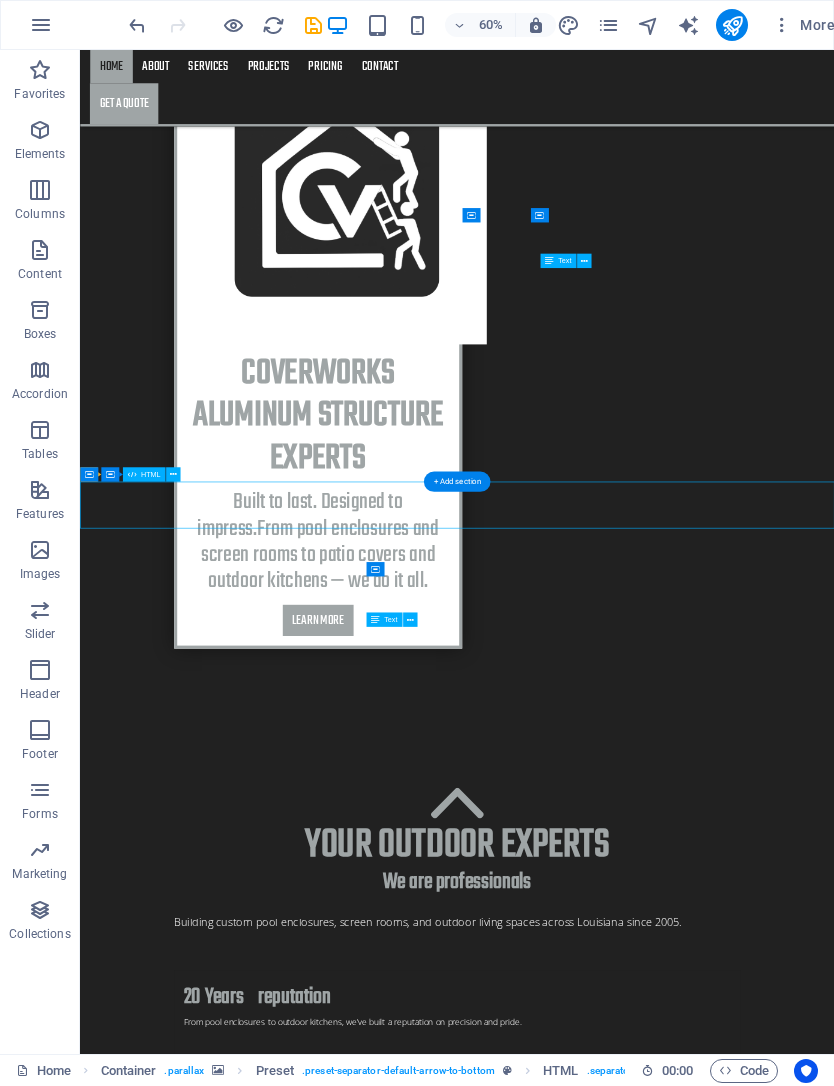 click on "Features" at bounding box center (40, 502) 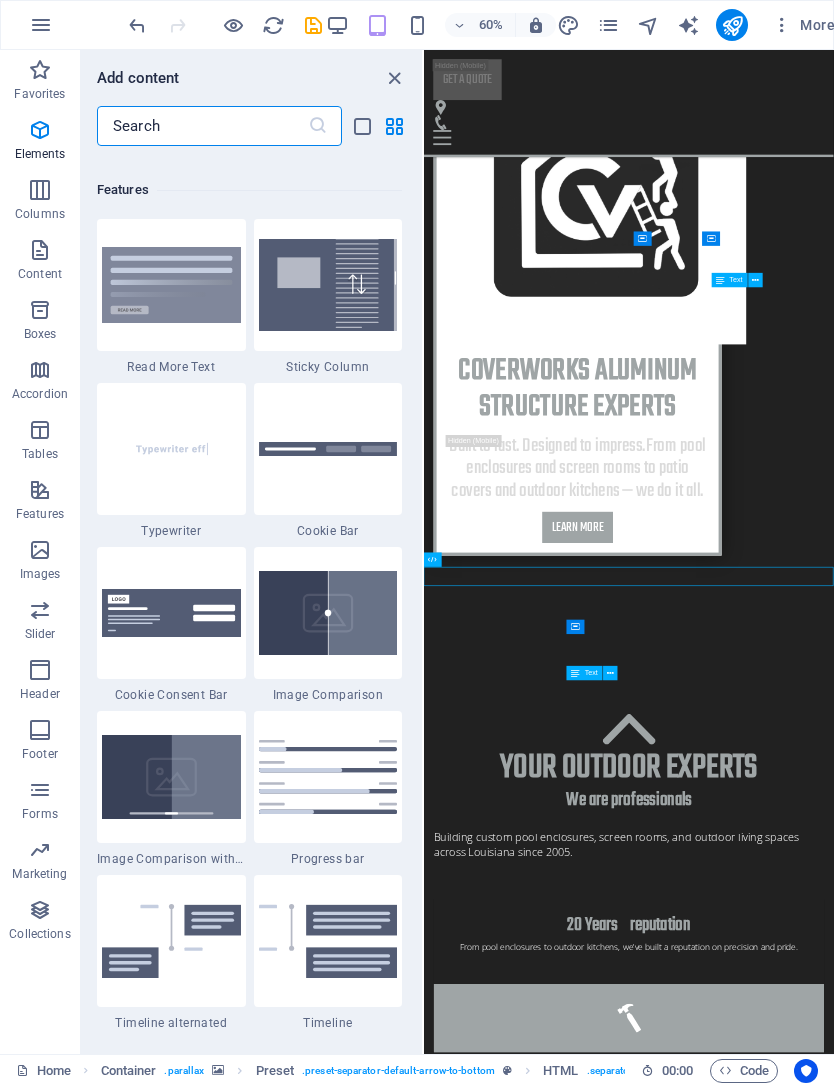 scroll, scrollTop: 7959, scrollLeft: 0, axis: vertical 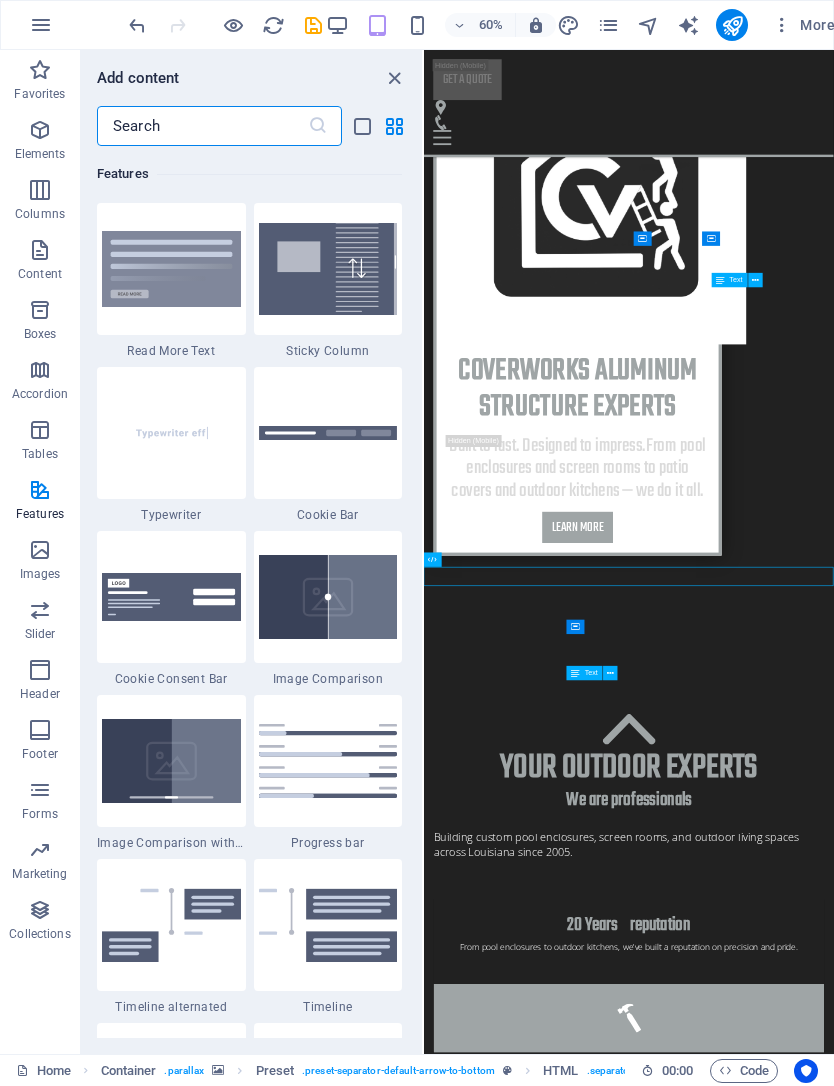 click at bounding box center [648, 25] 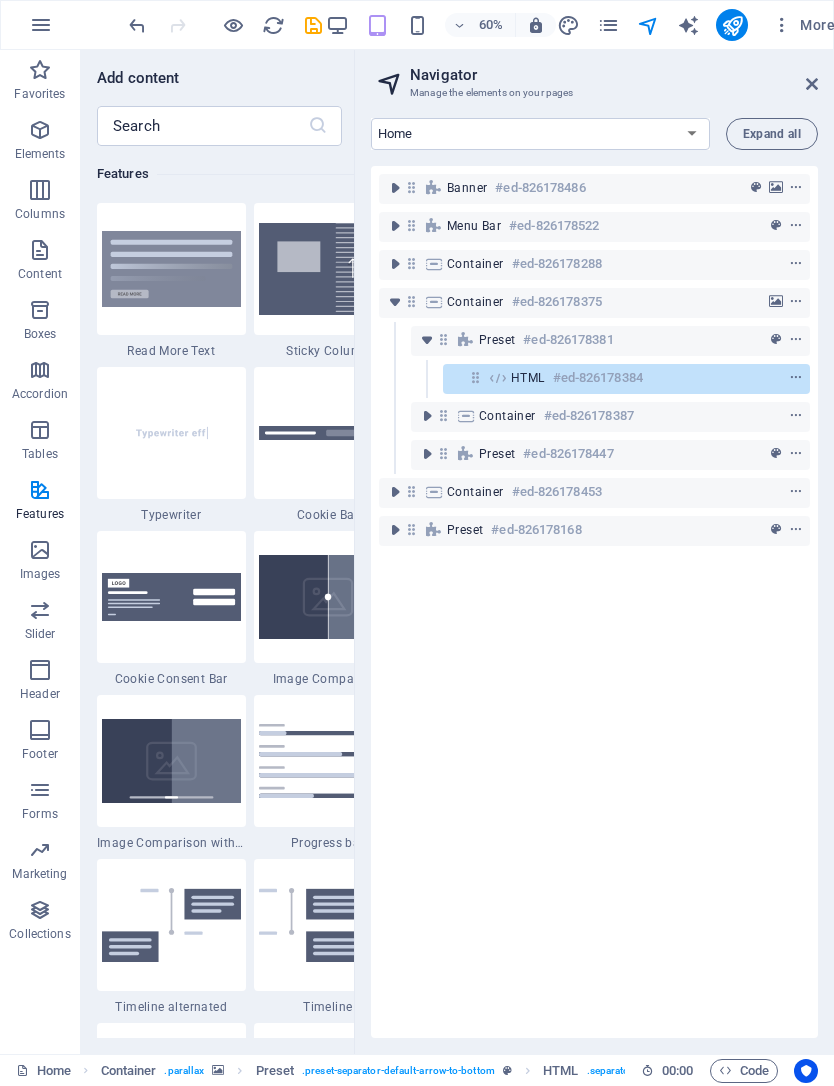 scroll, scrollTop: 0, scrollLeft: 0, axis: both 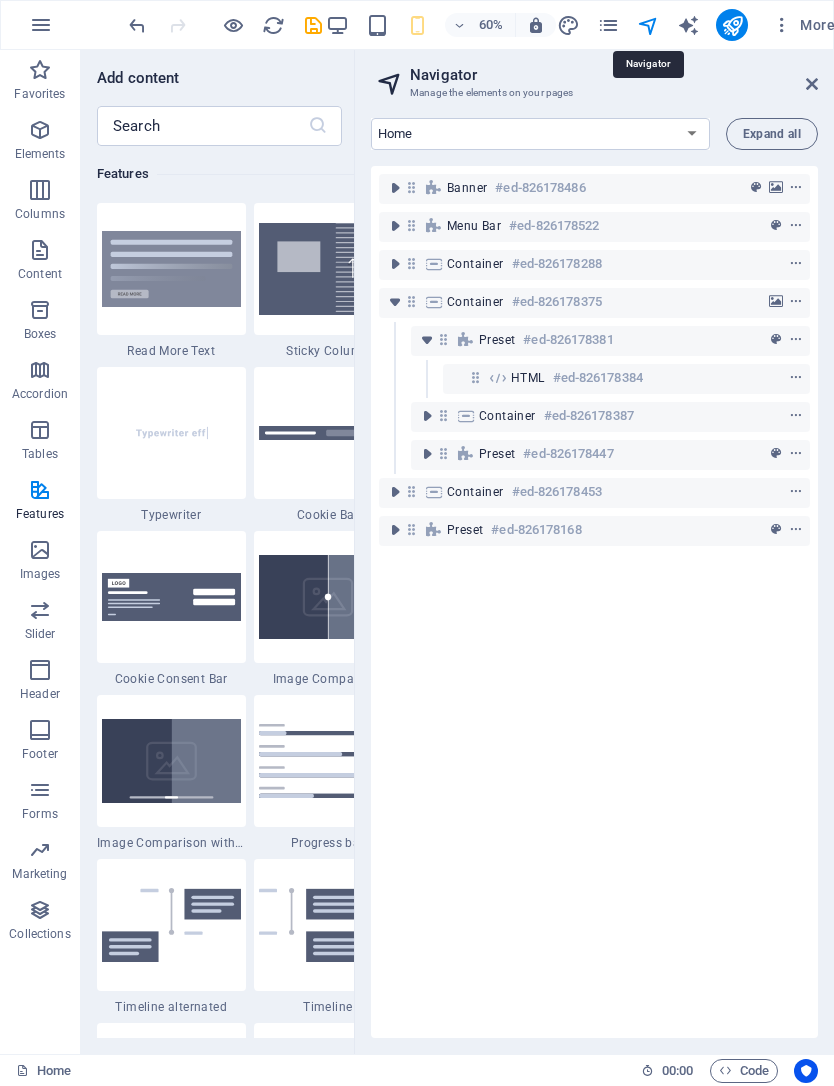 click on "Expand all" at bounding box center (772, 134) 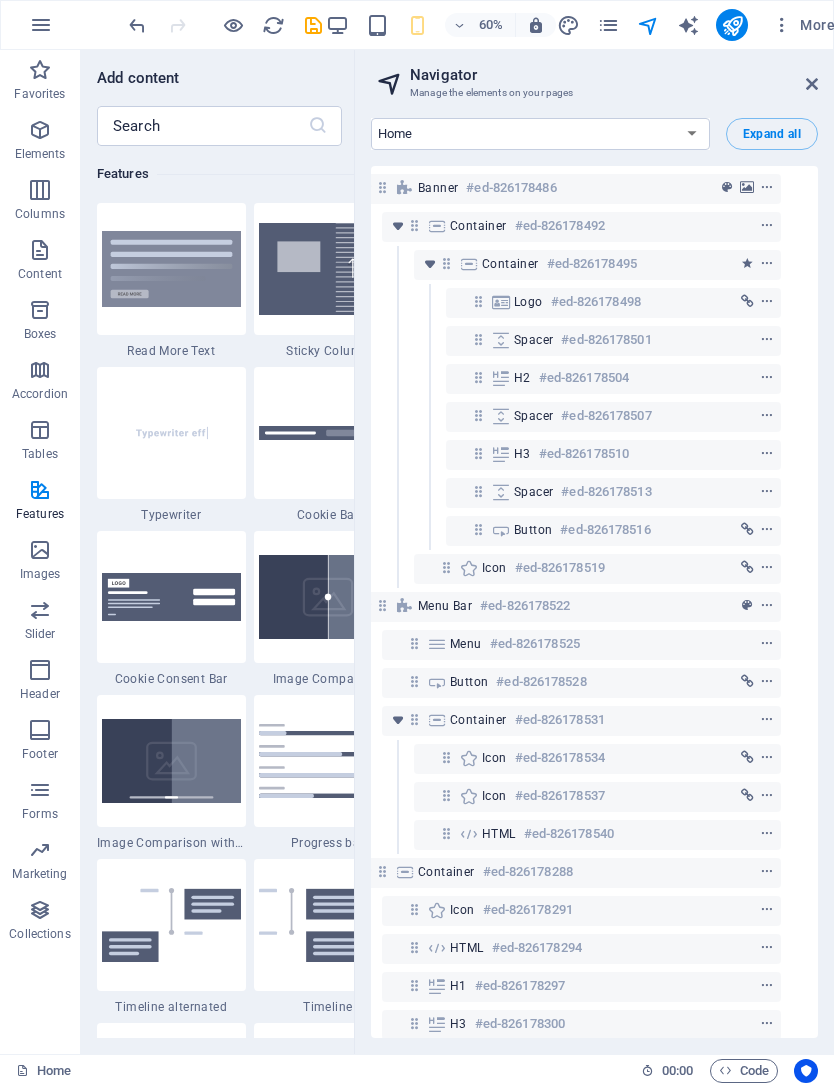 scroll, scrollTop: 0, scrollLeft: 29, axis: horizontal 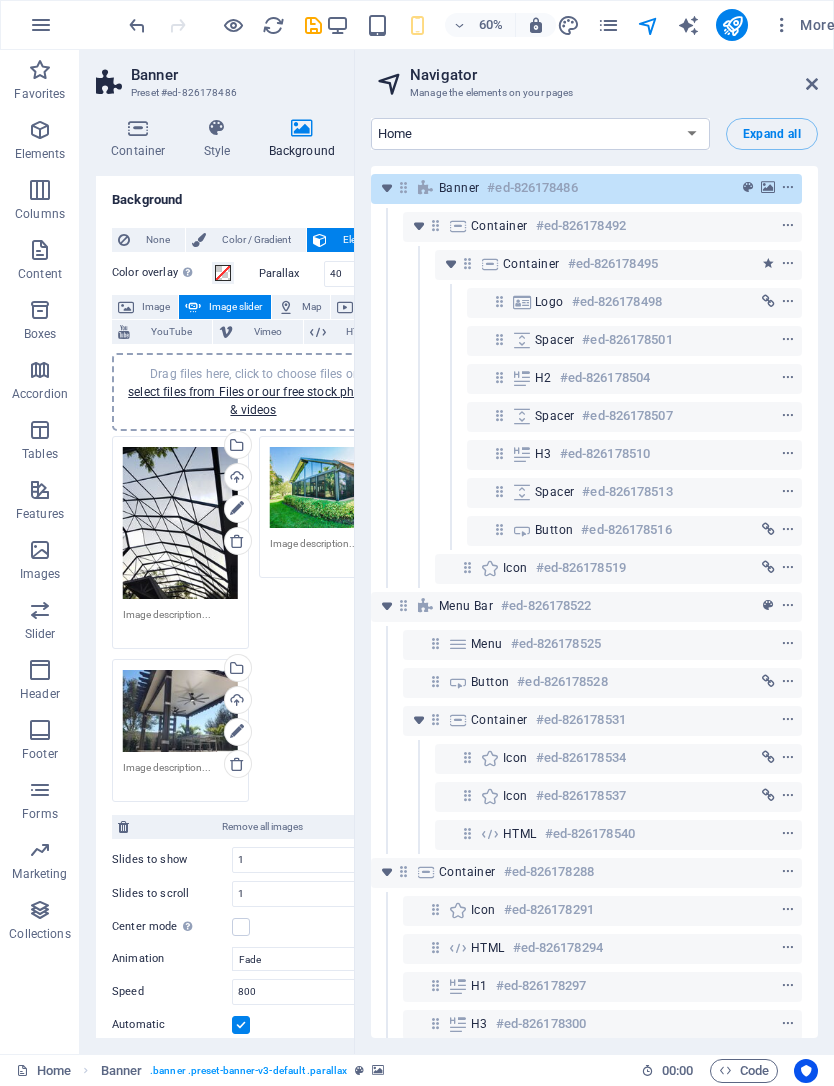 click at bounding box center [217, 128] 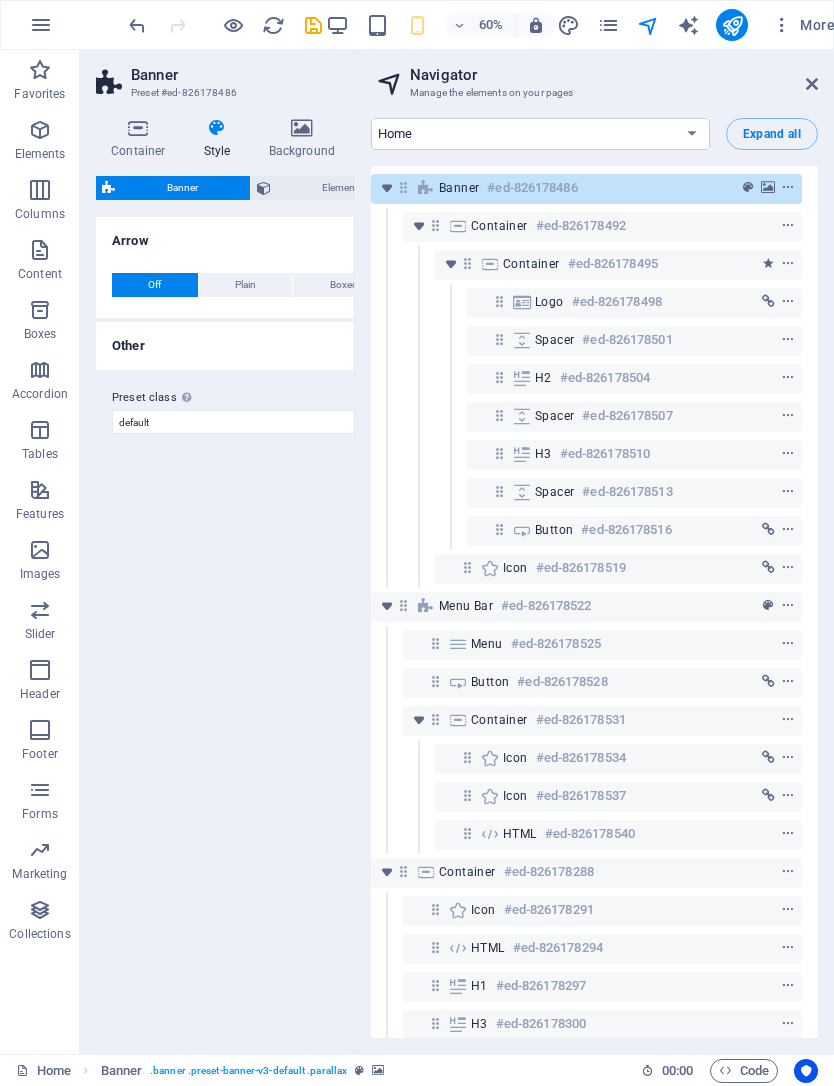click at bounding box center [138, 128] 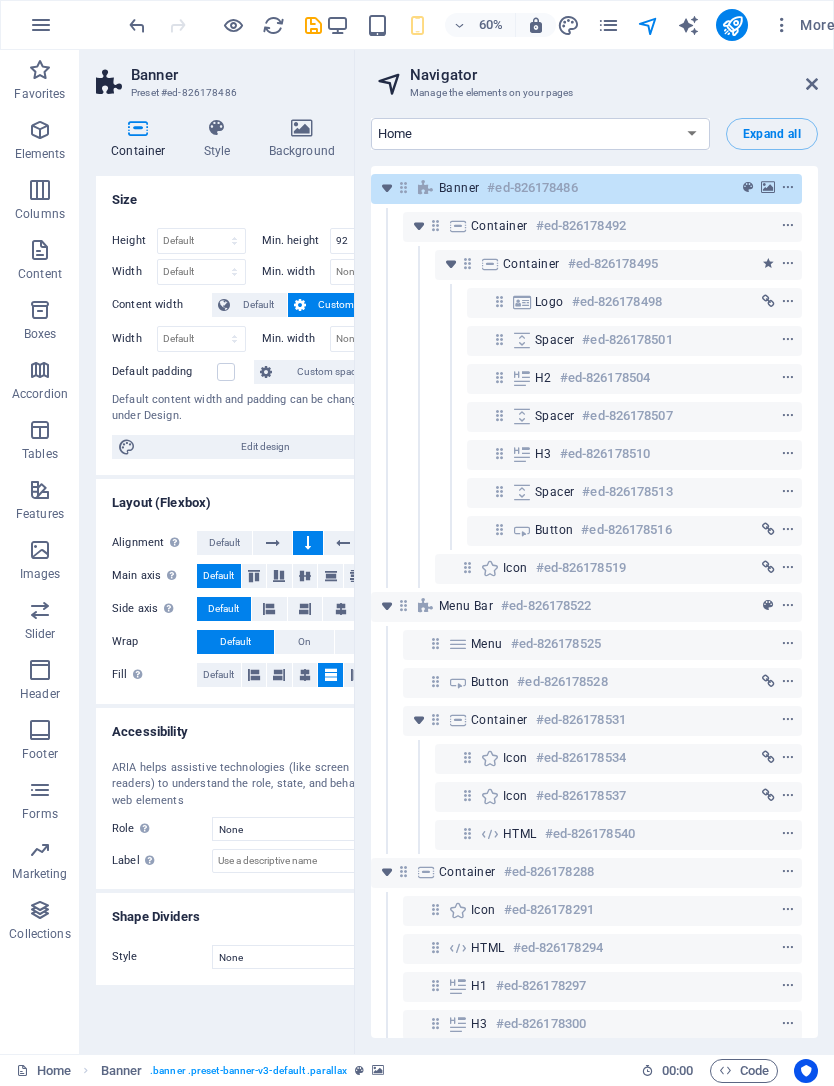 click on "Edit design" at bounding box center (265, 447) 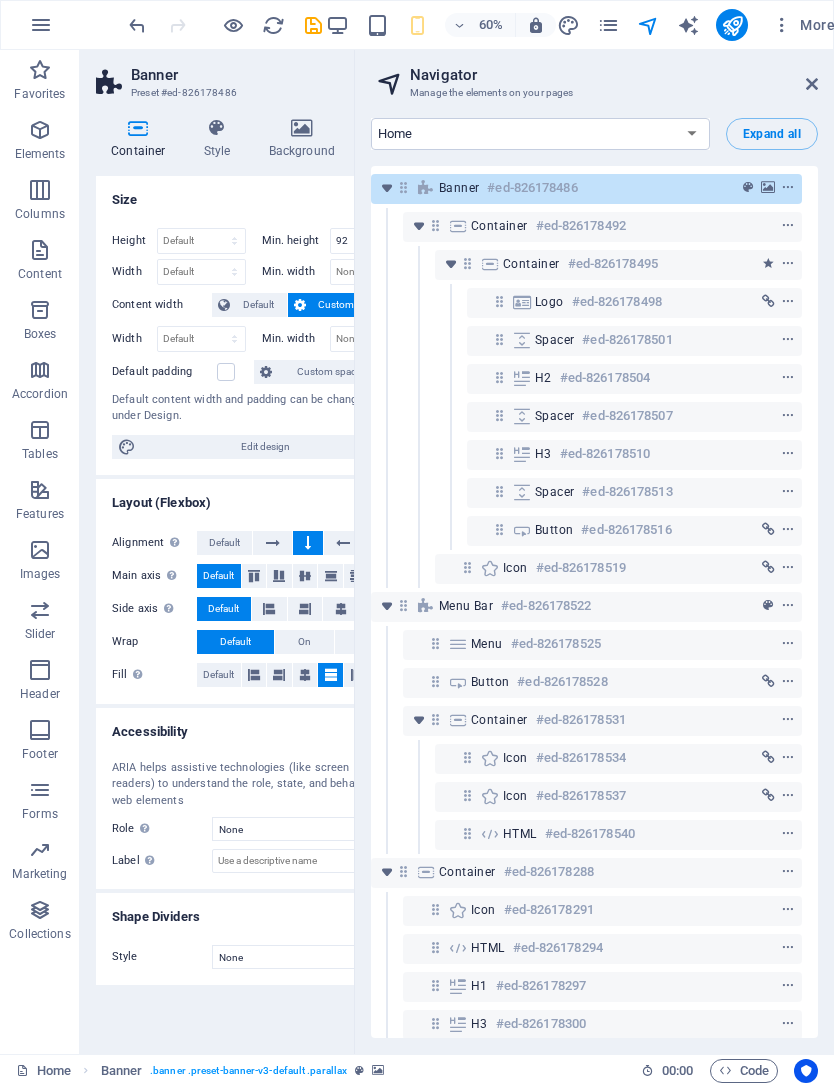 select on "ease-in-out" 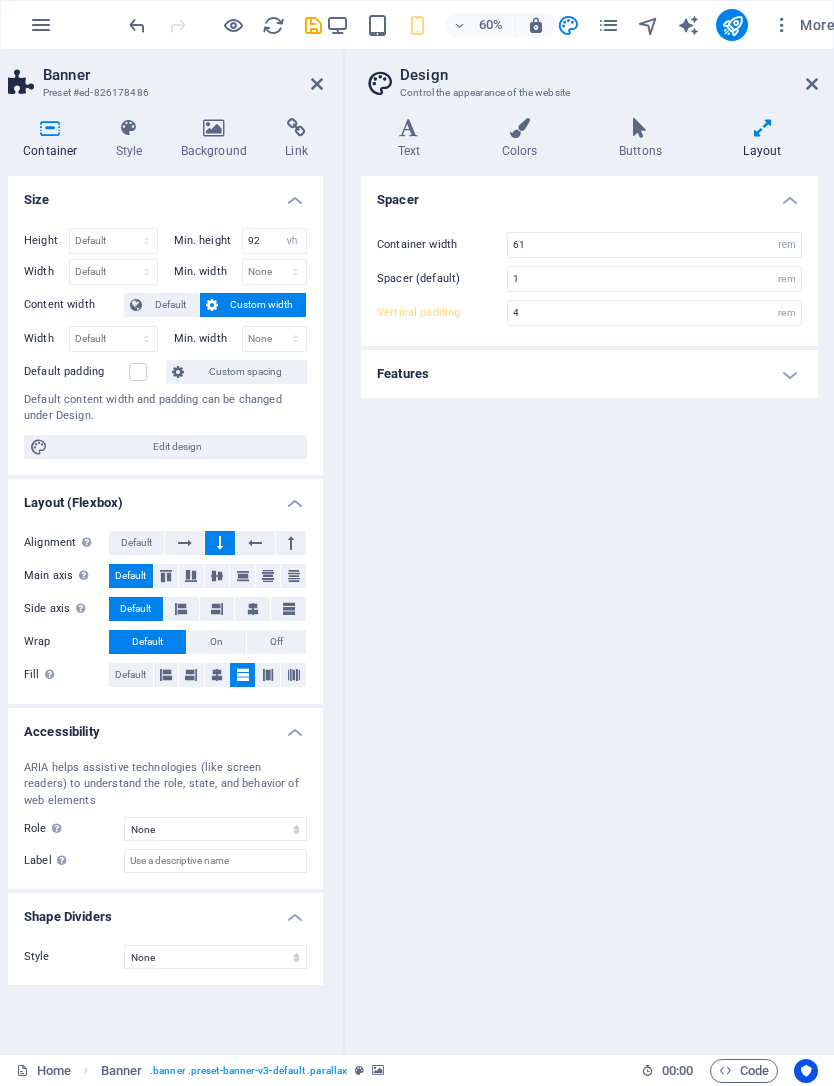 scroll, scrollTop: 0, scrollLeft: 88, axis: horizontal 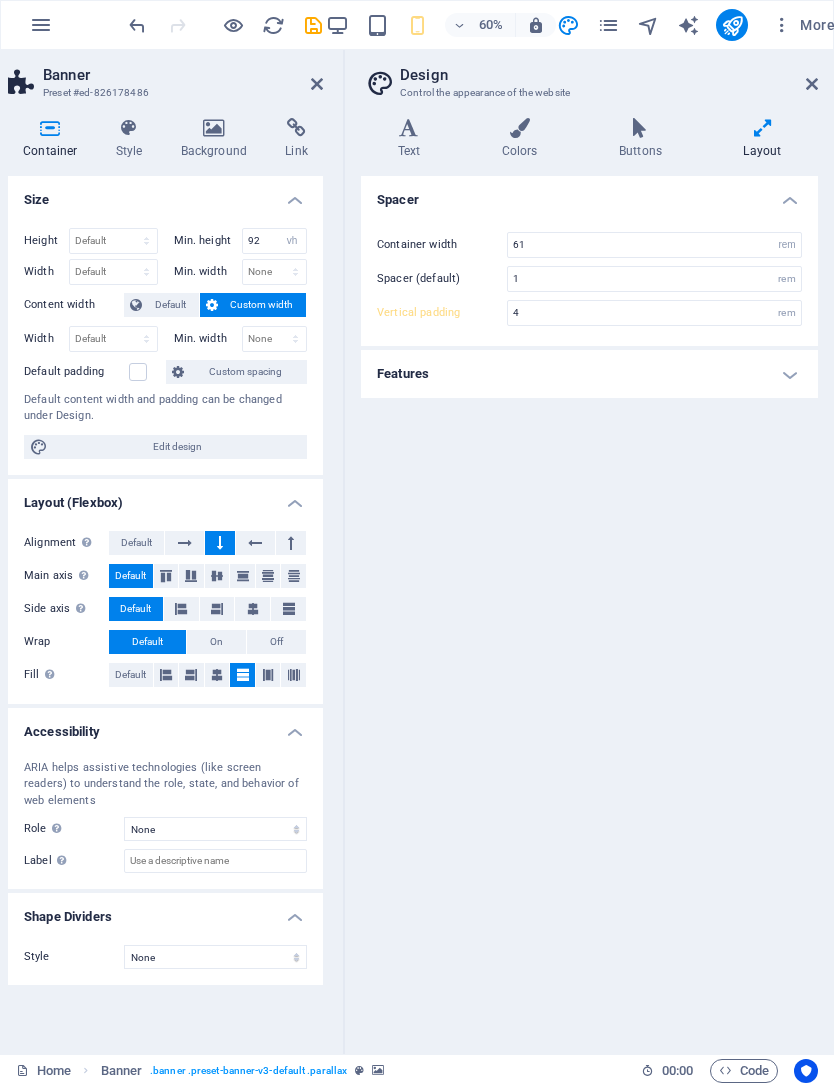 click on "Features" at bounding box center (589, 374) 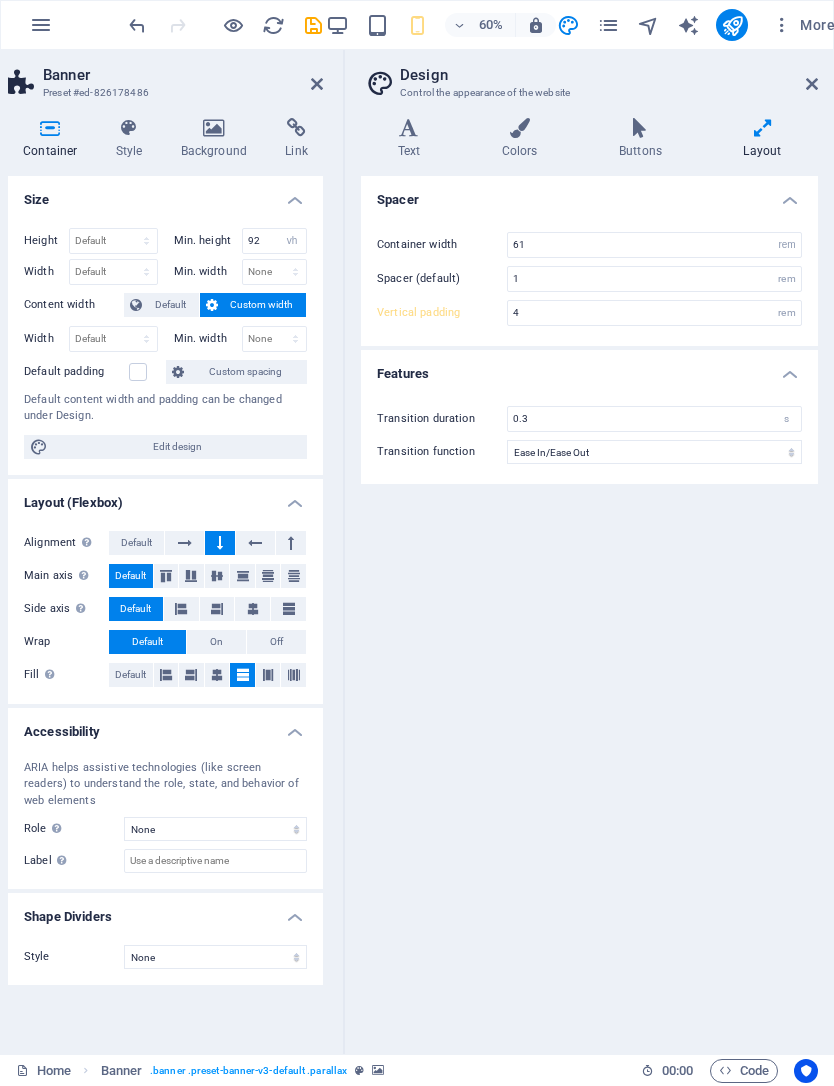click at bounding box center (214, 128) 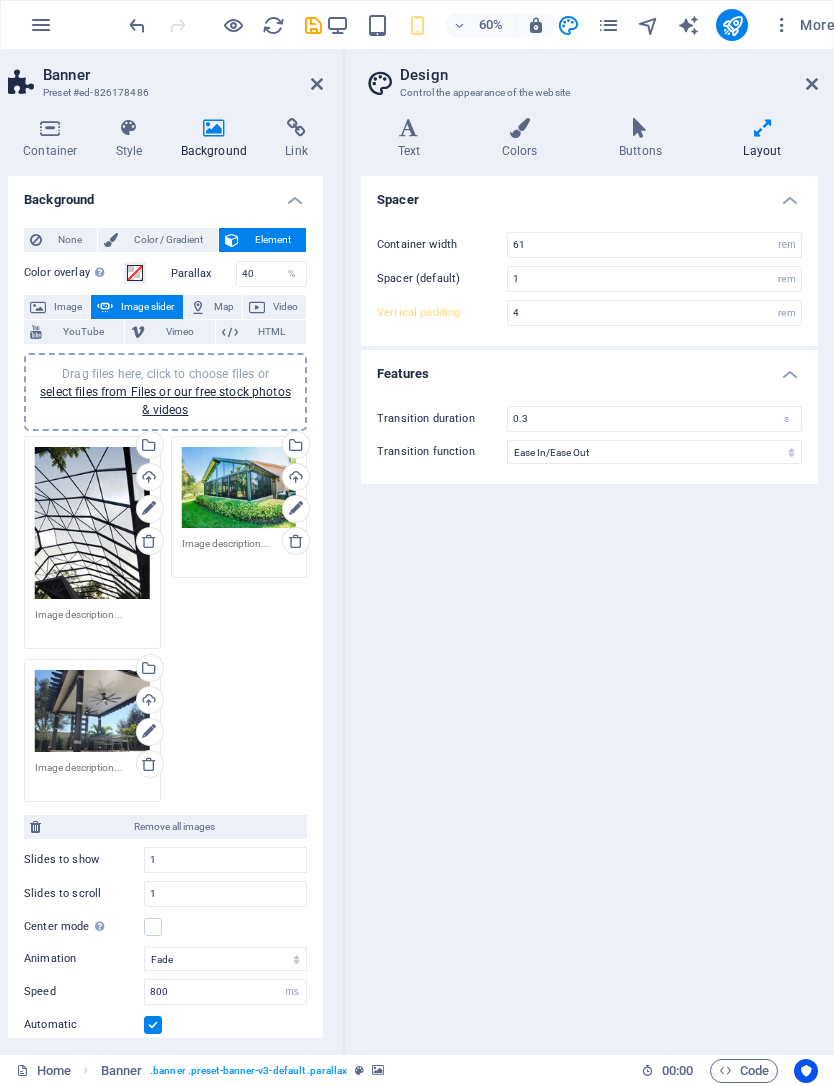 click on "Drag files here, click to choose files or select files from Files or our free stock photos & videos" at bounding box center [239, 488] 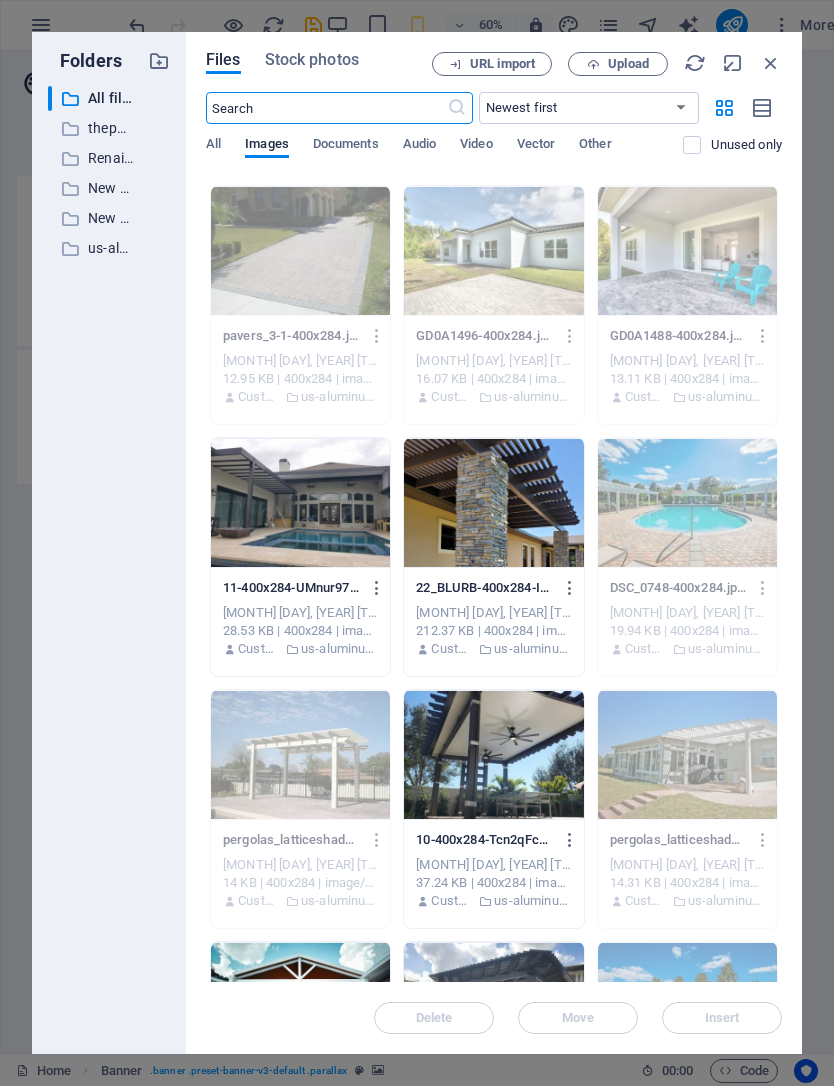 scroll, scrollTop: 37034, scrollLeft: 0, axis: vertical 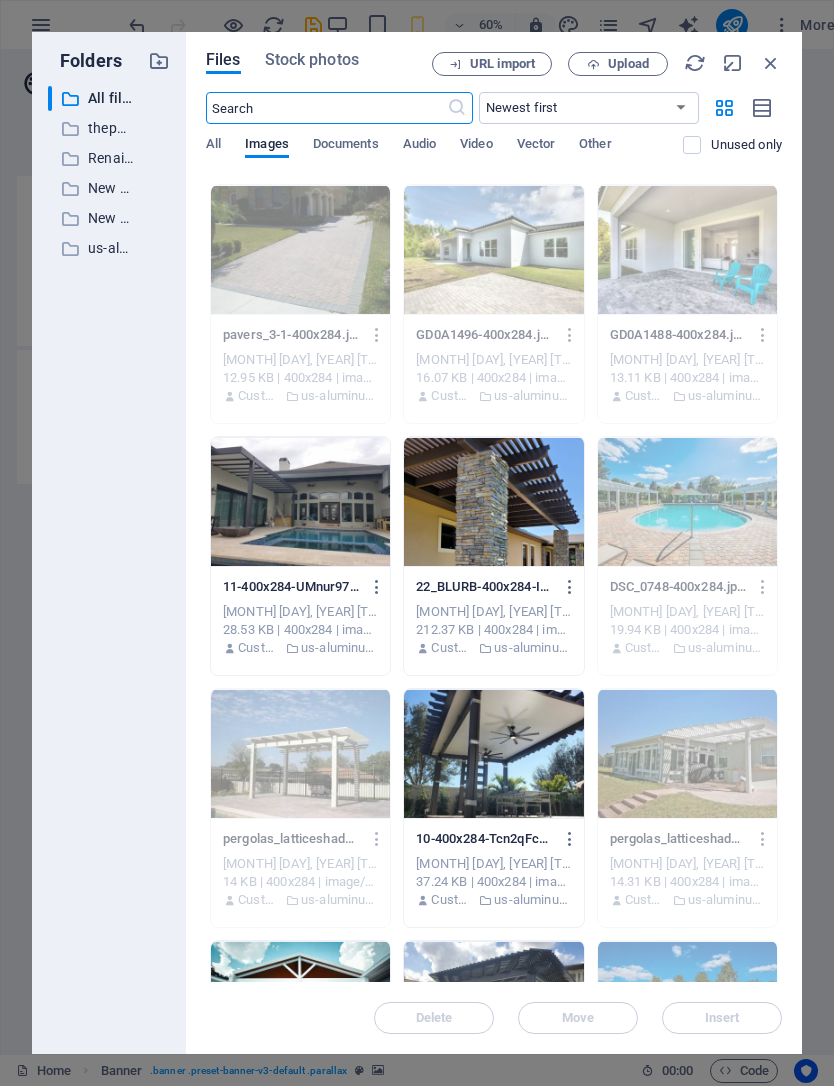 click at bounding box center [493, 754] 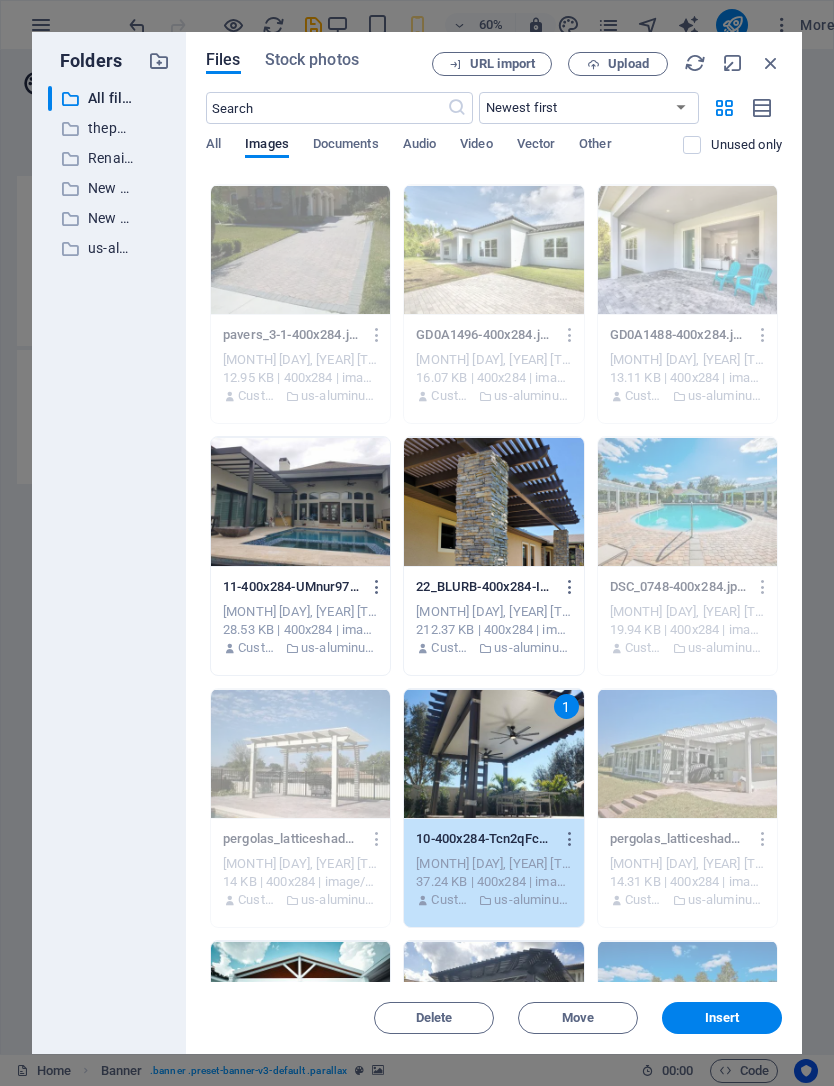 scroll, scrollTop: 37036, scrollLeft: 0, axis: vertical 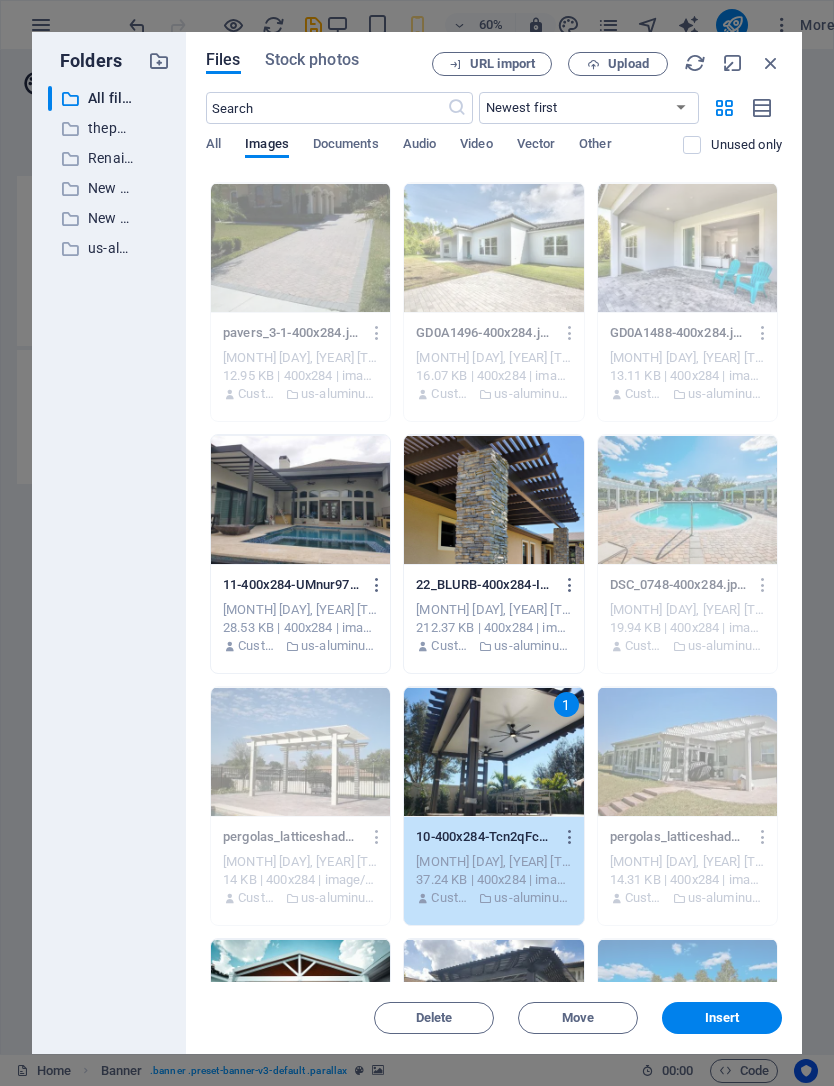 click at bounding box center (300, 500) 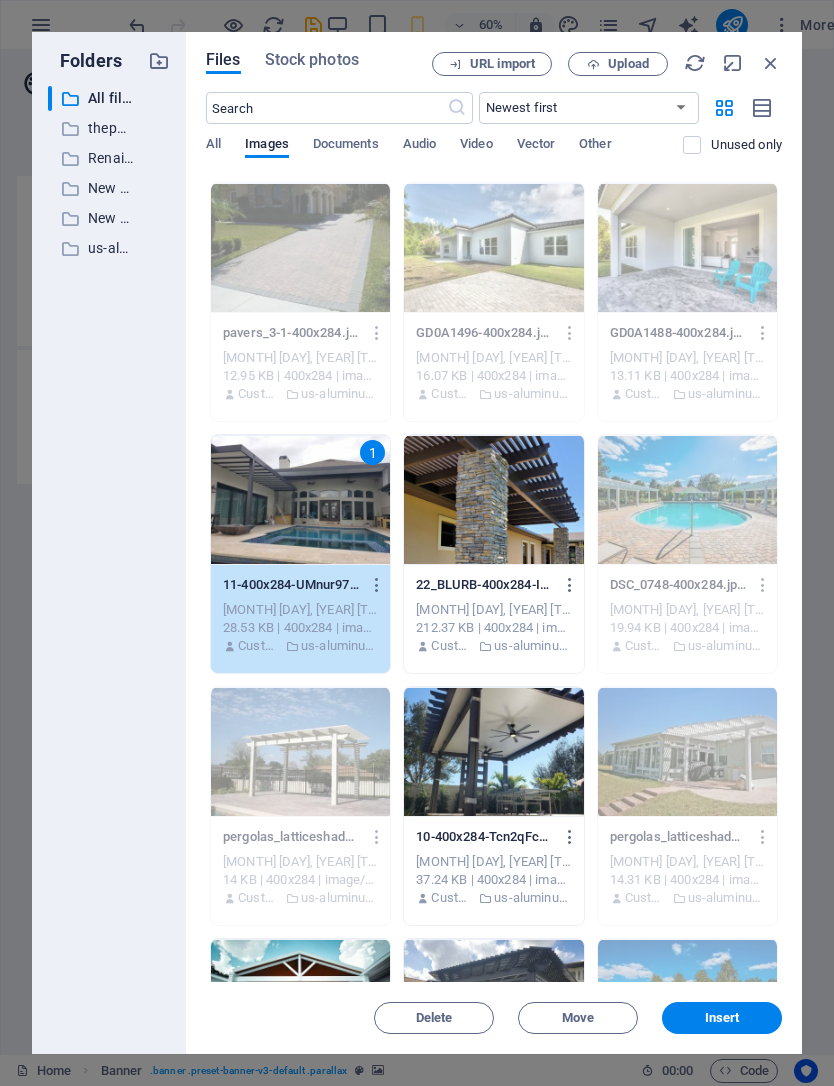 click on "Insert" at bounding box center [722, 1018] 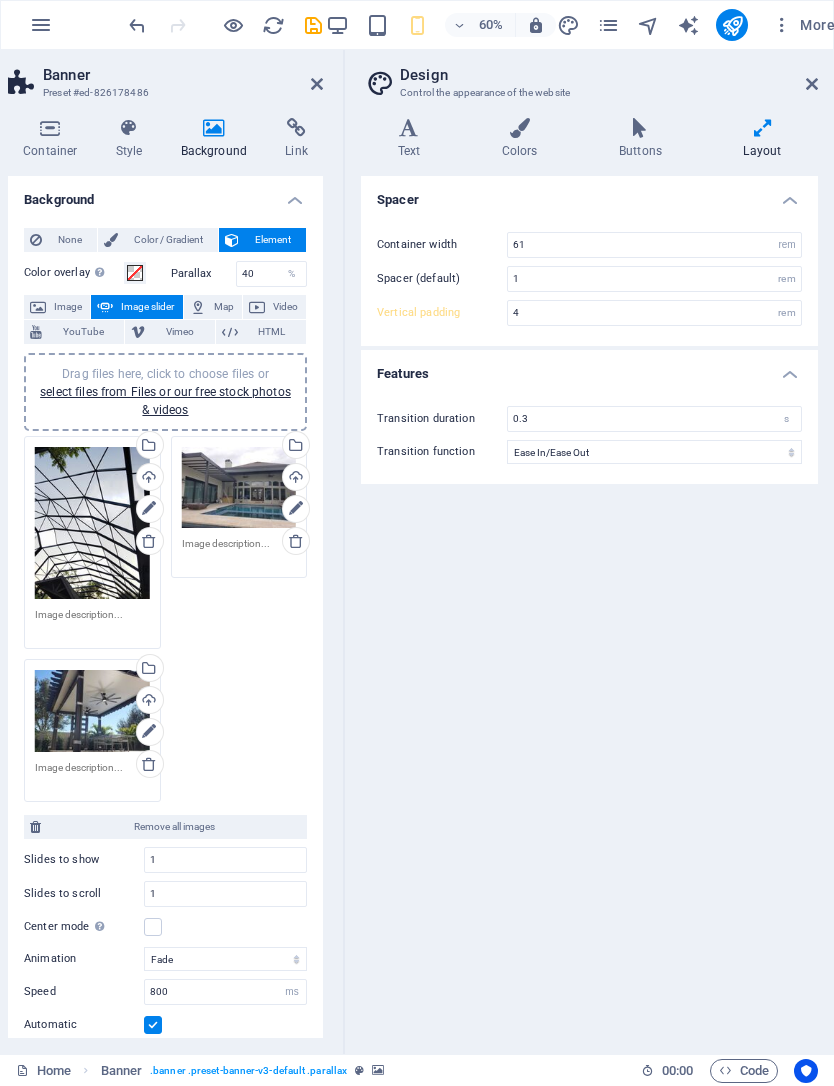 click on "Drag files here, click to choose files or select files from Files or our free stock photos & videos" at bounding box center [239, 488] 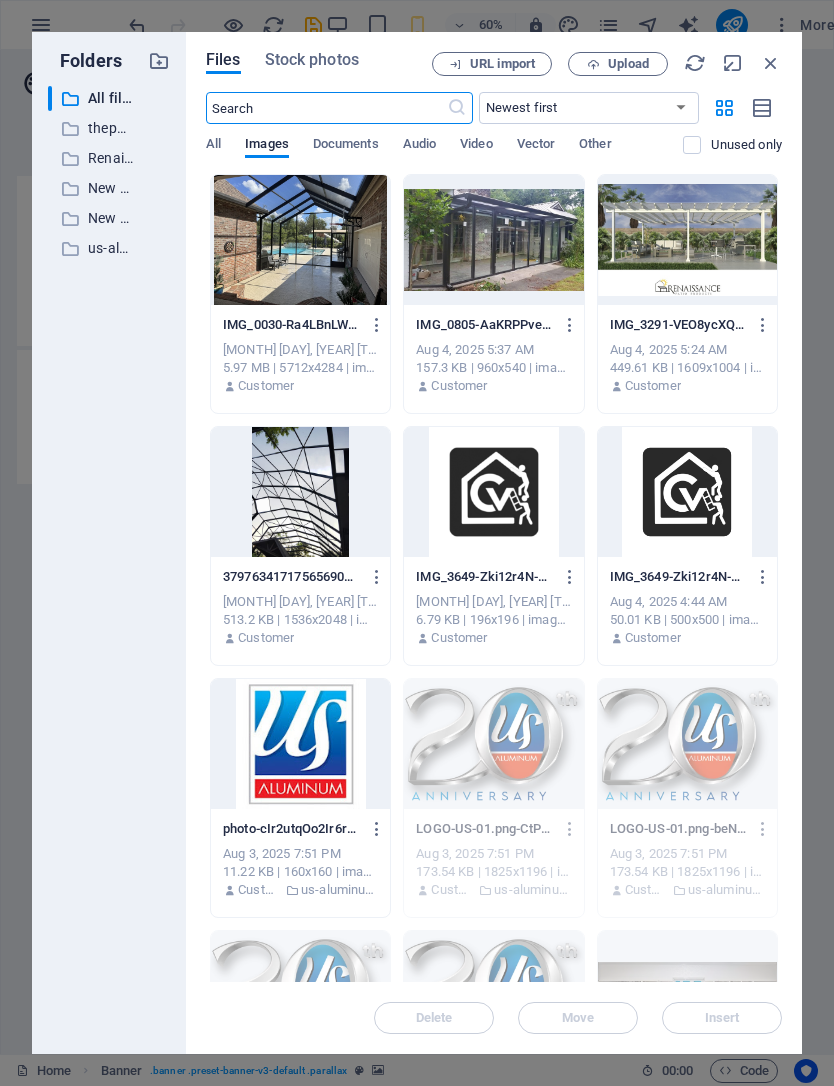 click at bounding box center [771, 63] 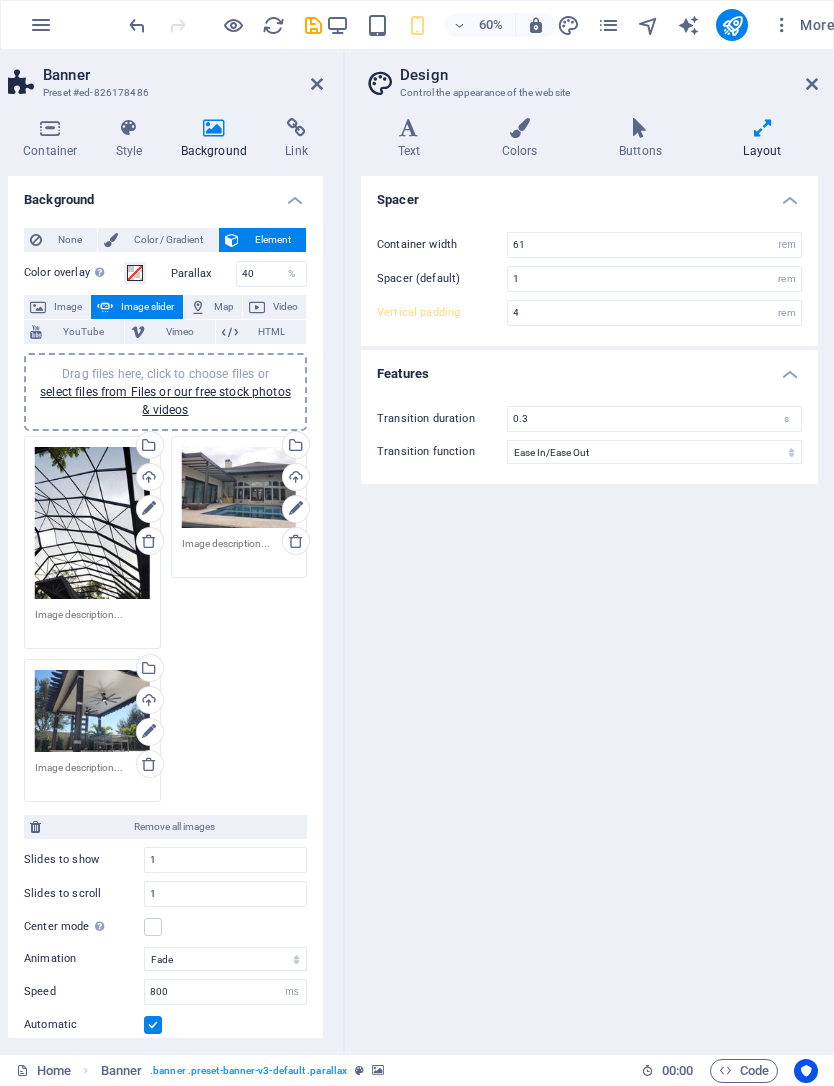 click on "Container" at bounding box center [54, 139] 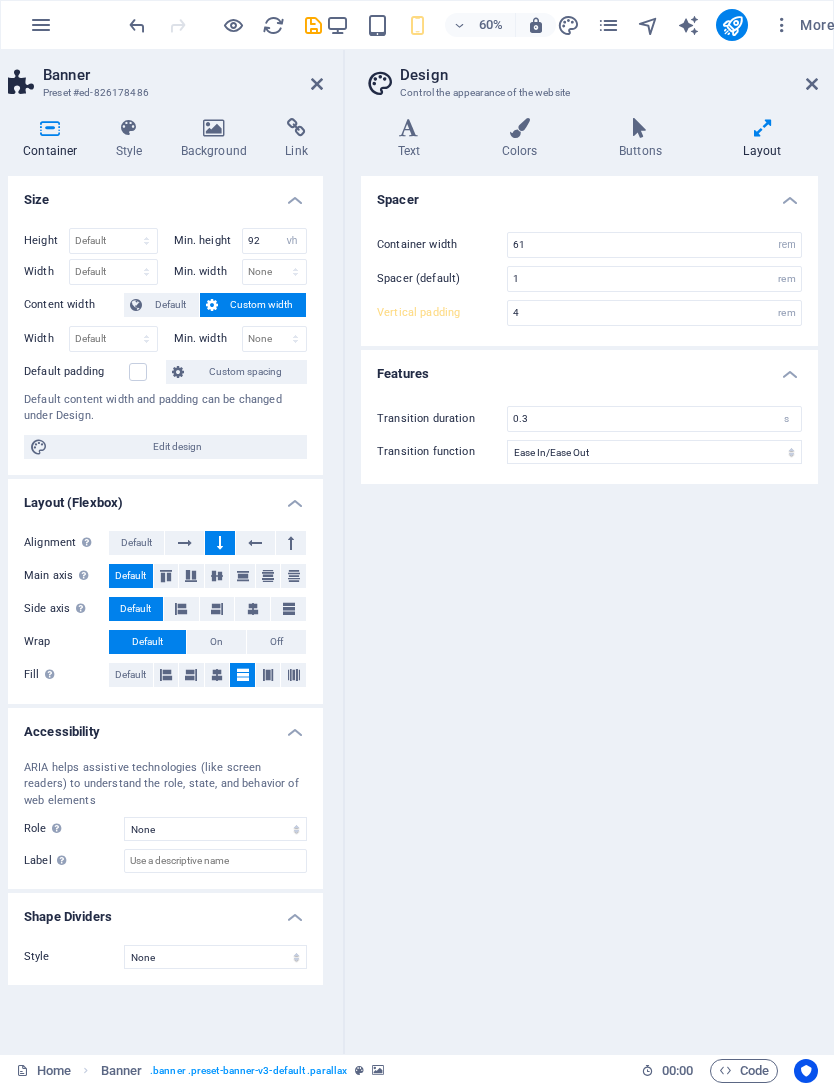 scroll, scrollTop: 0, scrollLeft: 88, axis: horizontal 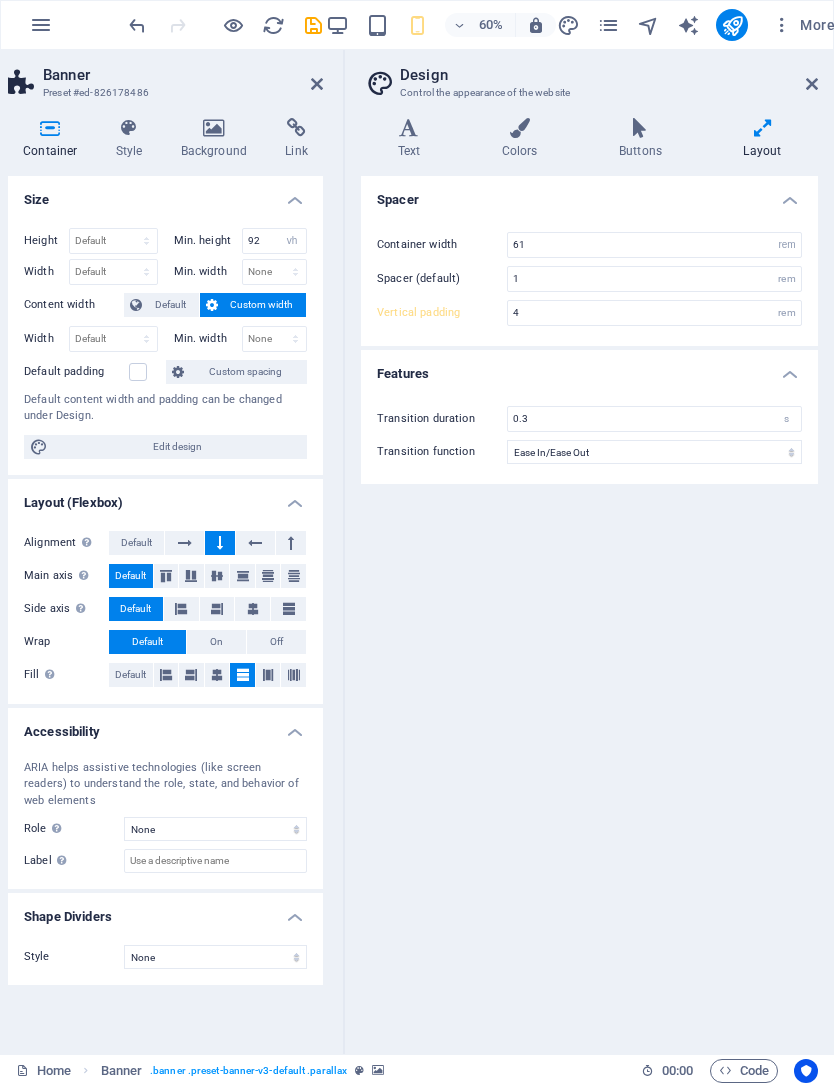 click on "Edit design" at bounding box center (177, 447) 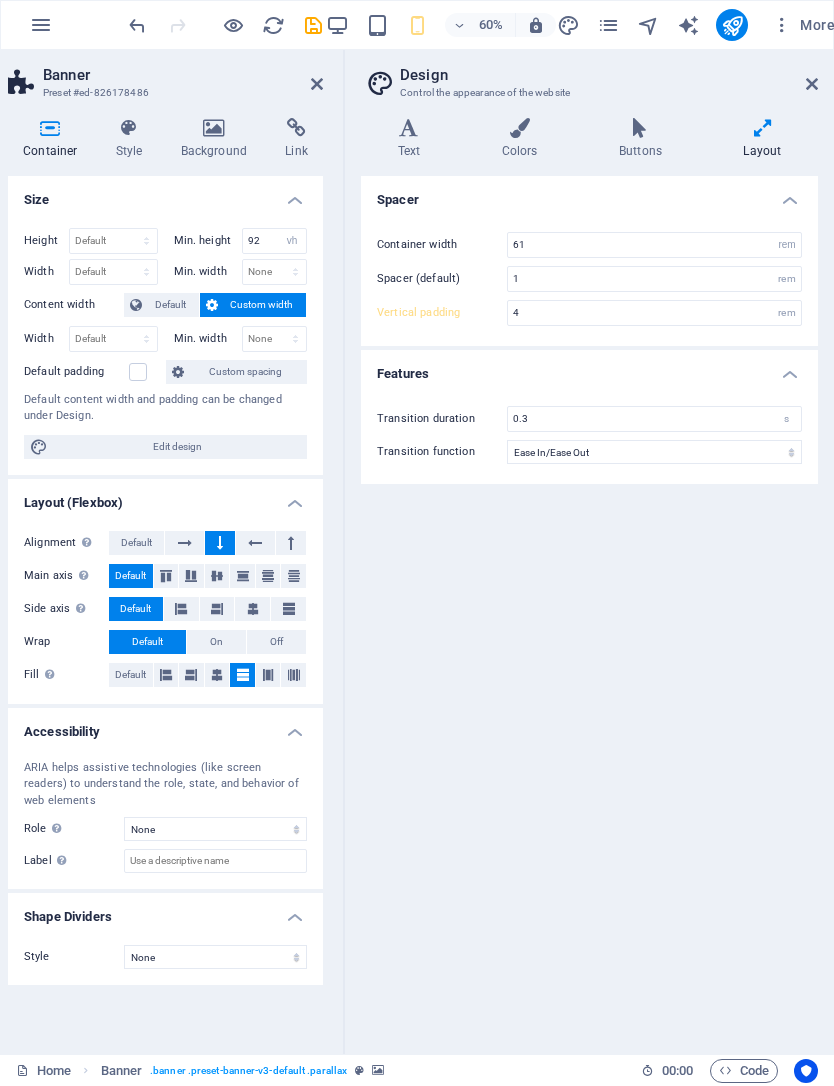 click at bounding box center (812, 84) 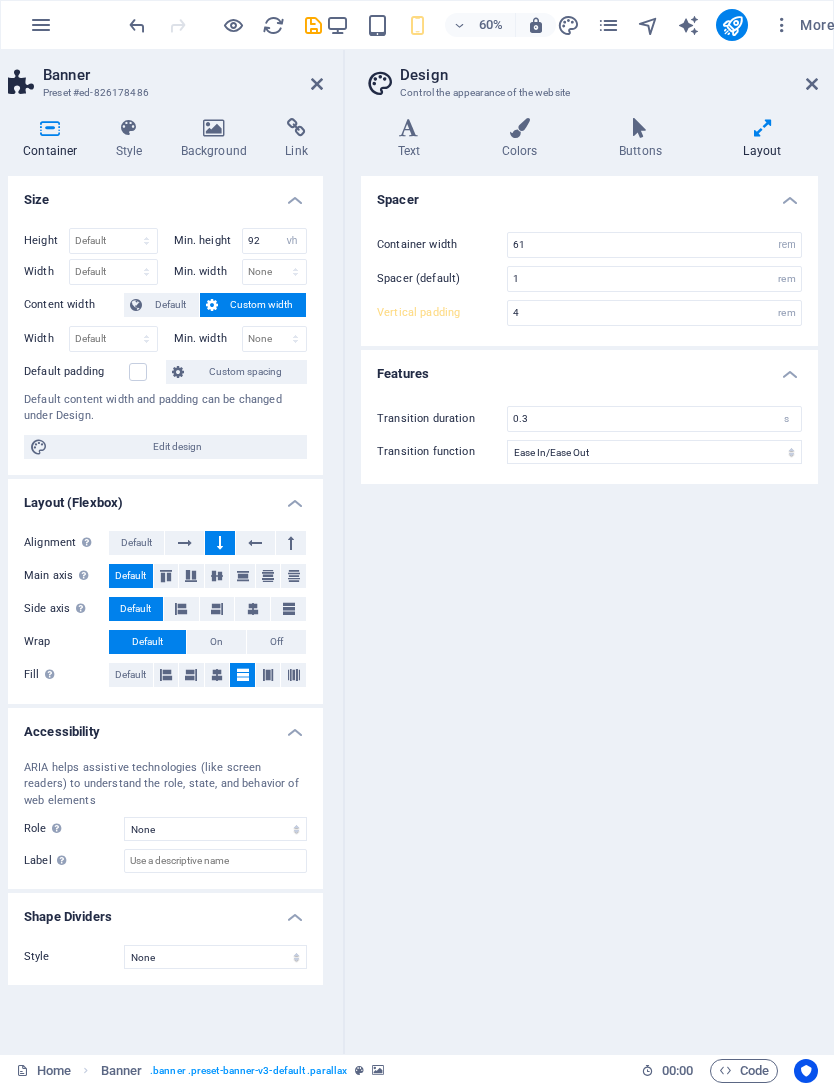 scroll, scrollTop: 0, scrollLeft: 0, axis: both 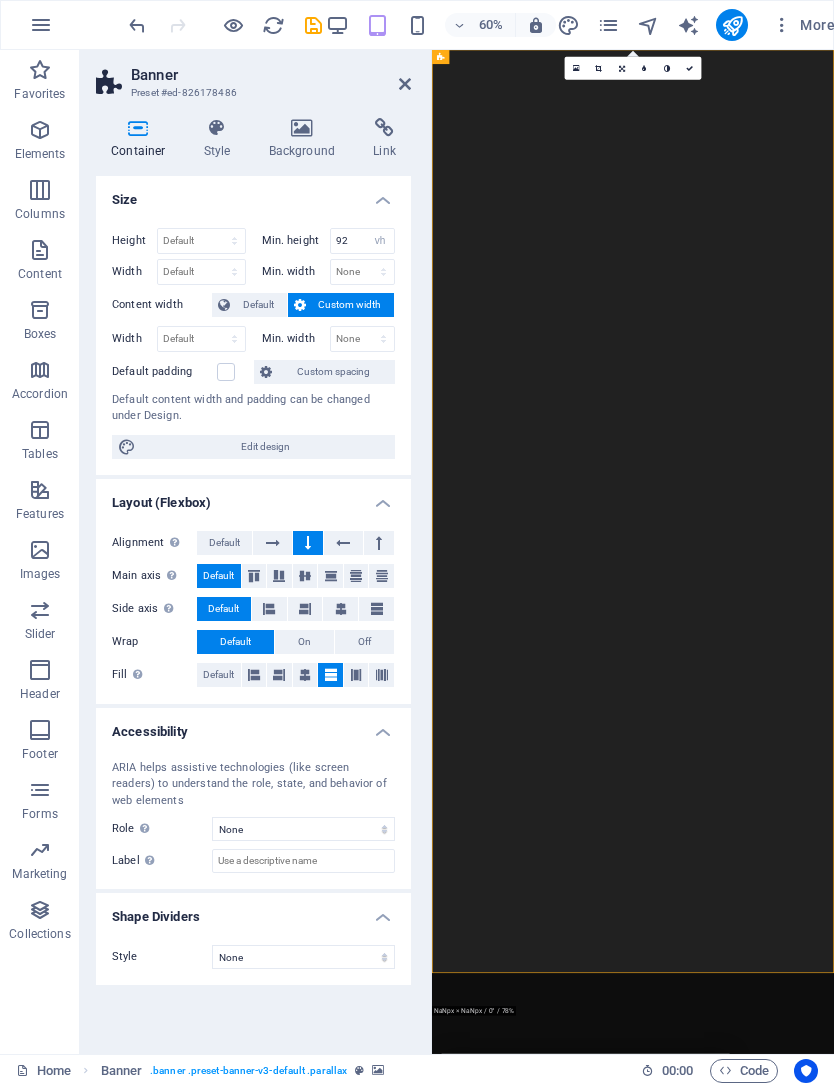 click at bounding box center [690, 68] 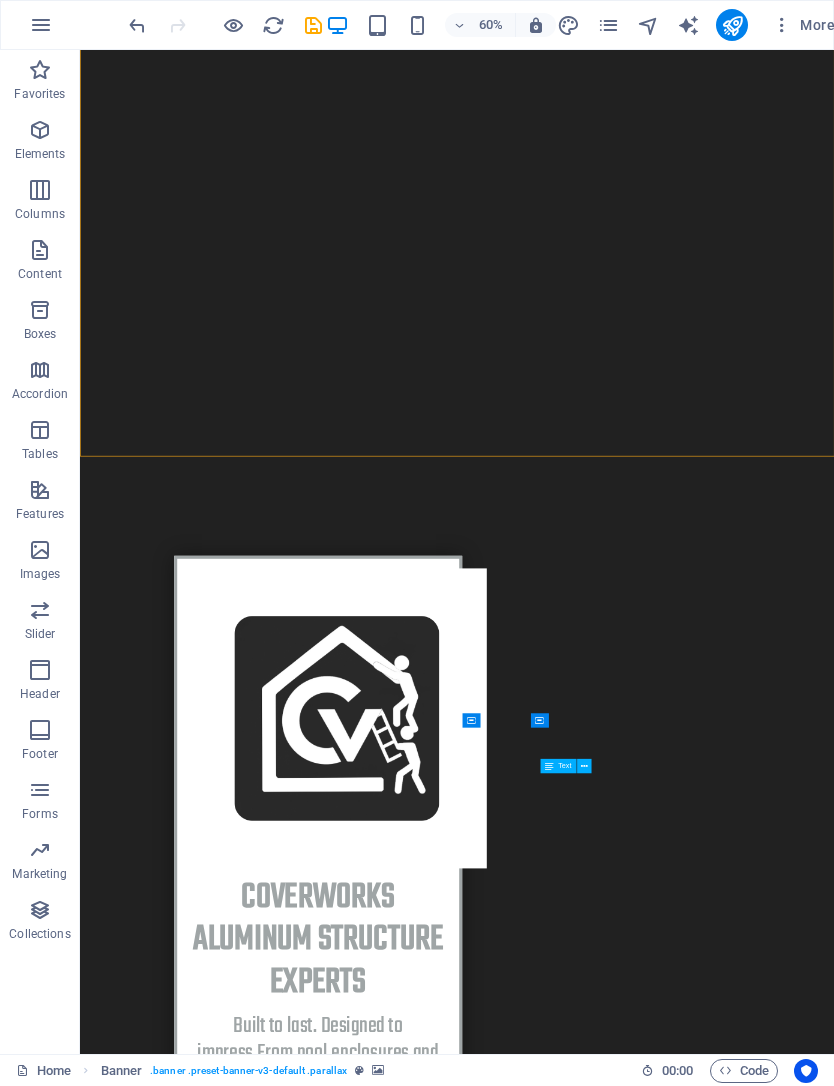 scroll, scrollTop: 761, scrollLeft: 0, axis: vertical 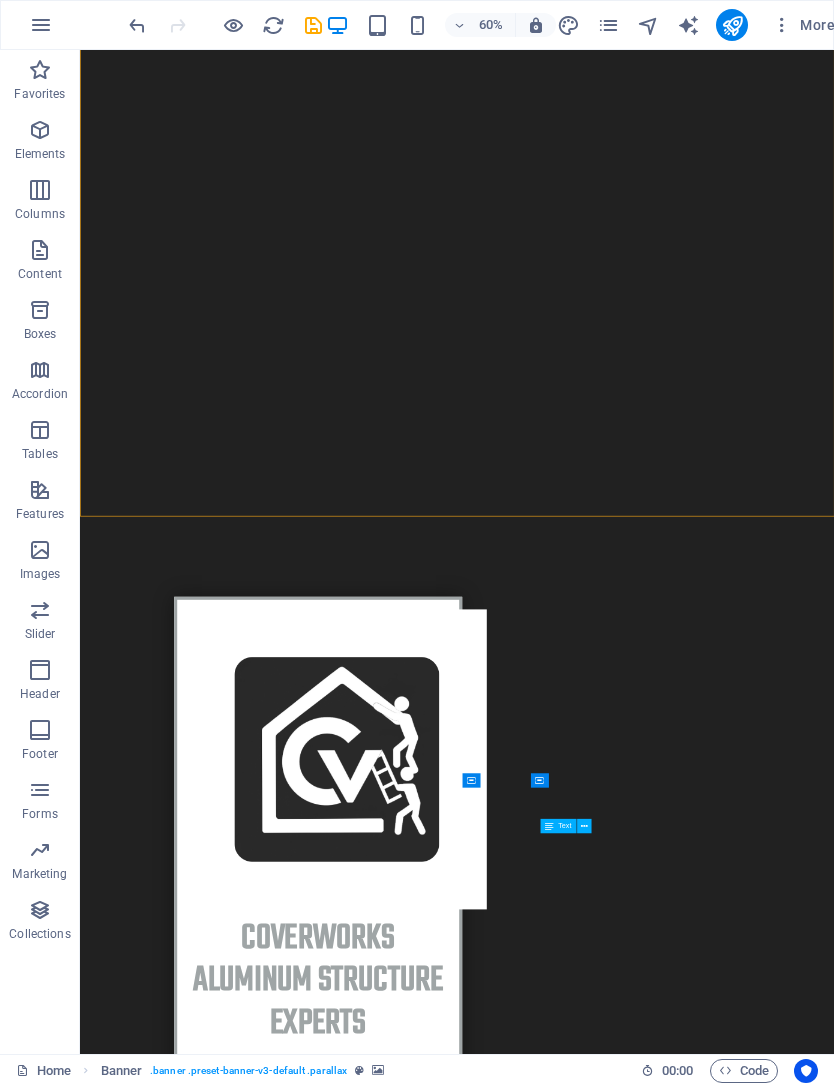 click on "Coverworks Aluminum Structure experts Built to last. Designed to impress.From pool enclosures and screen rooms to patio covers and outdoor kitchens — we do it all. Learn more" at bounding box center (708, 1476) 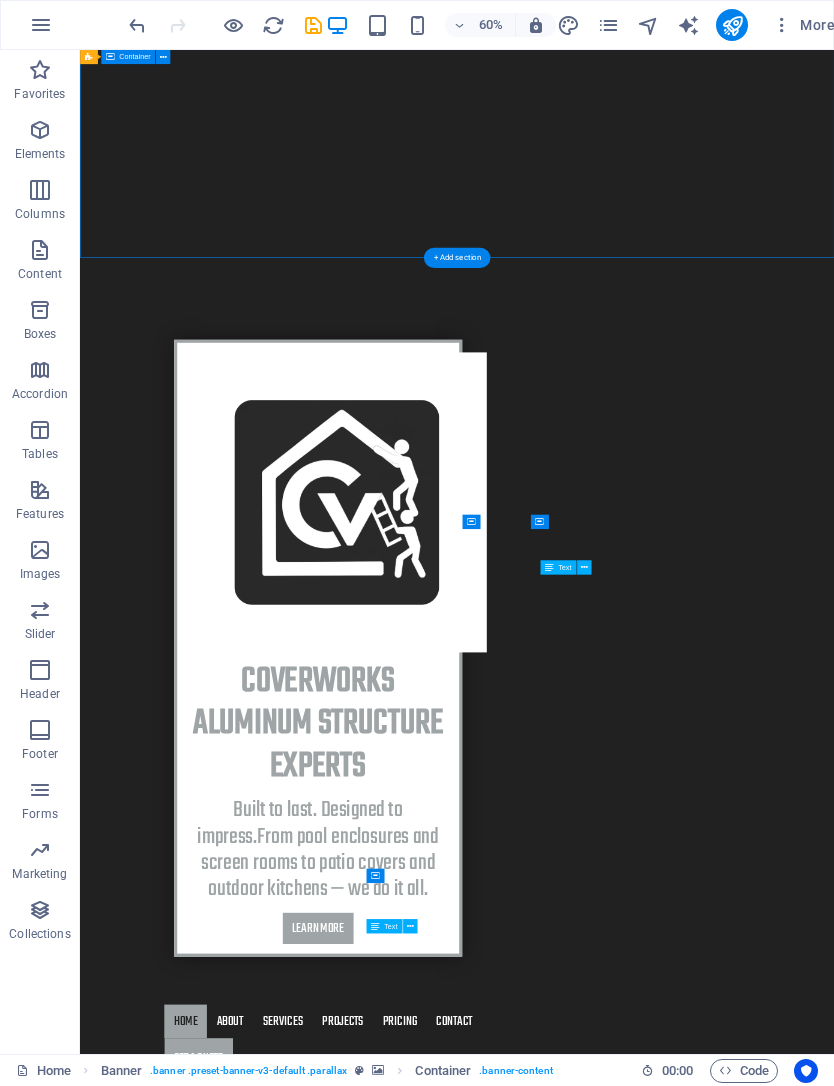 scroll, scrollTop: 1192, scrollLeft: 0, axis: vertical 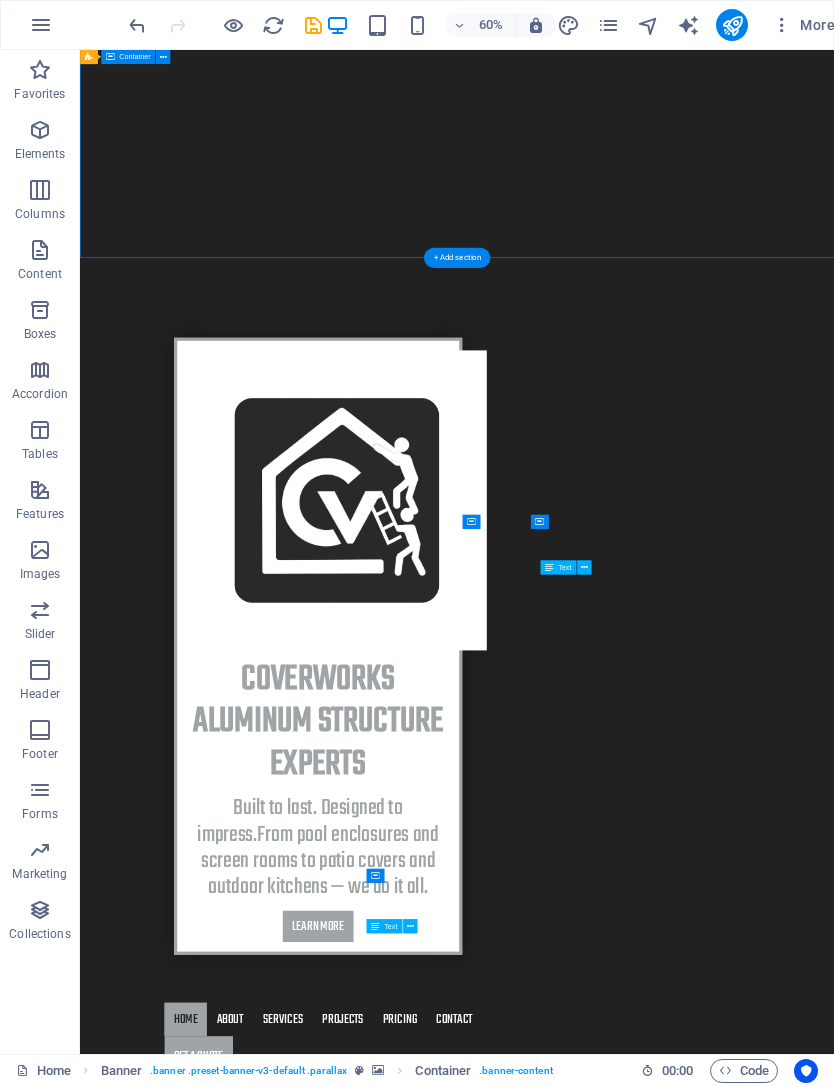 click on "About us We’re Cover Works — building custom pool enclosures, screen rooms, and outdoor living spaces across Louisiana since 2005. Learn more Services Custom Pool Enclosures Screen Rooms & Patios Rescreening & Repairs Aluminum Patio Covers Carports & Shade Structures Glass Room Conversions Decorative Concrete Work Gutter & Drainage Solutions Privacy & Insect Screen Installations Structural Rebuilds & Upgrades Outdoor Kitchens & Grill Stations Learn more Contact Lorem ipsum dolor sit amet, consectetur adipisicing elit. Veritatis, dolorem! Learn more" at bounding box center [708, 6582] 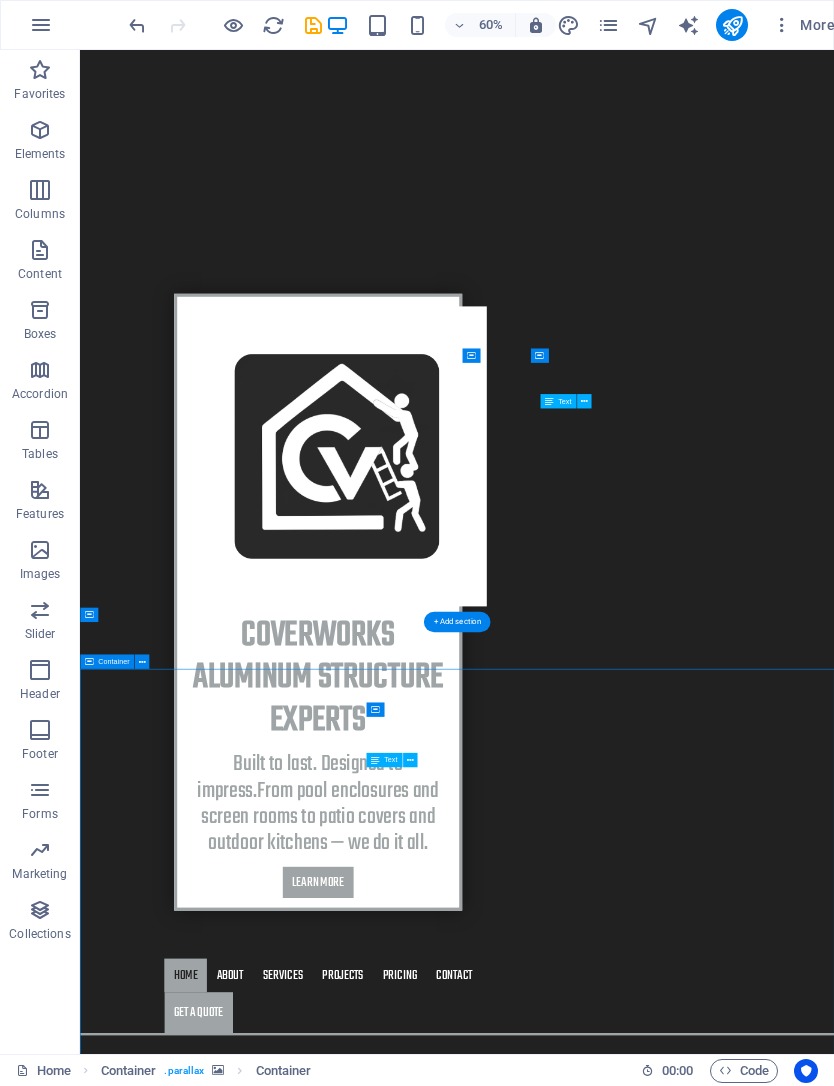 scroll, scrollTop: 1565, scrollLeft: 0, axis: vertical 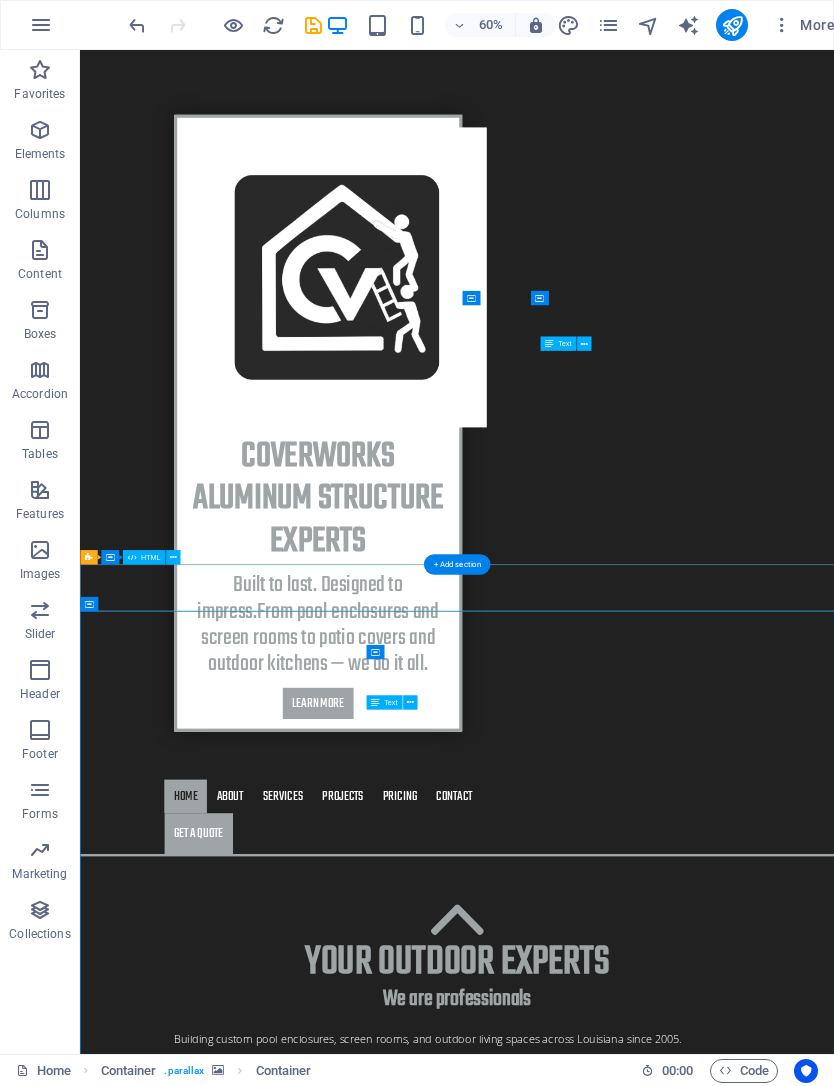 click at bounding box center (708, 4367) 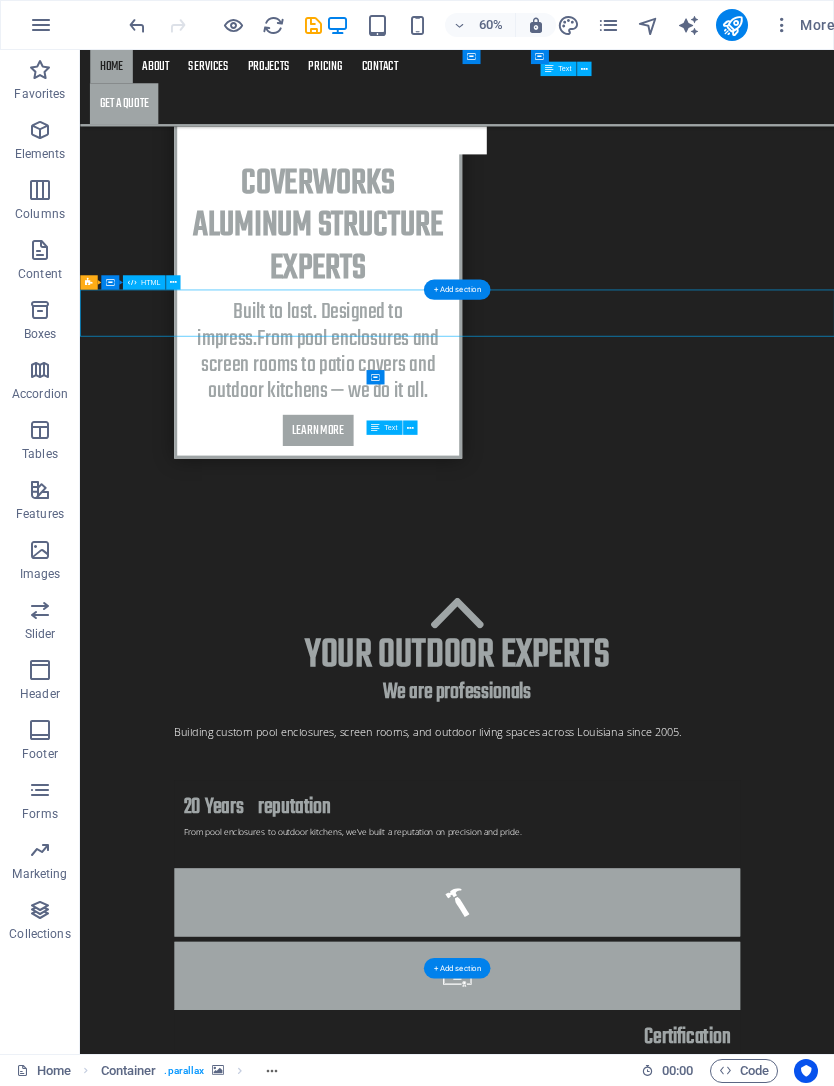 scroll, scrollTop: 2033, scrollLeft: 0, axis: vertical 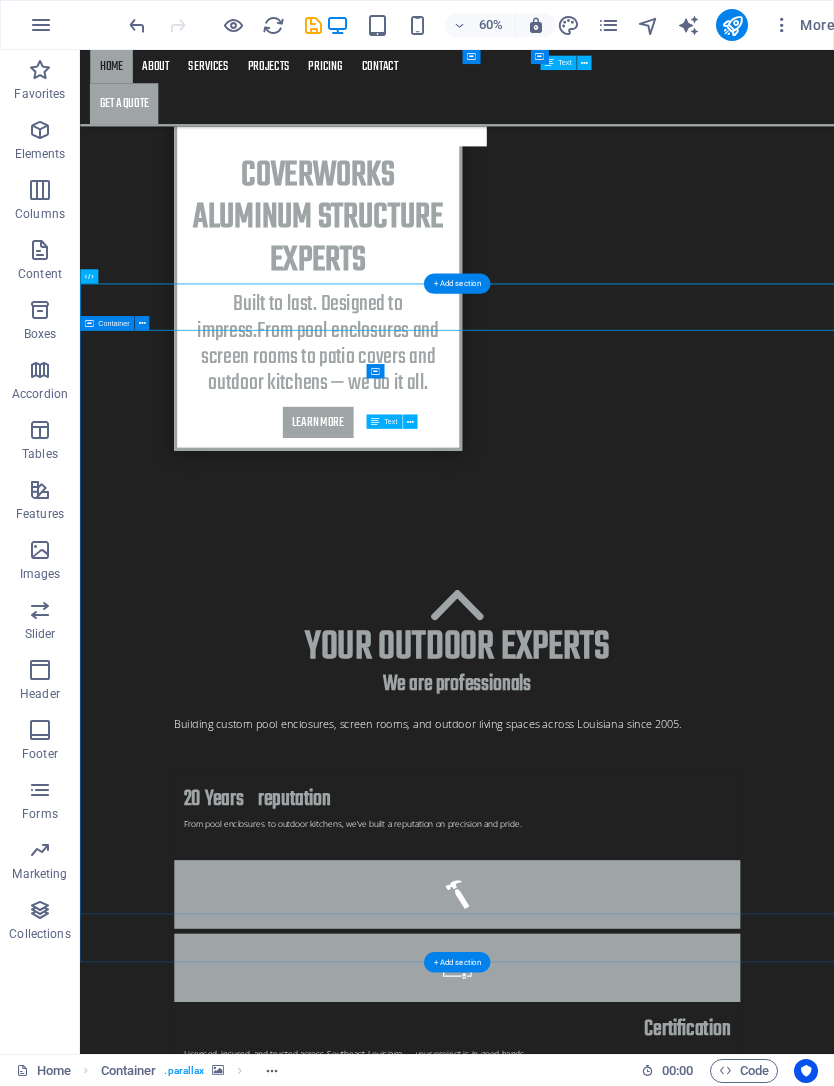 click on "About us We’re Cover Works — building custom pool enclosures, screen rooms, and outdoor living spaces across Louisiana since 2005. Learn more Services Custom Pool Enclosures Screen Rooms & Patios Rescreening & Repairs Aluminum Patio Covers Carports & Shade Structures Glass Room Conversions Decorative Concrete Work Gutter & Drainage Solutions Privacy & Insect Screen Installations Structural Rebuilds & Upgrades Outdoor Kitchens & Grill Stations Learn more Contact Lorem ipsum dolor sit amet, consectetur adipisicing elit. Veritatis, dolorem! Learn more" at bounding box center (708, 5685) 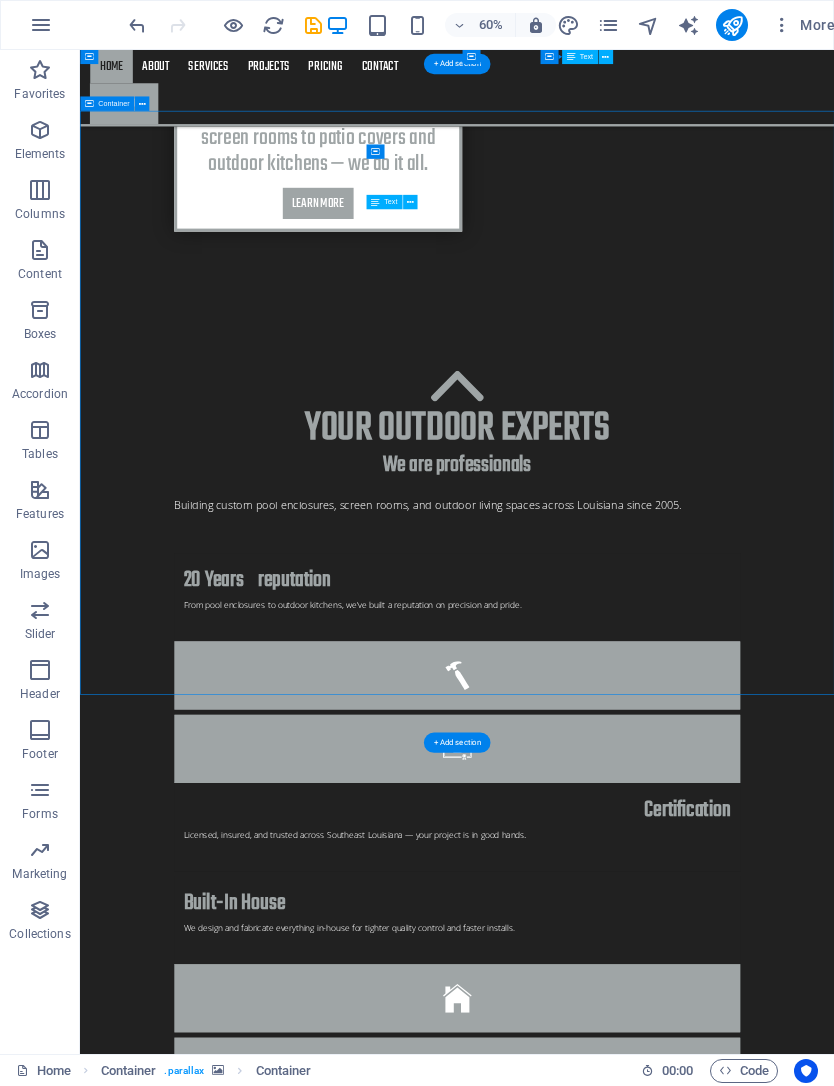 scroll, scrollTop: 2399, scrollLeft: 0, axis: vertical 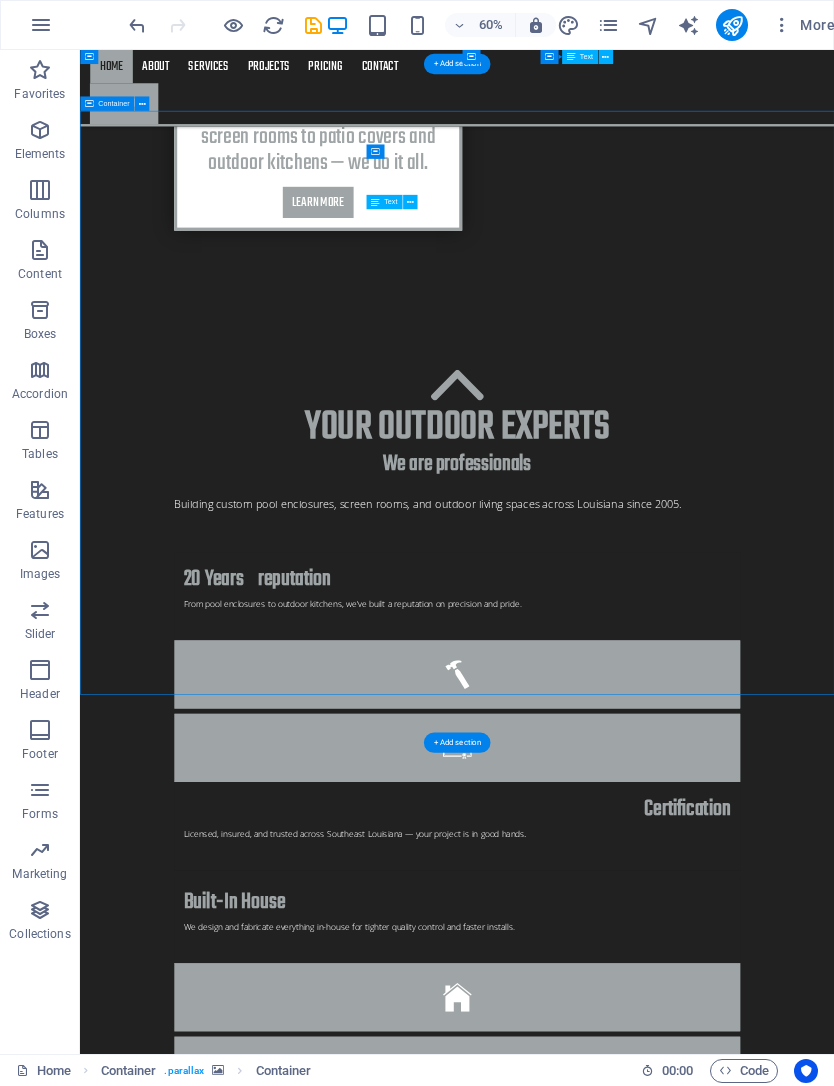 click on "About us We’re Cover Works — building custom pool enclosures, screen rooms, and outdoor living spaces across Louisiana since 2005. Learn more Services Custom Pool Enclosures Screen Rooms & Patios Rescreening & Repairs Aluminum Patio Covers Carports & Shade Structures Glass Room Conversions Decorative Concrete Work Gutter & Drainage Solutions Privacy & Insect Screen Installations Structural Rebuilds & Upgrades Outdoor Kitchens & Grill Stations Learn more Contact Lorem ipsum dolor sit amet, consectetur adipisicing elit. Veritatis, dolorem! Learn more" at bounding box center [708, 5319] 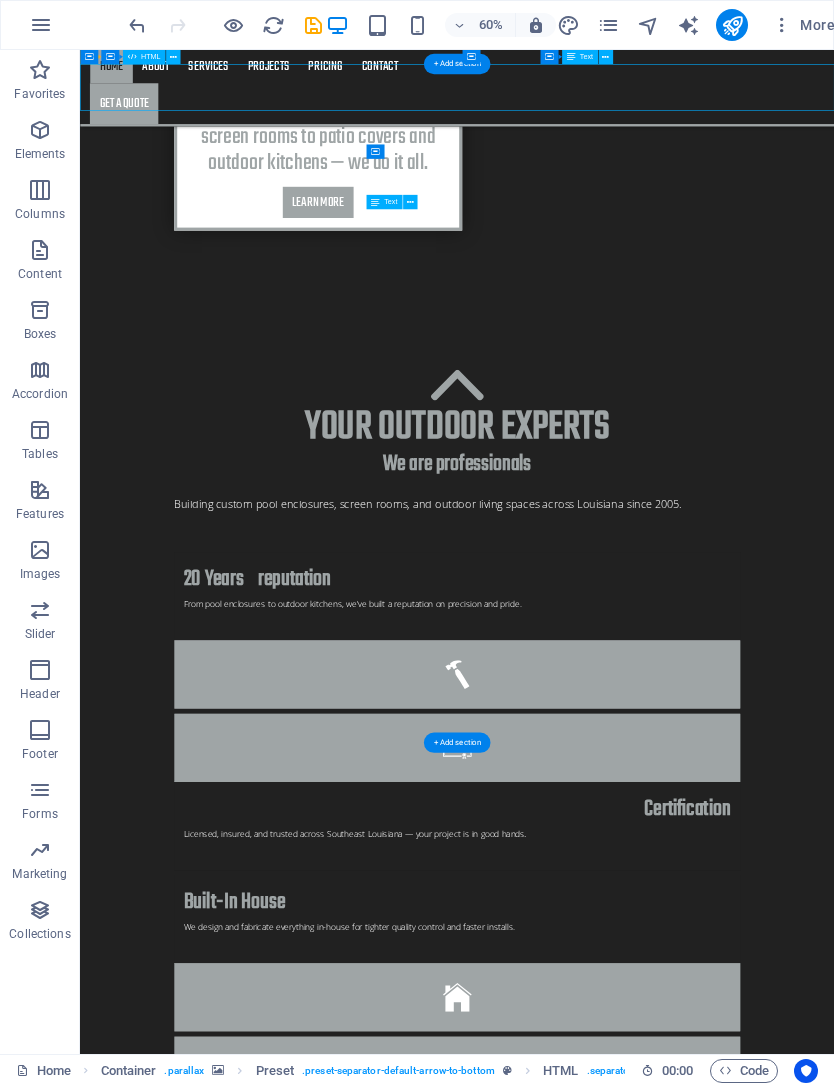 click on "About us We’re Cover Works — building custom pool enclosures, screen rooms, and outdoor living spaces across Louisiana since 2005. Learn more Services Custom Pool Enclosures Screen Rooms & Patios Rescreening & Repairs Aluminum Patio Covers Carports & Shade Structures Glass Room Conversions Decorative Concrete Work Gutter & Drainage Solutions Privacy & Insect Screen Installations Structural Rebuilds & Upgrades Outdoor Kitchens & Grill Stations Learn more Contact Lorem ipsum dolor sit amet, consectetur adipisicing elit. Veritatis, dolorem! Learn more" at bounding box center [708, 5319] 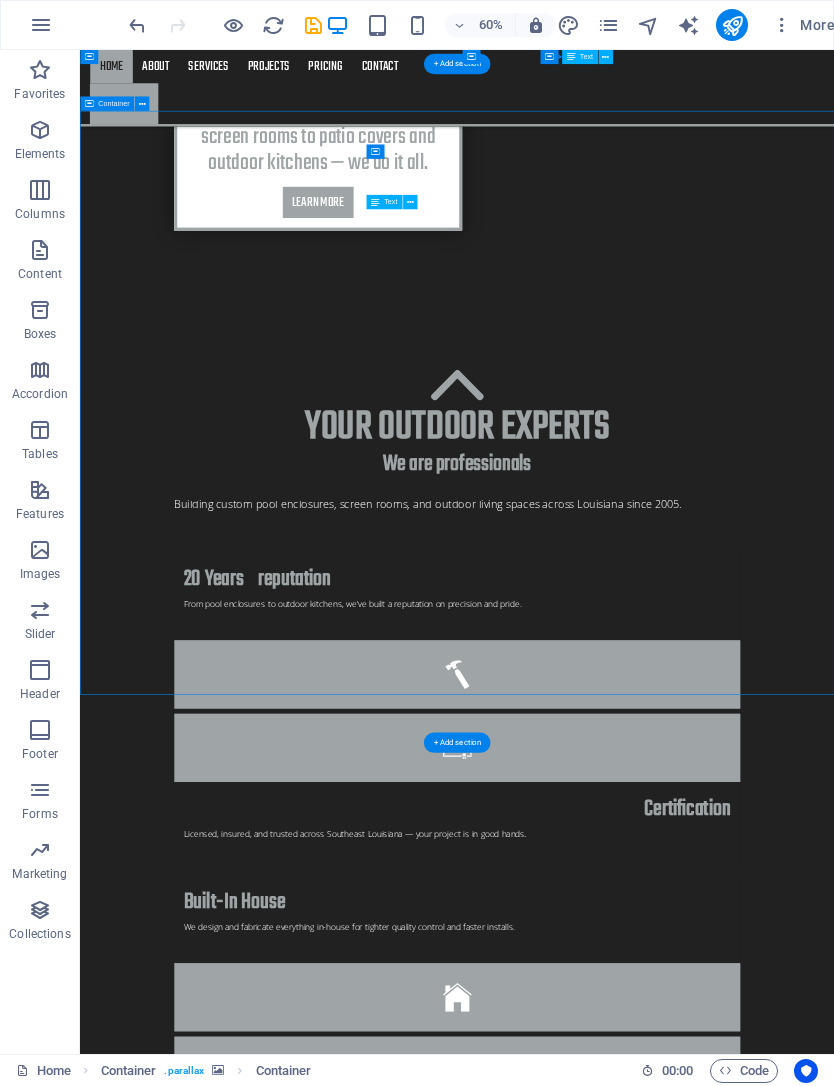click on "About us We’re Cover Works — building custom pool enclosures, screen rooms, and outdoor living spaces across Louisiana since 2005. Learn more Services Custom Pool Enclosures Screen Rooms & Patios Rescreening & Repairs Aluminum Patio Covers Carports & Shade Structures Glass Room Conversions Decorative Concrete Work Gutter & Drainage Solutions Privacy & Insect Screen Installations Structural Rebuilds & Upgrades Outdoor Kitchens & Grill Stations Learn more Contact Lorem ipsum dolor sit amet, consectetur adipisicing elit. Veritatis, dolorem! Learn more" at bounding box center [708, 5319] 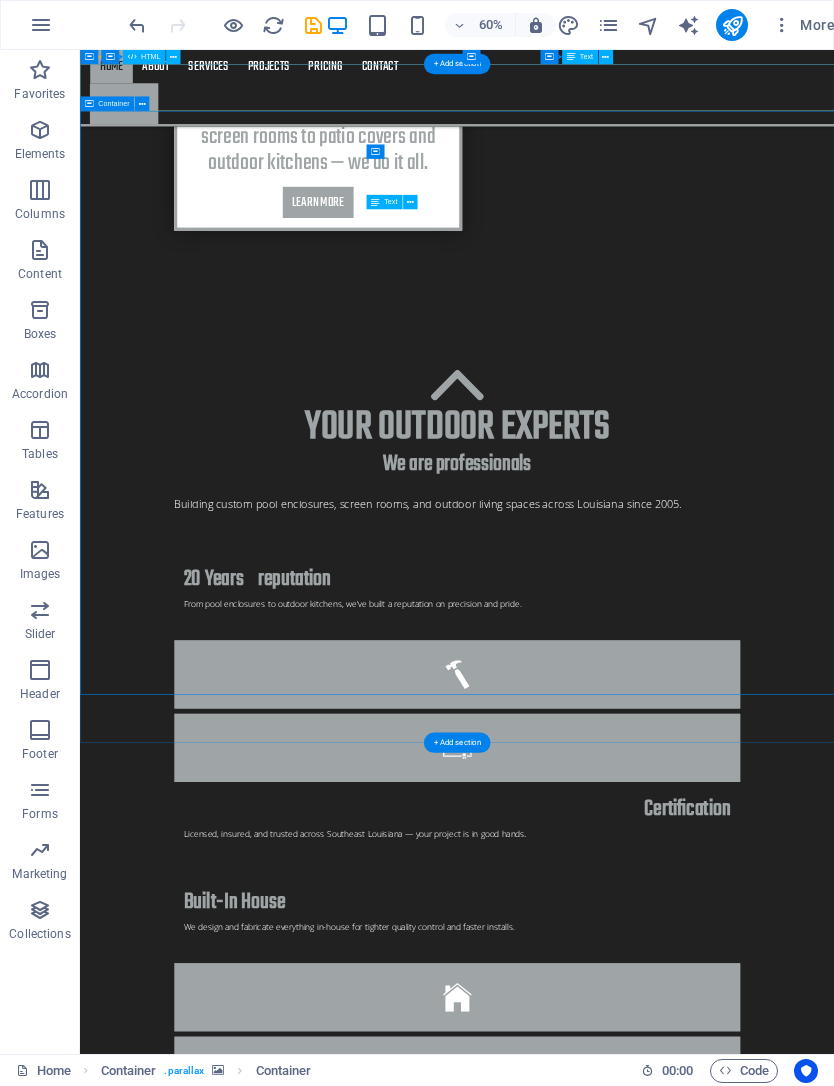 click at bounding box center (89, 104) 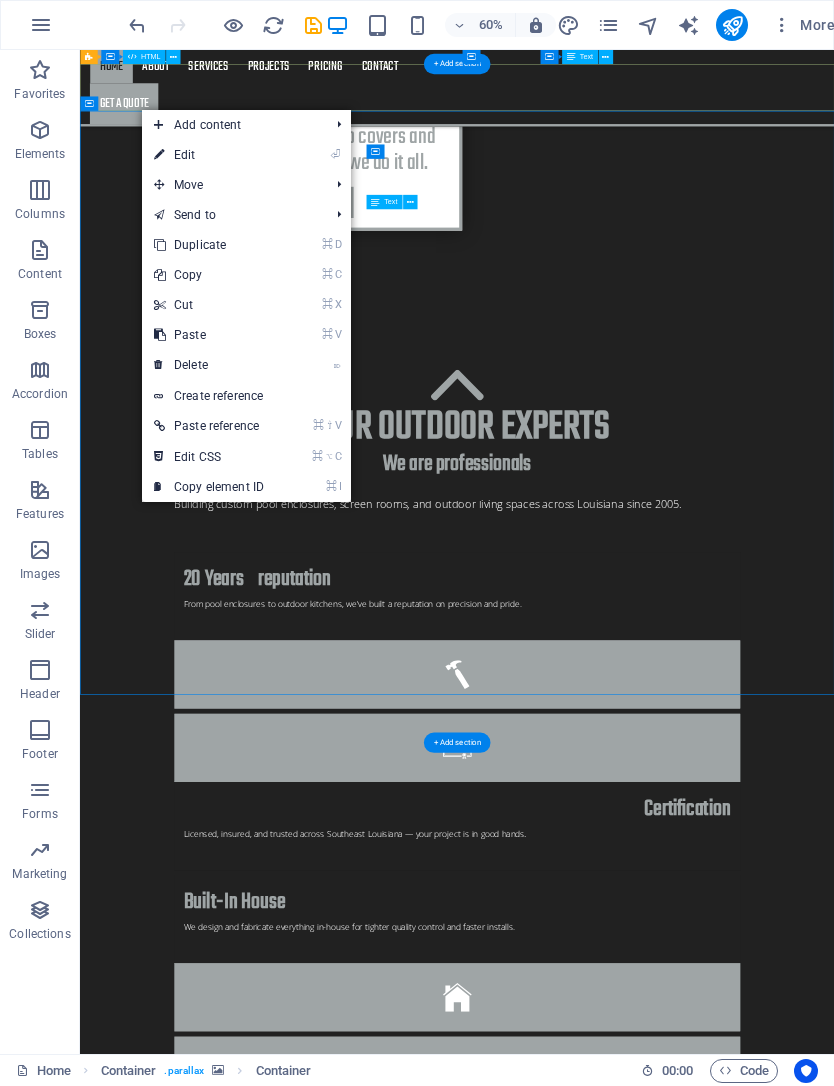 click on "⏎  Edit" at bounding box center [209, 155] 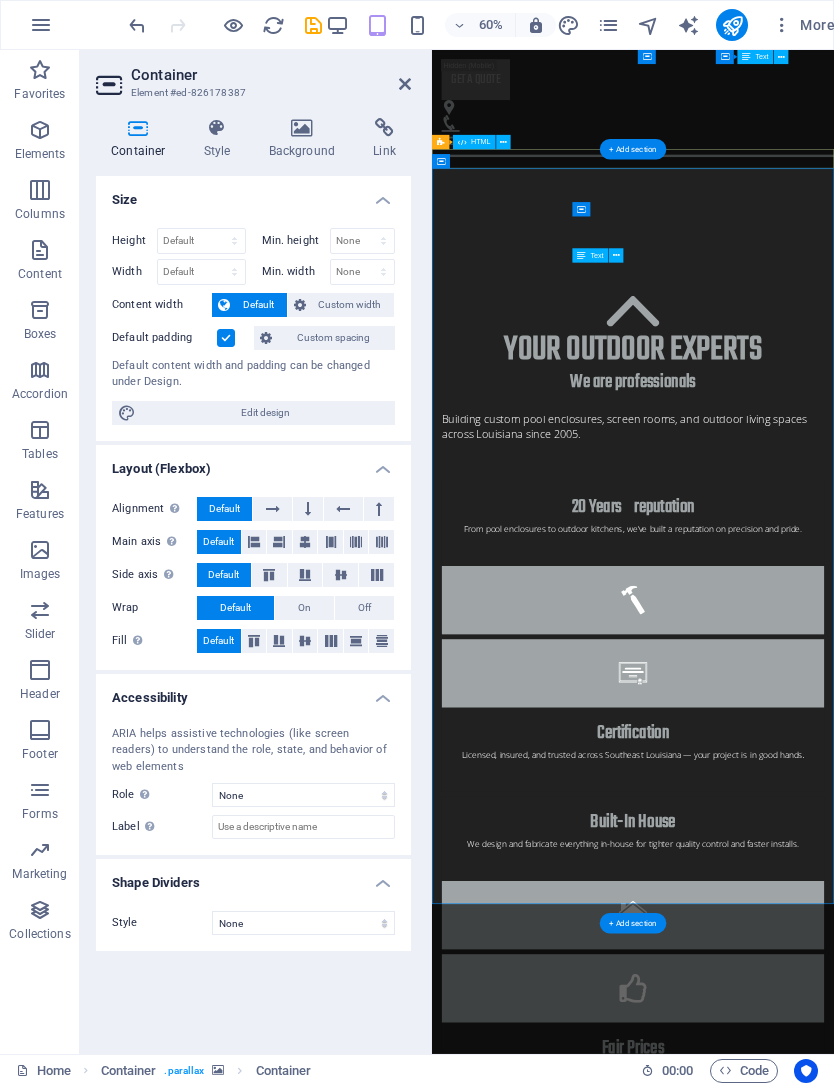 click on "Background" at bounding box center [306, 139] 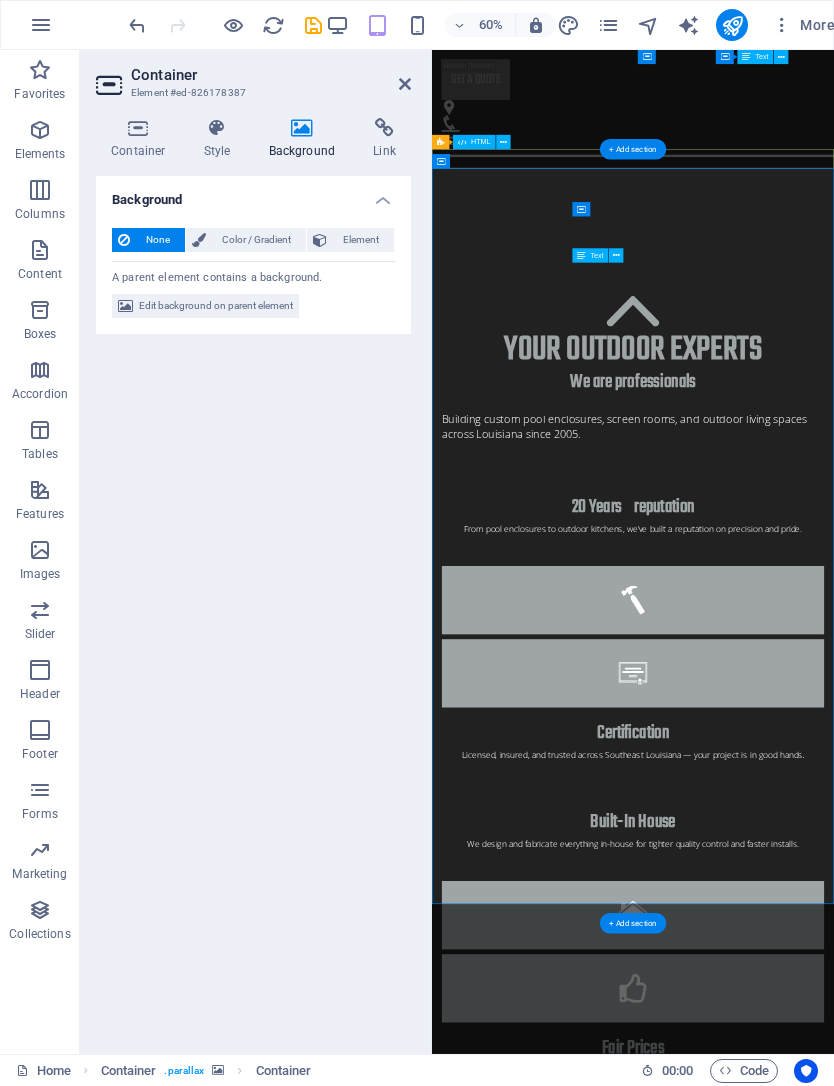 click on "Edit background on parent element" at bounding box center (205, 306) 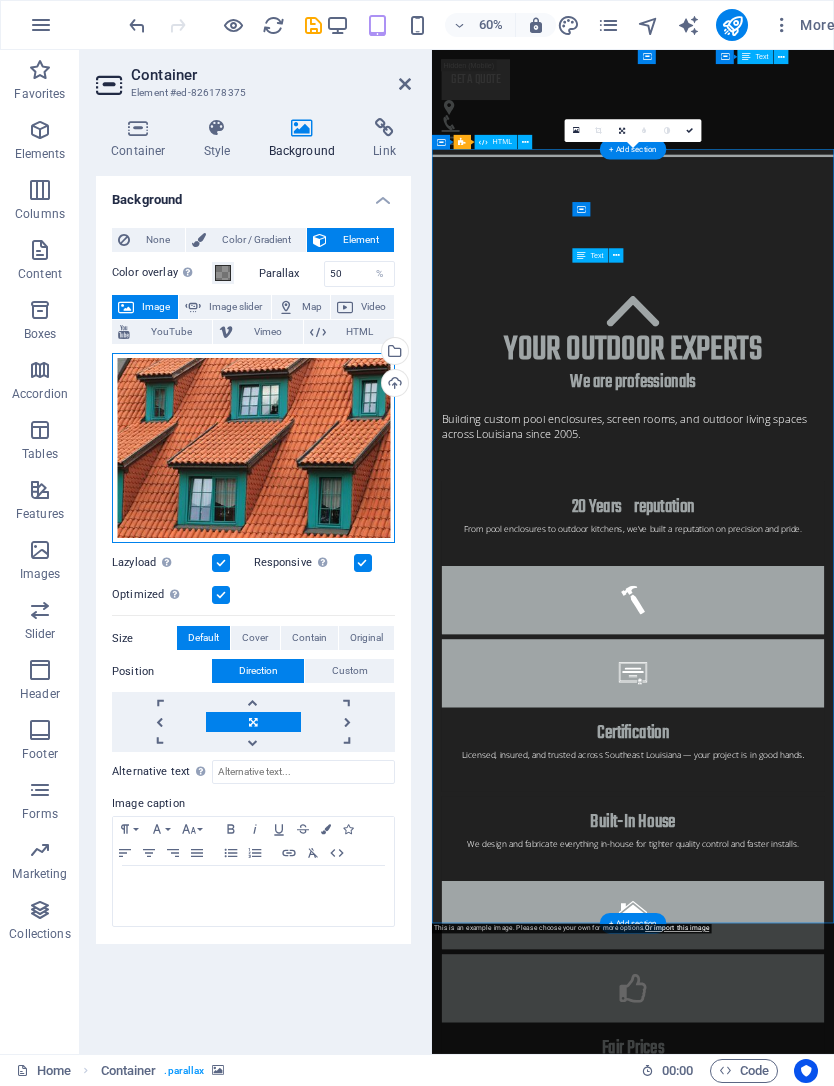 click on "Drag files here, click to choose files or select files from Files or our free stock photos & videos" at bounding box center (253, 448) 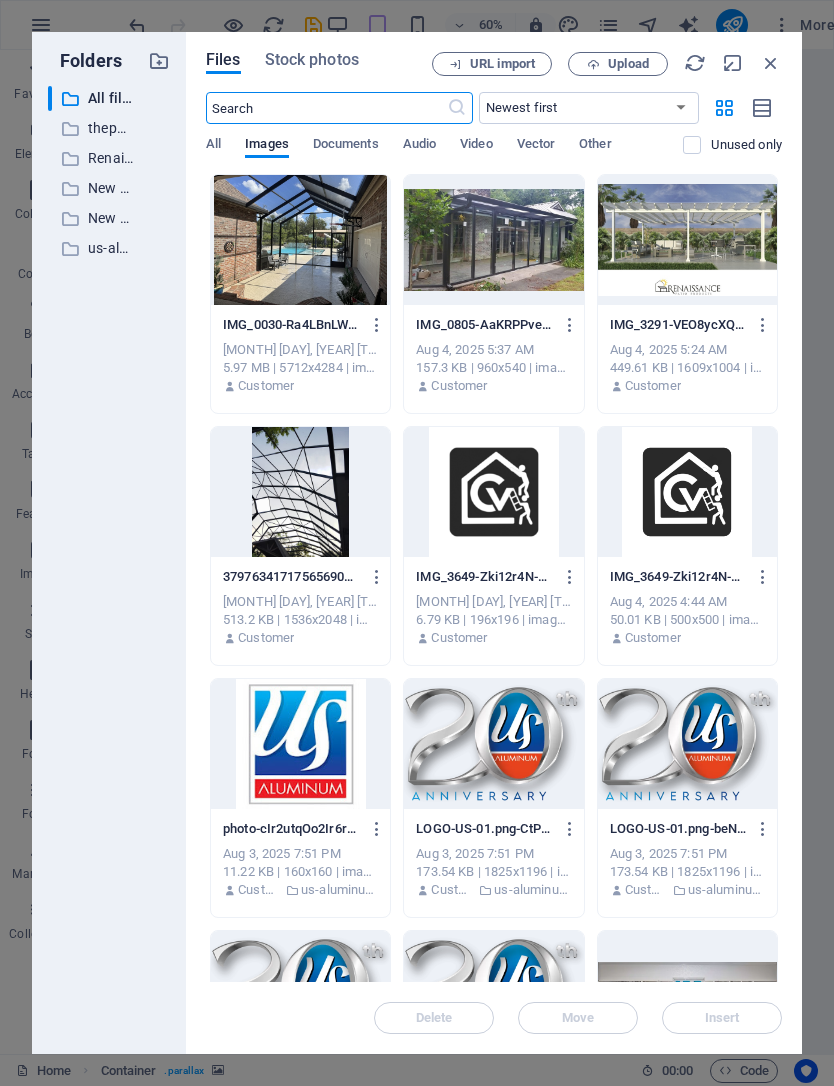 scroll, scrollTop: 0, scrollLeft: 0, axis: both 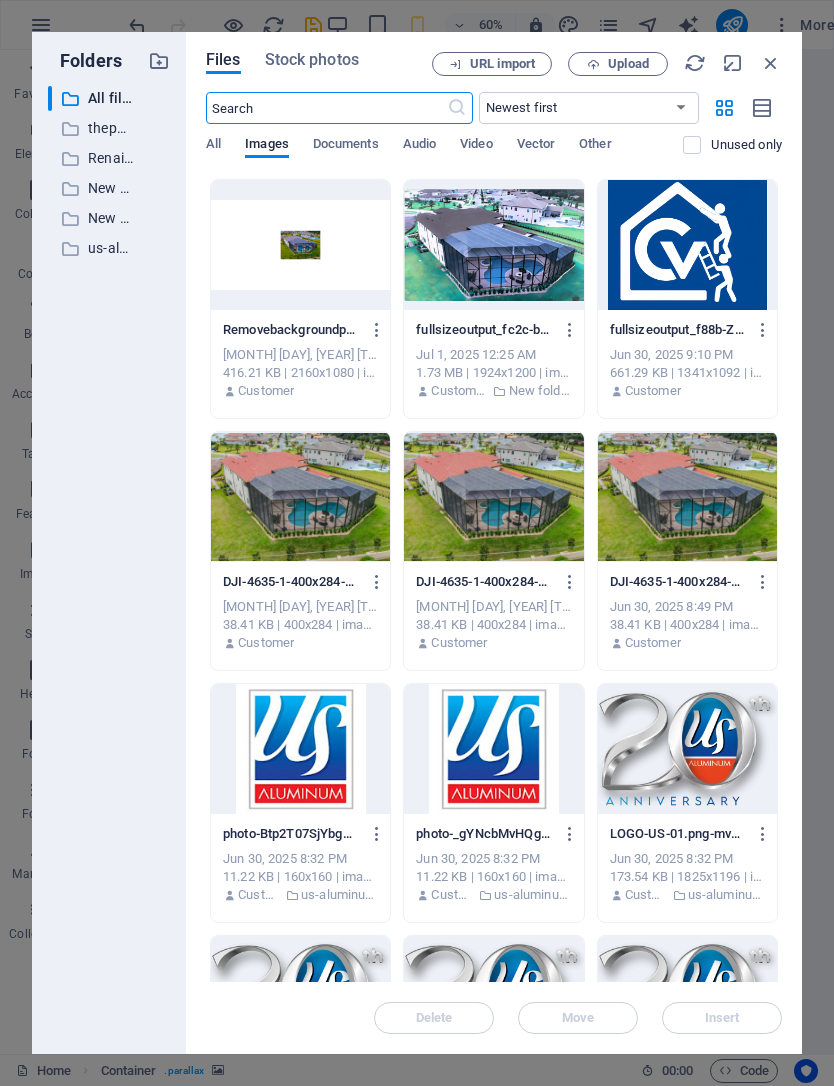 click on "Upload" at bounding box center [618, 64] 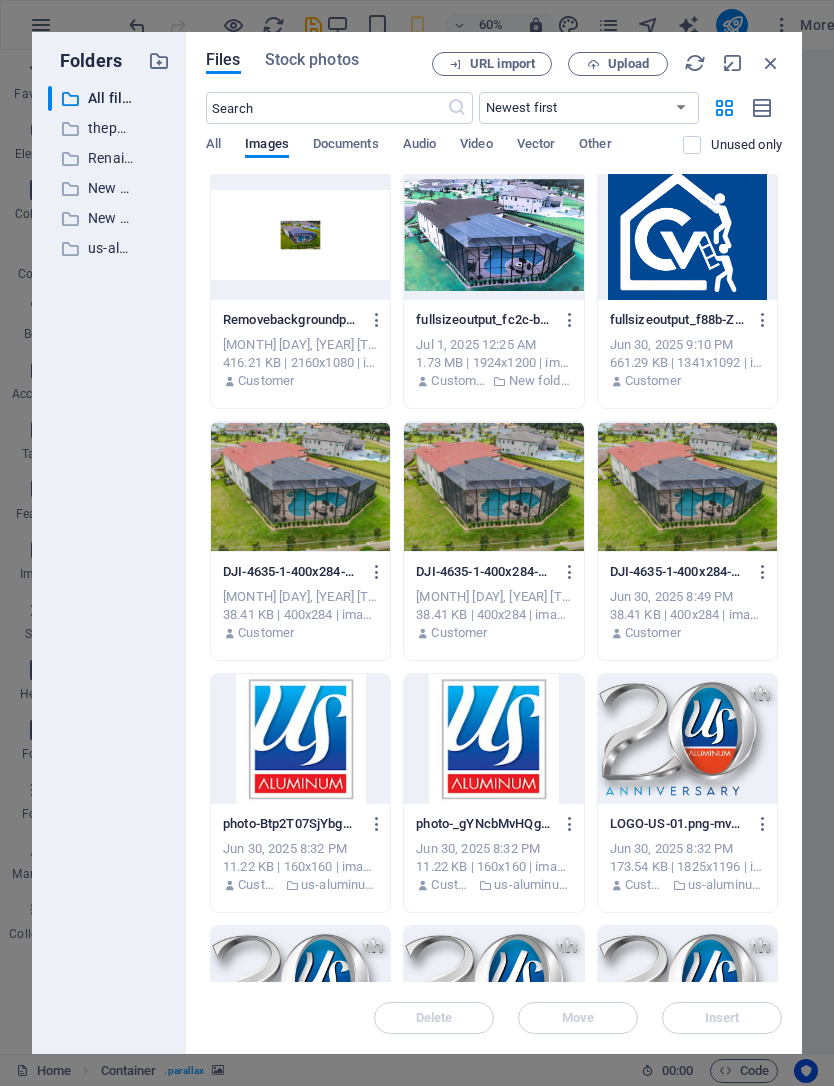 scroll, scrollTop: 3536, scrollLeft: 0, axis: vertical 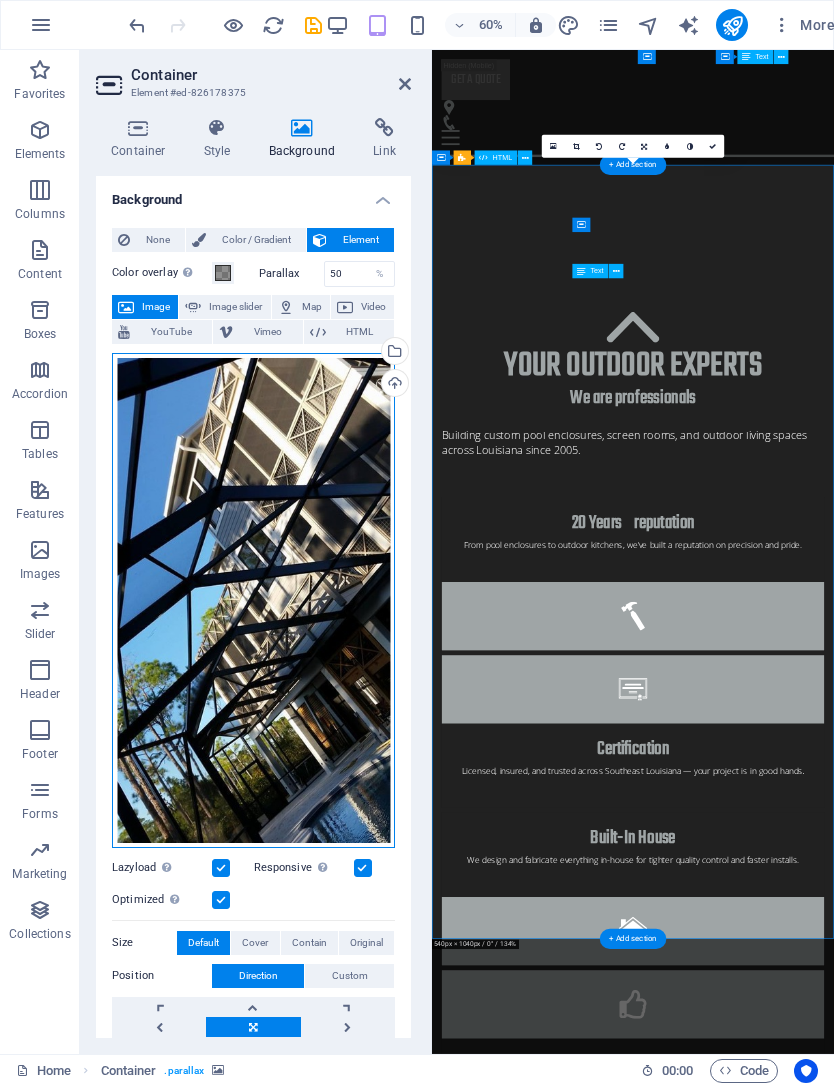 click on "Drag files here, click to choose files or select files from Files or our free stock photos & videos" at bounding box center (253, 600) 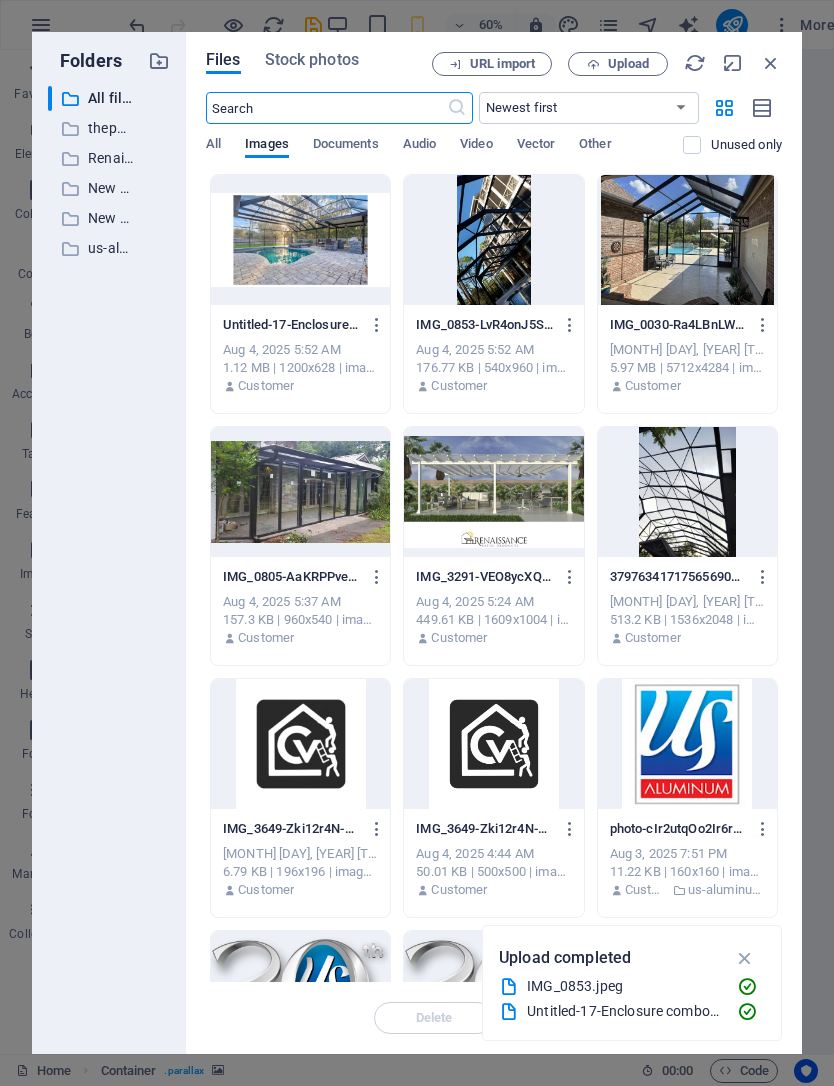 scroll, scrollTop: 0, scrollLeft: 0, axis: both 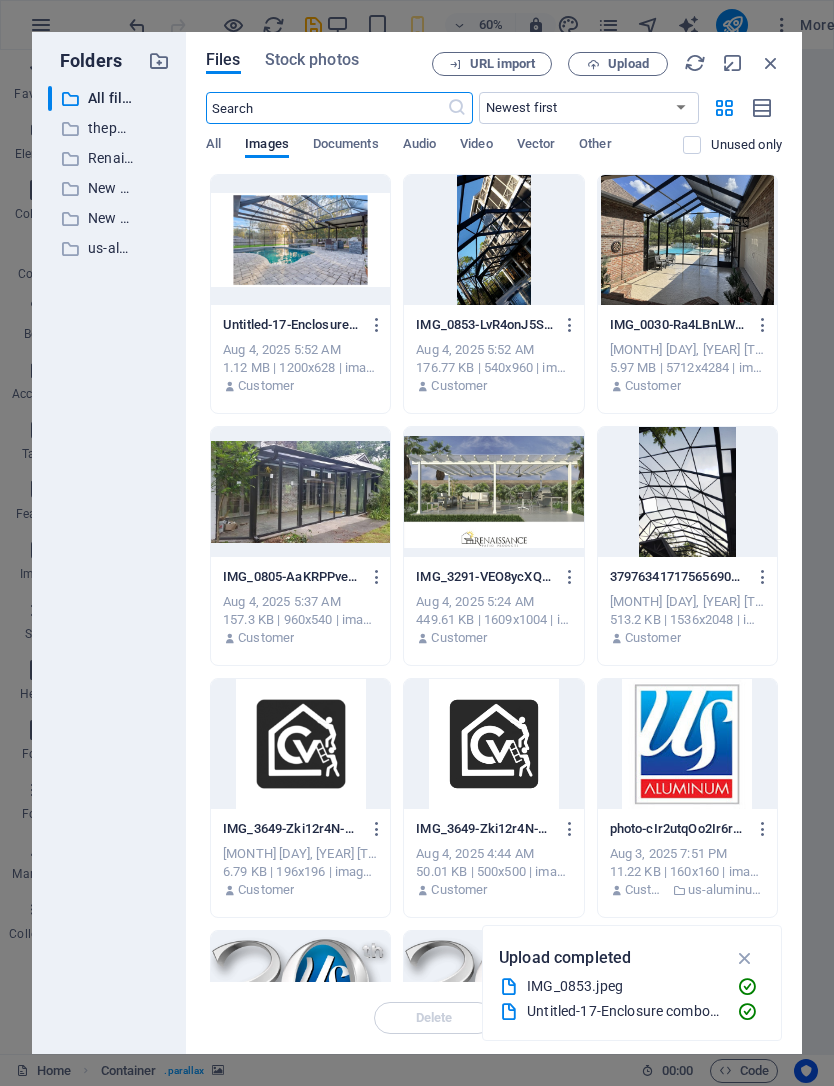 click at bounding box center [771, 63] 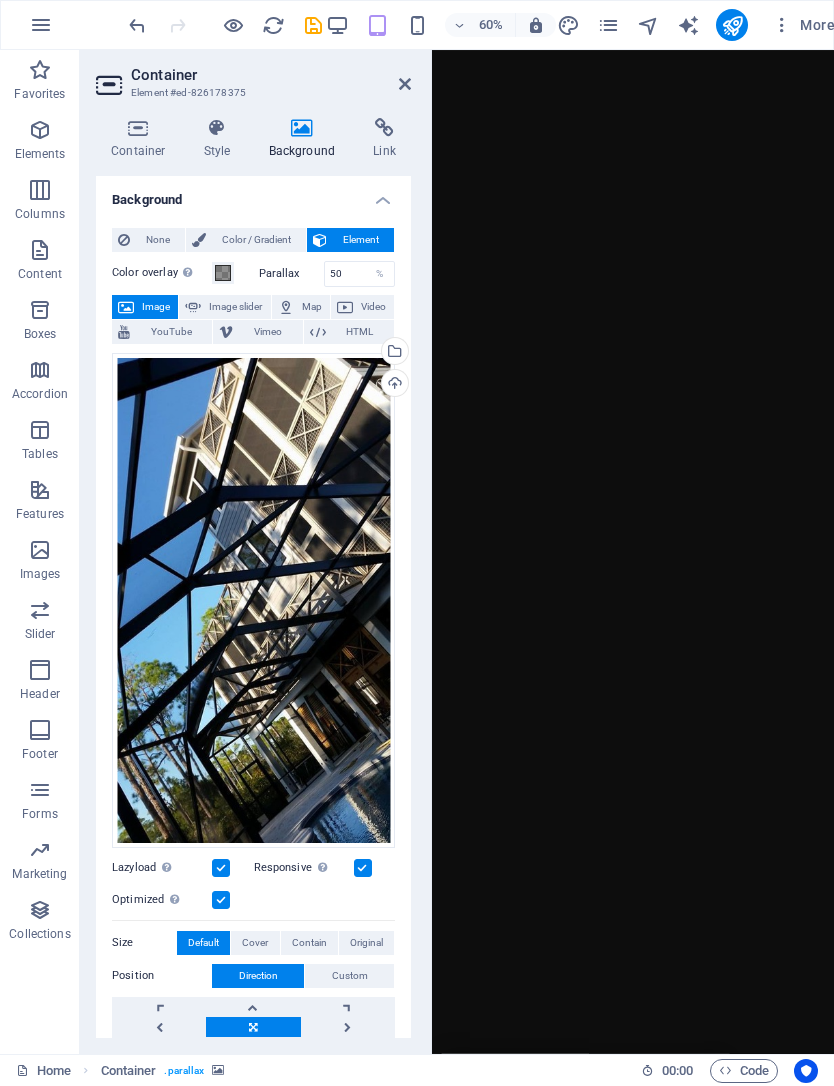 scroll, scrollTop: 0, scrollLeft: 0, axis: both 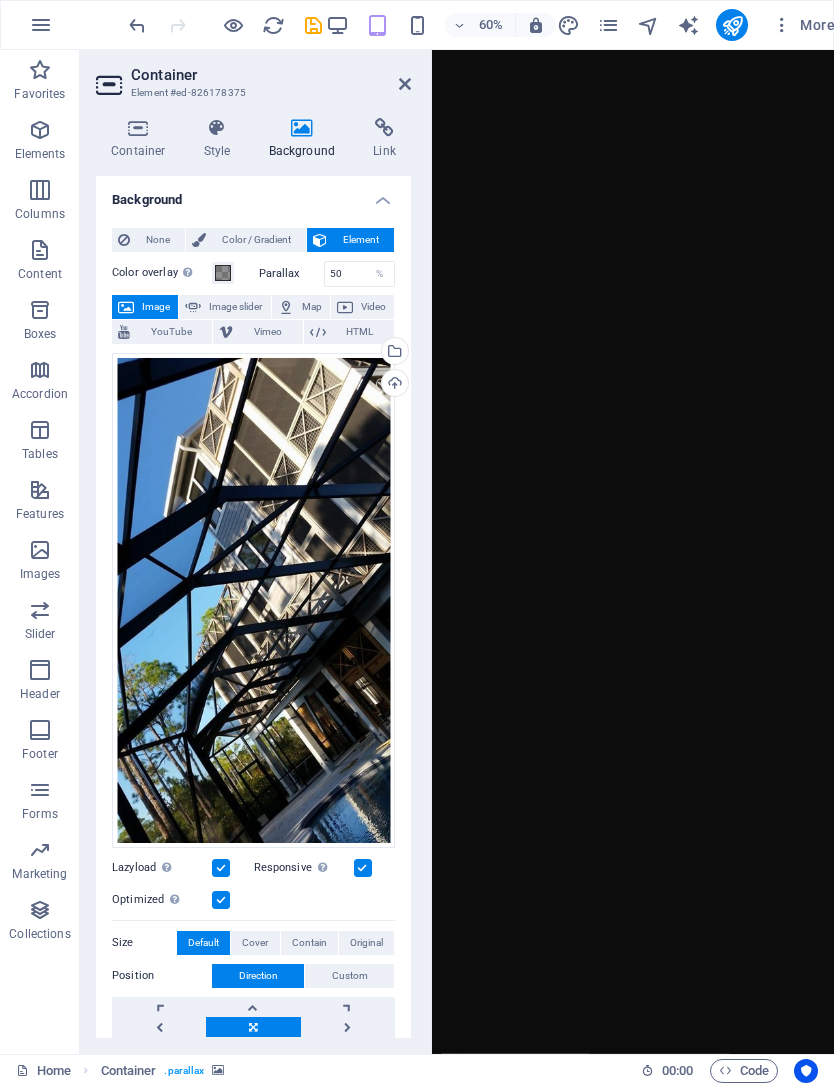 click at bounding box center (313, 25) 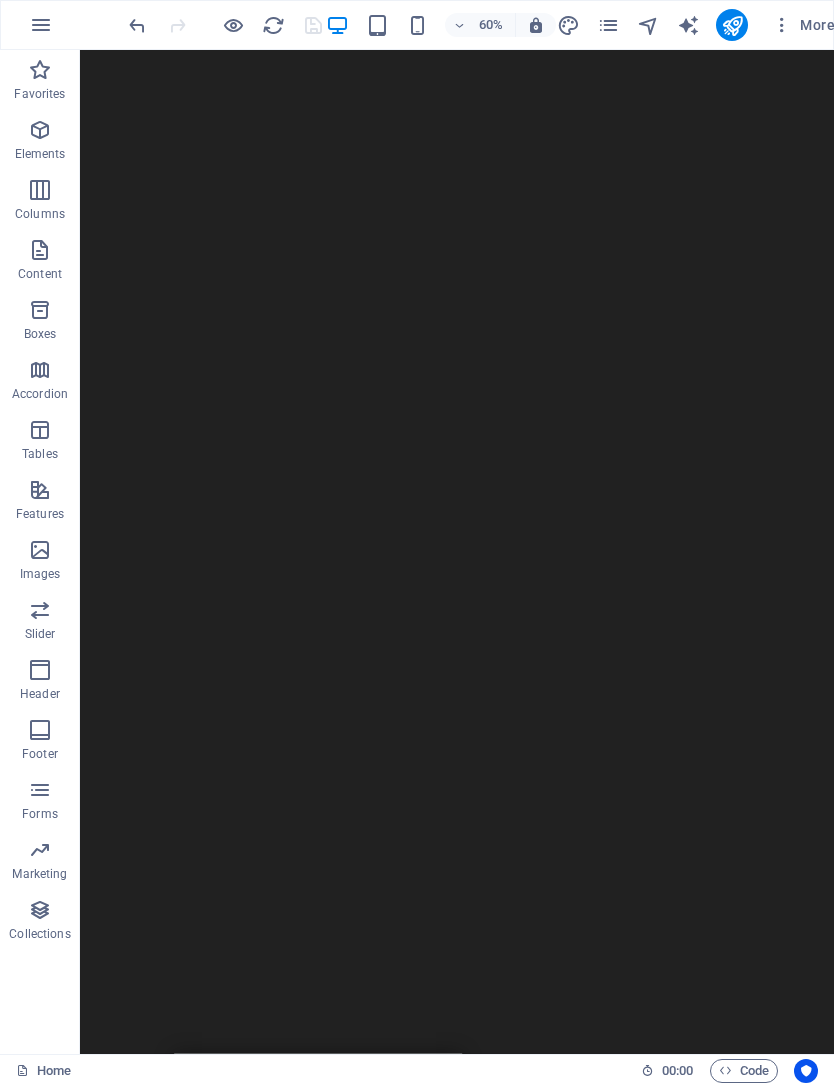 scroll, scrollTop: 0, scrollLeft: 0, axis: both 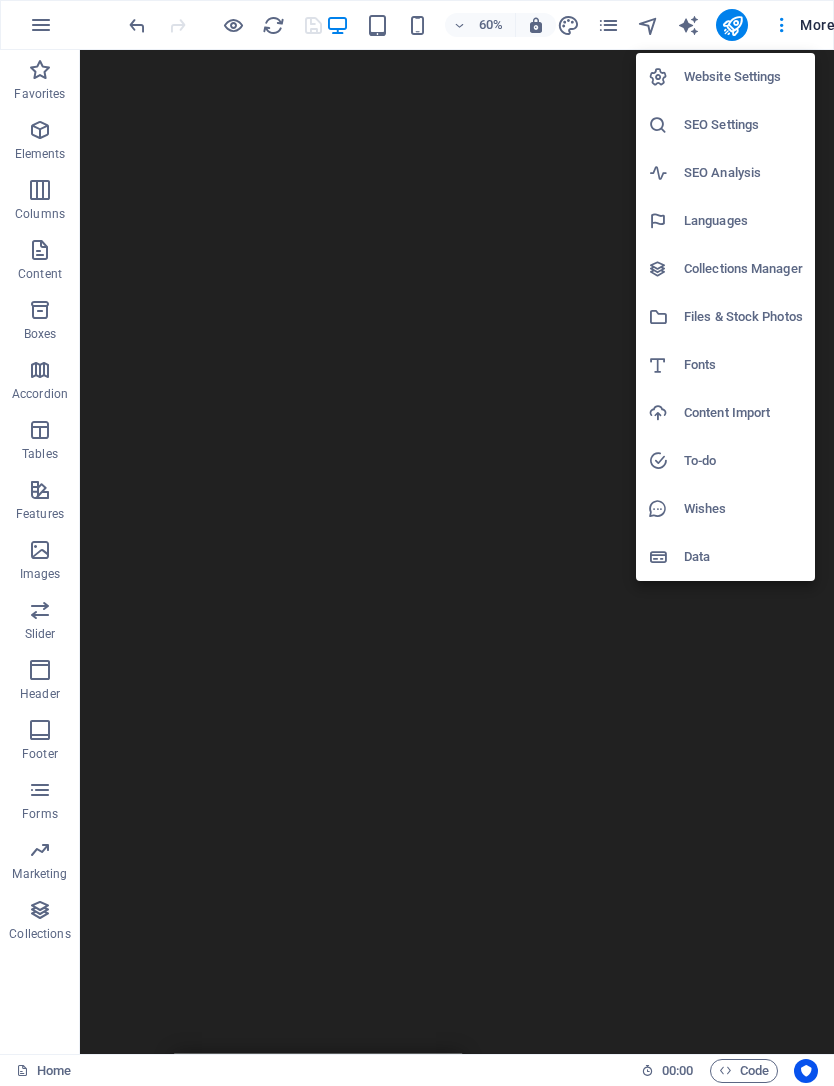 click at bounding box center (417, 543) 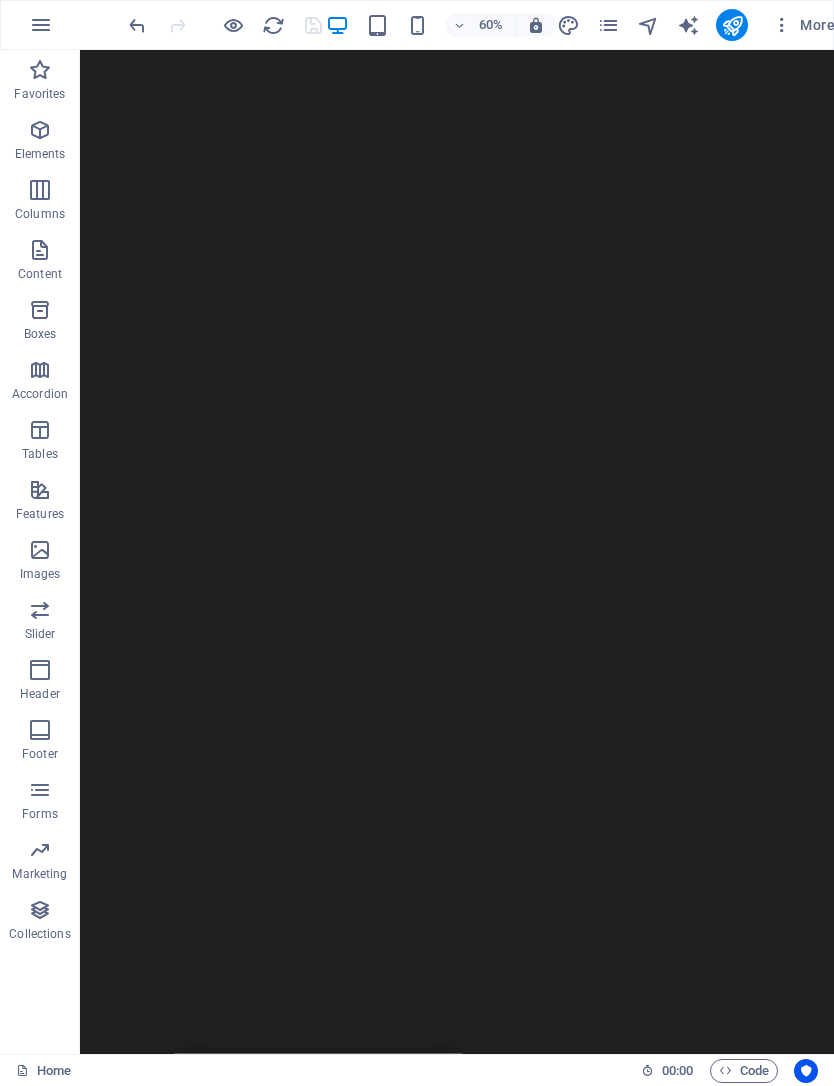 click at bounding box center [41, 25] 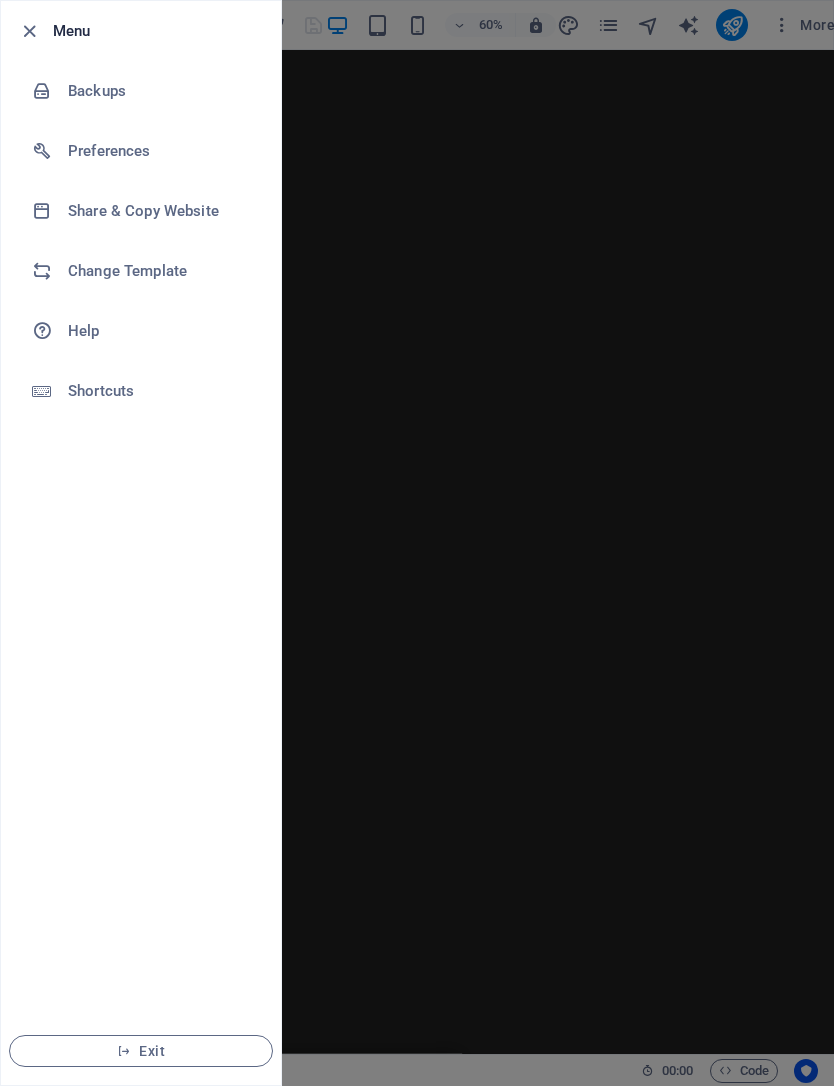 click on "Backups" at bounding box center [141, 91] 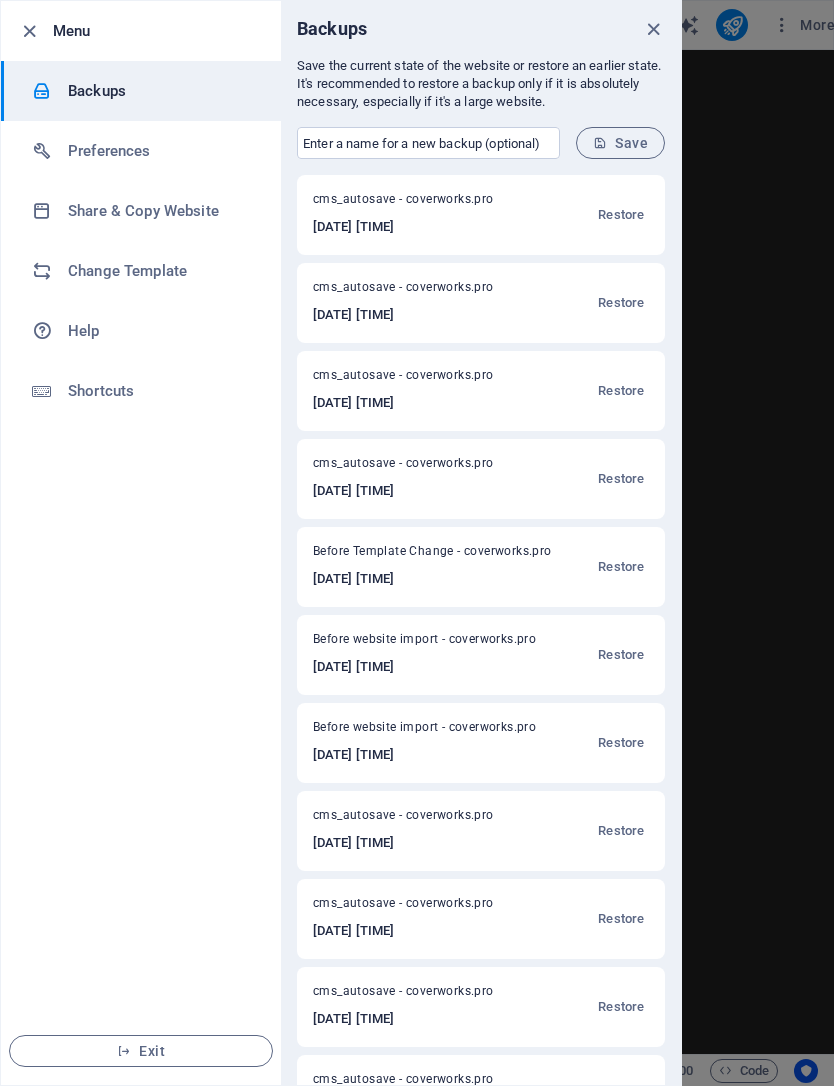 click on "Save" at bounding box center [620, 143] 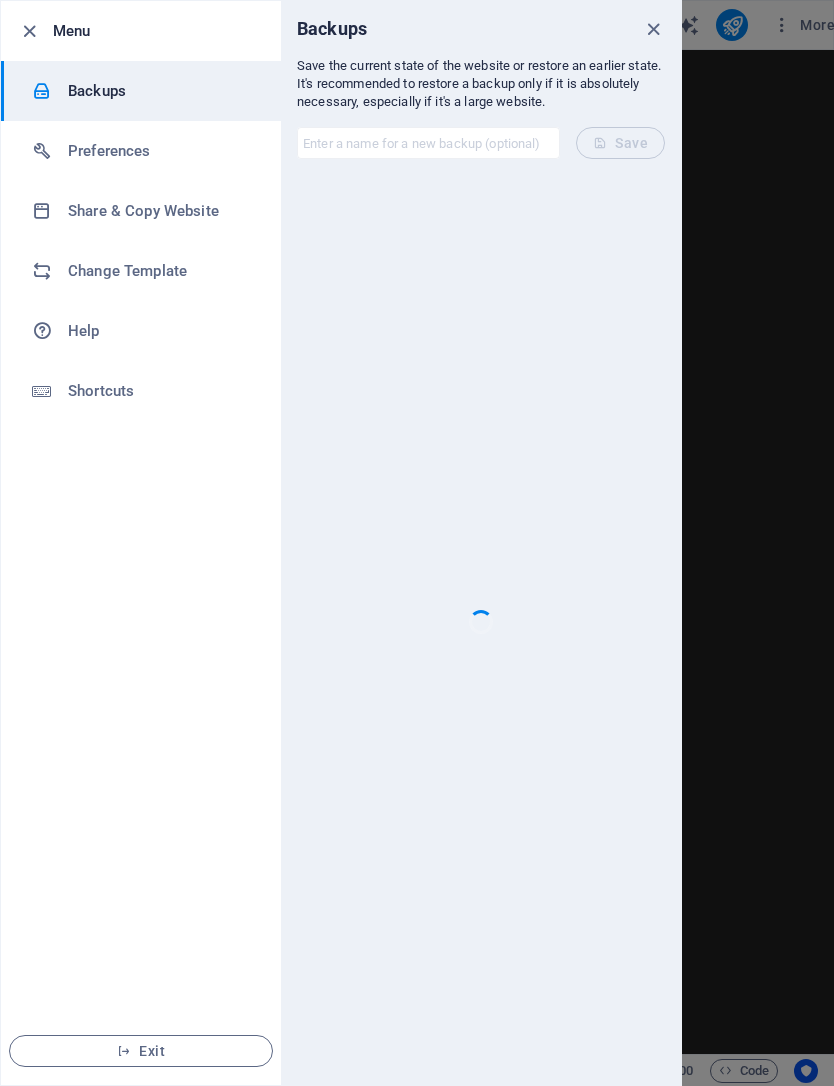 click on "​ Save" at bounding box center [481, 143] 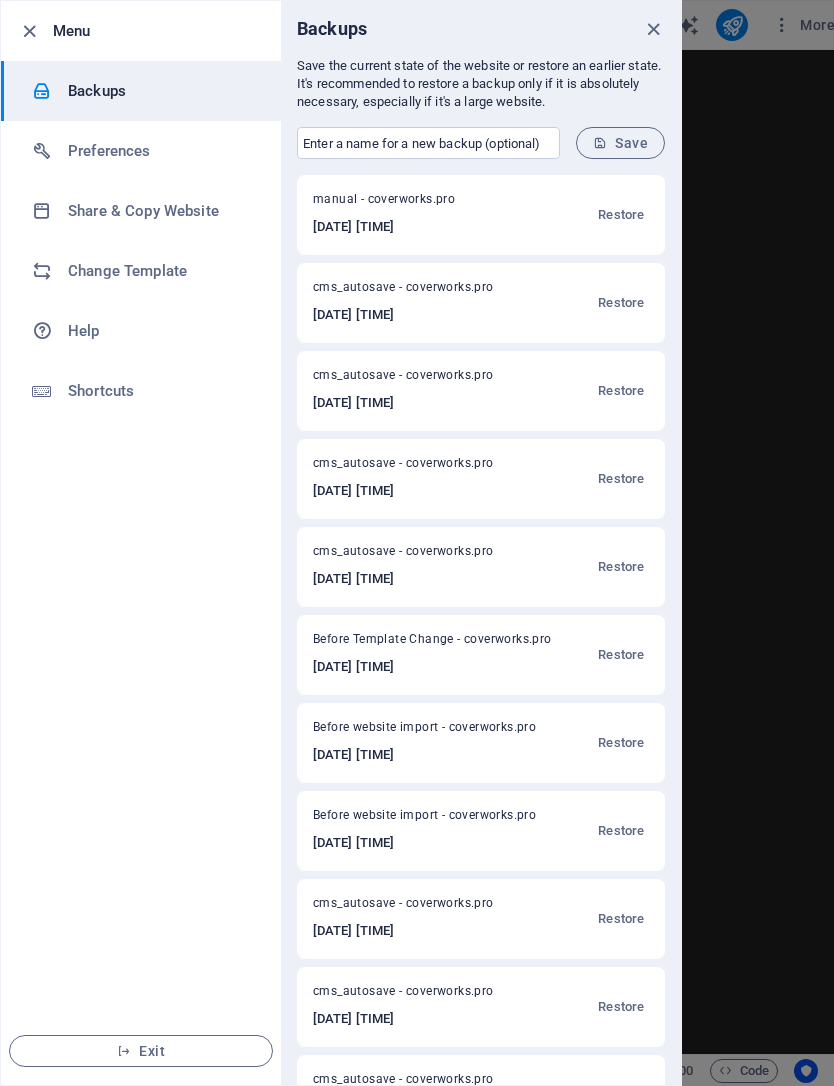 click at bounding box center [417, 543] 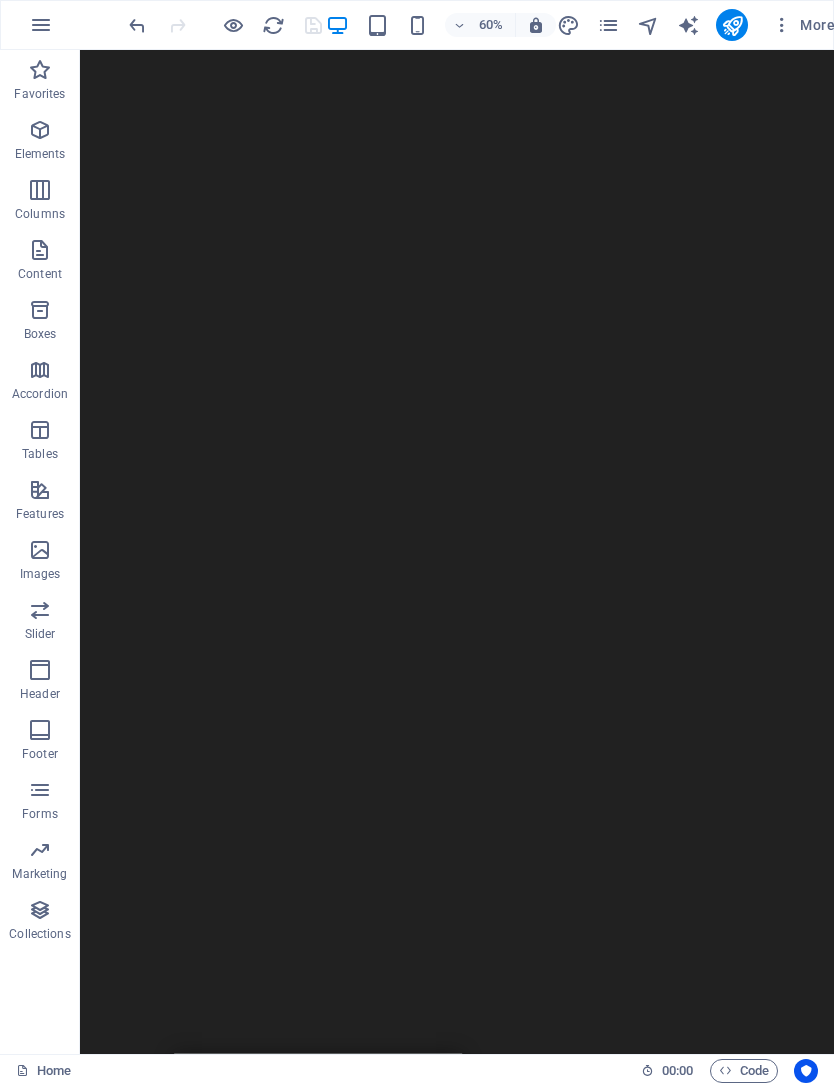 click at bounding box center (41, 25) 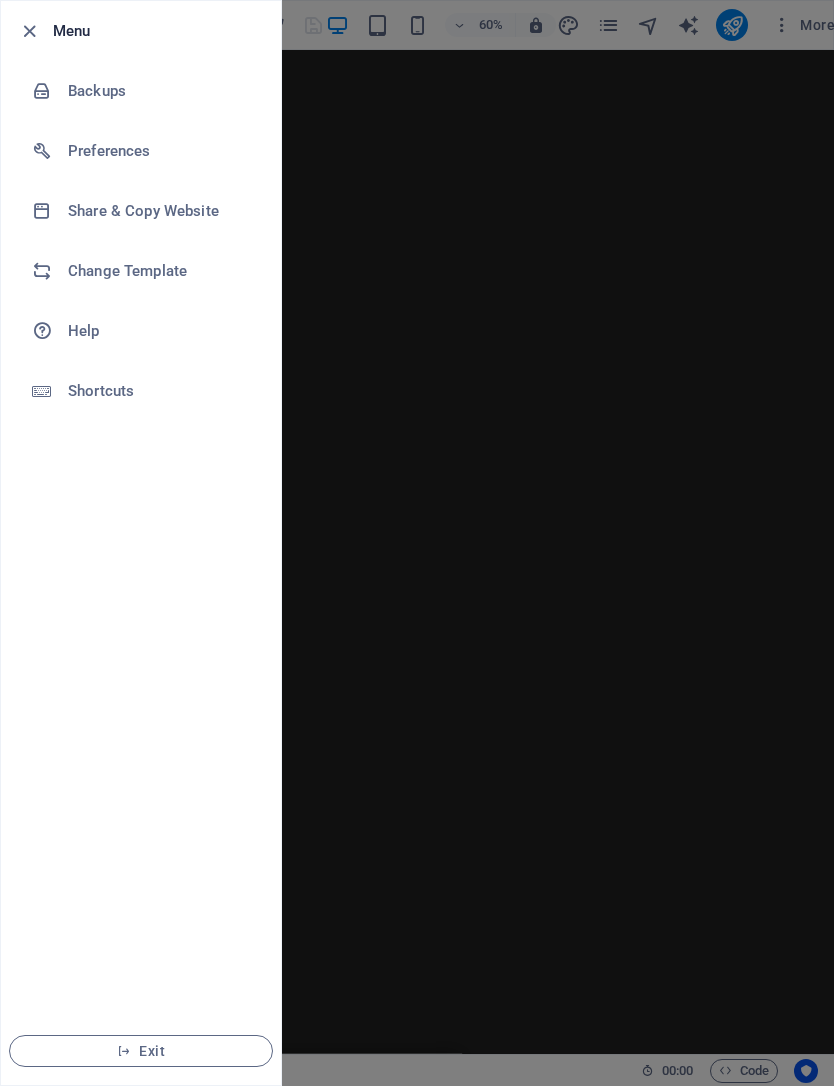 click at bounding box center (50, 91) 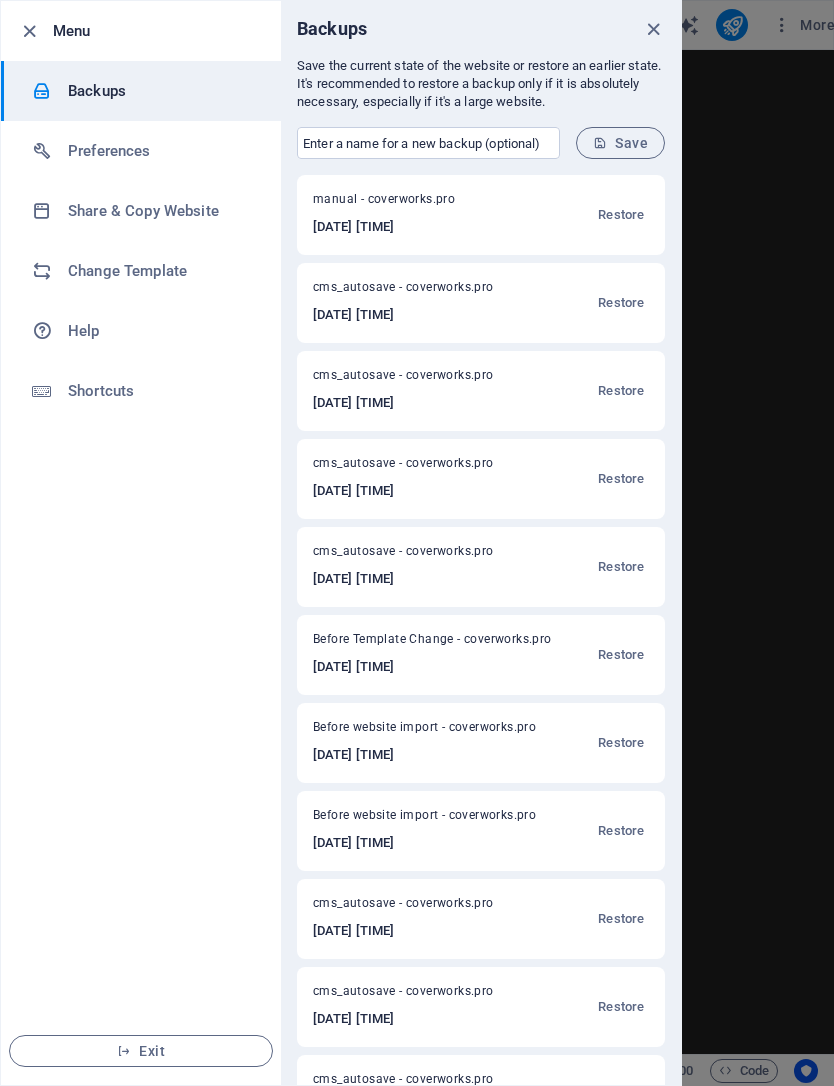 click at bounding box center (417, 543) 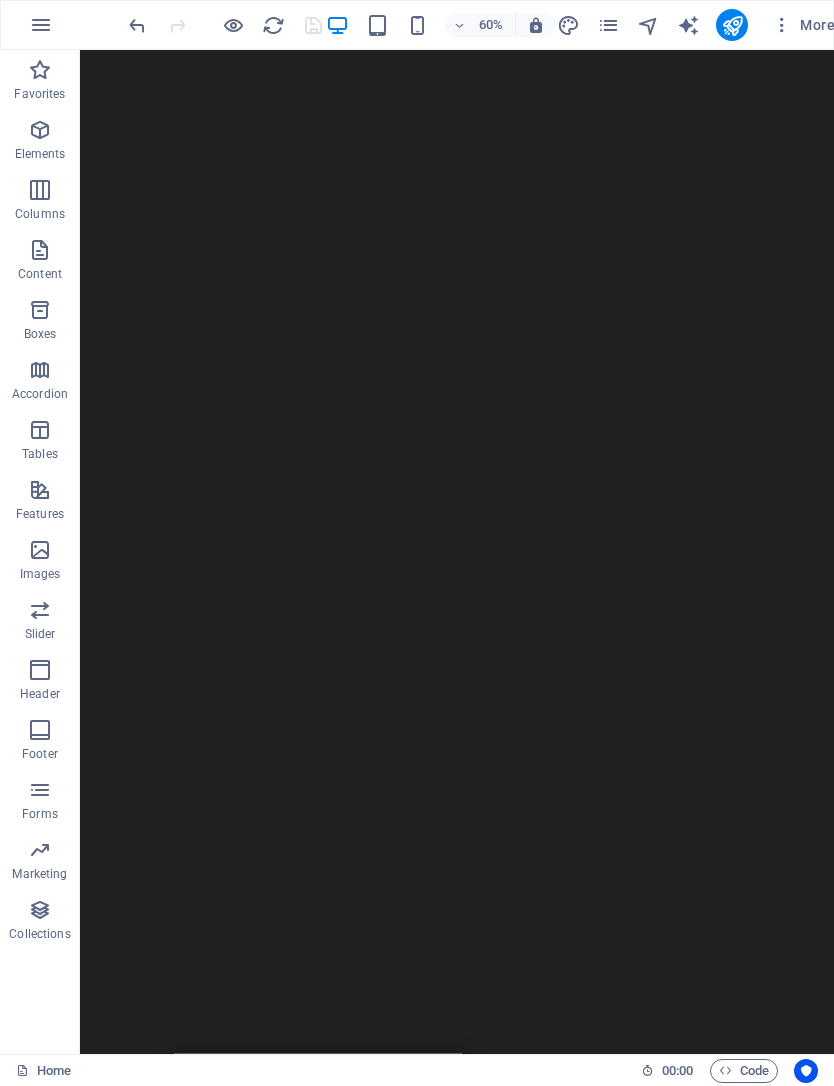 click at bounding box center [41, 25] 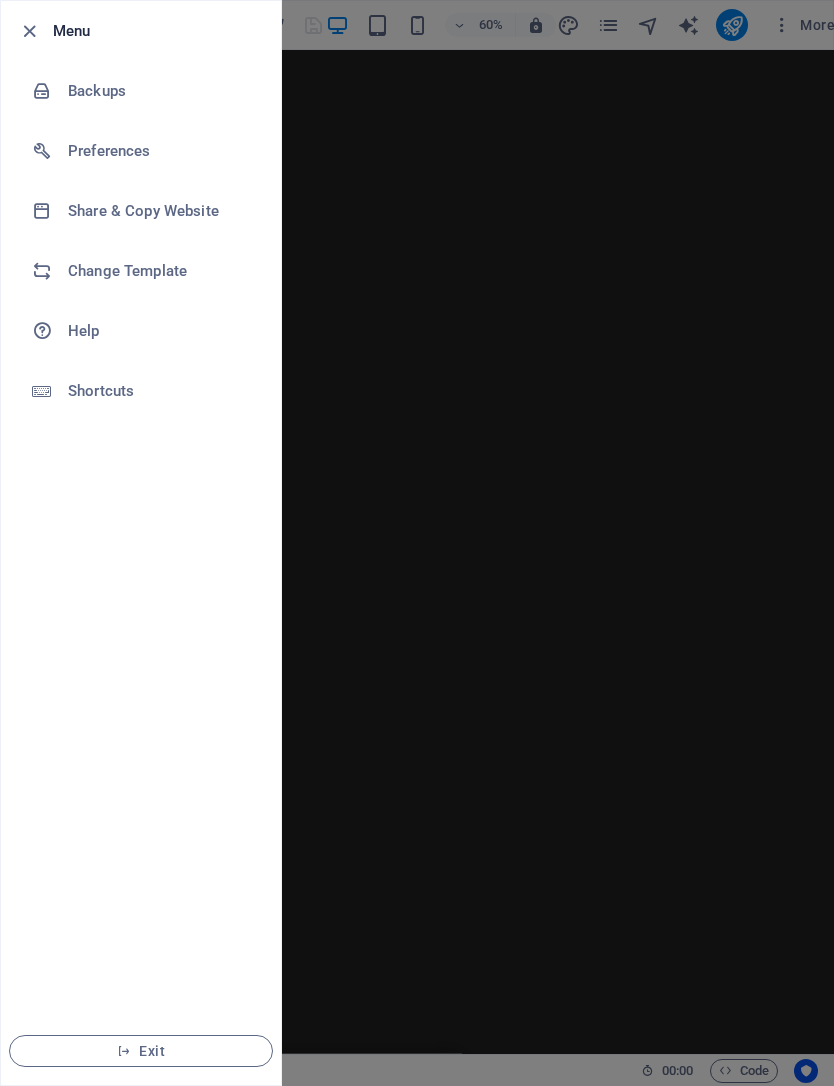 click at bounding box center (417, 543) 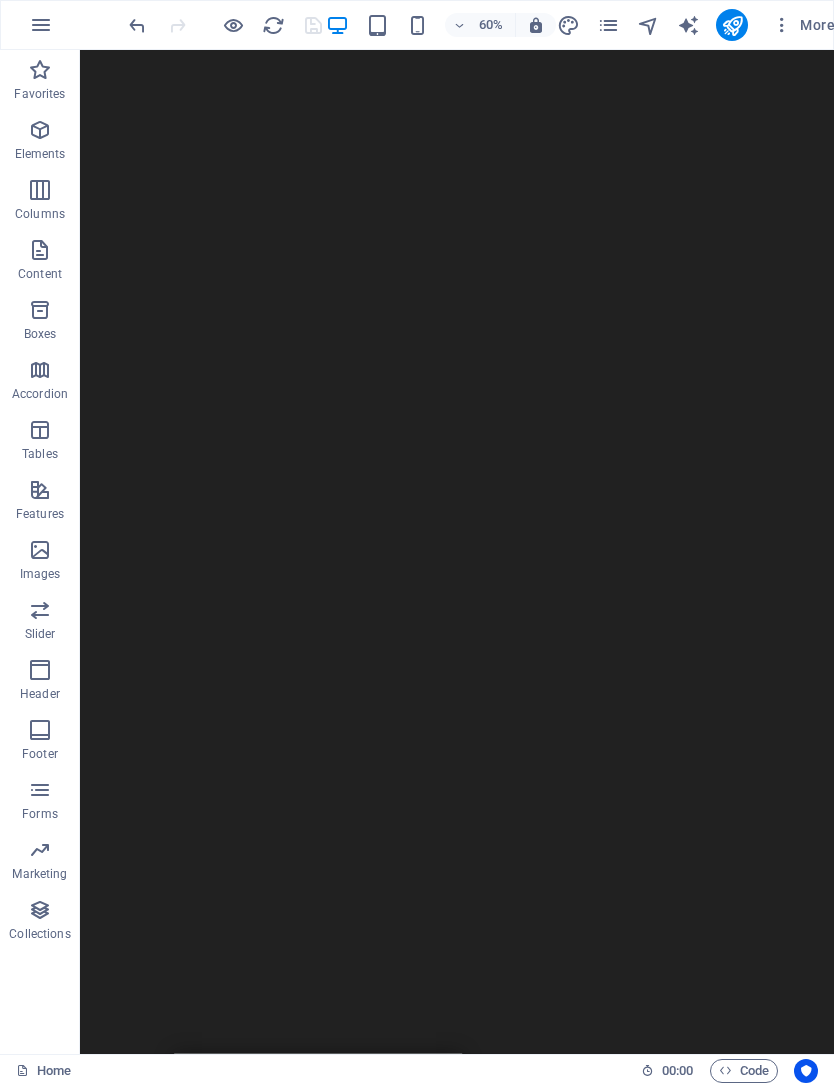click at bounding box center [41, 25] 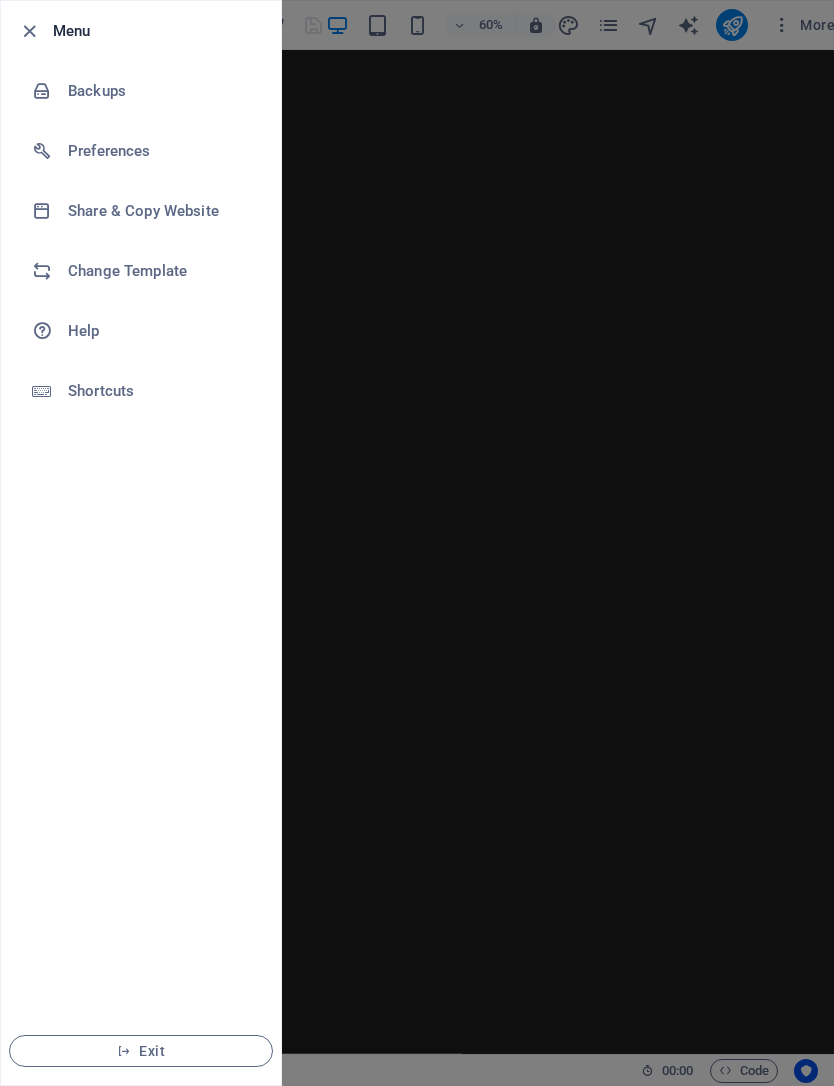 click at bounding box center (50, 211) 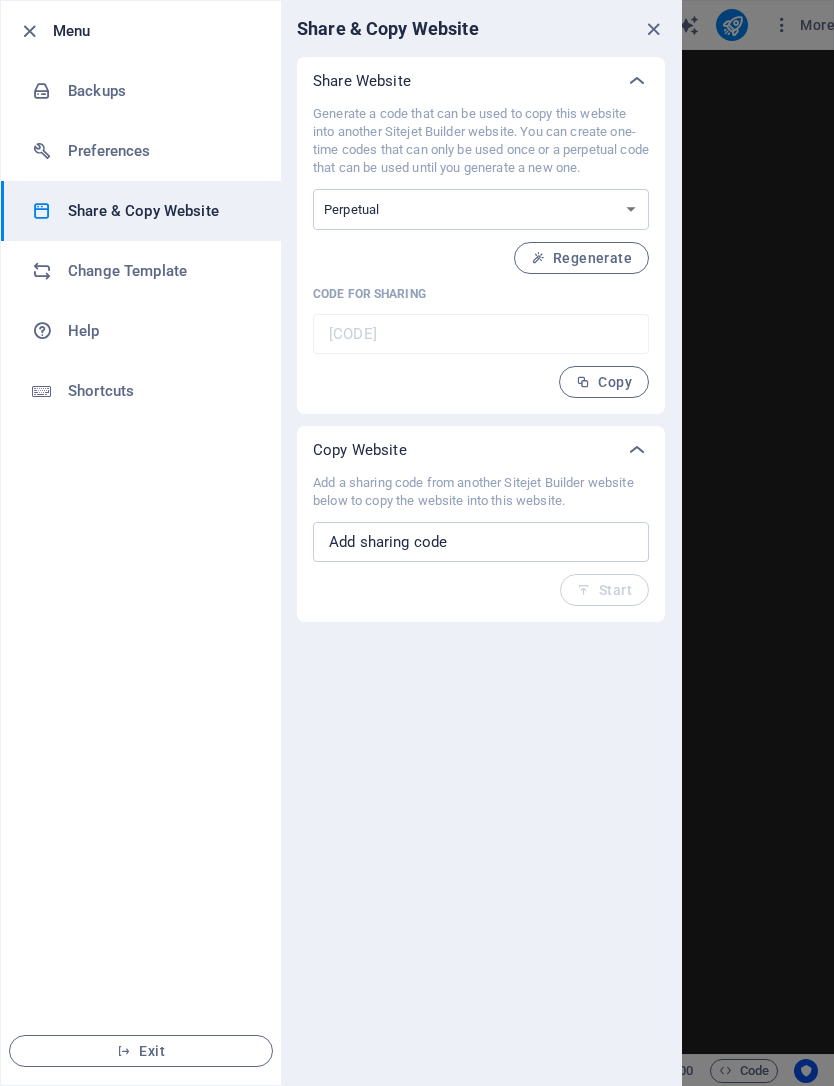 click on "Add a sharing code from another Sitejet Builder website below to copy the website into this website. ​ Start" at bounding box center (481, 540) 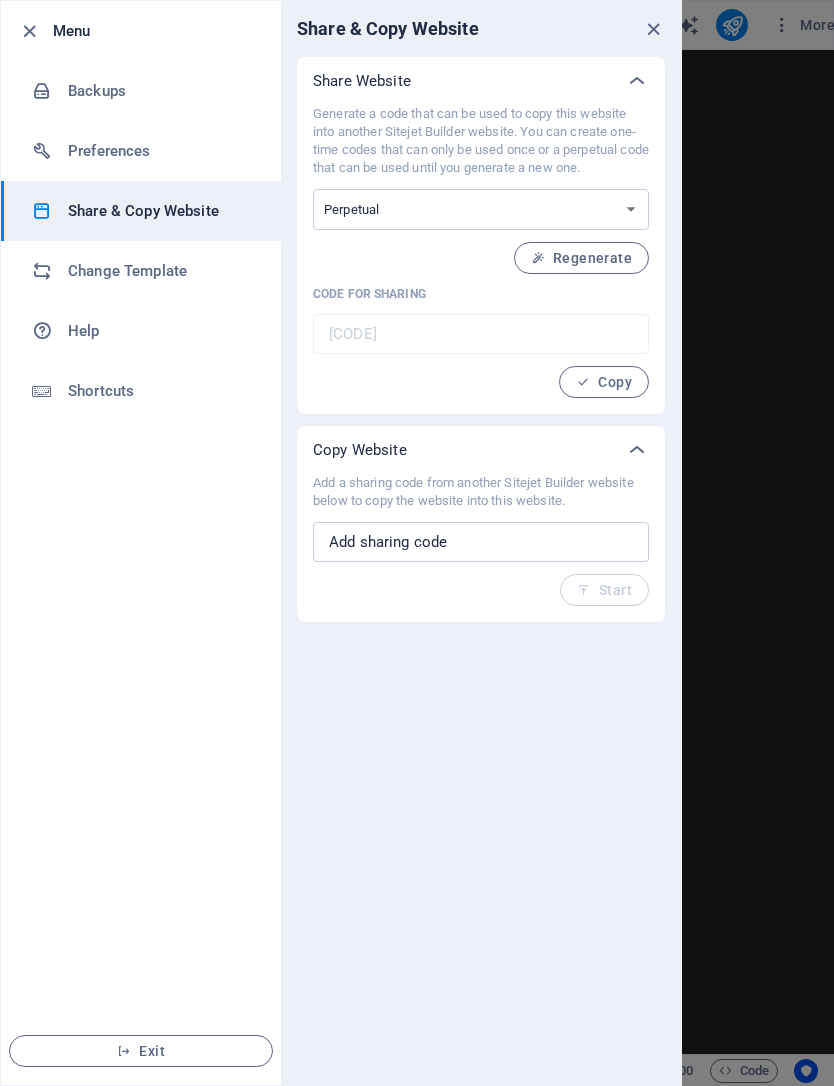 click at bounding box center [653, 29] 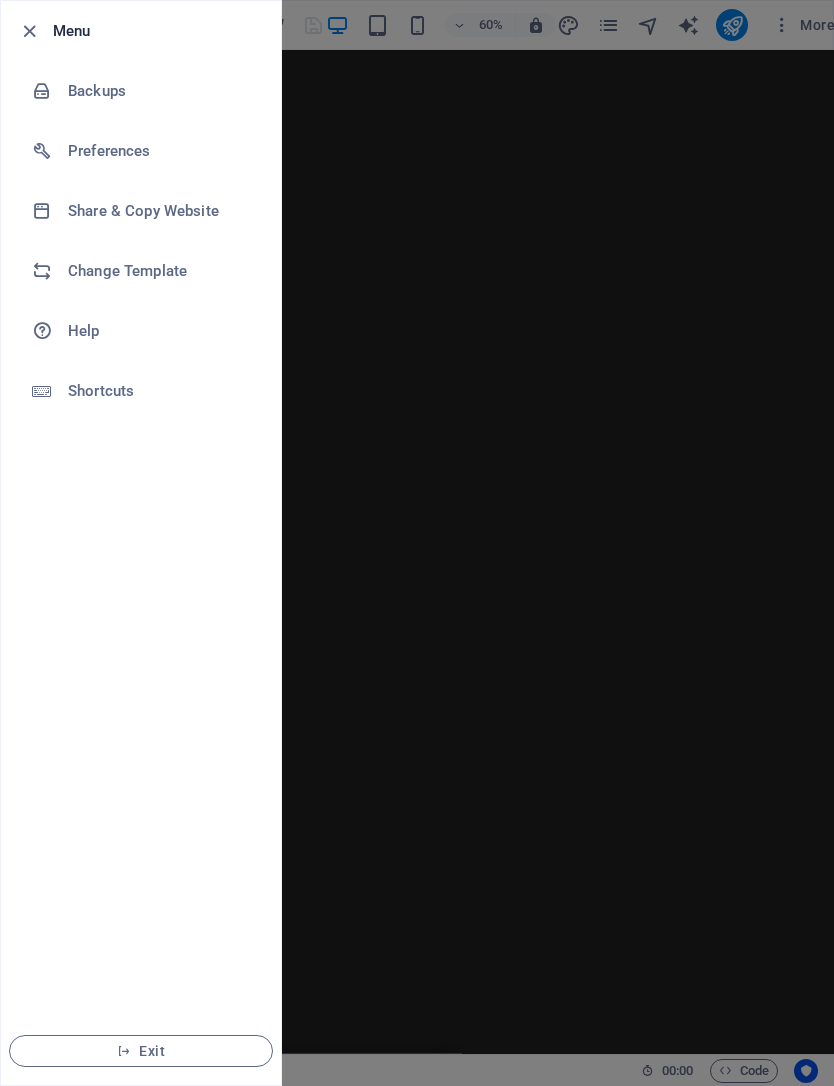 click on "Backups" at bounding box center (141, 91) 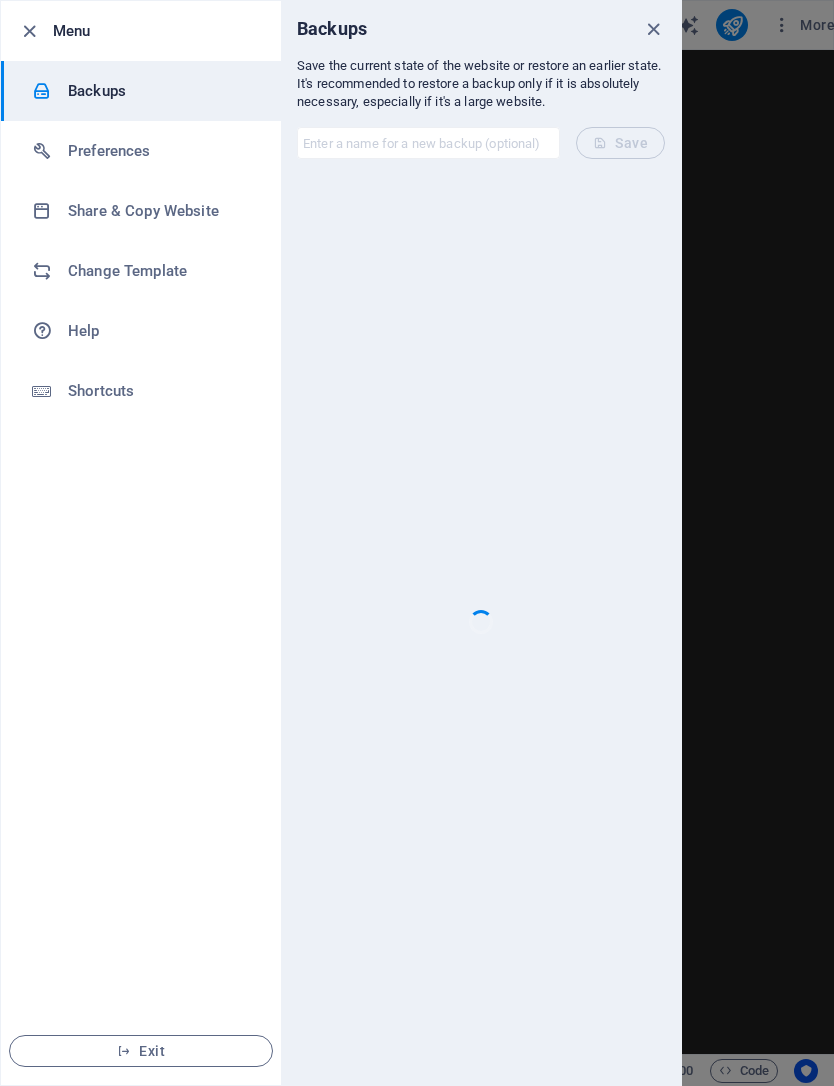 click on "Backups" at bounding box center (141, 91) 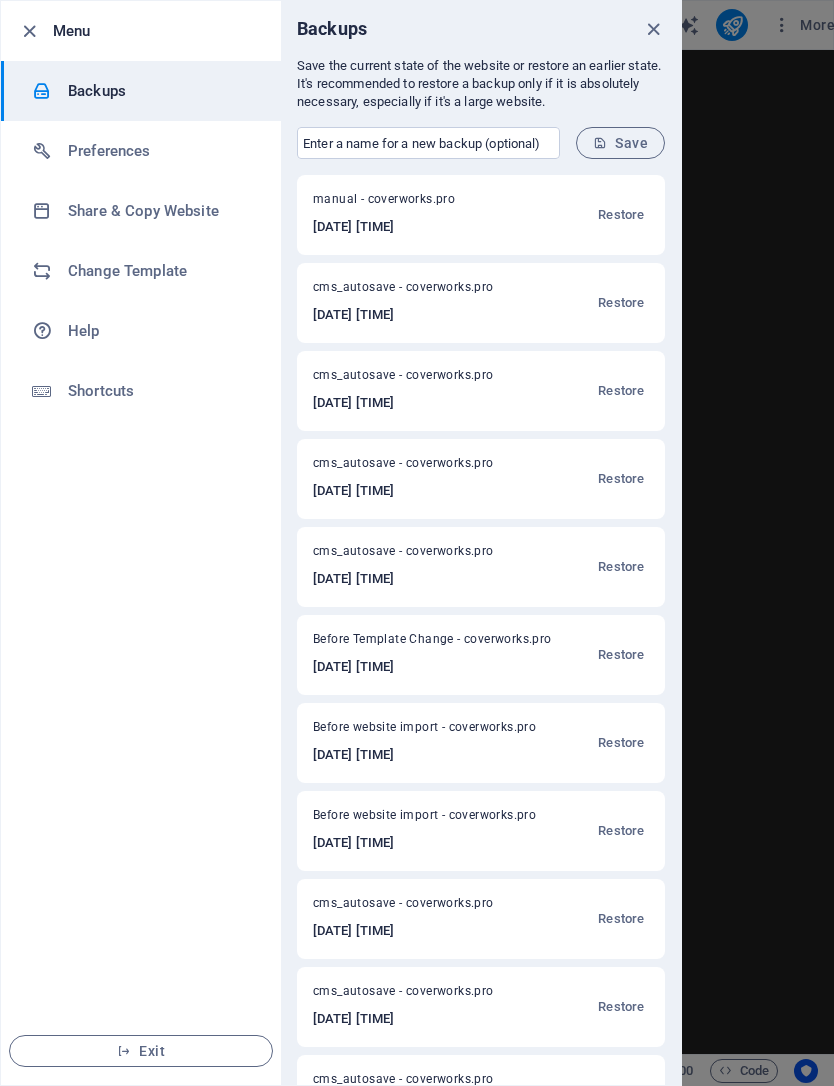 click on "Preferences" at bounding box center (160, 151) 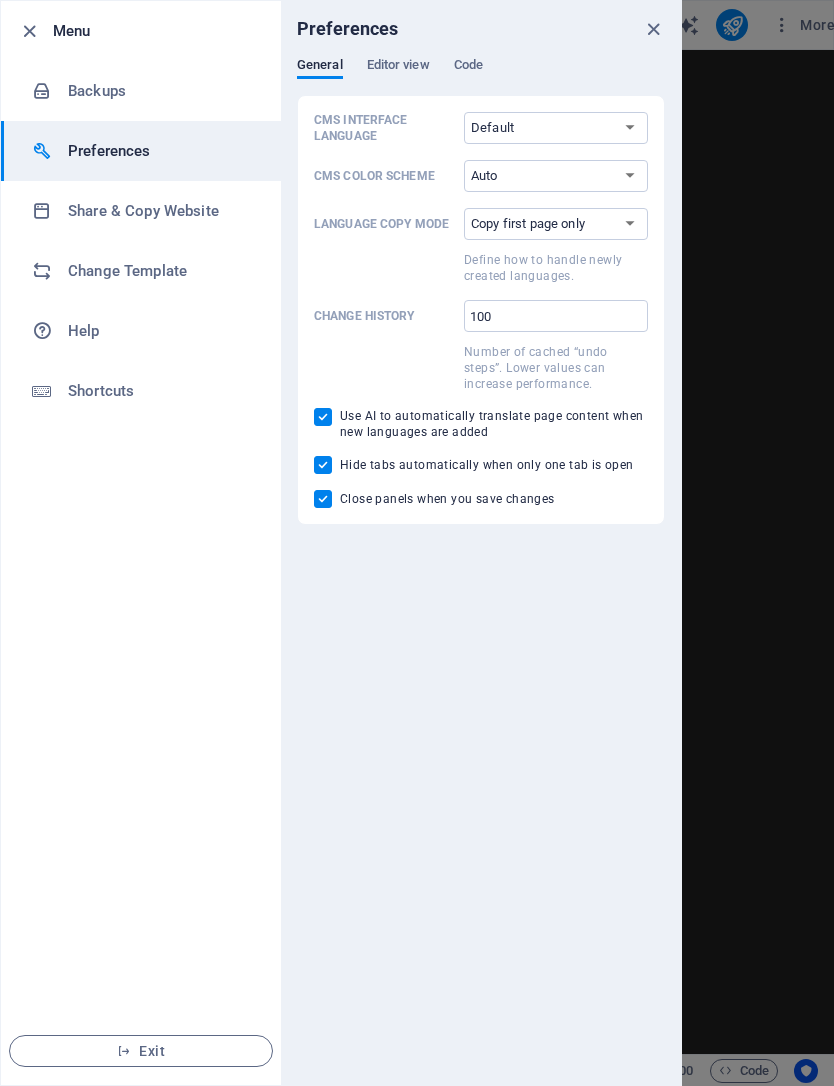 click on "Change Template" at bounding box center [160, 271] 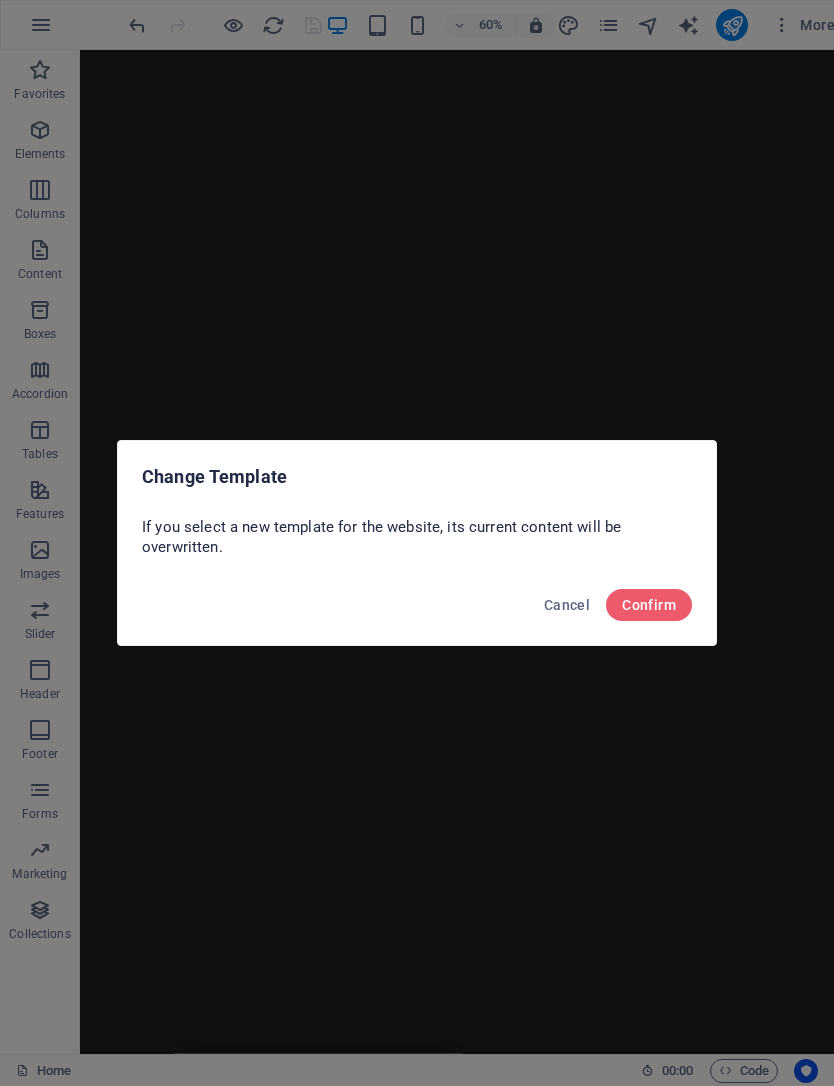 click on "Change Template If you select a new template for the website, its current content will be overwritten. Cancel Confirm" at bounding box center [417, 543] 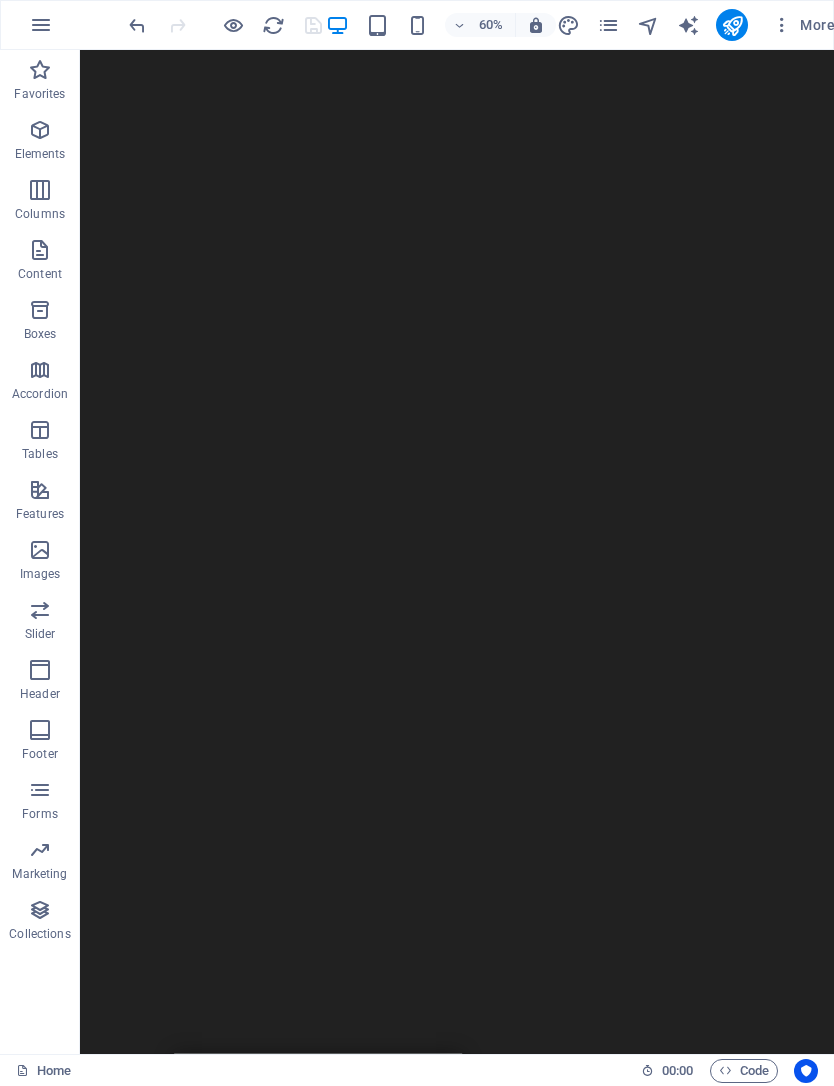 click at bounding box center (648, 25) 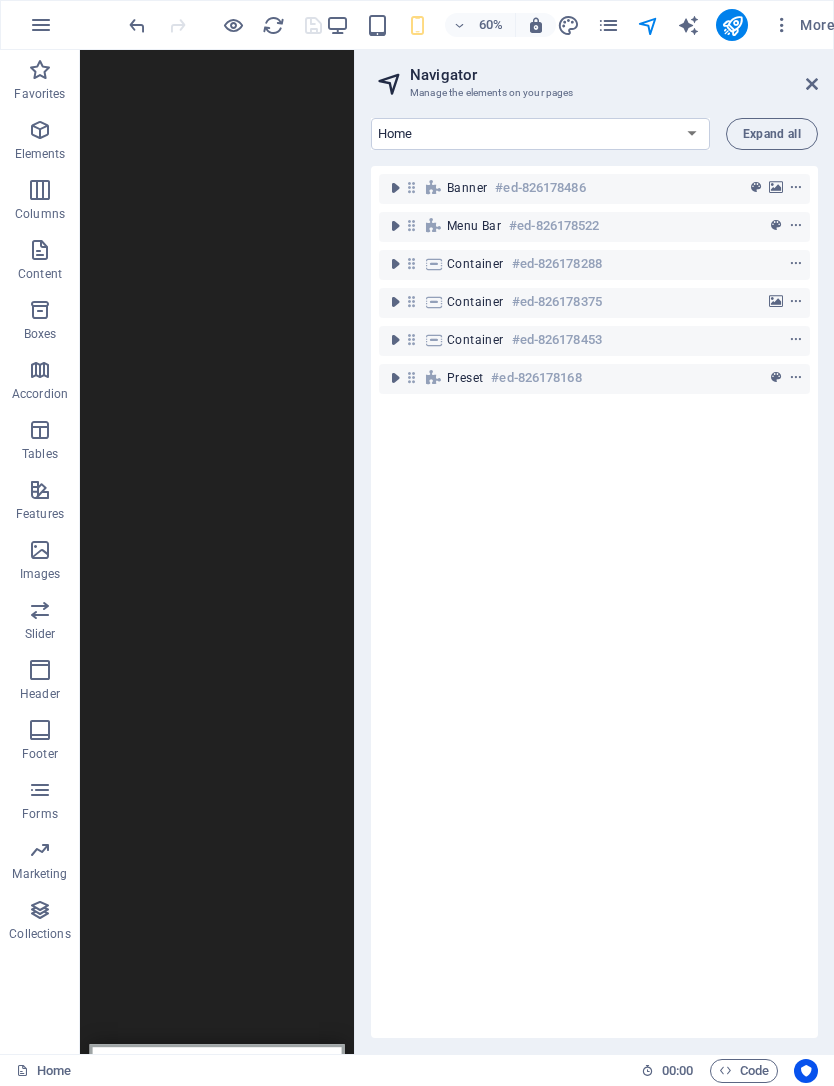 click at bounding box center [732, 25] 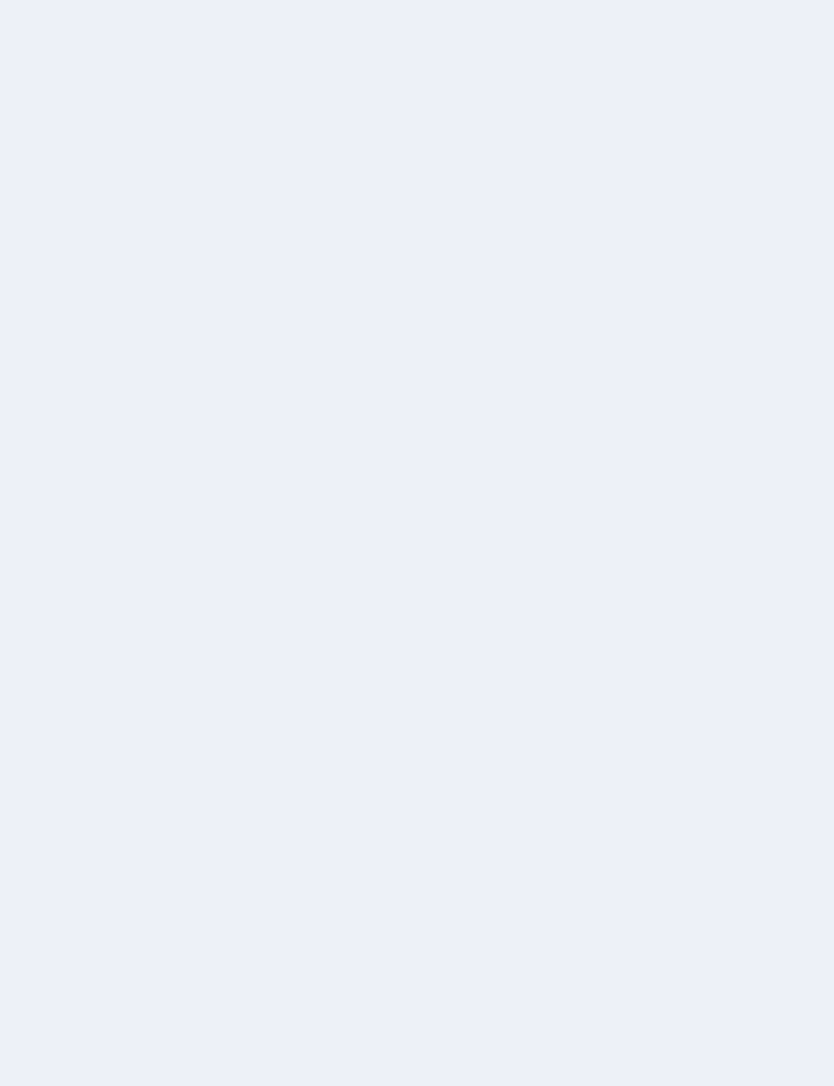 scroll, scrollTop: 0, scrollLeft: 0, axis: both 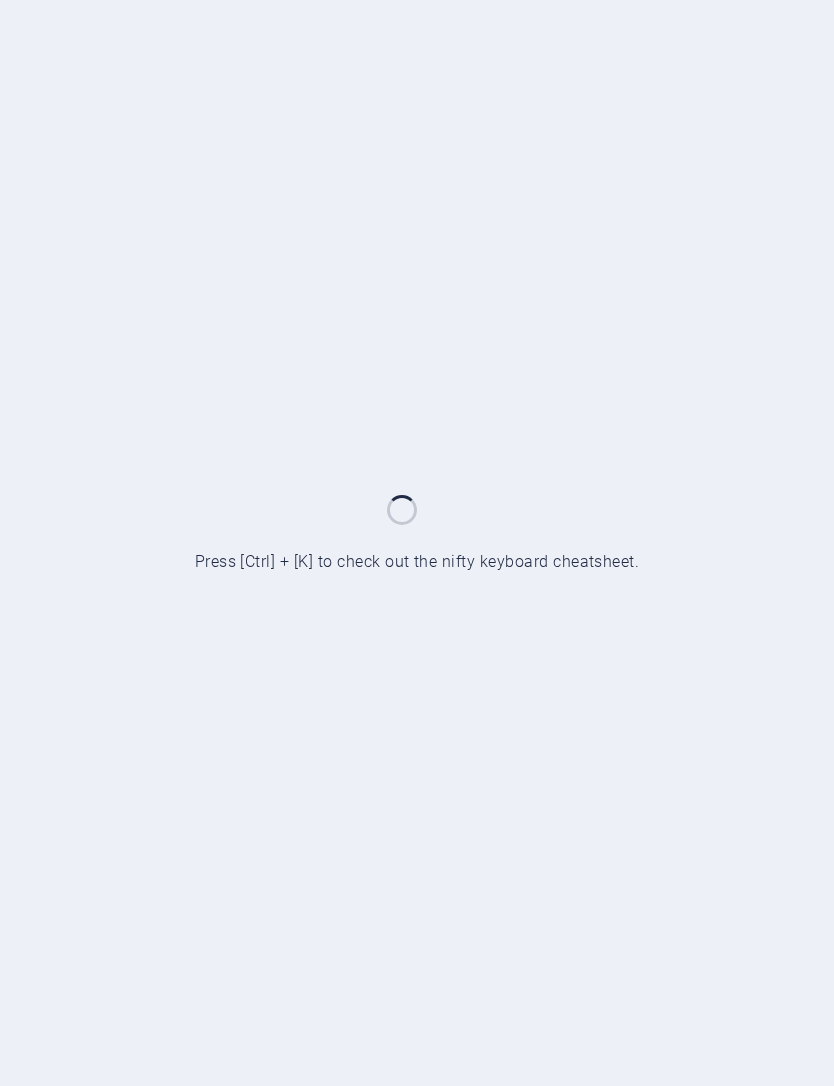 click at bounding box center (417, 543) 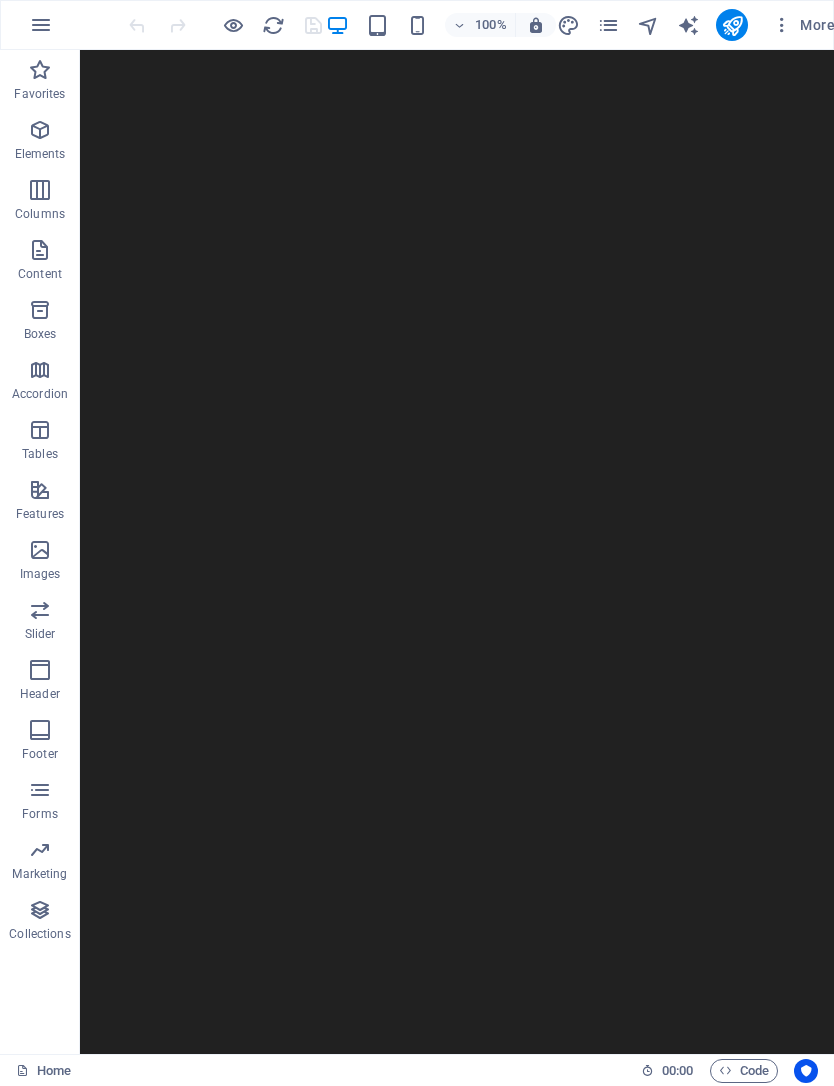 scroll, scrollTop: 0, scrollLeft: 0, axis: both 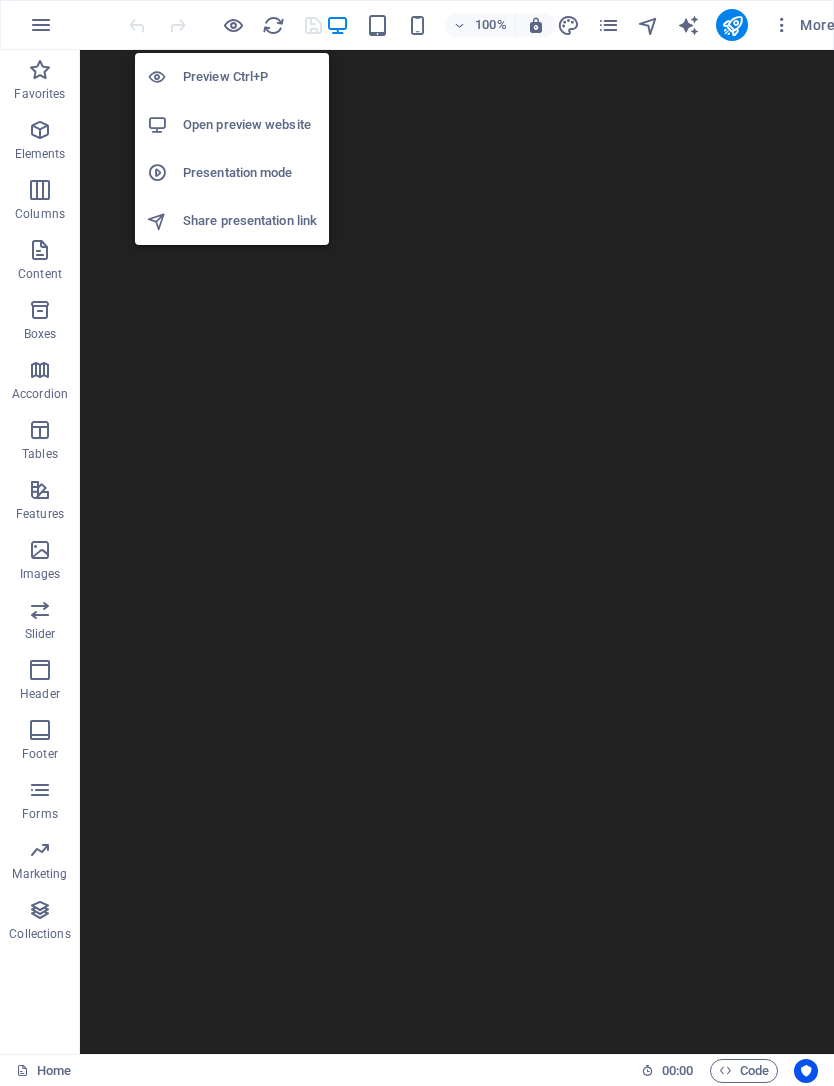 click at bounding box center (165, 77) 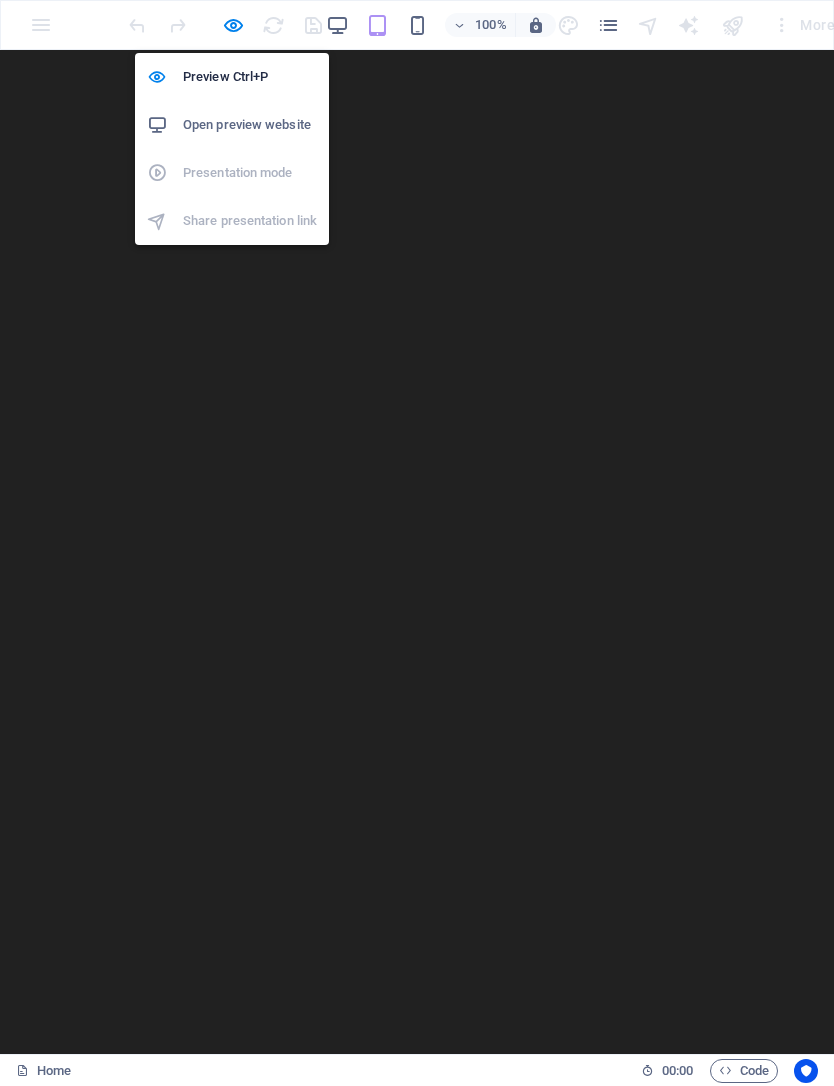 scroll, scrollTop: -11, scrollLeft: 0, axis: vertical 